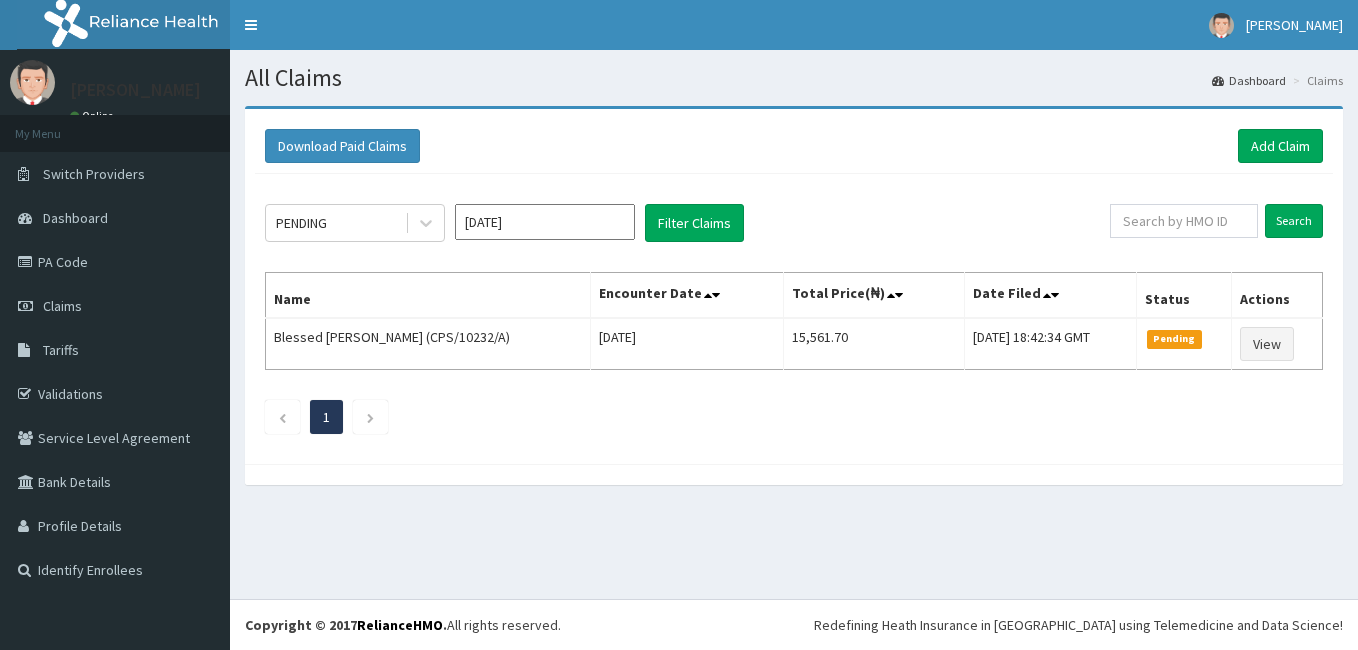 scroll, scrollTop: 0, scrollLeft: 0, axis: both 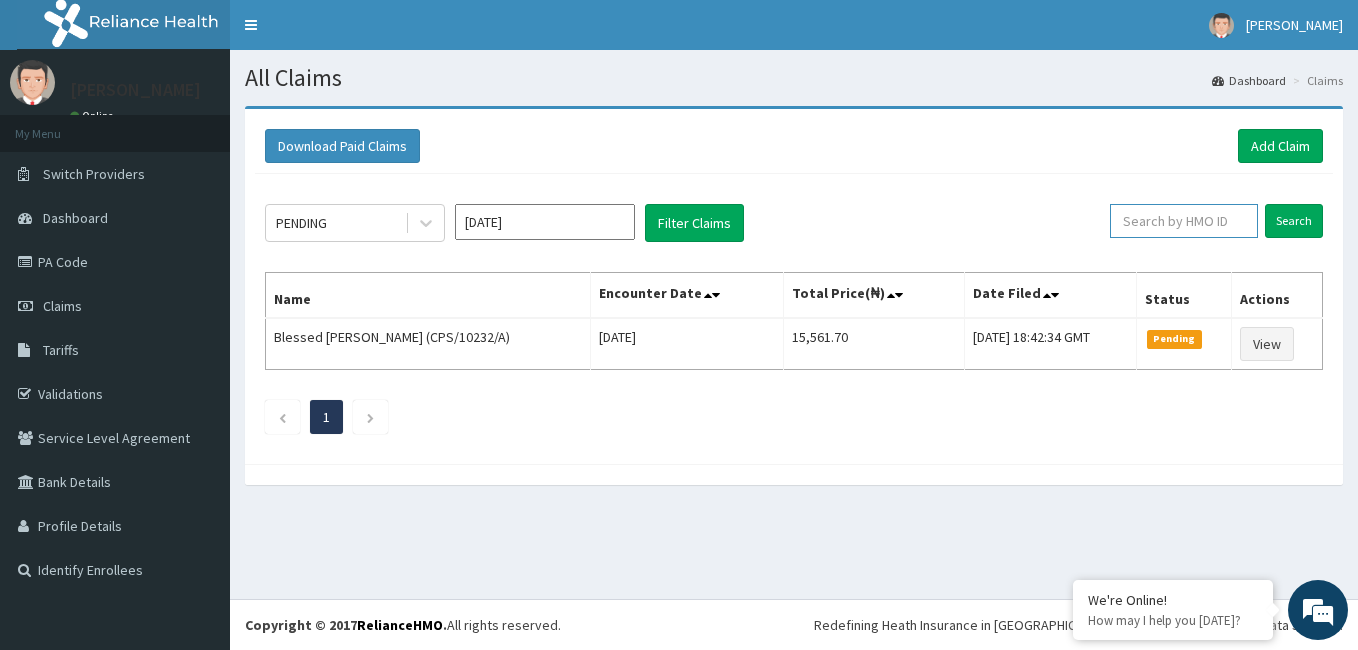 click at bounding box center (1184, 221) 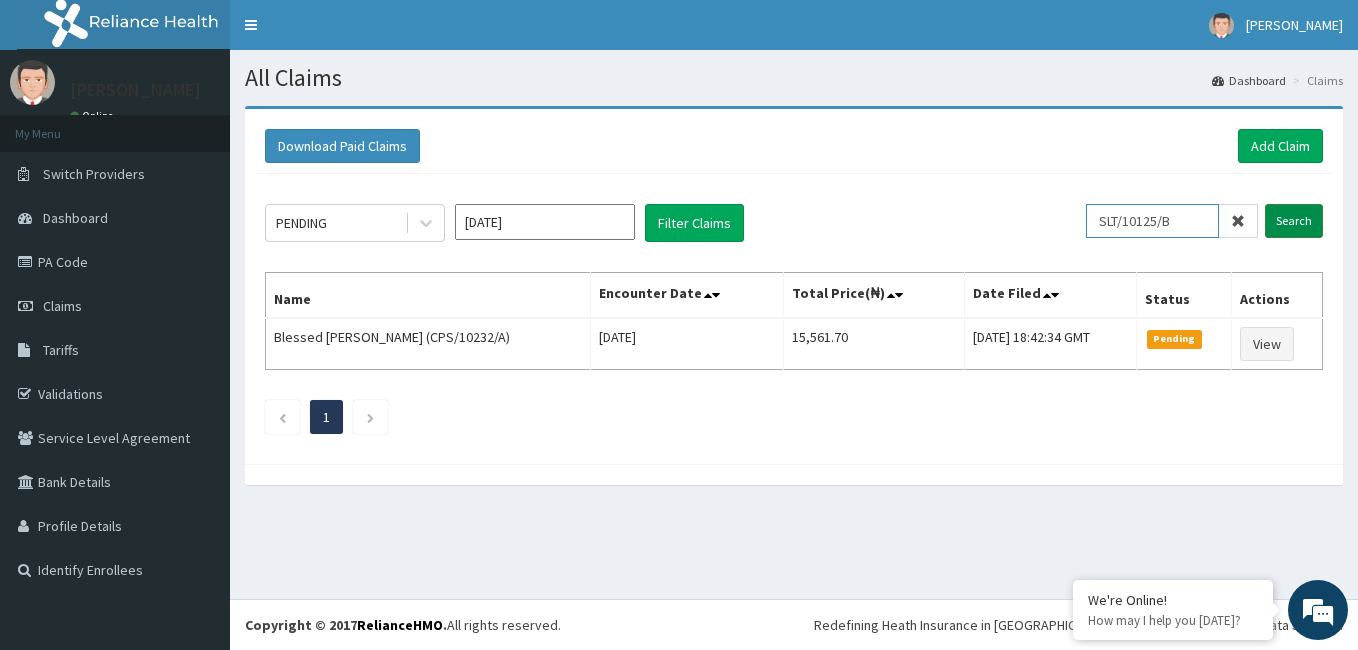 type on "SLT/10125/B" 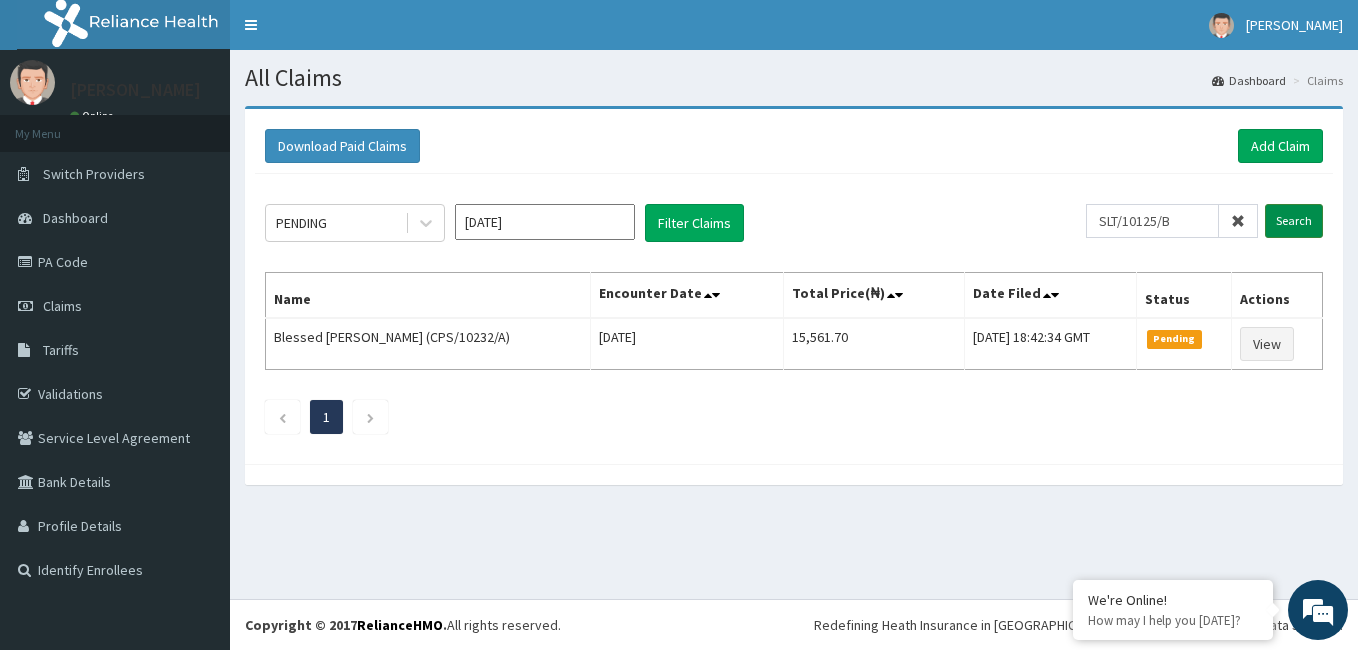click on "Search" at bounding box center [1294, 221] 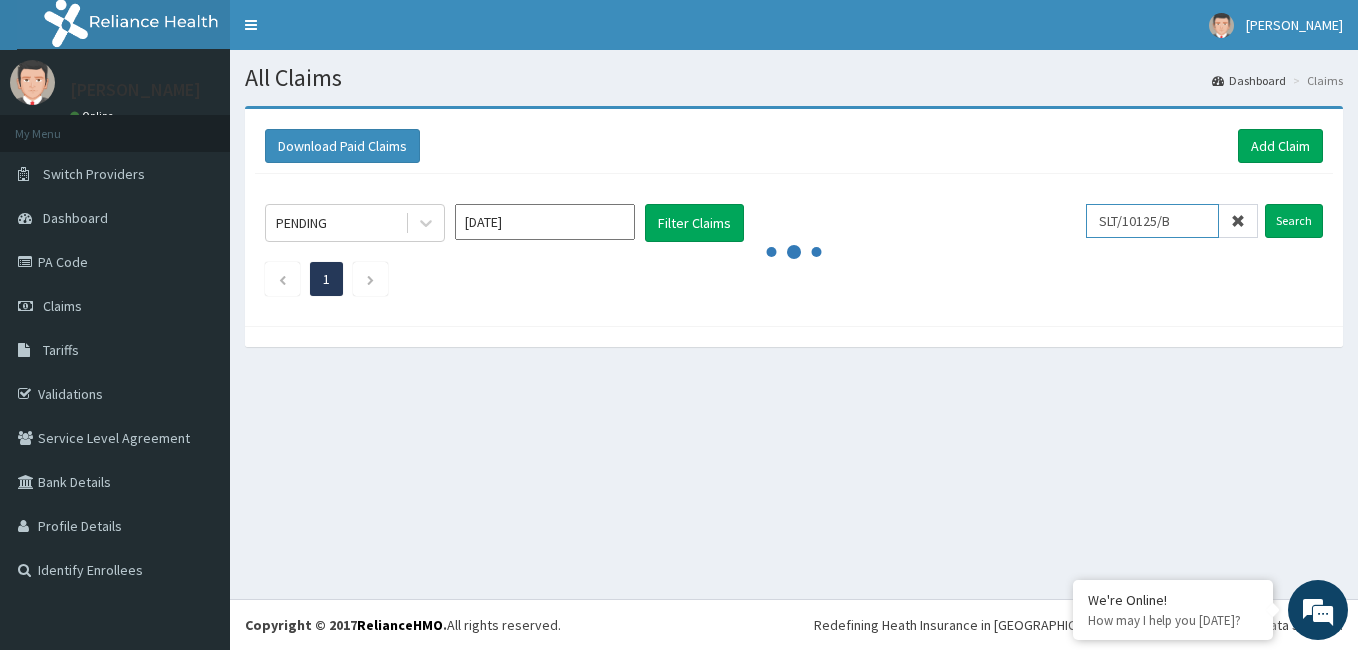 drag, startPoint x: 1187, startPoint y: 226, endPoint x: 1107, endPoint y: 229, distance: 80.05623 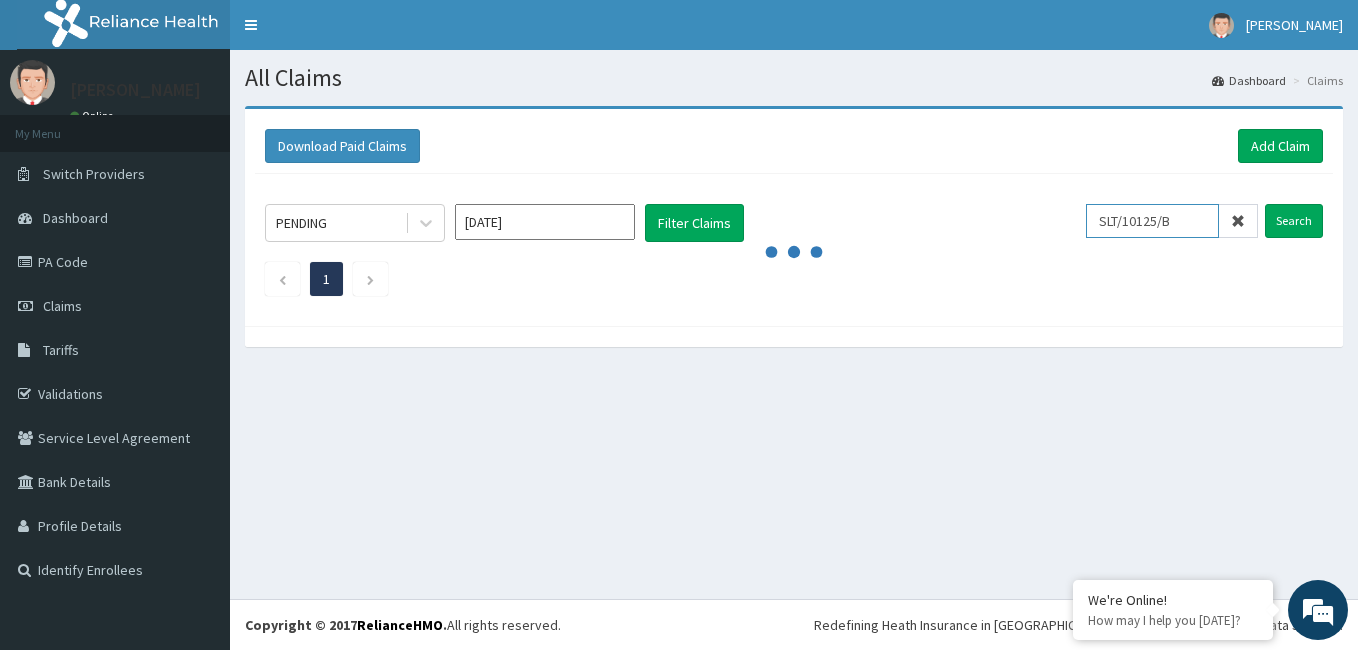 click on "SLT/10125/B" at bounding box center [1152, 221] 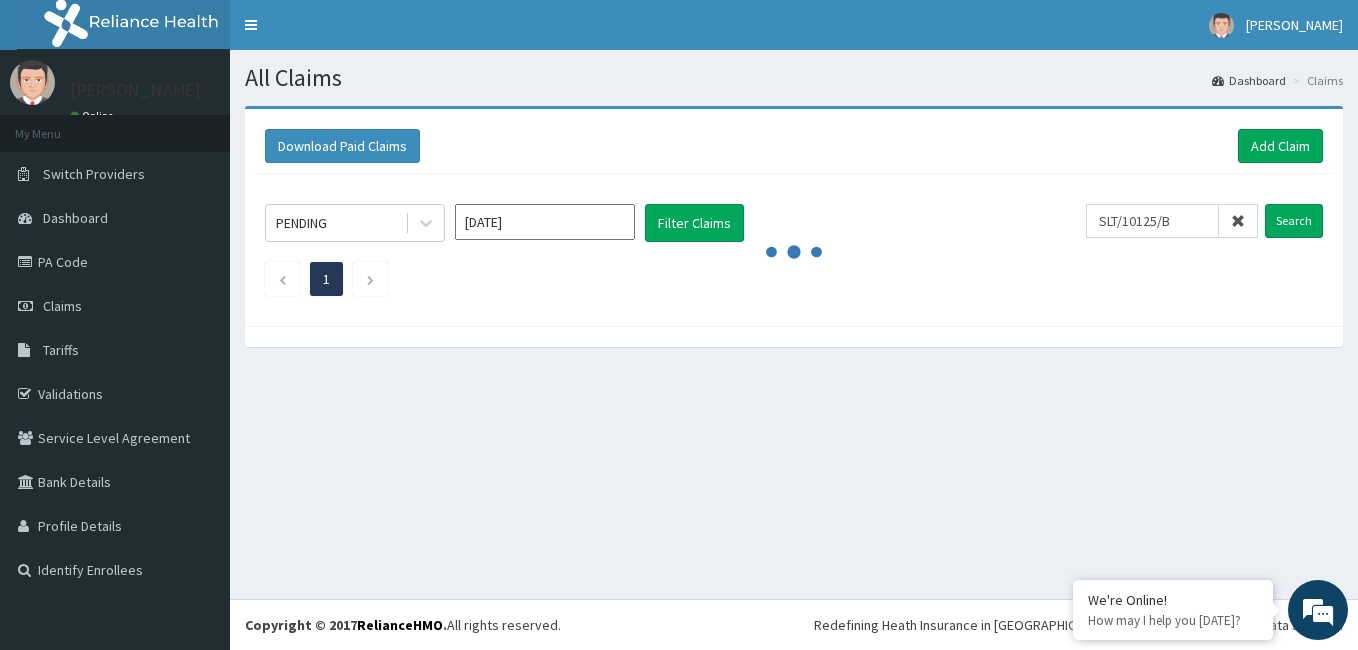click on "PENDING Jul 2025 Filter Claims SLT/10125/B Search 1" 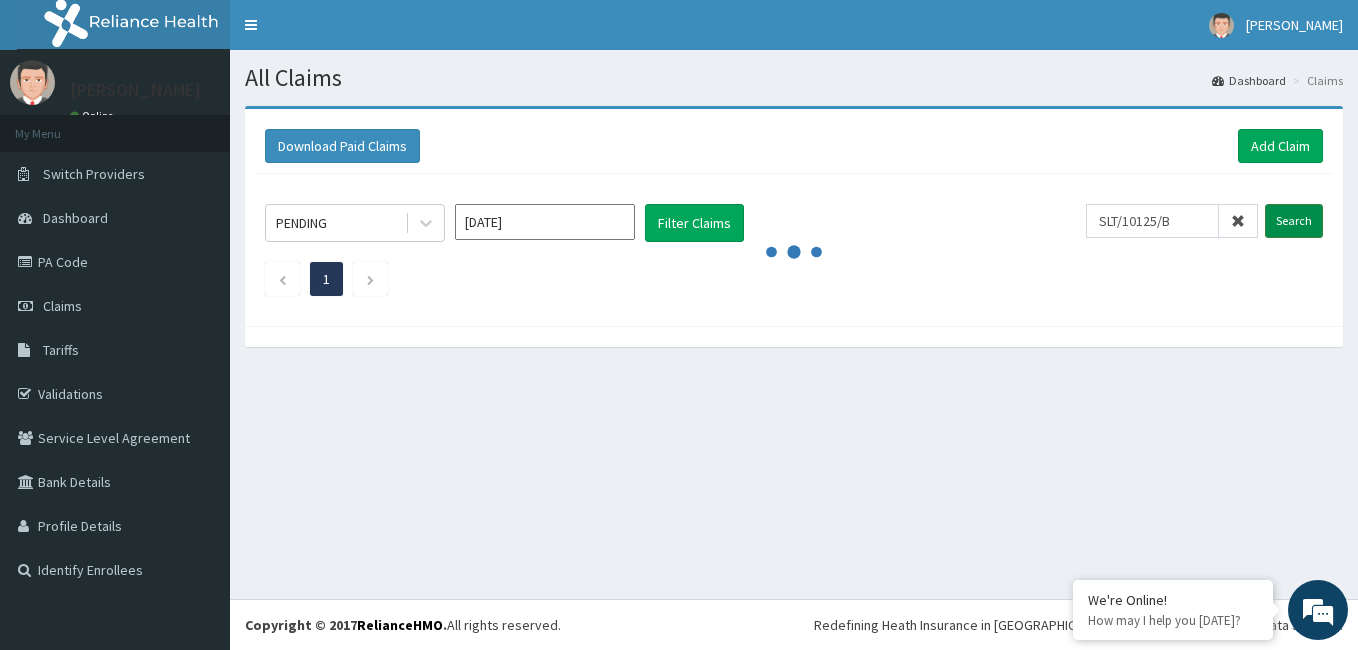 click on "Search" at bounding box center [1294, 221] 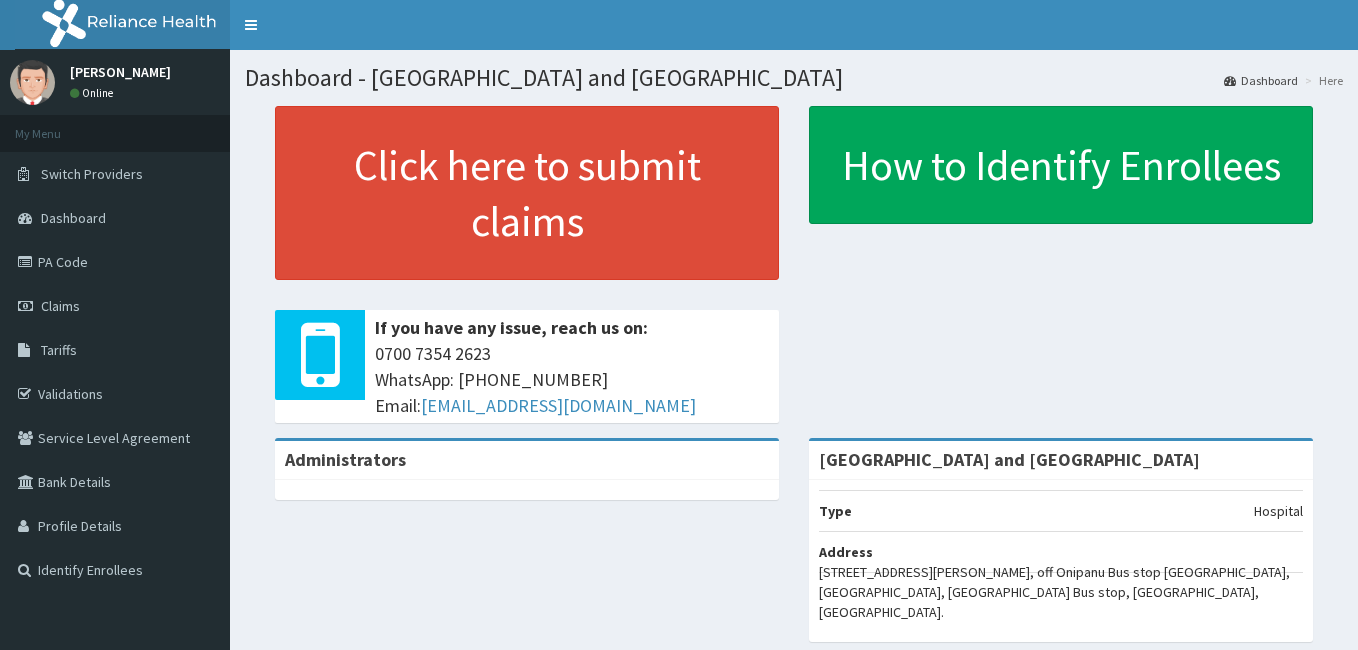scroll, scrollTop: 0, scrollLeft: 0, axis: both 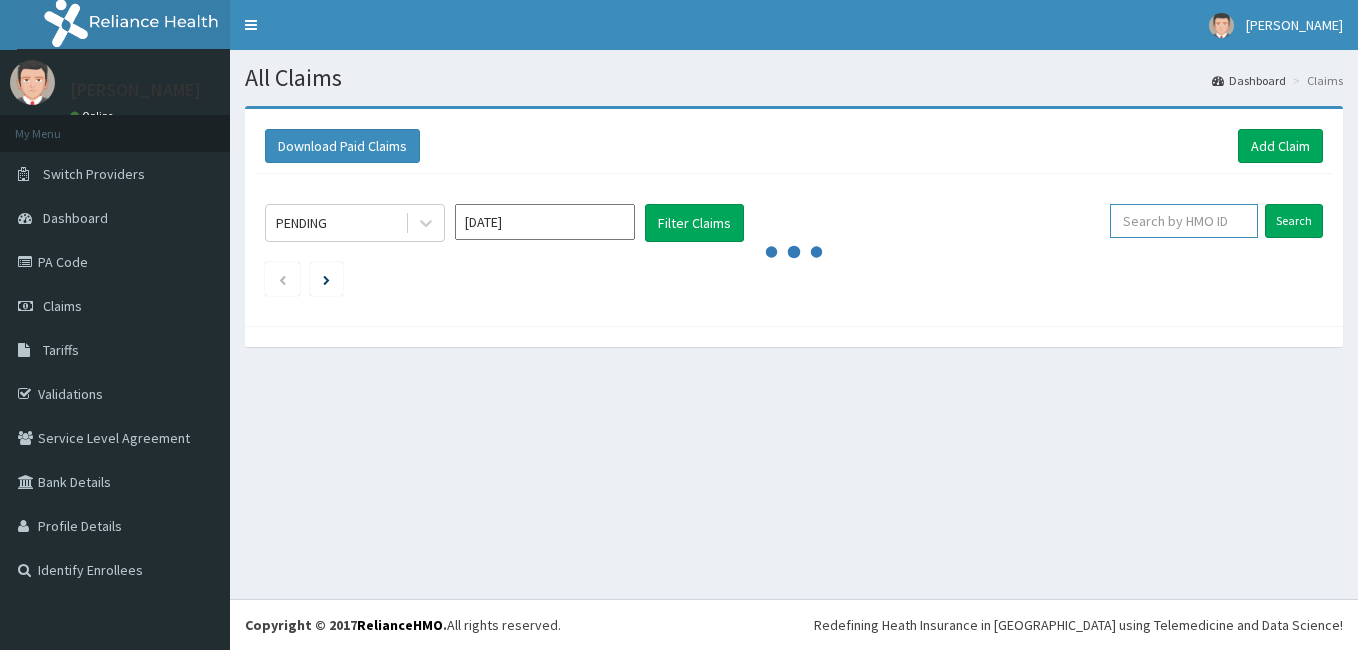 click at bounding box center [1184, 221] 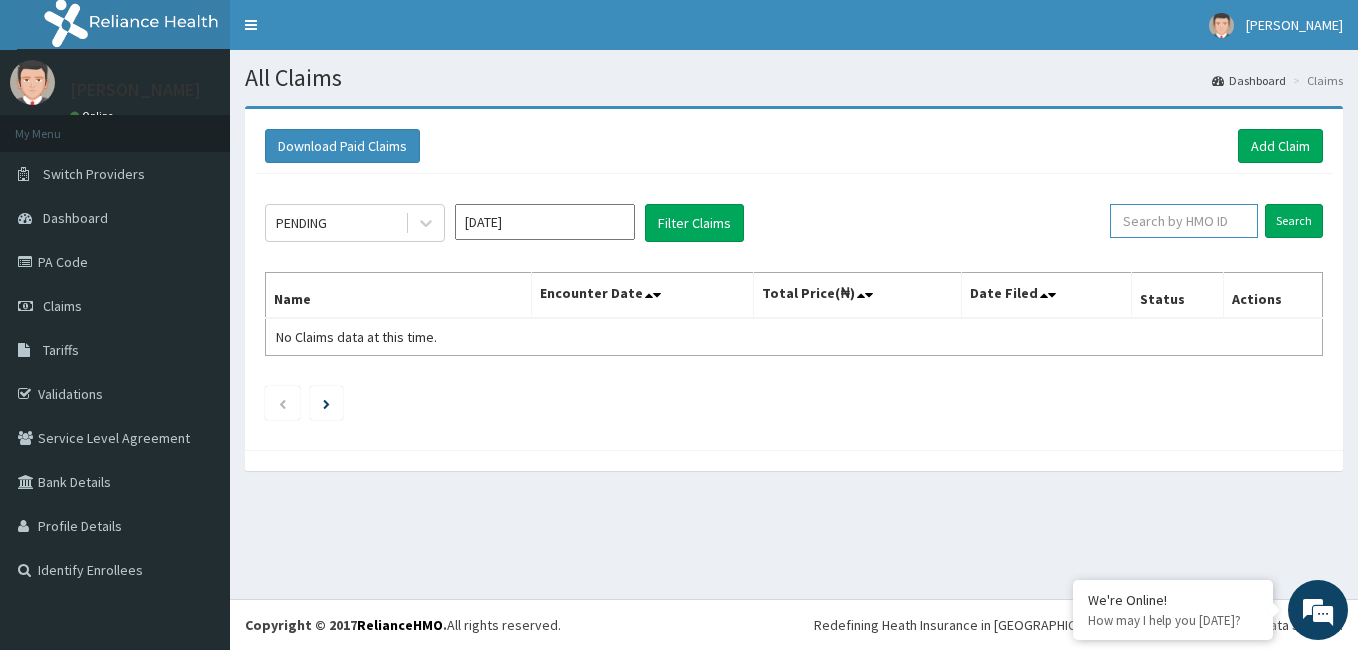 paste on "SLT/10125/B" 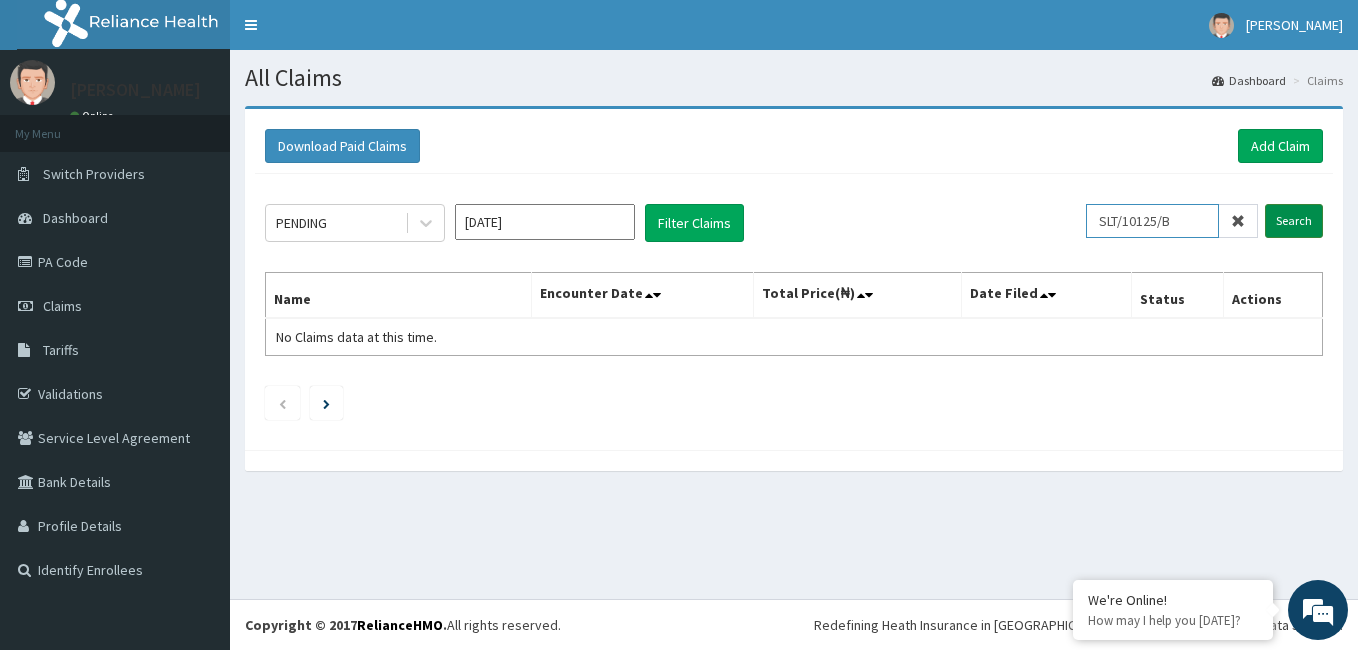 type on "SLT/10125/B" 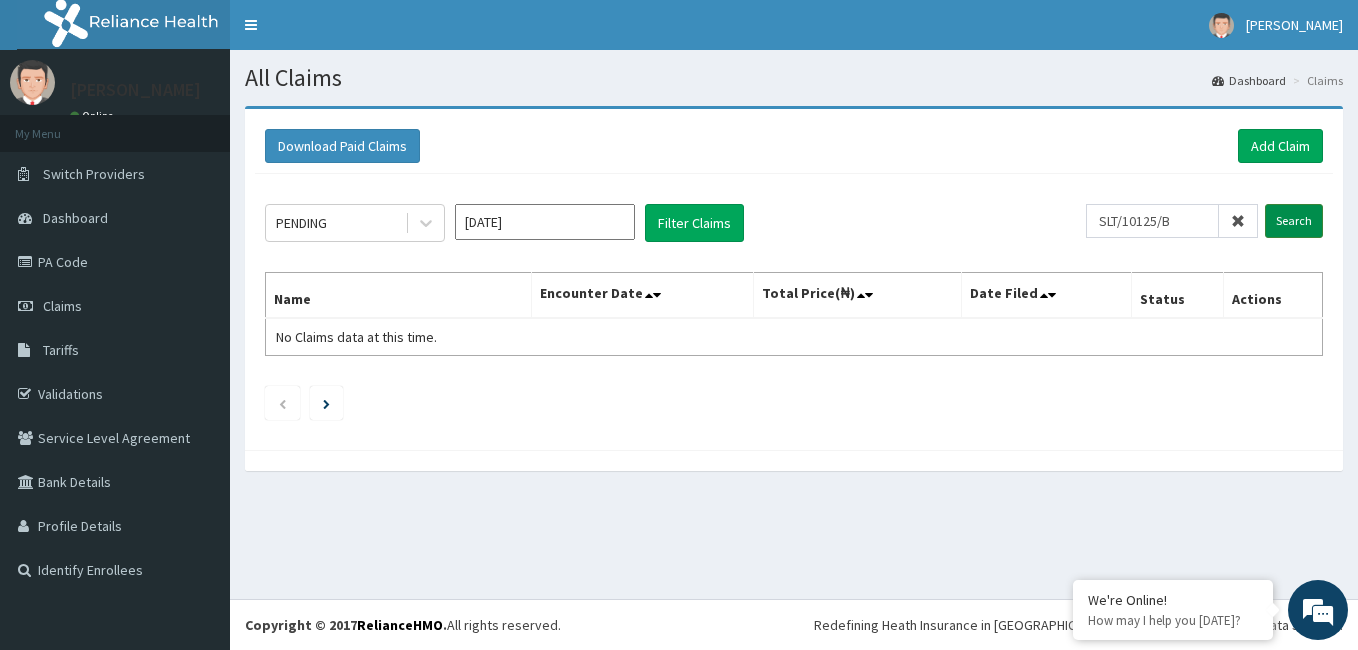 click on "Search" at bounding box center [1294, 221] 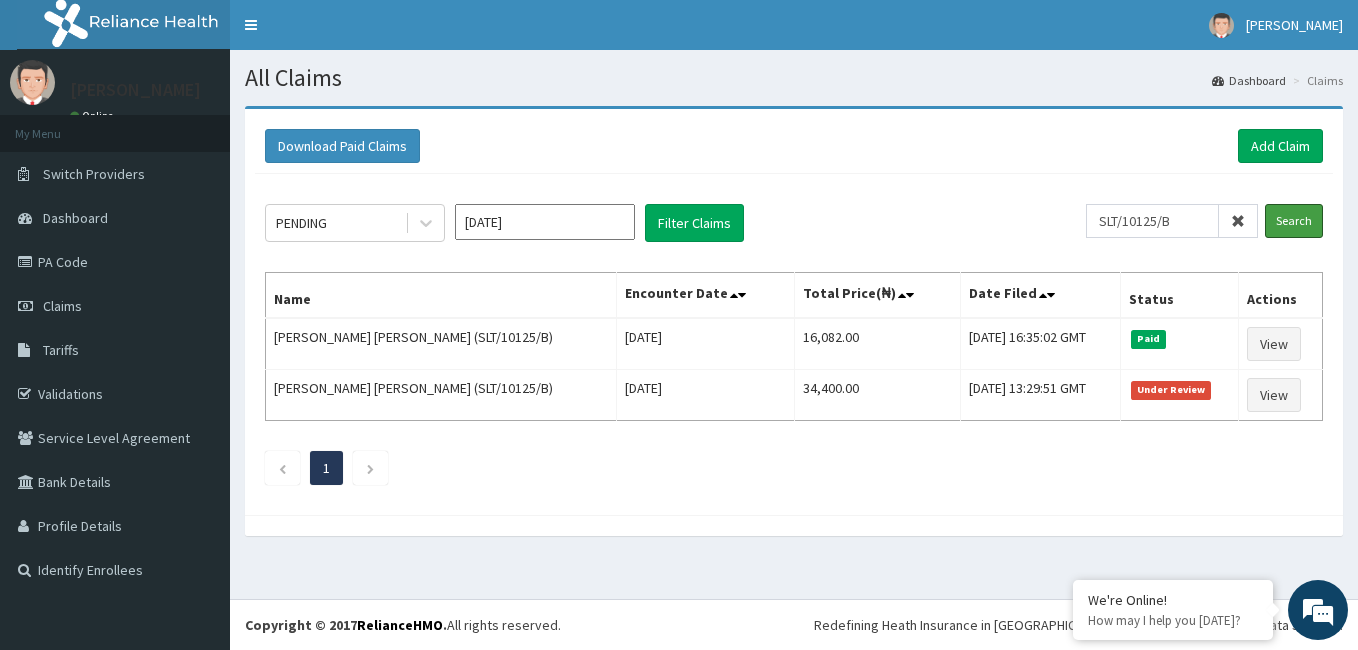 scroll, scrollTop: 0, scrollLeft: 0, axis: both 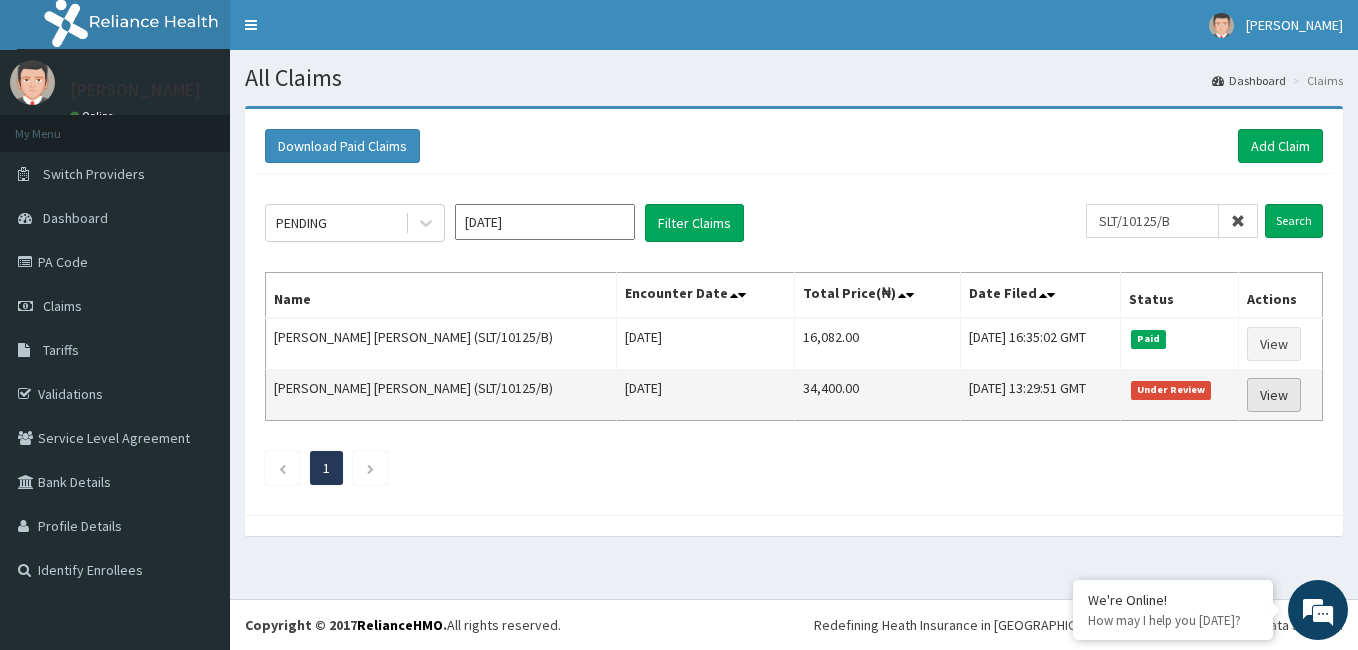 click on "View" at bounding box center (1274, 395) 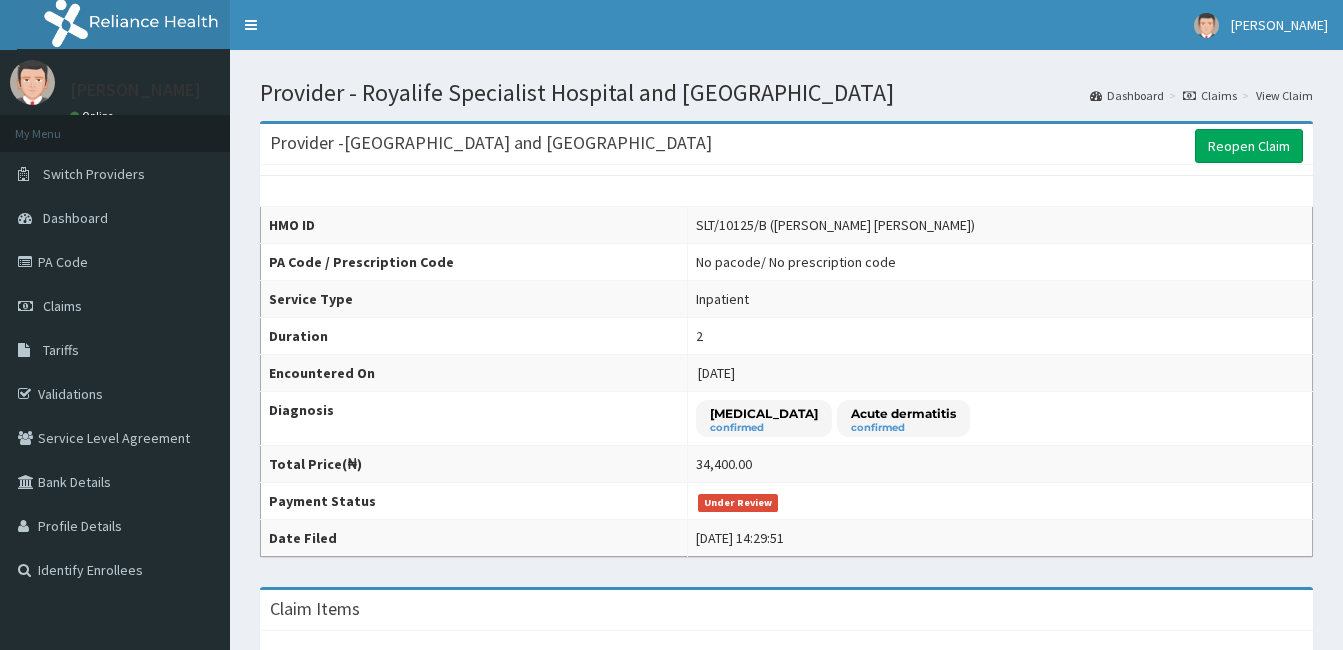 scroll, scrollTop: 0, scrollLeft: 0, axis: both 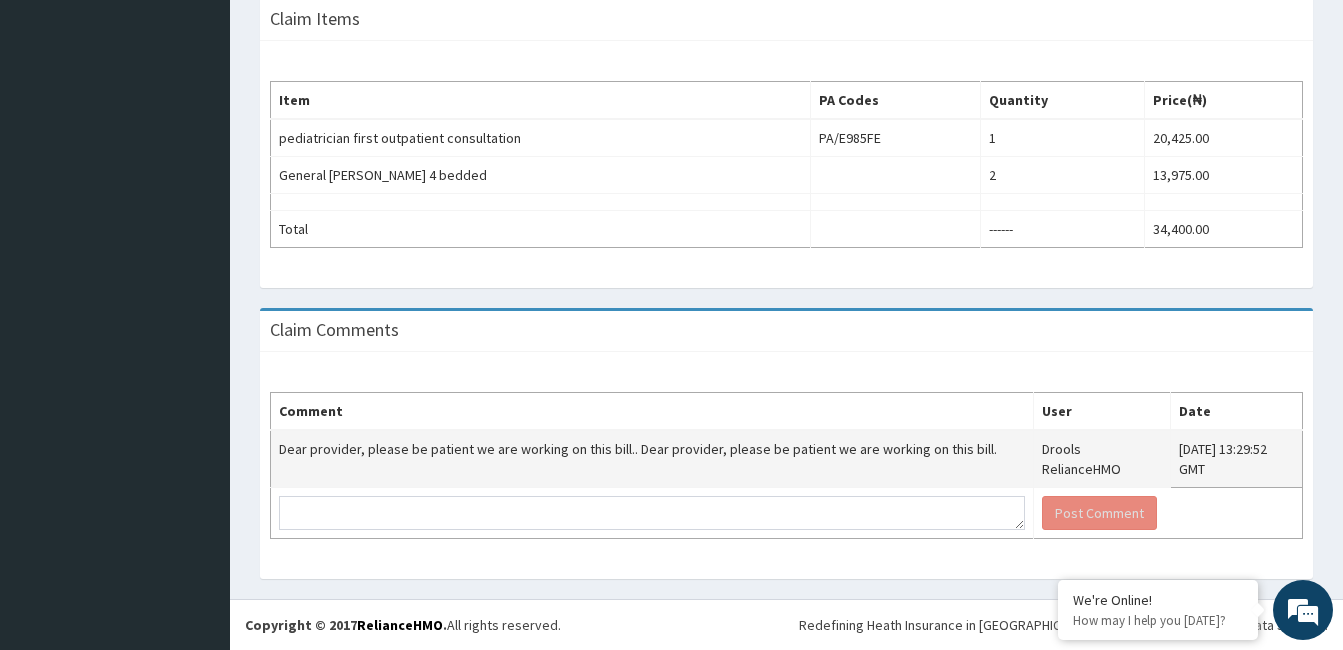 click on "Wed, 02 Jul 2025 13:29:52 GMT" at bounding box center [1237, 459] 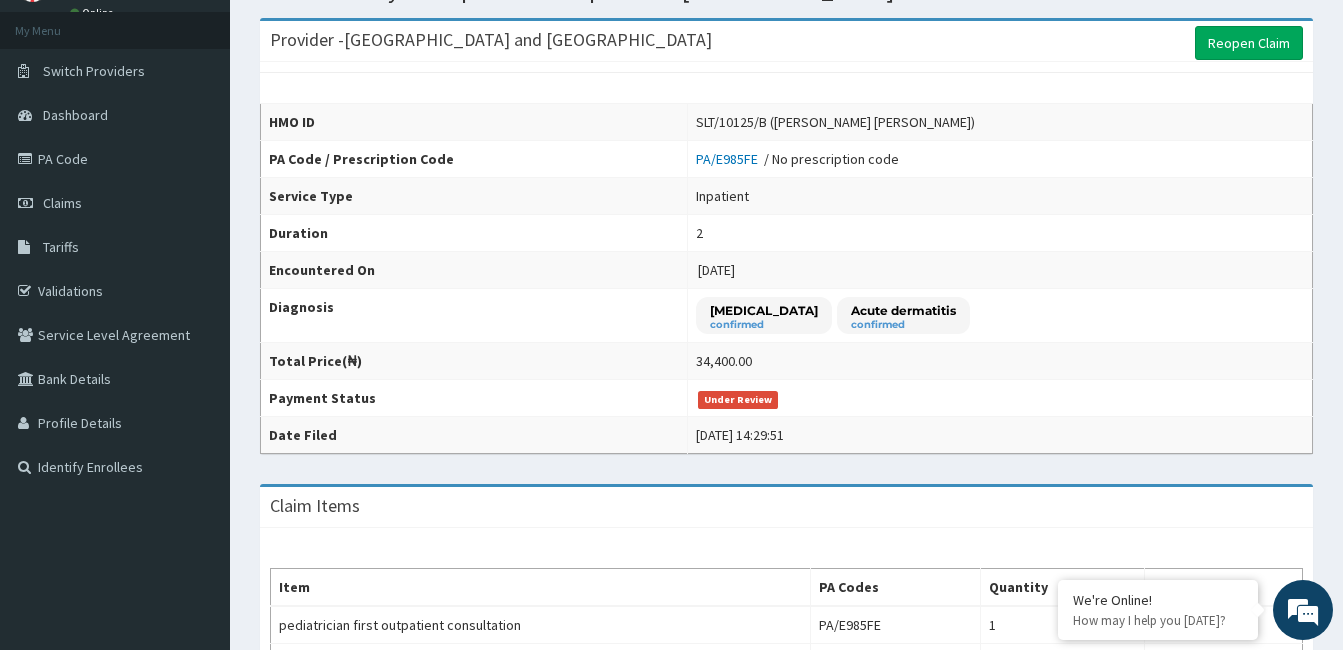 scroll, scrollTop: 0, scrollLeft: 0, axis: both 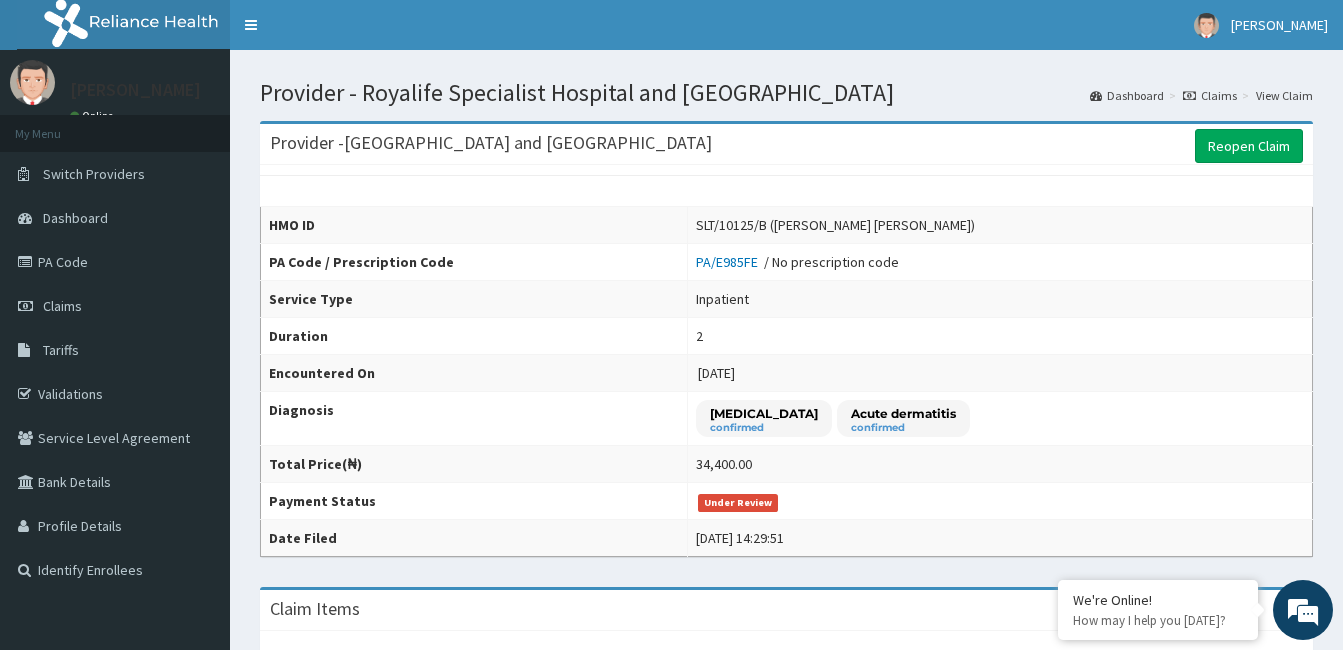 click on "Neonatal jaundice confirmed Acute dermatitis confirmed" at bounding box center [999, 419] 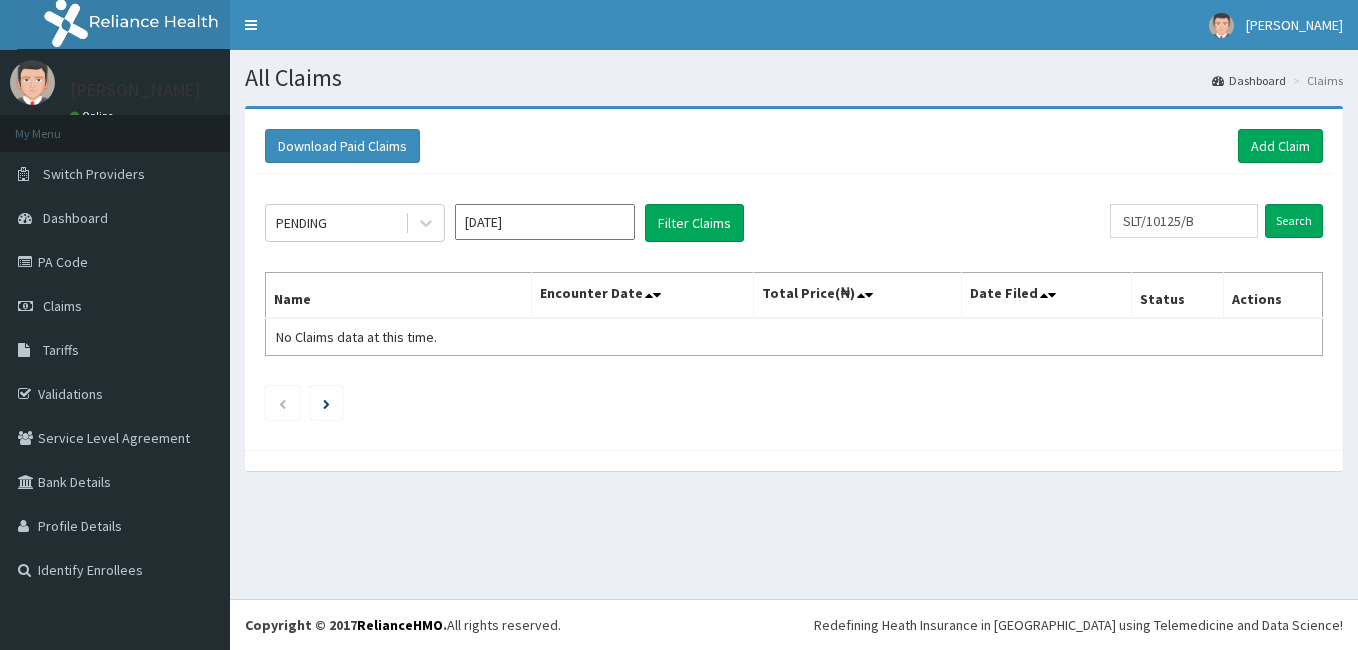 scroll, scrollTop: 0, scrollLeft: 0, axis: both 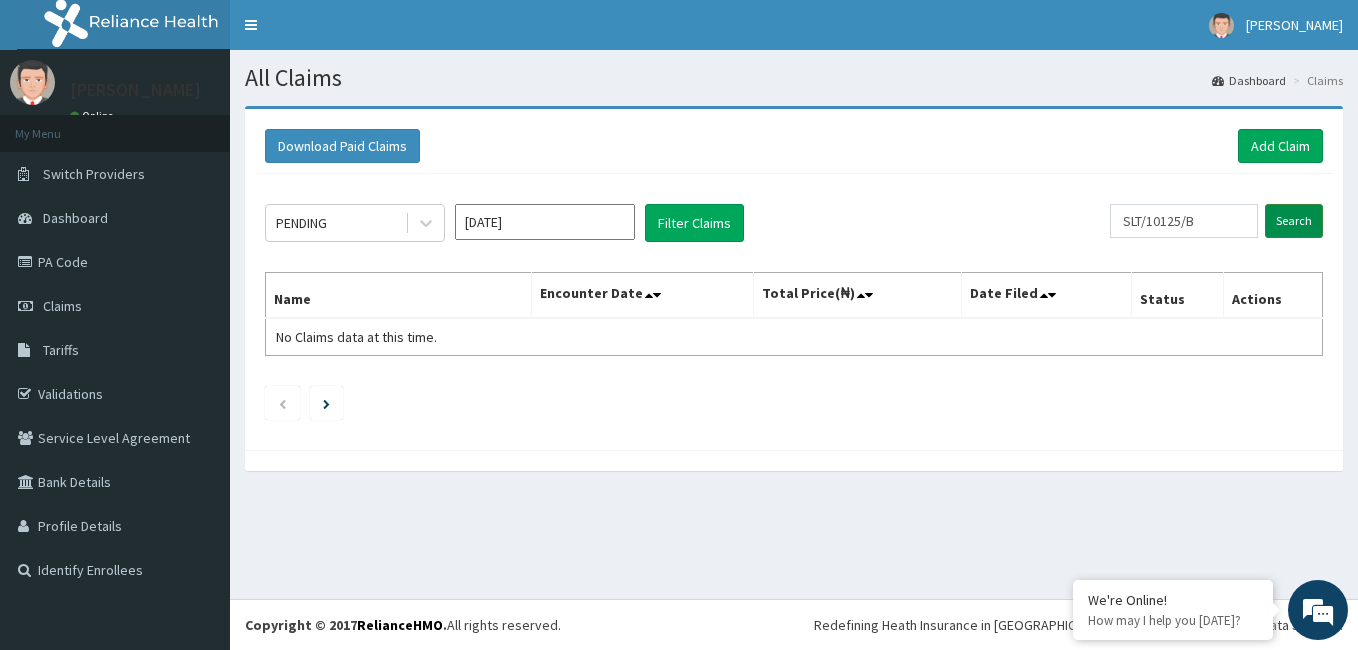 click on "Search" at bounding box center (1294, 221) 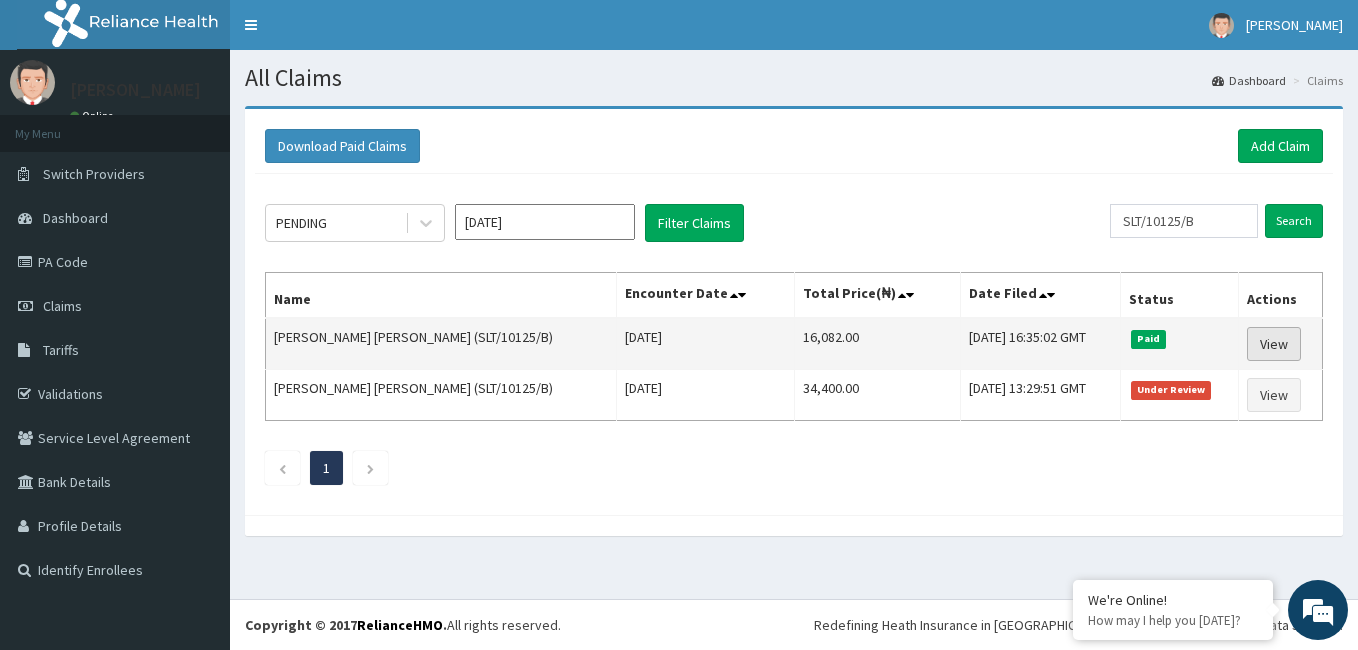 click on "View" at bounding box center (1274, 344) 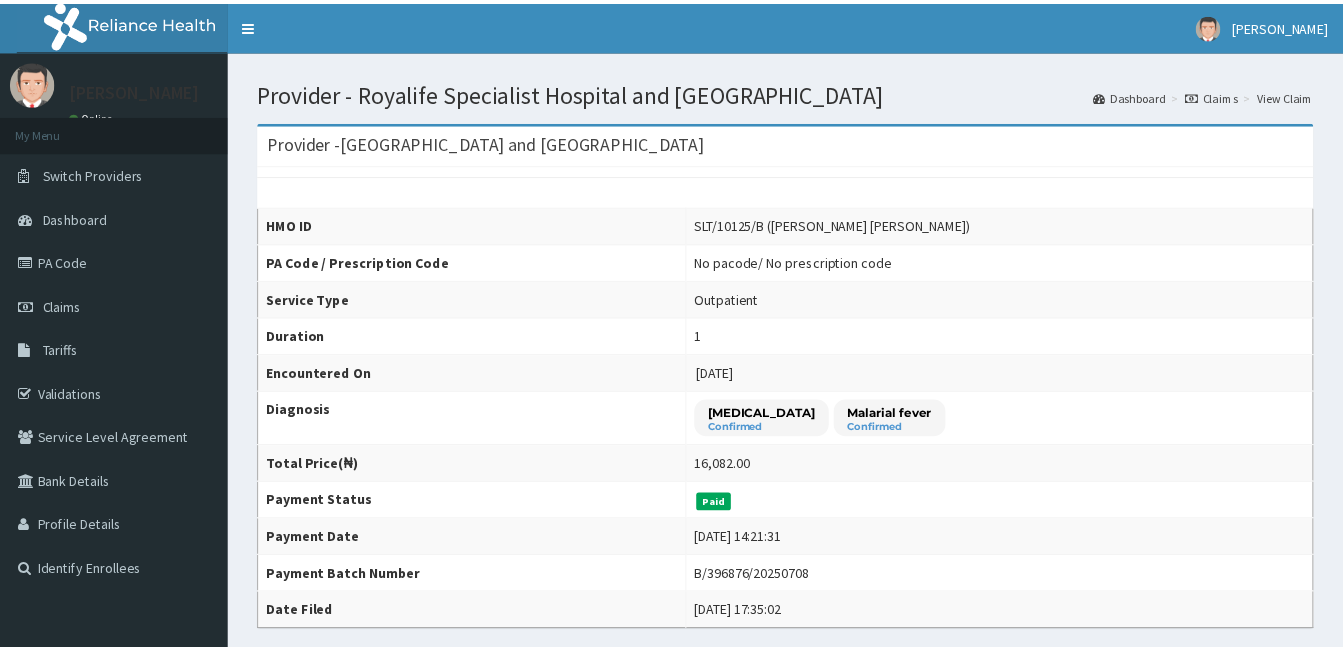 scroll, scrollTop: 0, scrollLeft: 0, axis: both 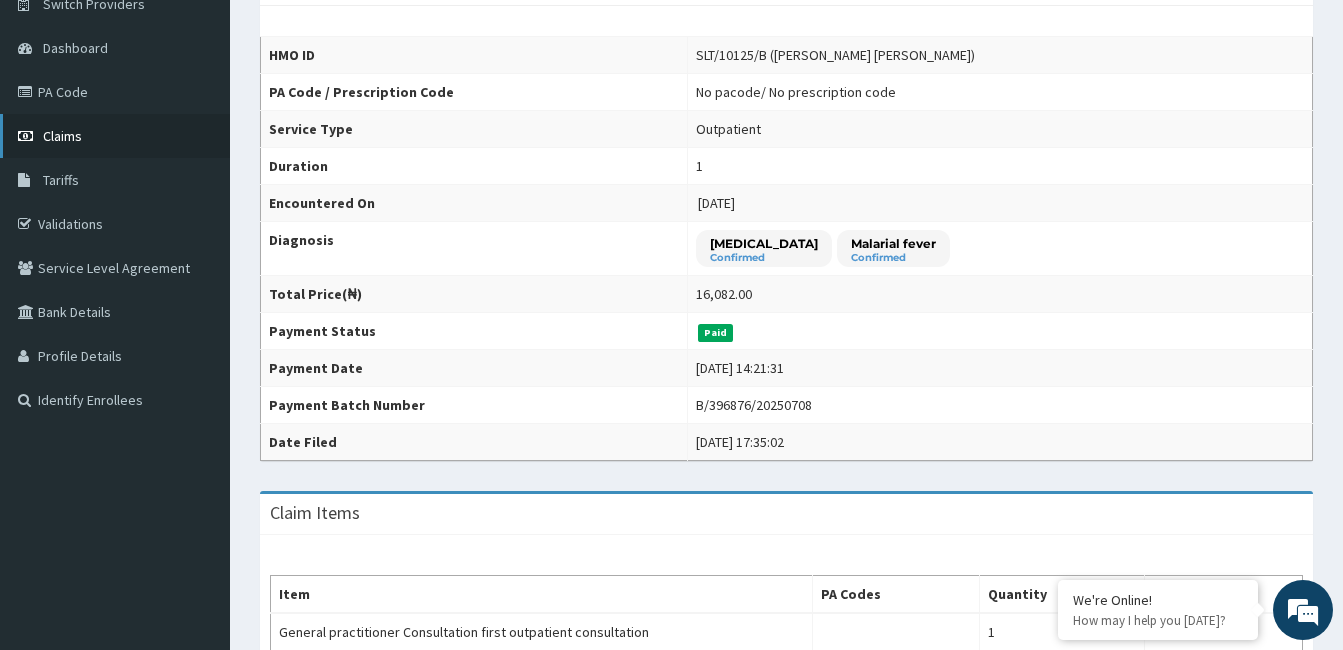 click on "Claims" at bounding box center [115, 136] 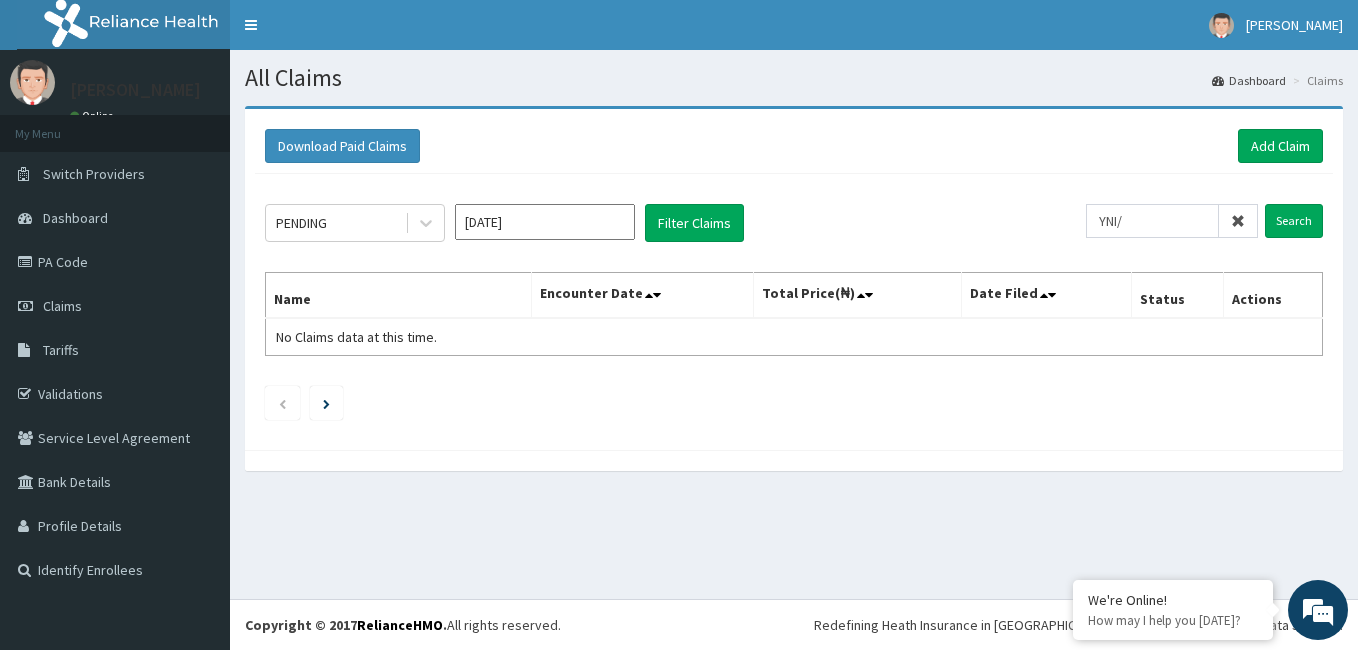 scroll, scrollTop: 0, scrollLeft: 0, axis: both 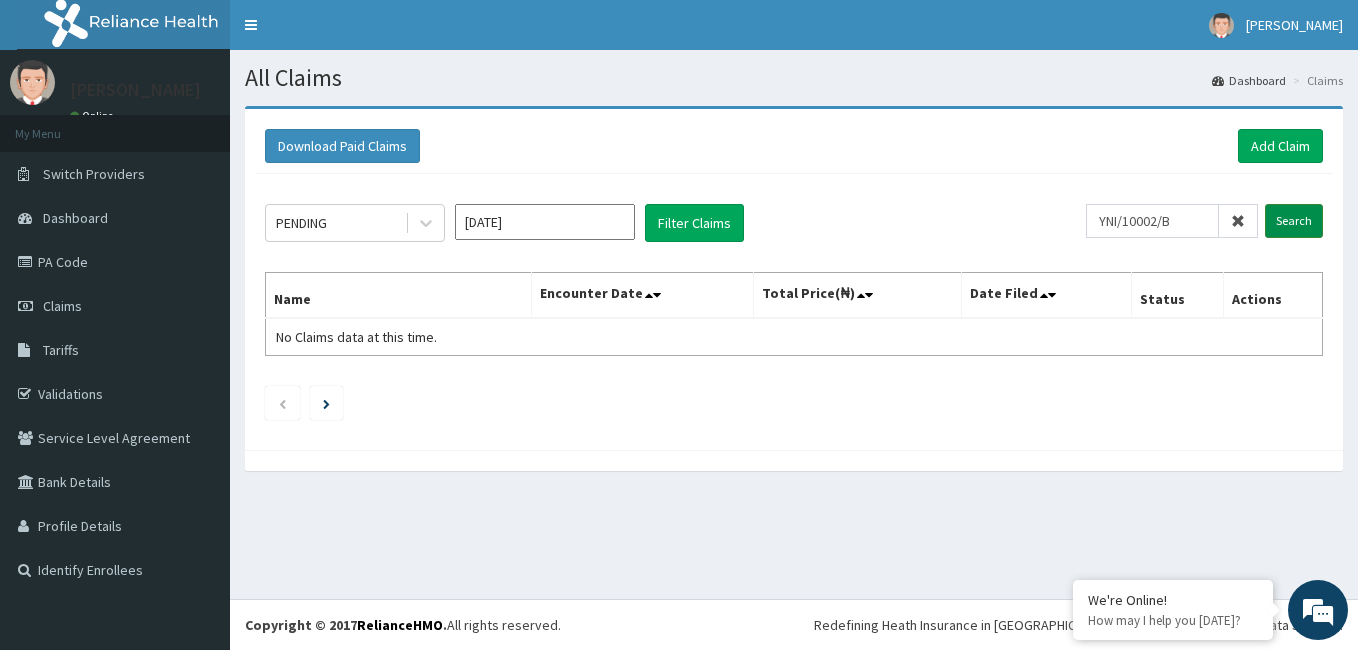 type on "YNI/10002/B" 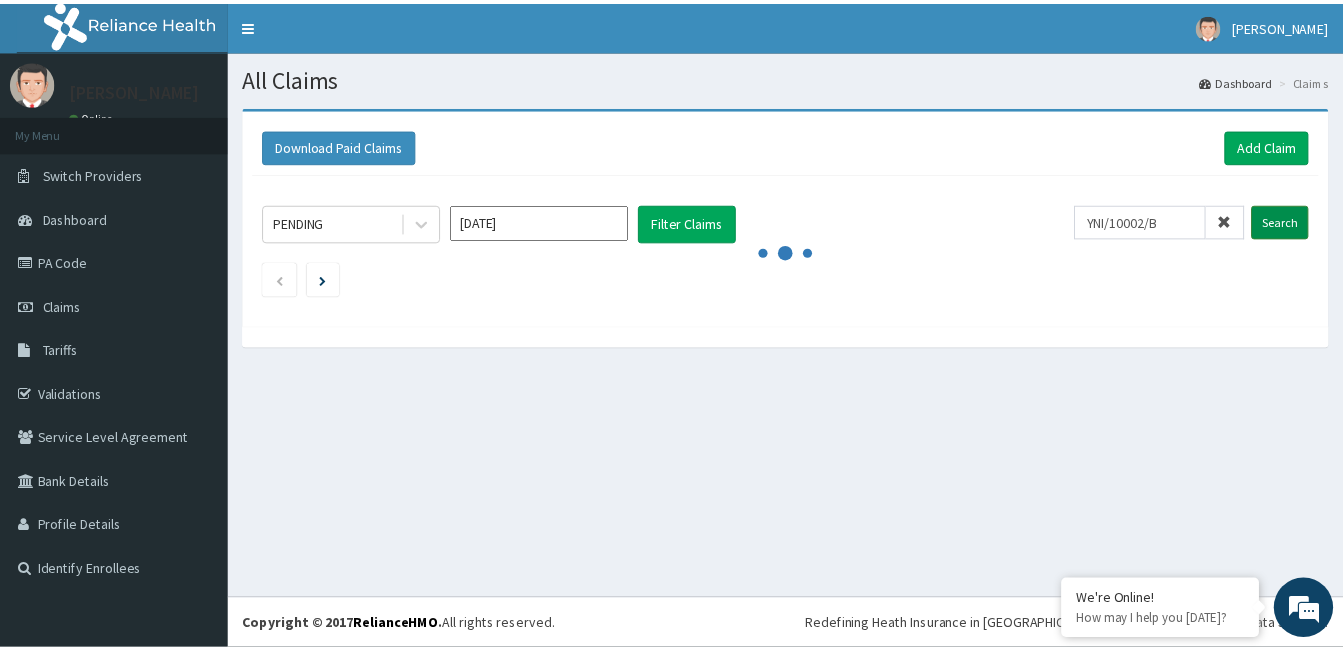 scroll, scrollTop: 0, scrollLeft: 0, axis: both 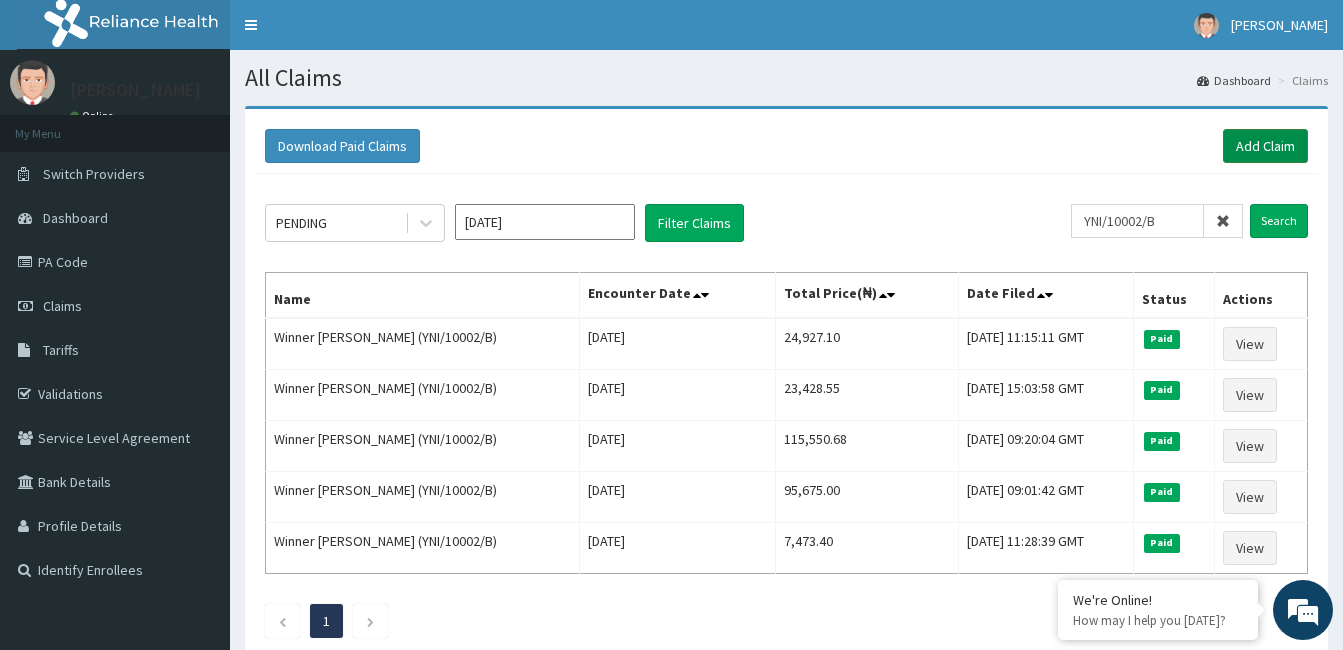 click on "Add Claim" at bounding box center [1265, 146] 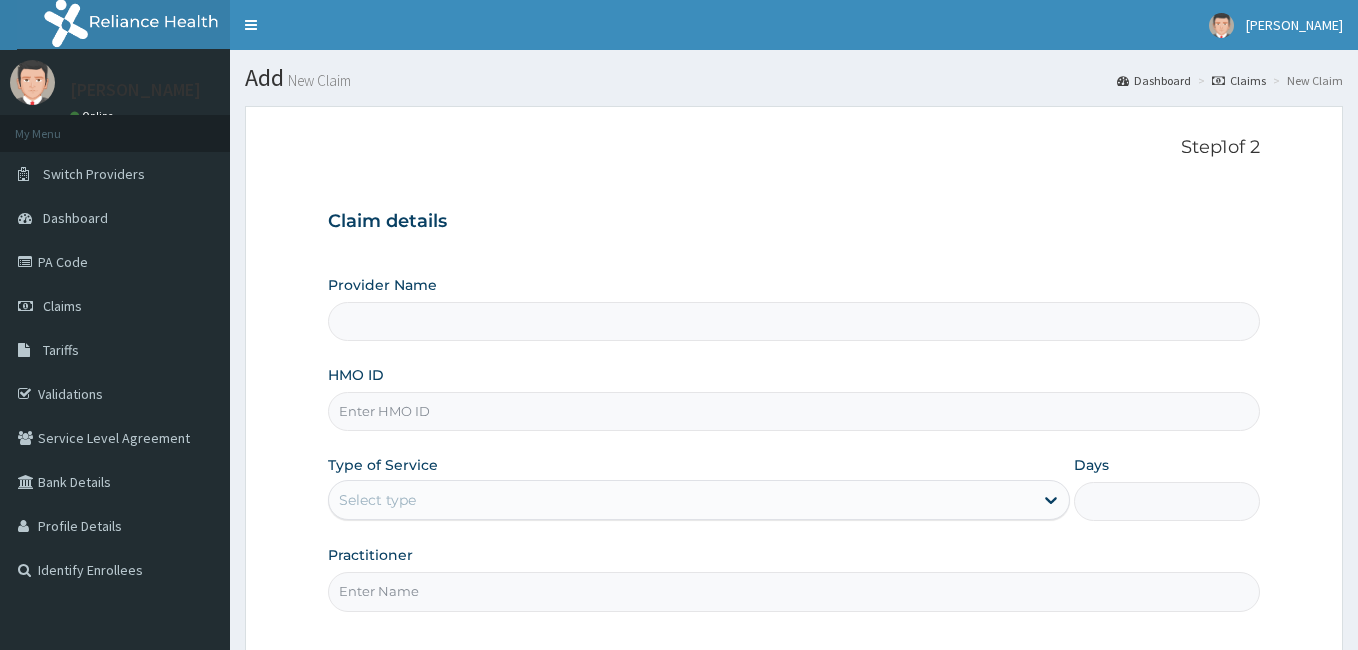 scroll, scrollTop: 0, scrollLeft: 0, axis: both 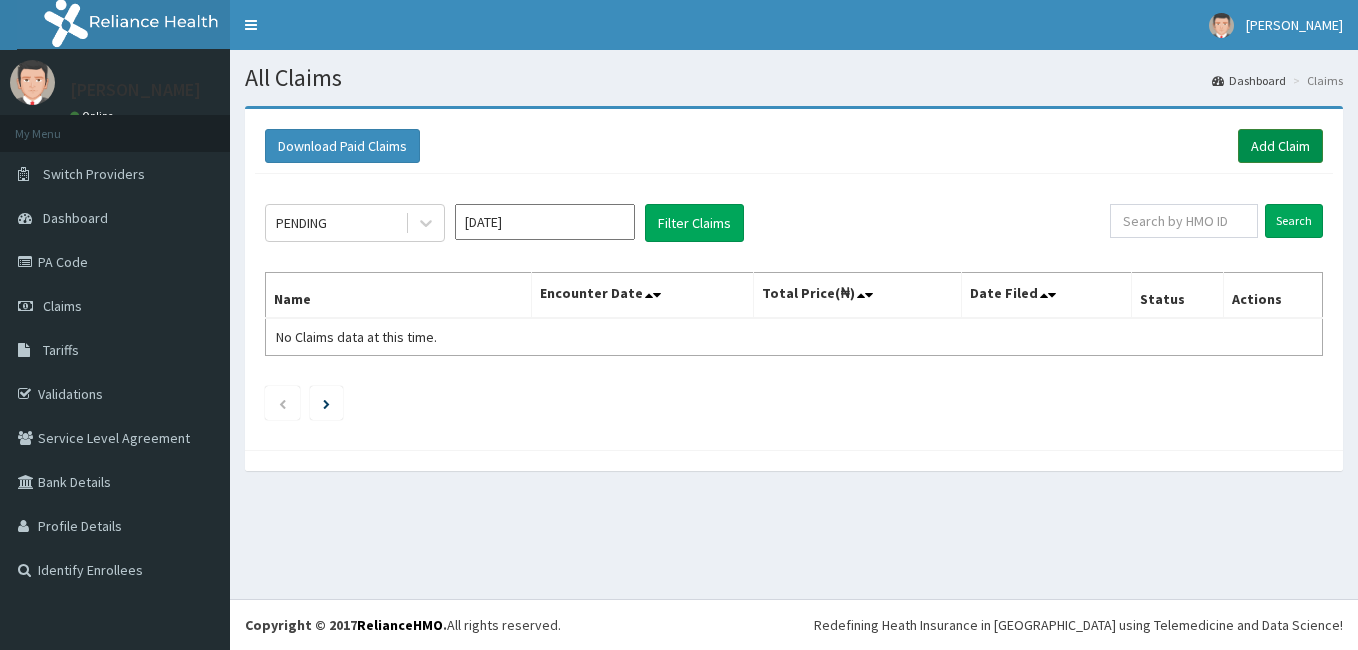 click on "Add Claim" at bounding box center [1280, 146] 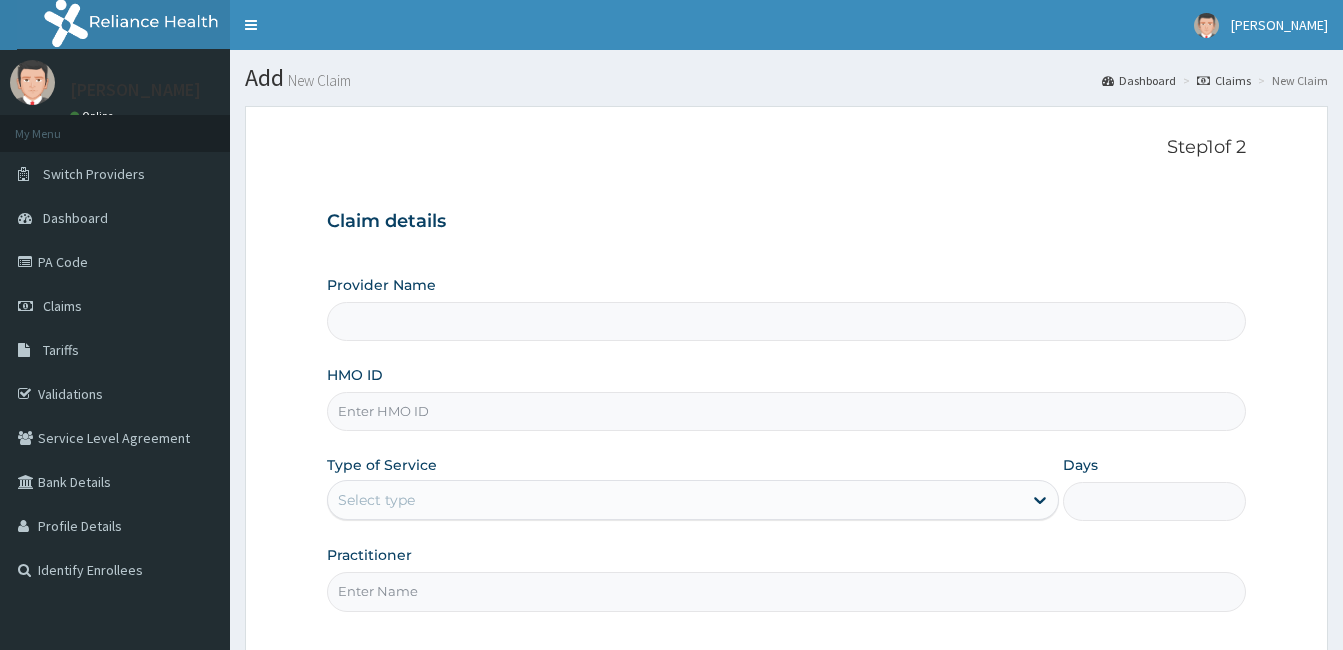 scroll, scrollTop: 0, scrollLeft: 0, axis: both 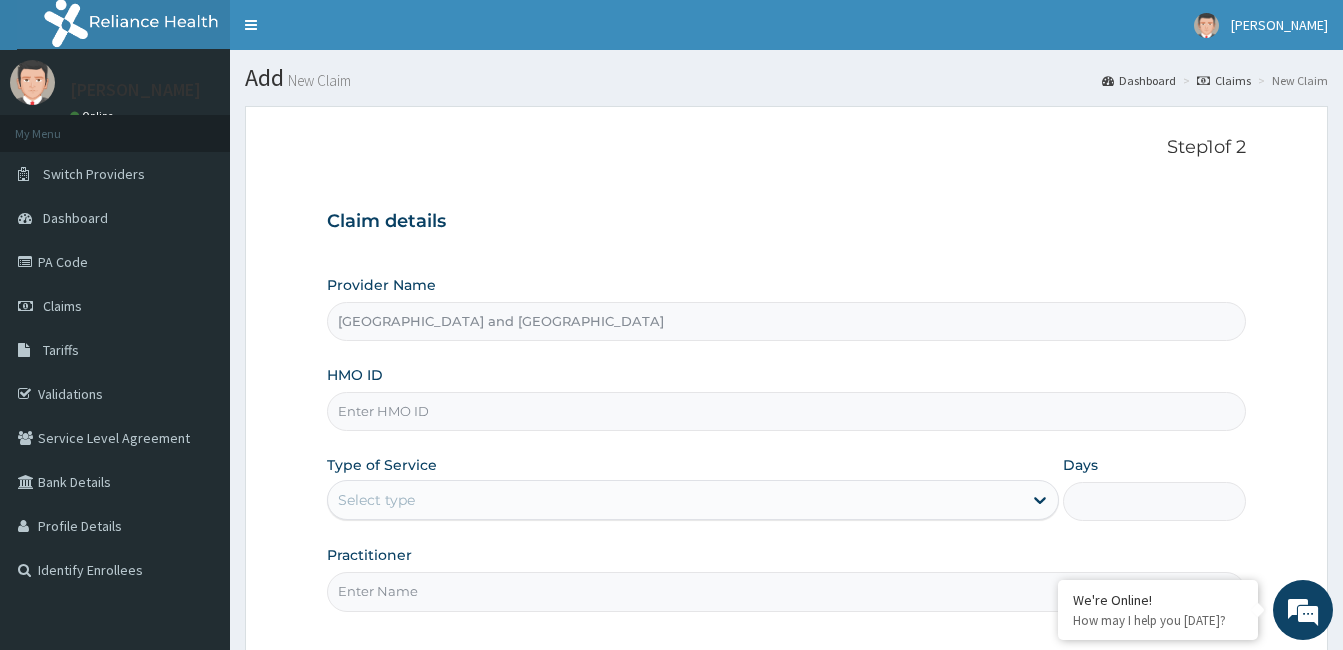 click on "HMO ID" at bounding box center [786, 411] 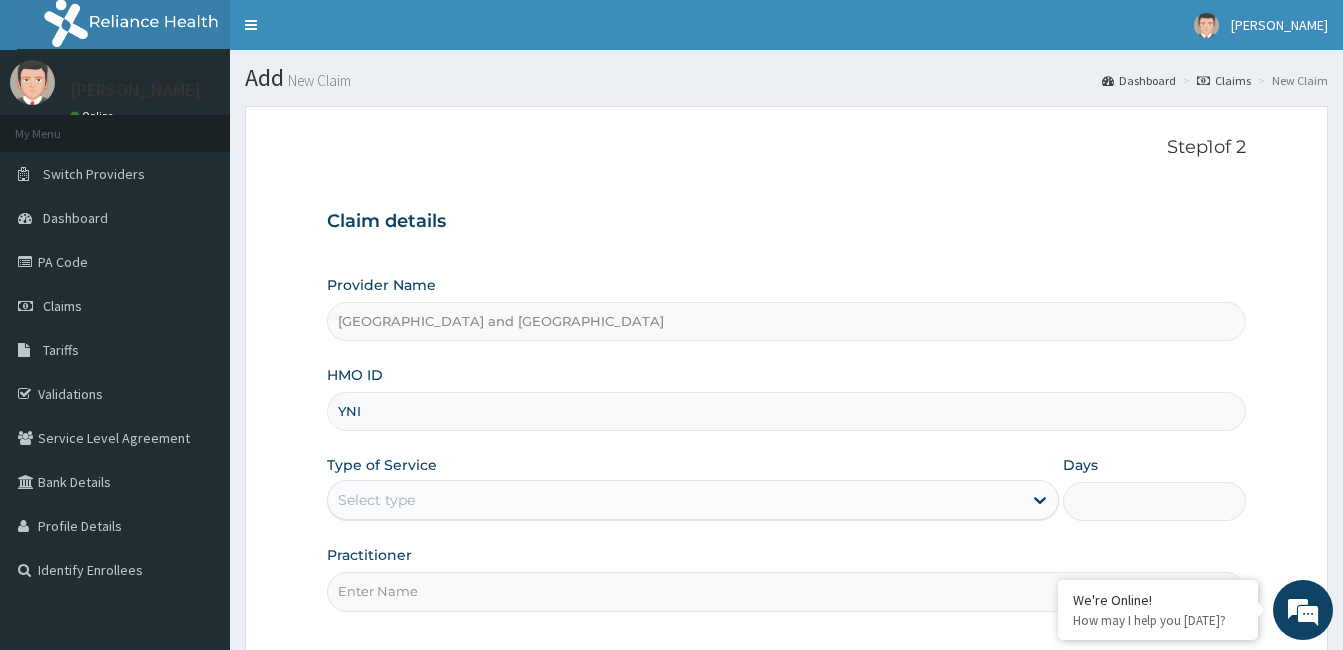 type on "yni/10002/b" 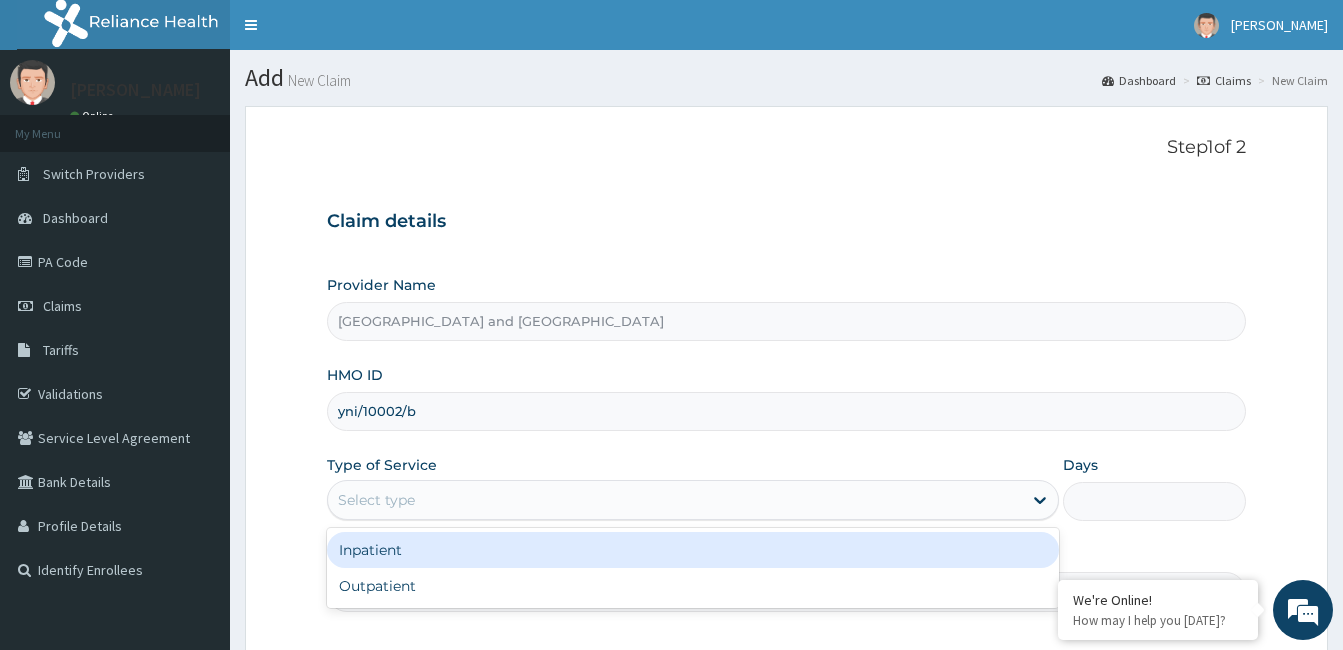 click on "Select type" at bounding box center (376, 500) 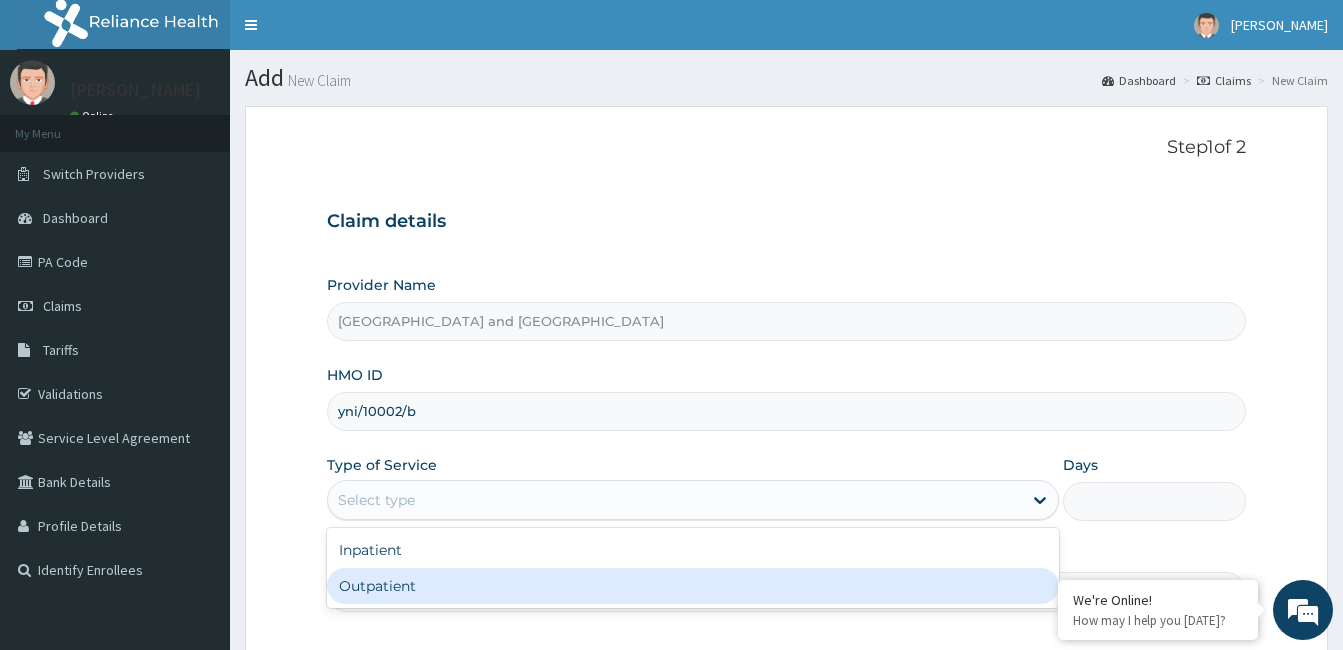 scroll, scrollTop: 0, scrollLeft: 0, axis: both 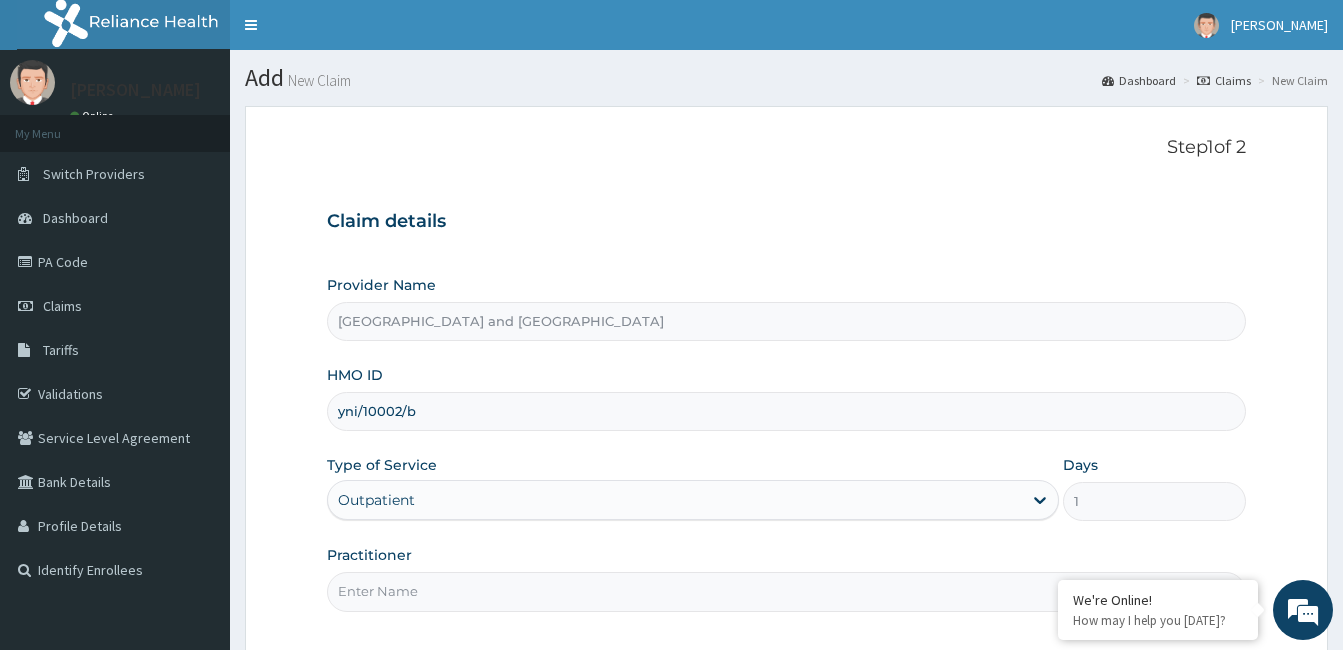click on "Practitioner" at bounding box center [786, 591] 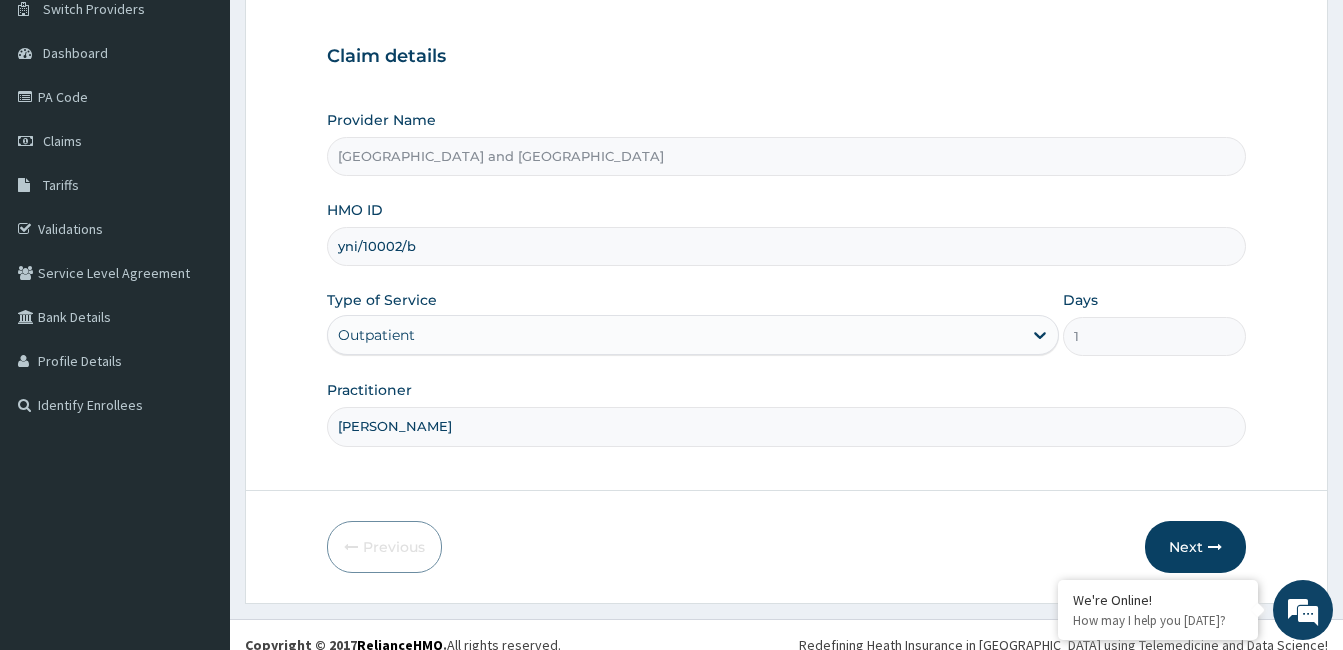 scroll, scrollTop: 185, scrollLeft: 0, axis: vertical 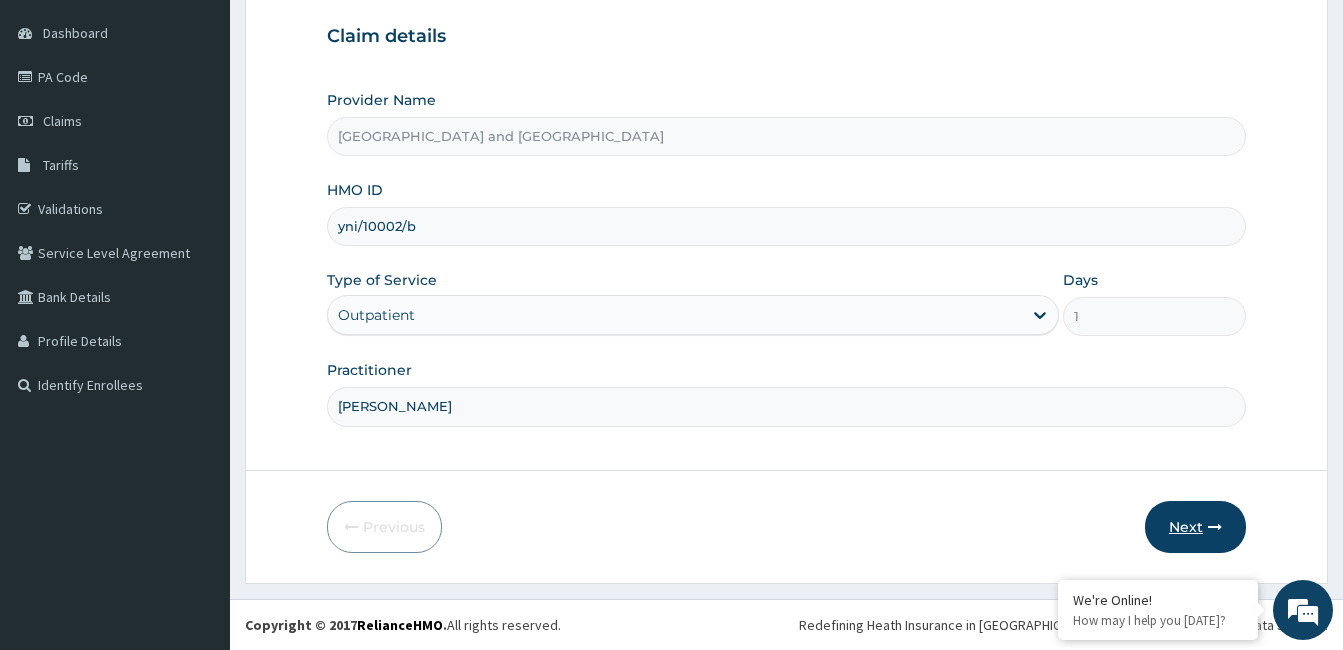 click on "Next" at bounding box center [1195, 527] 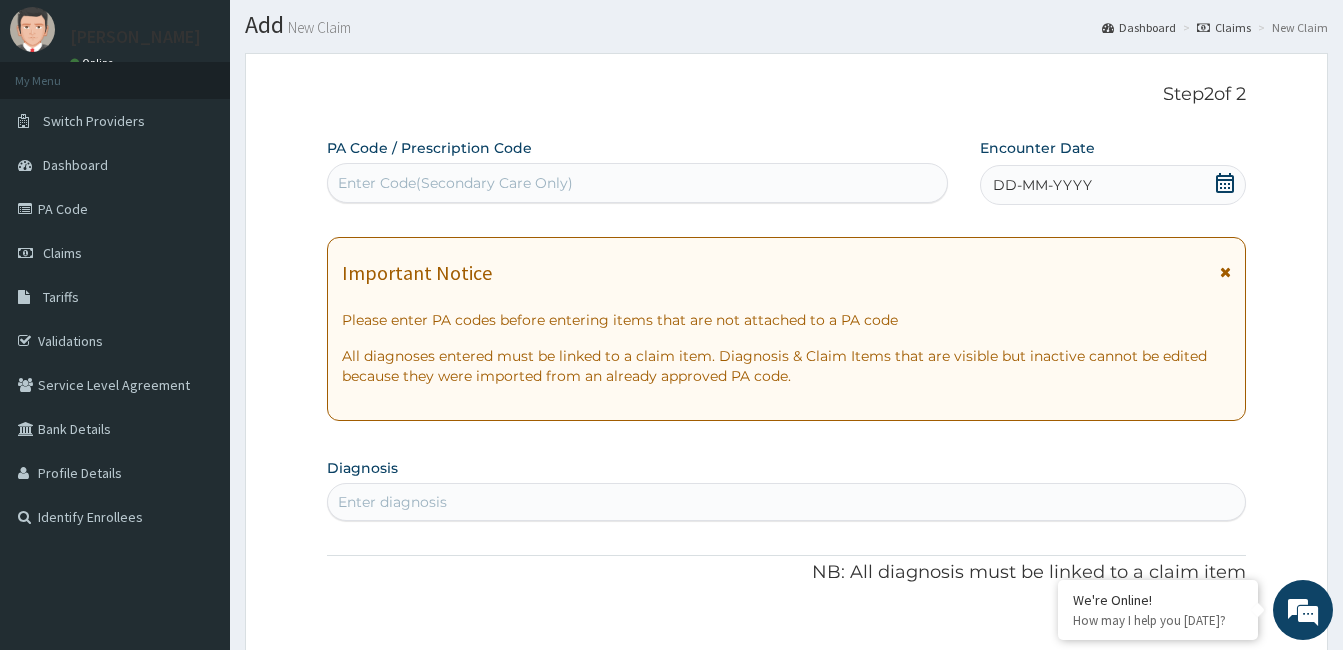 scroll, scrollTop: 4, scrollLeft: 0, axis: vertical 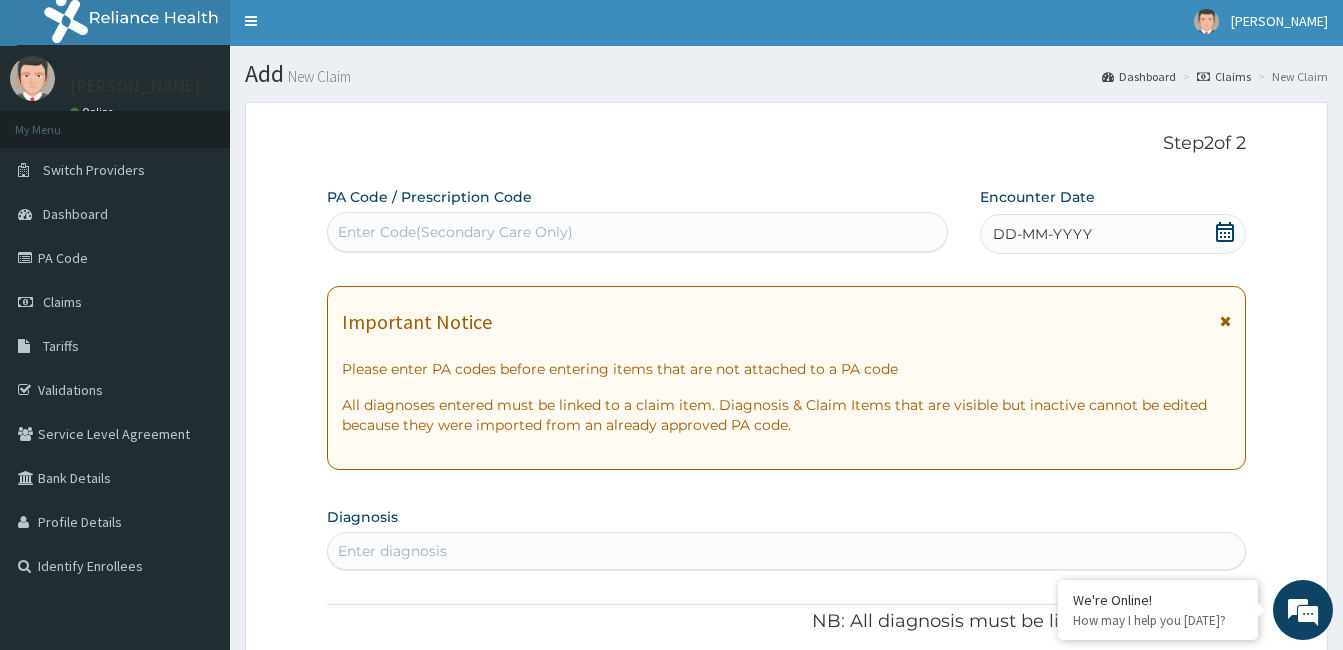click on "DD-MM-YYYY" at bounding box center [1113, 234] 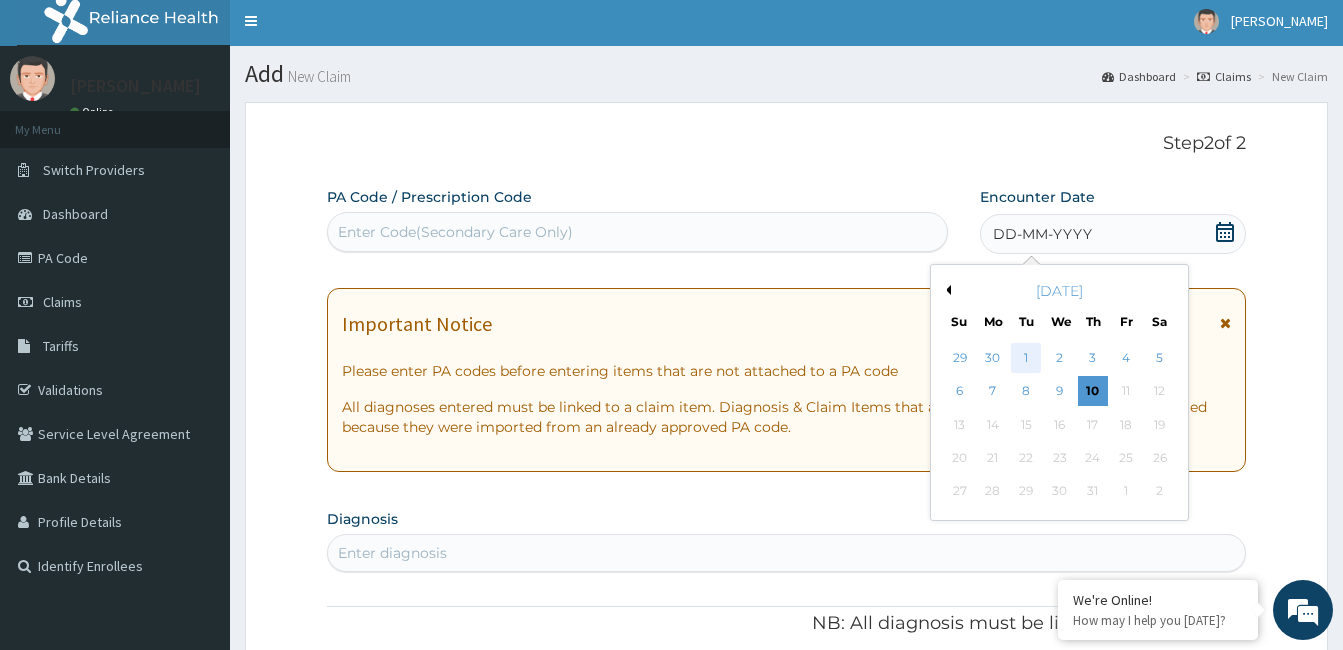 click on "1" at bounding box center [1026, 358] 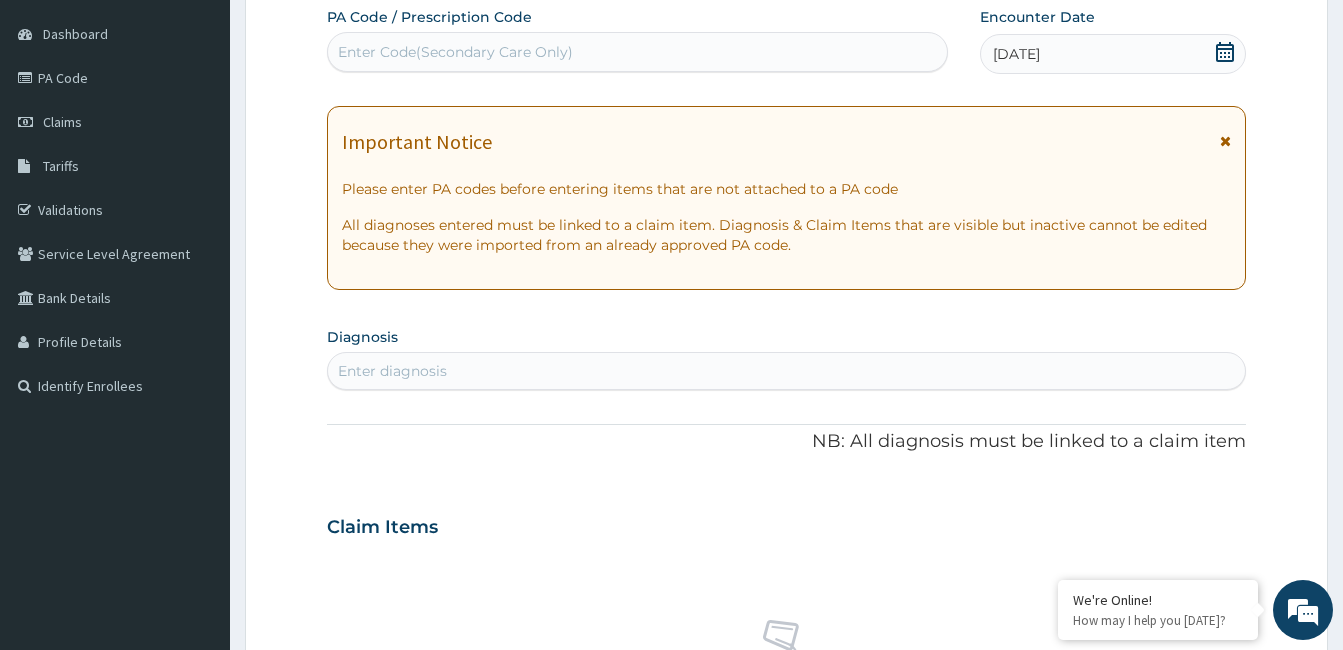 scroll, scrollTop: 186, scrollLeft: 0, axis: vertical 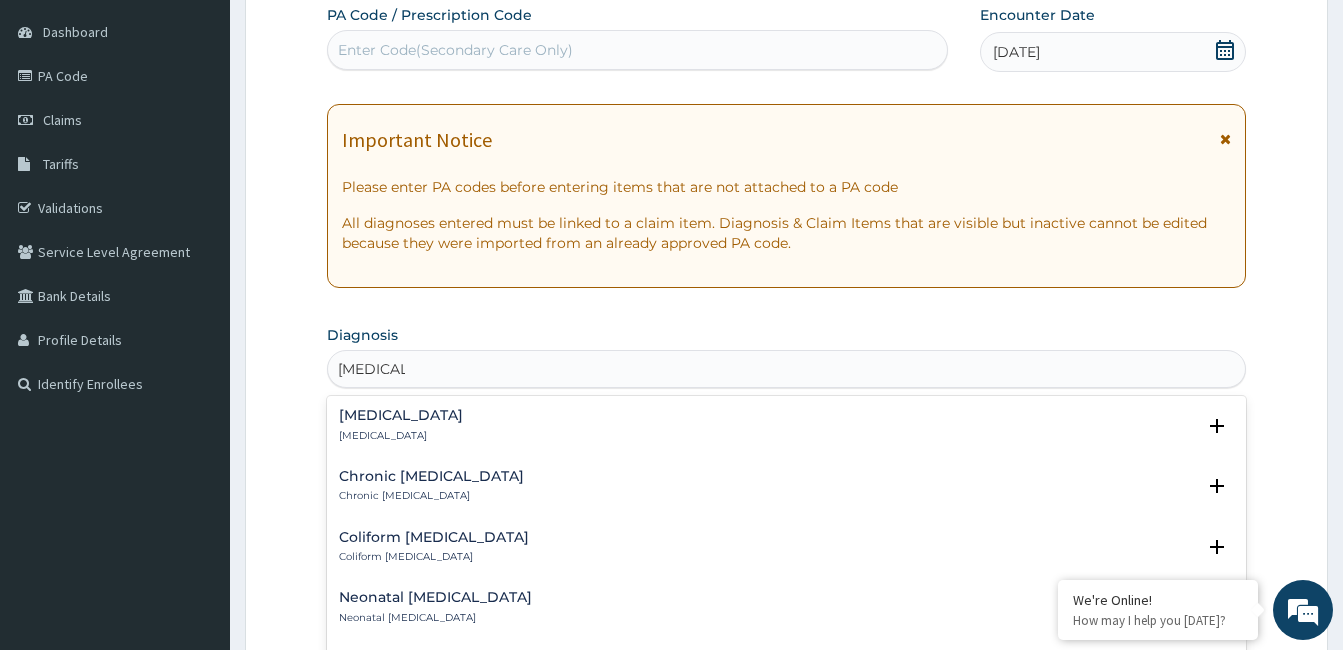 click on "Acute mastitis Acute mastitis" at bounding box center [401, 425] 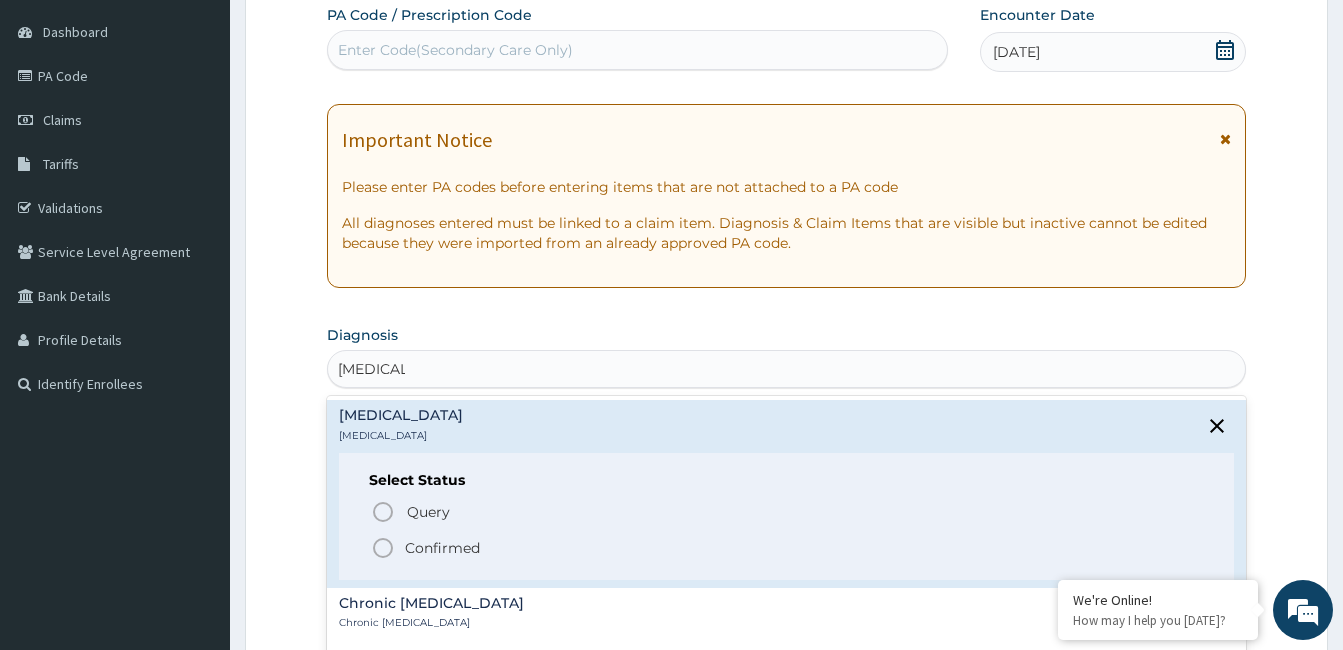 click on "Confirmed" at bounding box center (442, 548) 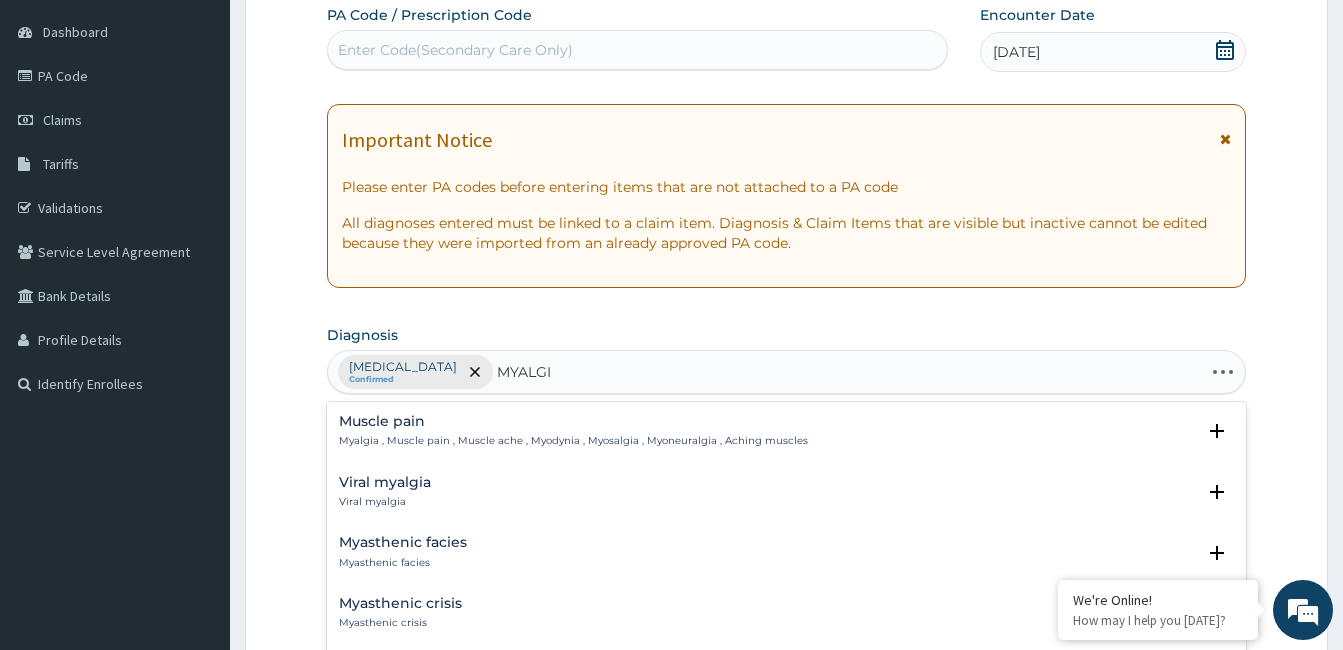 type on "MYALGIA" 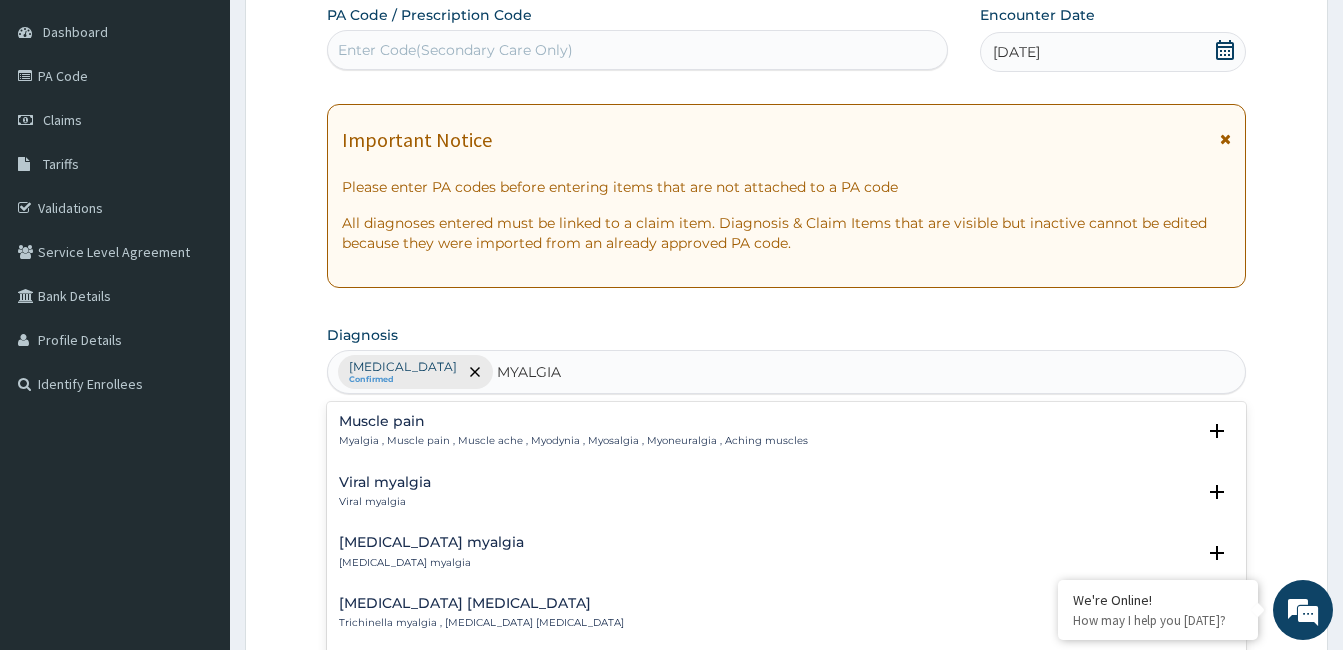 click on "Muscle pain" at bounding box center [573, 421] 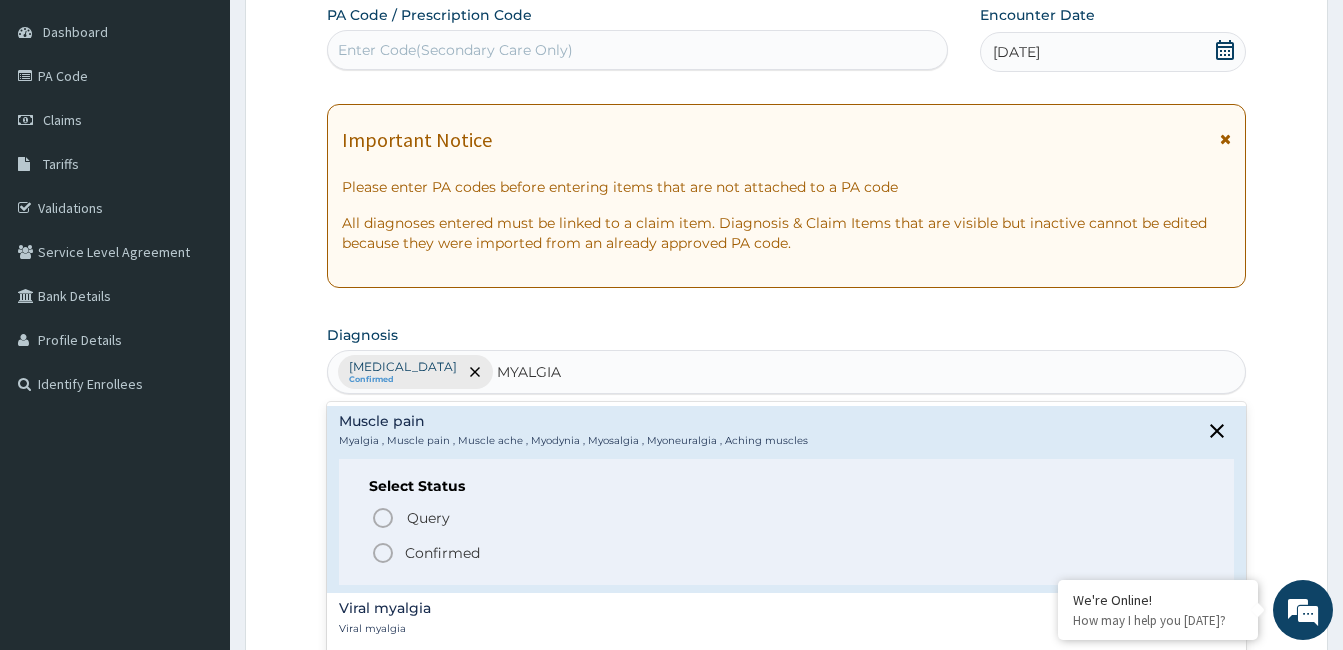 click 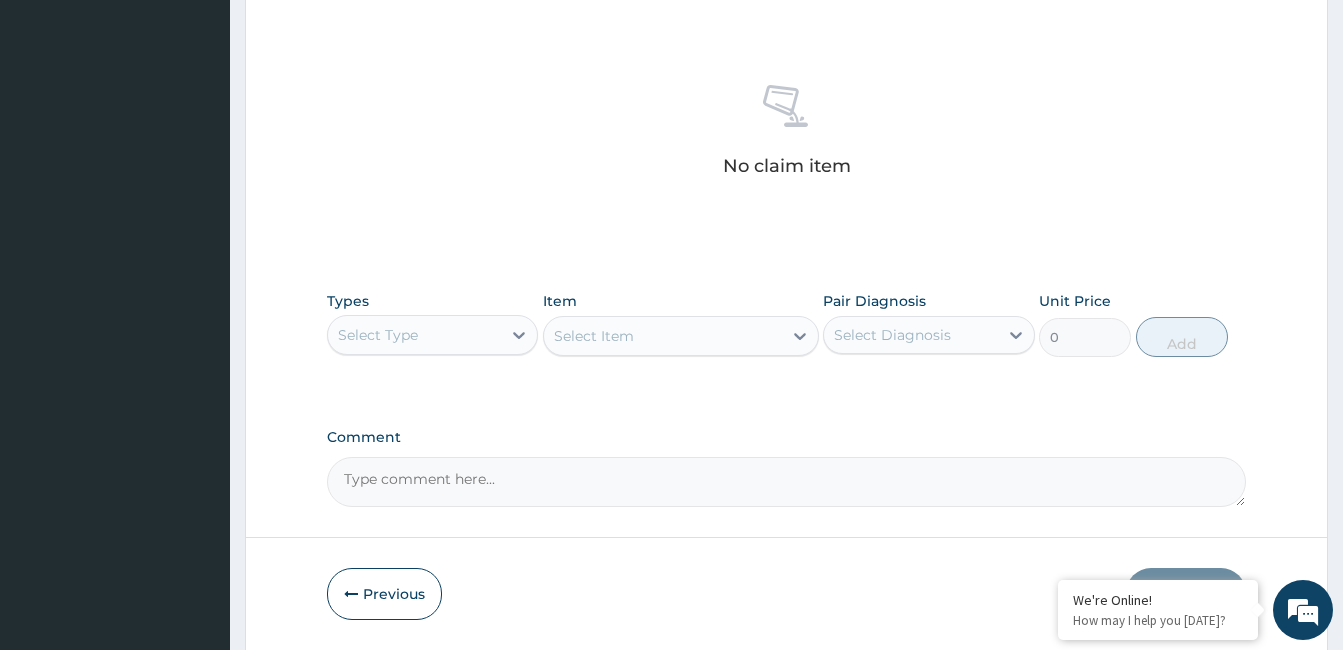 scroll, scrollTop: 730, scrollLeft: 0, axis: vertical 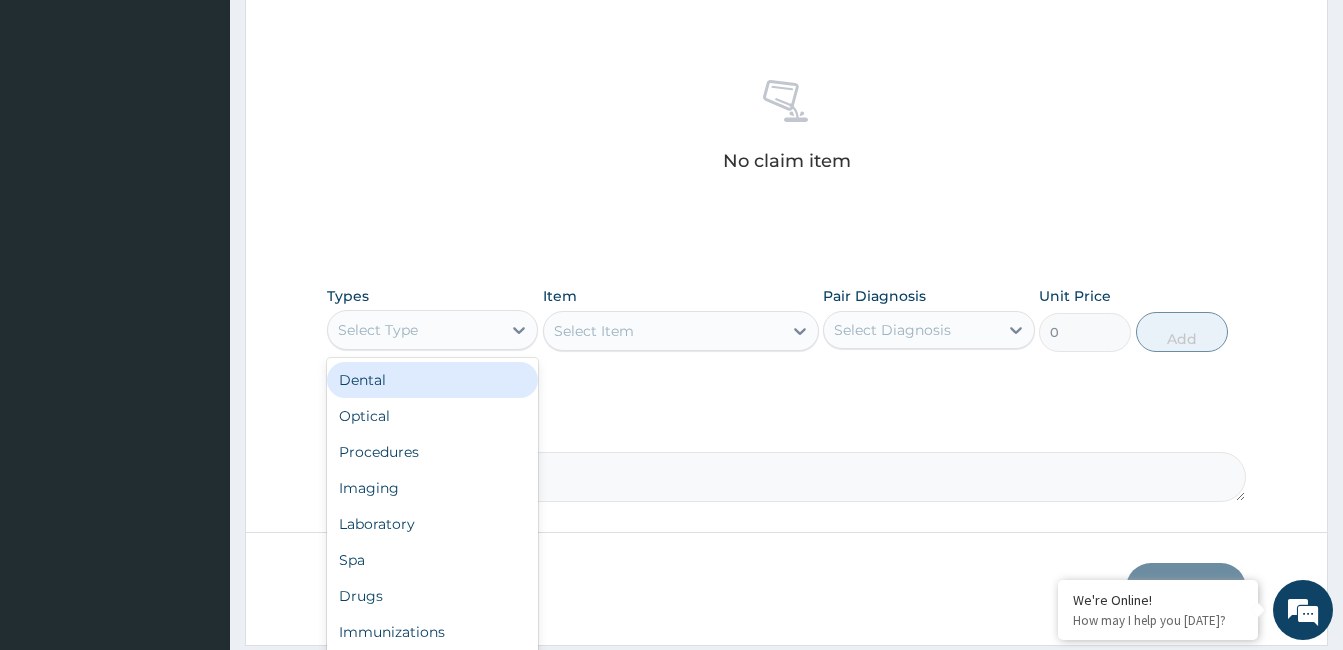 click on "Procedures" at bounding box center (432, 452) 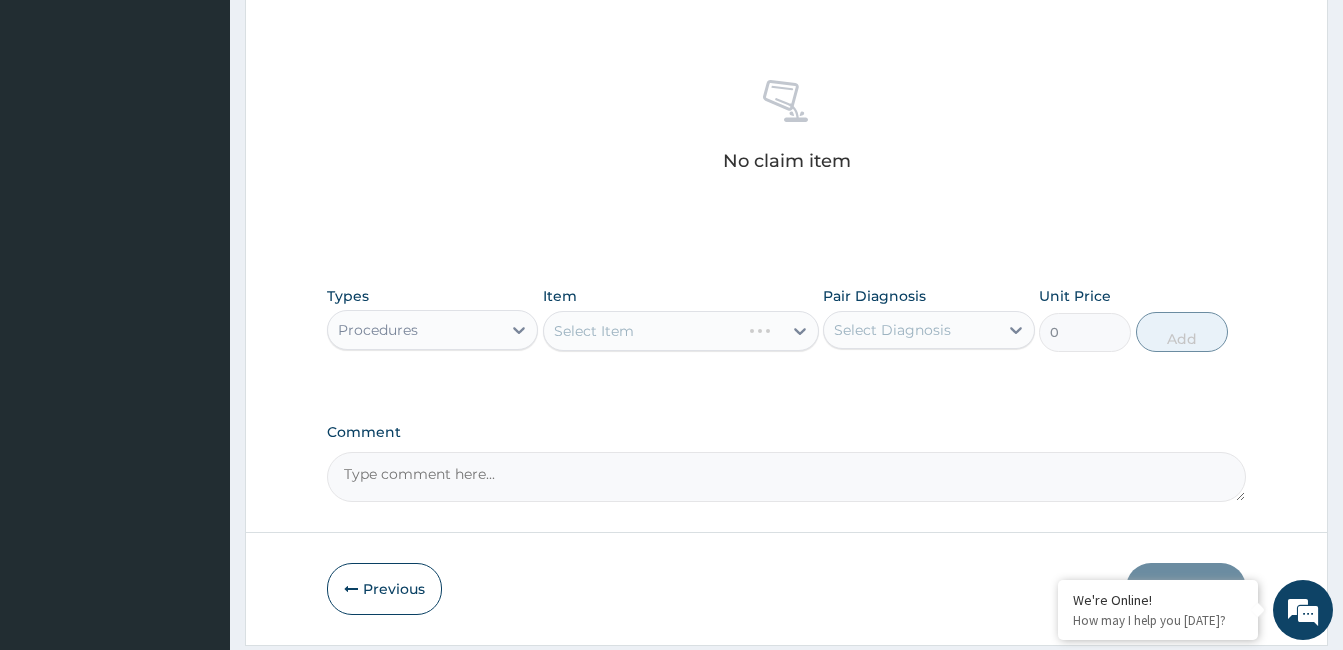 click on "Select Item" at bounding box center (681, 331) 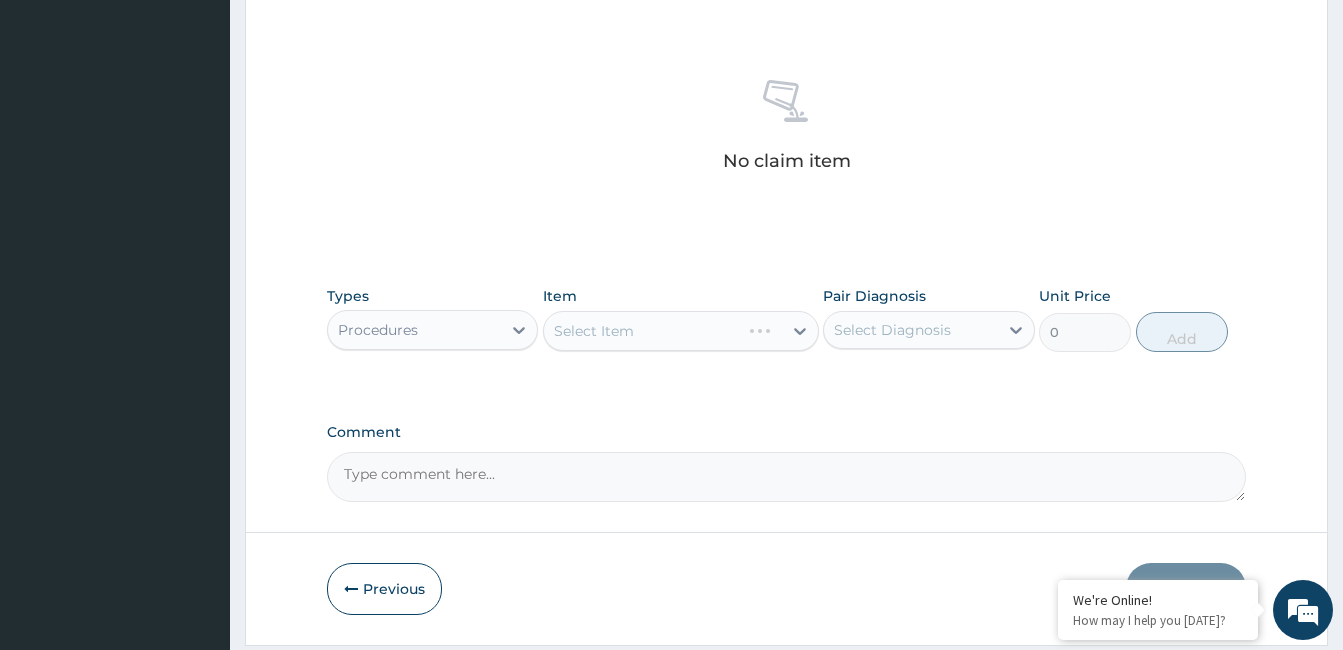 click on "Select Item" at bounding box center (681, 331) 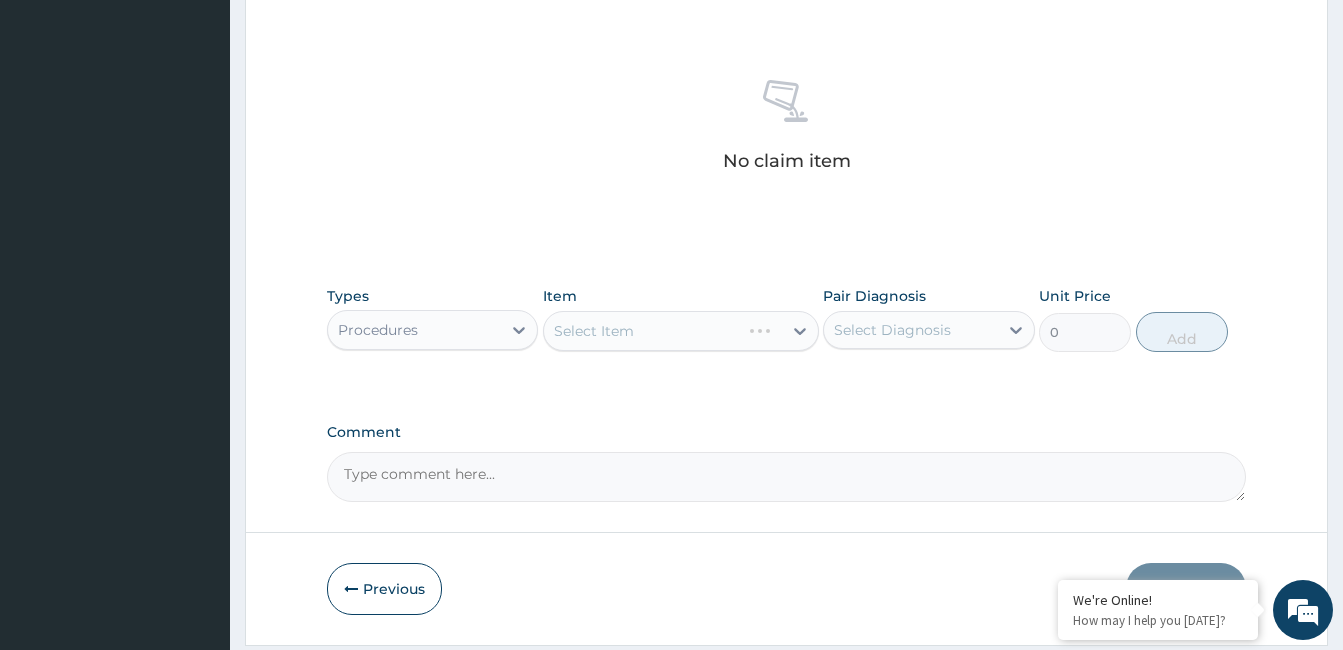 click on "Select Item" at bounding box center [681, 331] 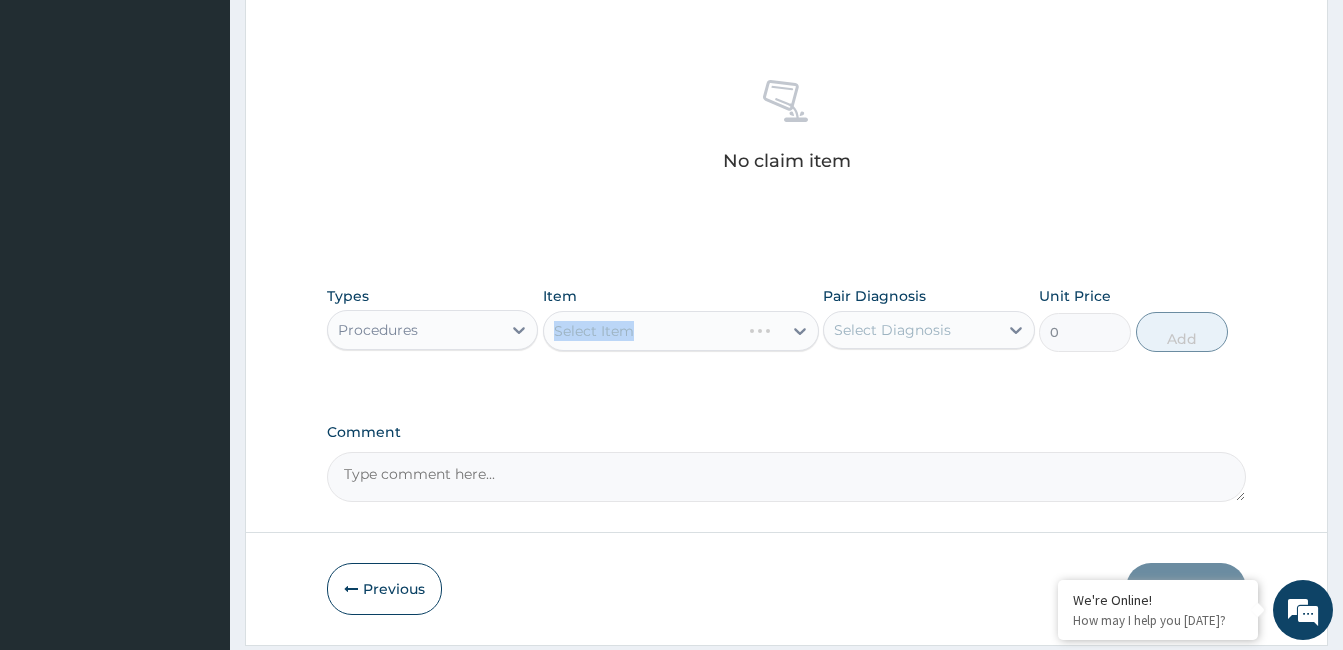 click on "Select Item" at bounding box center [681, 331] 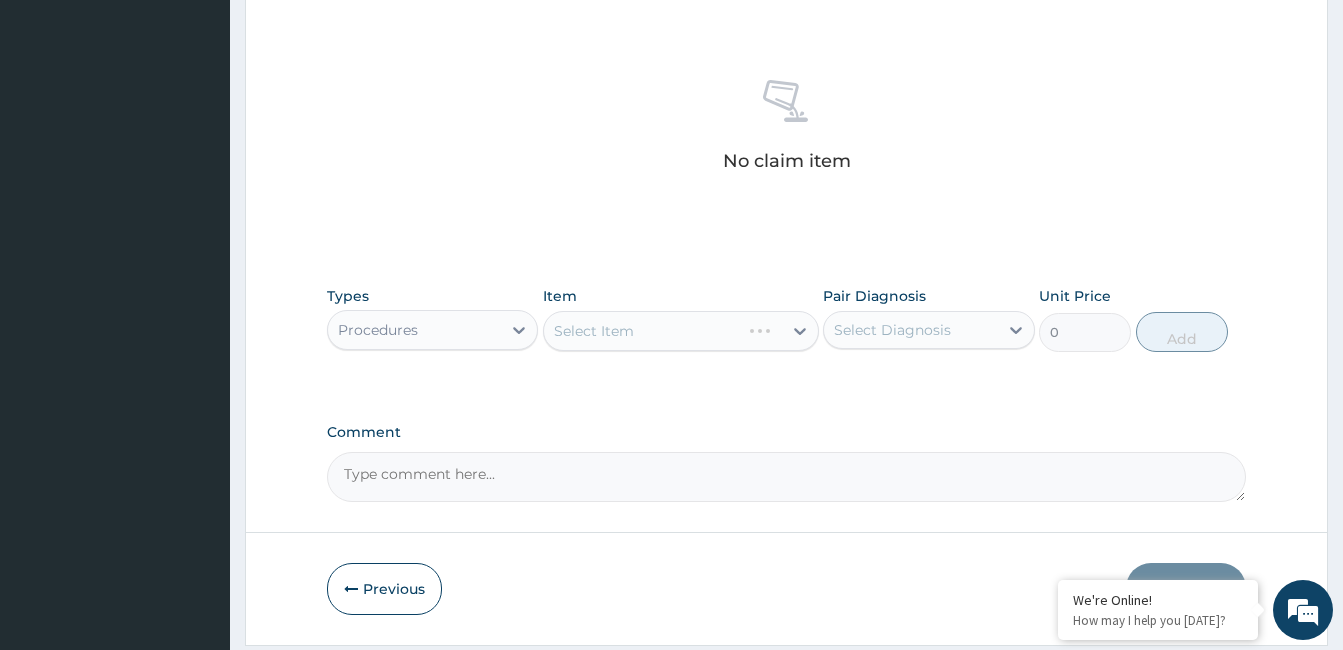 click on "Select Item" at bounding box center (681, 331) 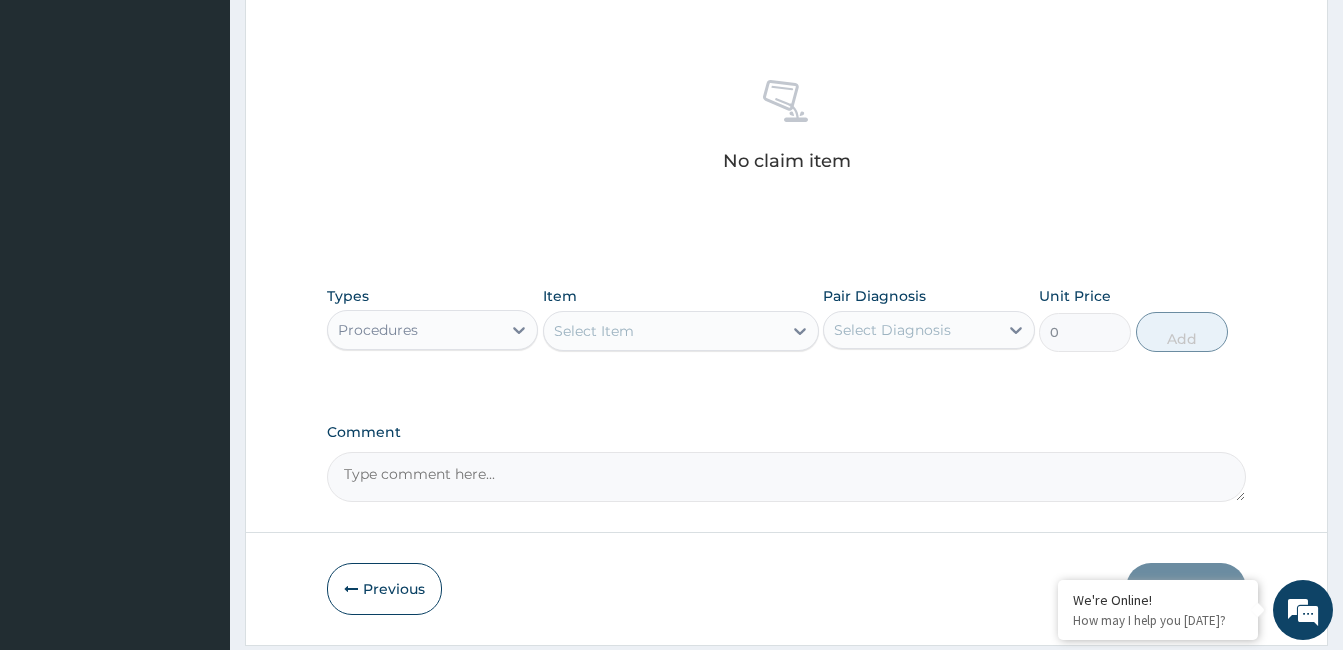 click on "Select Item" at bounding box center [663, 331] 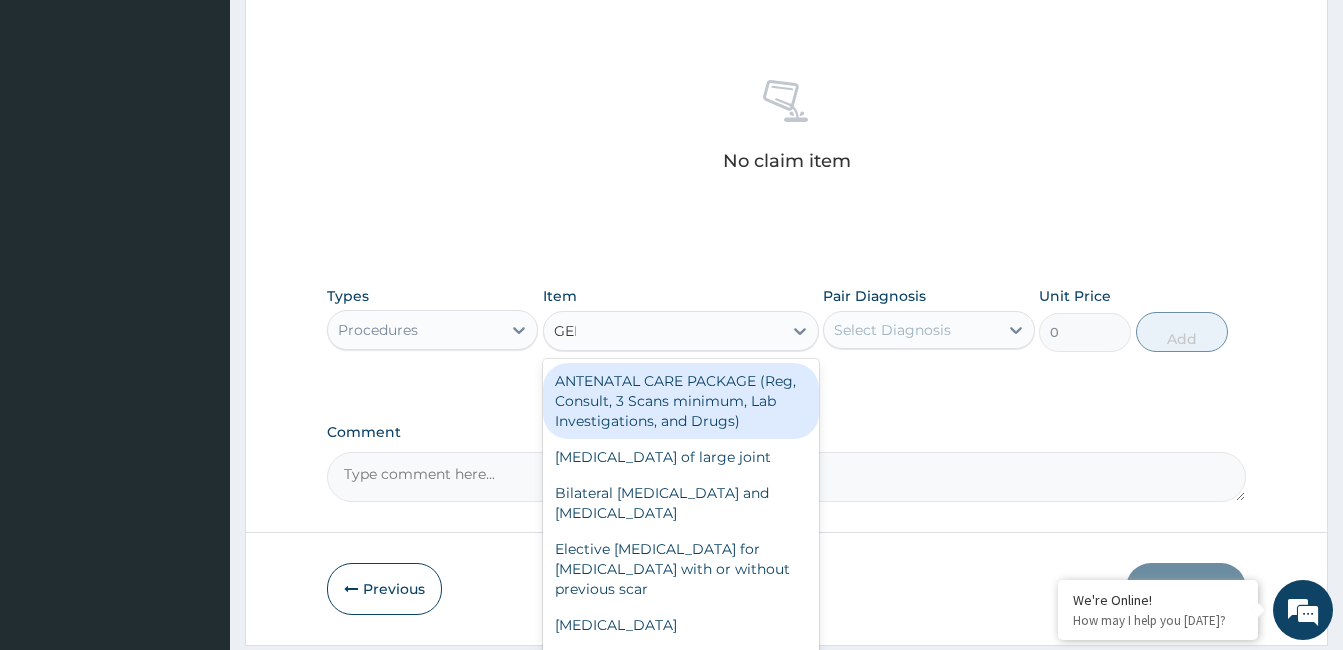 type on "GENE" 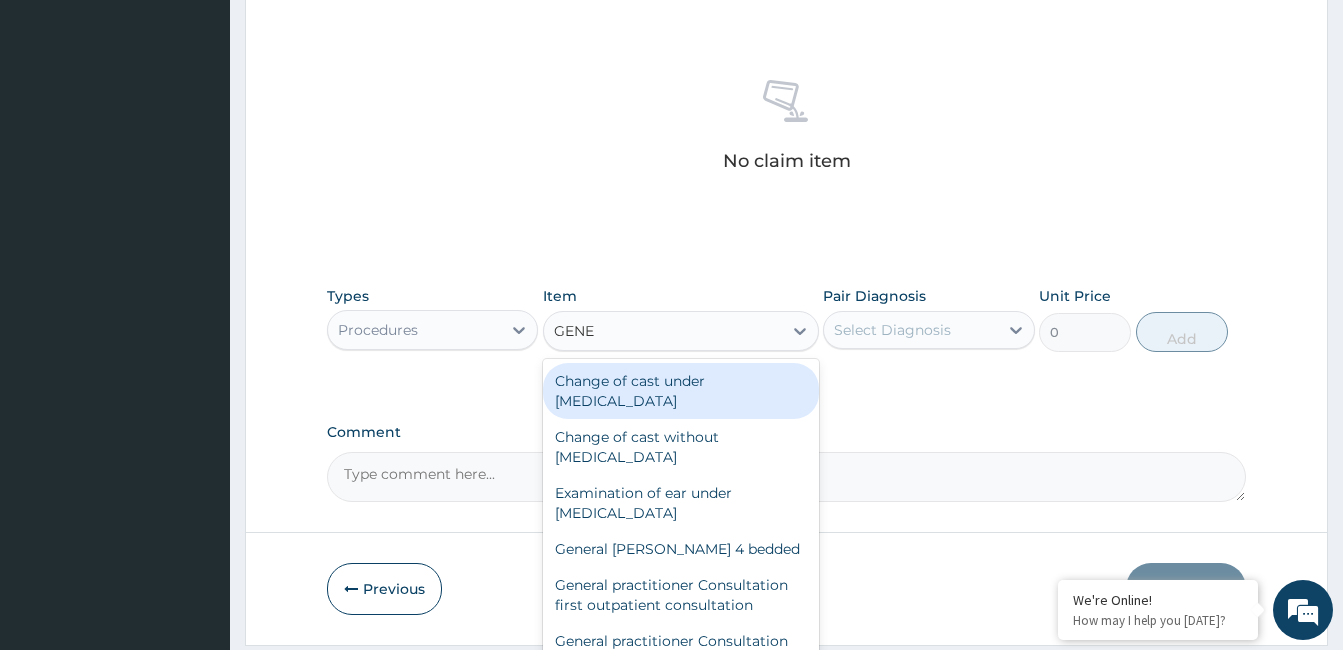 click on "General practitioner Consultation first outpatient consultation" at bounding box center [681, 595] 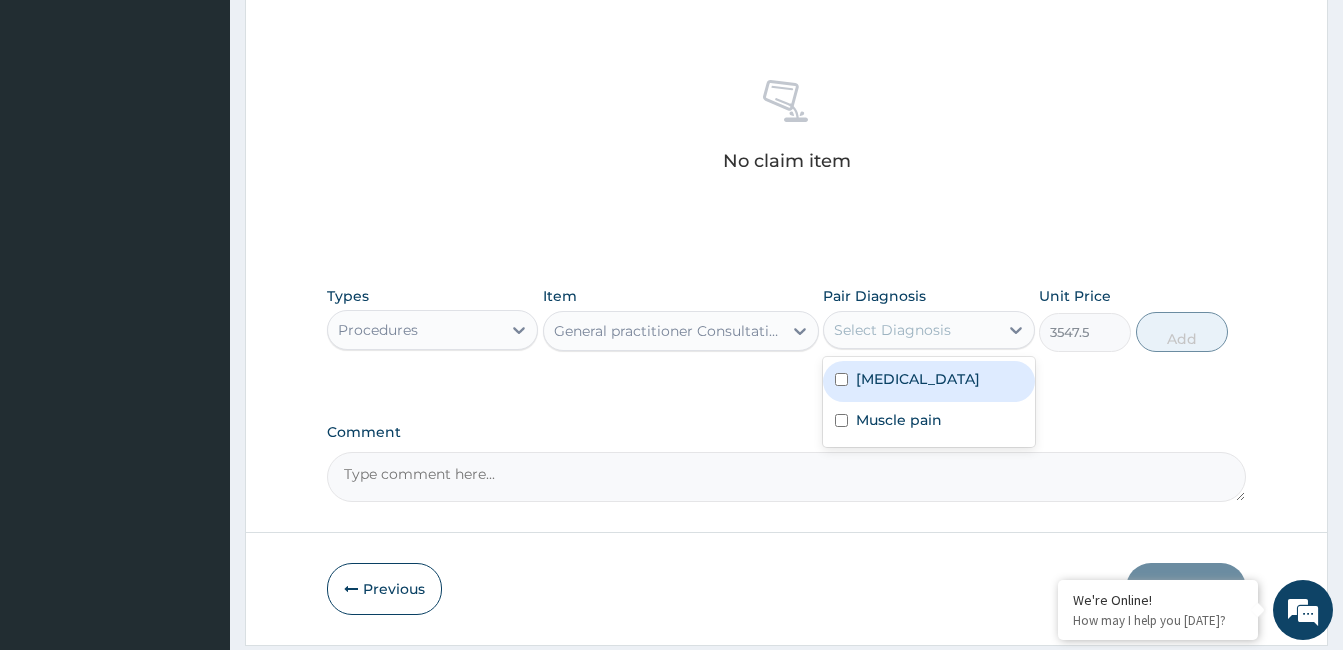 click on "Acute mastitis" at bounding box center [918, 379] 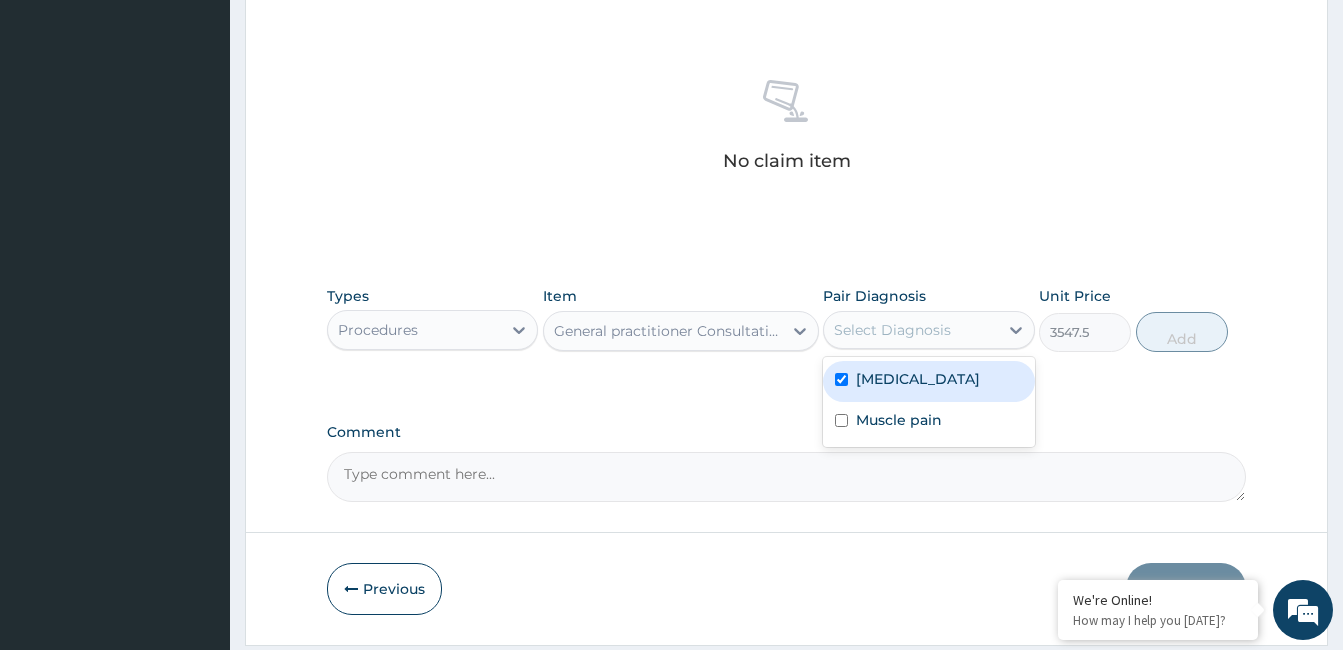 checkbox on "true" 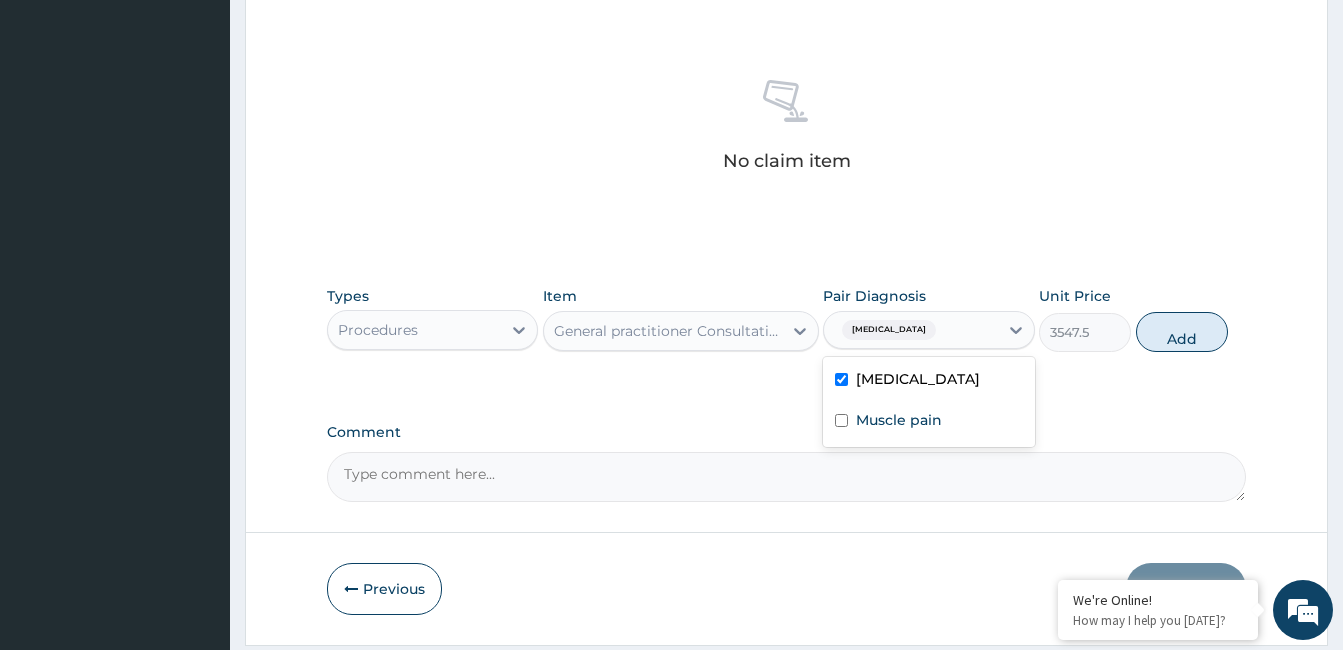 click on "Muscle pain" at bounding box center [899, 420] 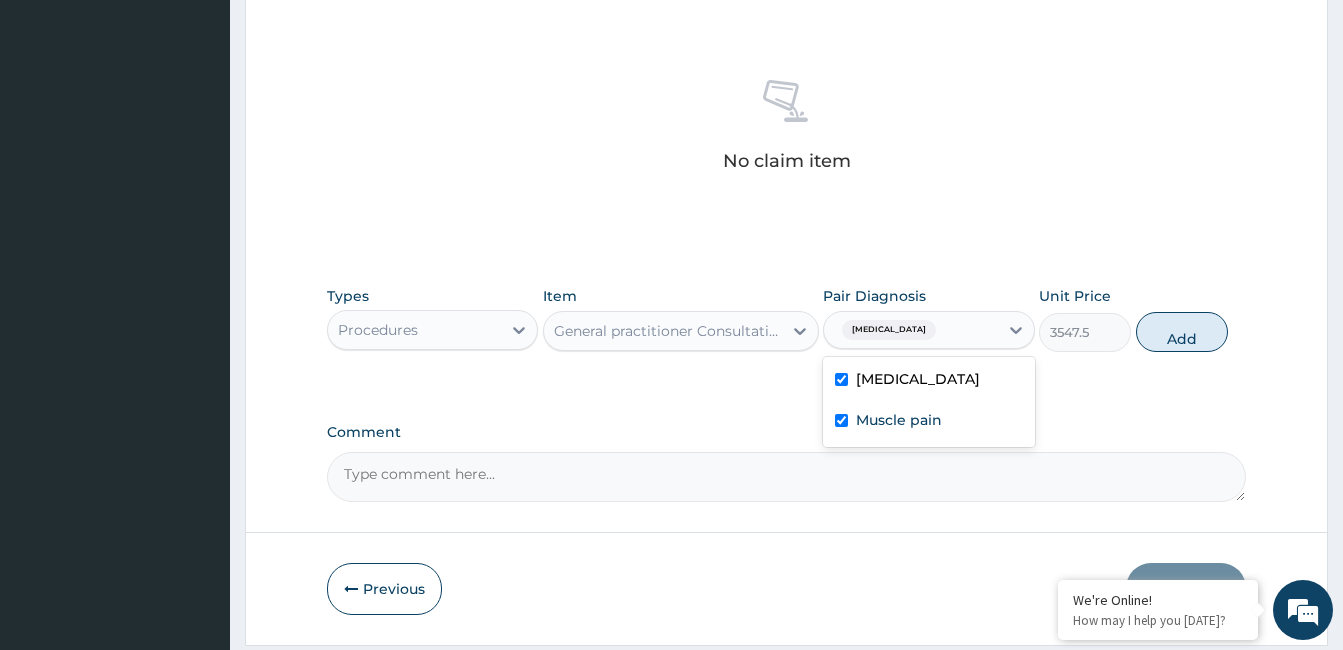 checkbox on "true" 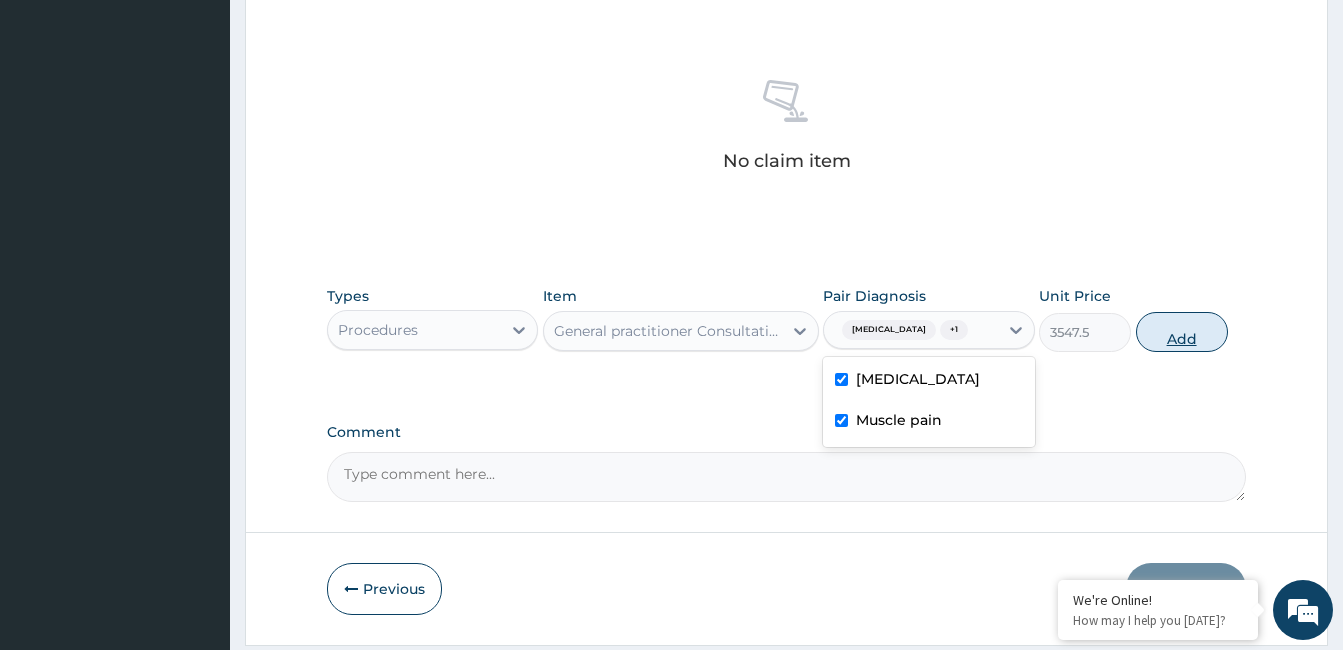 click on "Add" at bounding box center (1182, 332) 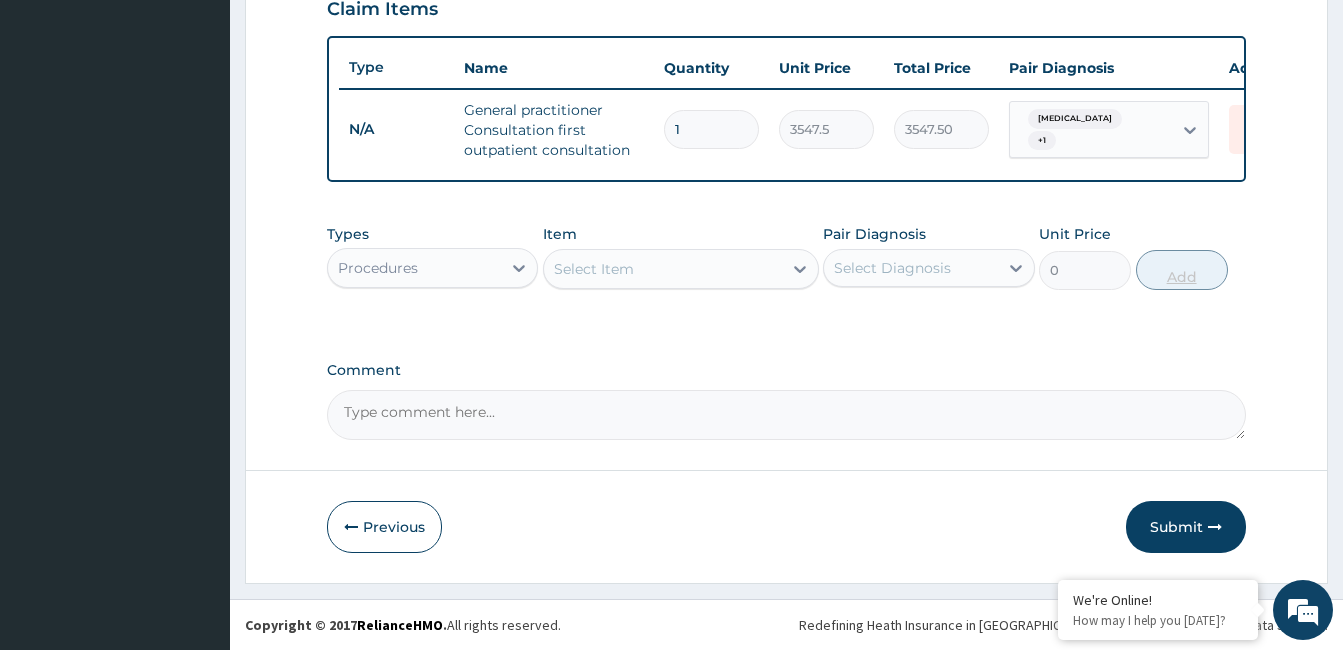 scroll, scrollTop: 723, scrollLeft: 0, axis: vertical 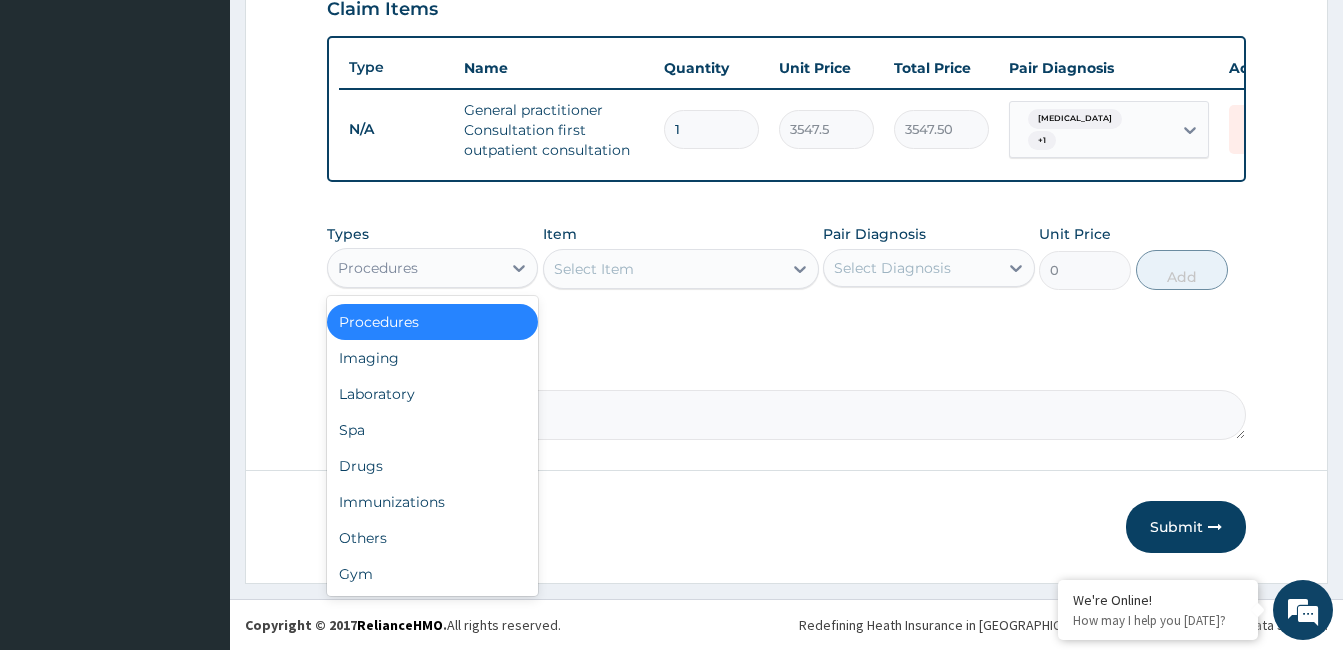 click on "Drugs" at bounding box center (432, 466) 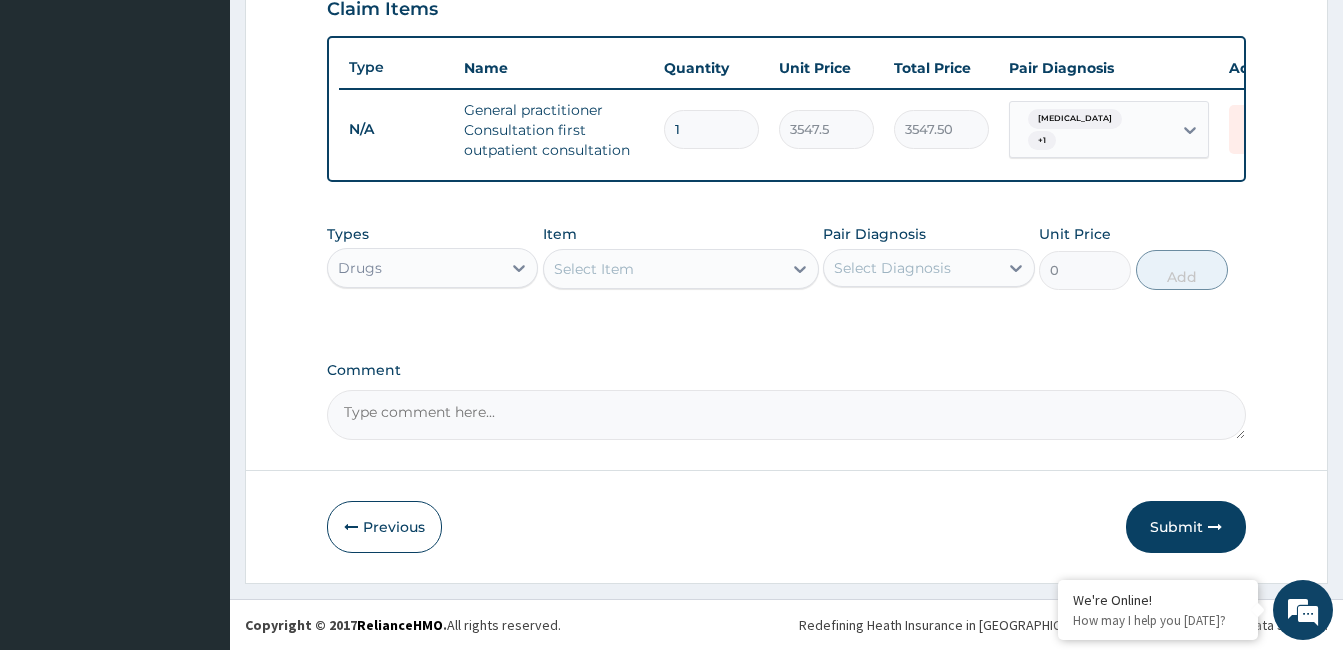 click on "Select Item" at bounding box center (663, 269) 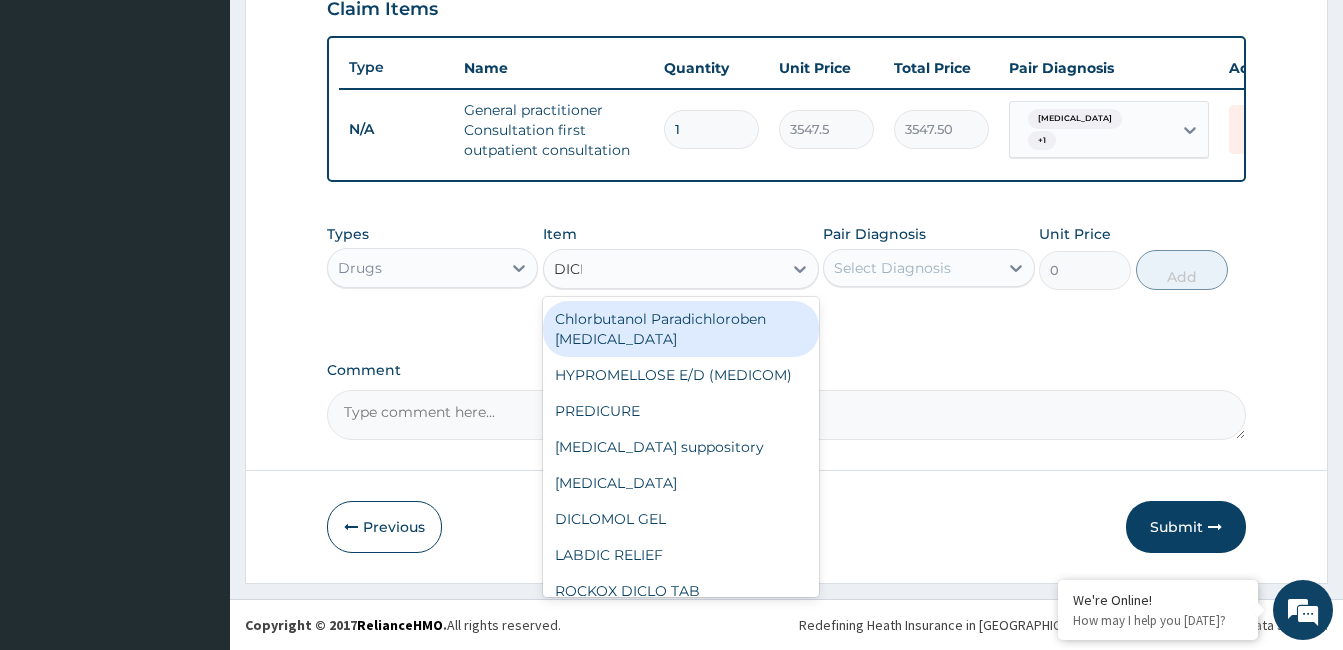 type on "DICLO" 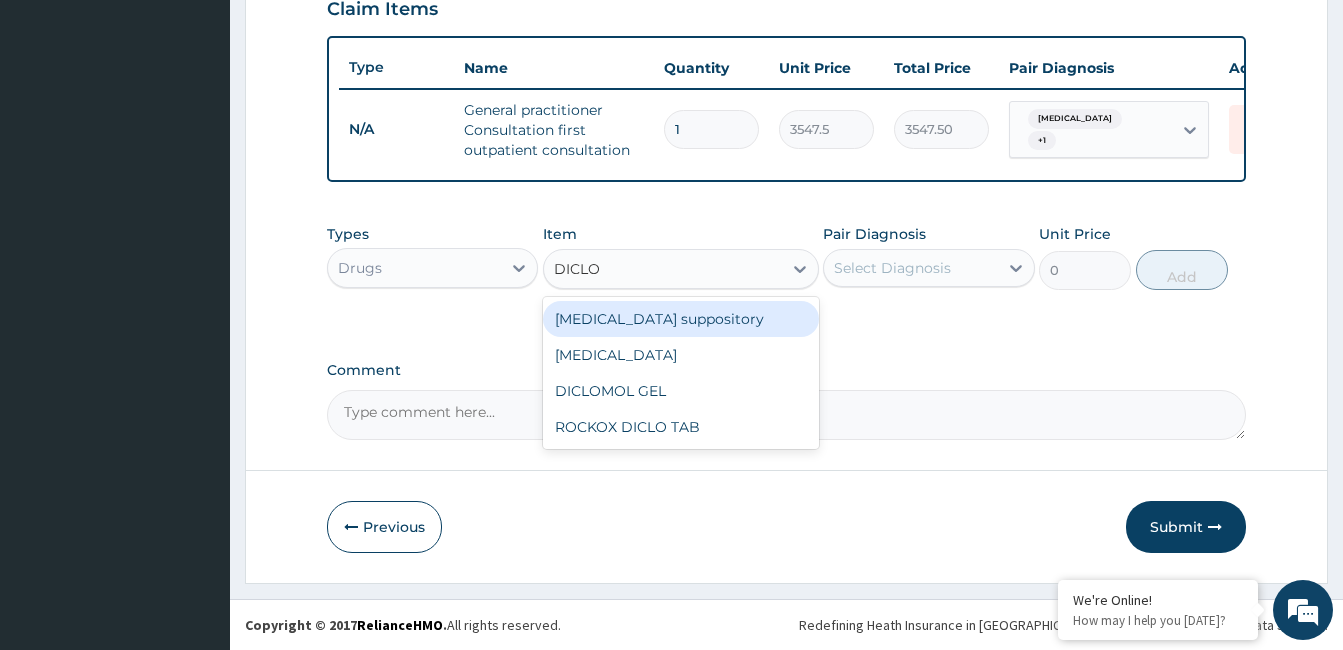 click on "ROCKOX DICLO TAB" at bounding box center [681, 427] 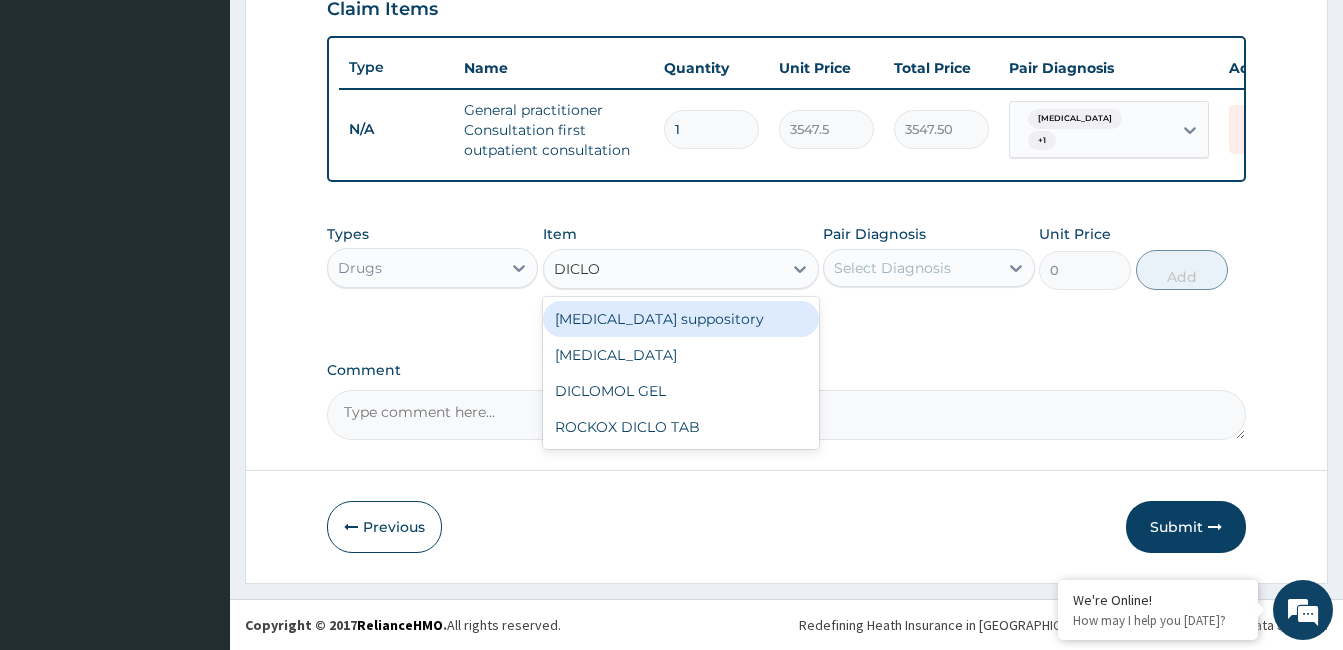 type 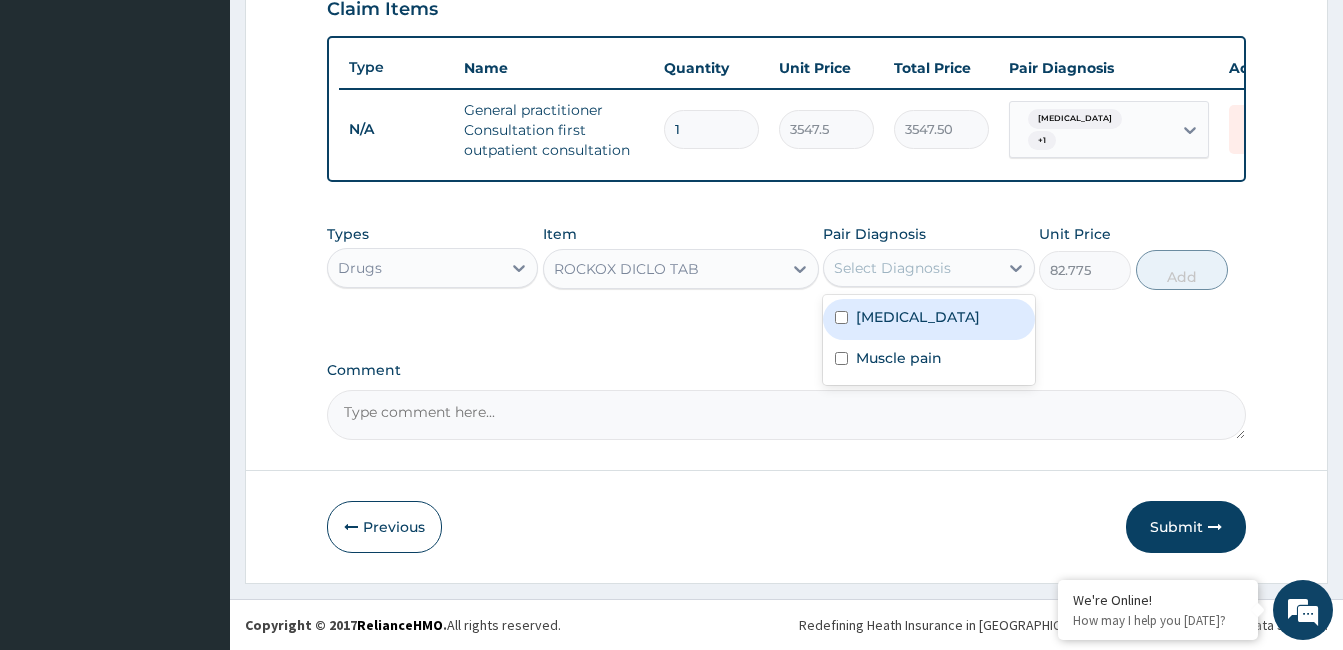click on "Muscle pain" at bounding box center (928, 360) 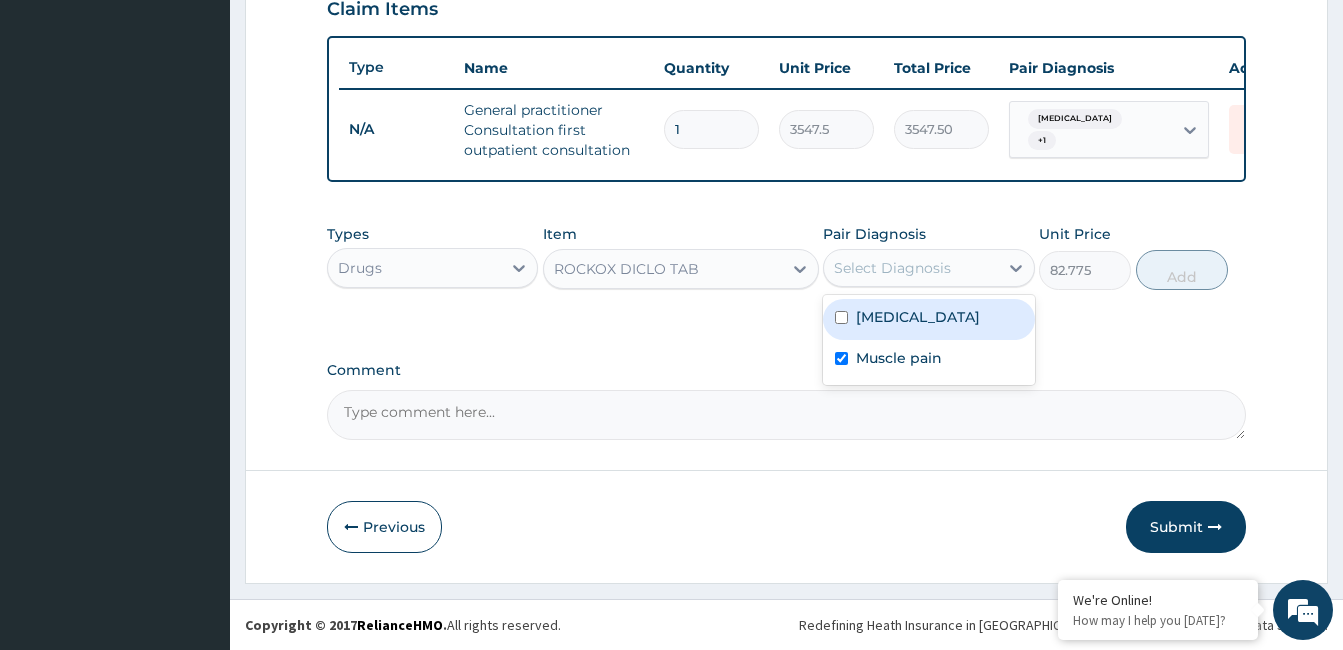 checkbox on "true" 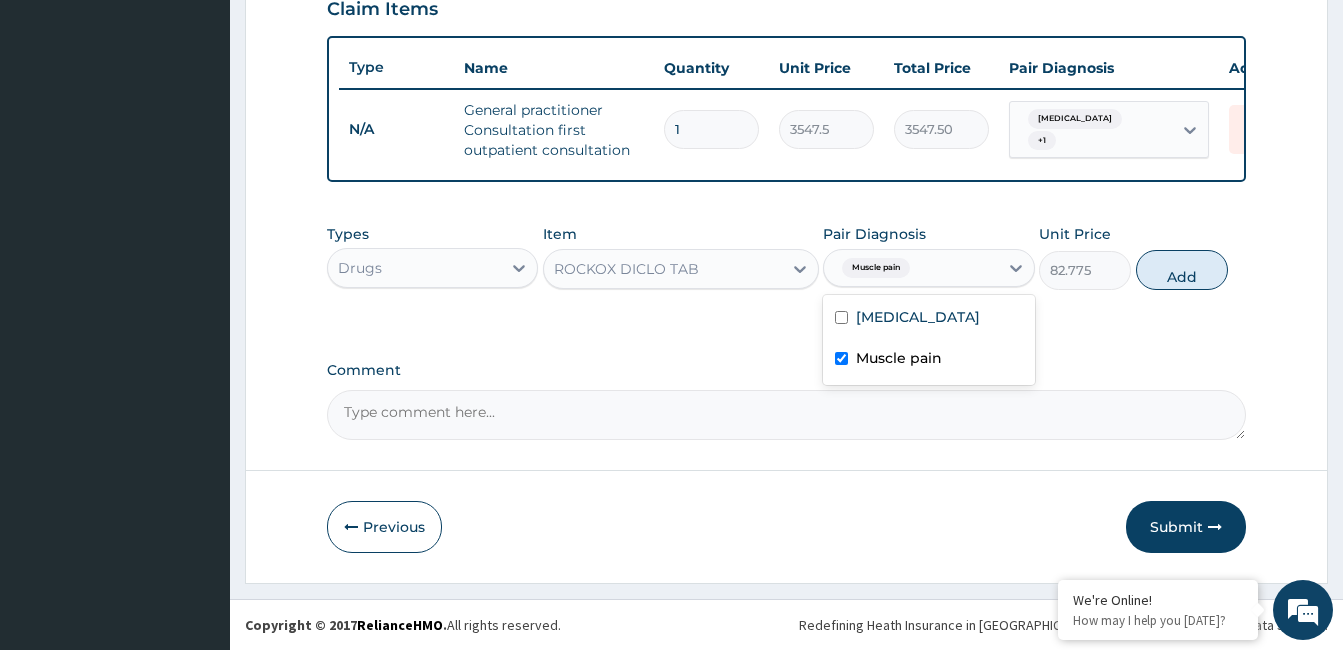 click on "Acute mastitis" at bounding box center [918, 317] 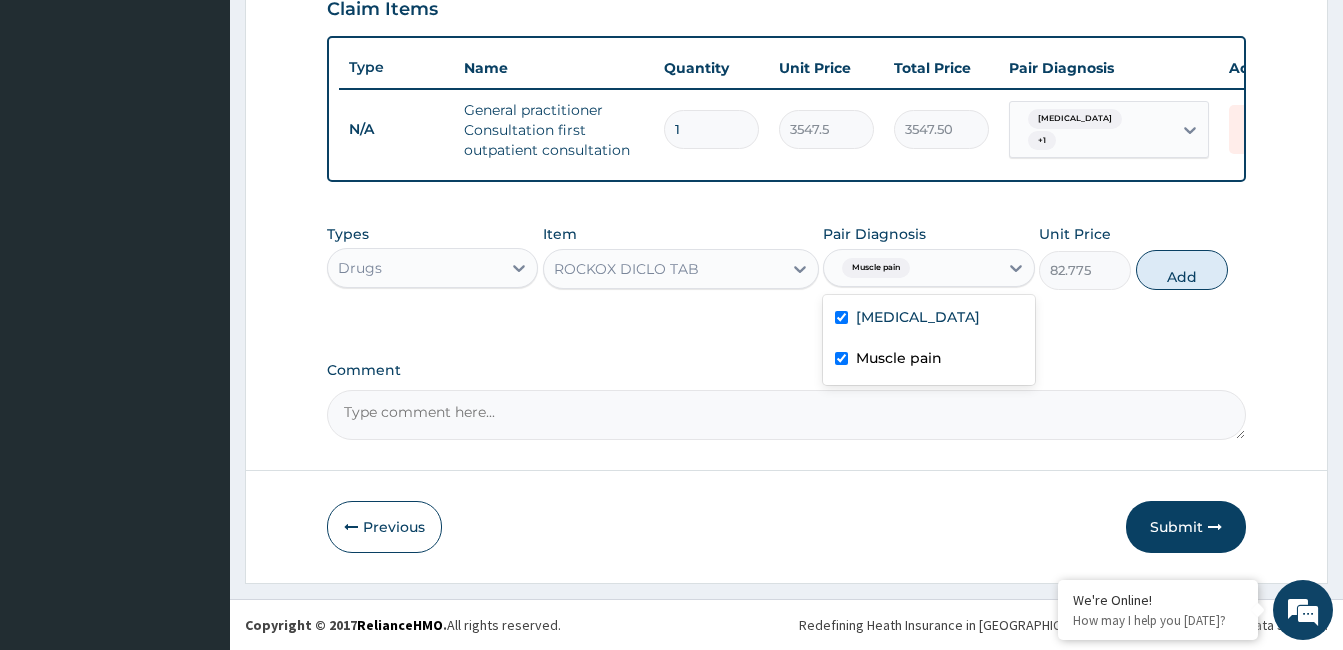 checkbox on "true" 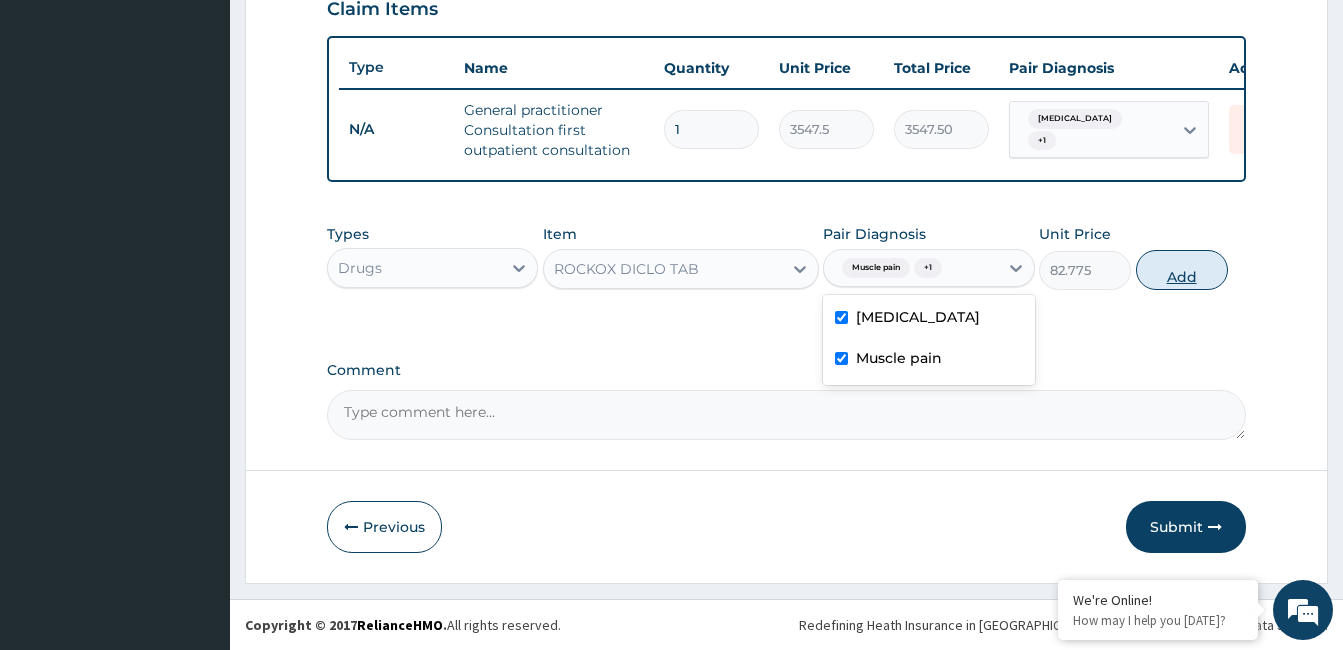 click on "Add" at bounding box center [1182, 270] 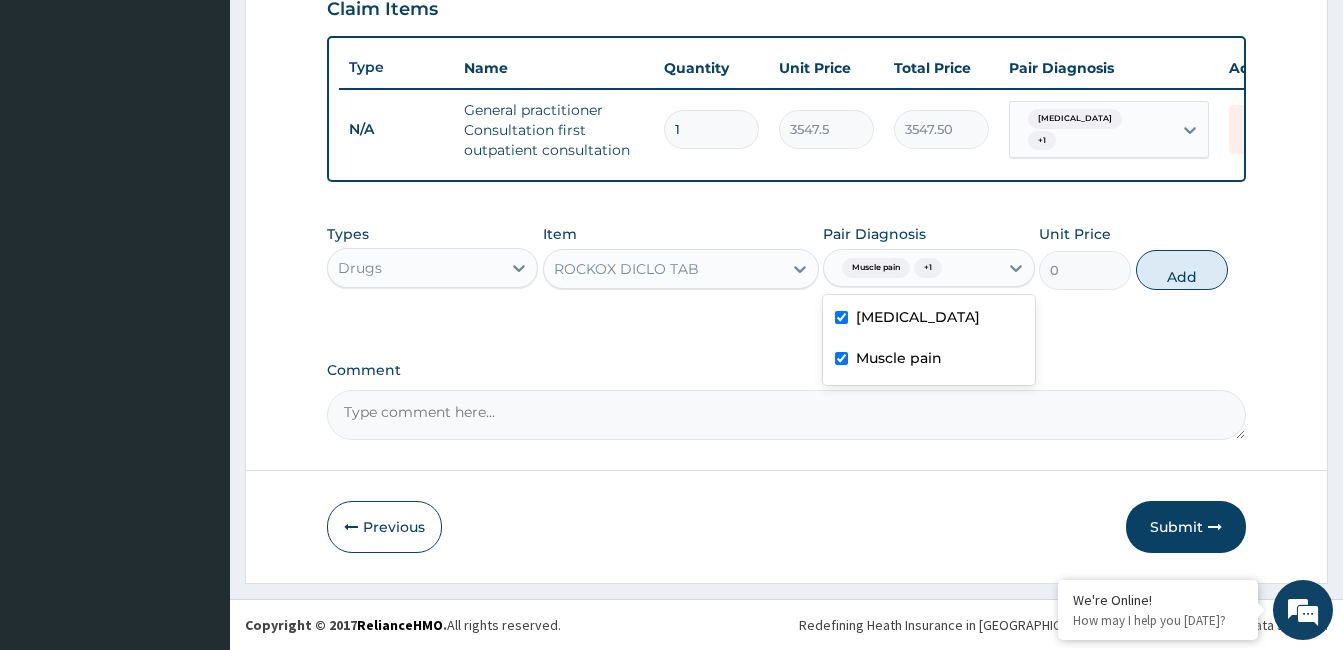 click on "PA Code / Prescription Code Enter Code(Secondary Care Only) Encounter Date 01-07-2025 Important Notice Please enter PA codes before entering items that are not attached to a PA code   All diagnoses entered must be linked to a claim item. Diagnosis & Claim Items that are visible but inactive cannot be edited because they were imported from an already approved PA code. Diagnosis Acute mastitis Confirmed Muscle pain Confirmed NB: All diagnosis must be linked to a claim item Claim Items Type Name Quantity Unit Price Total Price Pair Diagnosis Actions N/A General practitioner Consultation first outpatient consultation 1 3547.5 3547.50 Acute mastitis  + 1 Delete Types Drugs Item ROCKOX DICLO TAB Pair Diagnosis option Acute mastitis, selected. option Acute mastitis selected, 1 of 2. 2 results available. Use Up and Down to choose options, press Enter to select the currently focused option, press Escape to exit the menu, press Tab to select the option and exit the menu. Muscle pain  + 1 Acute mastitis Muscle pain 0" at bounding box center (786, -39) 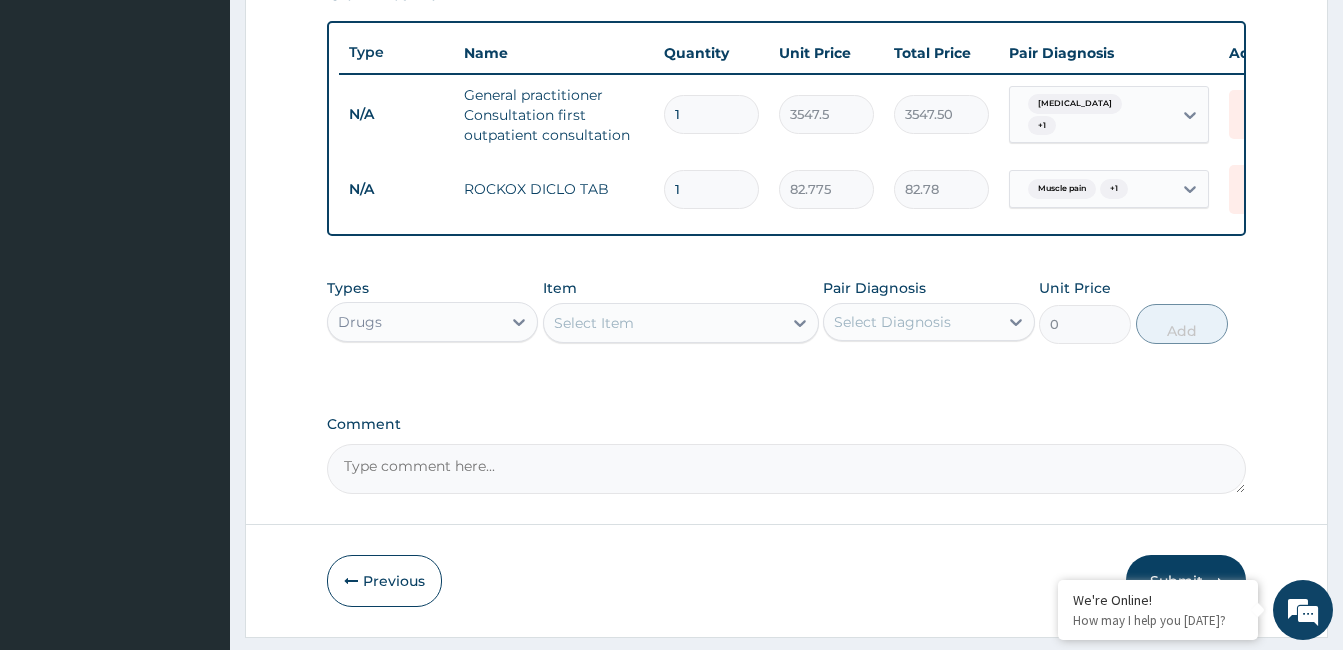 click on "1" at bounding box center [711, 189] 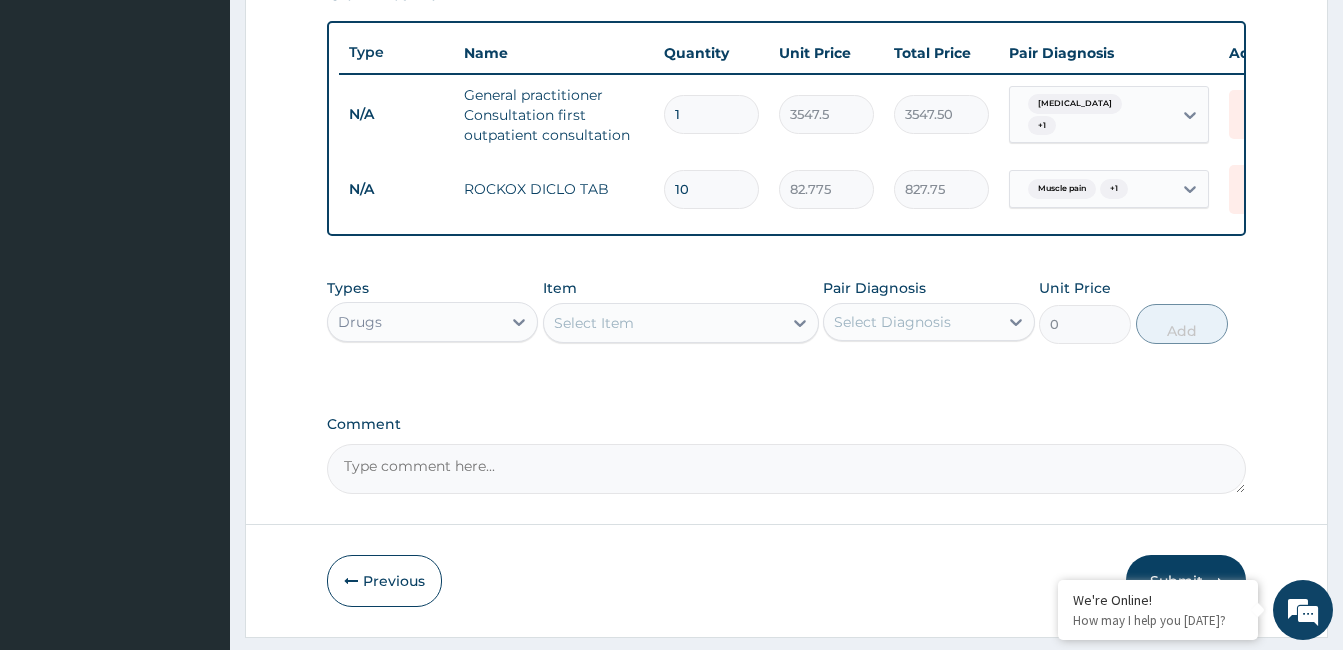 type on "10" 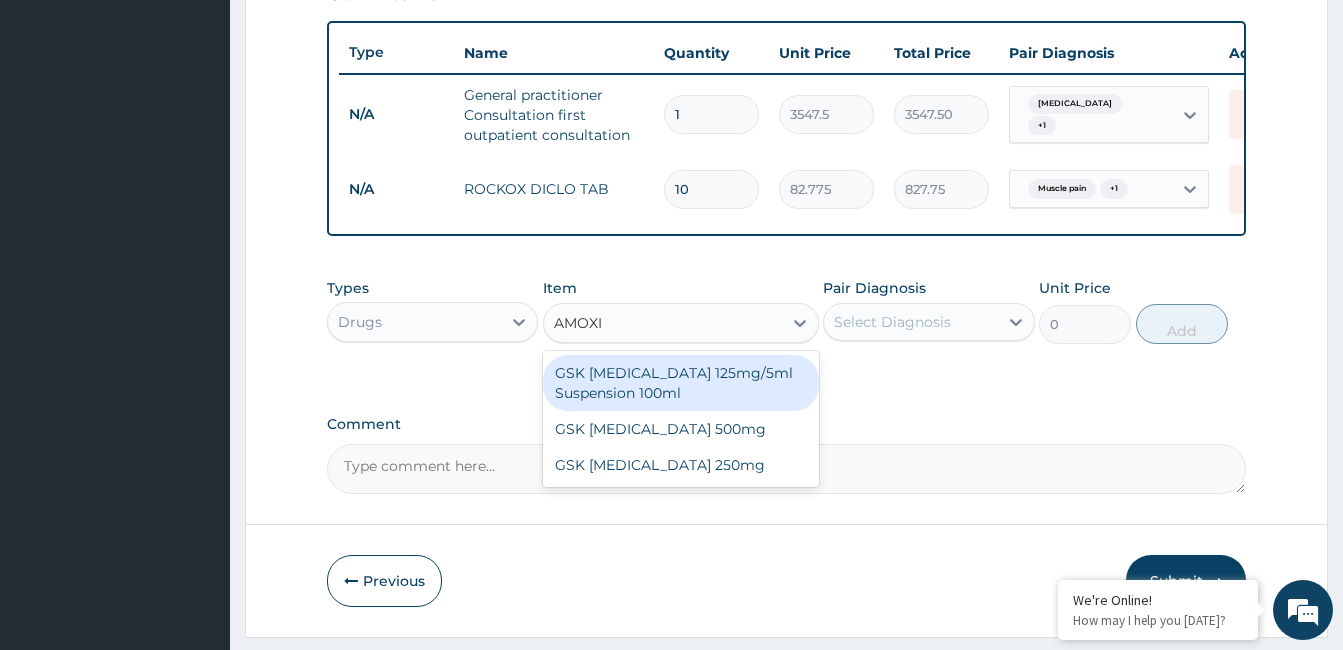 type on "AMOXIL" 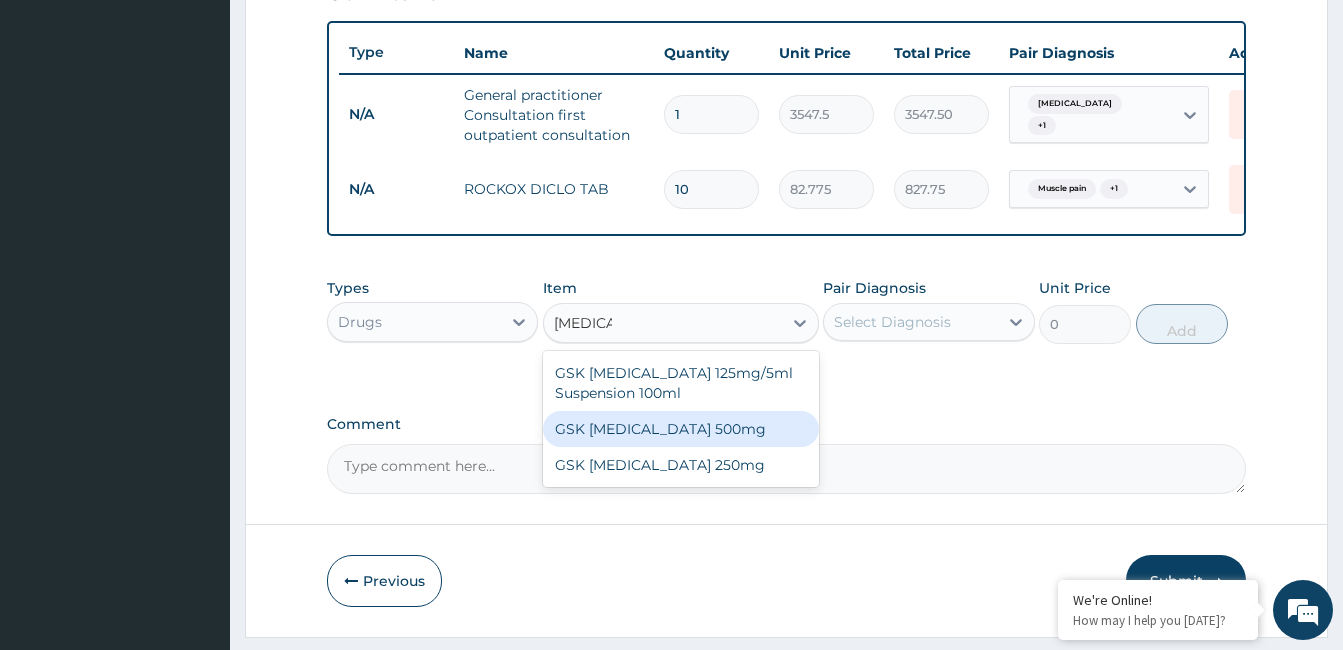 click on "GSK AMOXIL 500mg" at bounding box center [681, 429] 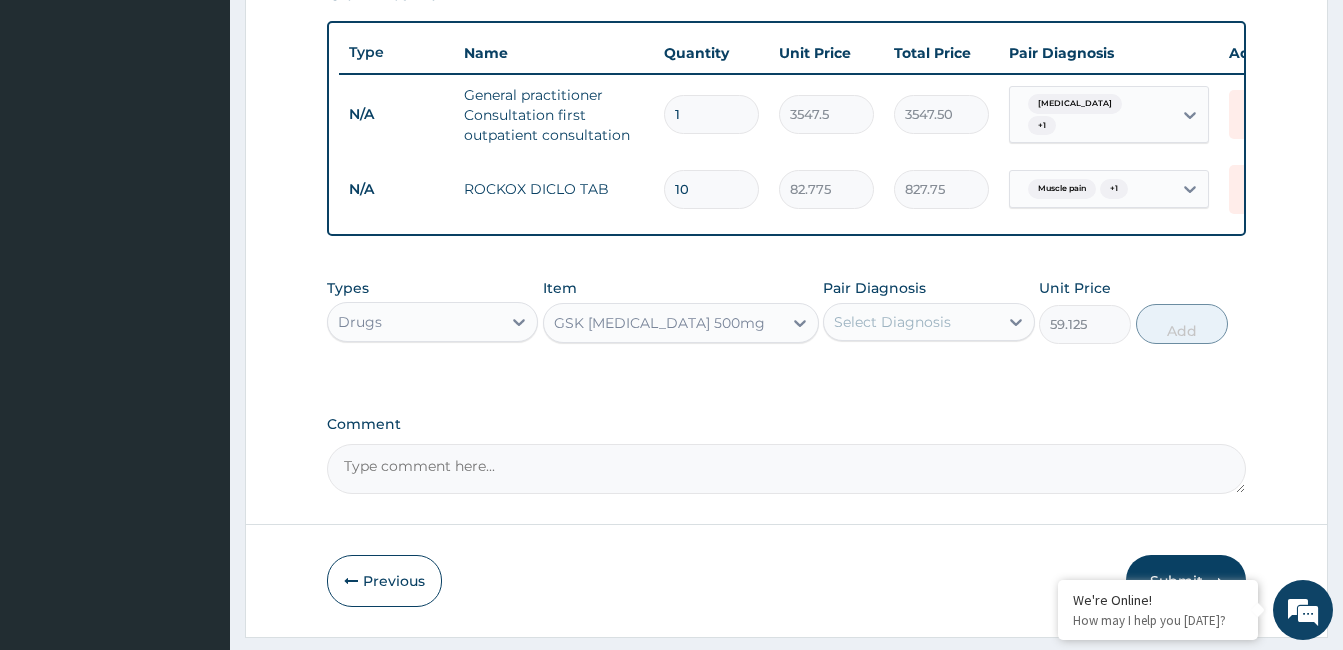 click on "GSK AMOXIL 500mg" at bounding box center (663, 323) 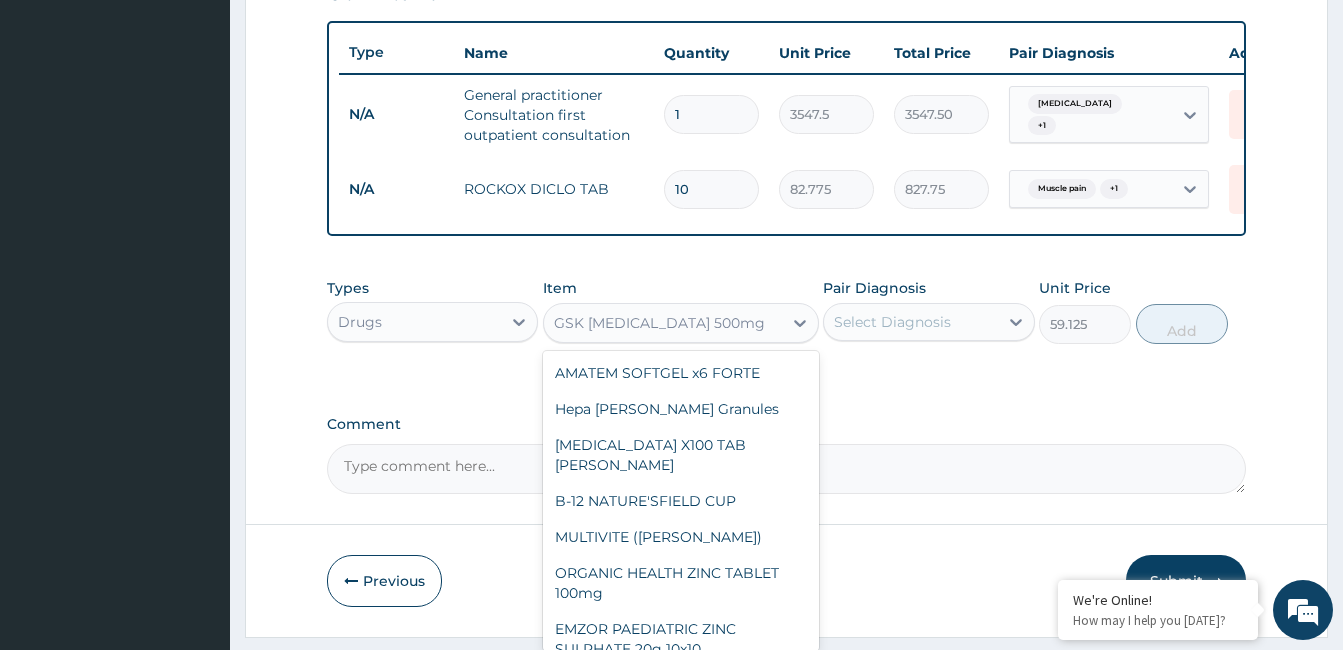 scroll, scrollTop: 24460, scrollLeft: 0, axis: vertical 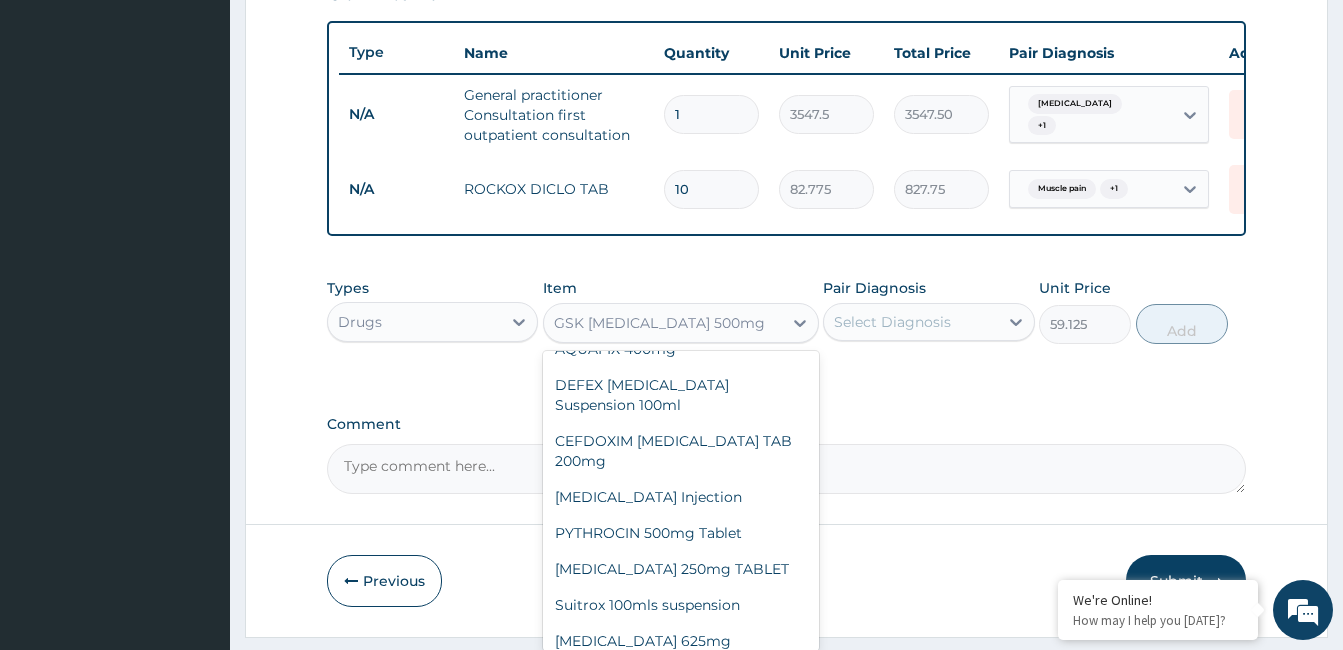 click on "Select Diagnosis" at bounding box center [892, 322] 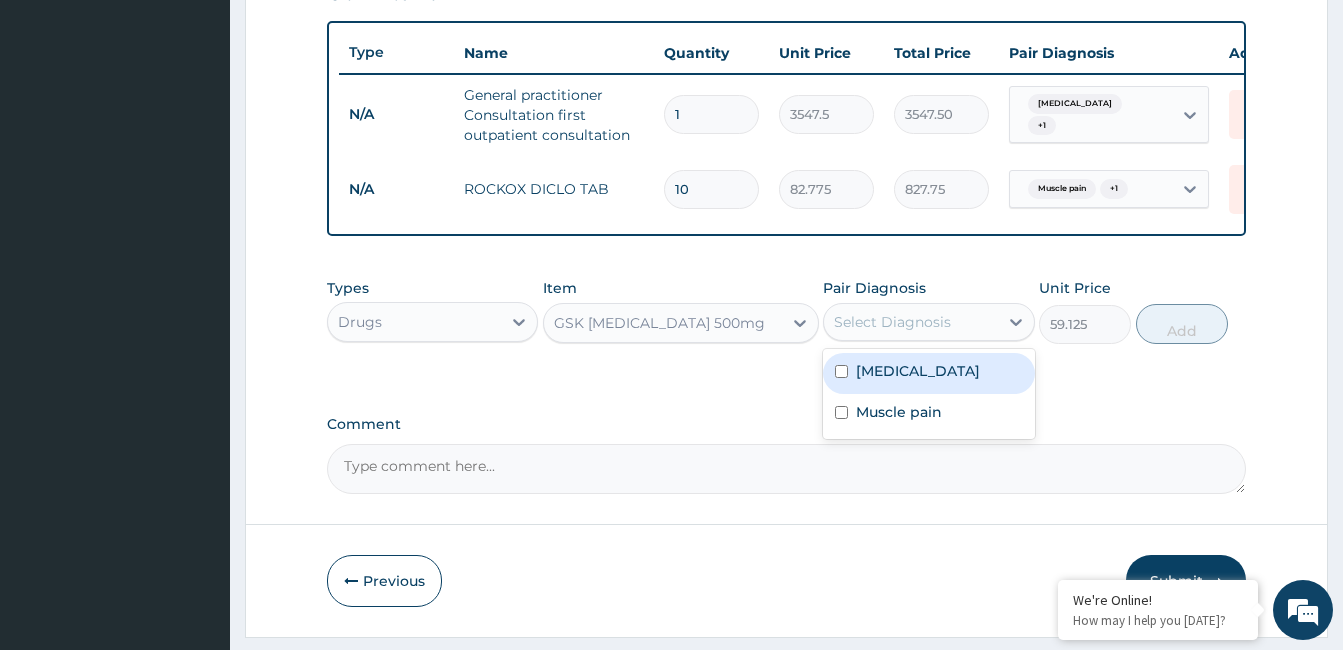 click on "Acute mastitis" at bounding box center (918, 371) 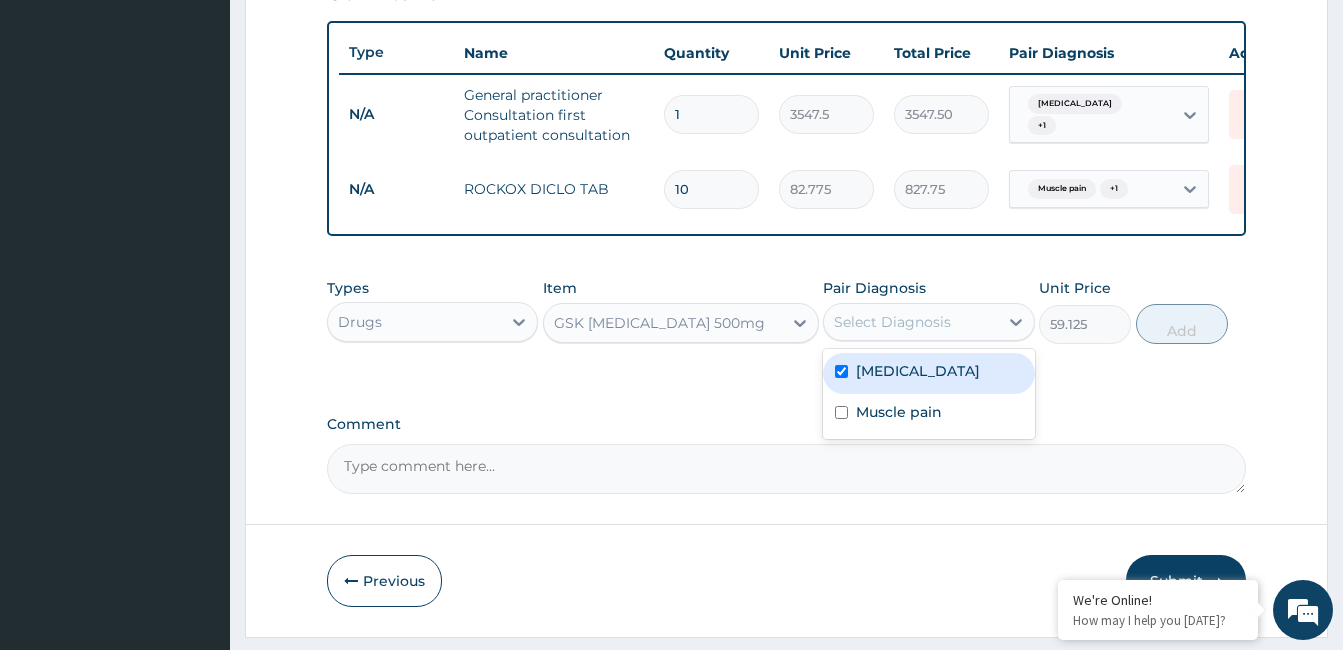 checkbox on "true" 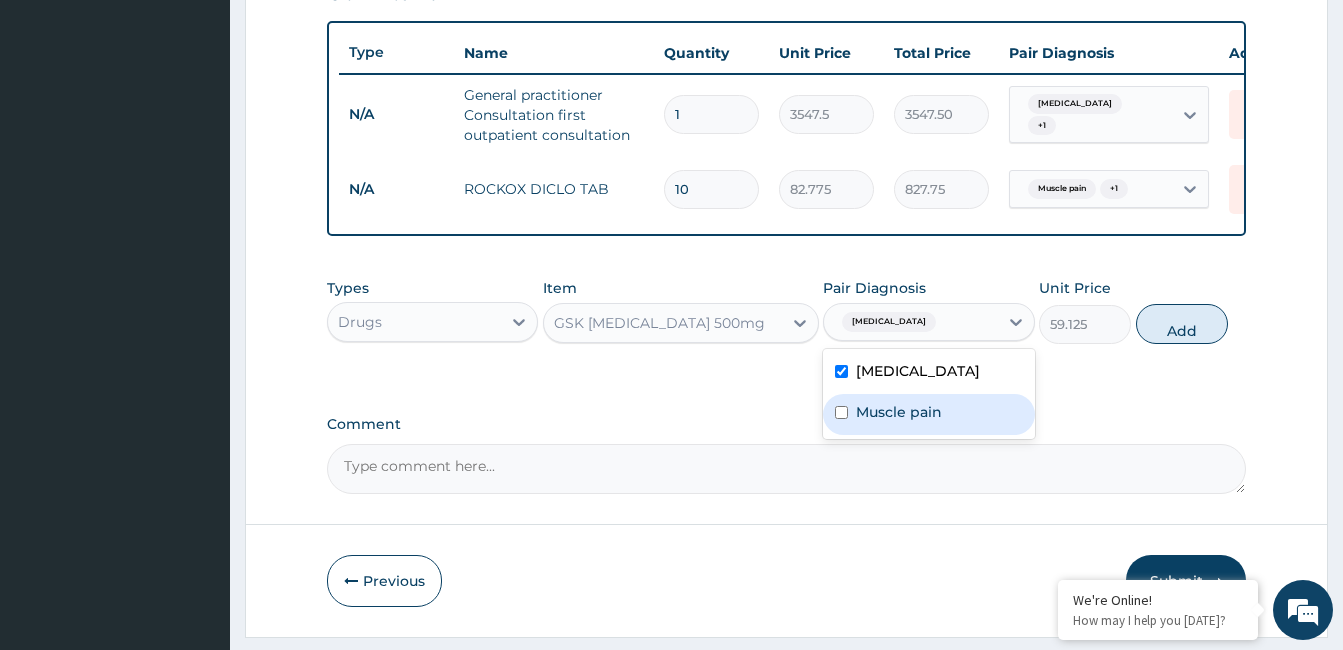 click on "Muscle pain" at bounding box center [899, 412] 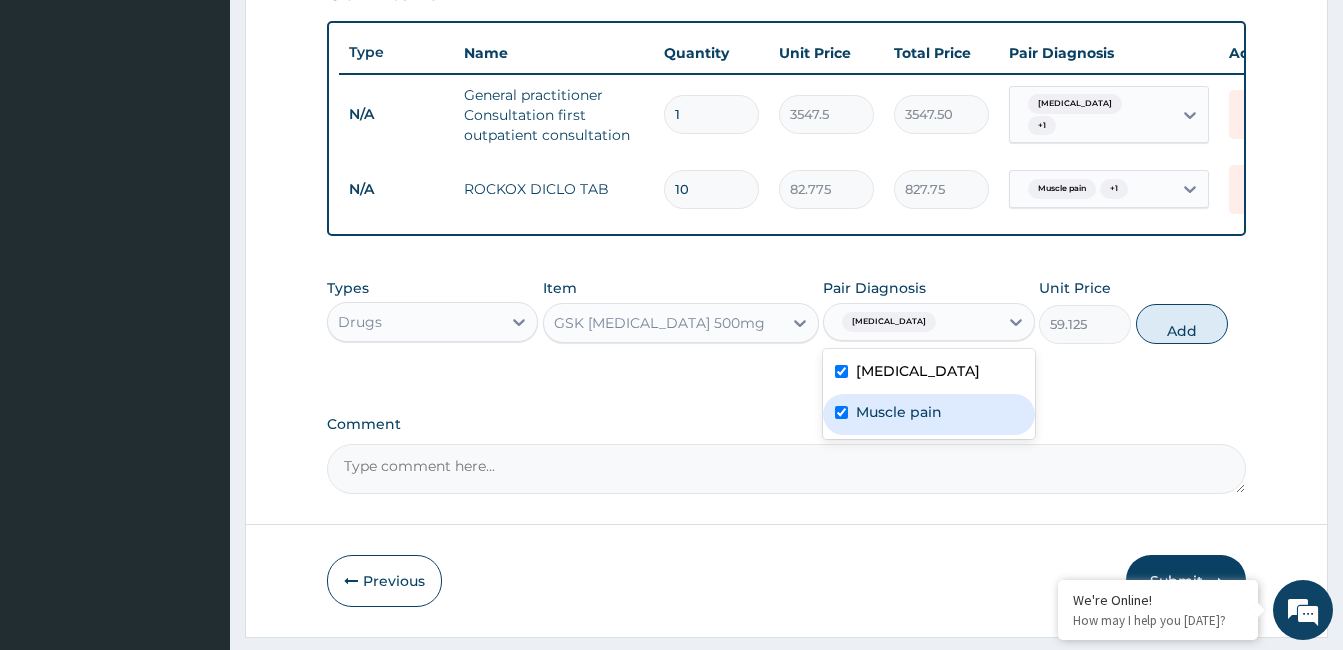 checkbox on "true" 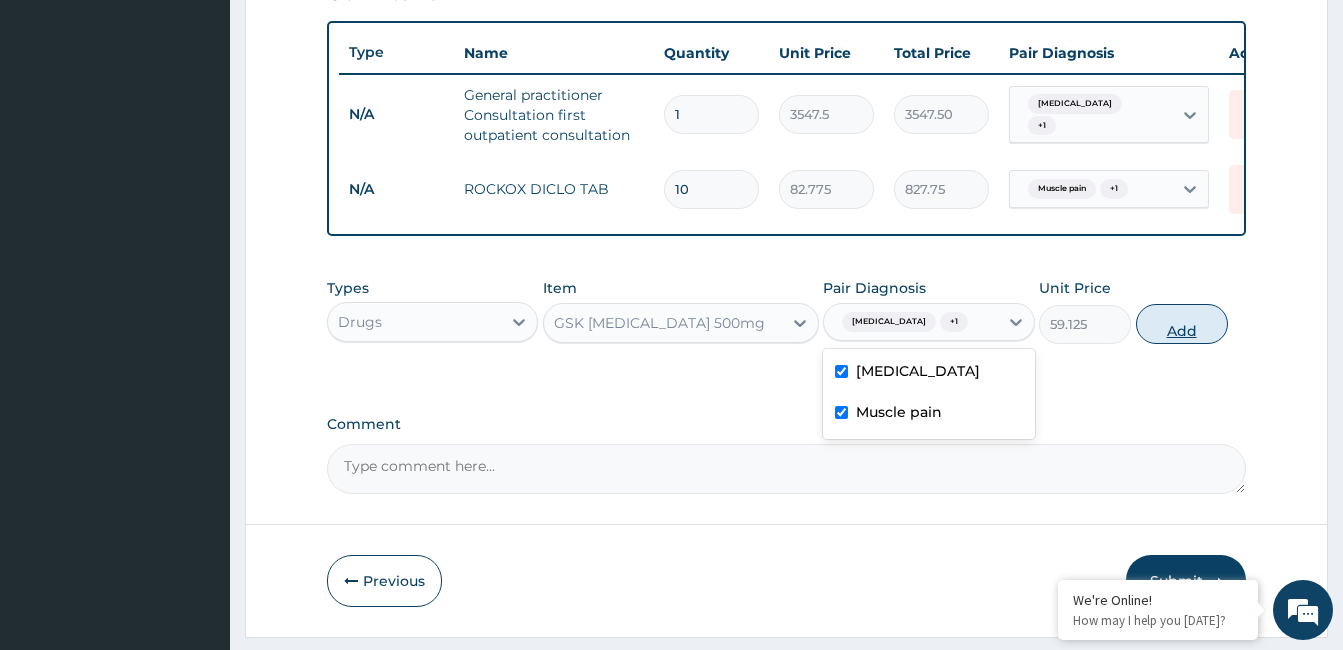 click on "Add" at bounding box center [1182, 324] 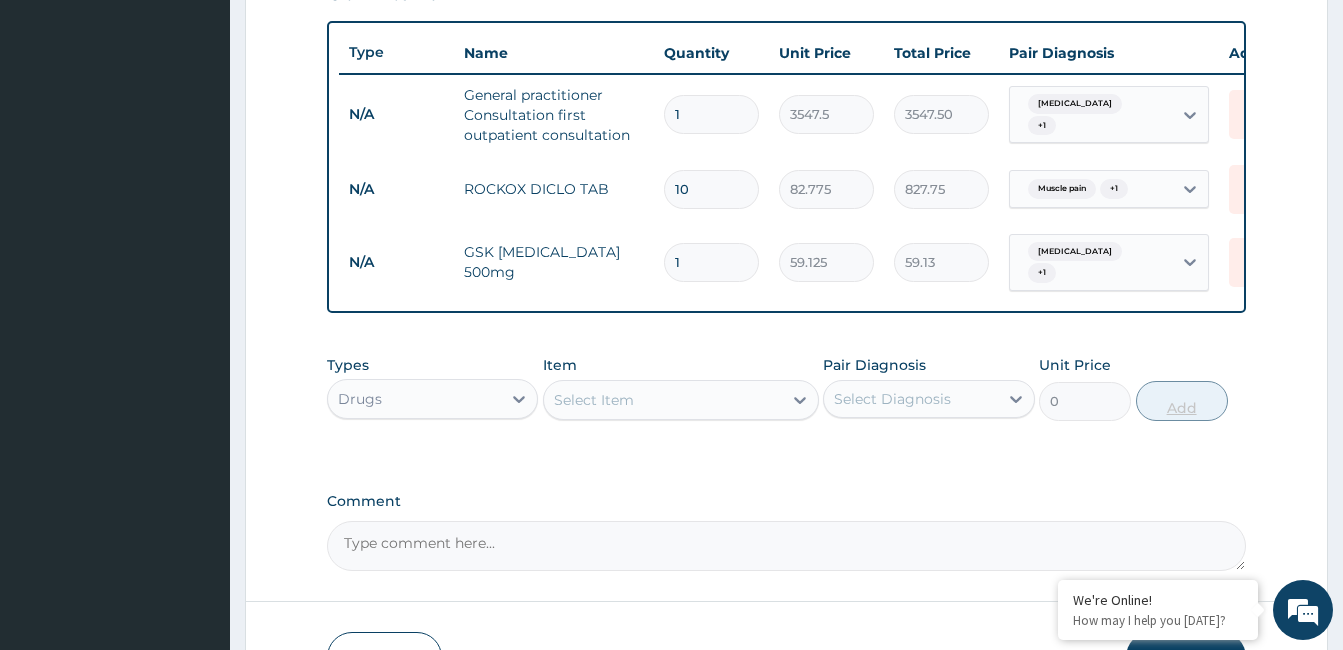 type on "15" 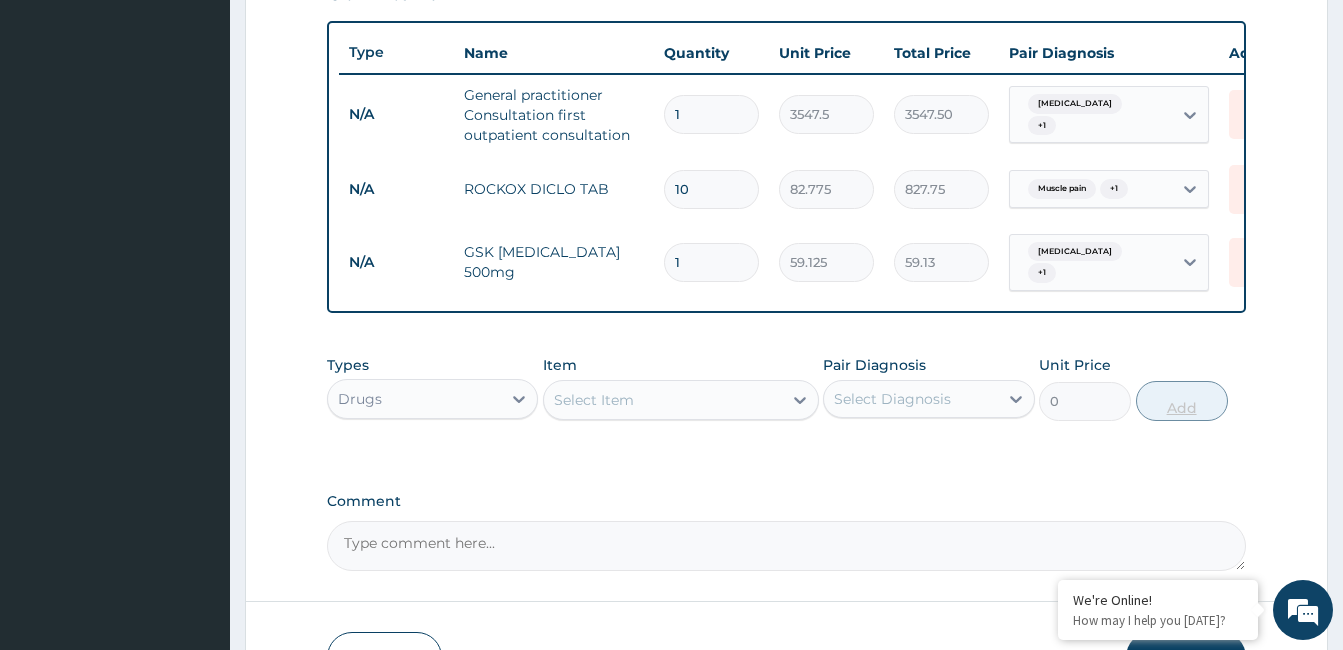 type on "886.88" 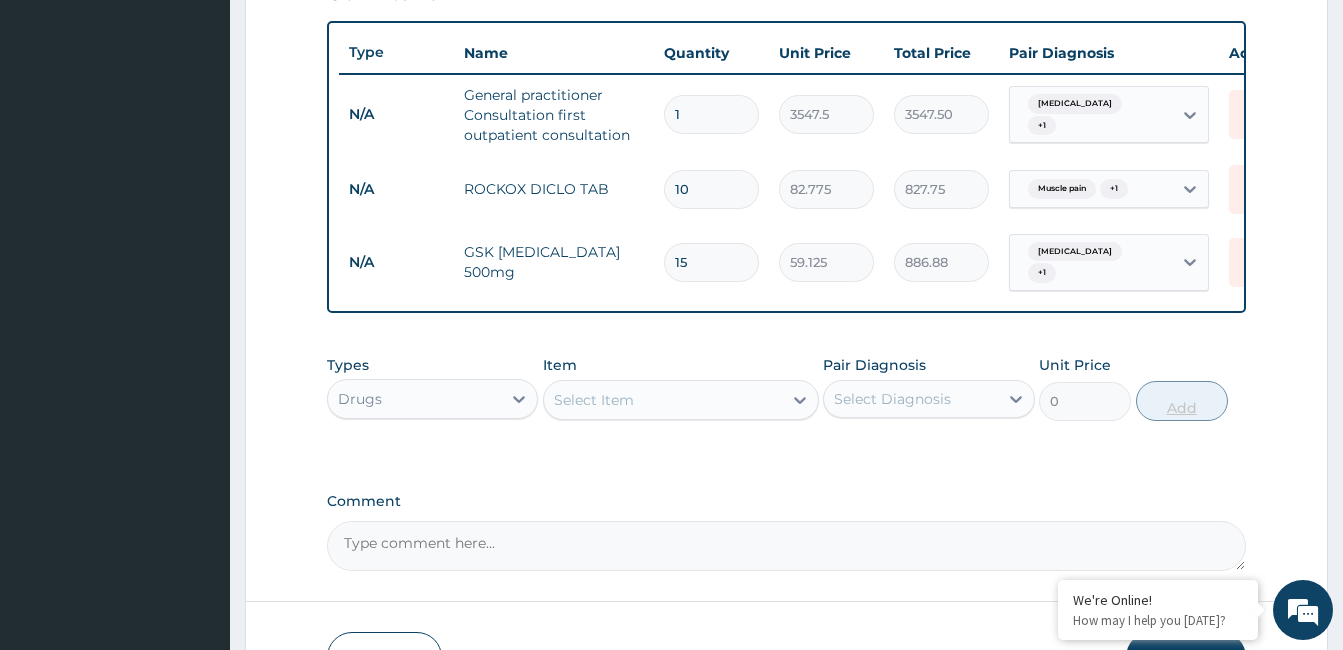 scroll, scrollTop: 861, scrollLeft: 0, axis: vertical 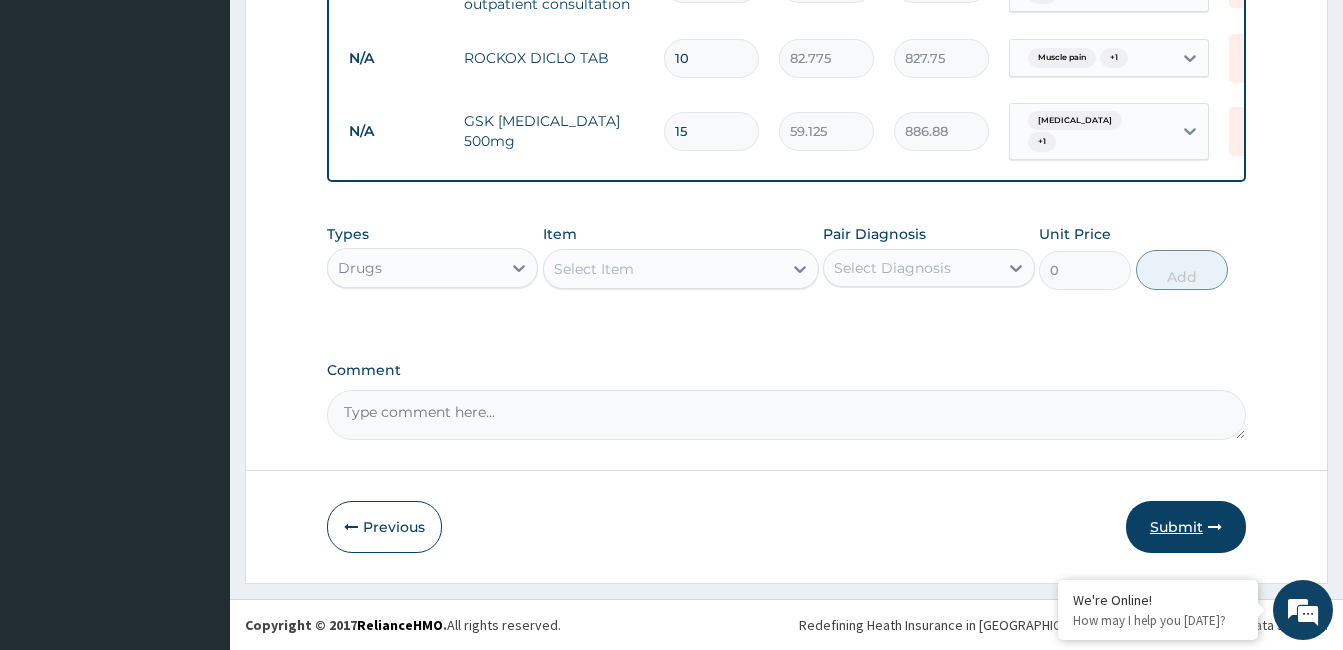 click on "Submit" at bounding box center (1186, 527) 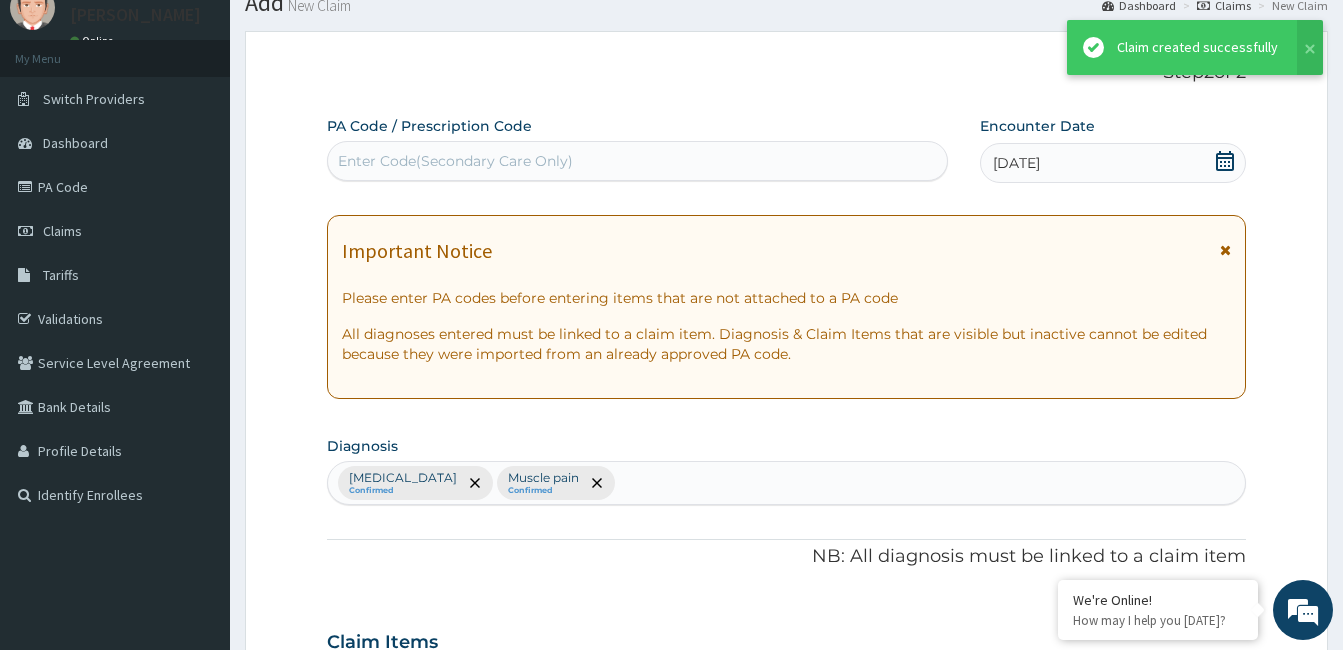 scroll, scrollTop: 861, scrollLeft: 0, axis: vertical 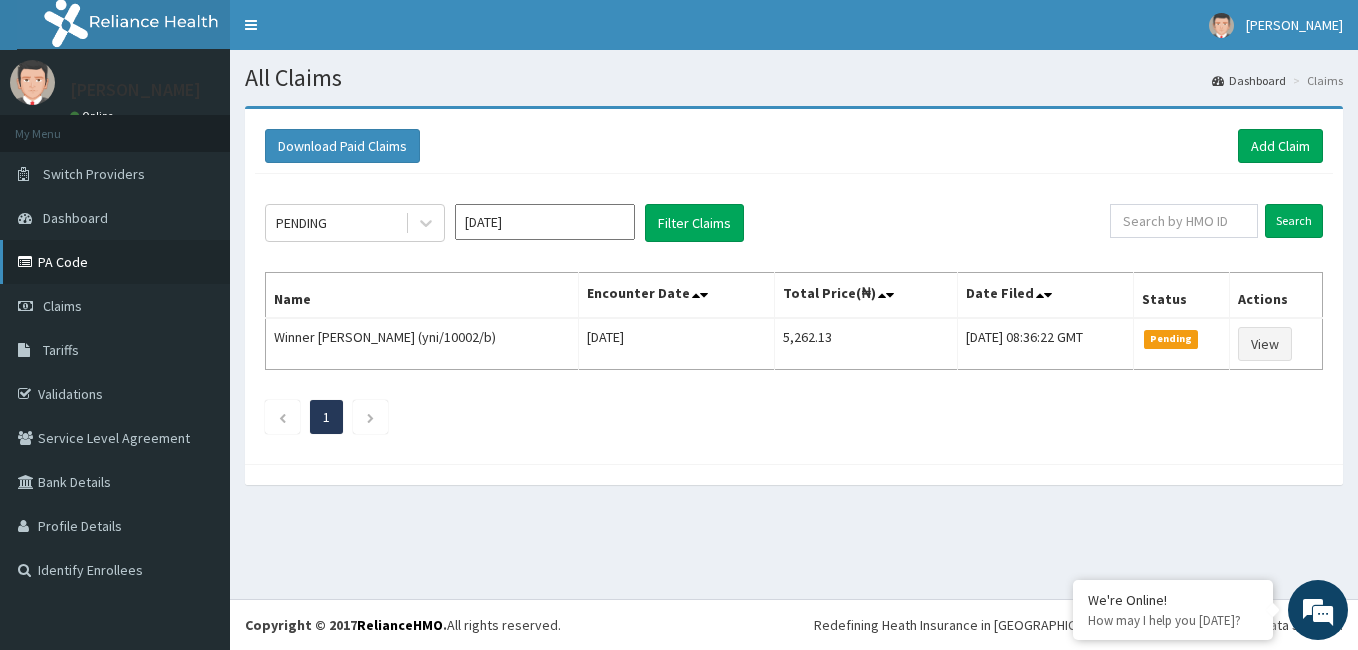 click on "PA Code" at bounding box center (115, 262) 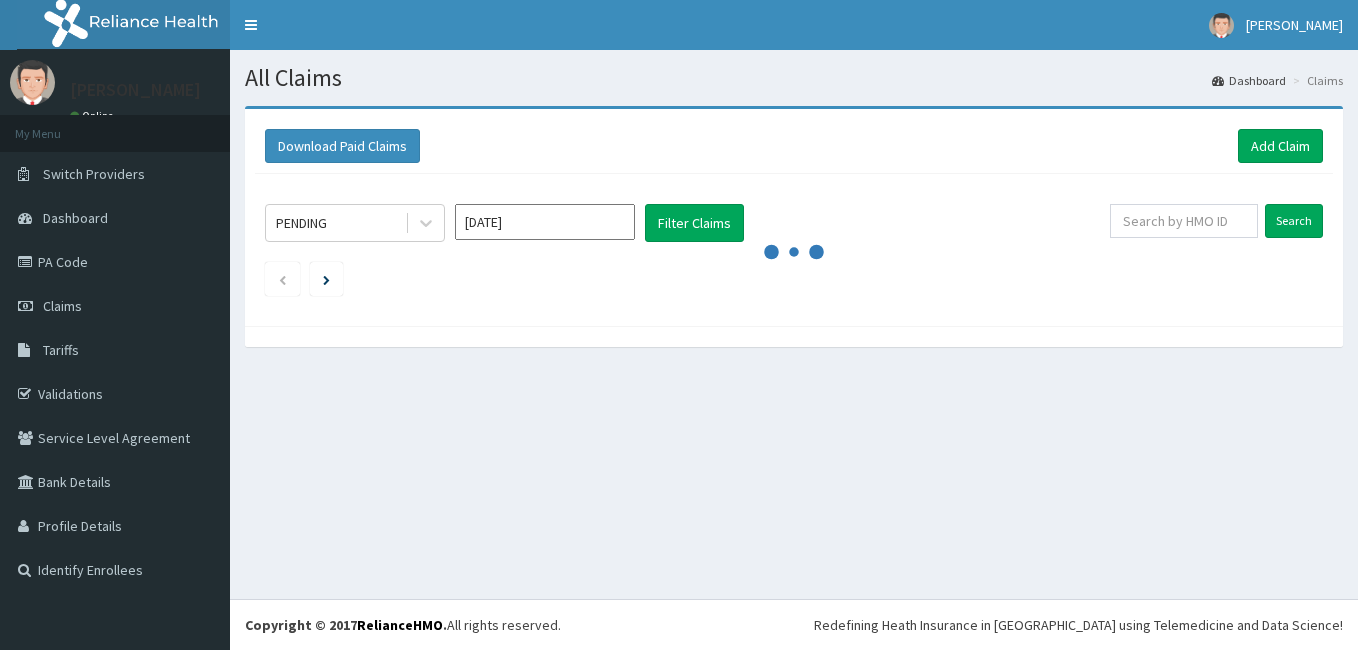 scroll, scrollTop: 0, scrollLeft: 0, axis: both 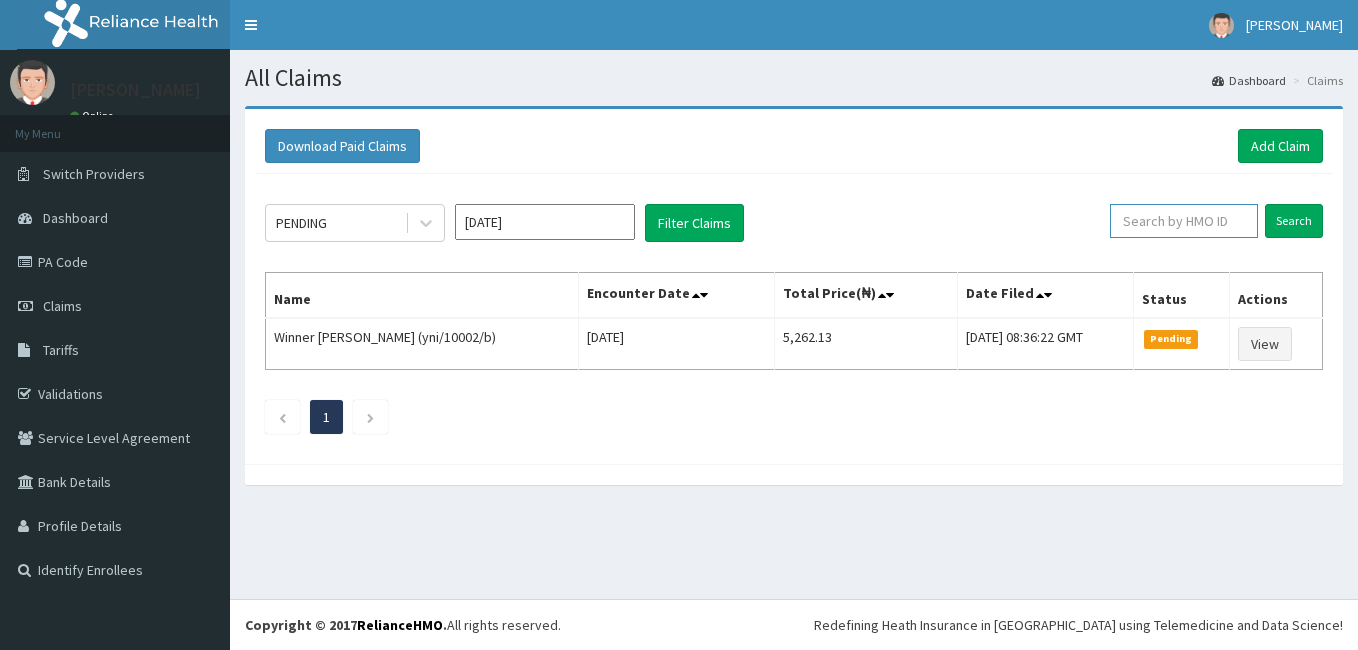 click at bounding box center [1184, 221] 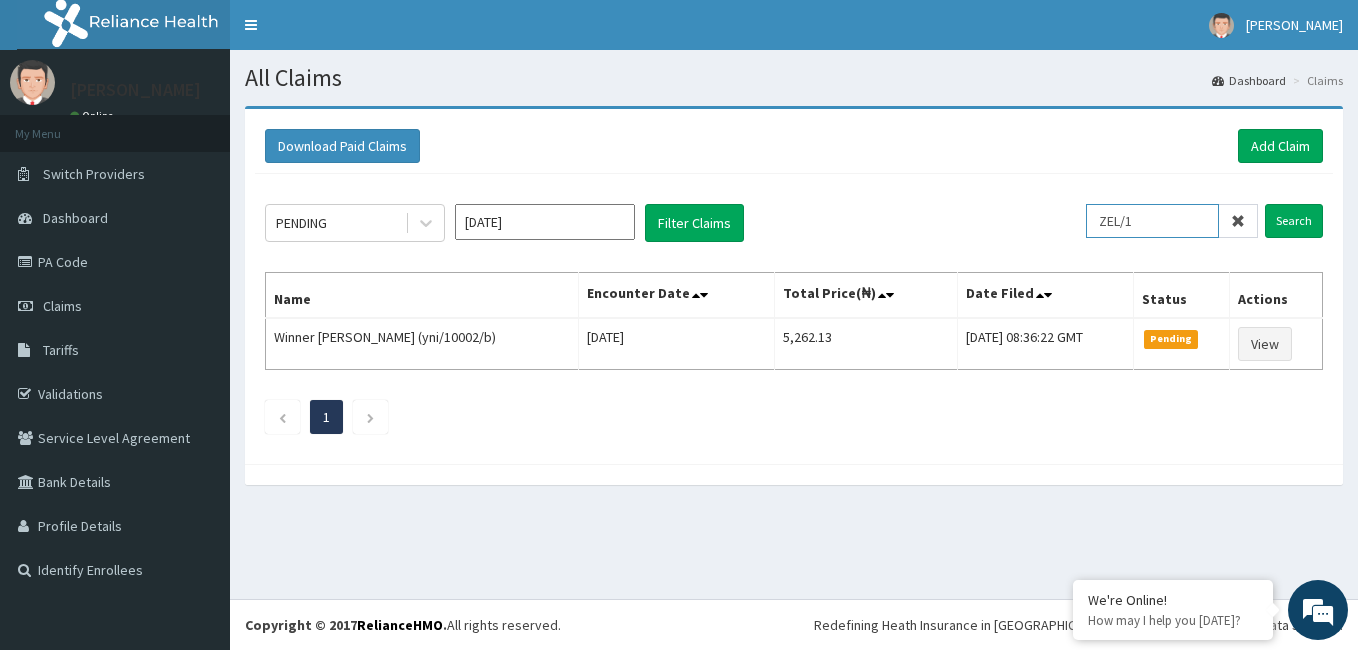 scroll, scrollTop: 0, scrollLeft: 0, axis: both 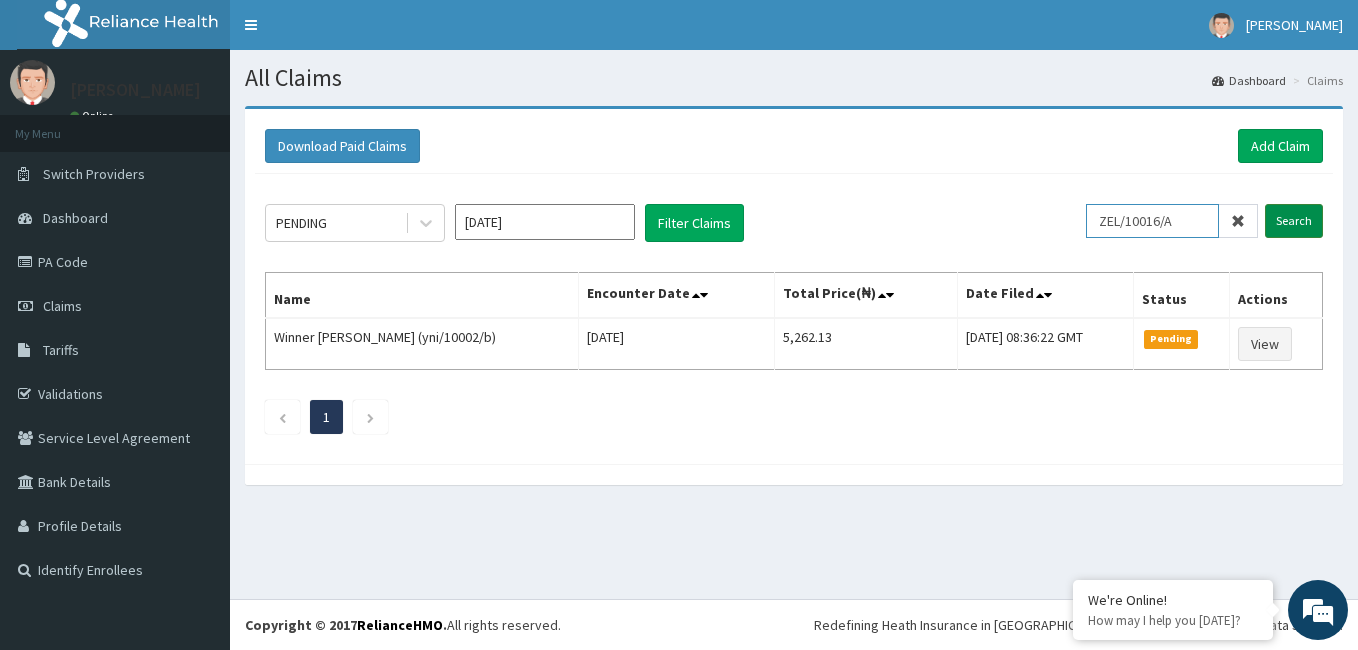 type on "ZEL/10016/A" 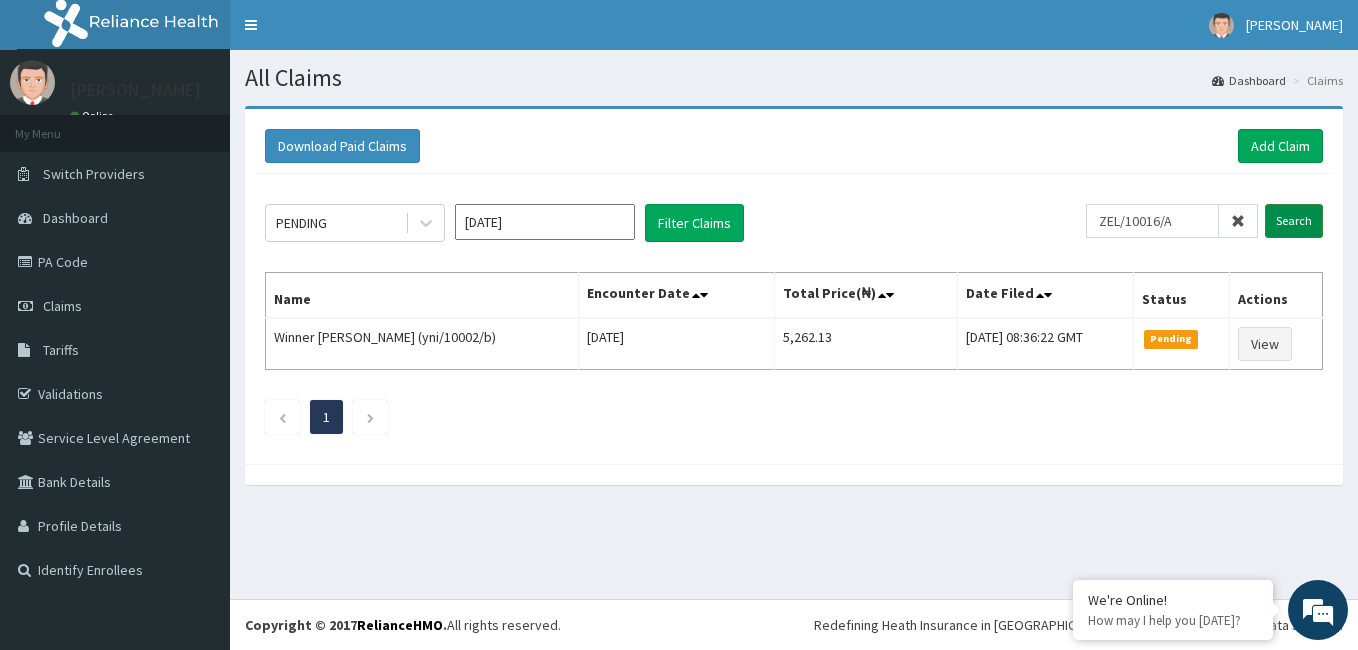 click on "Search" at bounding box center [1294, 221] 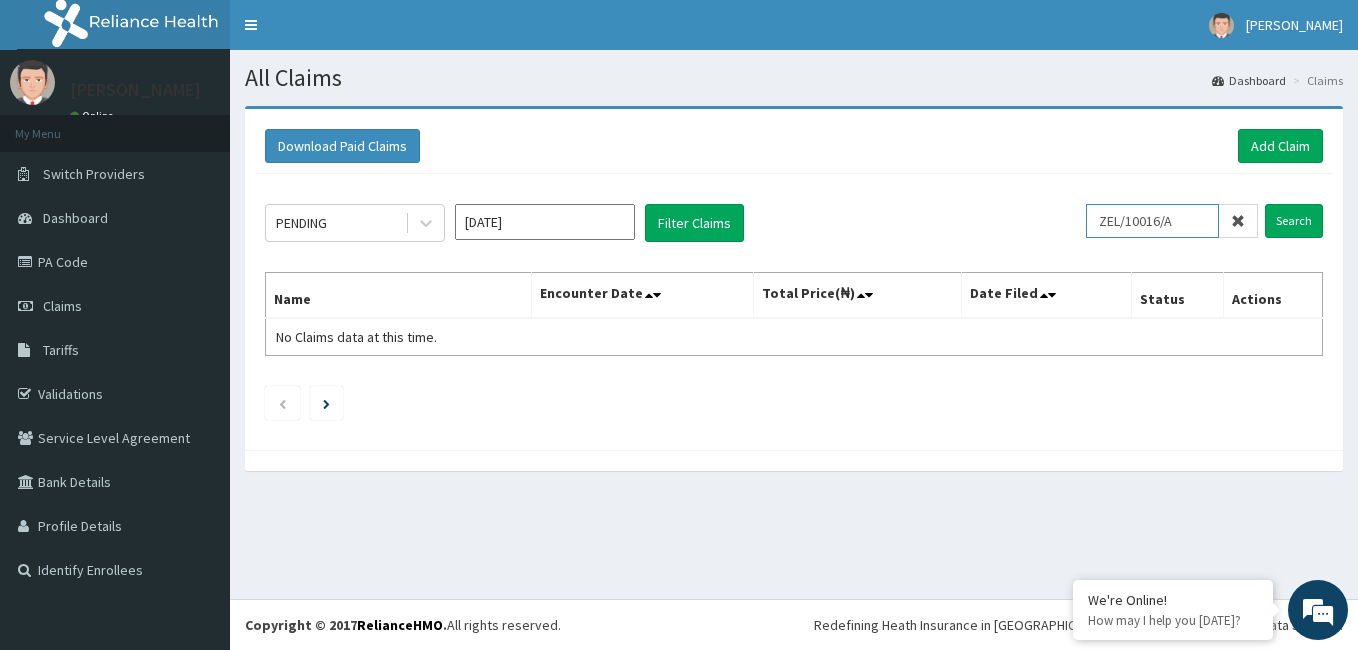 drag, startPoint x: 1187, startPoint y: 219, endPoint x: 1073, endPoint y: 211, distance: 114.28036 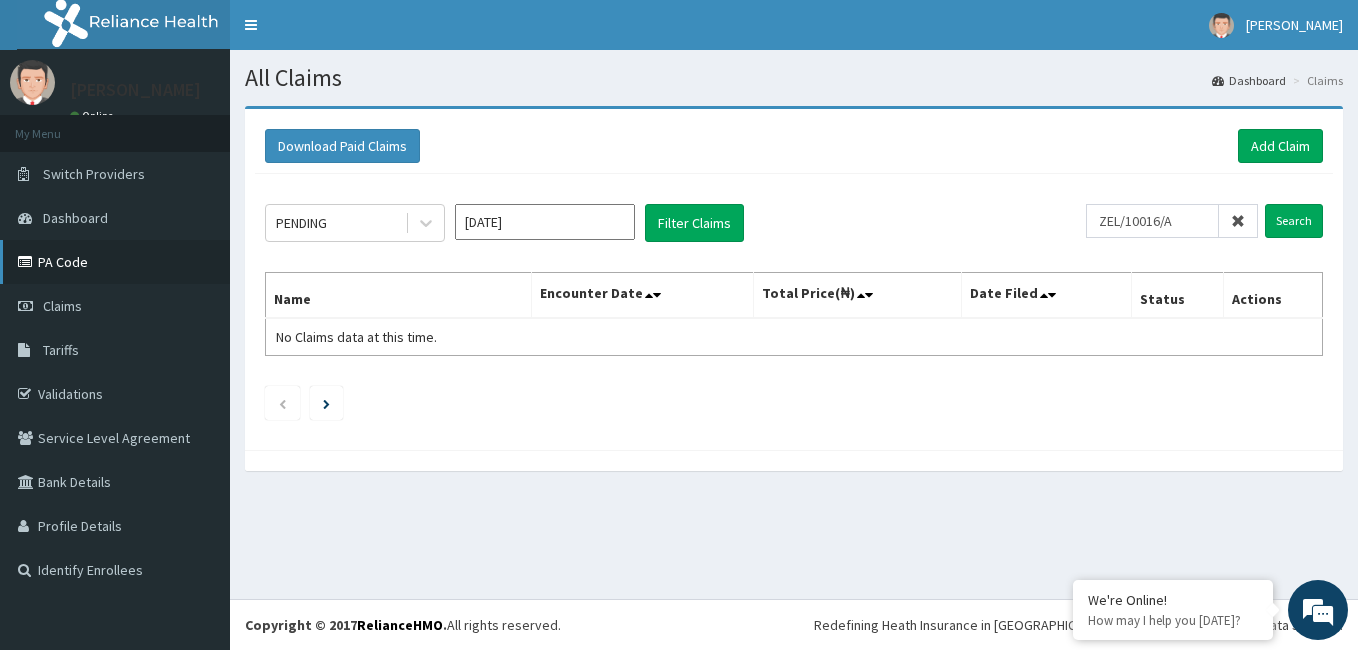 click on "PA Code" at bounding box center [115, 262] 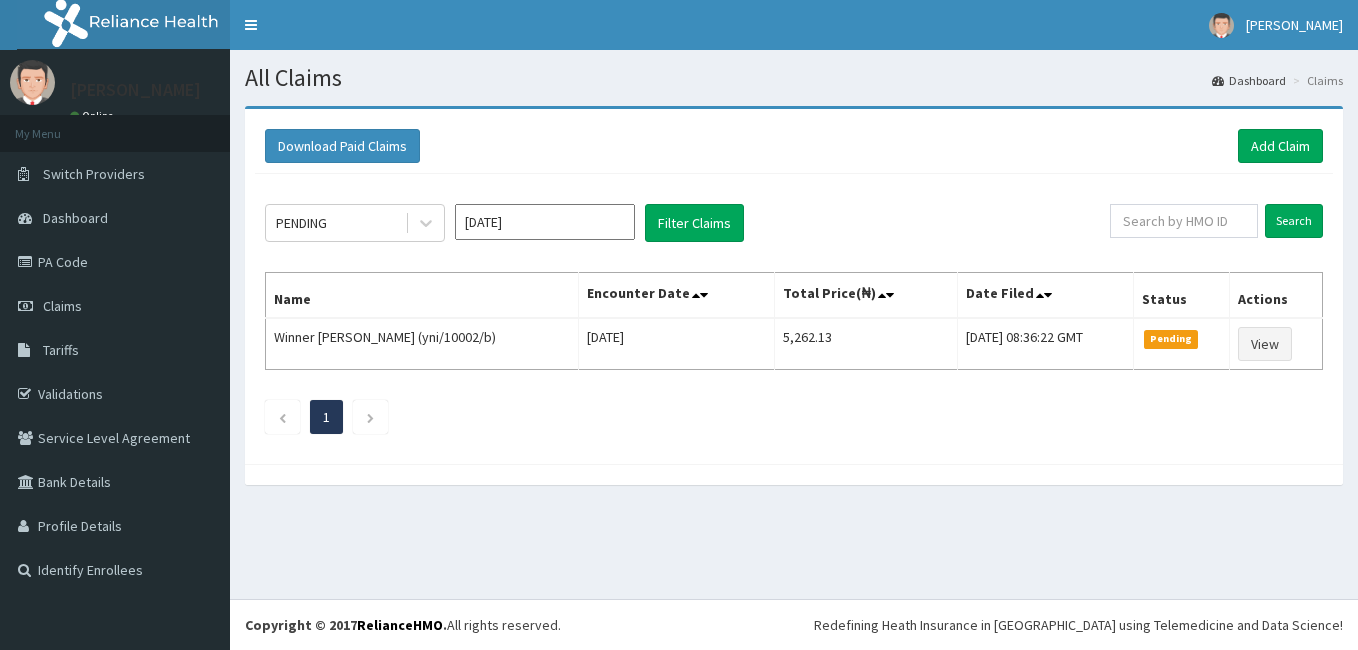 scroll, scrollTop: 0, scrollLeft: 0, axis: both 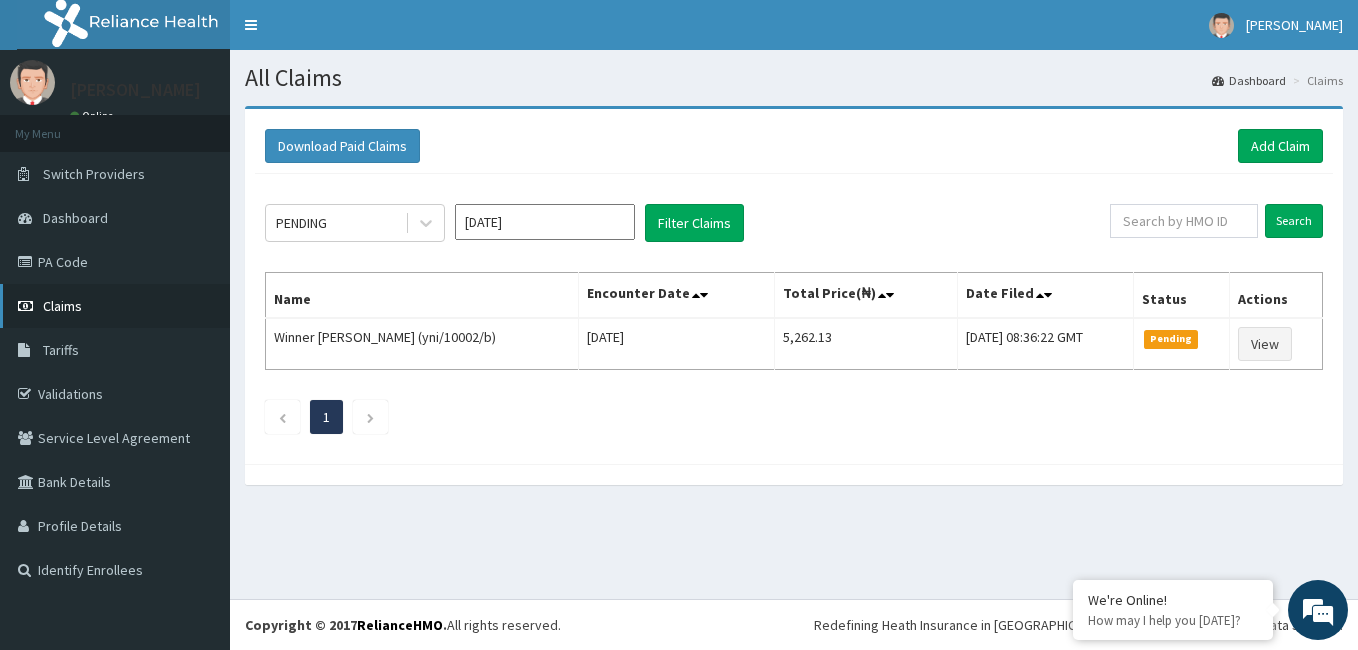 click on "Claims" at bounding box center (115, 306) 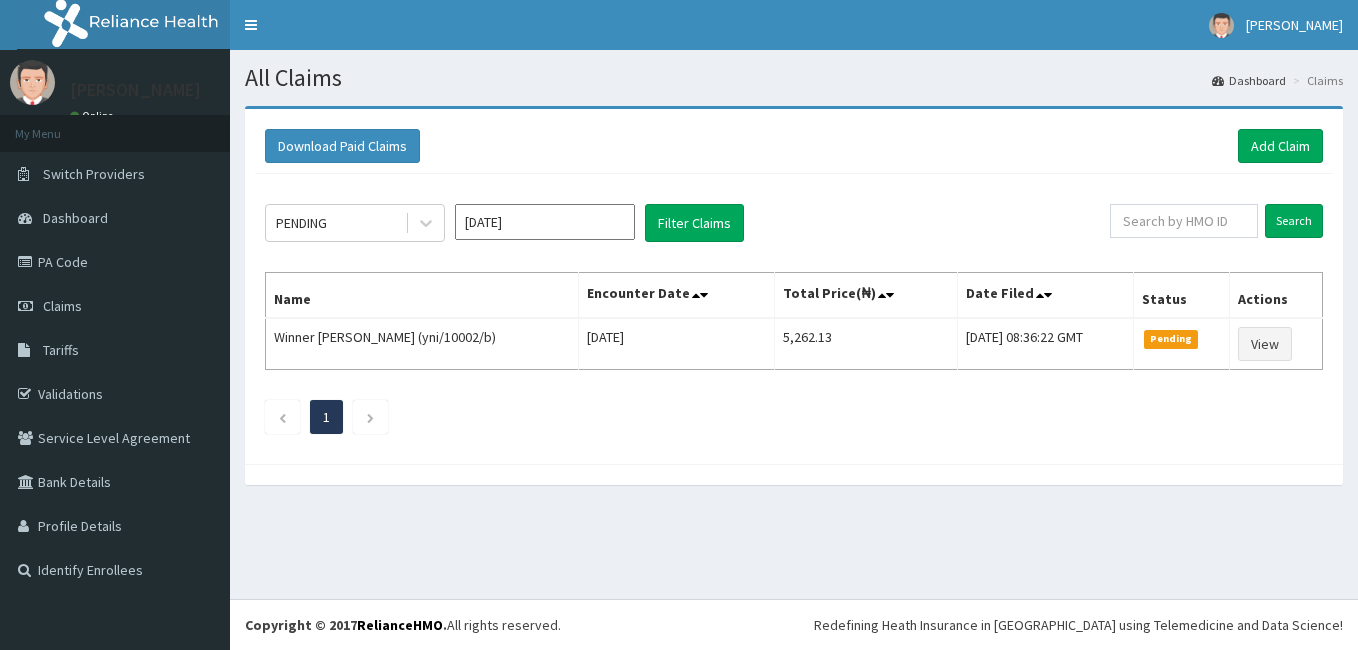 scroll, scrollTop: 0, scrollLeft: 0, axis: both 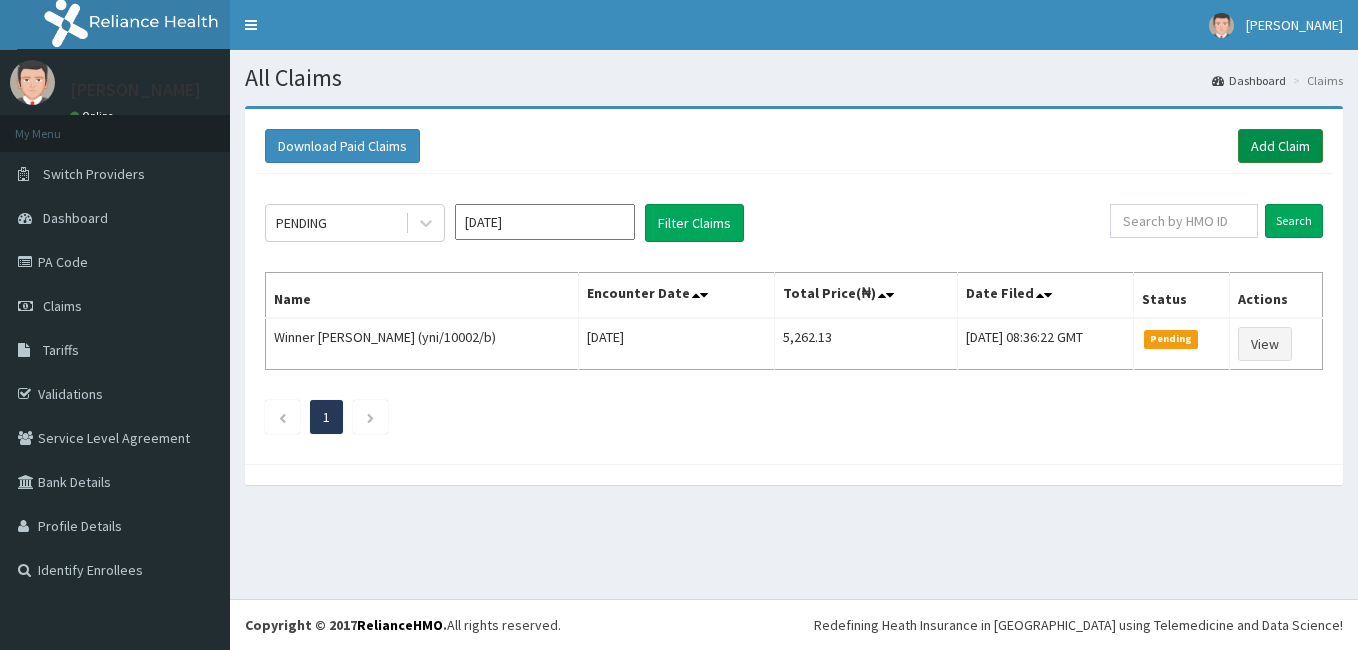 click on "Add Claim" at bounding box center (1280, 146) 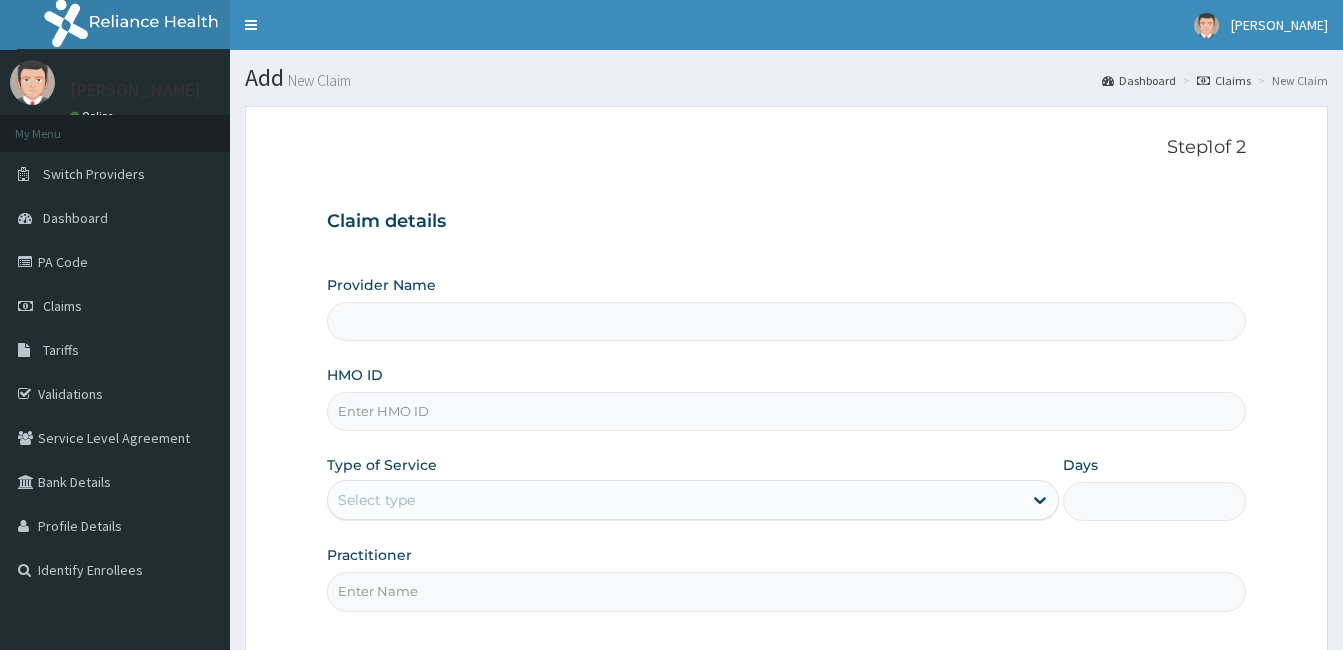 scroll, scrollTop: 0, scrollLeft: 0, axis: both 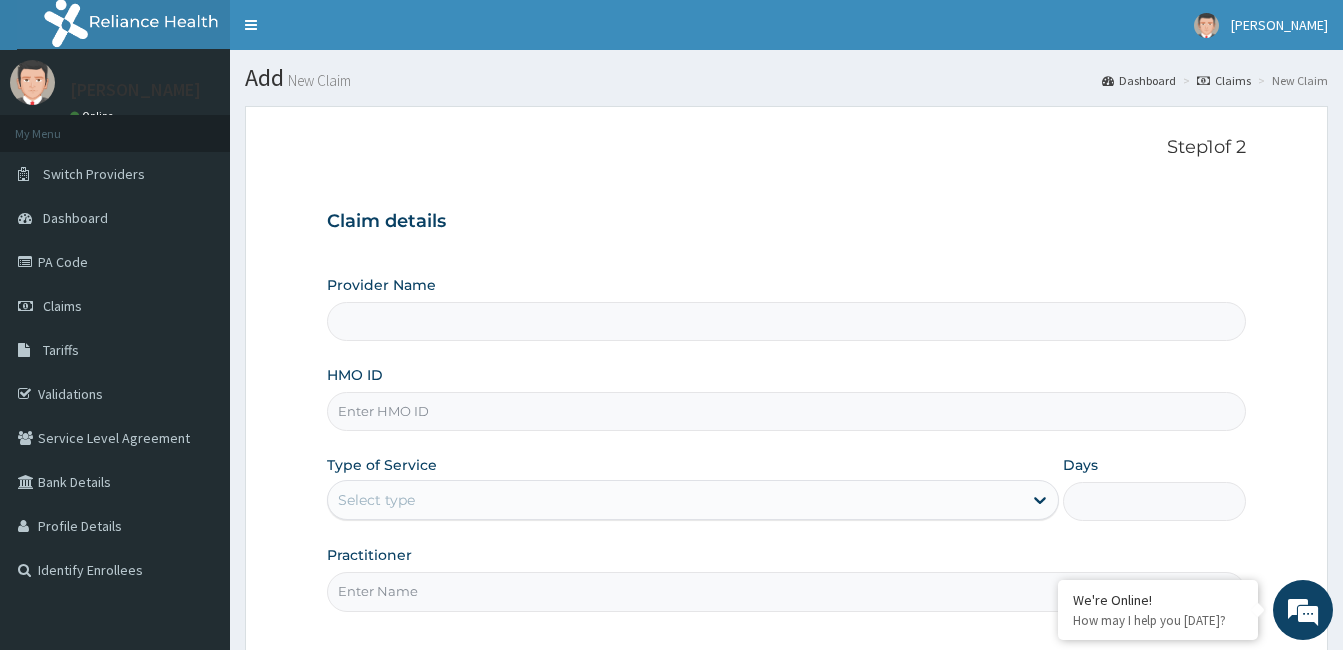 type on "[GEOGRAPHIC_DATA] and [GEOGRAPHIC_DATA]" 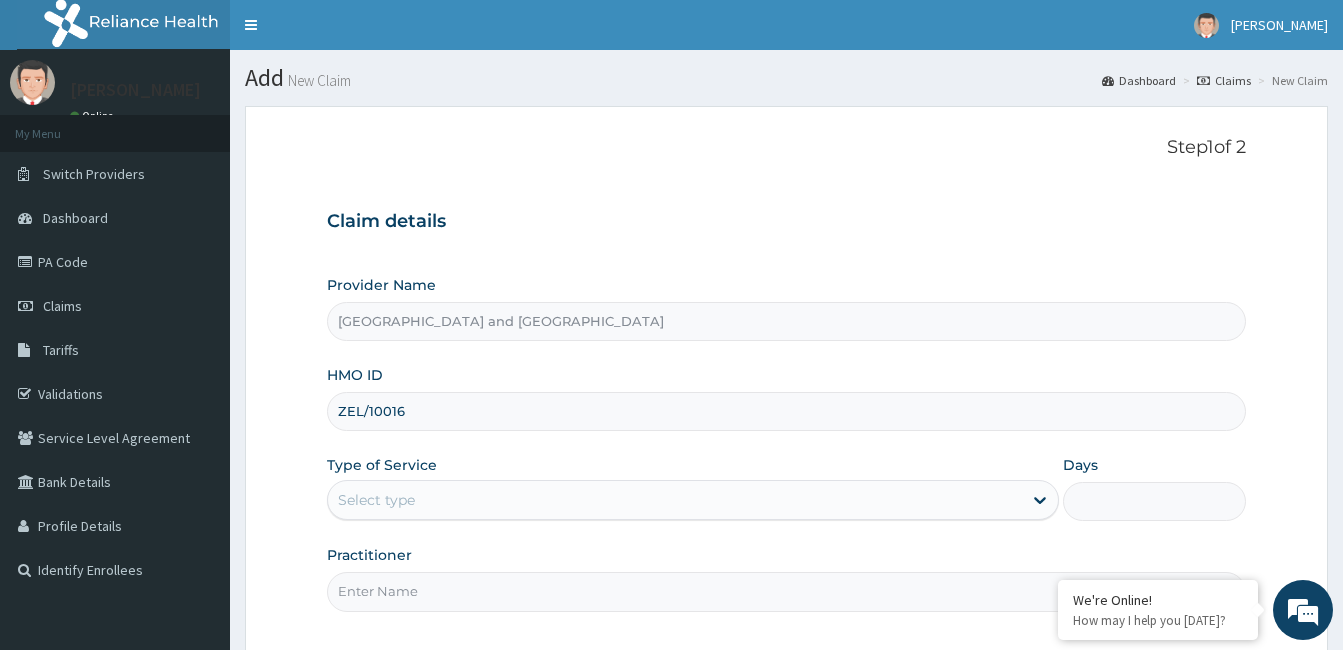 scroll, scrollTop: 0, scrollLeft: 0, axis: both 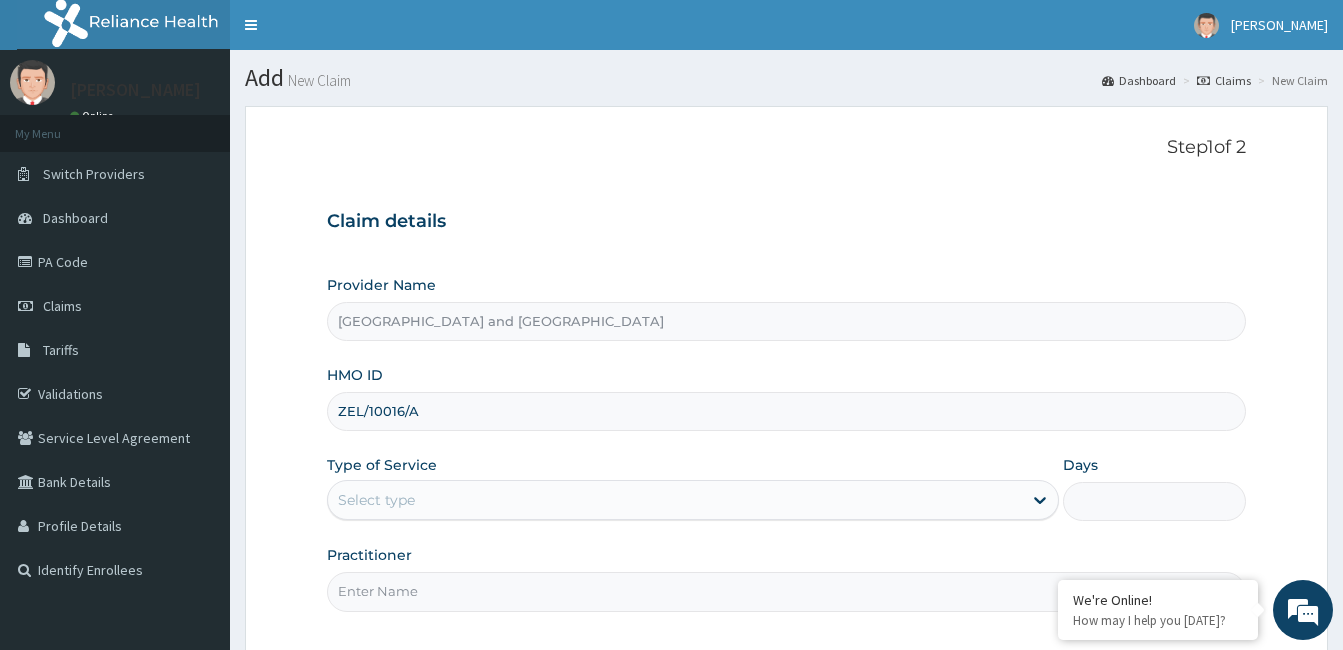 type on "ZEL/10016/A" 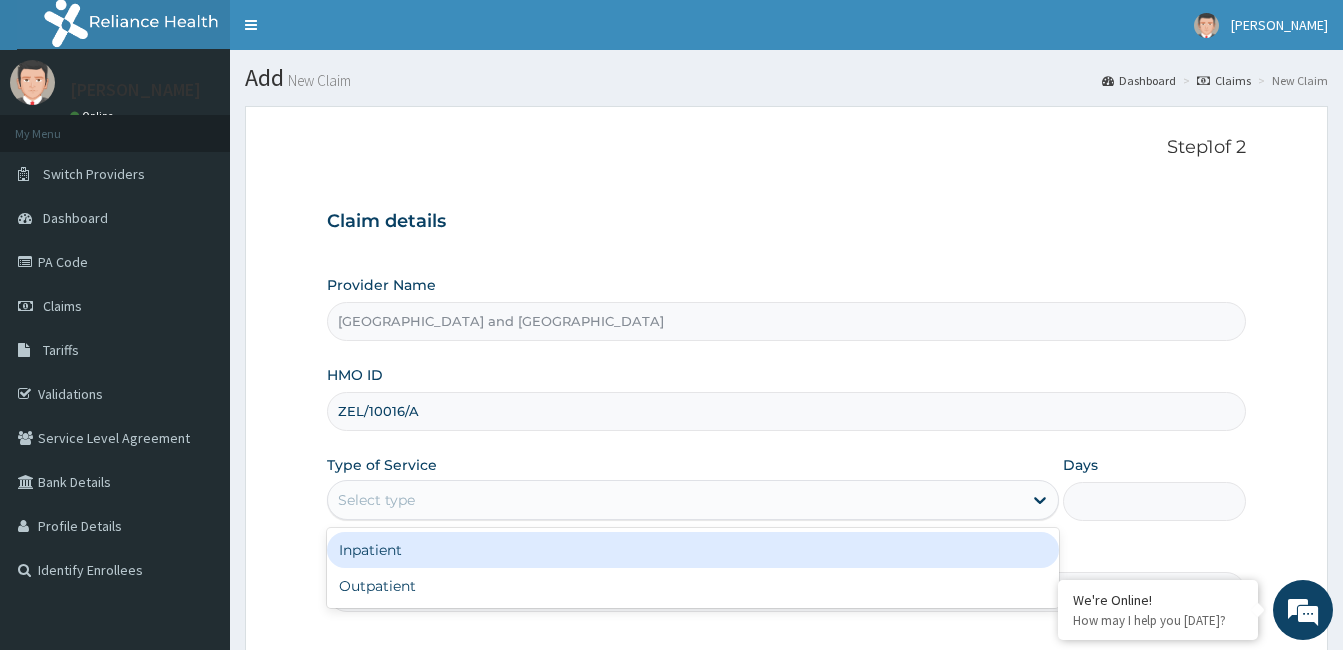 click on "Select type" at bounding box center (376, 500) 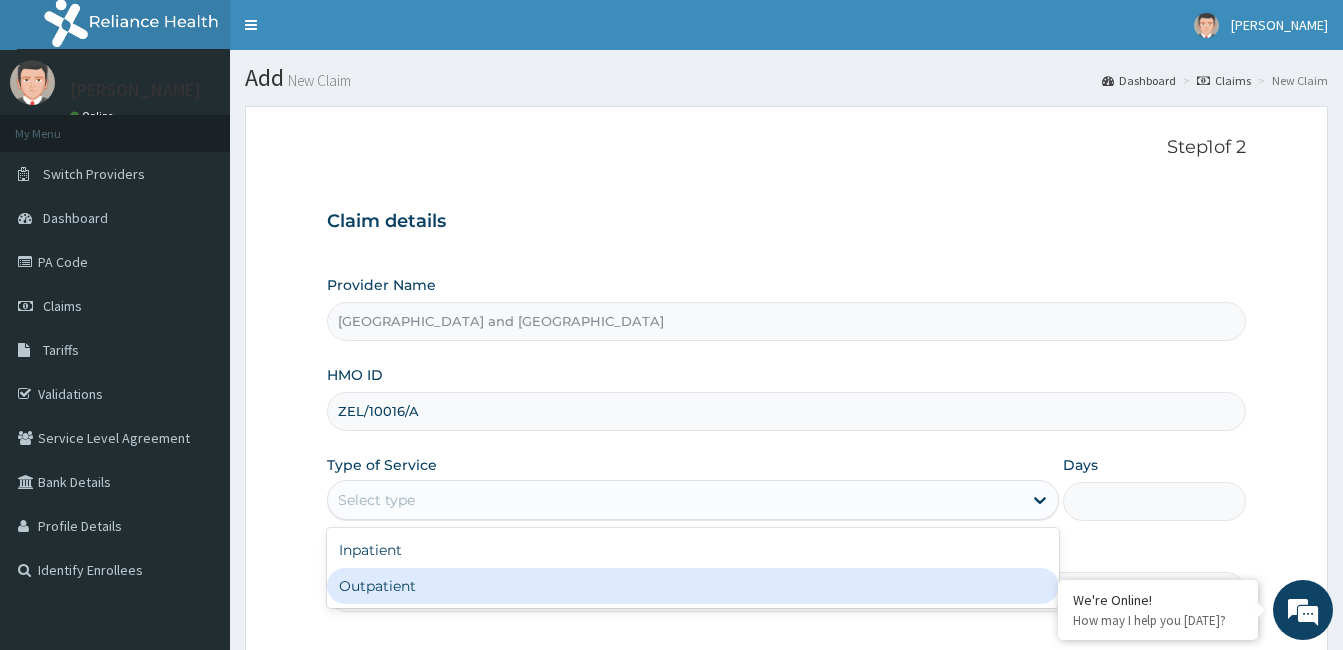 click on "Outpatient" at bounding box center [693, 586] 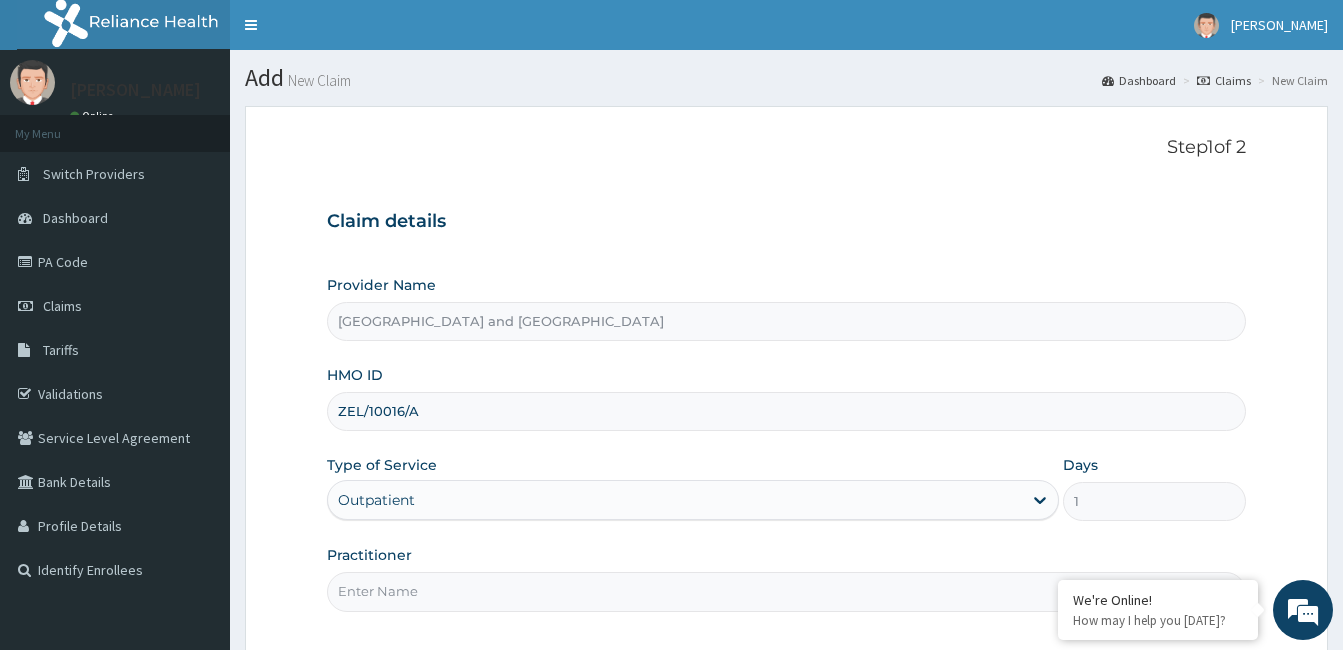 click on "Practitioner" at bounding box center (786, 591) 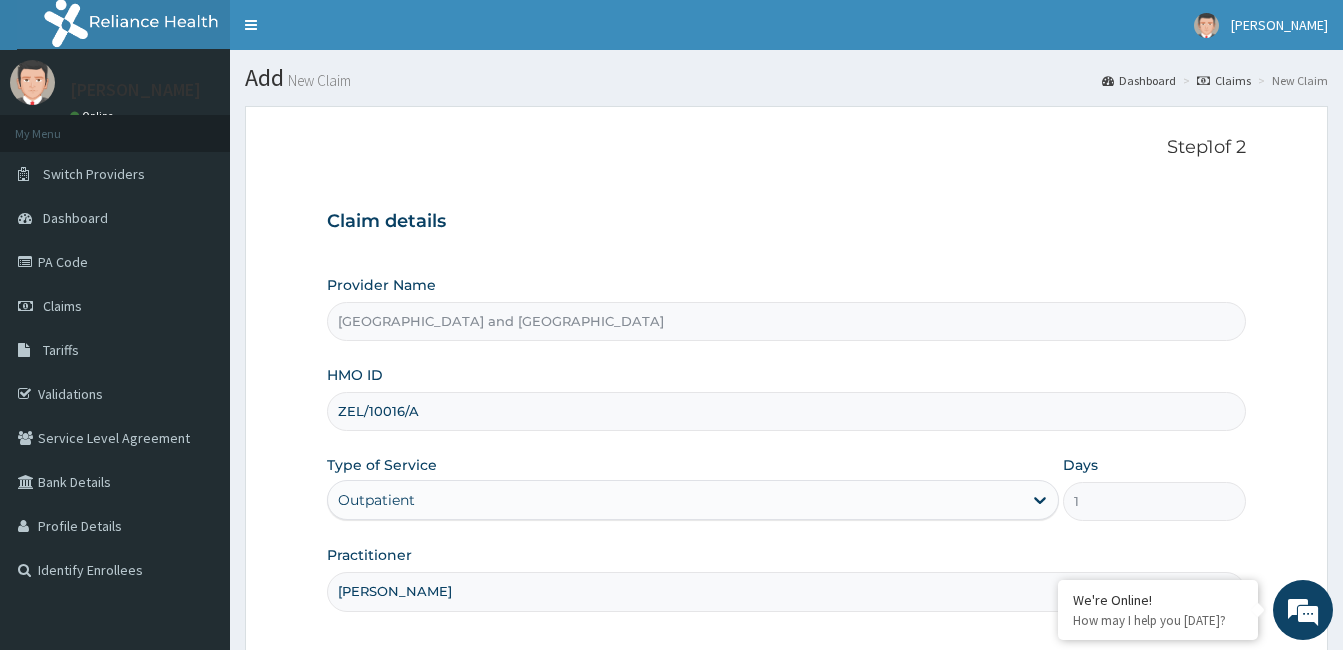 click on "Type of Service Outpatient" at bounding box center (693, 488) 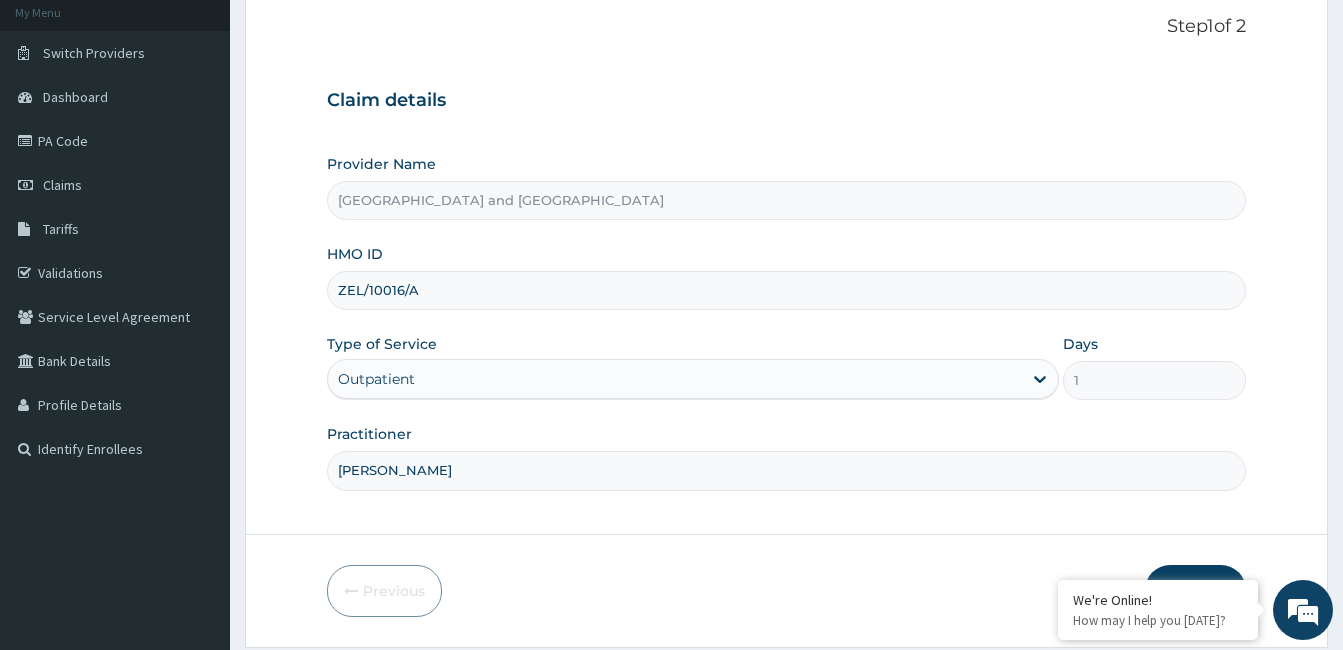 scroll, scrollTop: 185, scrollLeft: 0, axis: vertical 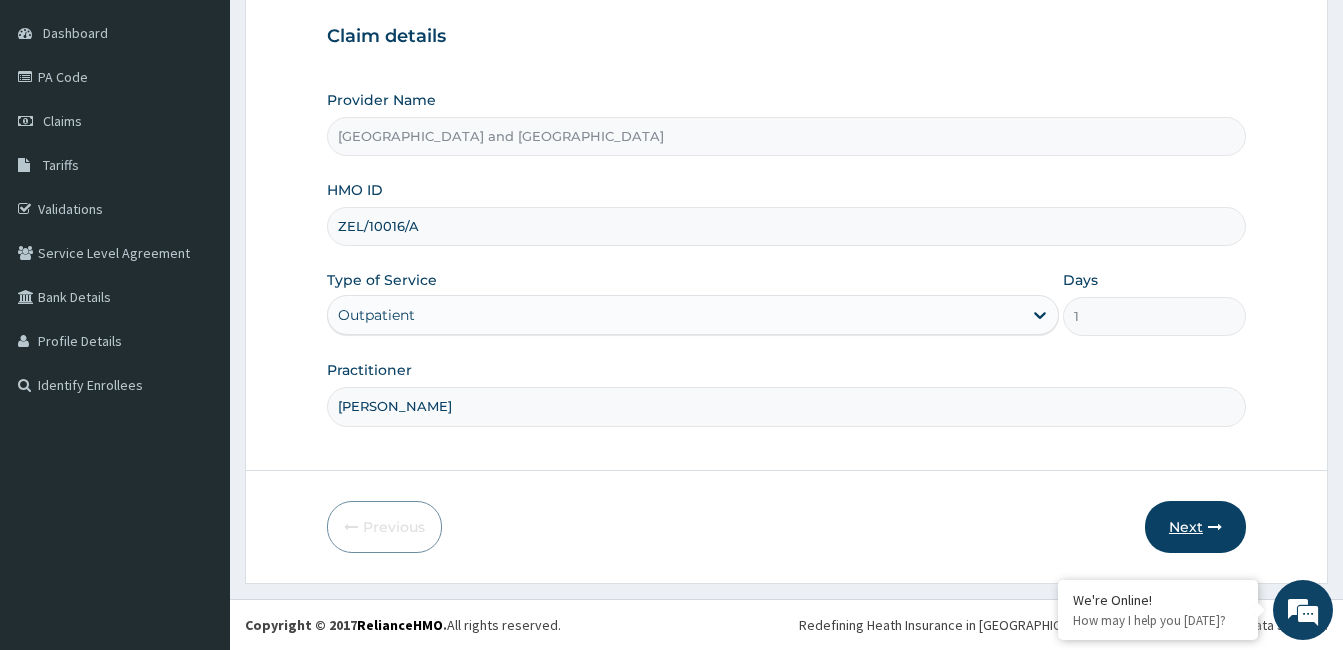 click on "Next" at bounding box center [1195, 527] 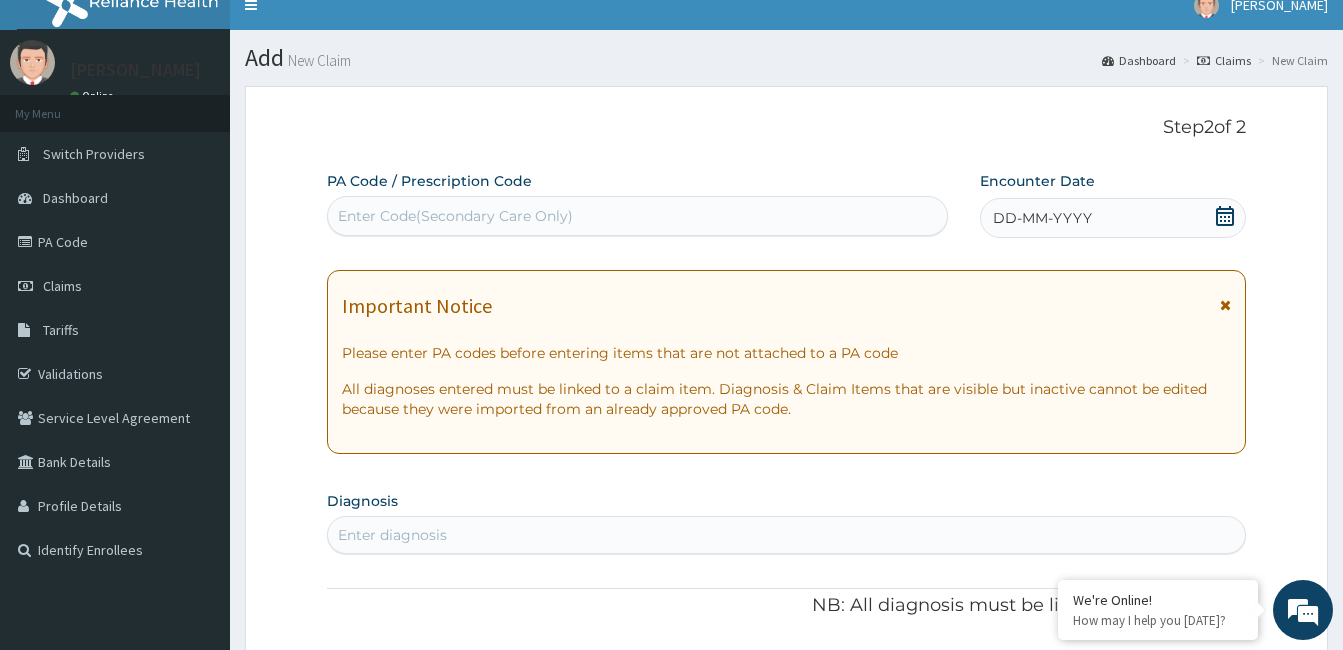 scroll, scrollTop: 0, scrollLeft: 0, axis: both 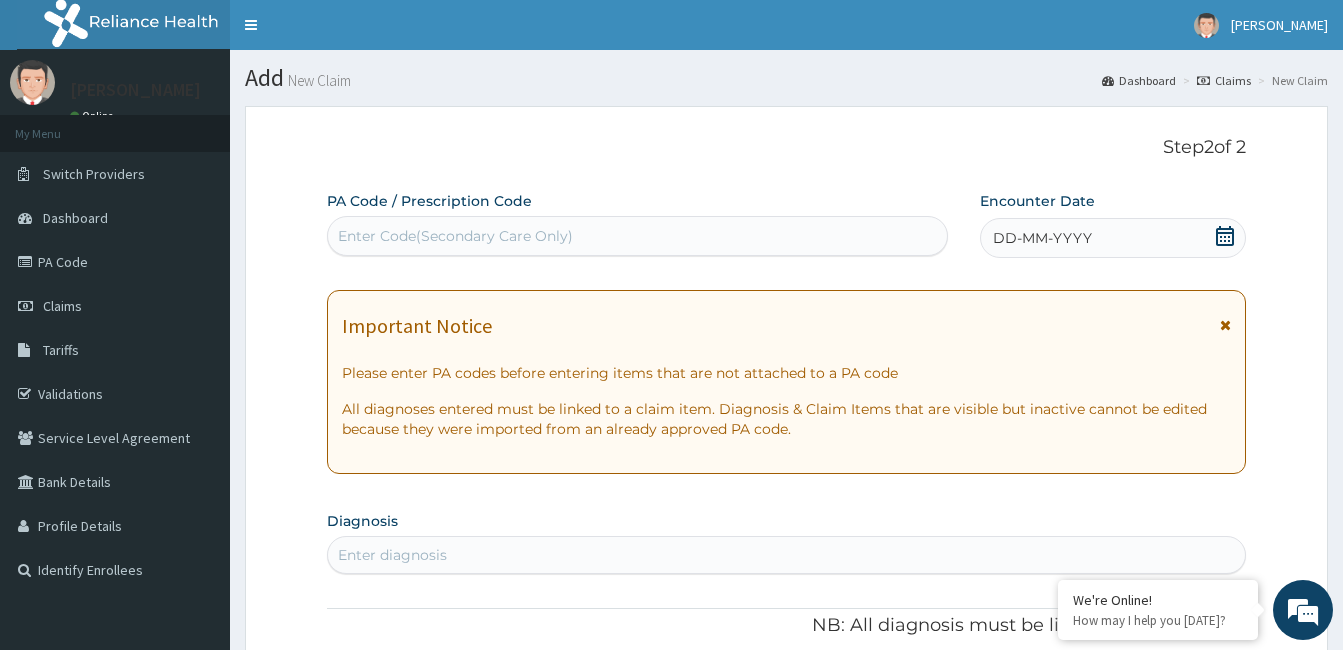 click 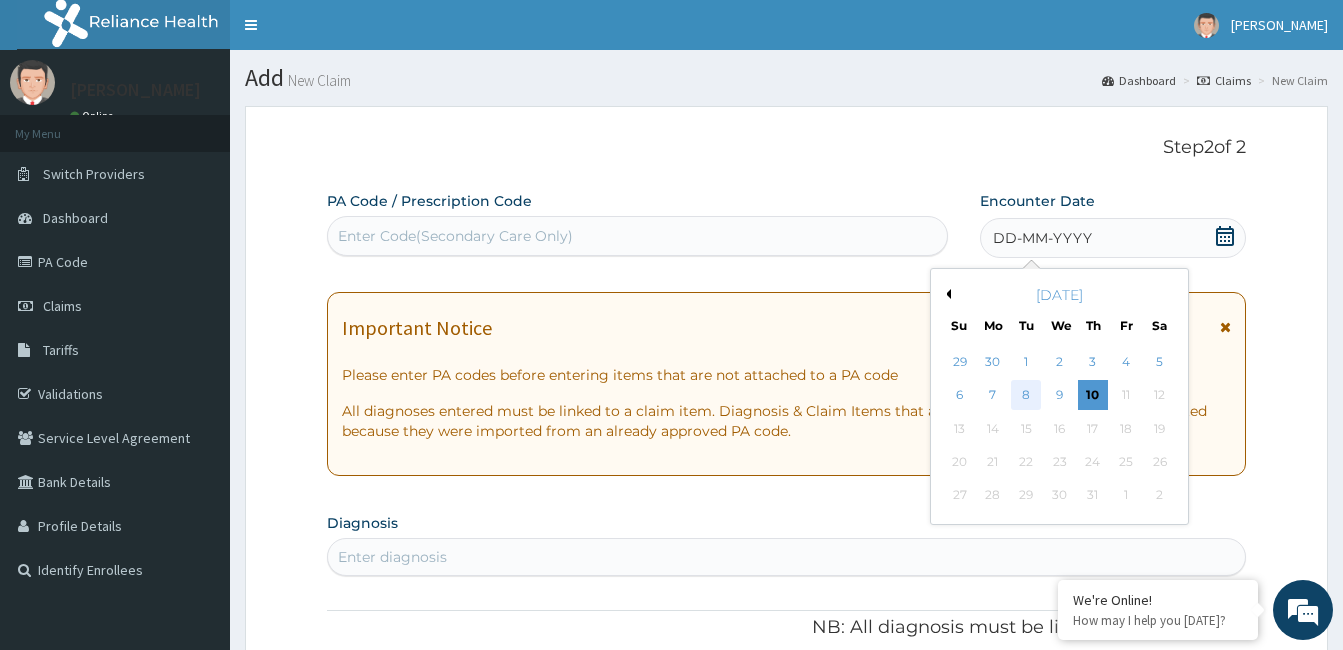 click on "8" at bounding box center [1026, 396] 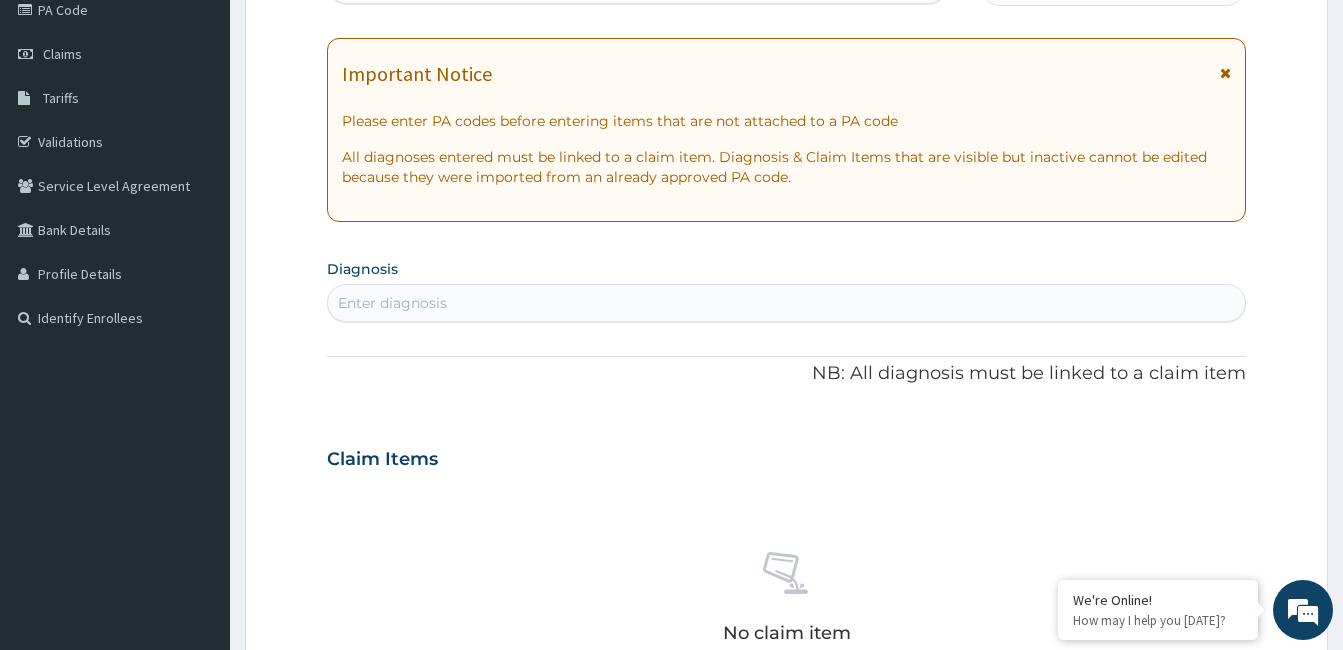 scroll, scrollTop: 263, scrollLeft: 0, axis: vertical 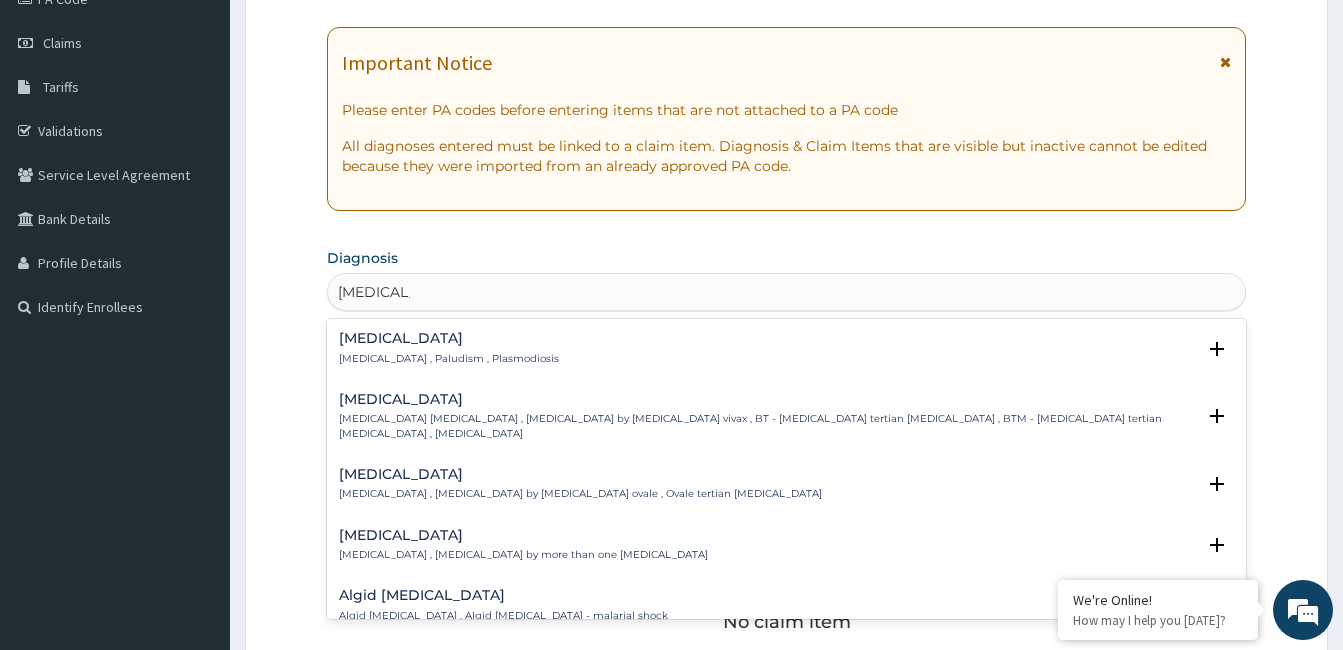 type on "MALARIA F" 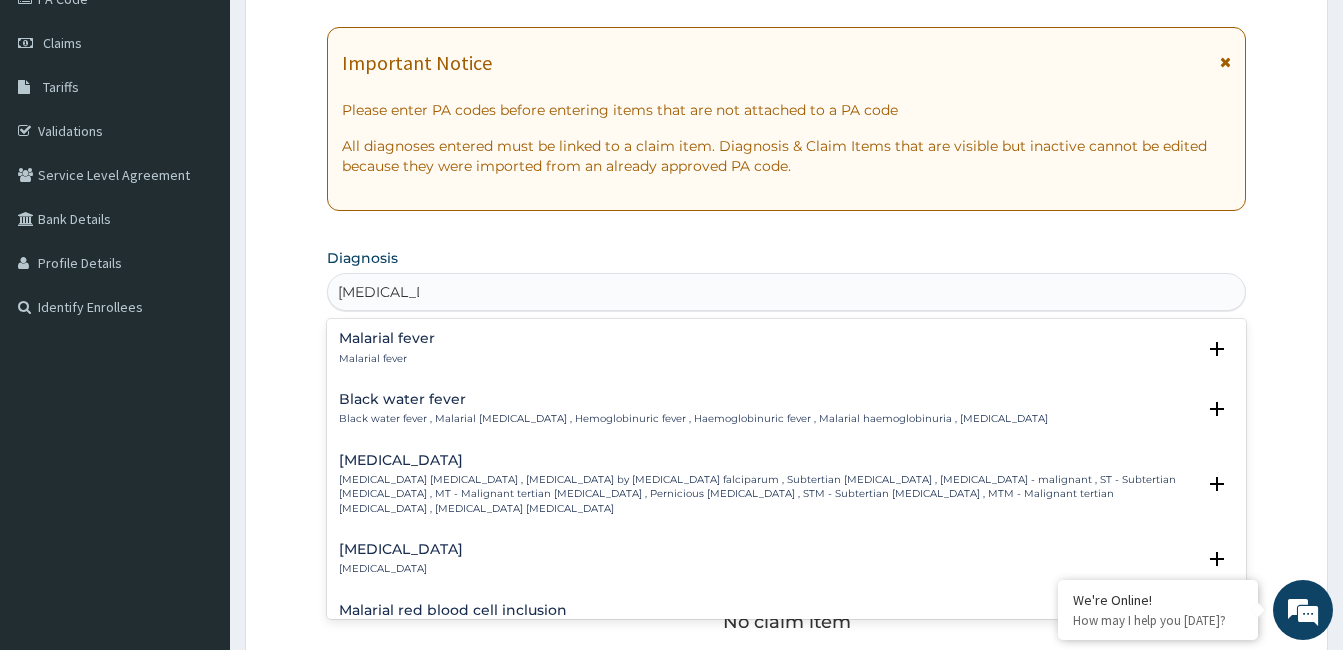 click on "Malarial fever Malarial fever" at bounding box center [786, 348] 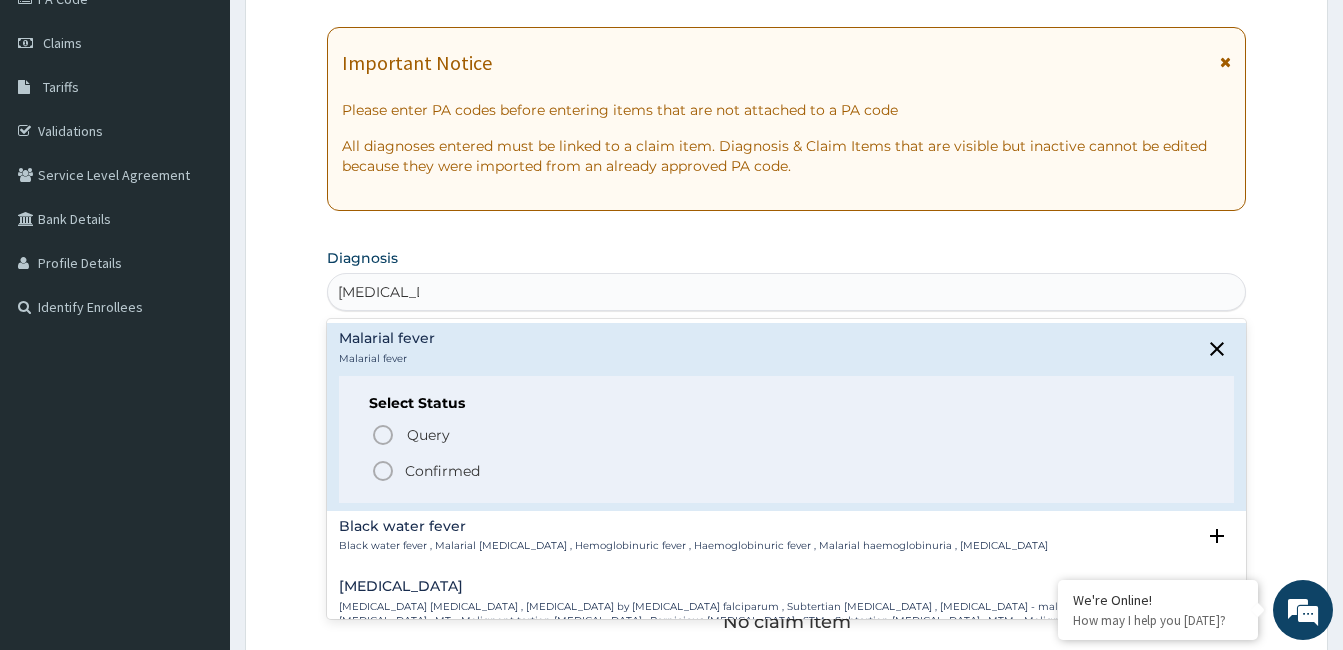 click 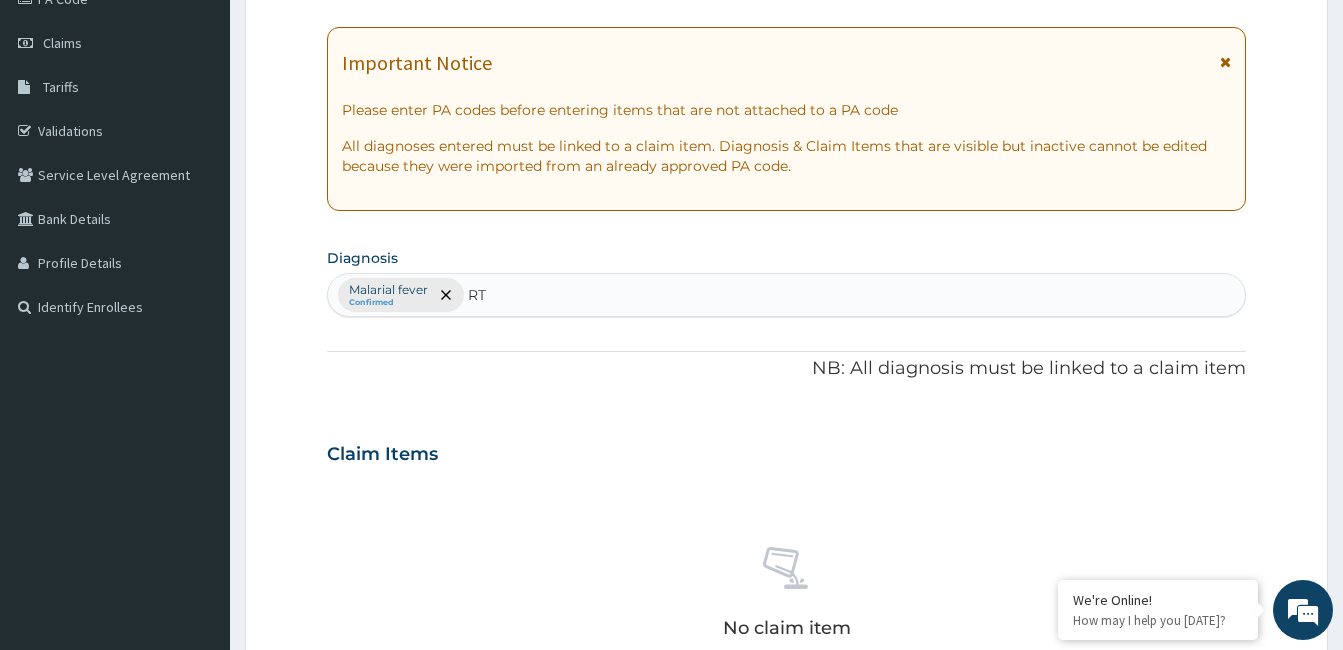 type on "RTI" 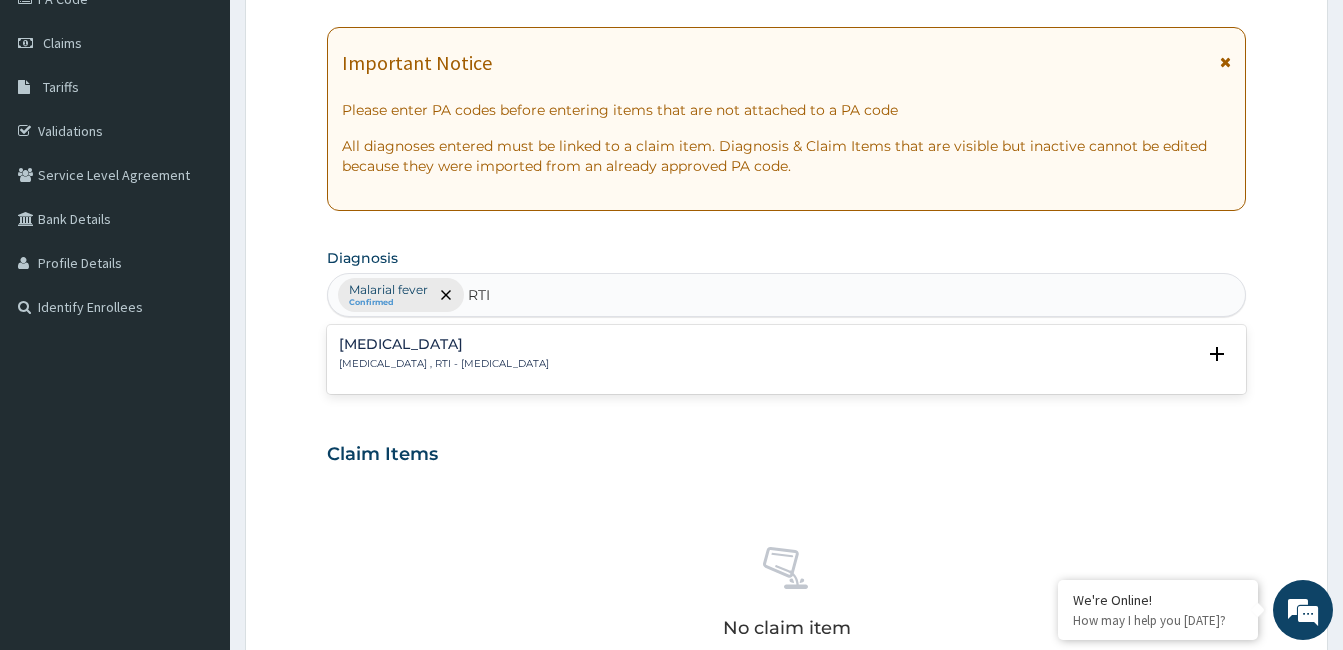 click on "Respiratory tract infection , RTI - Respiratory tract infection" at bounding box center (444, 364) 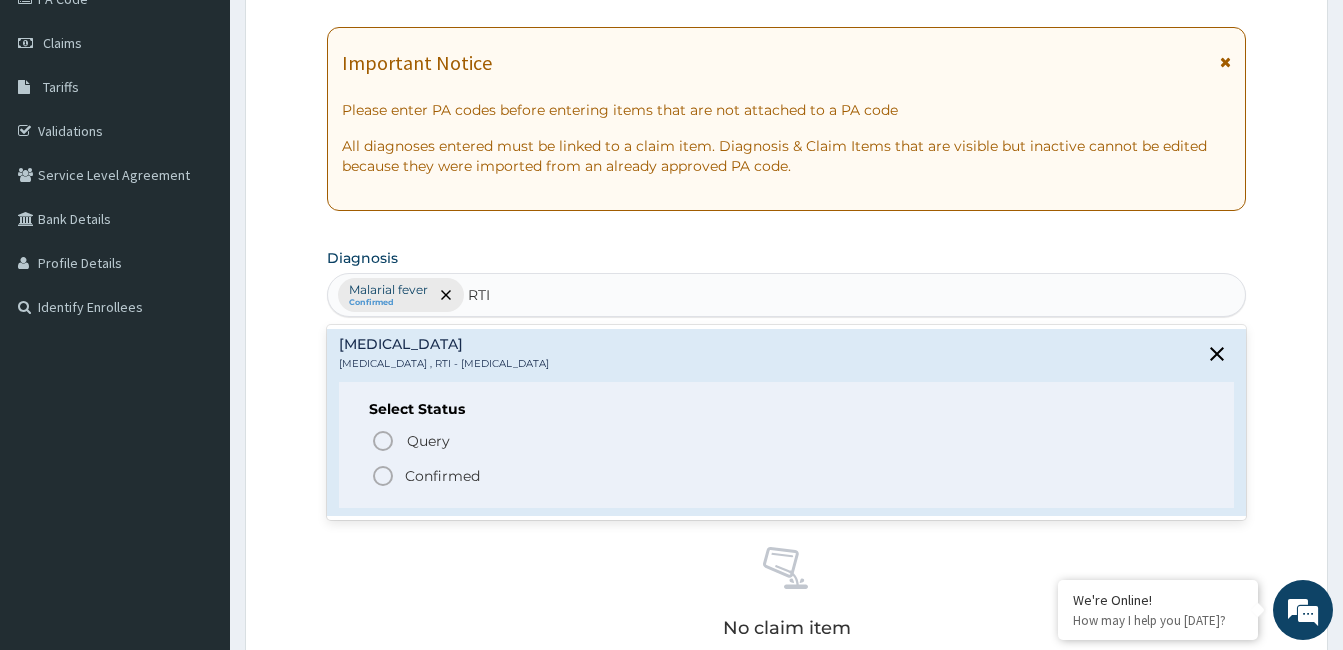 click 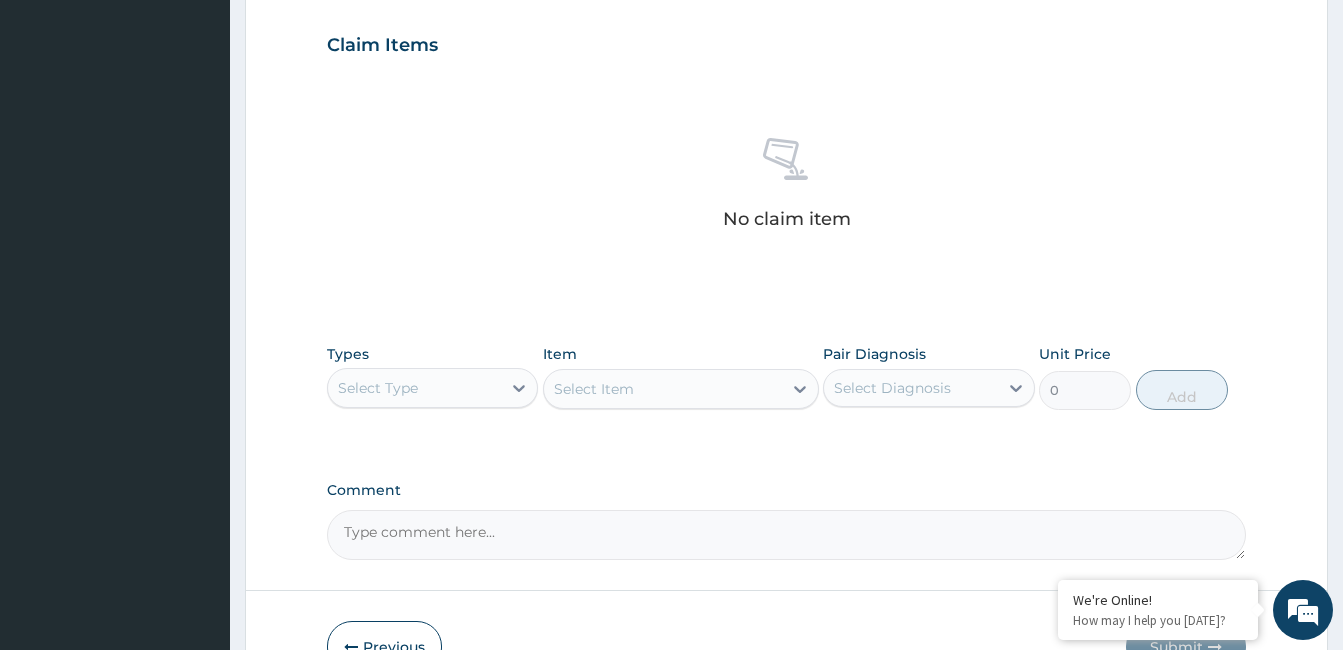 scroll, scrollTop: 692, scrollLeft: 0, axis: vertical 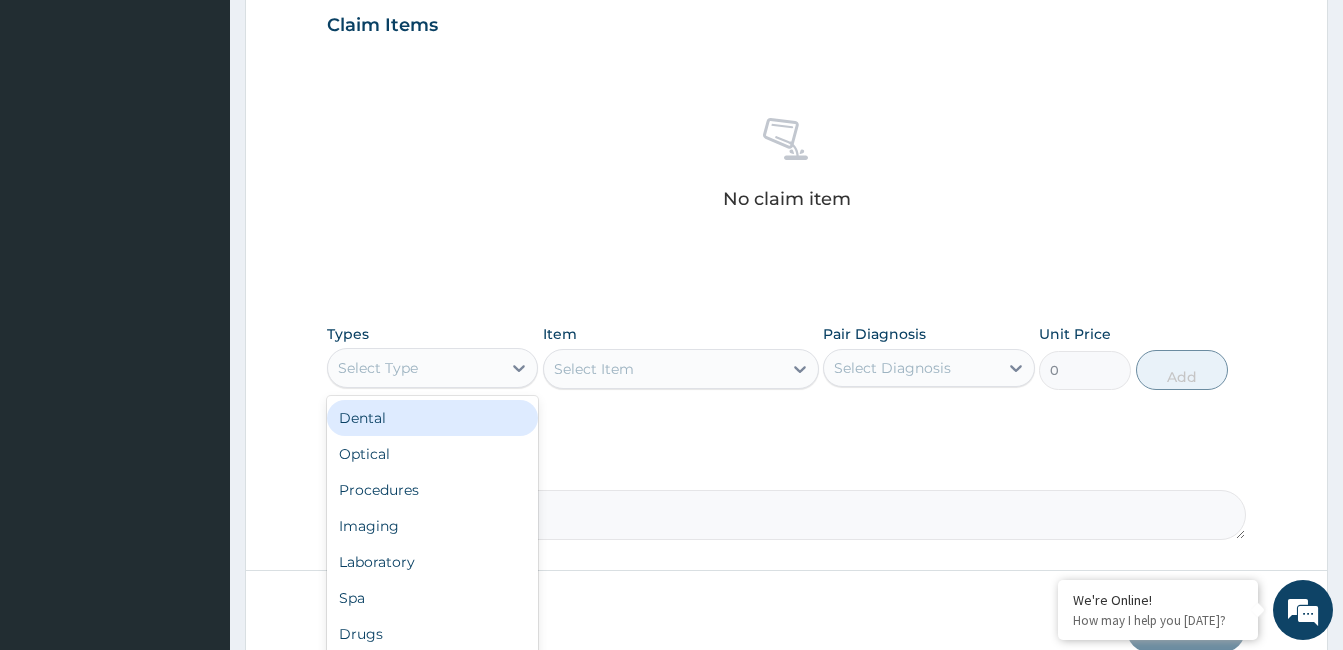 click on "Procedures" at bounding box center (432, 490) 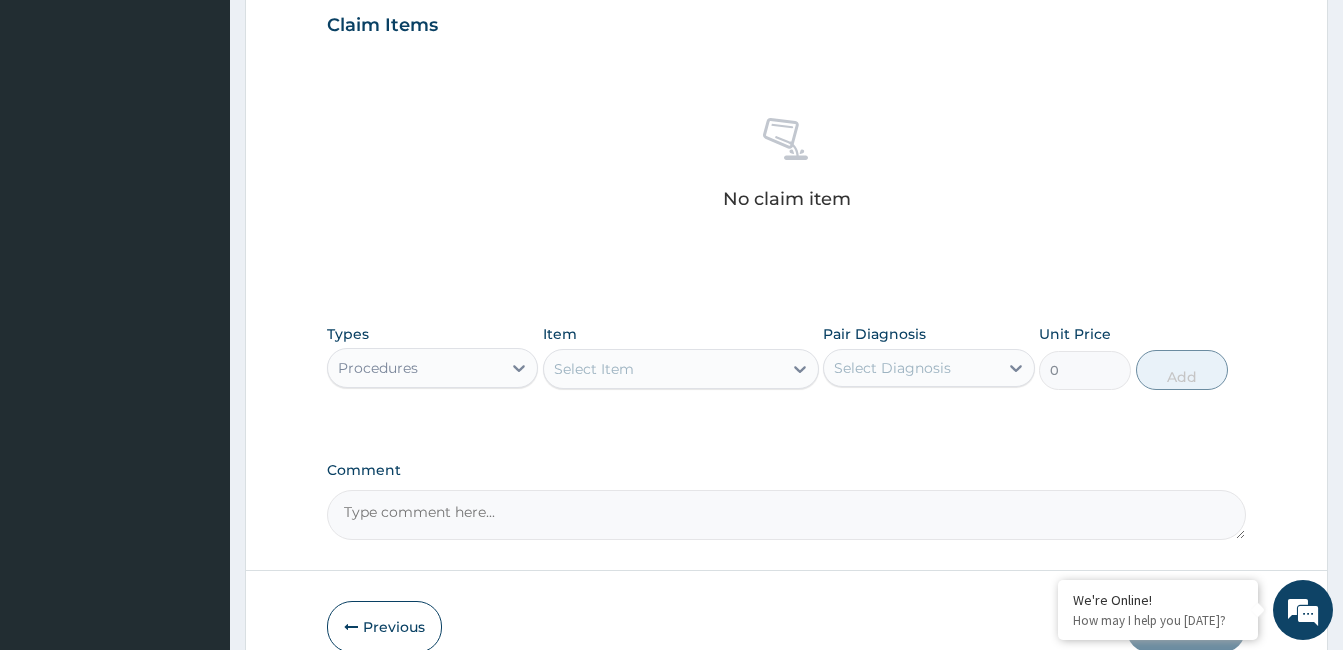 click on "Select Item" at bounding box center [594, 369] 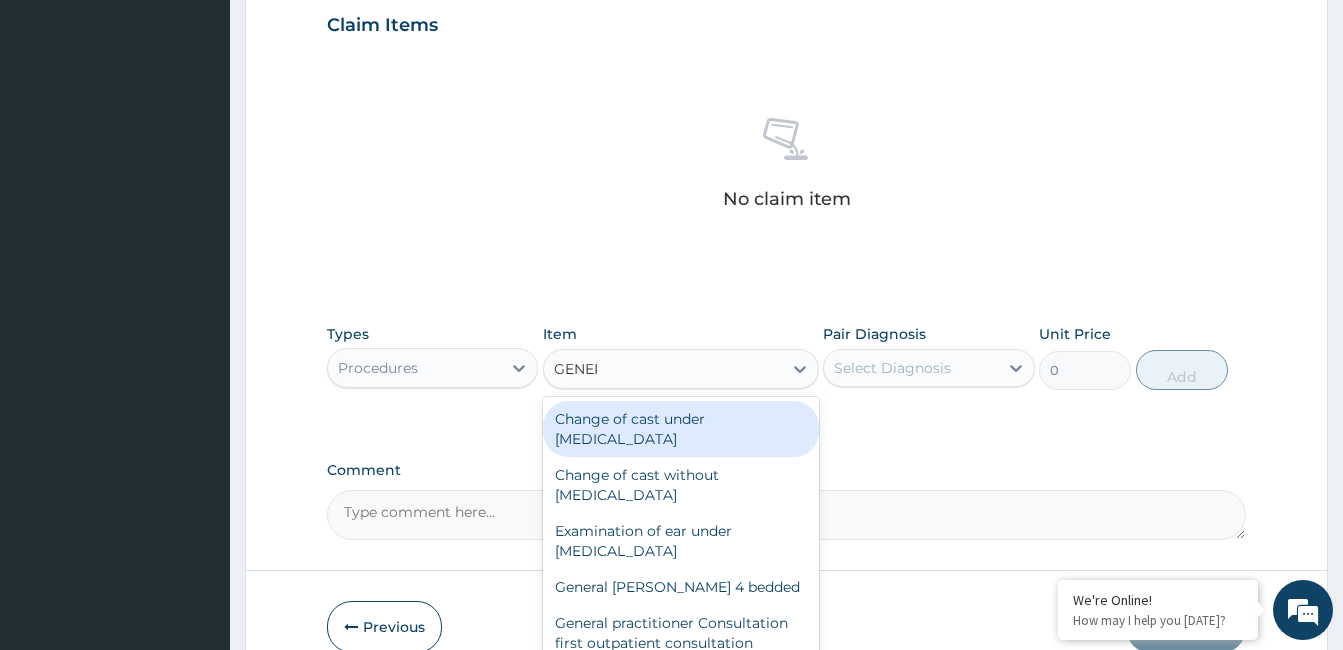 type on "GENERA" 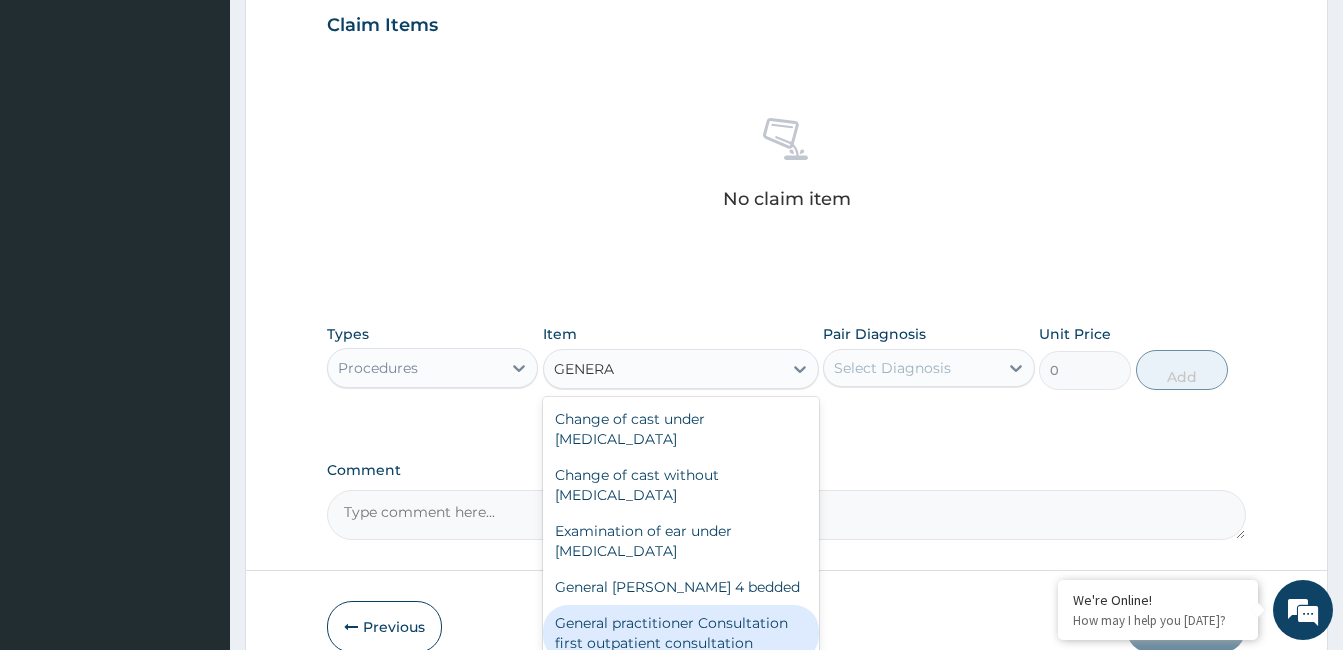 click on "General practitioner Consultation first outpatient consultation" at bounding box center [681, 633] 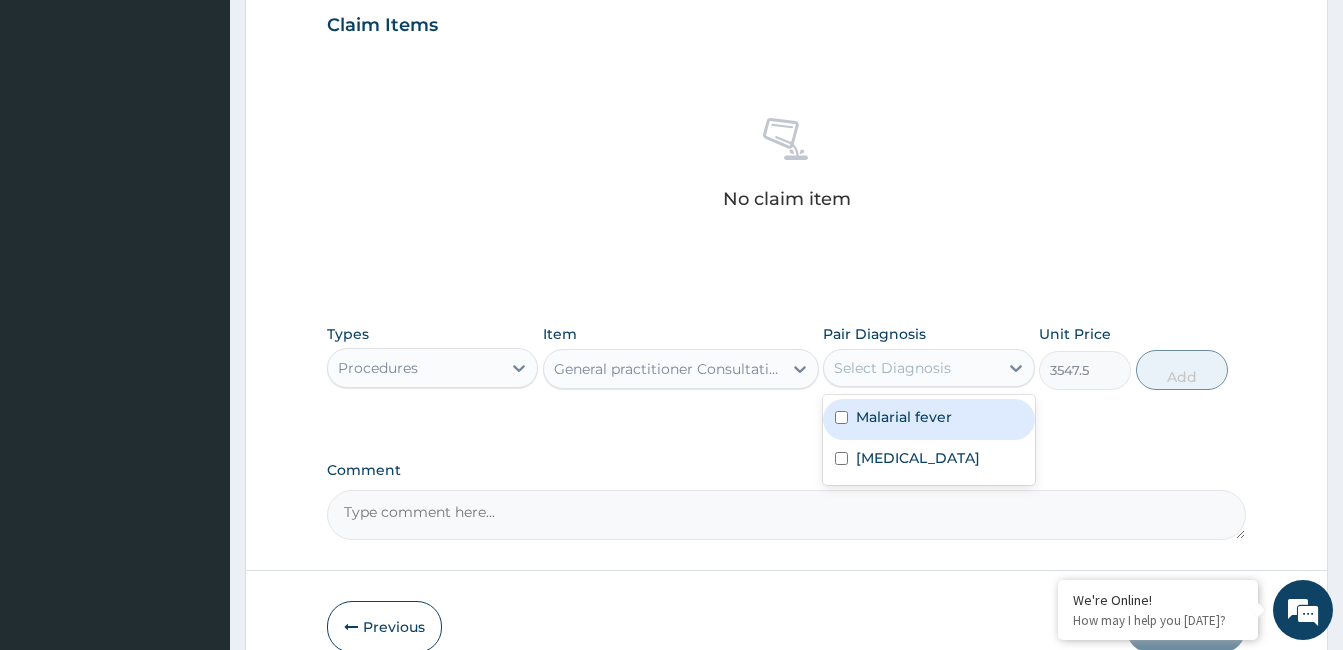 click on "Select Diagnosis" at bounding box center (892, 368) 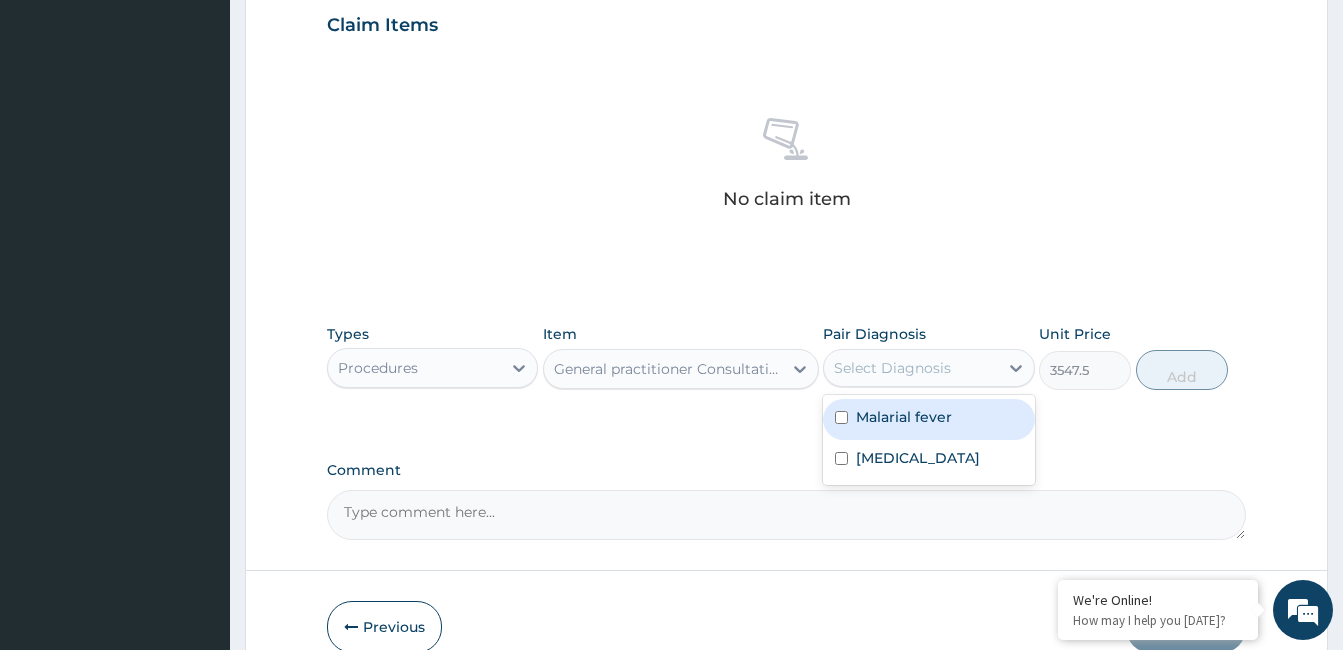 click on "Malarial fever" at bounding box center [904, 417] 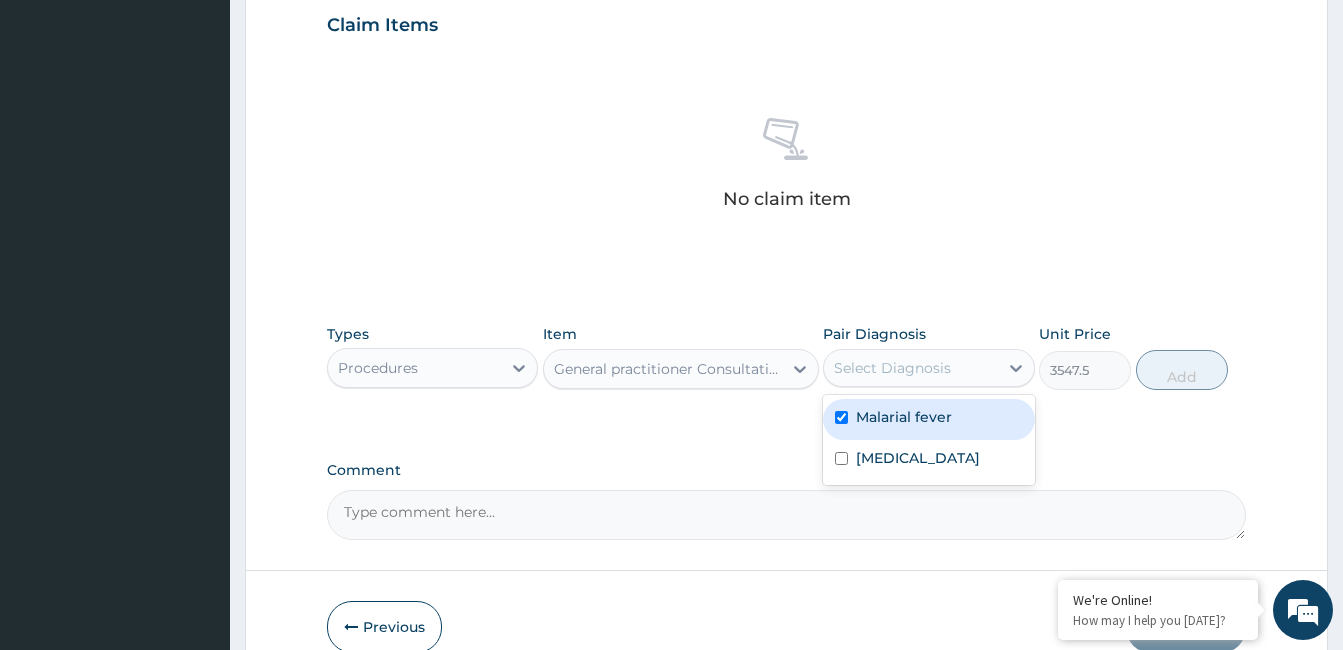 checkbox on "true" 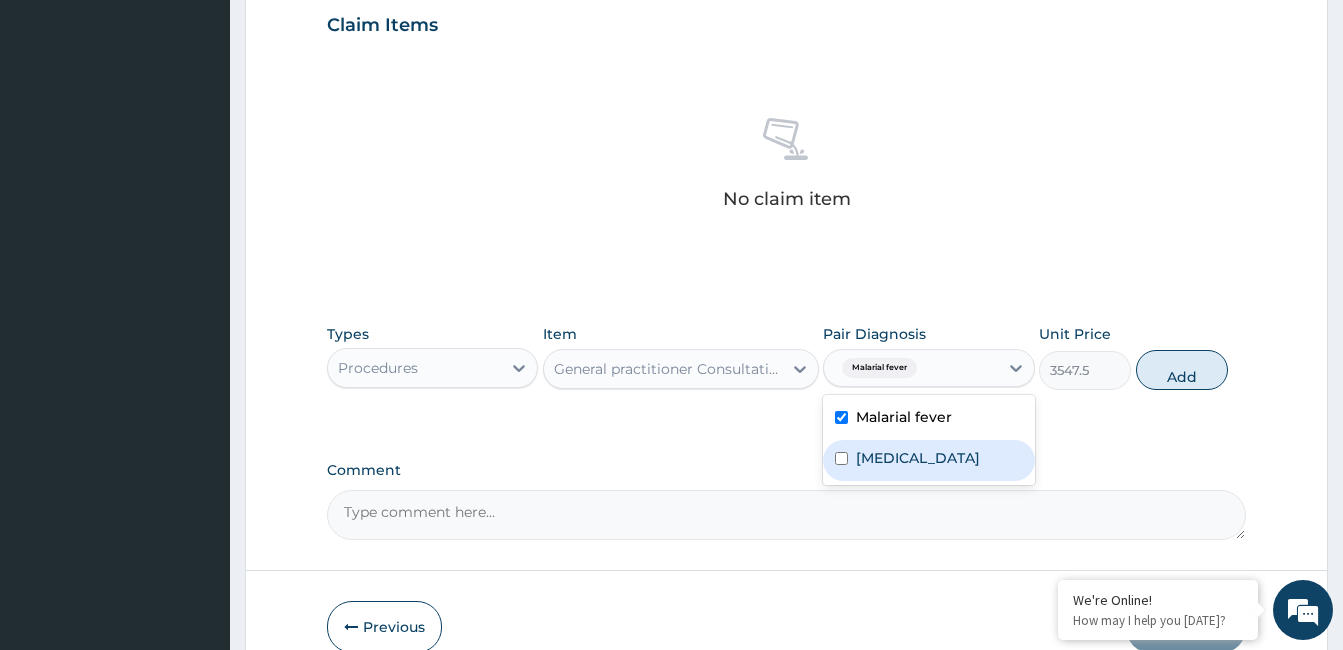 click on "Respiratory tract infection" at bounding box center (918, 458) 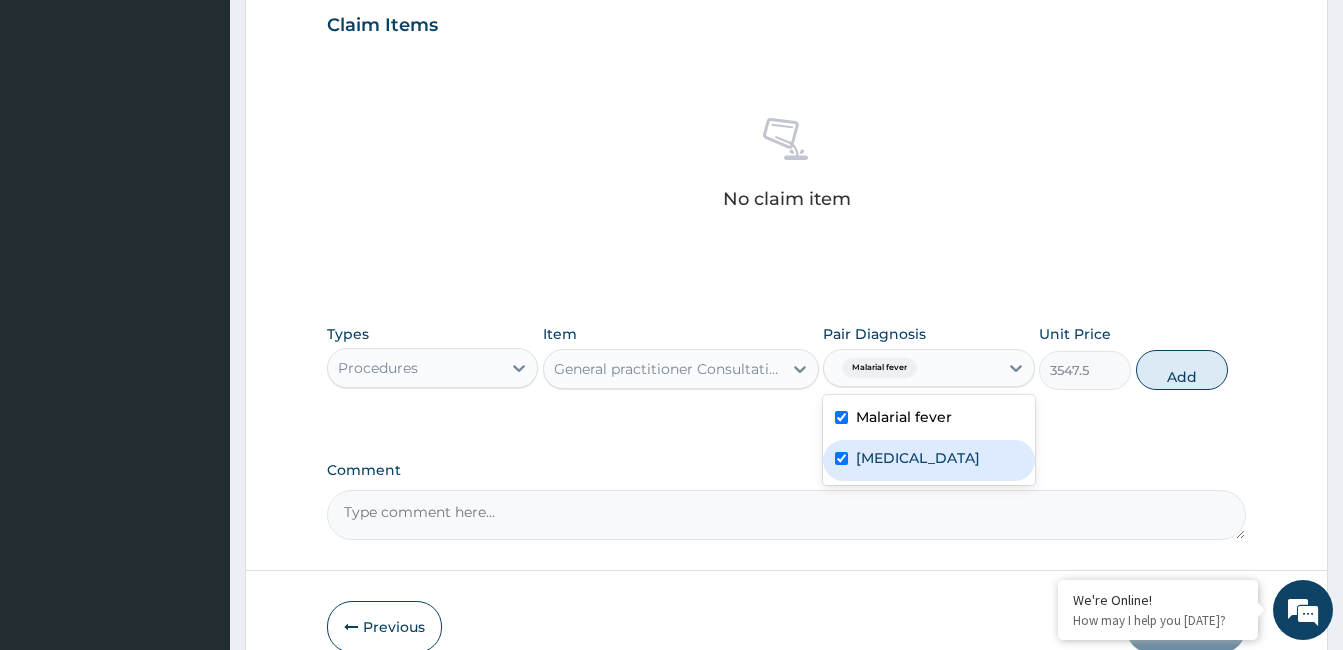 checkbox on "true" 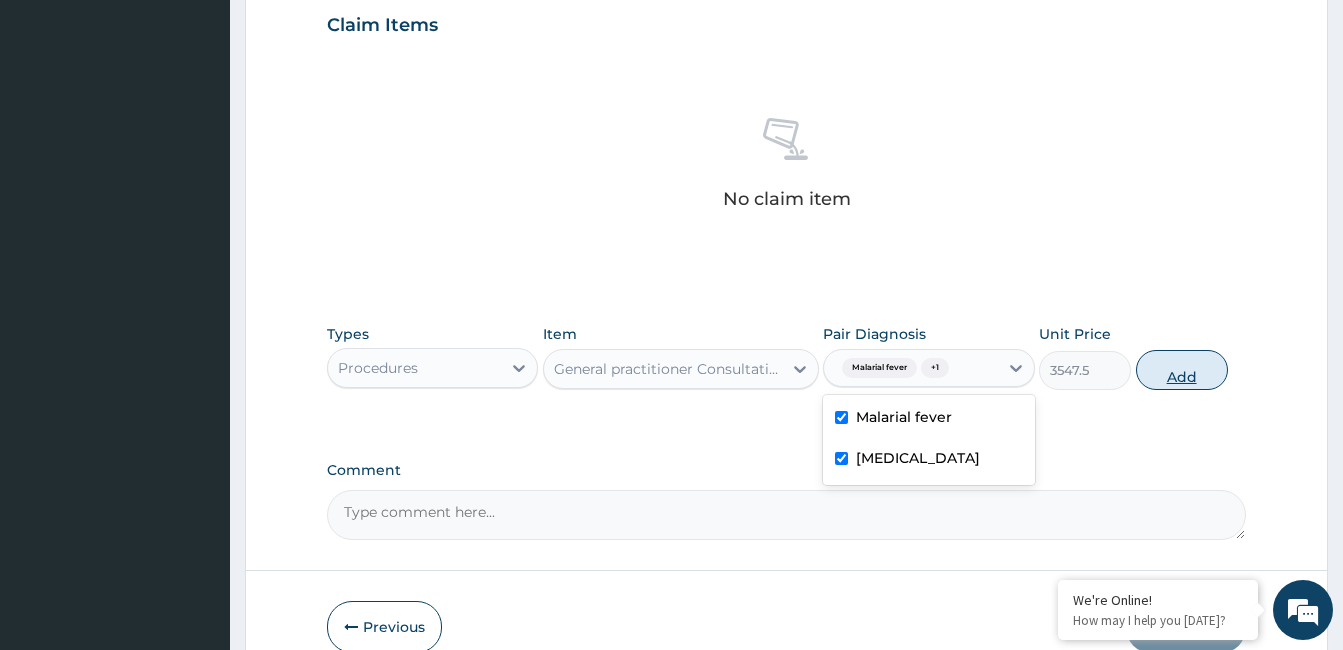 click on "Add" at bounding box center (1182, 370) 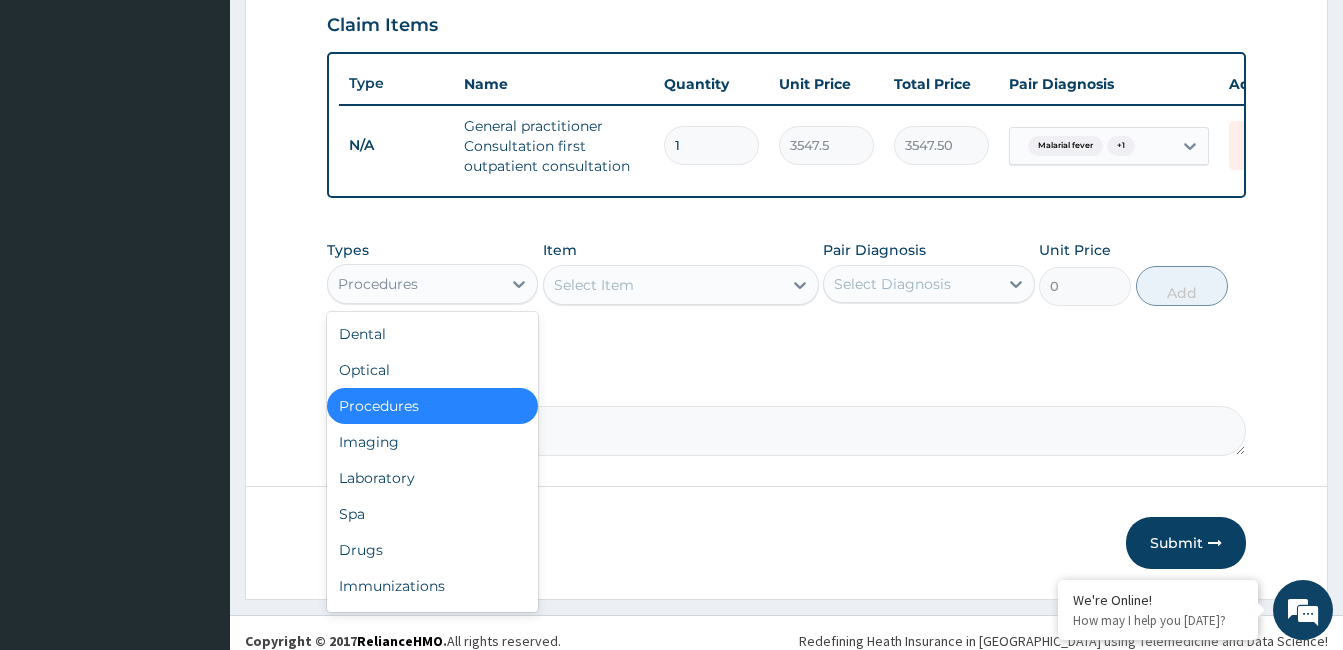 click on "Laboratory" at bounding box center (432, 478) 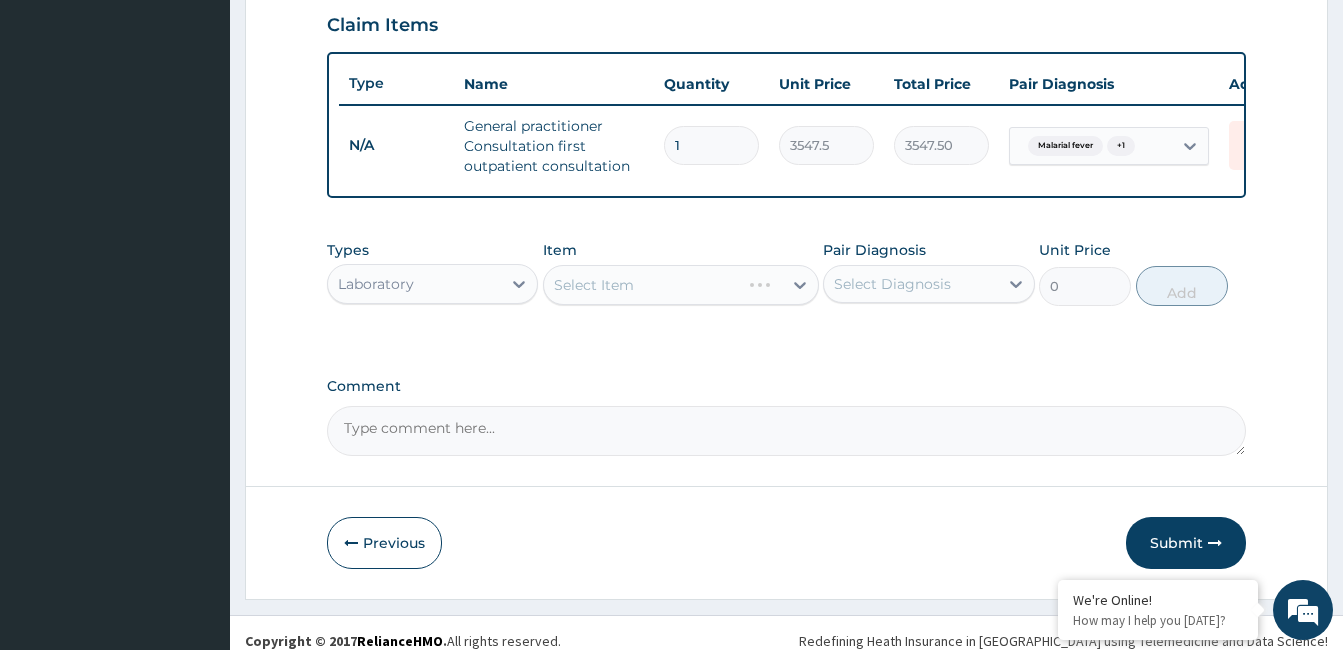 click on "Select Item" at bounding box center [681, 285] 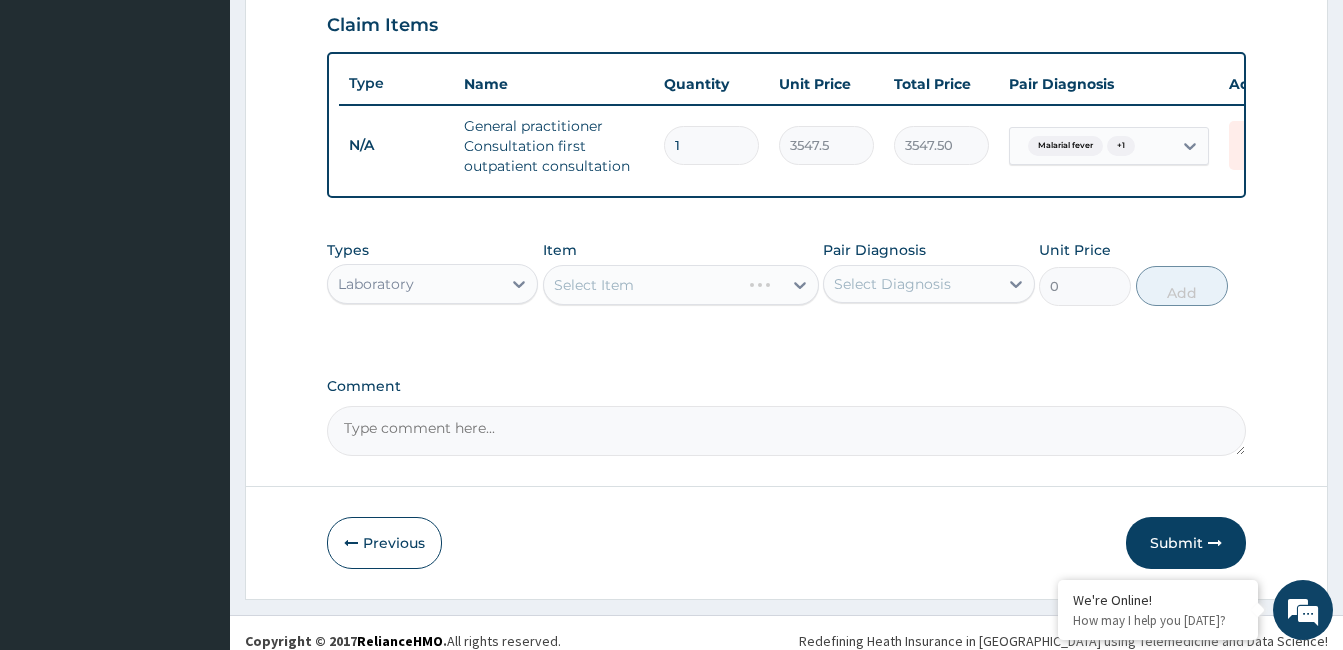 click on "Select Item" at bounding box center (681, 285) 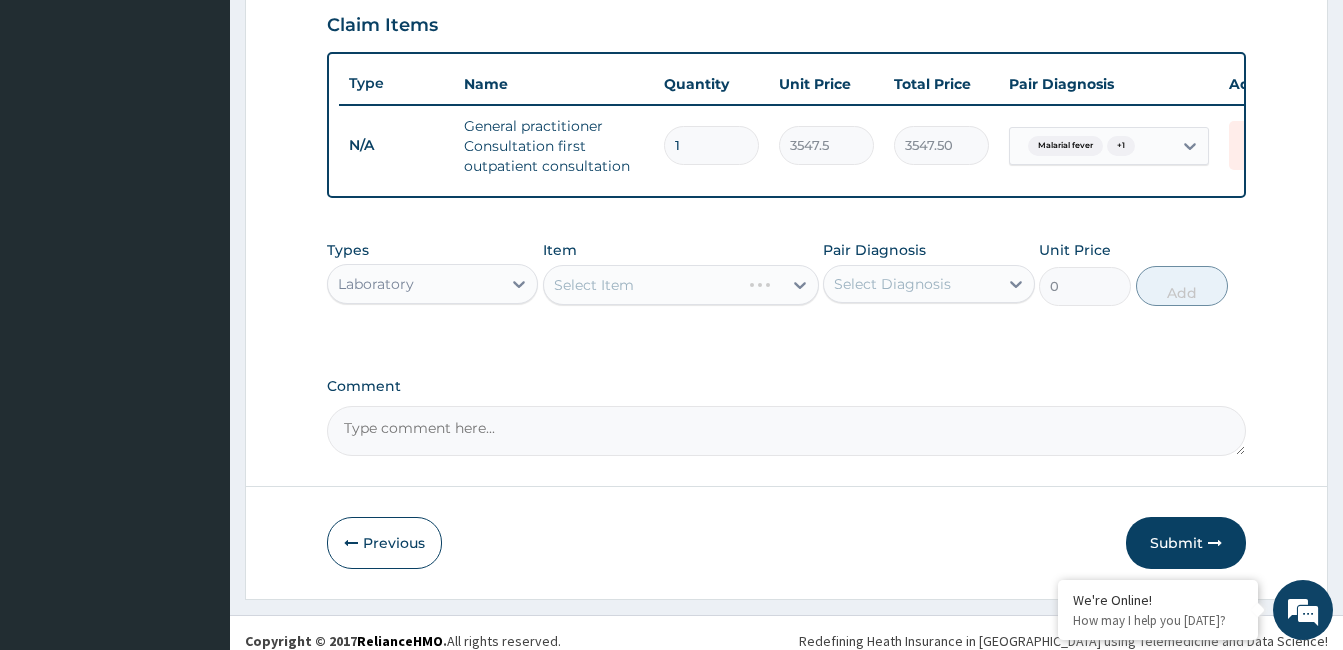 click on "Select Item" at bounding box center (681, 285) 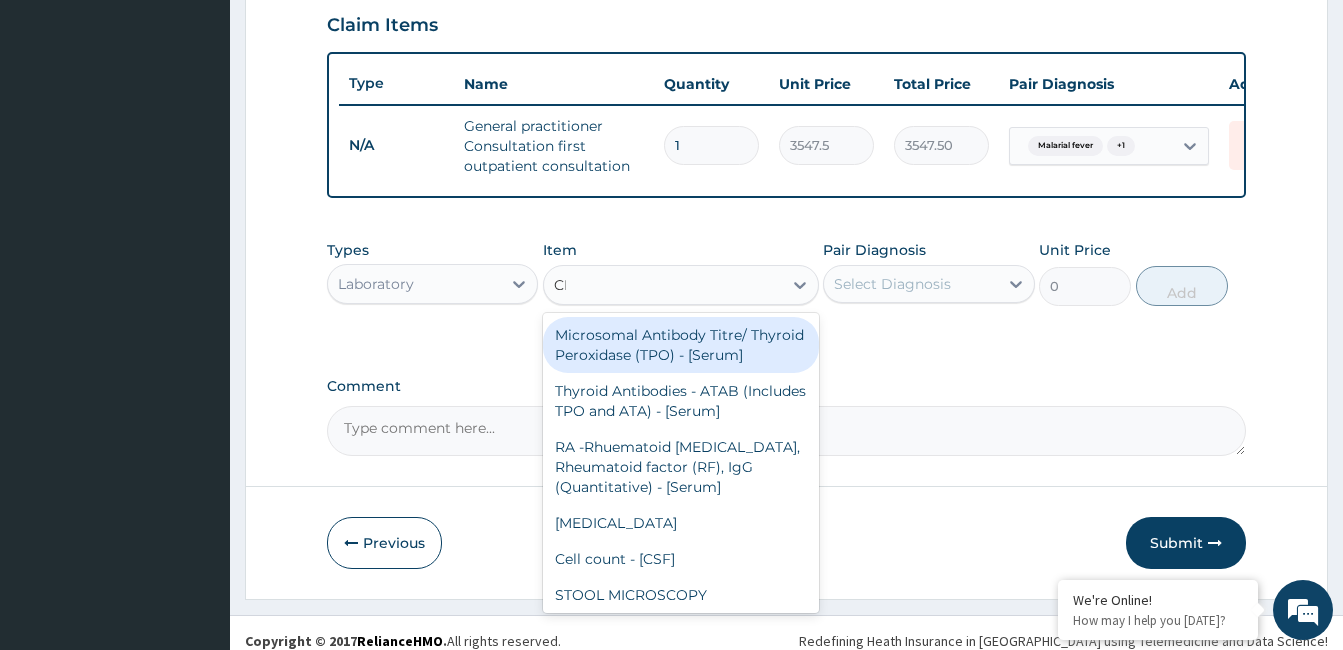 type on "CBC" 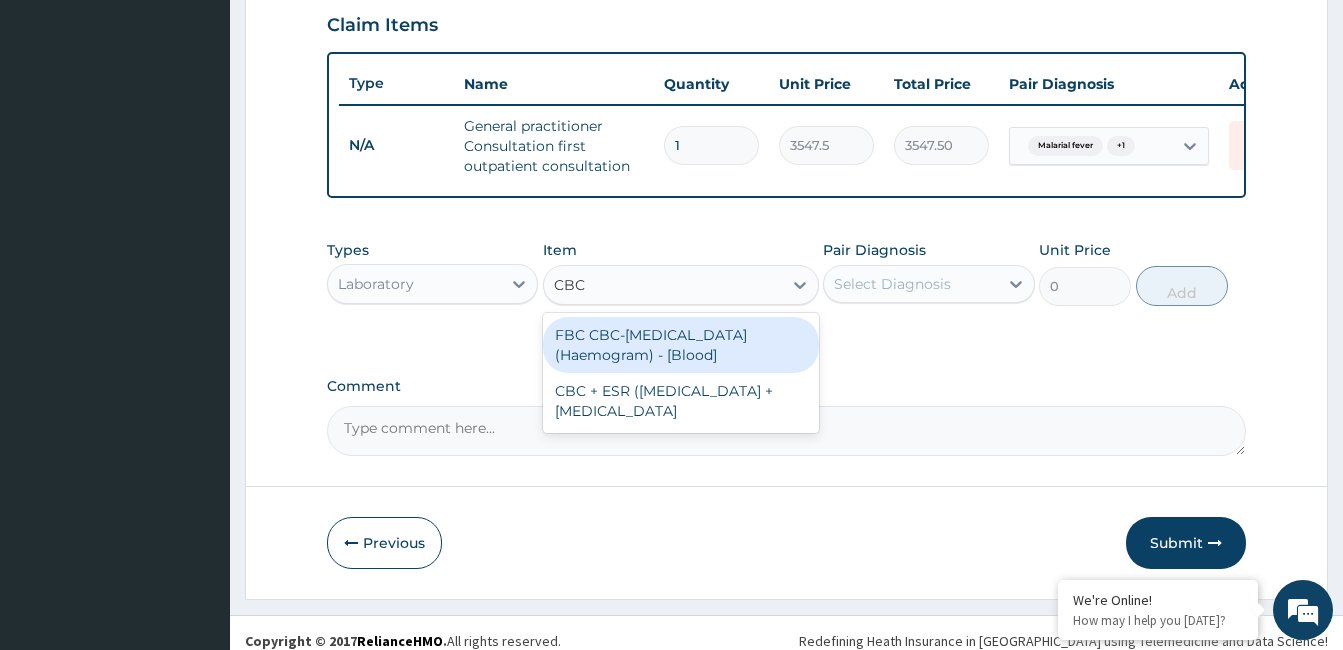 click on "FBC CBC-Complete Blood Count (Haemogram) - [Blood]" at bounding box center (681, 345) 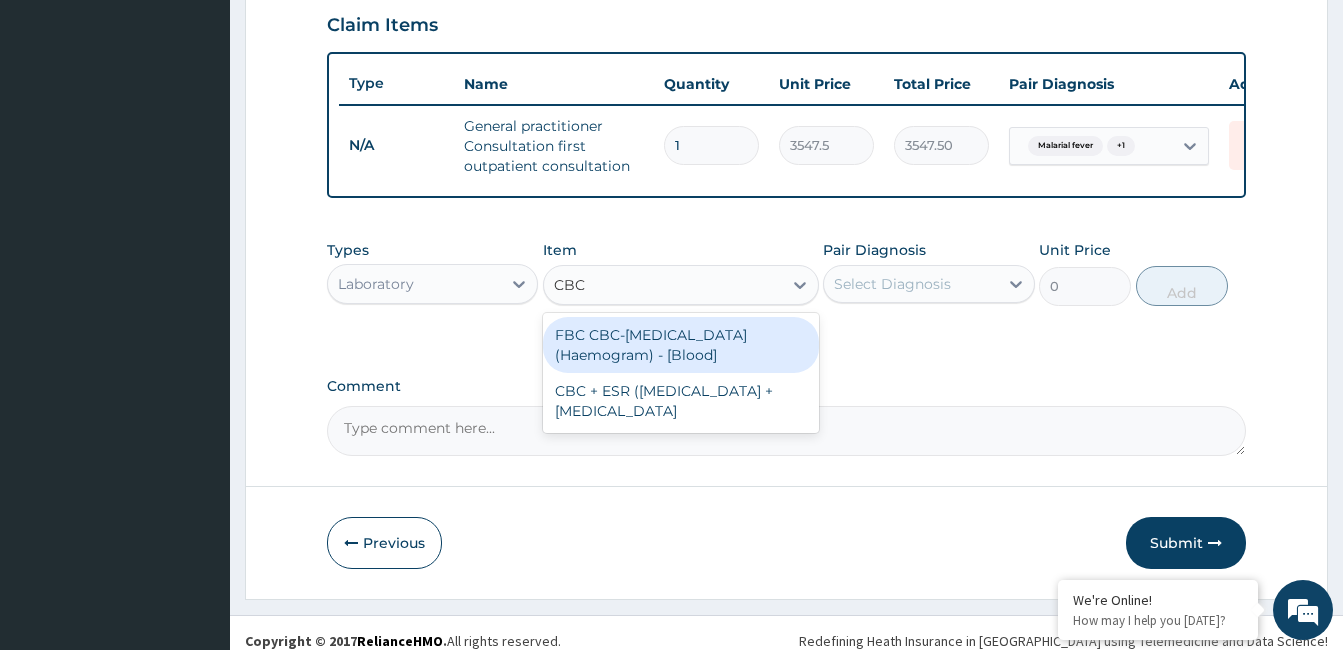 type 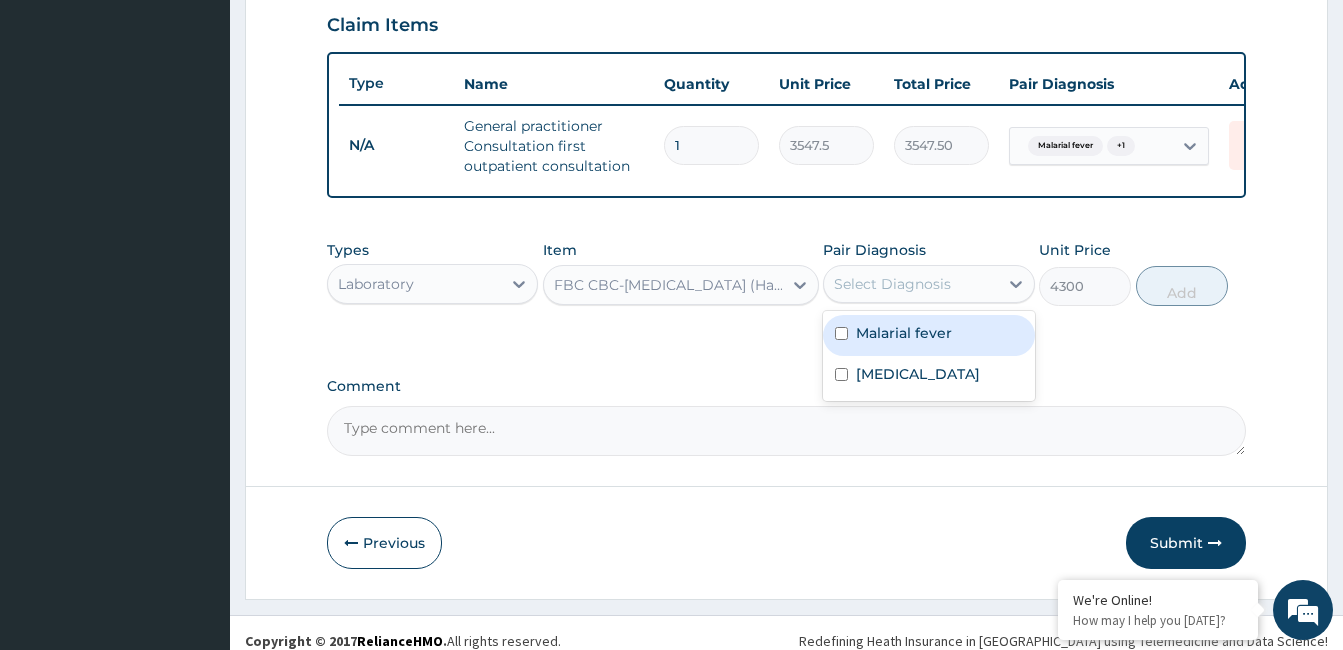 click on "Respiratory tract infection" at bounding box center (918, 374) 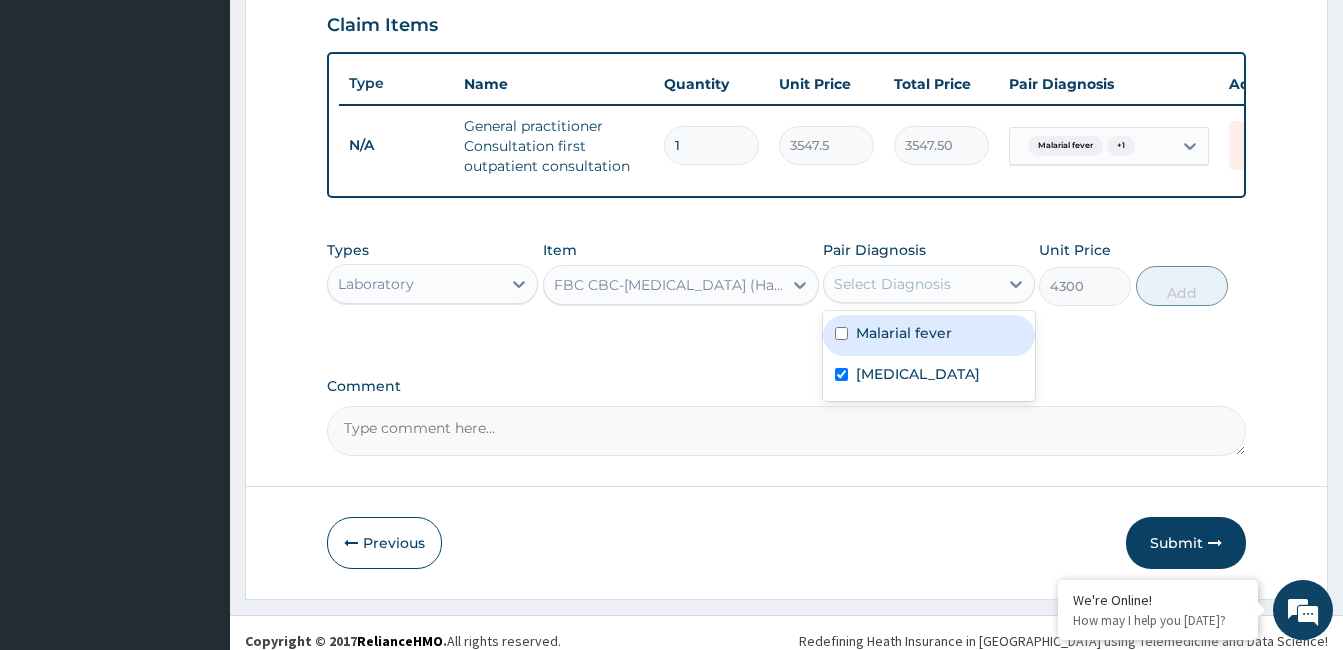 checkbox on "true" 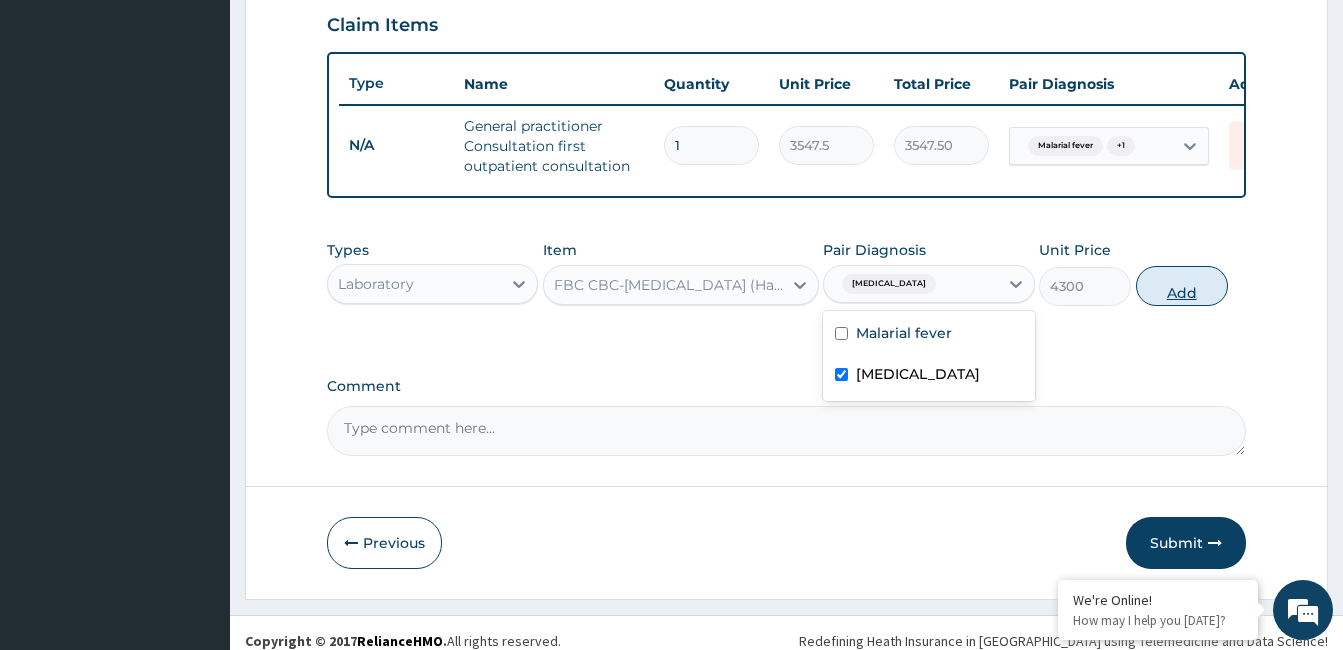 click on "Add" at bounding box center [1182, 286] 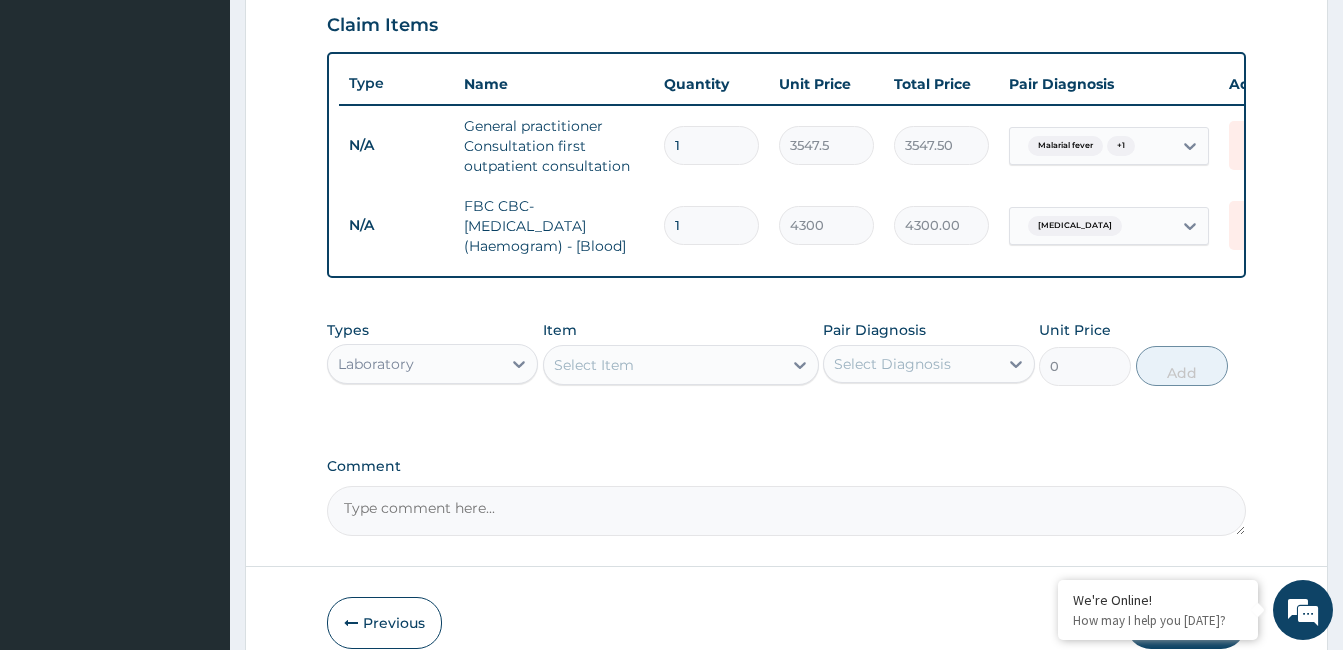 click on "Select Item" at bounding box center (594, 365) 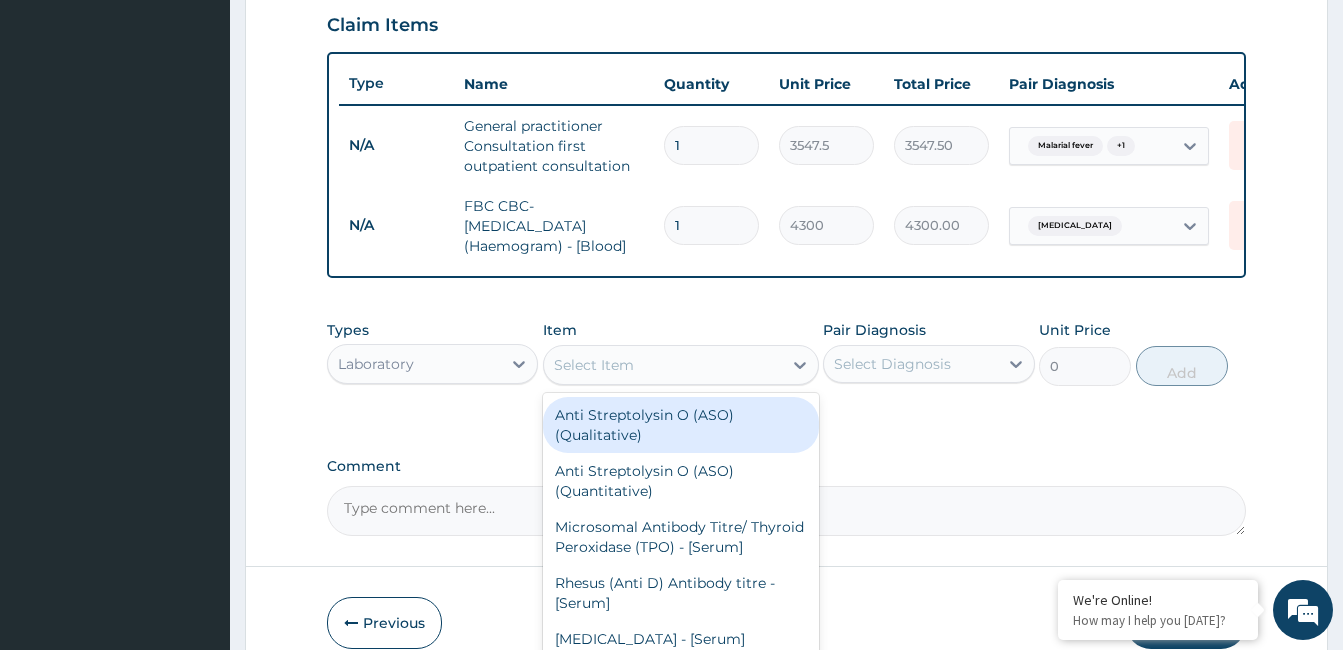 click on "Select Item" at bounding box center [594, 365] 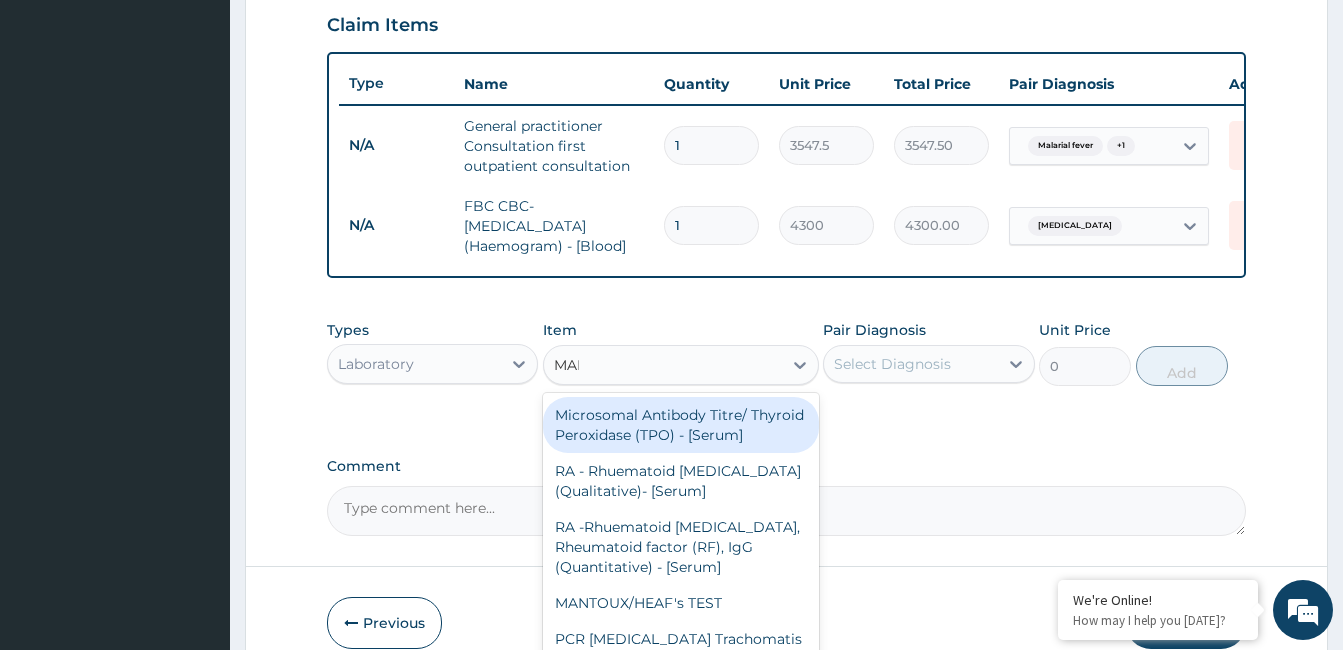 type on "MALA" 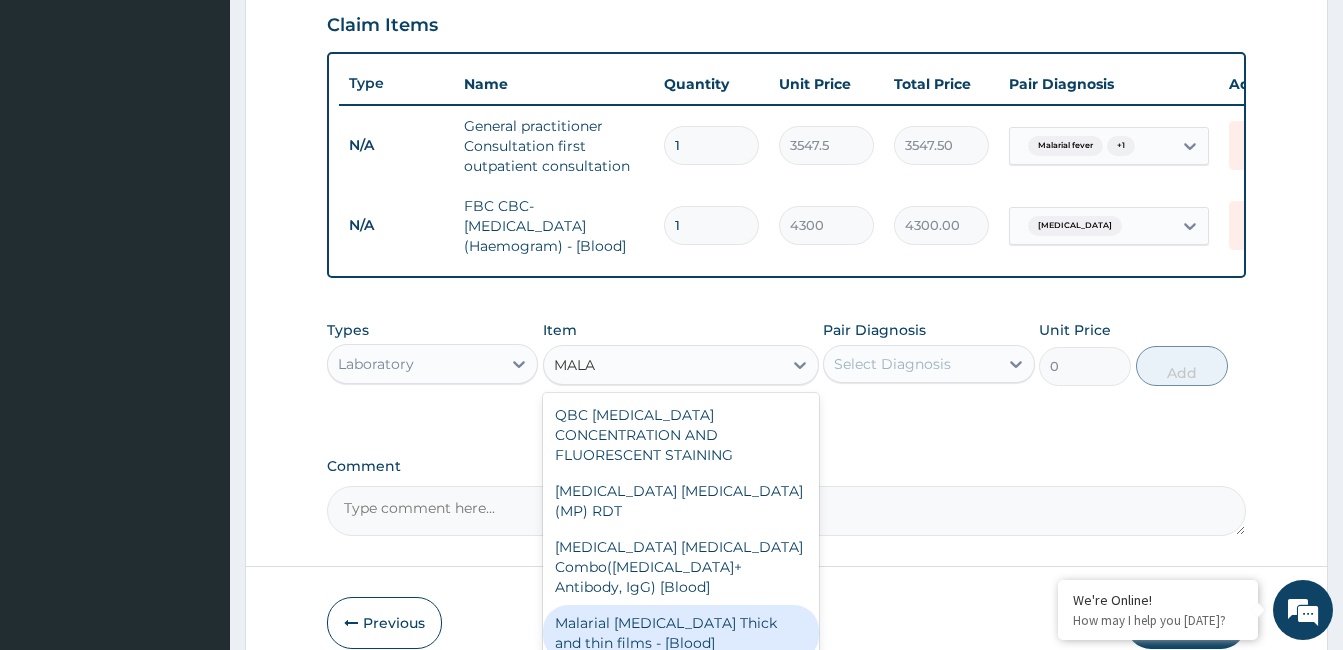 click on "Malarial Parasite Thick and thin films - [Blood]" at bounding box center (681, 633) 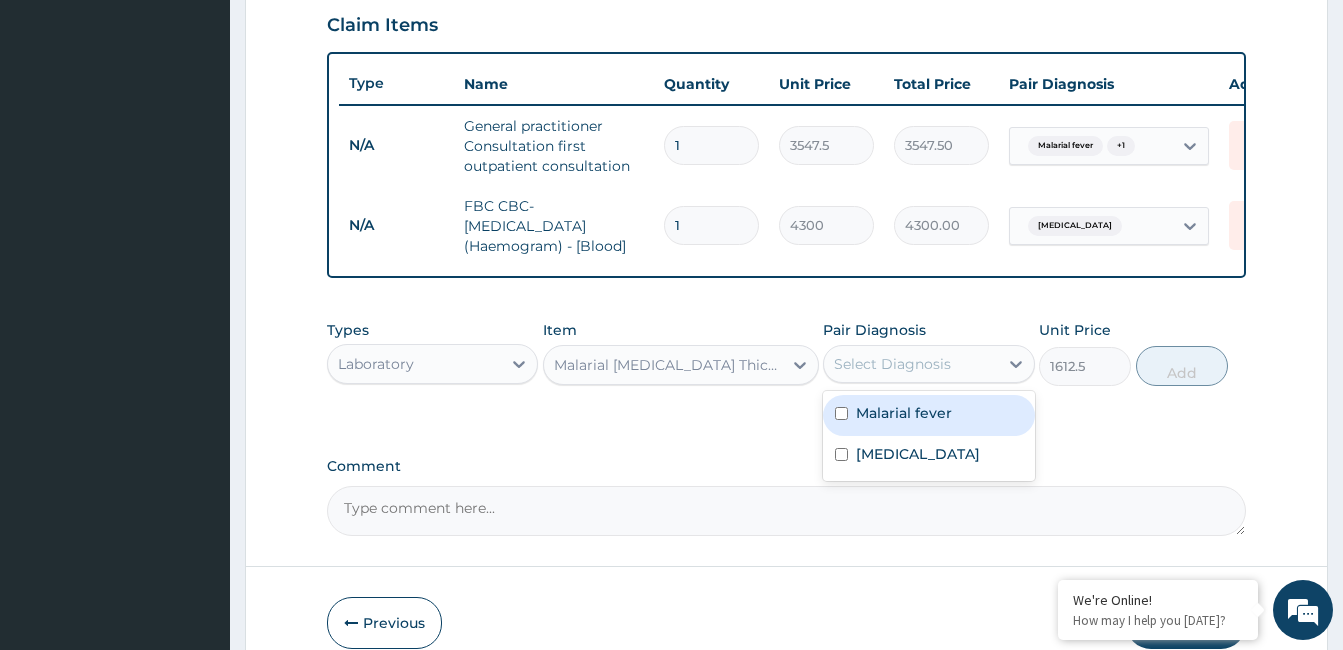 click on "Select Diagnosis" at bounding box center (910, 364) 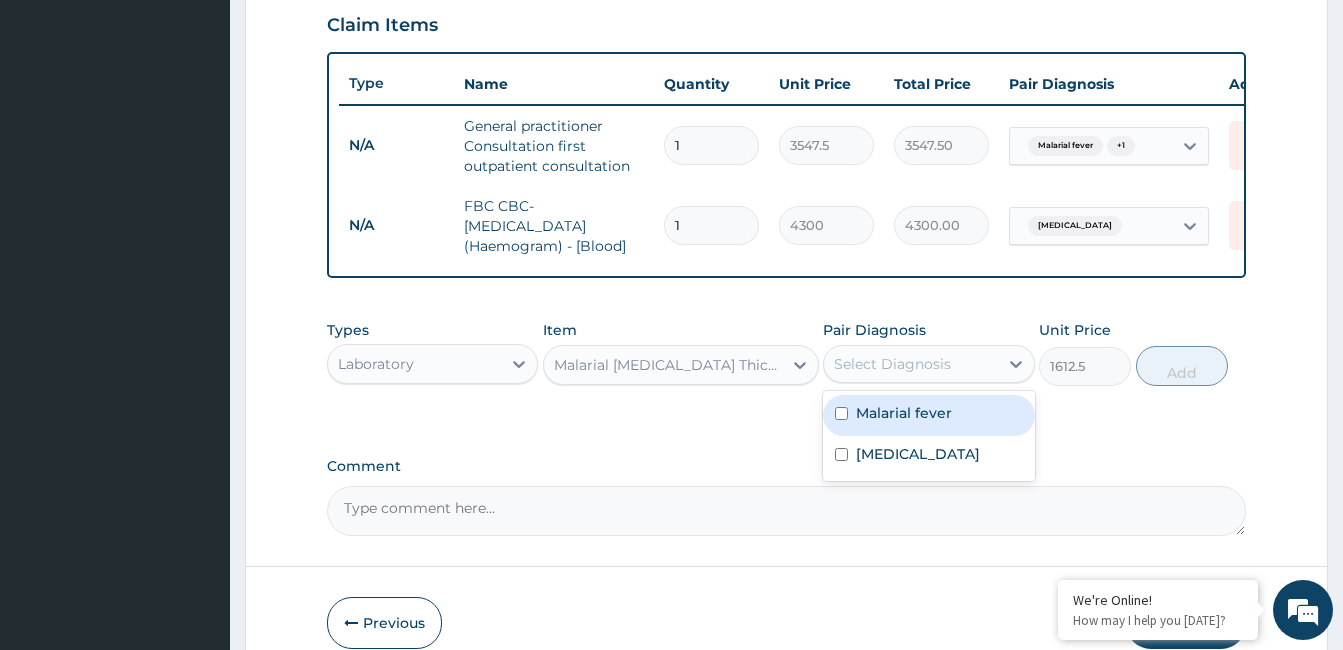click on "Malarial fever" at bounding box center (904, 413) 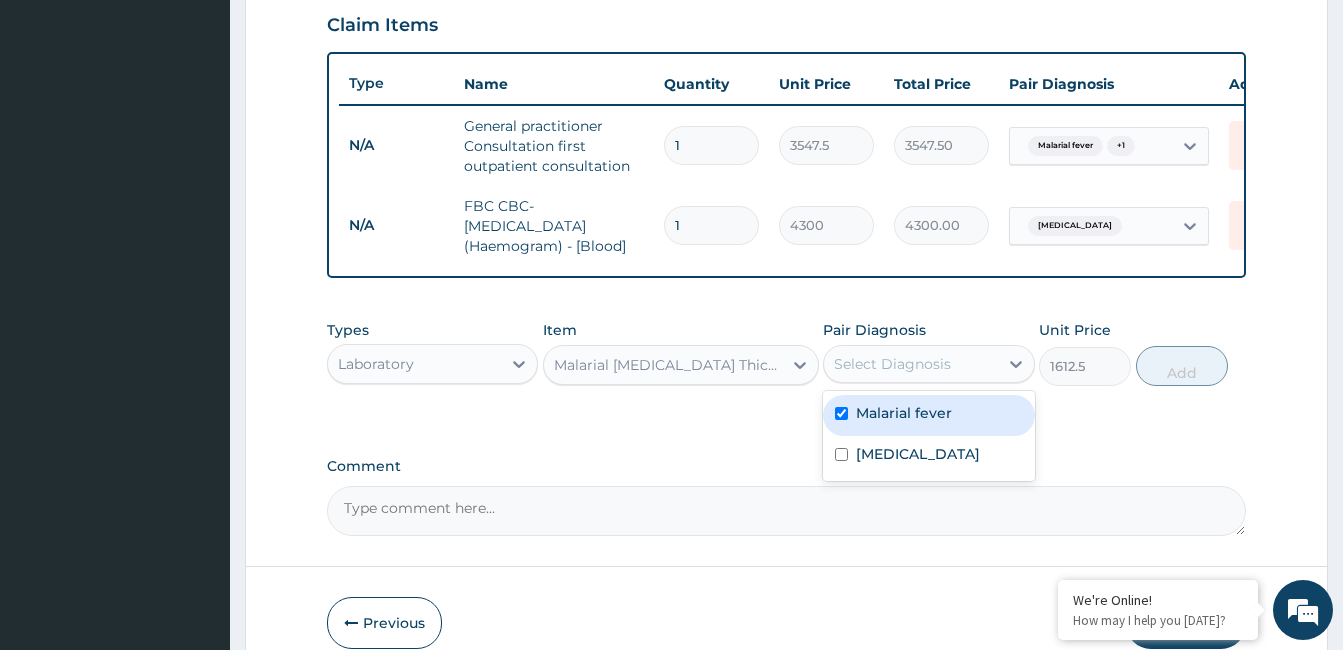 checkbox on "true" 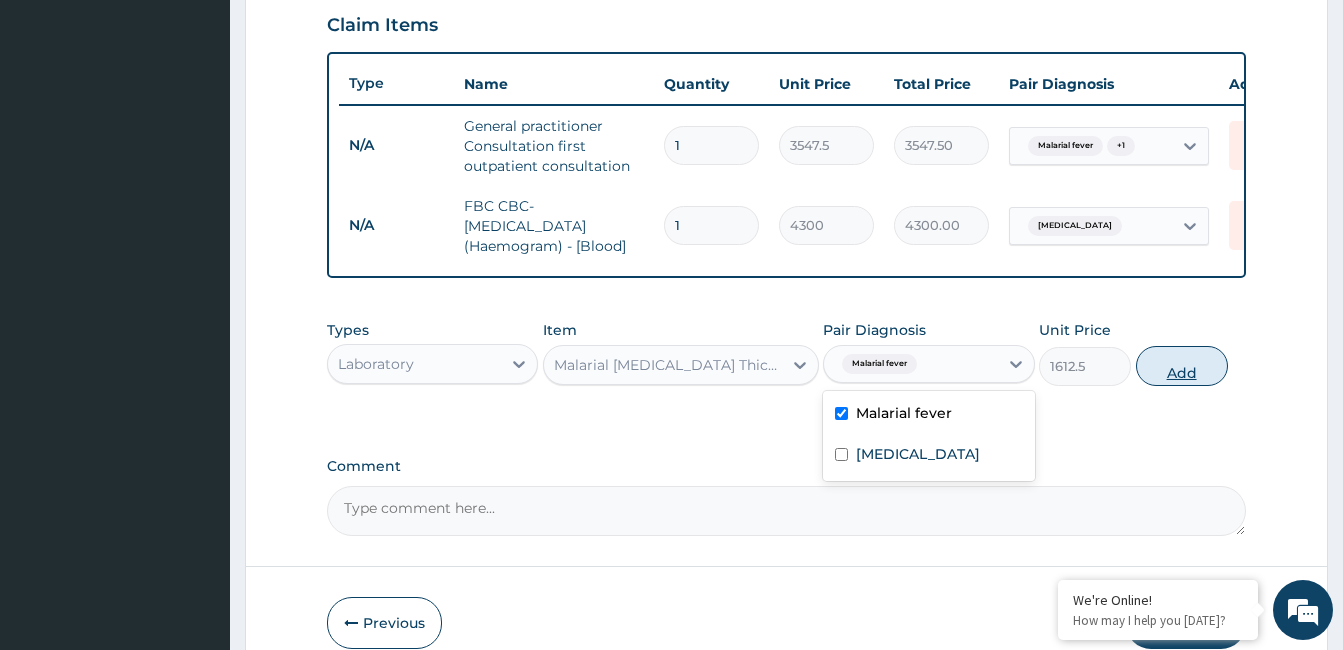 click on "Add" at bounding box center (1182, 366) 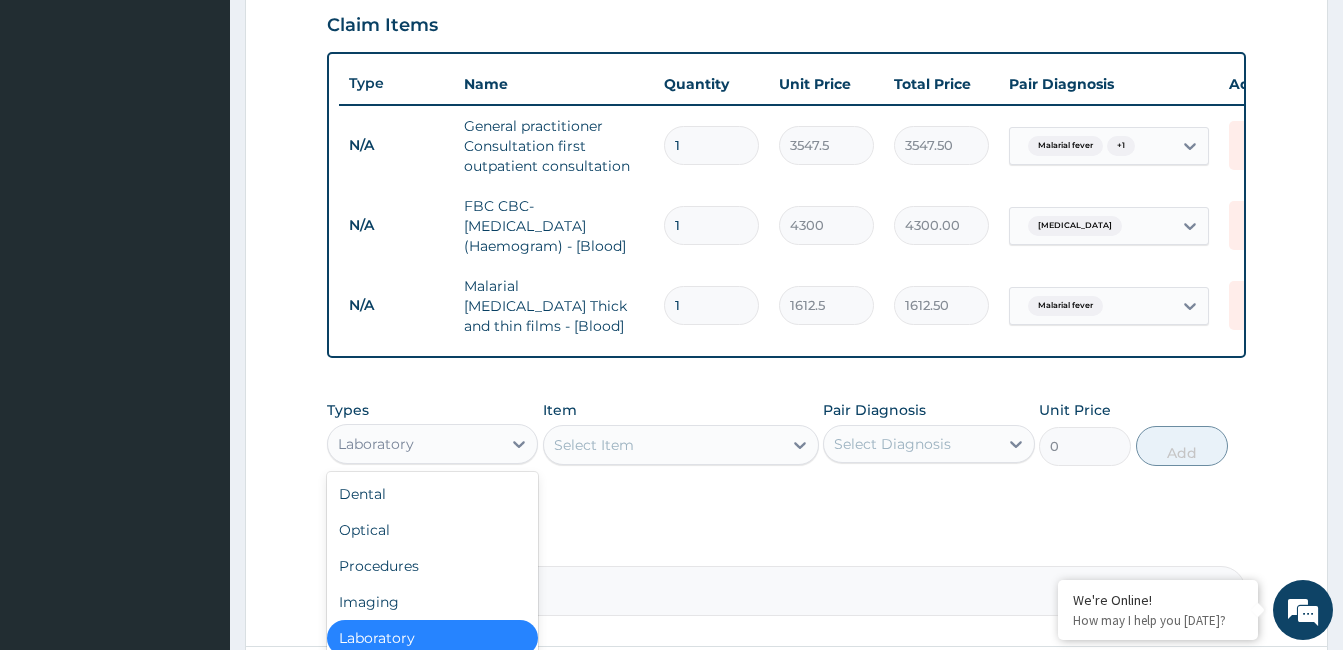 click on "Laboratory" at bounding box center (414, 444) 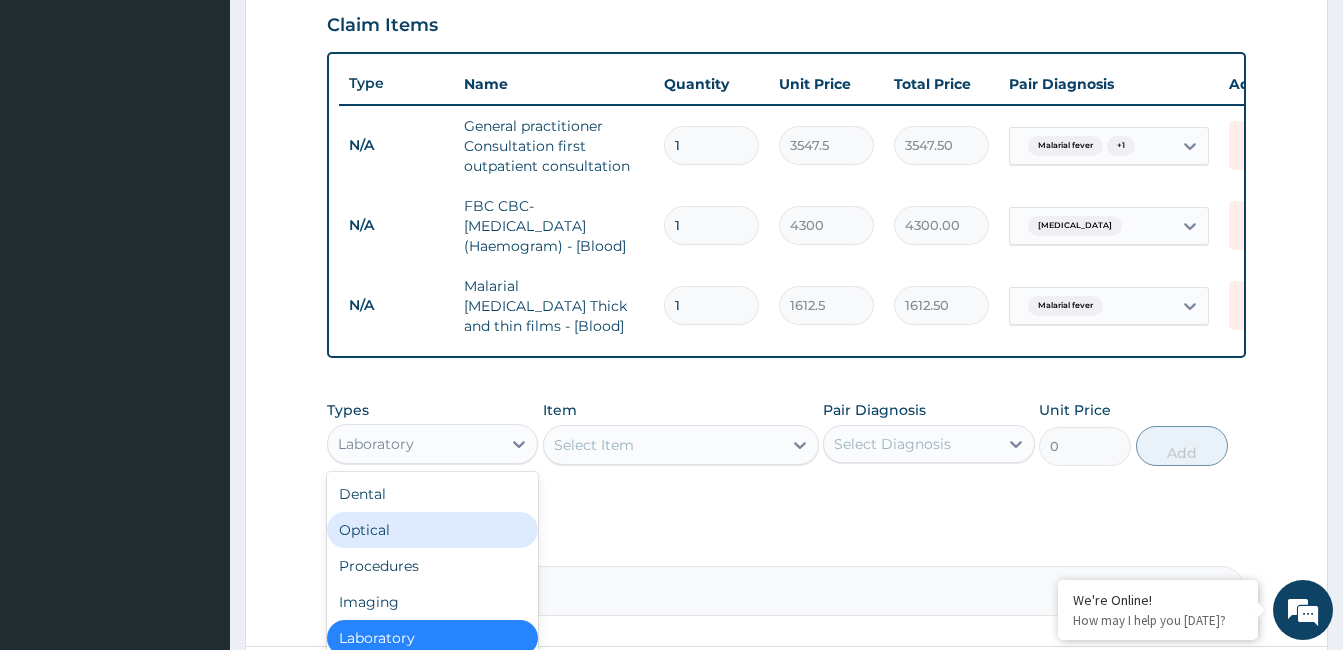 scroll, scrollTop: 872, scrollLeft: 0, axis: vertical 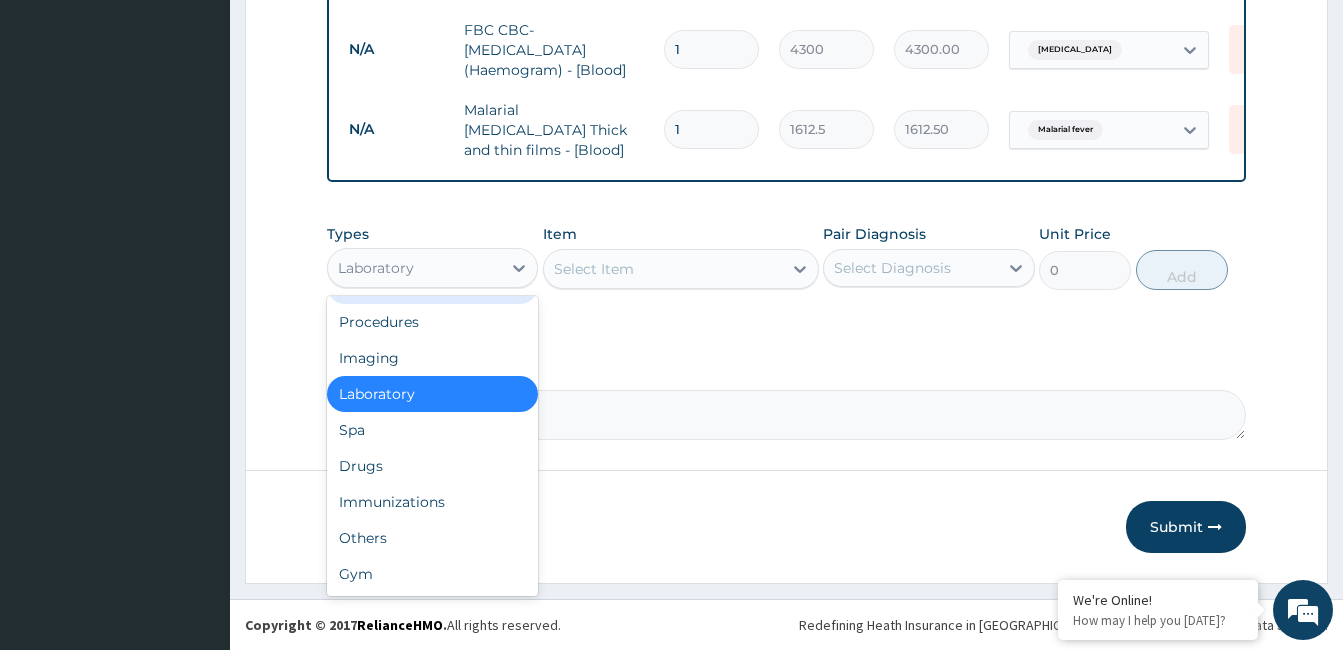 click on "Drugs" at bounding box center [432, 466] 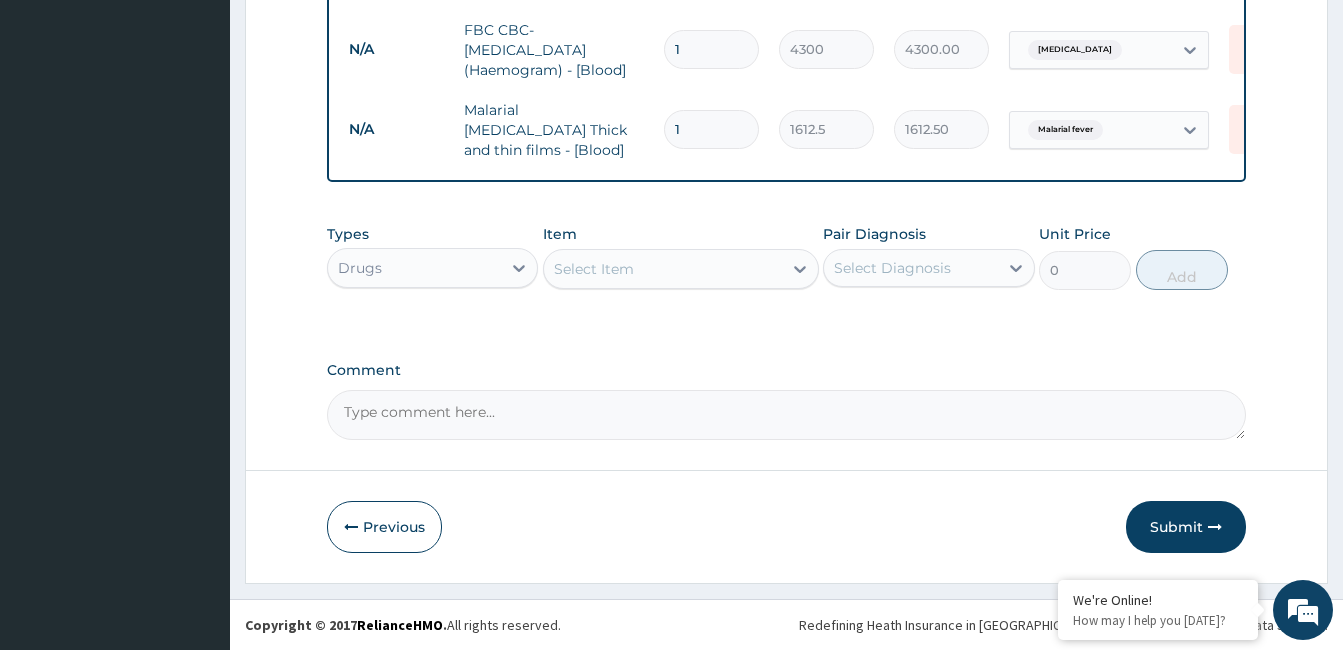 click on "Select Item" at bounding box center [663, 269] 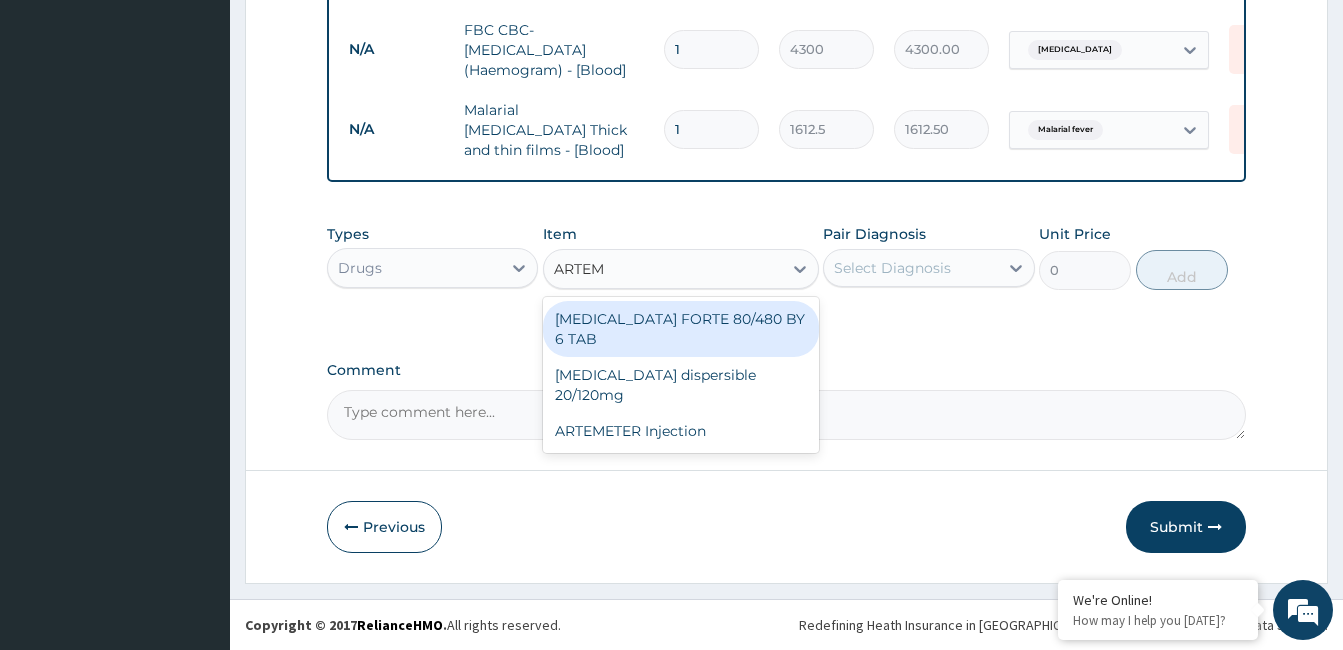 type on "ARTEME" 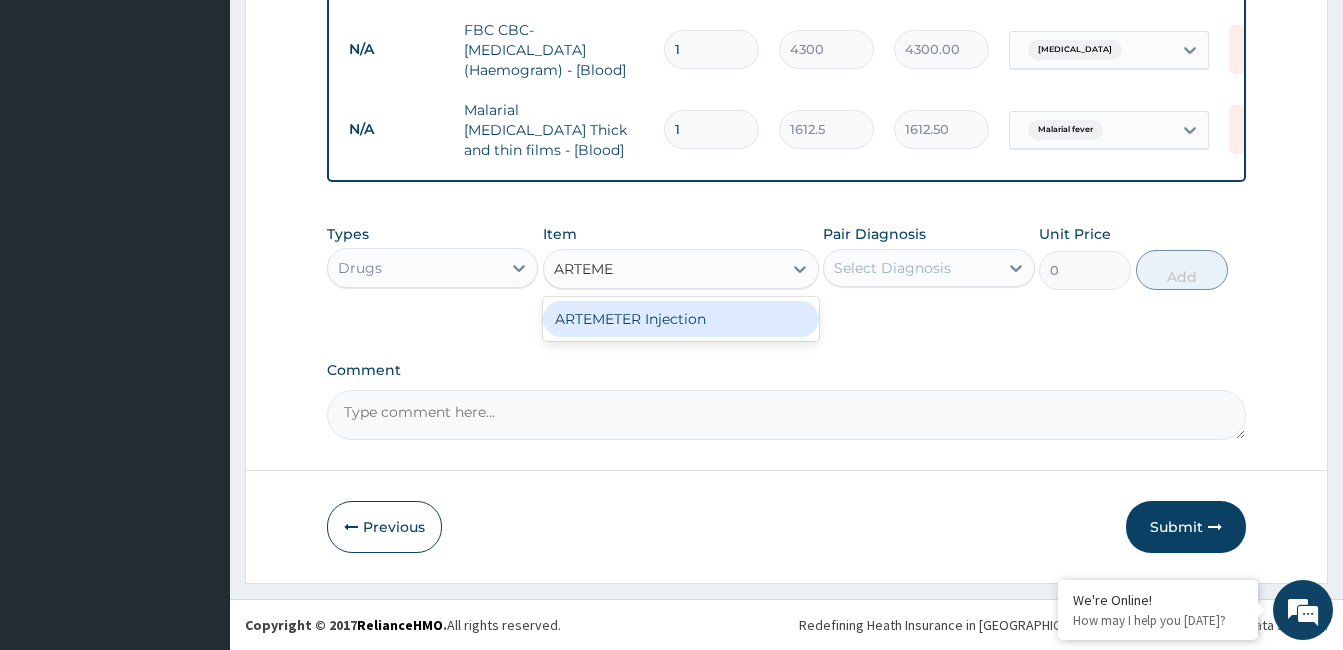 click on "ARTEMETER Injection" at bounding box center (681, 319) 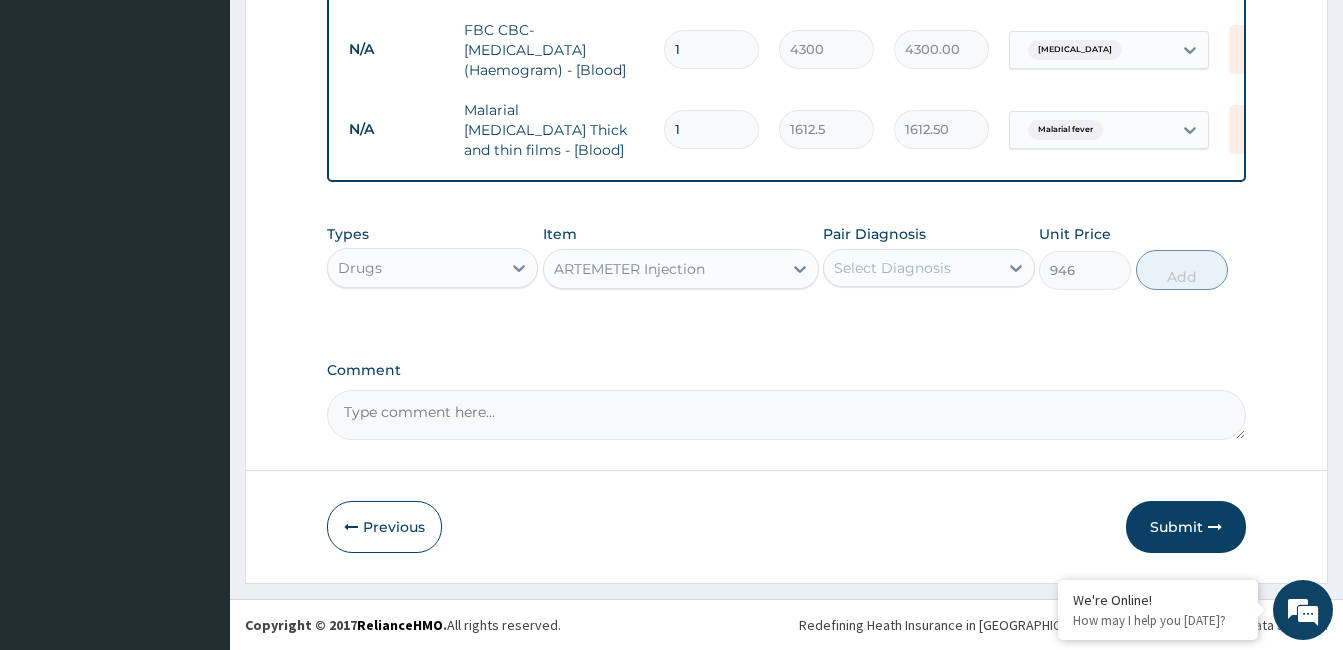 click on "Select Diagnosis" at bounding box center [892, 268] 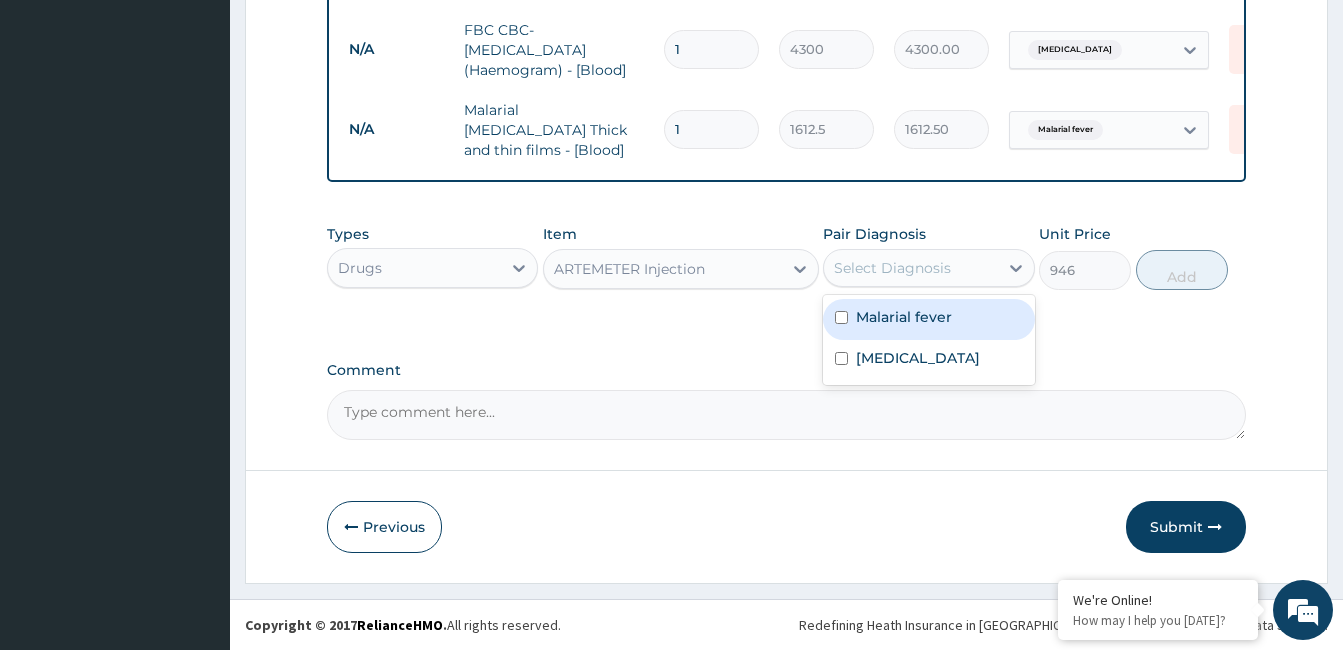 click on "Malarial fever" at bounding box center [904, 317] 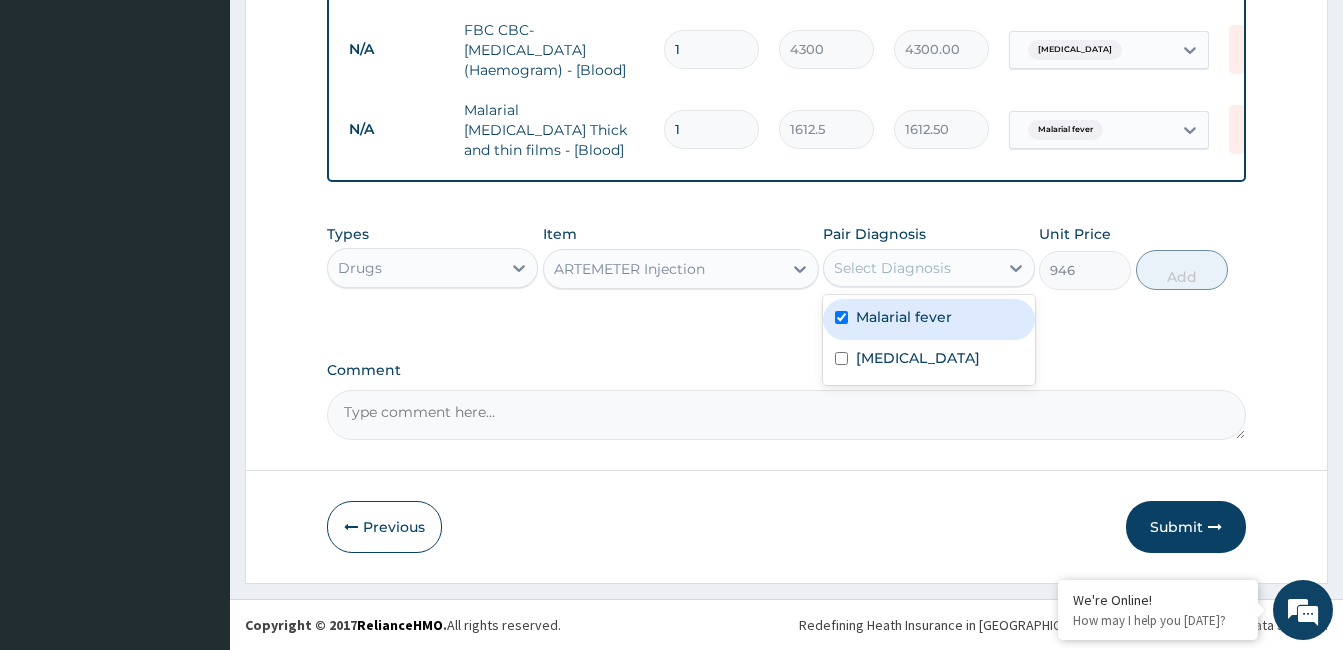 checkbox on "true" 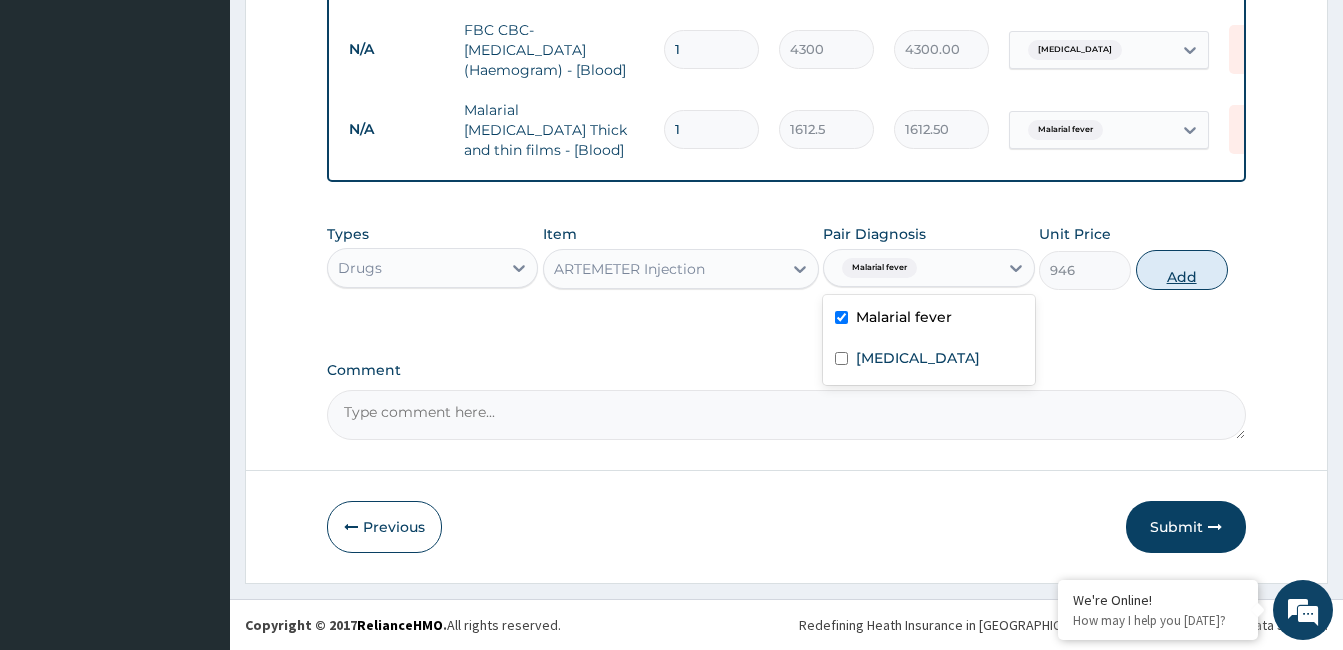 click on "Add" at bounding box center [1182, 270] 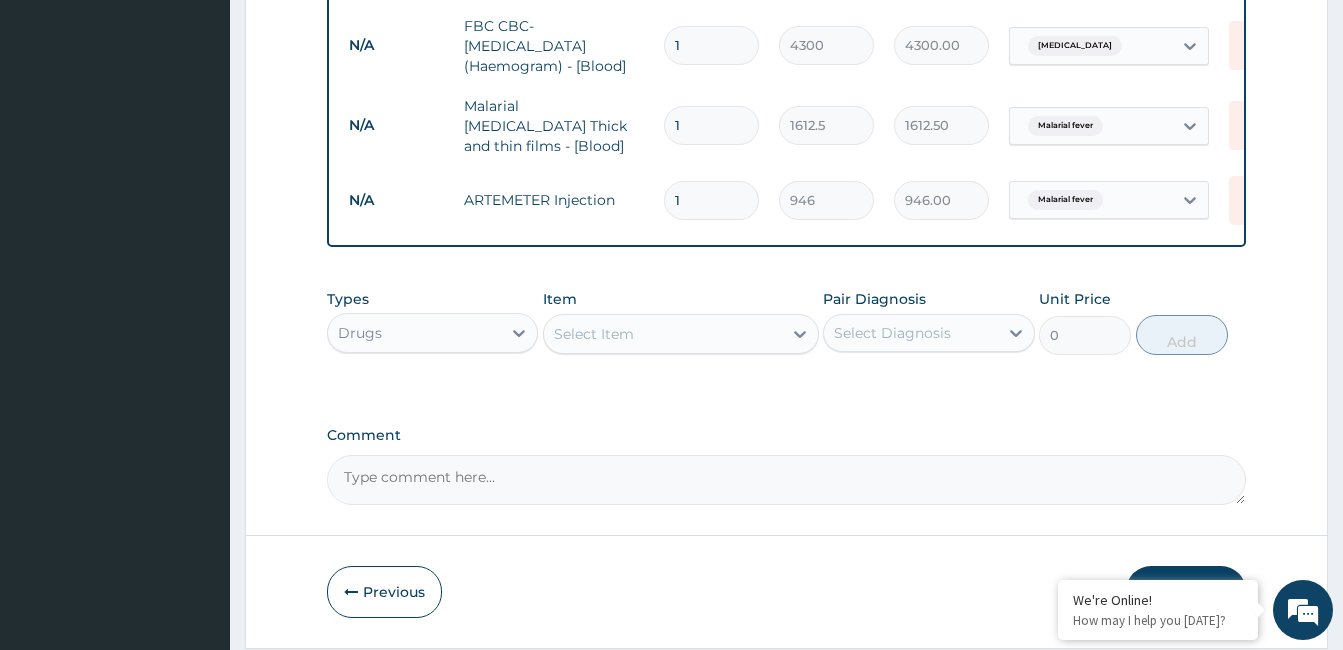 type 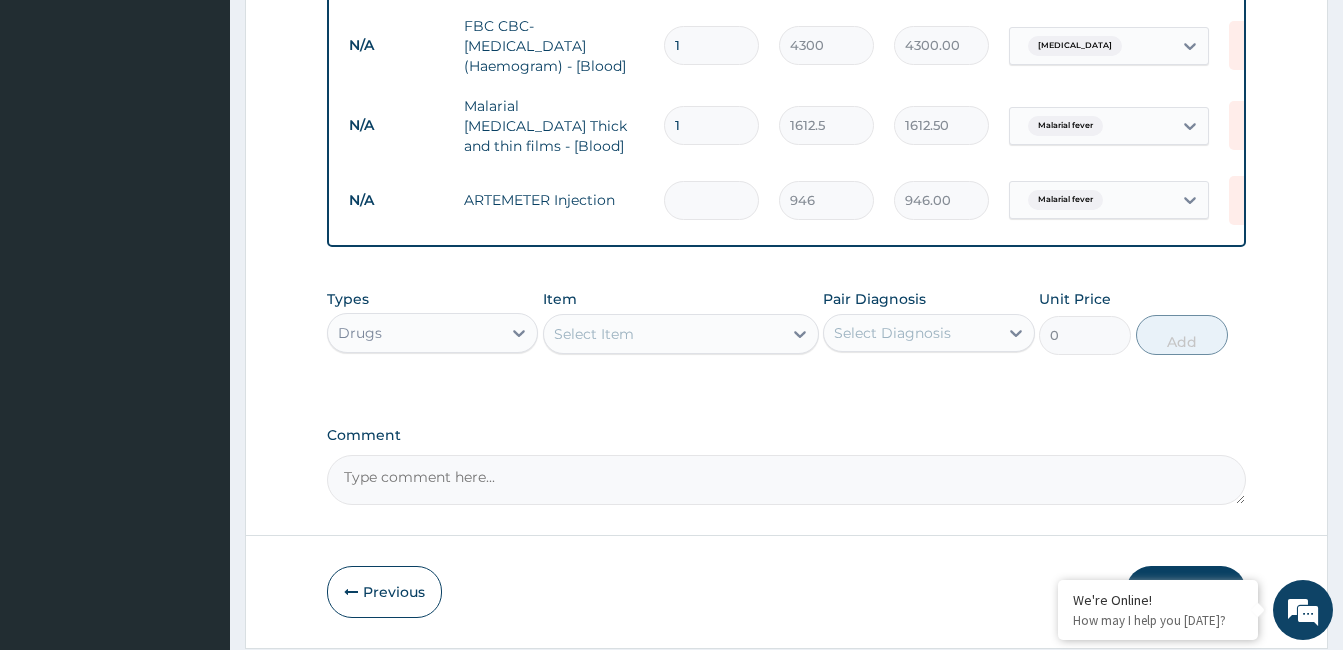type on "0.00" 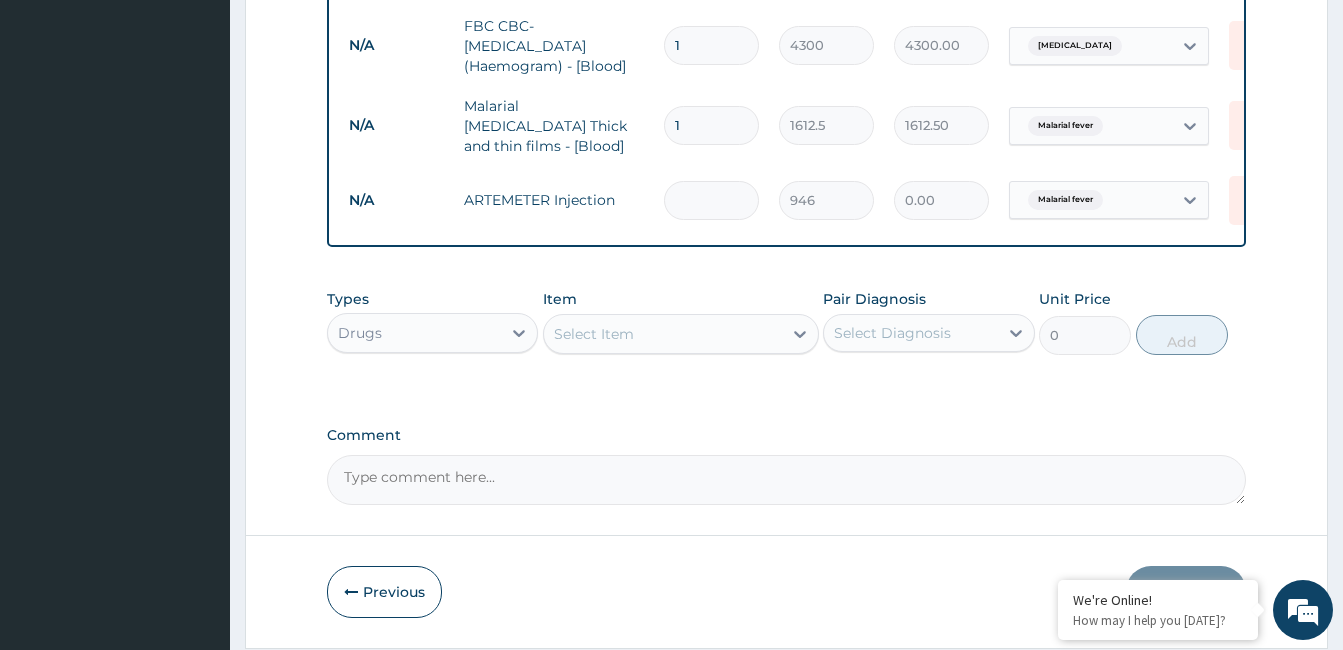 type on "3" 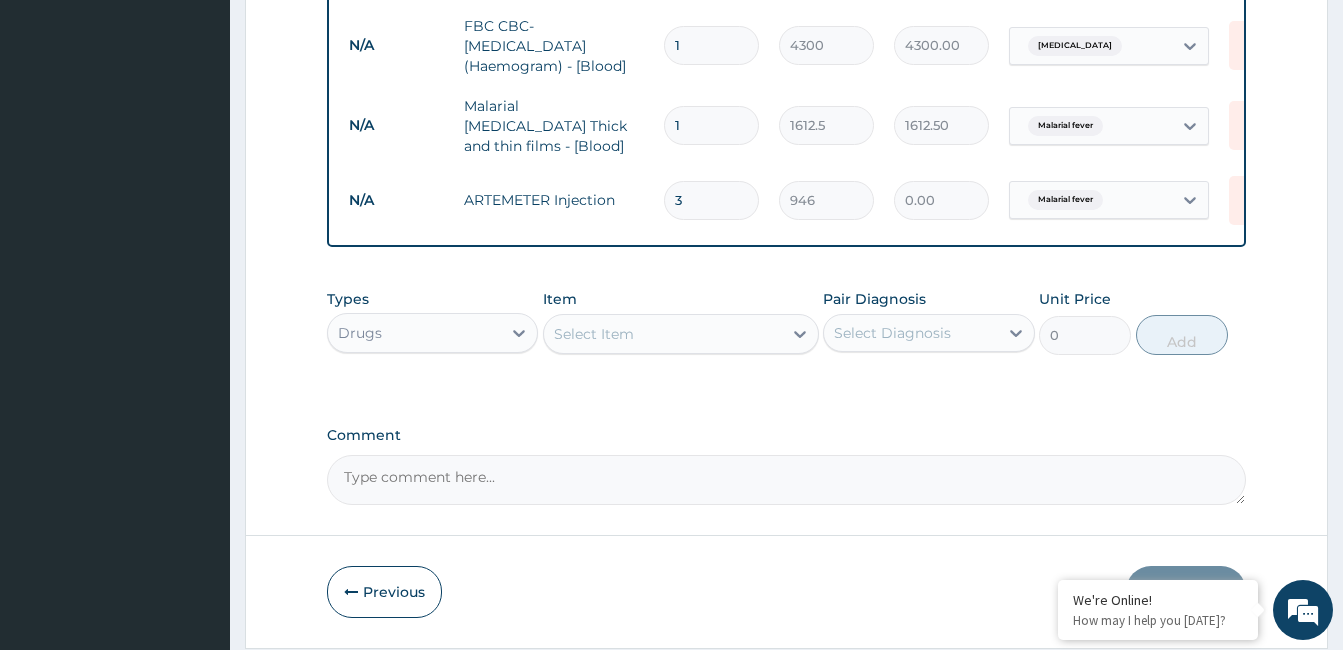 type on "2838.00" 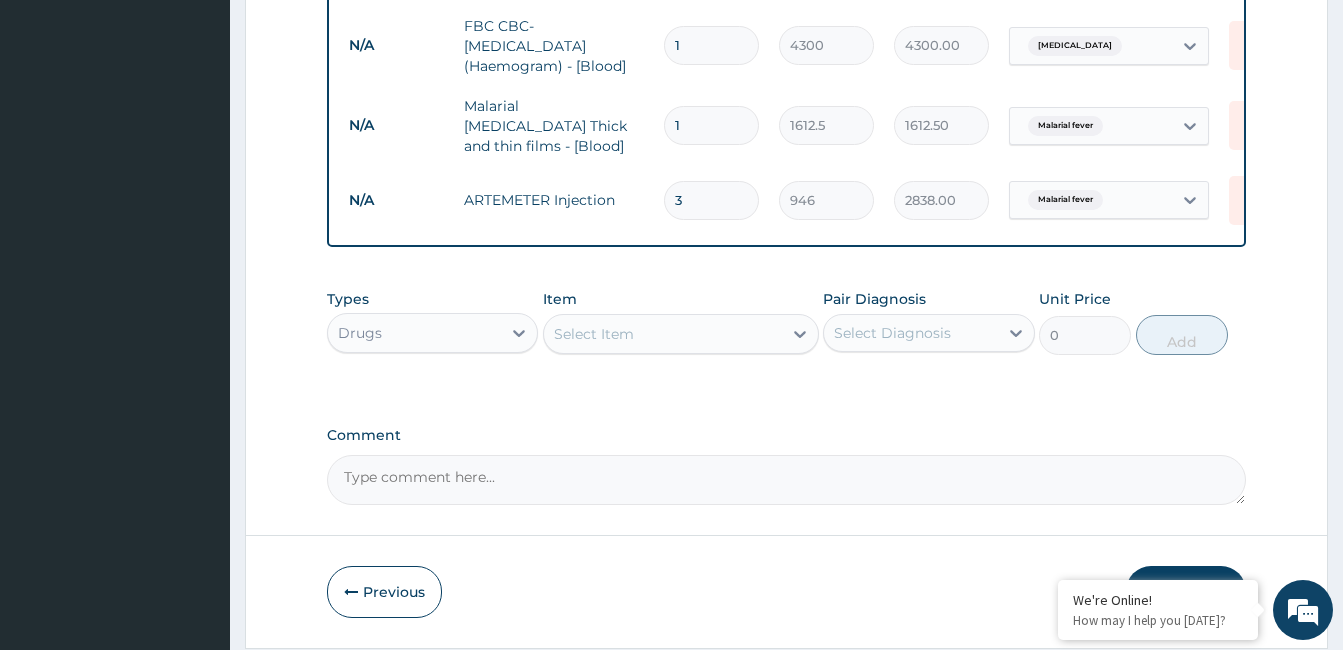 type on "3" 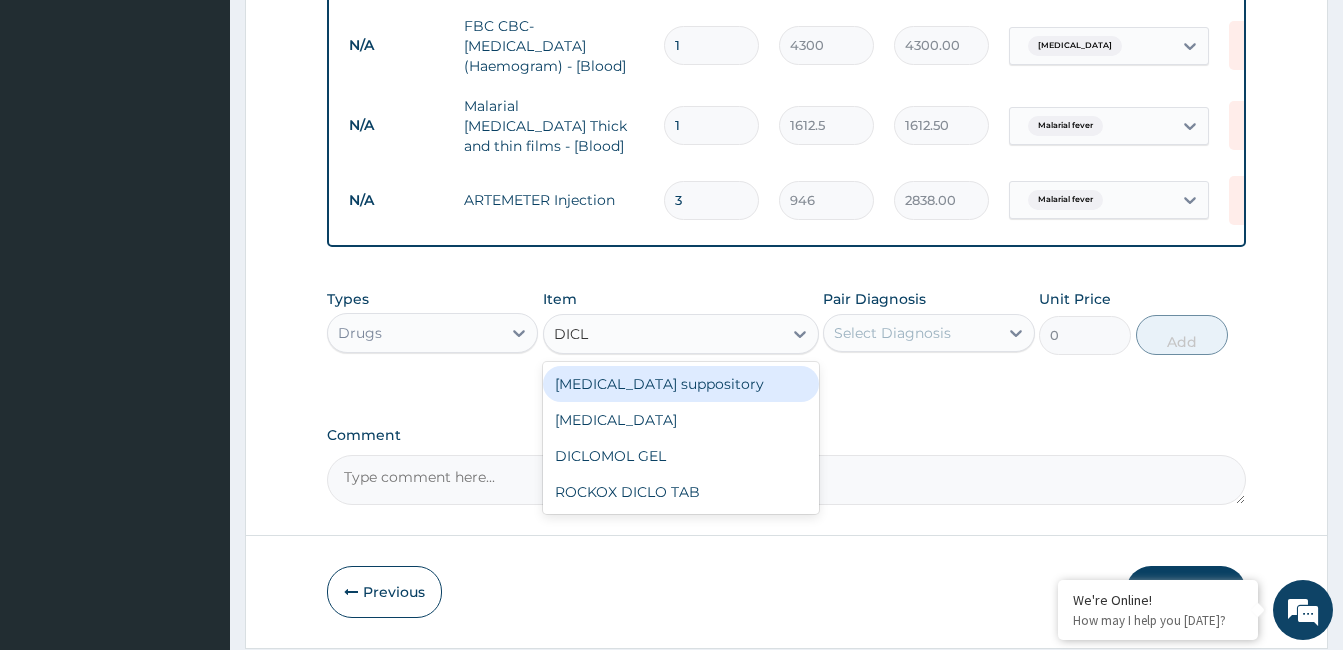 type on "DICLO" 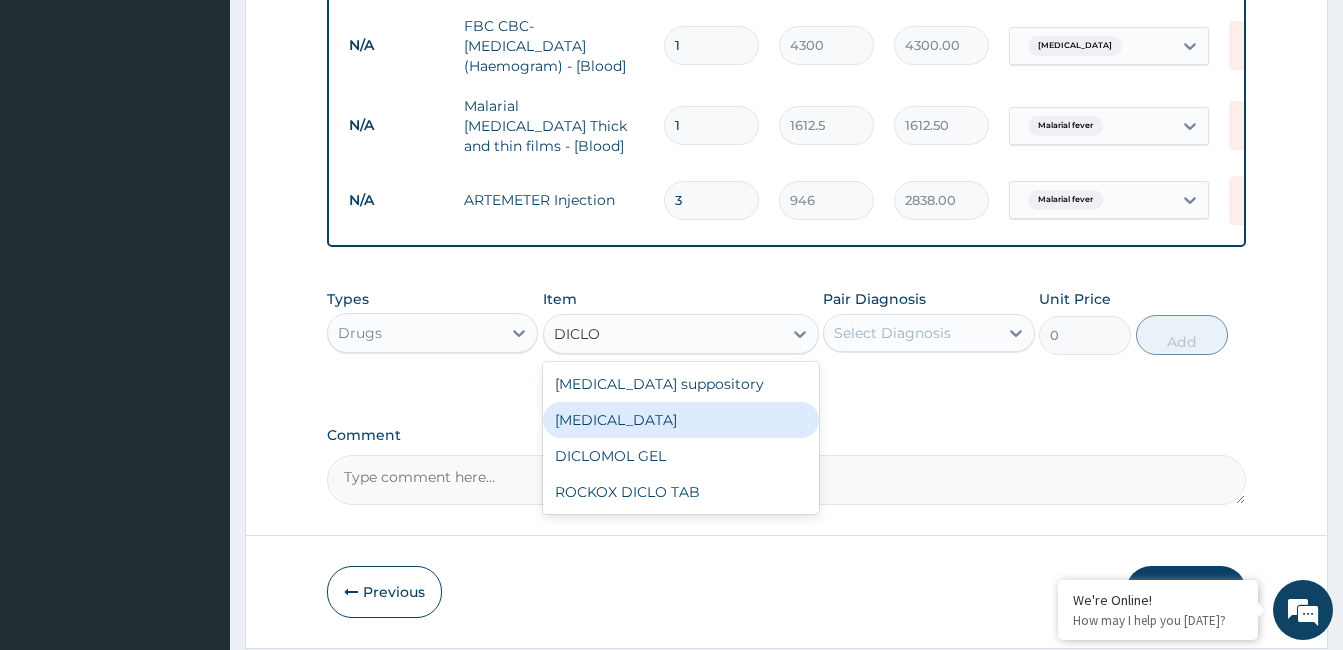 click on "Diclofenac" at bounding box center (681, 420) 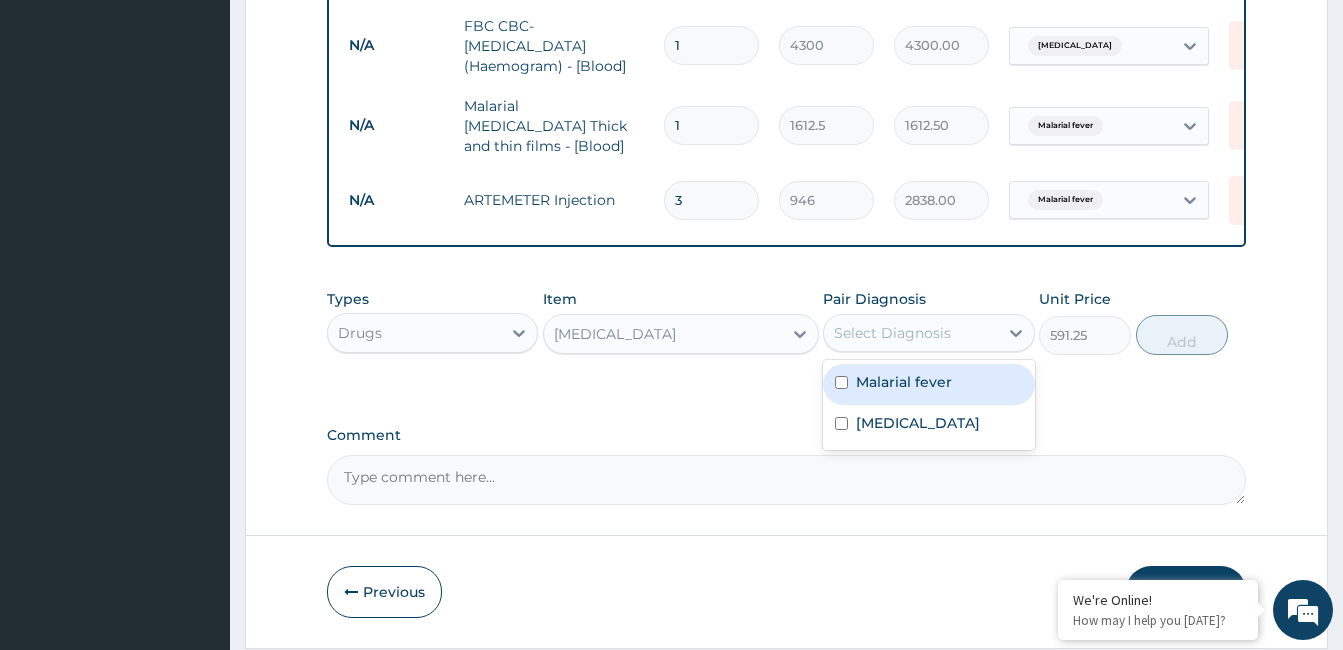 click on "Malarial fever" at bounding box center [904, 382] 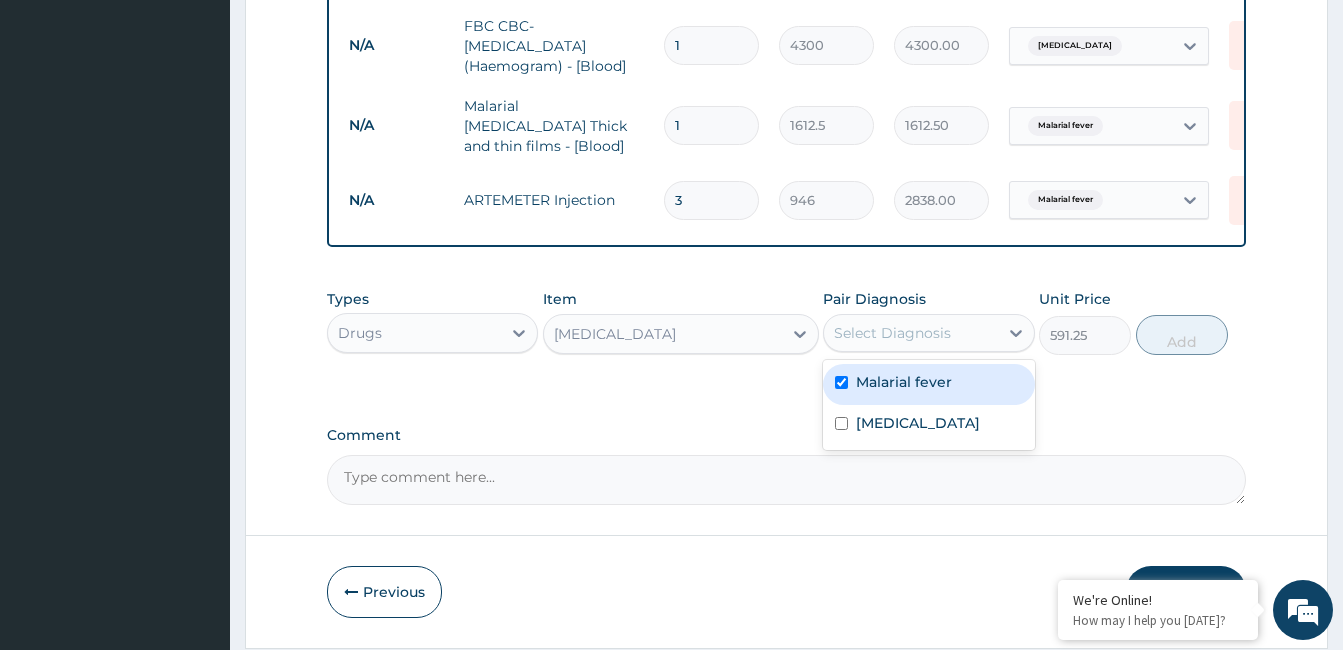 checkbox on "true" 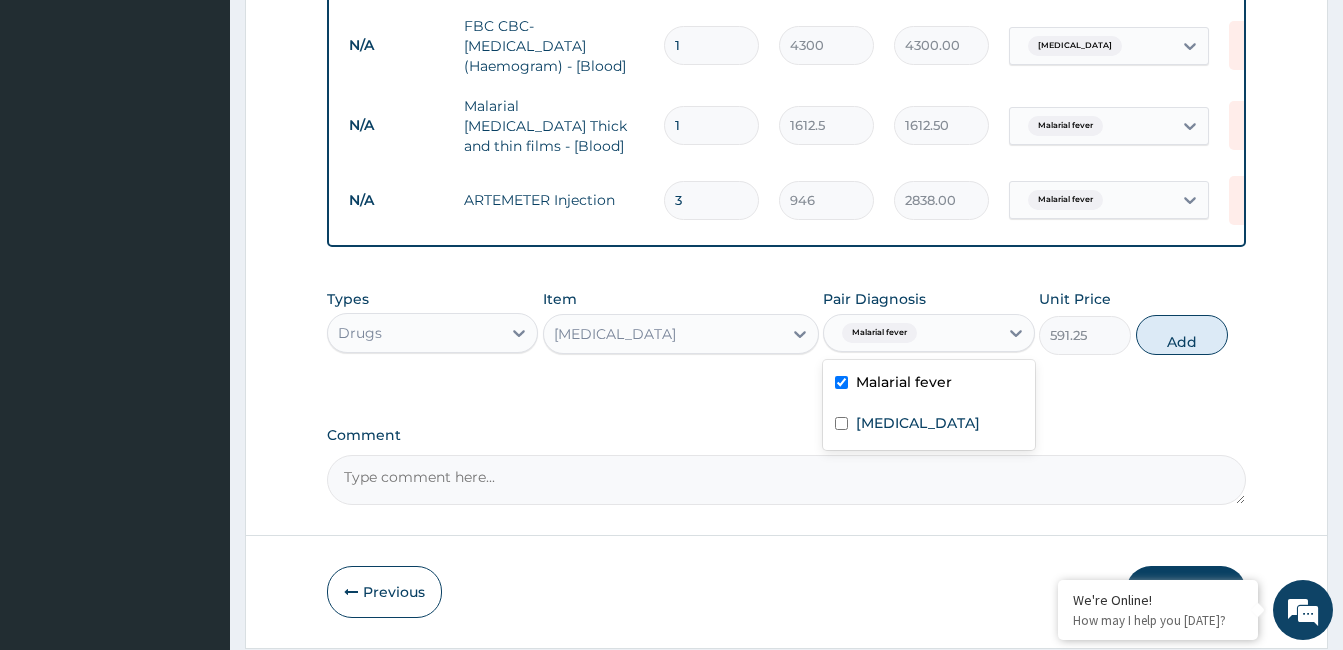 click on "Step  2  of 2 PA Code / Prescription Code Enter Code(Secondary Care Only) Encounter Date 08-07-2025 Important Notice Please enter PA codes before entering items that are not attached to a PA code   All diagnoses entered must be linked to a claim item. Diagnosis & Claim Items that are visible but inactive cannot be edited because they were imported from an already approved PA code. Diagnosis Malarial fever Confirmed Respiratory tract infection Confirmed NB: All diagnosis must be linked to a claim item Claim Items Type Name Quantity Unit Price Total Price Pair Diagnosis Actions N/A General practitioner Consultation first outpatient consultation 1 3547.5 3547.50 Malarial fever  + 1 Delete N/A FBC CBC-Complete Blood Count (Haemogram) - [Blood] 1 4300 4300.00 Respiratory tract infection Delete N/A Malarial Parasite Thick and thin films - [Blood] 1 1612.5 1612.50 Malarial fever Delete N/A ARTEMETER Injection 3 946 2838.00 Malarial fever Delete Types Drugs Item Diclofenac Pair Diagnosis Malarial fever Malarial fever" at bounding box center (786, -59) 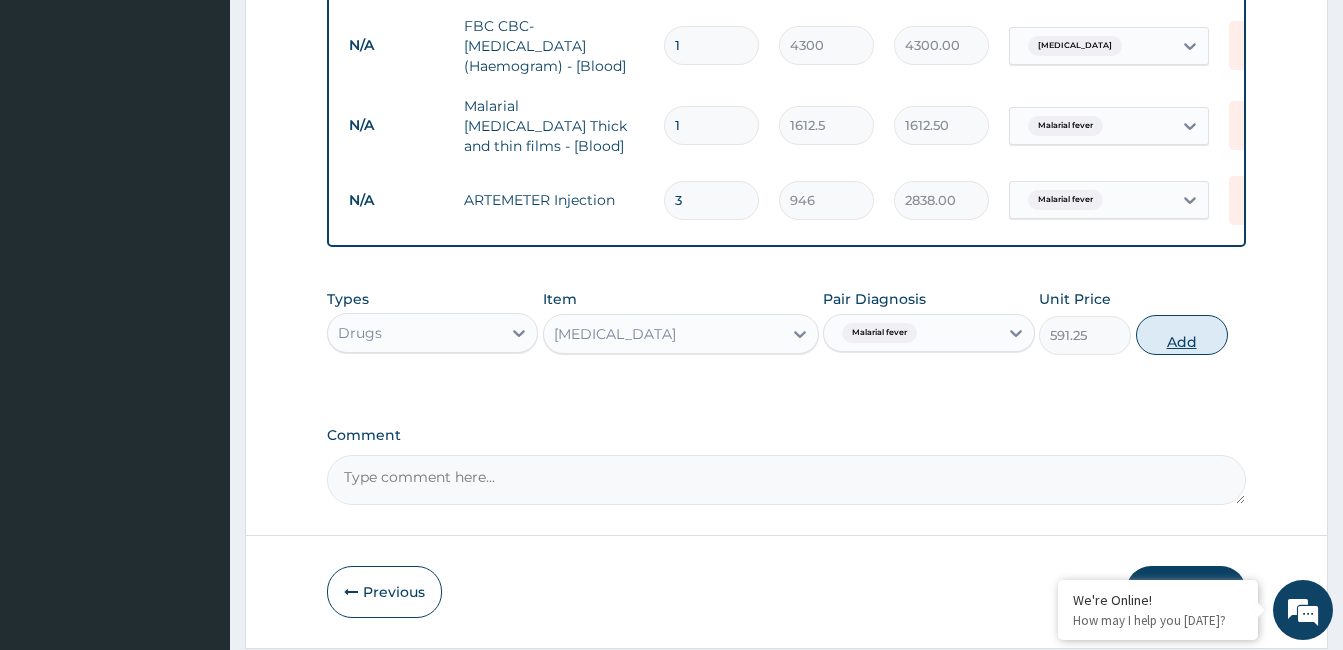 click on "Add" at bounding box center [1182, 335] 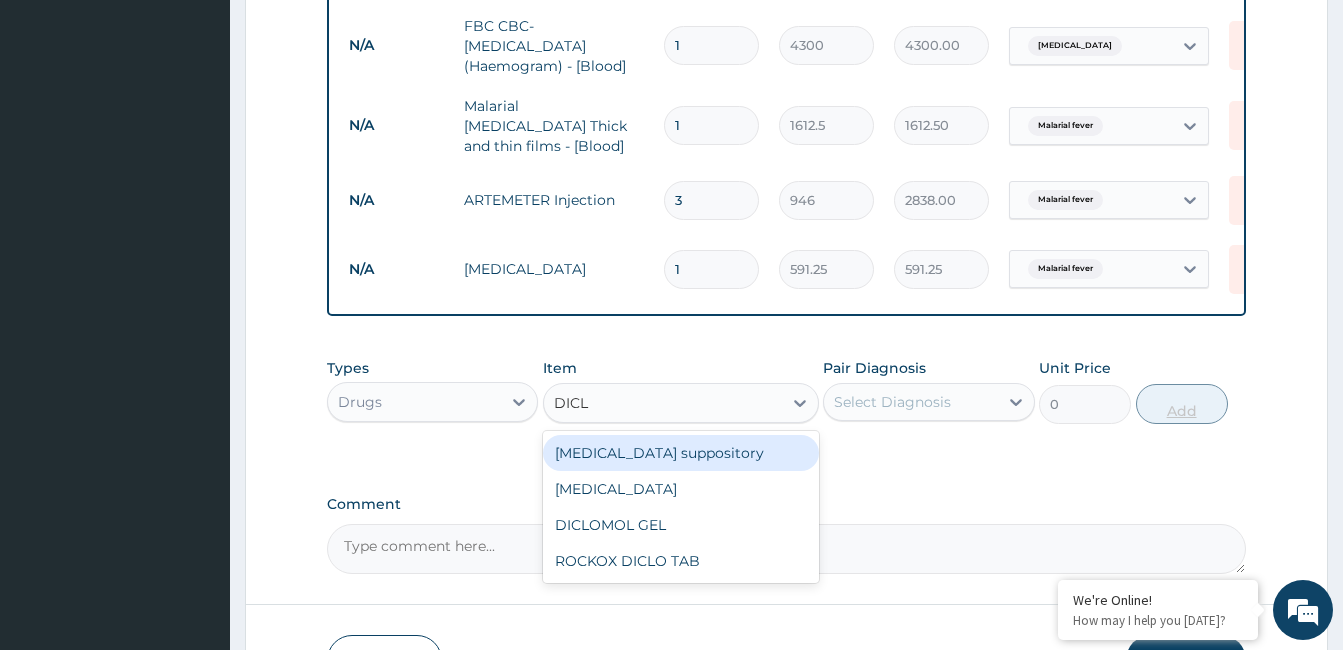 type on "DICLO" 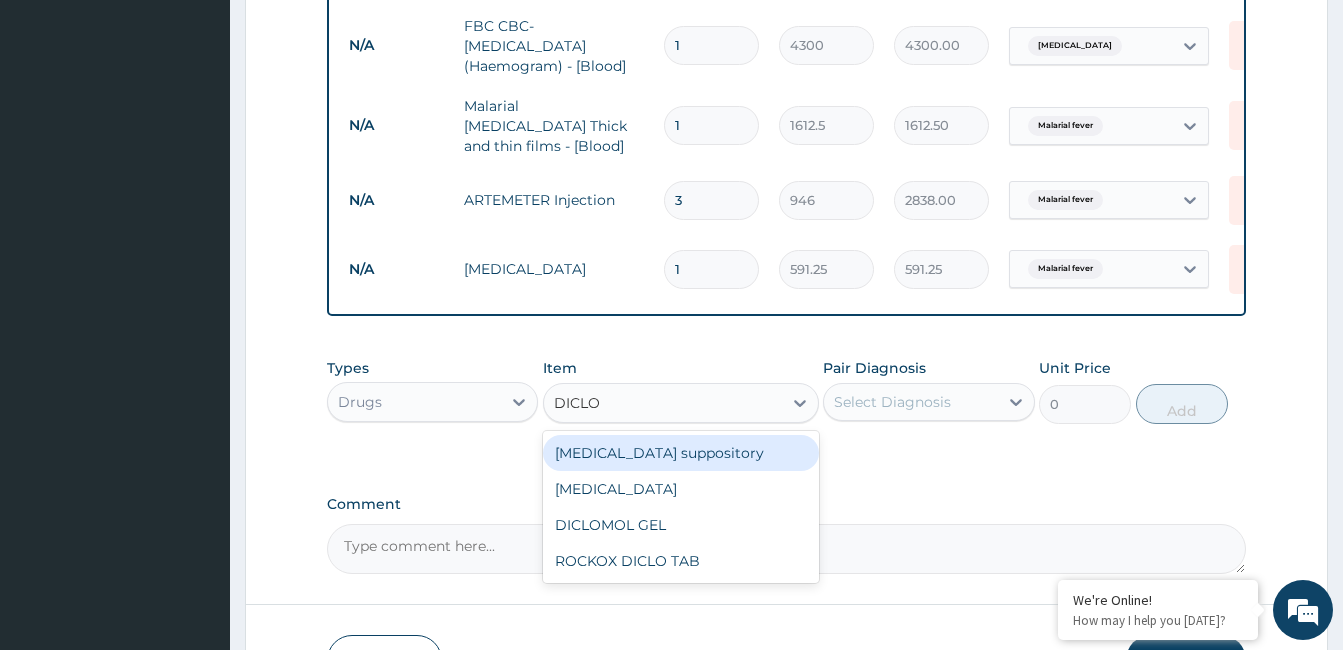 click on "ROCKOX DICLO TAB" at bounding box center (681, 561) 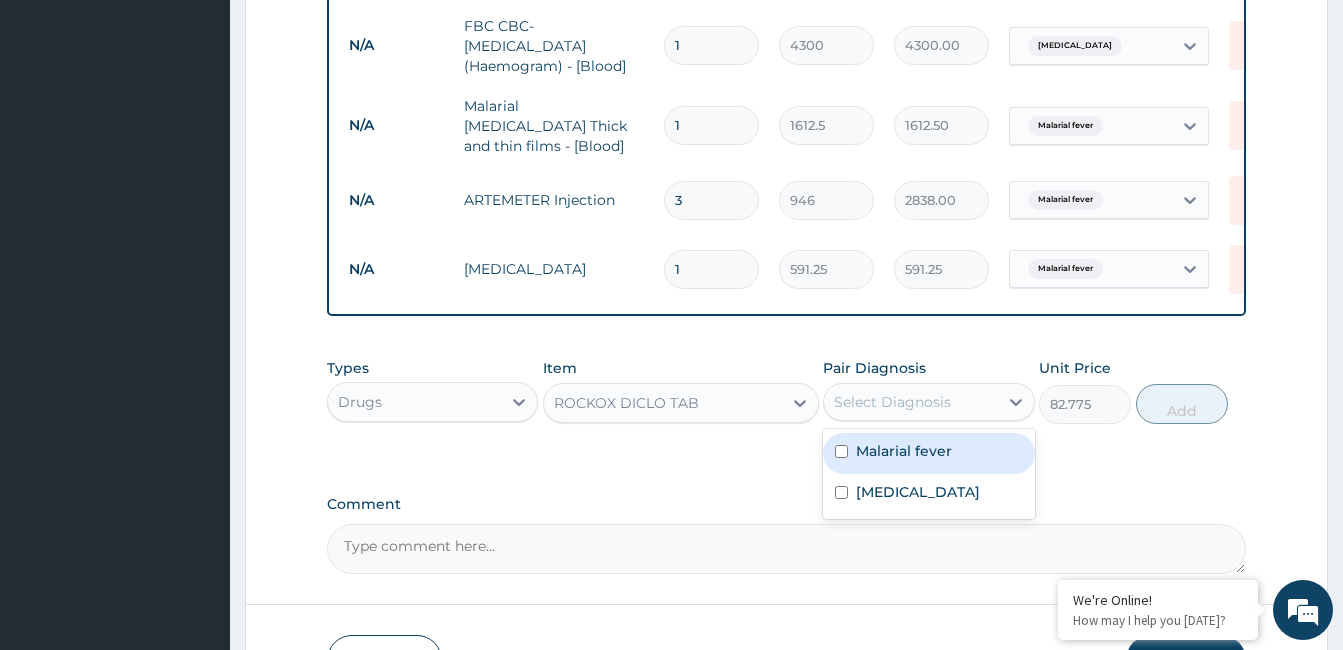 click on "Malarial fever" at bounding box center (904, 451) 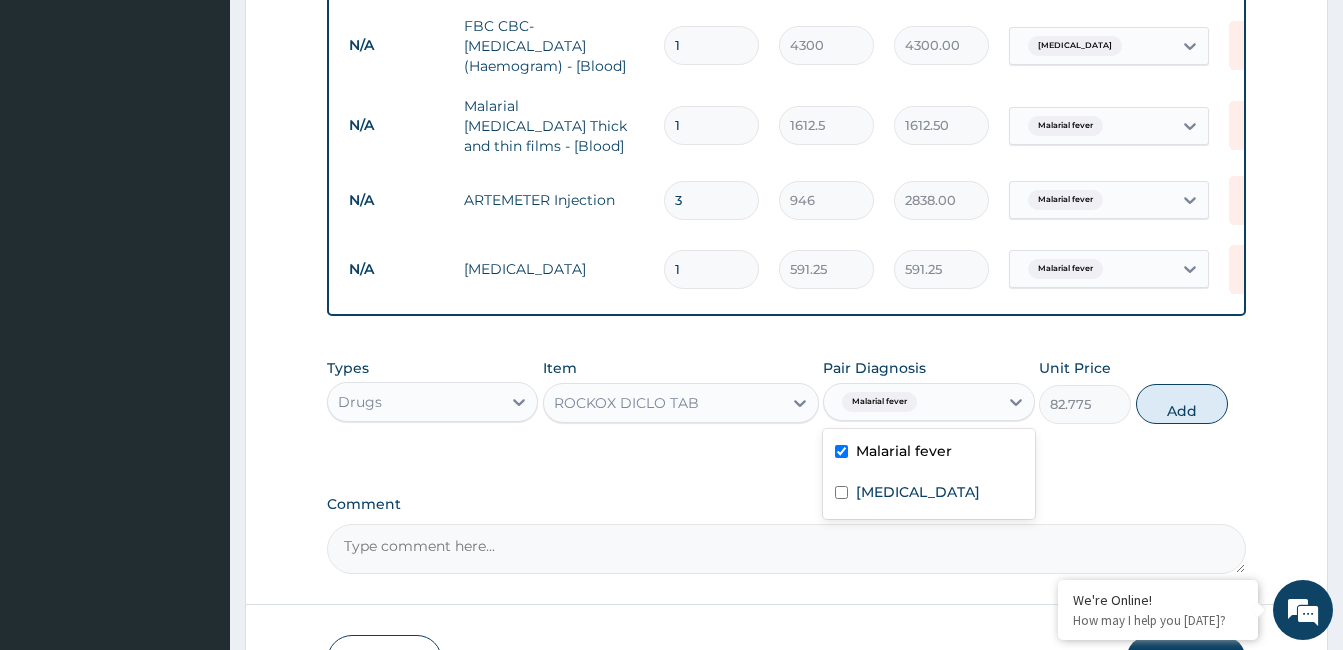 checkbox on "true" 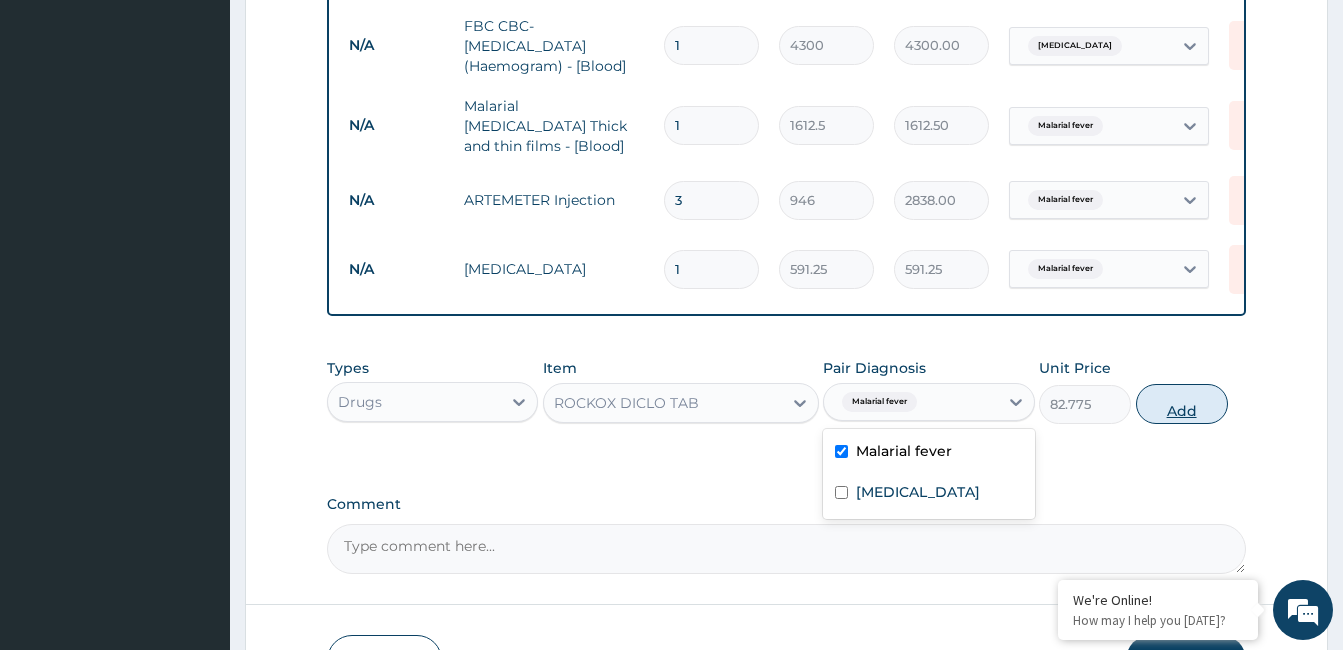click on "Add" at bounding box center [1182, 404] 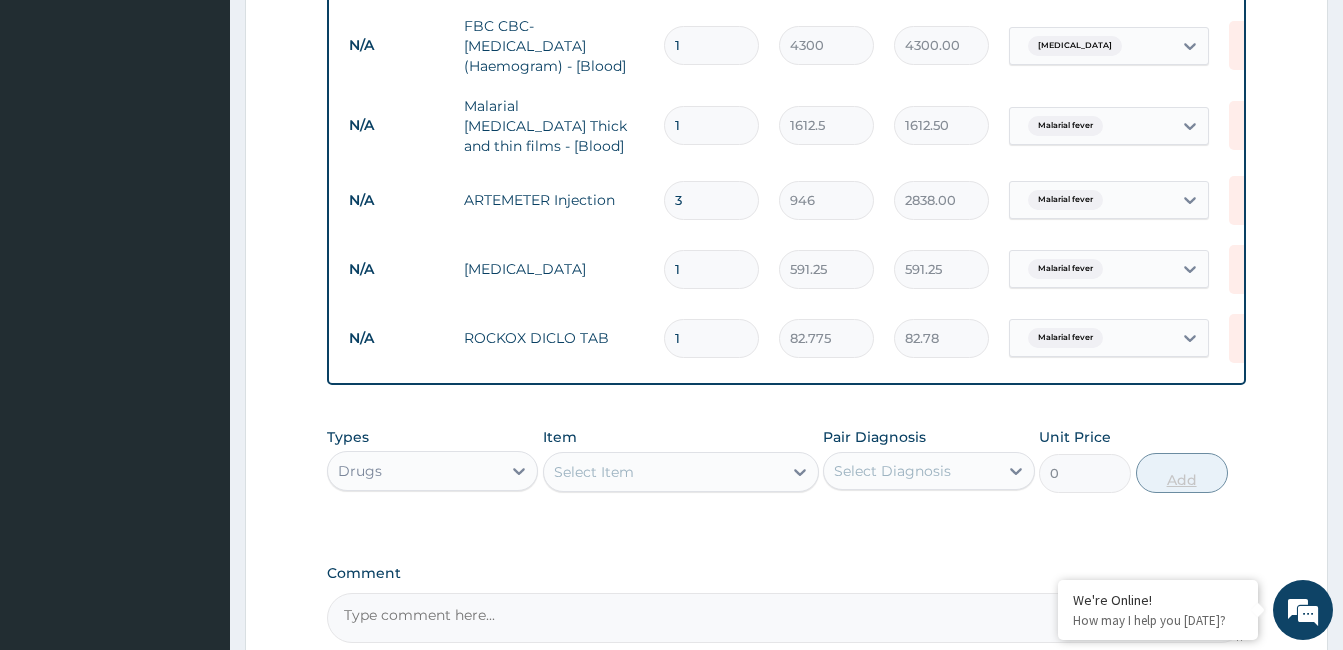 type on "10" 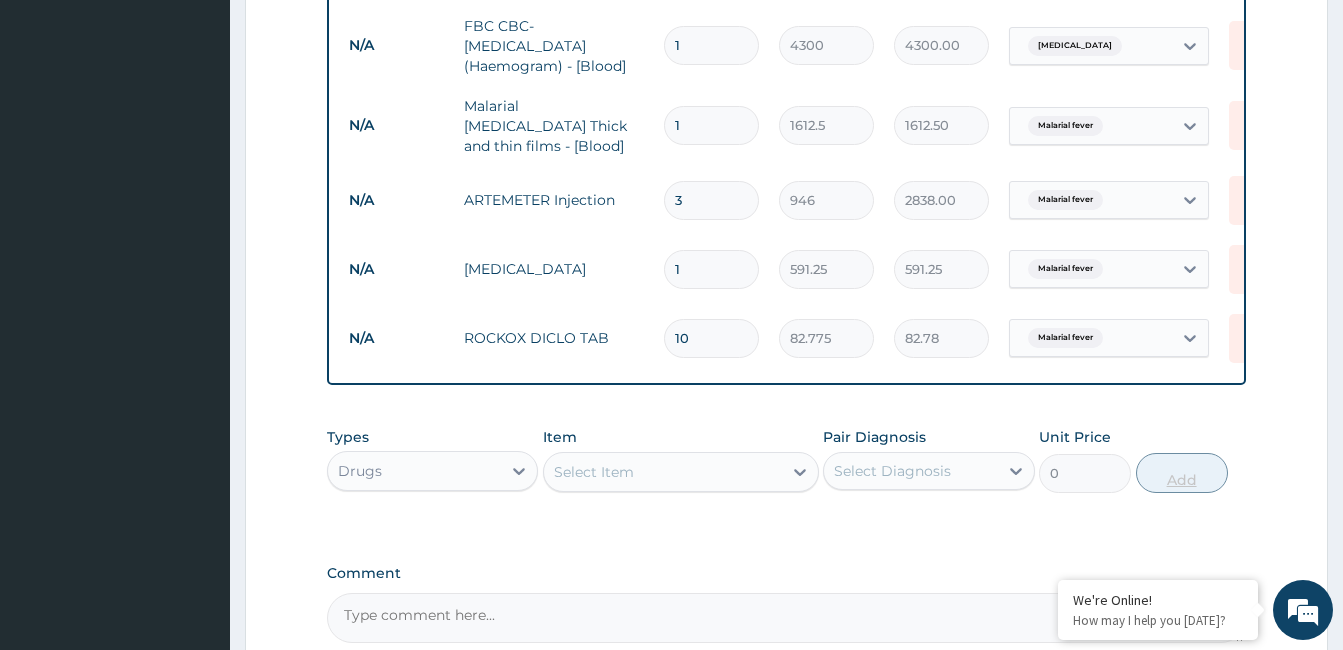 type on "827.75" 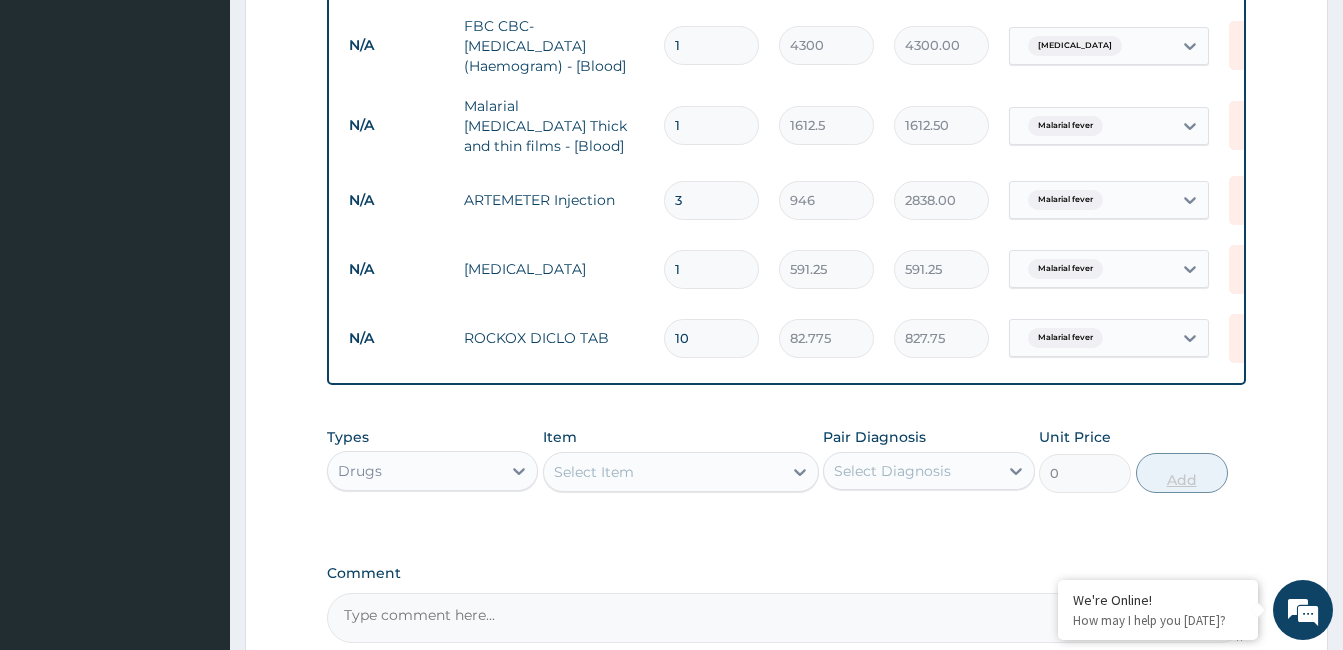 type on "10" 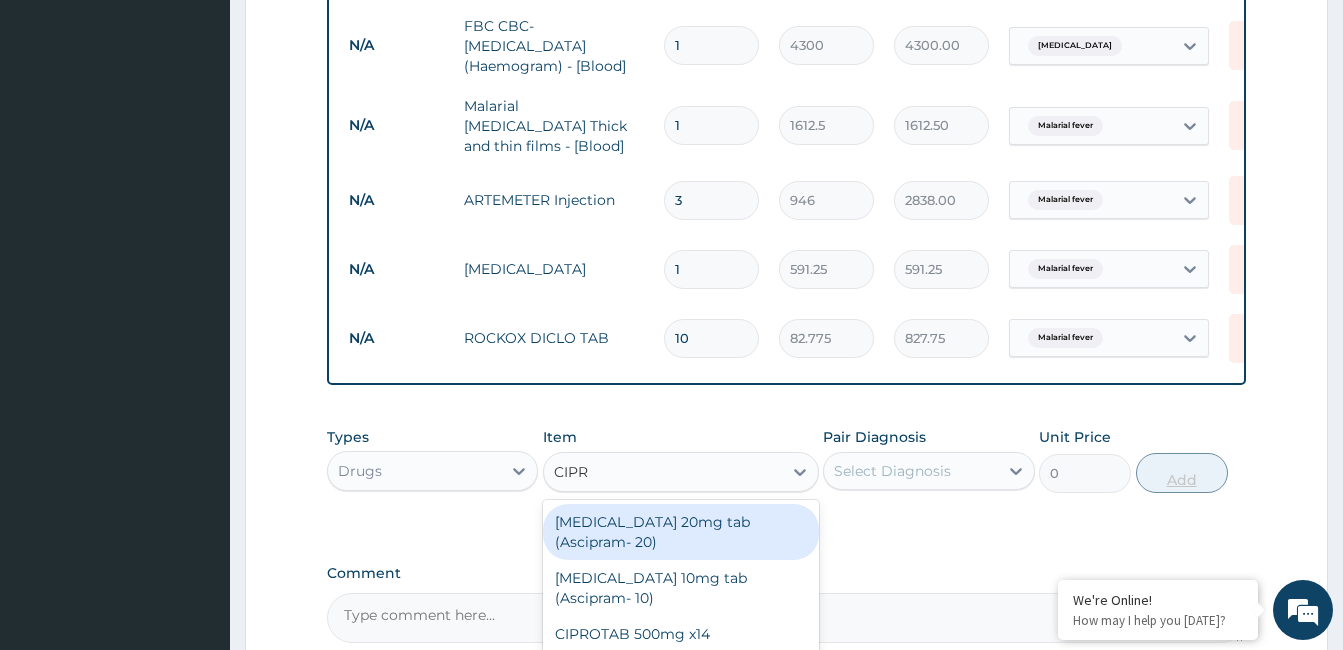 type on "CIPRO" 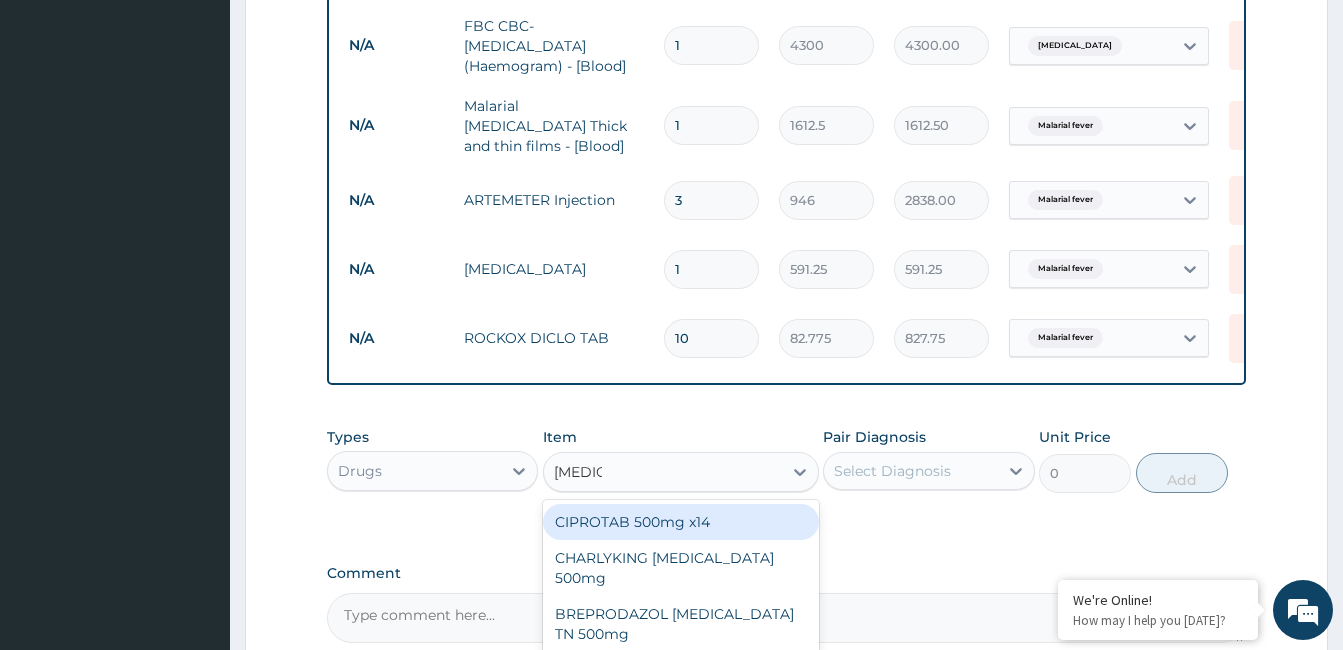 click on "CHARLYKING CIPROFLOXACIN 500mg" at bounding box center (681, 568) 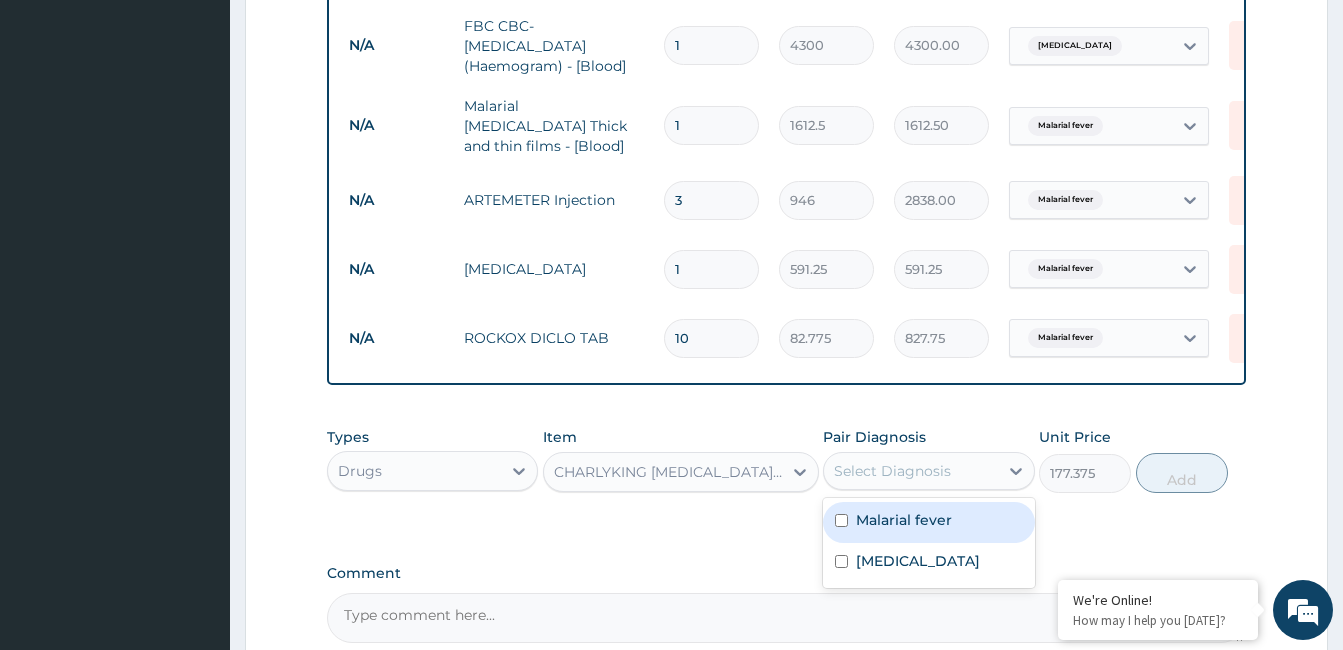 click on "Respiratory tract infection" at bounding box center [918, 561] 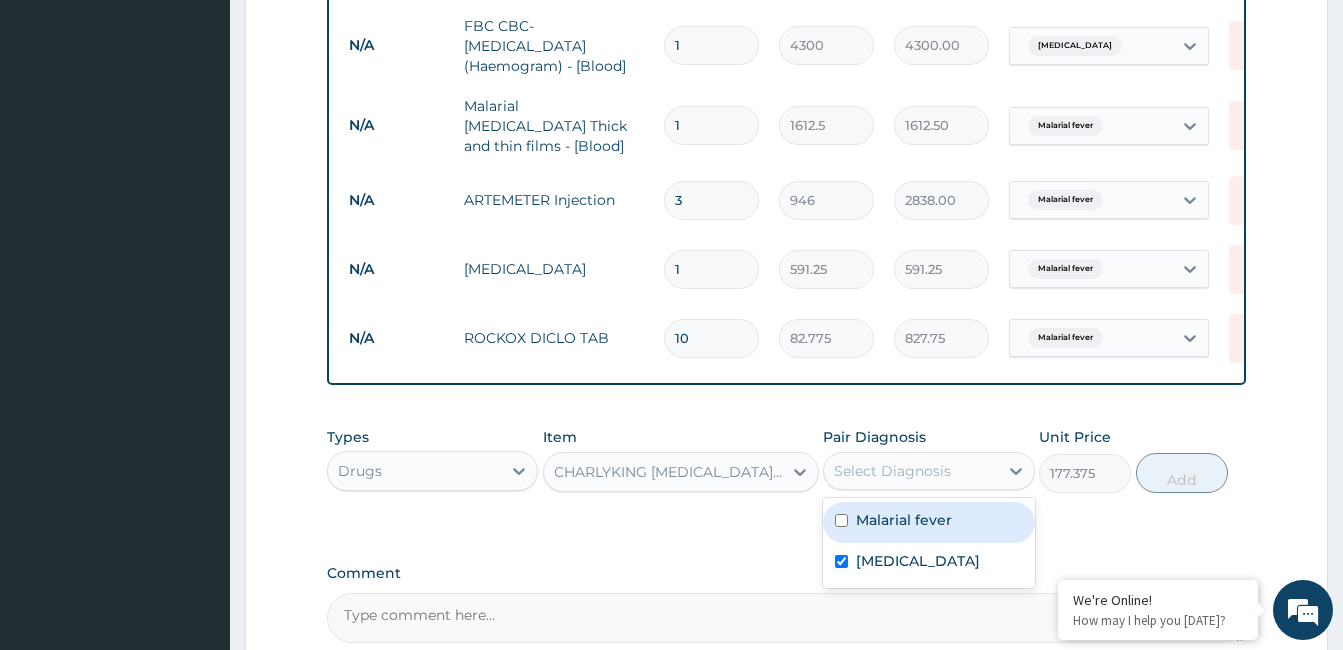 checkbox on "true" 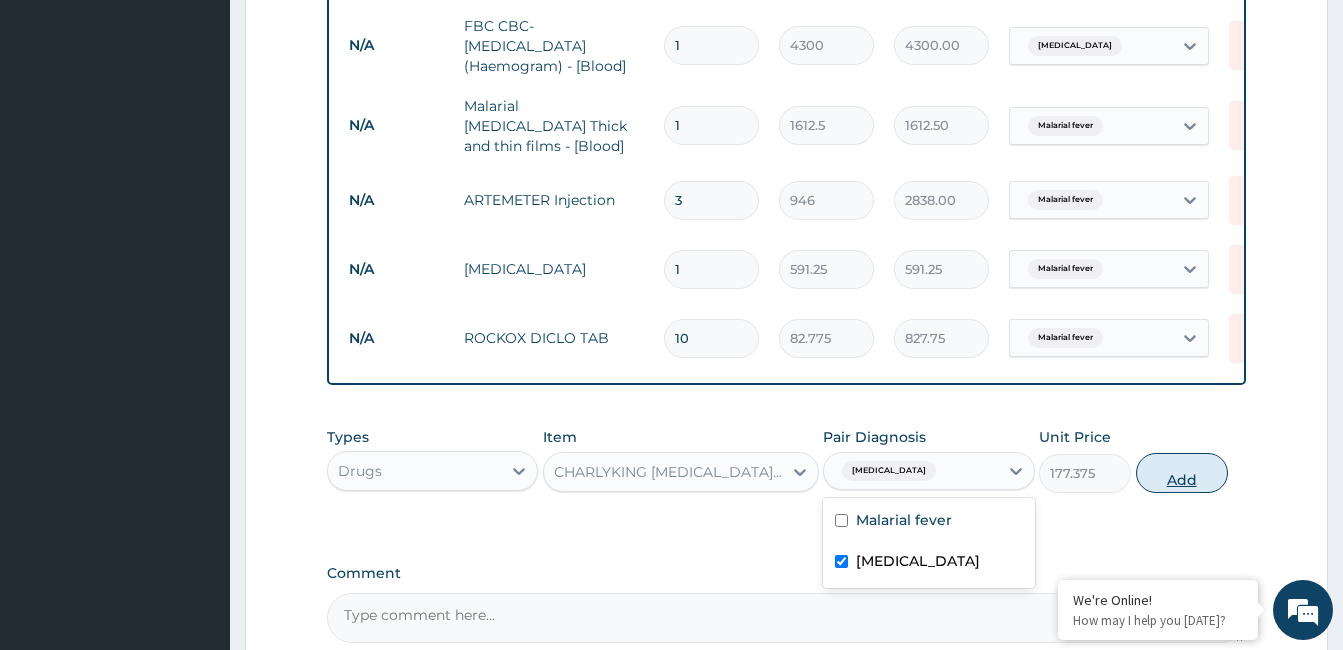 click on "Add" at bounding box center [1182, 473] 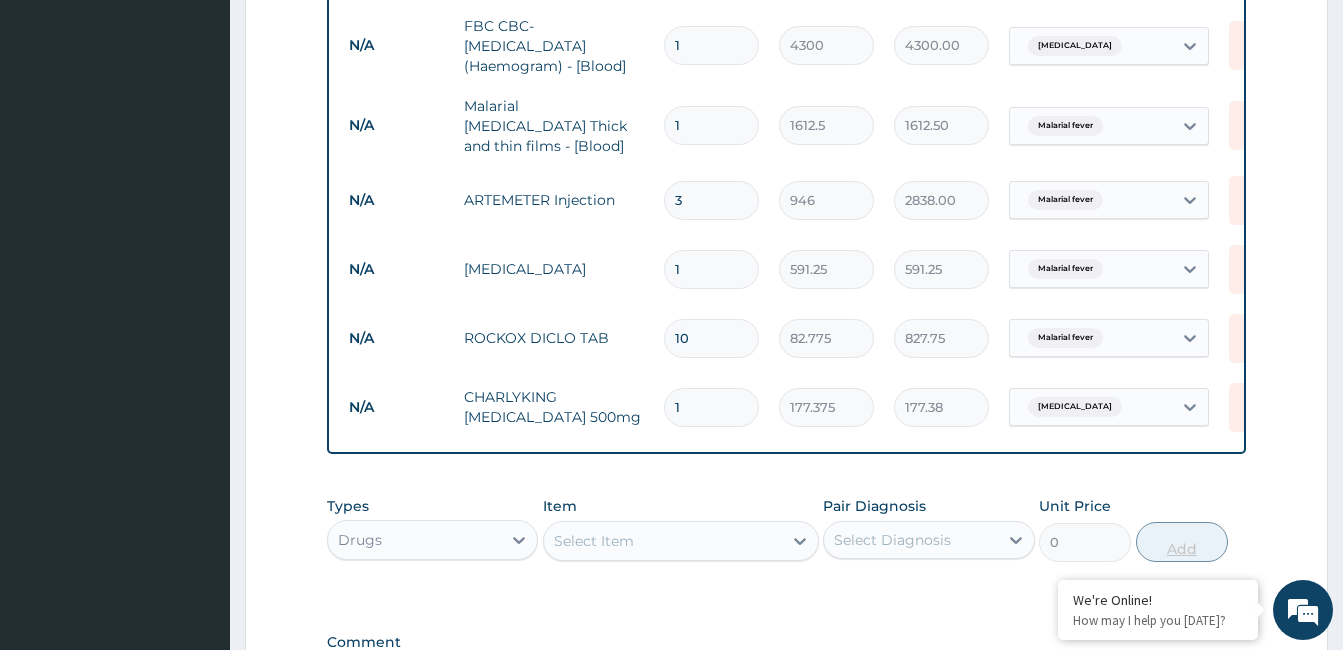 type on "10" 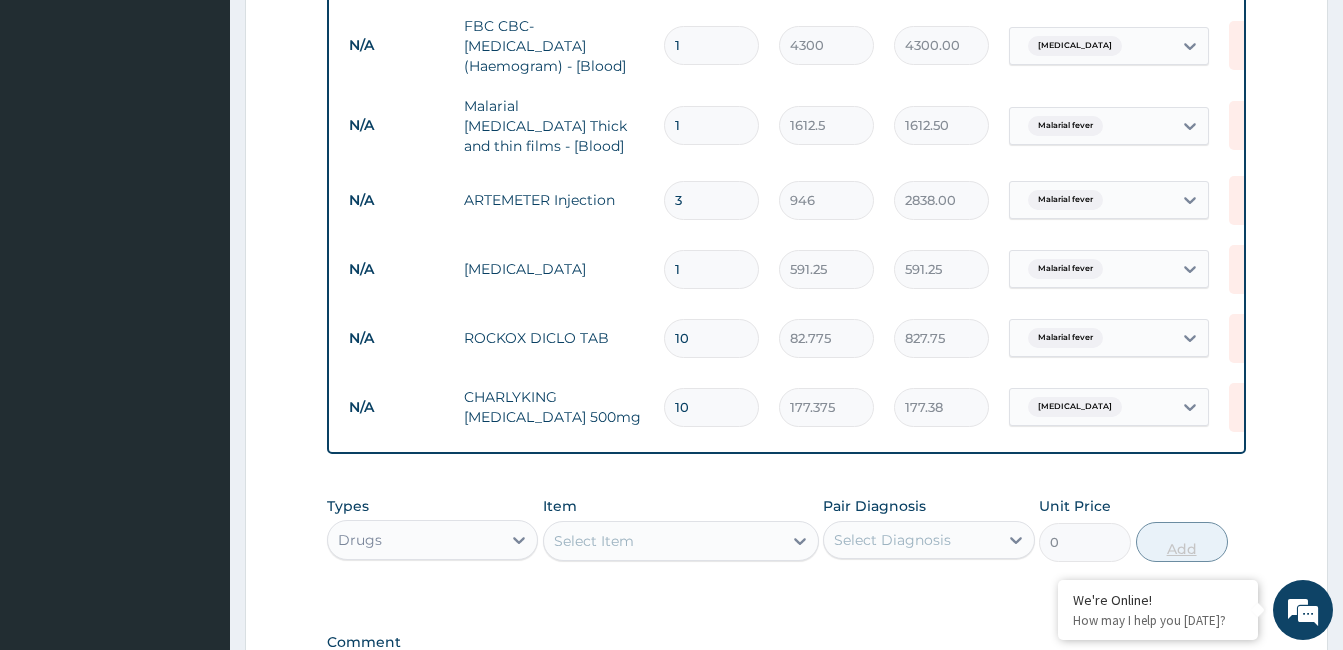 type on "1773.75" 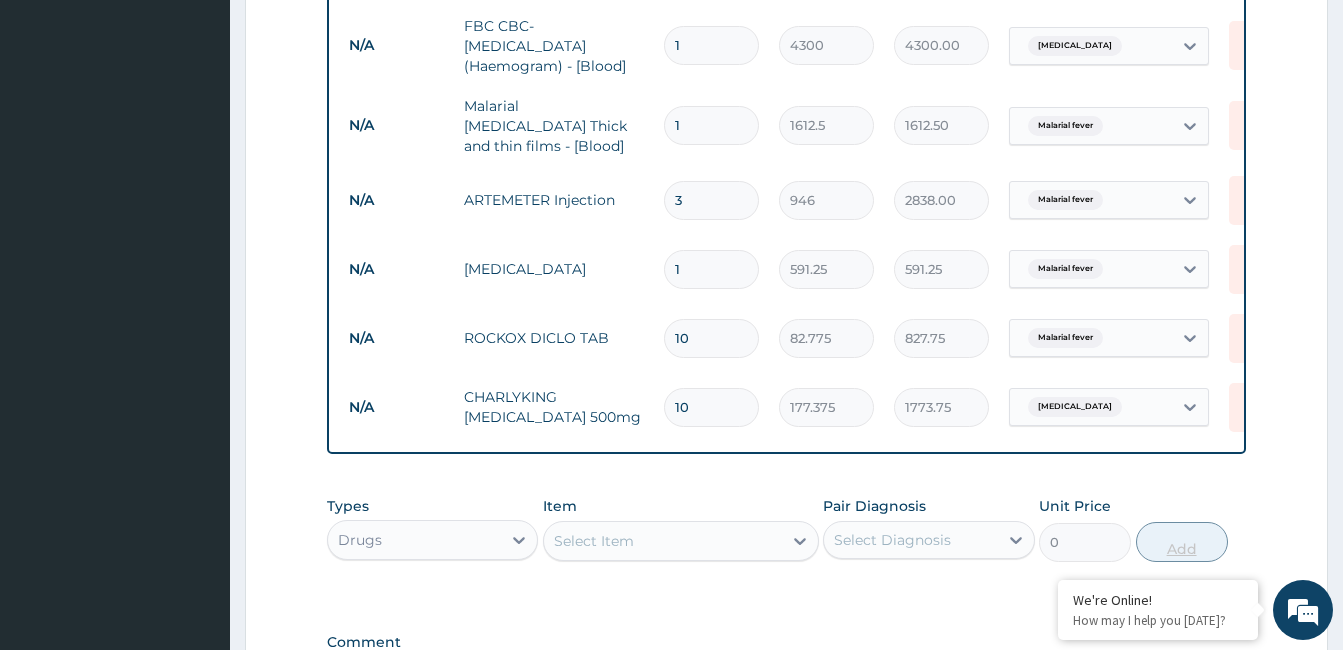 type on "10" 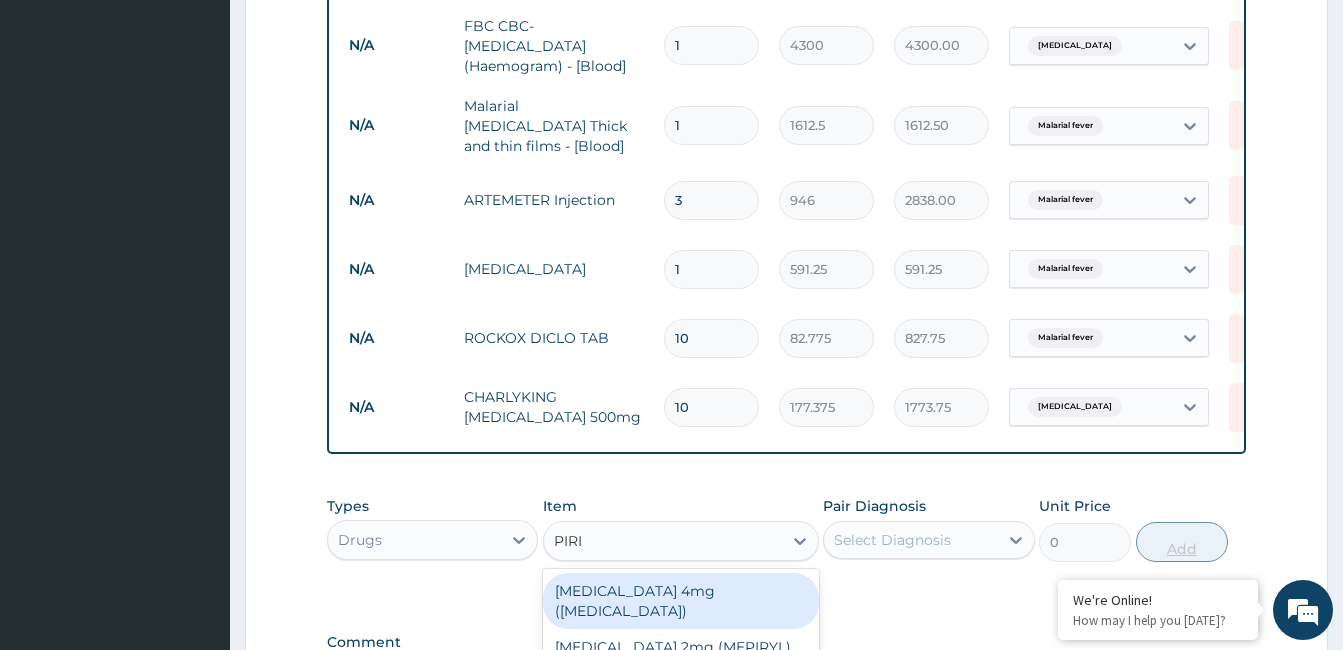 type on "PIRIT" 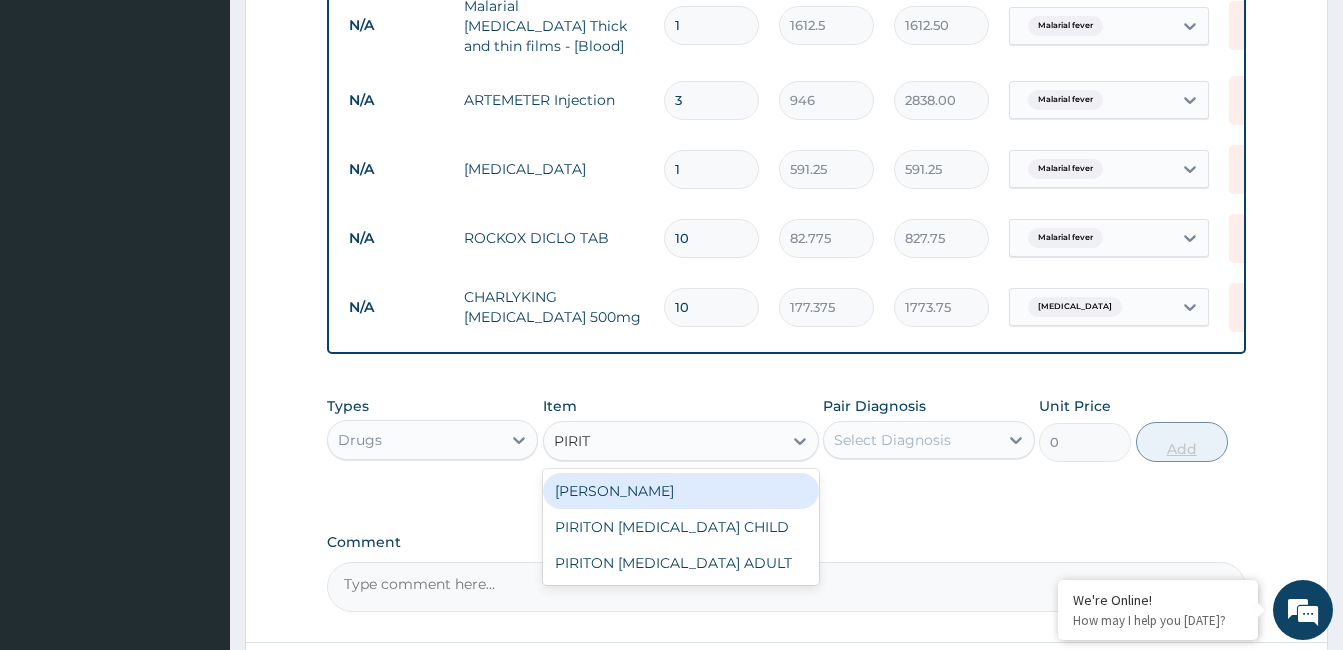 scroll, scrollTop: 980, scrollLeft: 0, axis: vertical 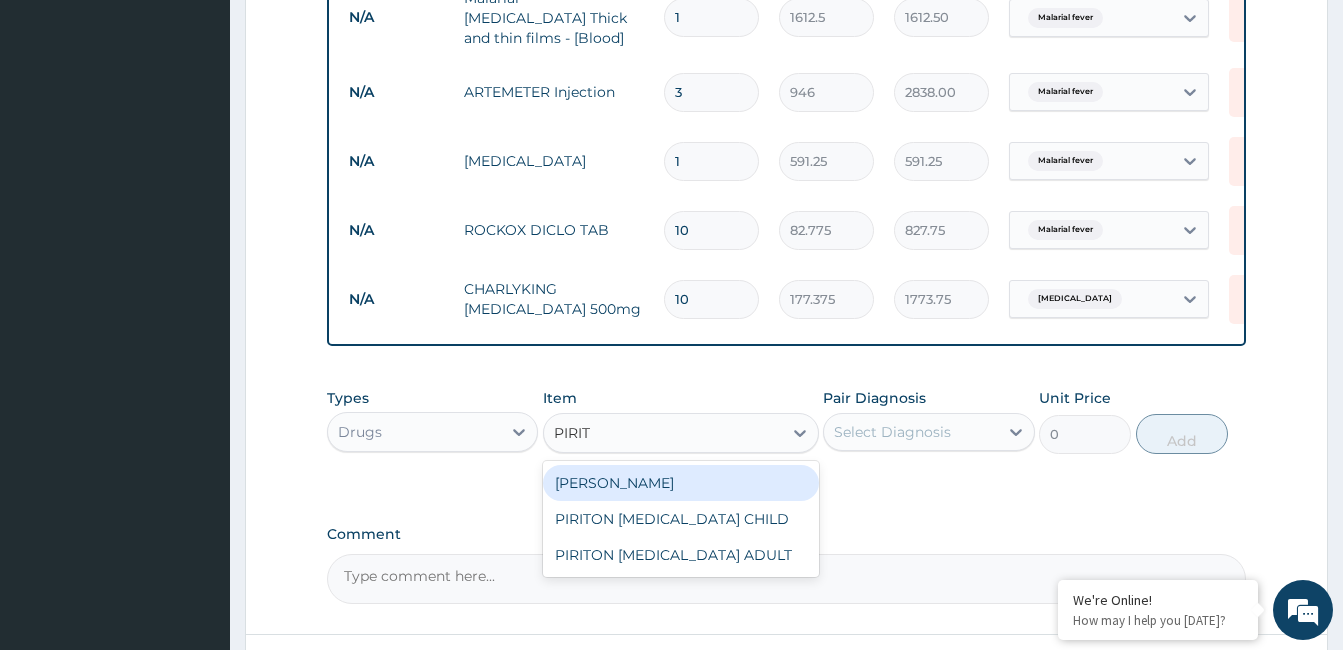 click on "PIRITON TAB EVANS" at bounding box center (681, 483) 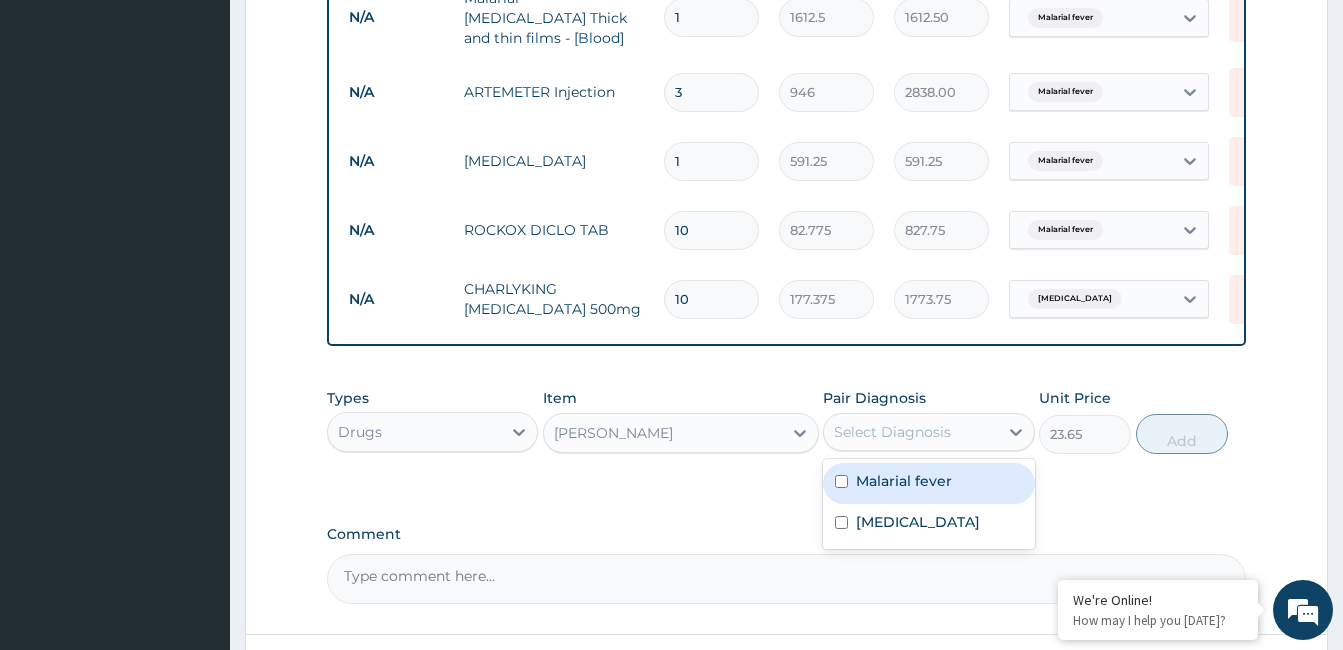 click on "Respiratory tract infection" at bounding box center [928, 524] 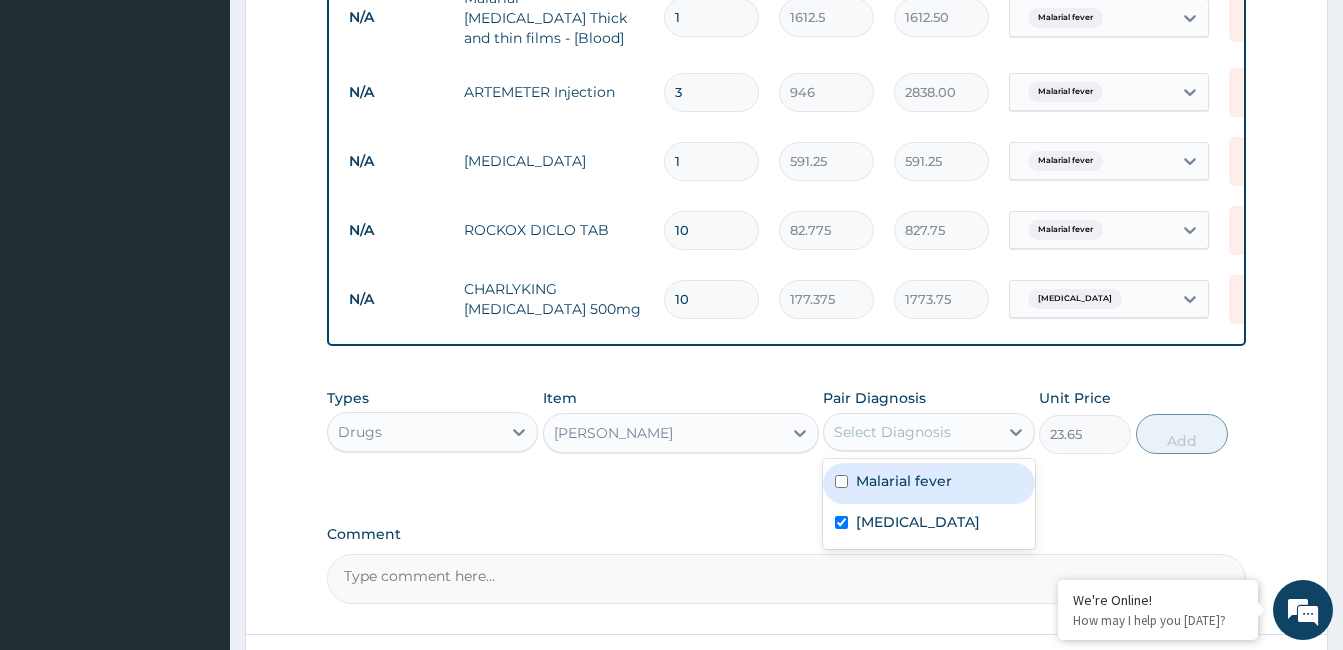 checkbox on "true" 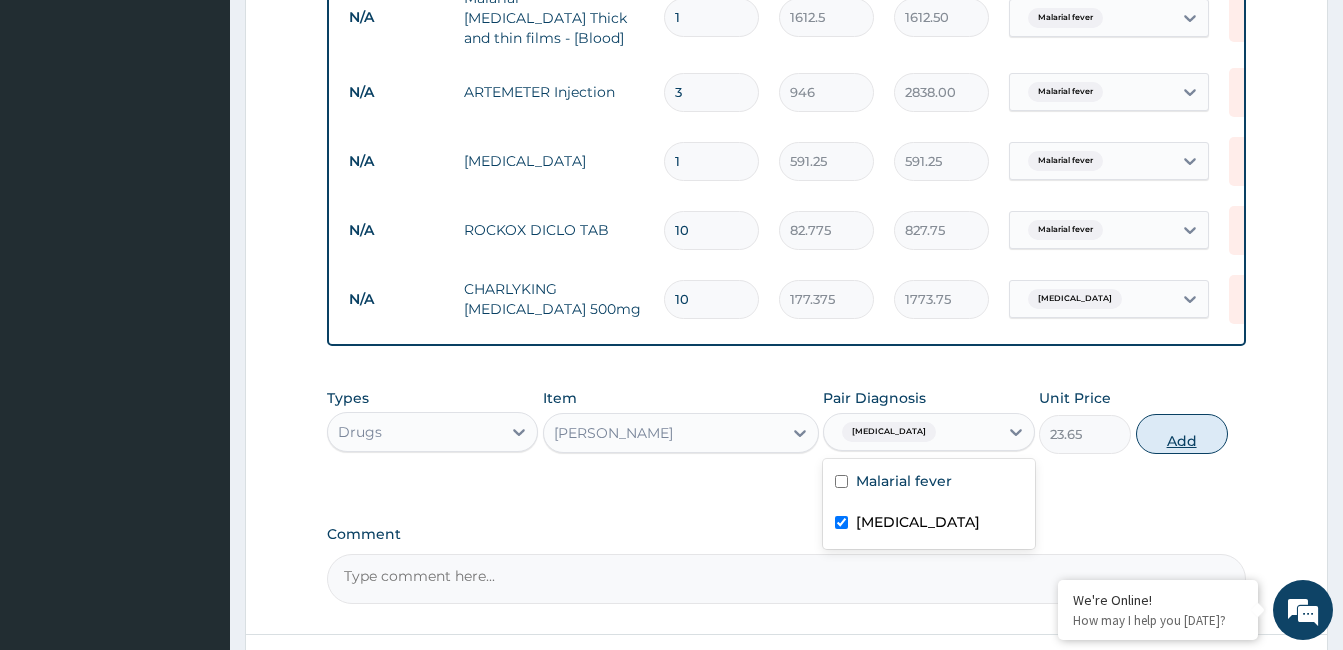 click on "Add" at bounding box center (1182, 434) 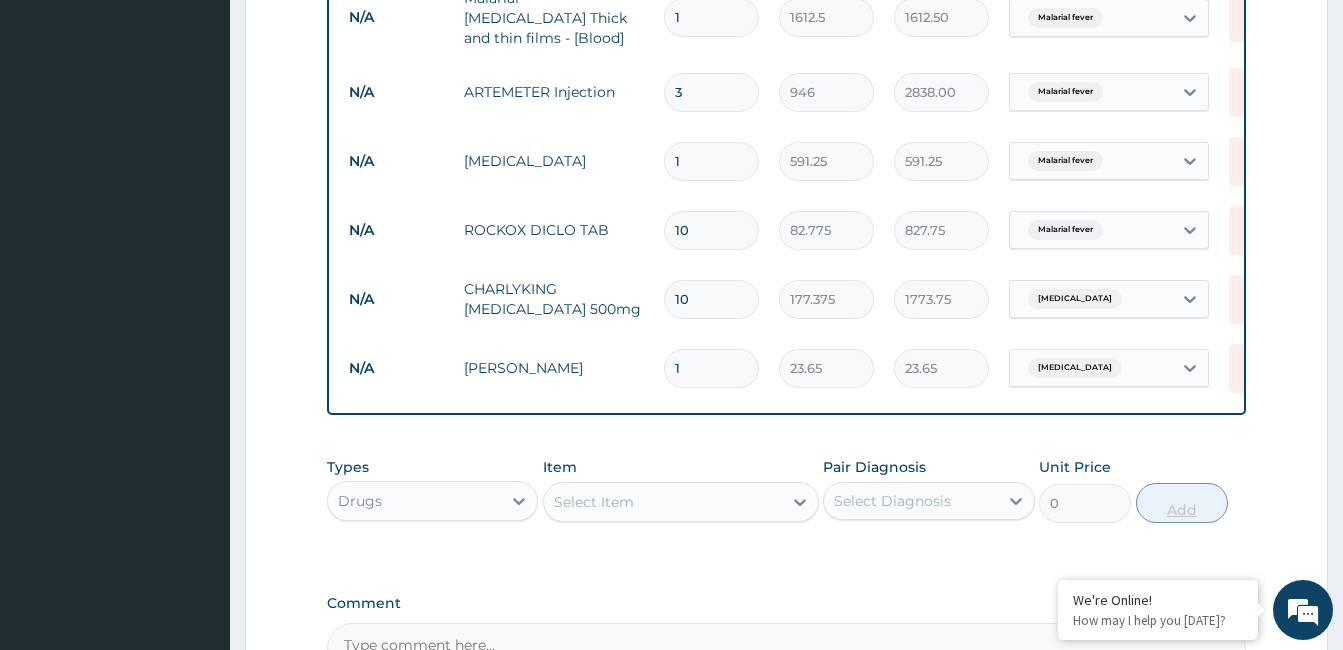 type on "10" 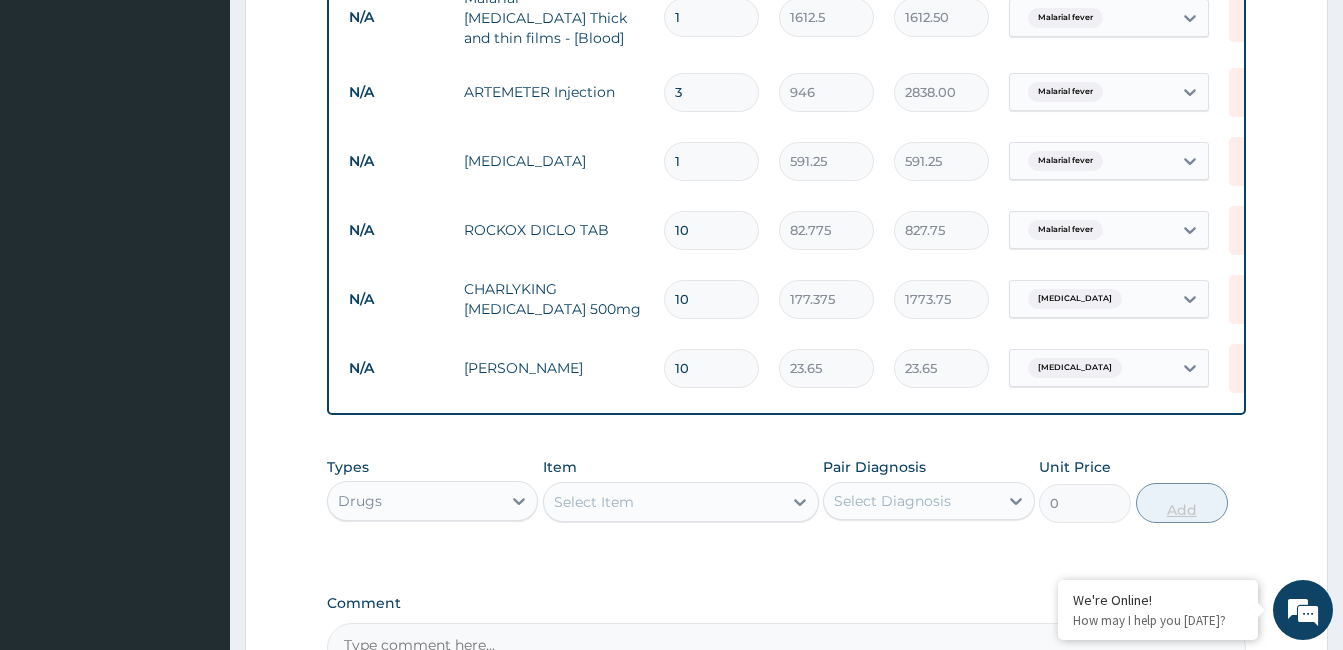 type on "236.50" 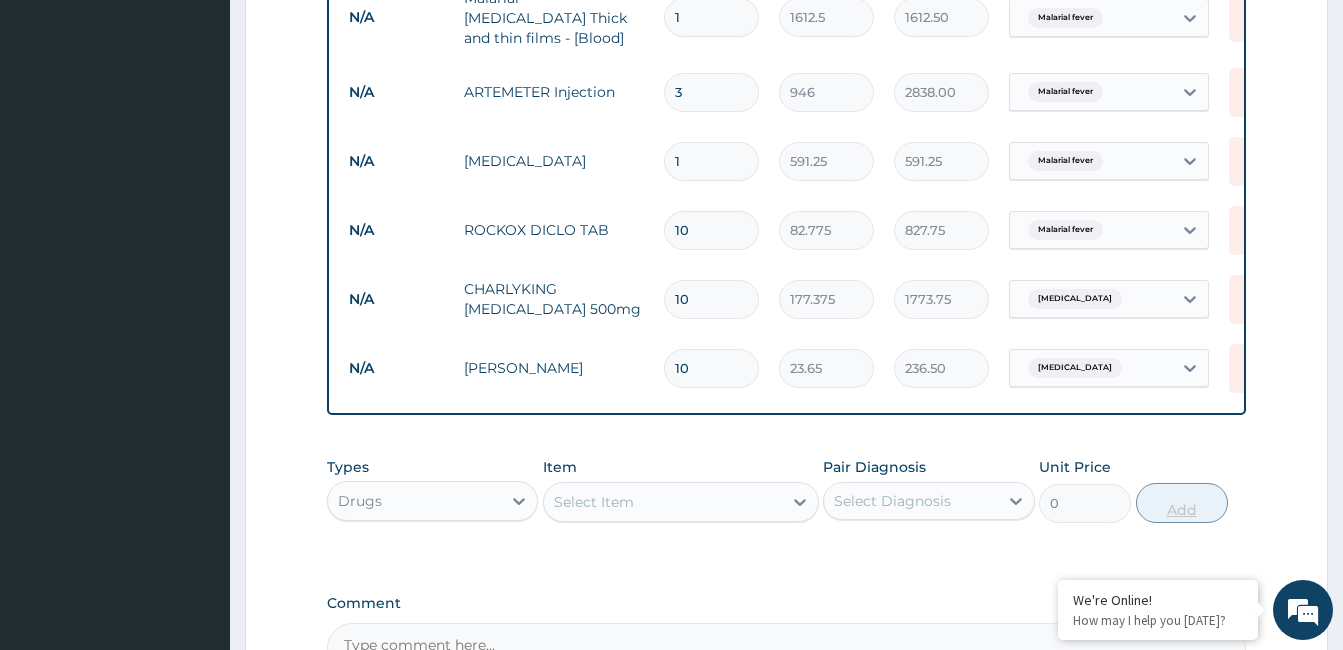 type on "10" 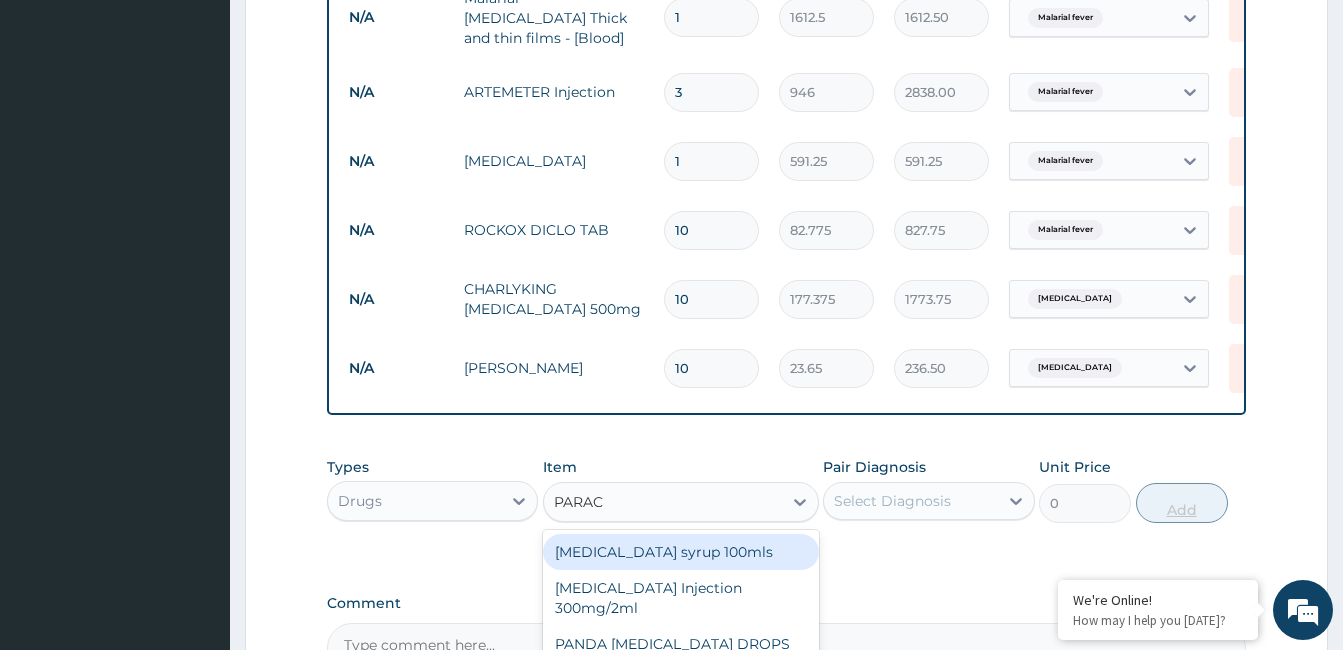 type on "PARACE" 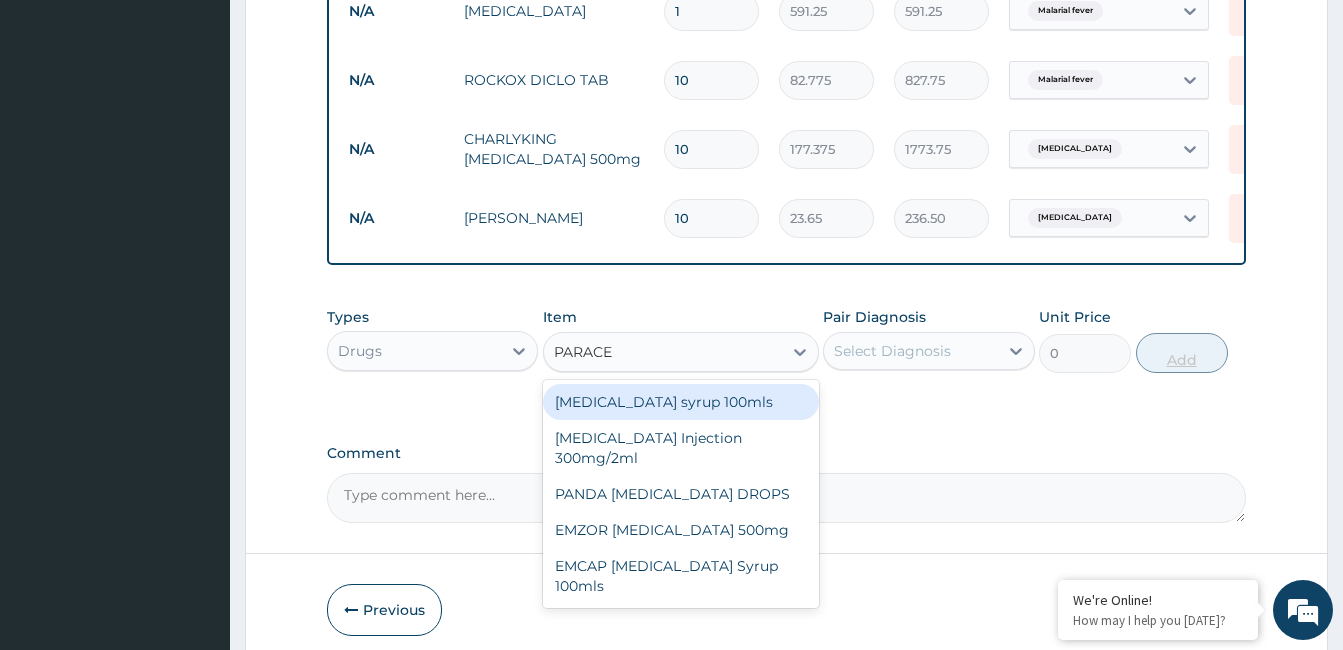 scroll, scrollTop: 1136, scrollLeft: 0, axis: vertical 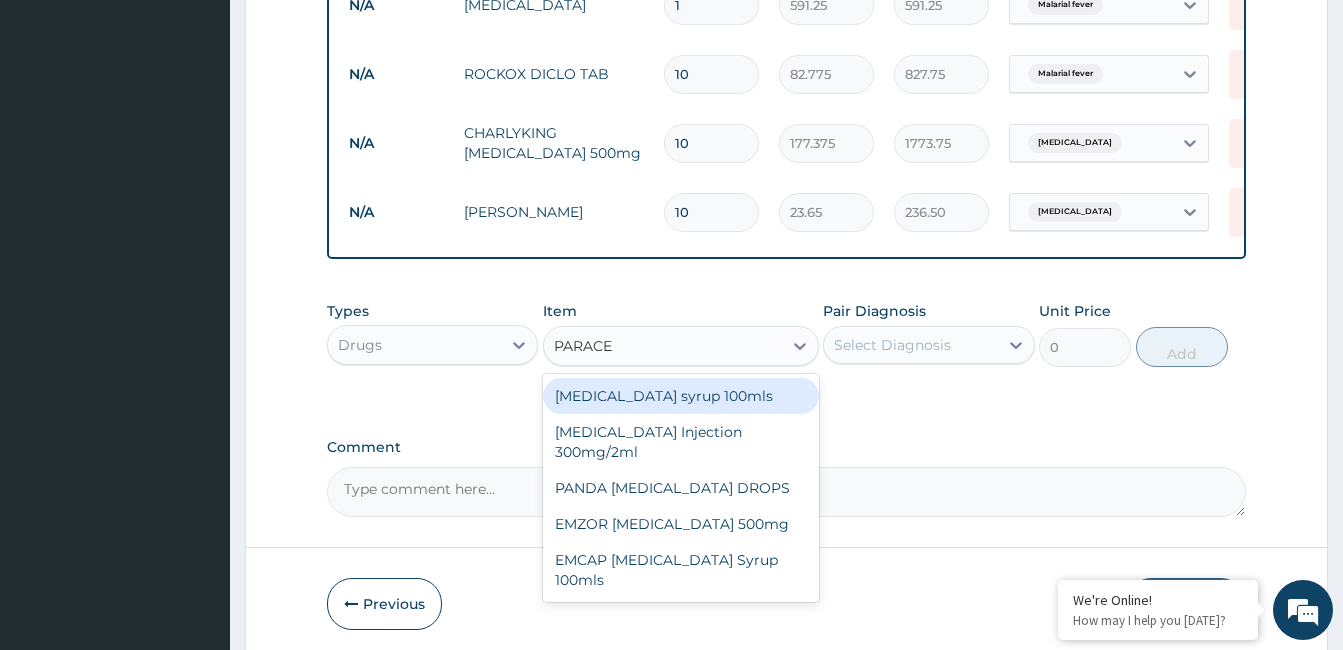 click on "EMZOR PARACETAMOL 500mg" at bounding box center (681, 524) 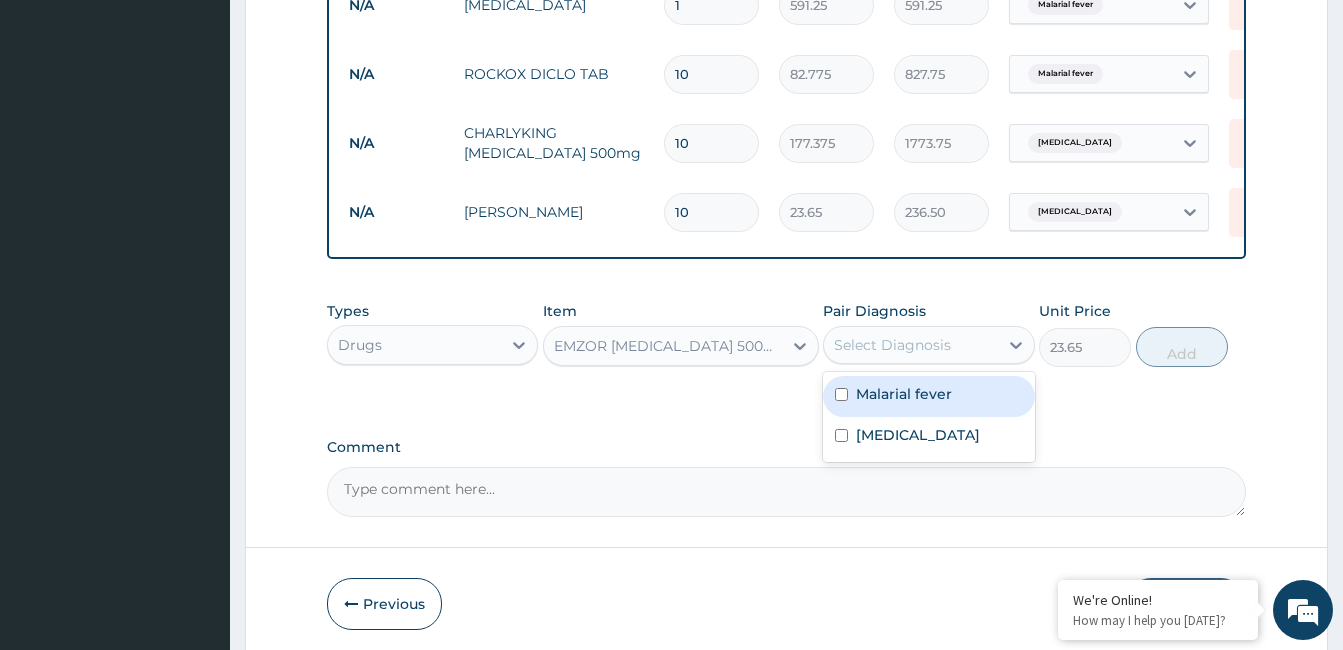 click on "Malarial fever" at bounding box center [904, 394] 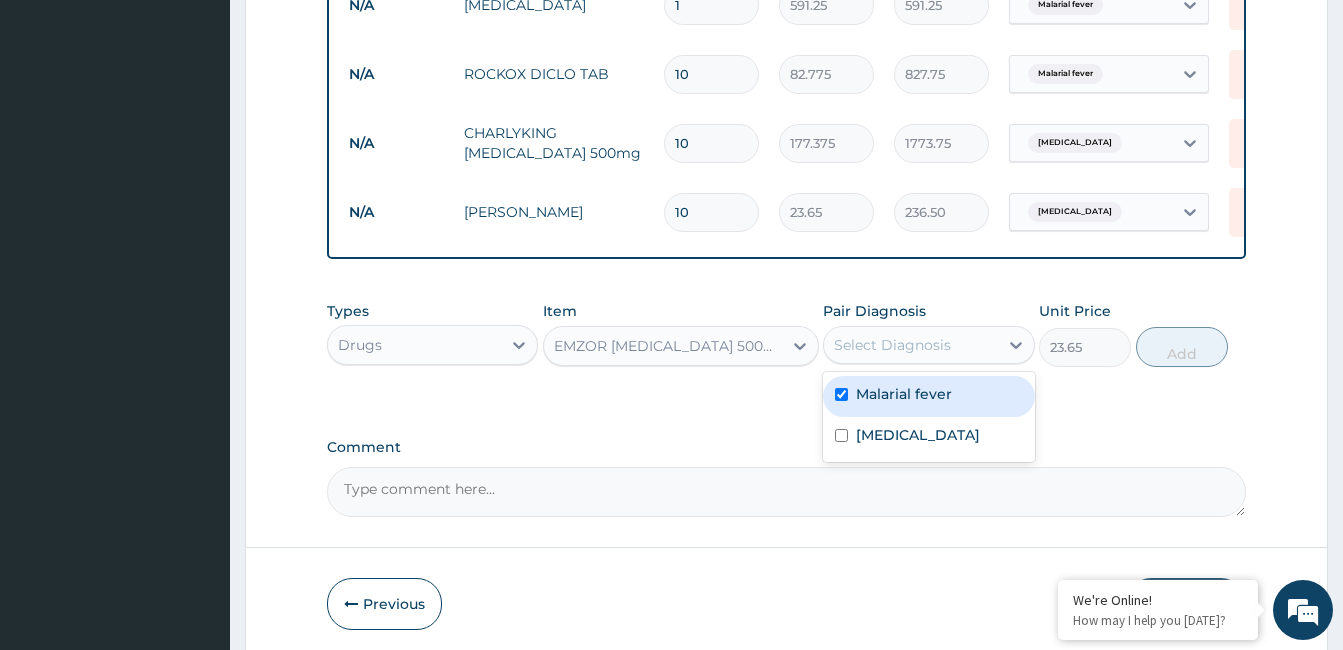 checkbox on "true" 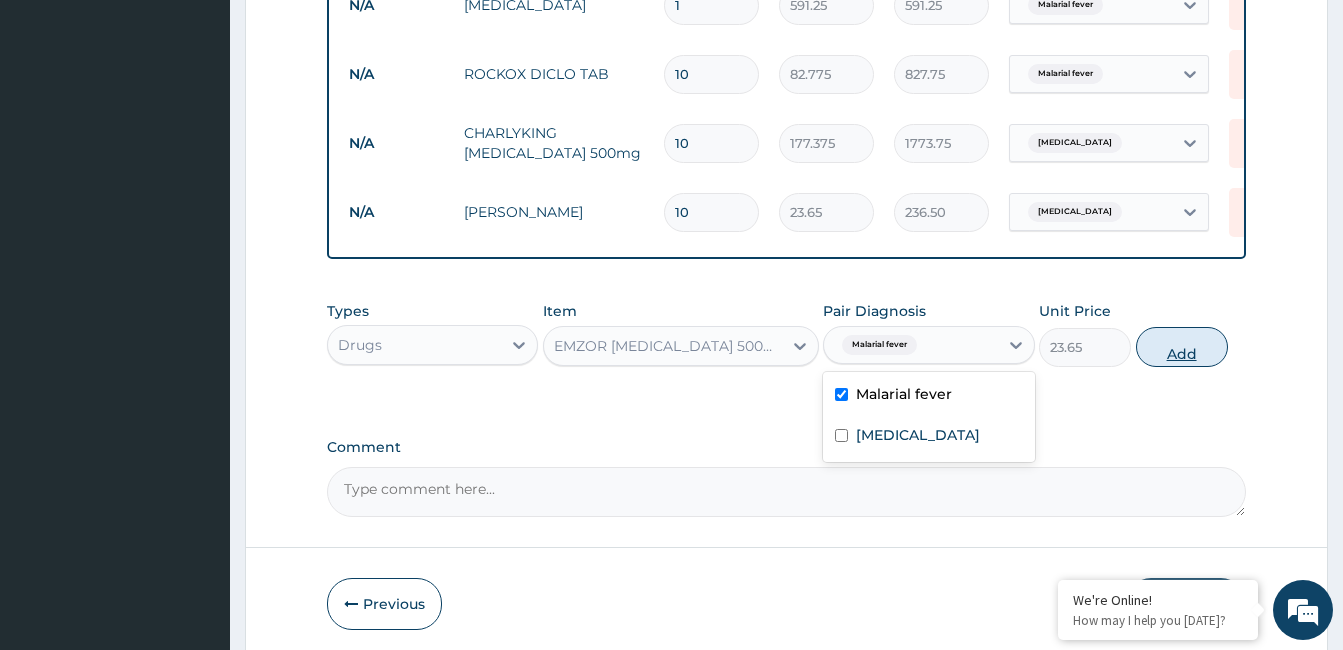 click on "Add" at bounding box center [1182, 347] 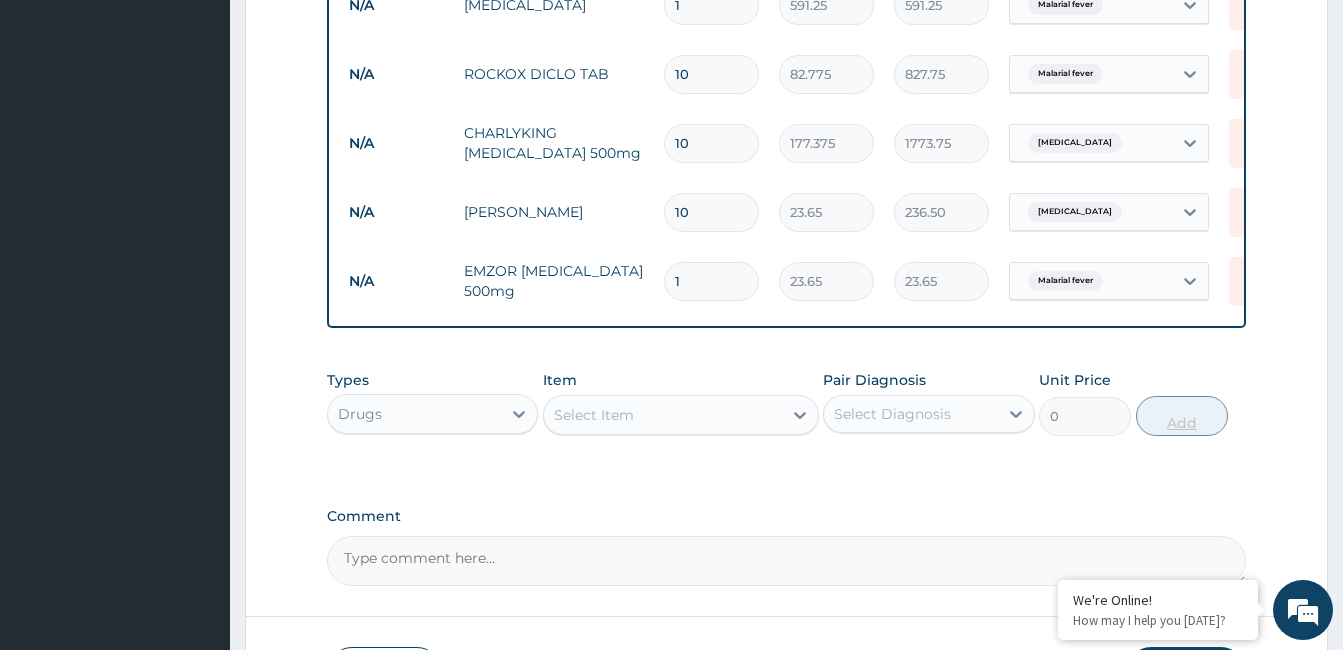 type on "18" 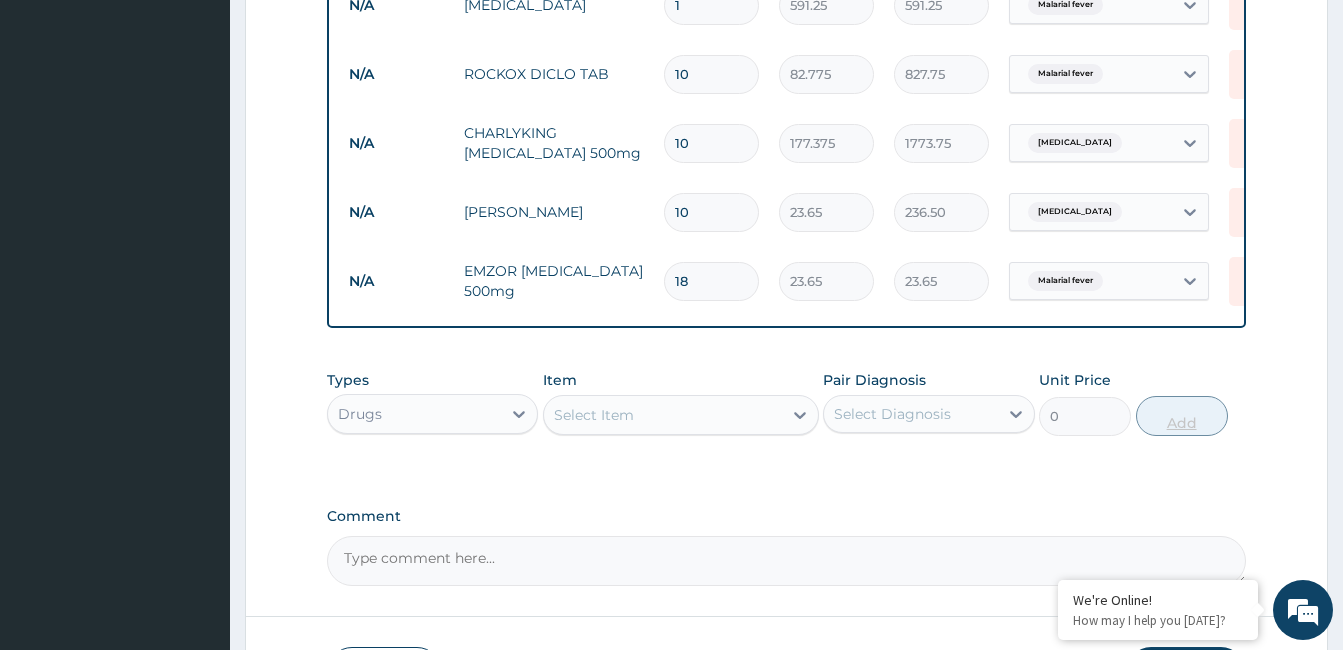 type on "425.70" 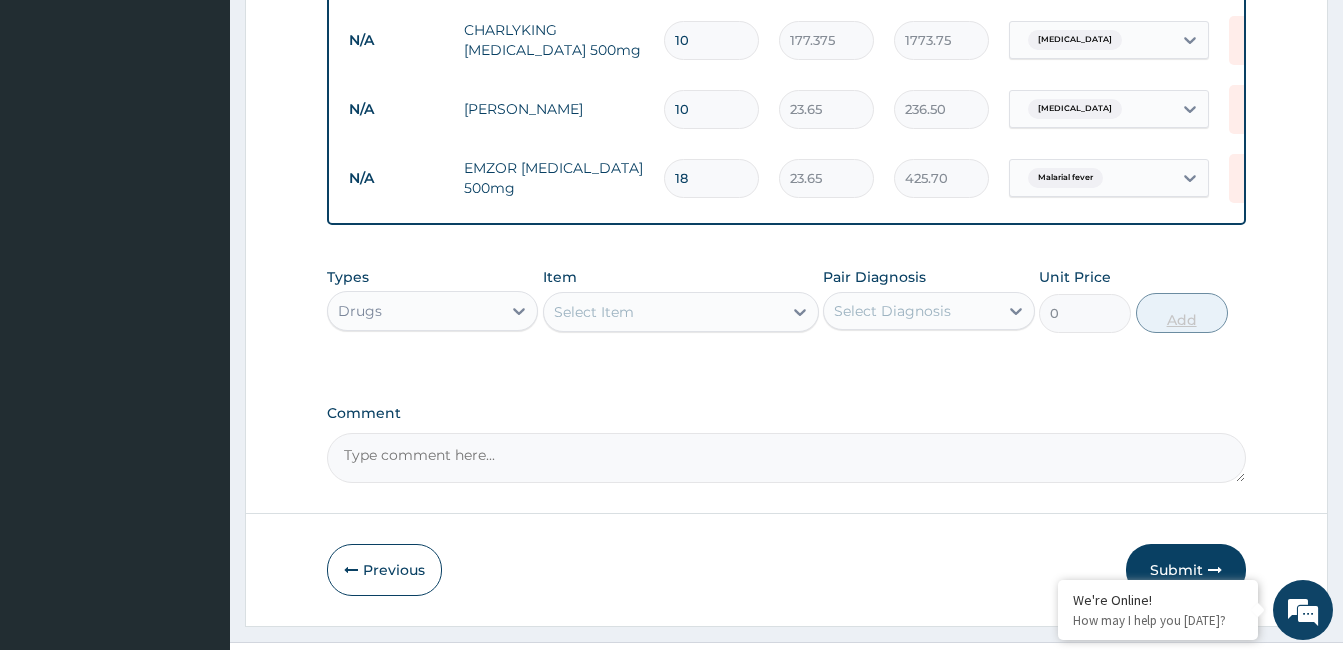 scroll, scrollTop: 1286, scrollLeft: 0, axis: vertical 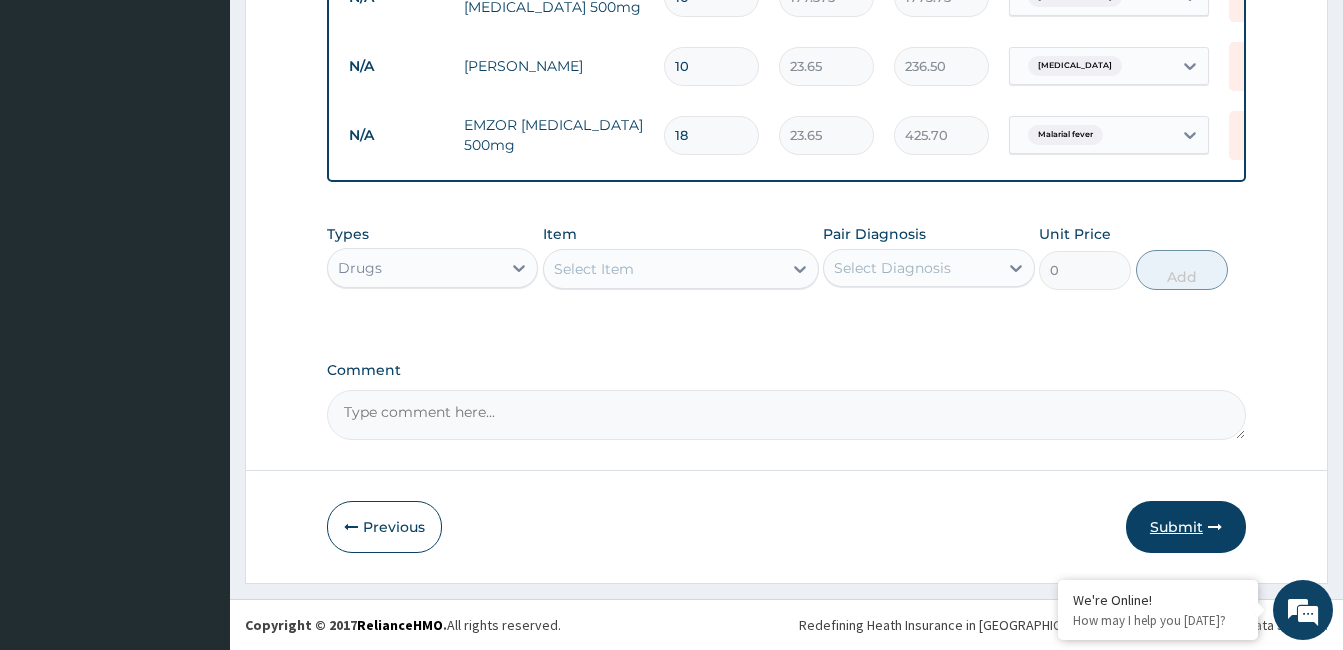 click on "Submit" at bounding box center (1186, 527) 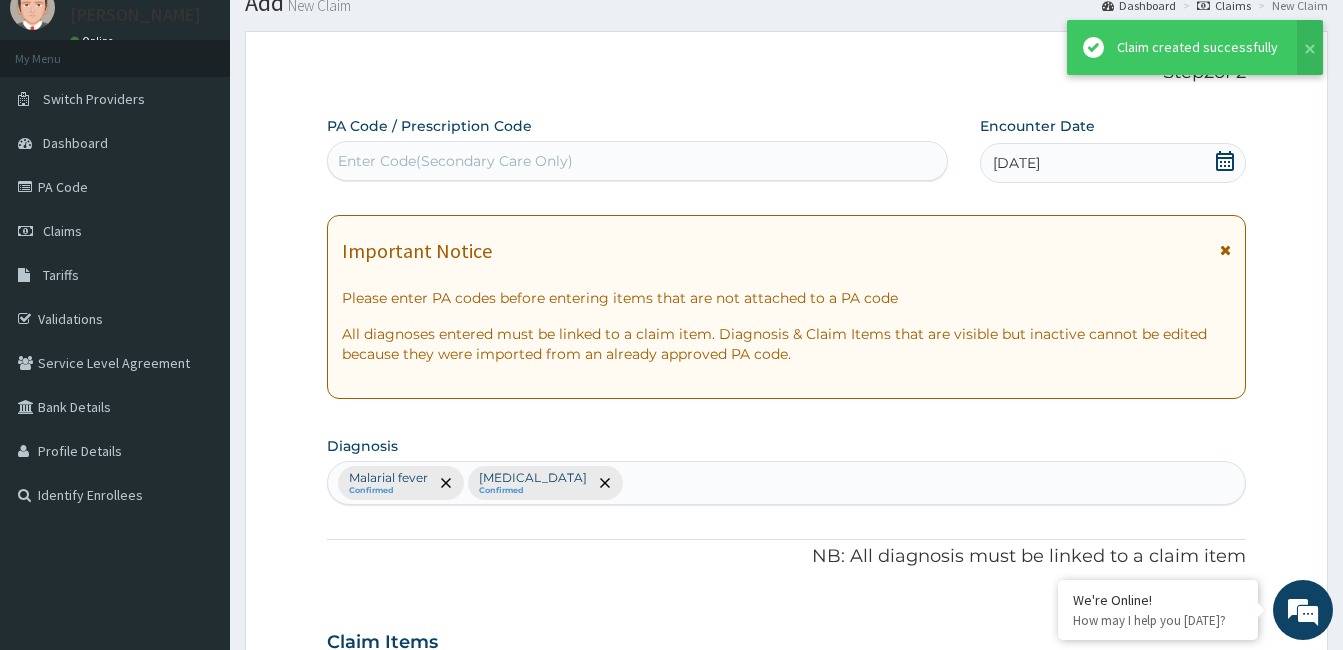 scroll, scrollTop: 1286, scrollLeft: 0, axis: vertical 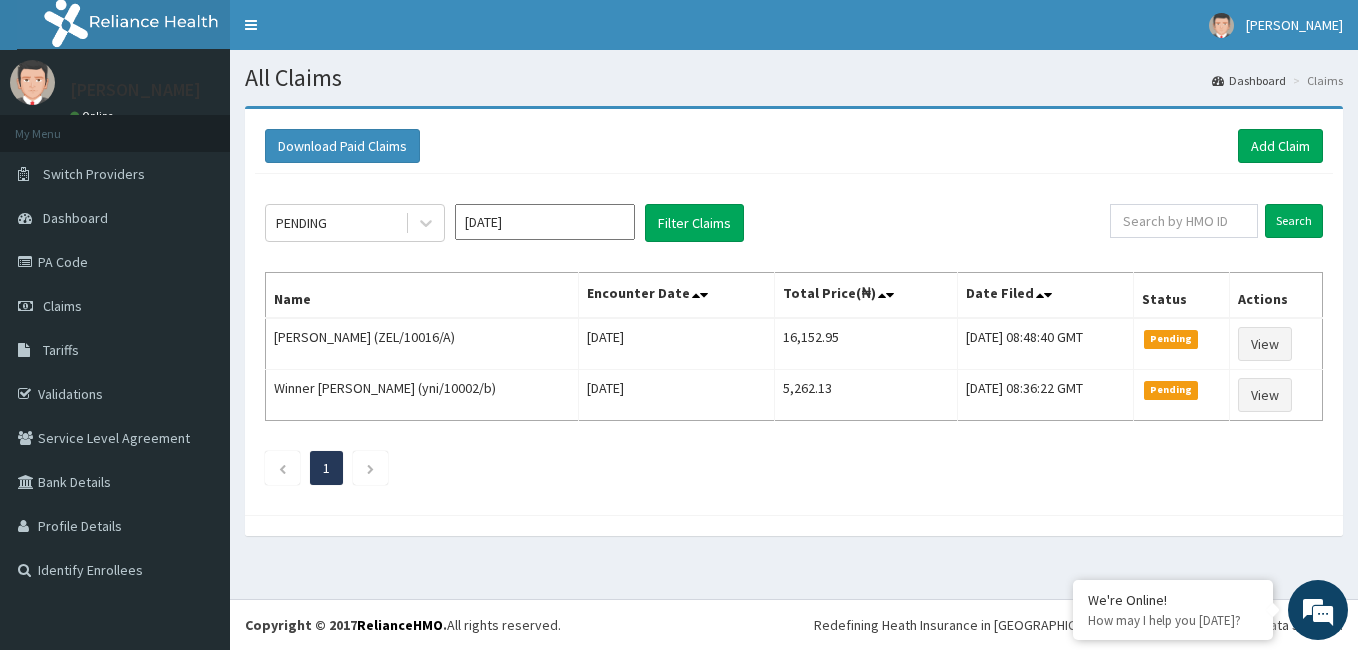 click on "Actions" at bounding box center [1276, 296] 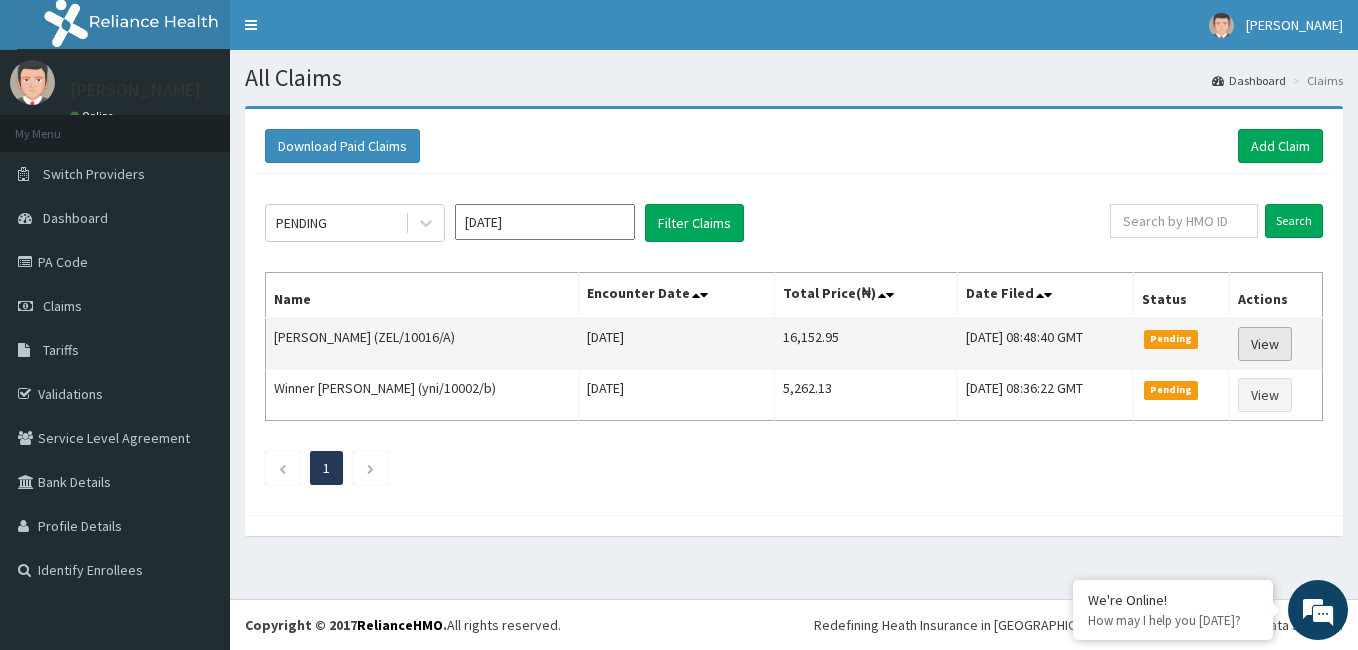 click on "View" at bounding box center [1265, 344] 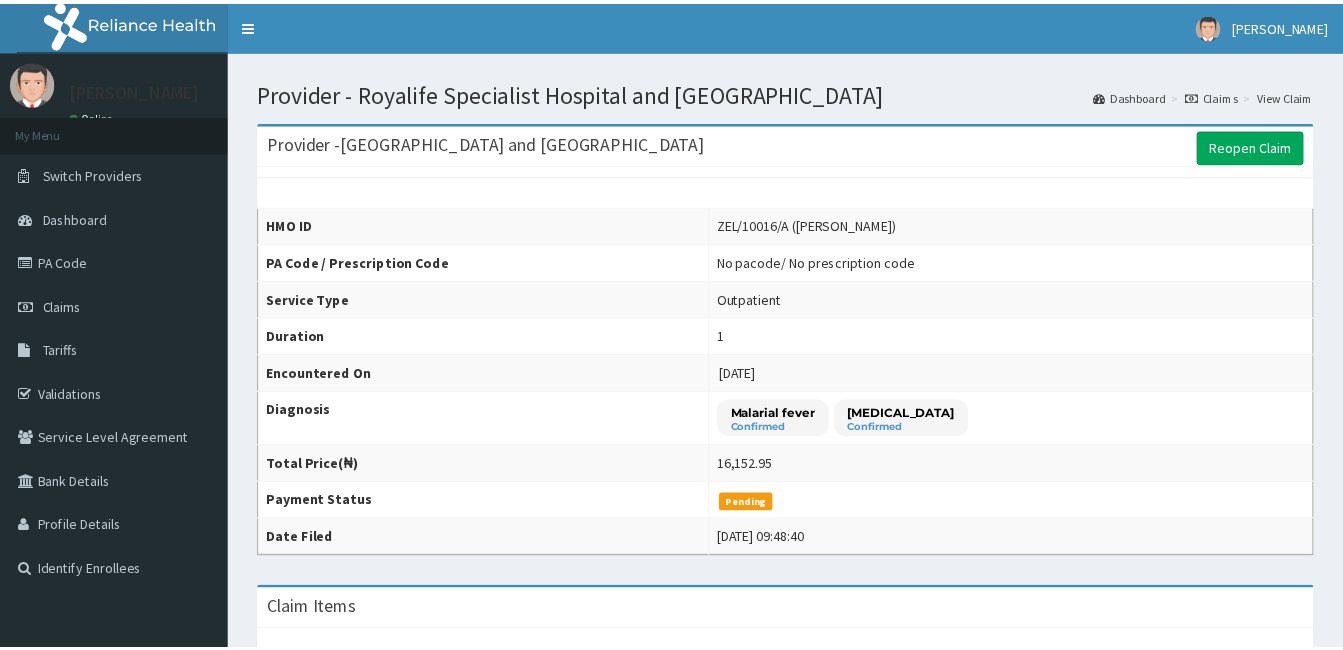 scroll, scrollTop: 0, scrollLeft: 0, axis: both 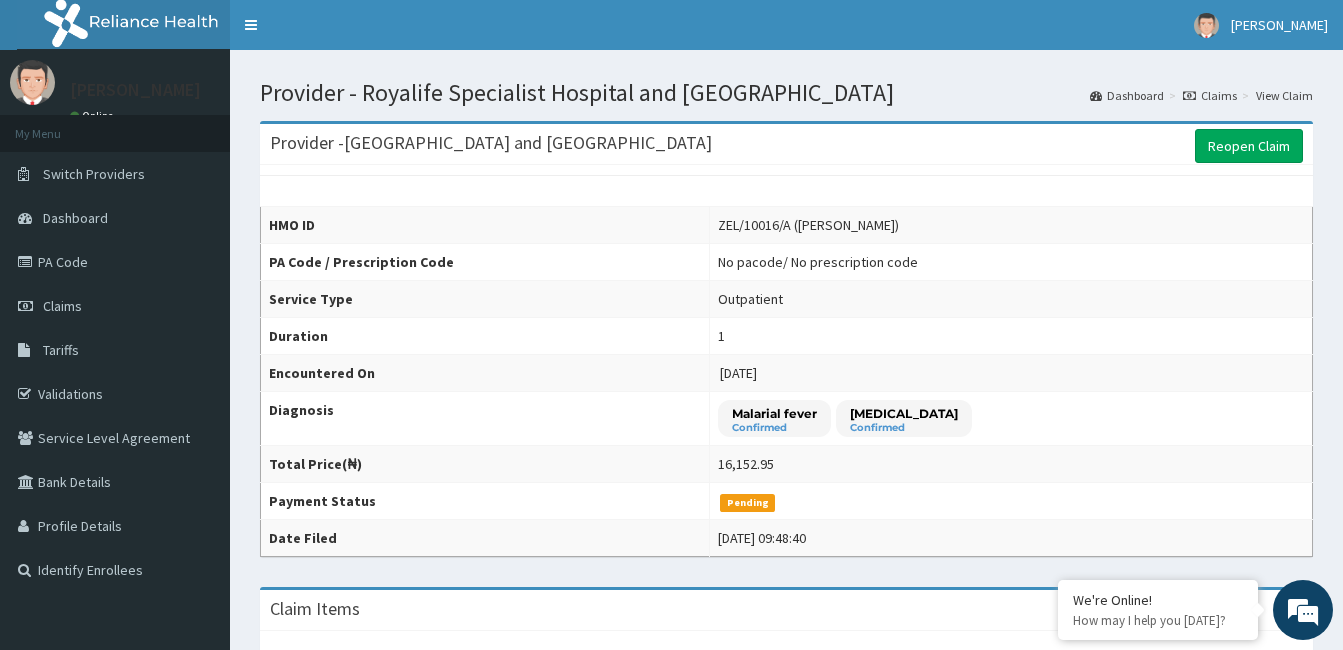 click on "Pending" at bounding box center (1011, 501) 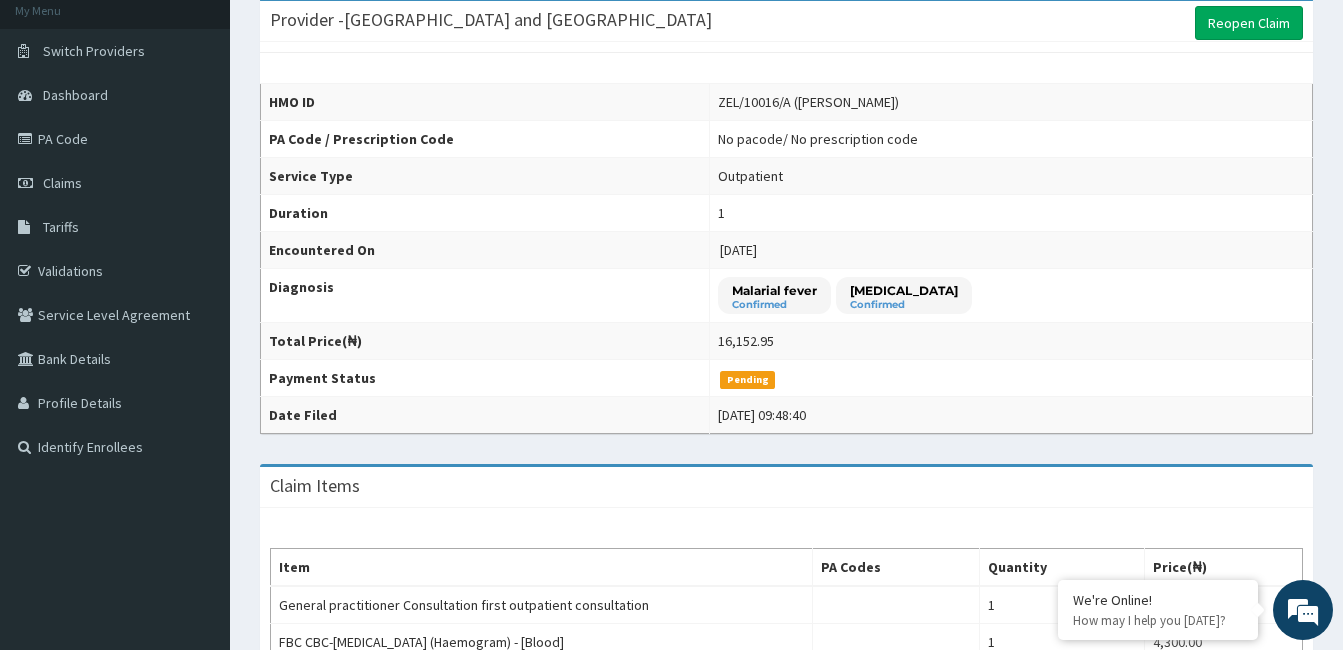 scroll, scrollTop: 0, scrollLeft: 0, axis: both 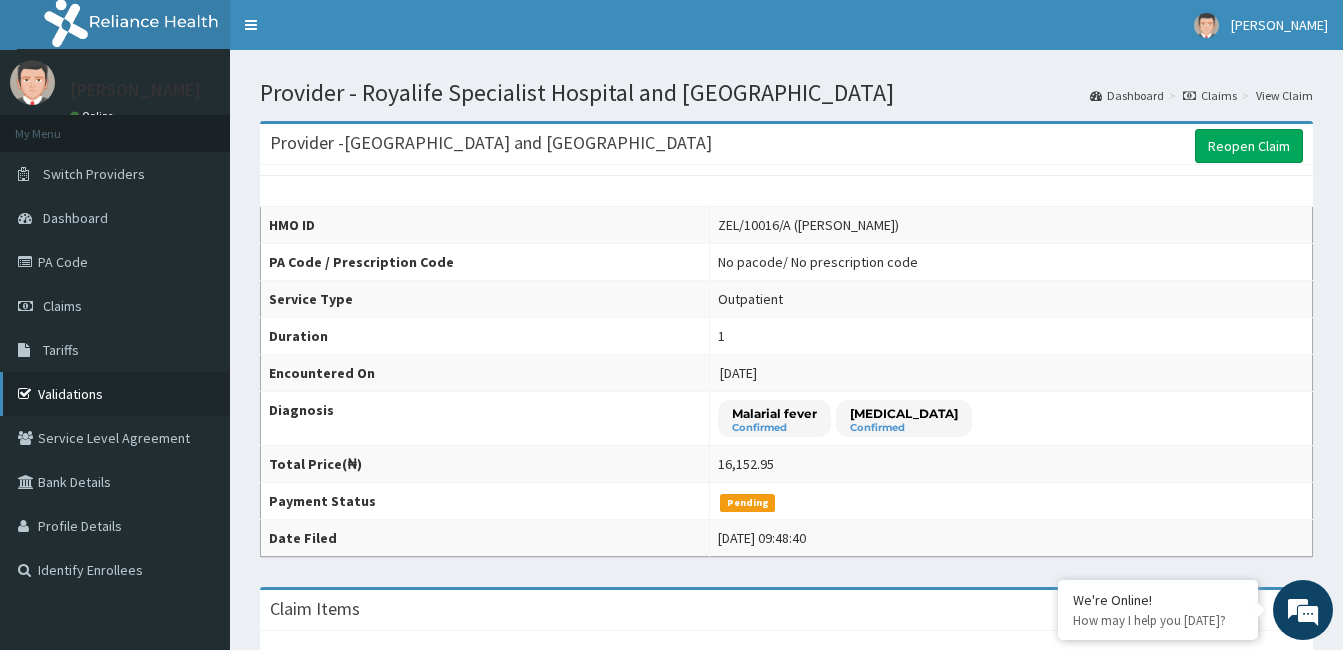 click on "Validations" at bounding box center (115, 394) 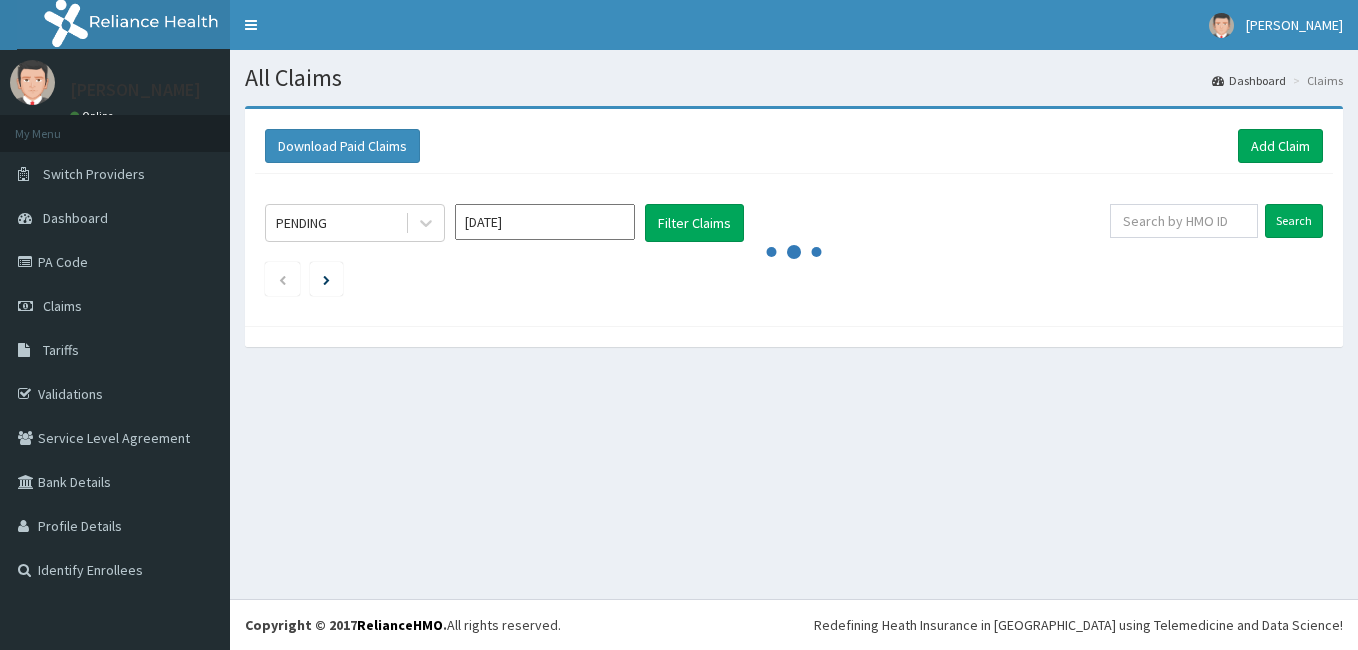 scroll, scrollTop: 0, scrollLeft: 0, axis: both 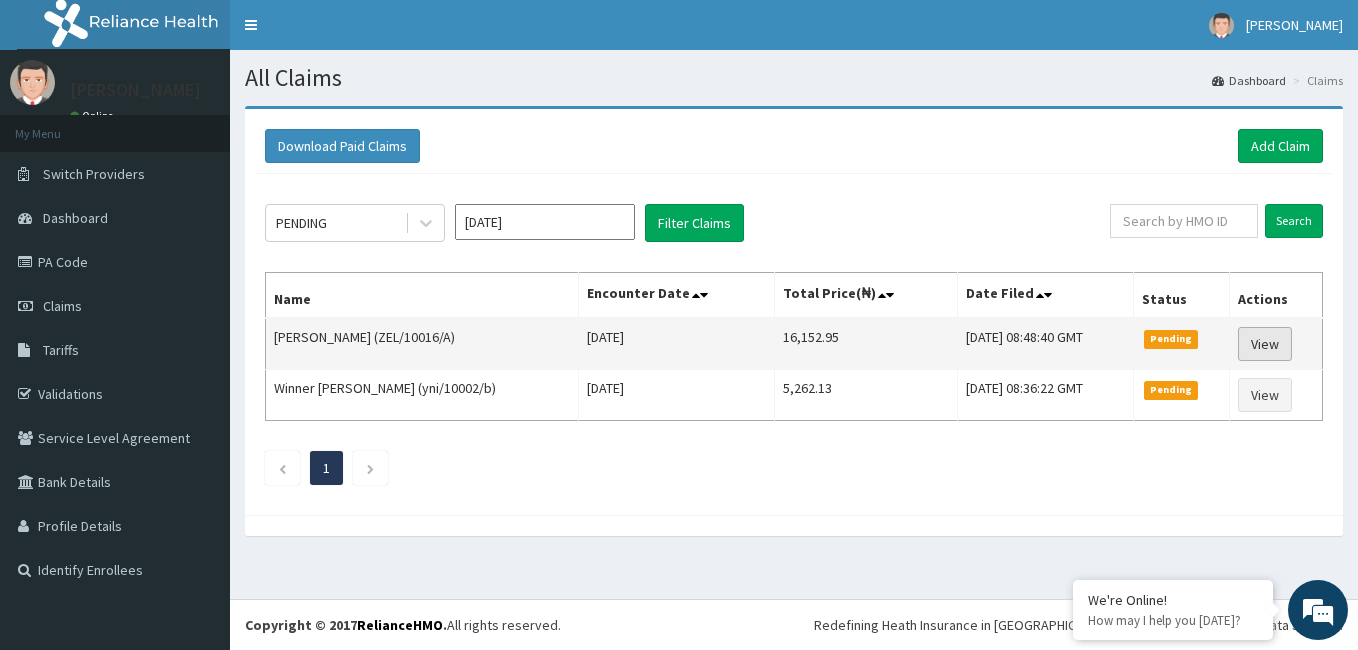 click on "View" at bounding box center [1265, 344] 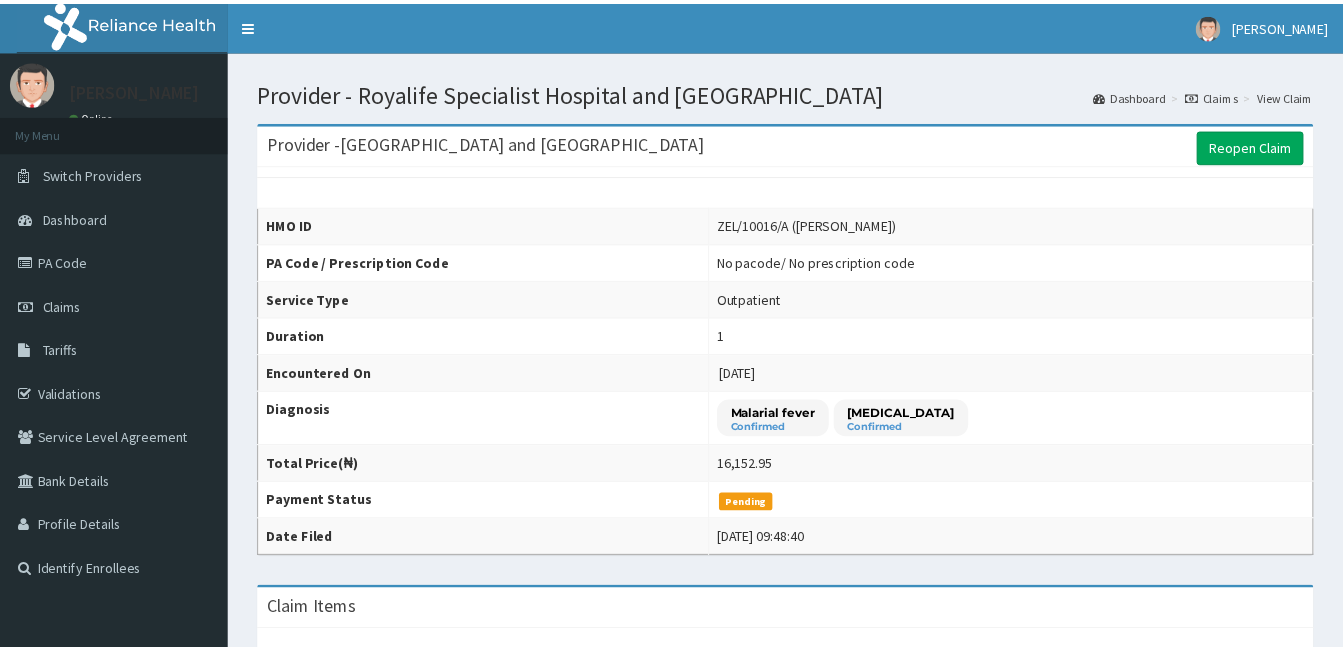 scroll, scrollTop: 0, scrollLeft: 0, axis: both 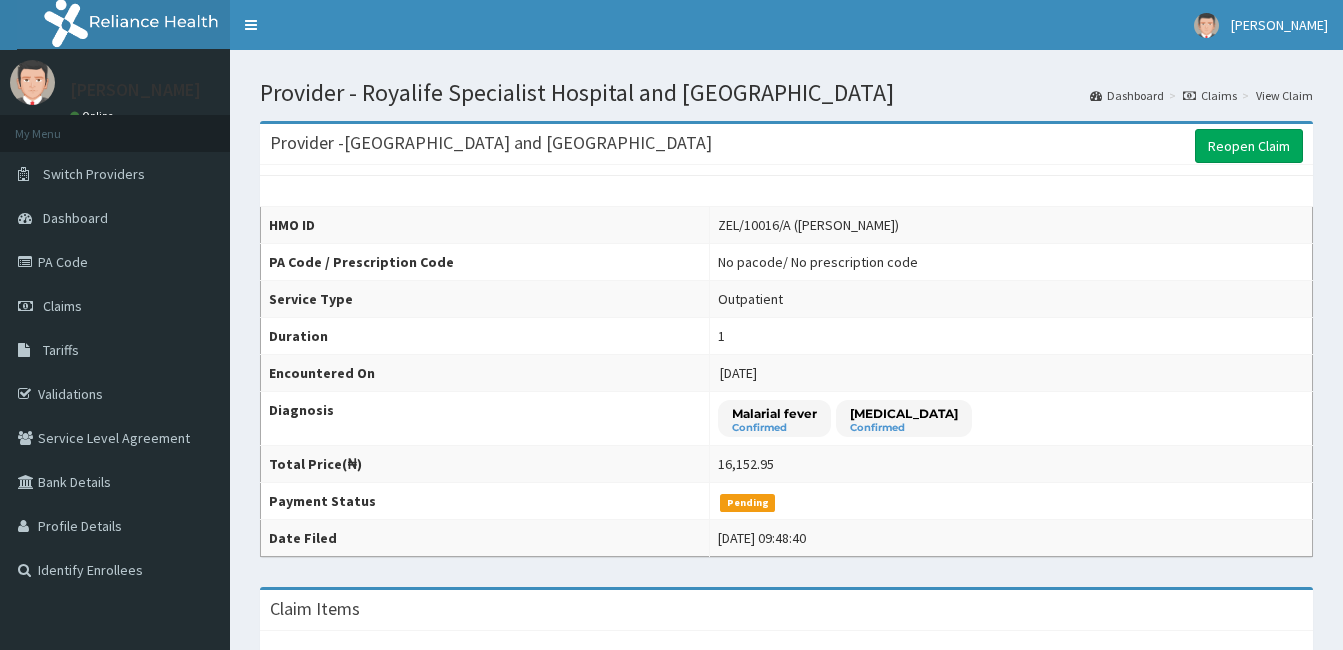 click on "Pending" at bounding box center (1011, 501) 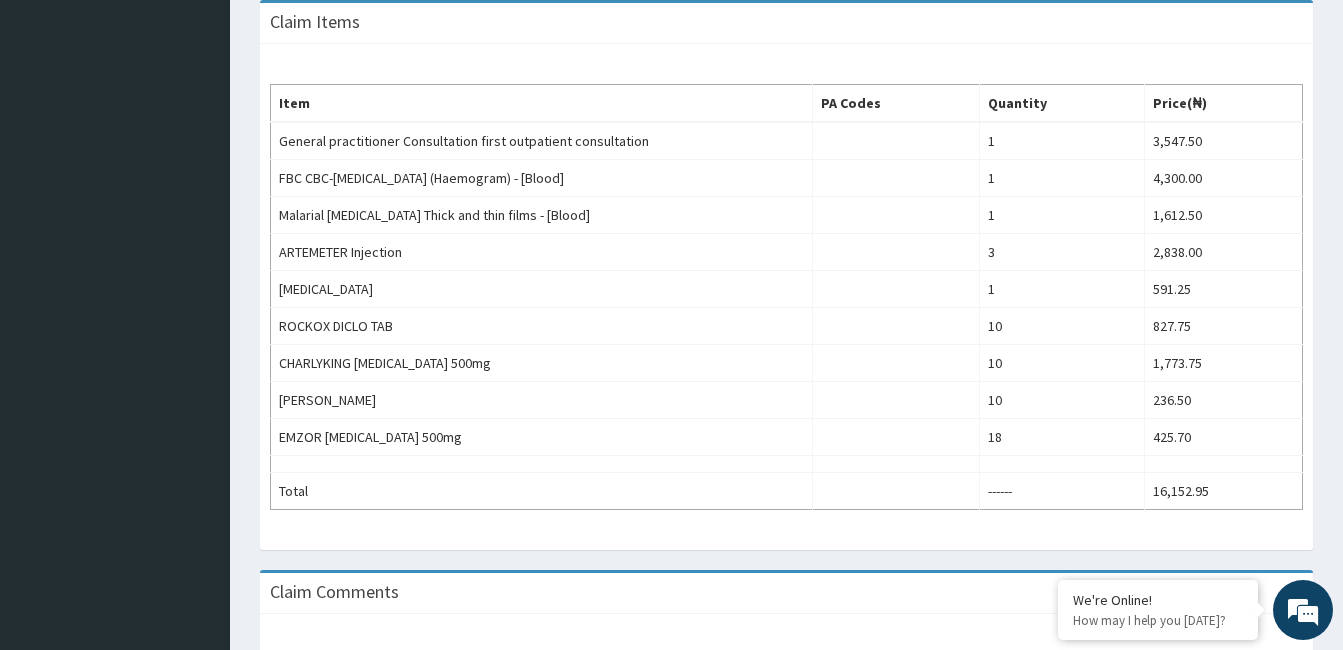 scroll, scrollTop: 586, scrollLeft: 0, axis: vertical 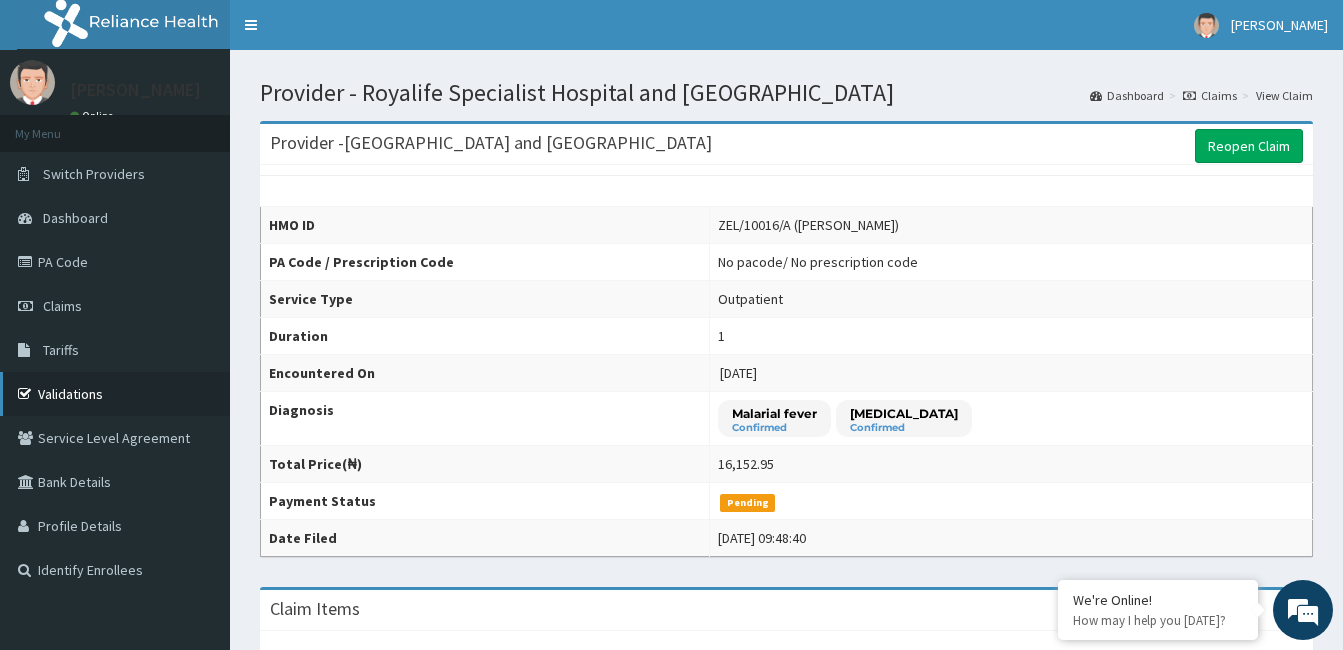 click on "Validations" at bounding box center (115, 394) 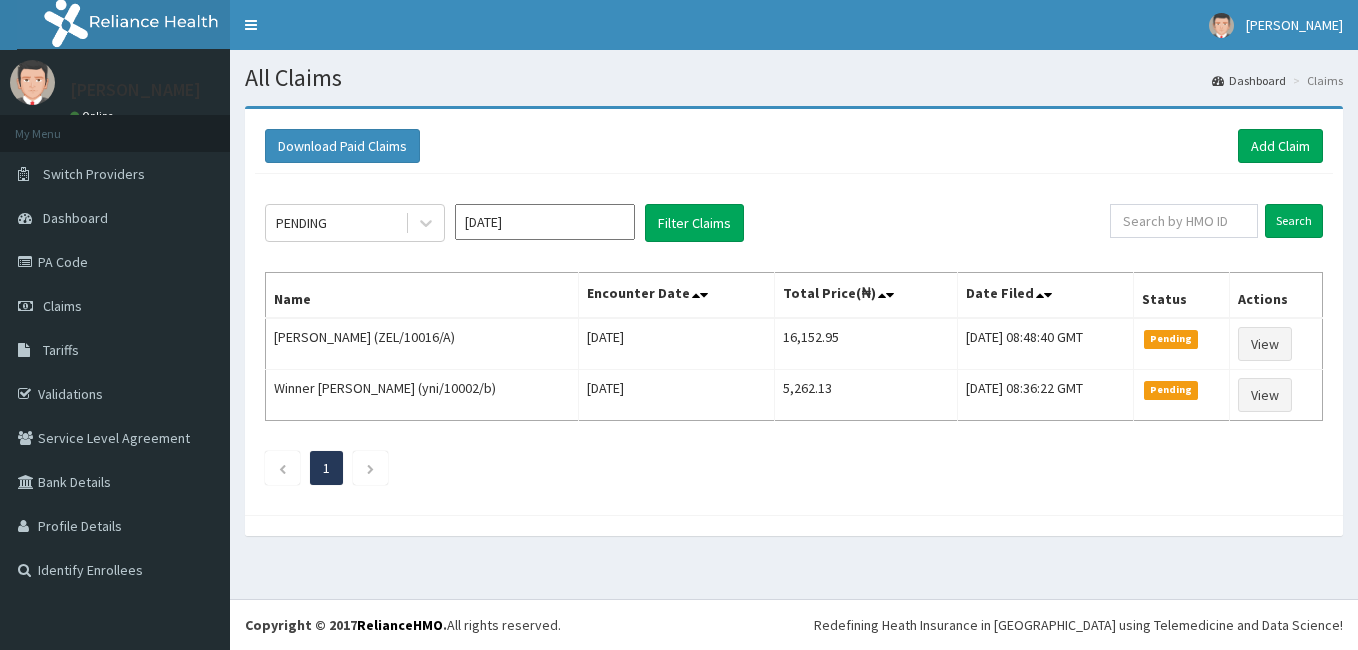 scroll, scrollTop: 0, scrollLeft: 0, axis: both 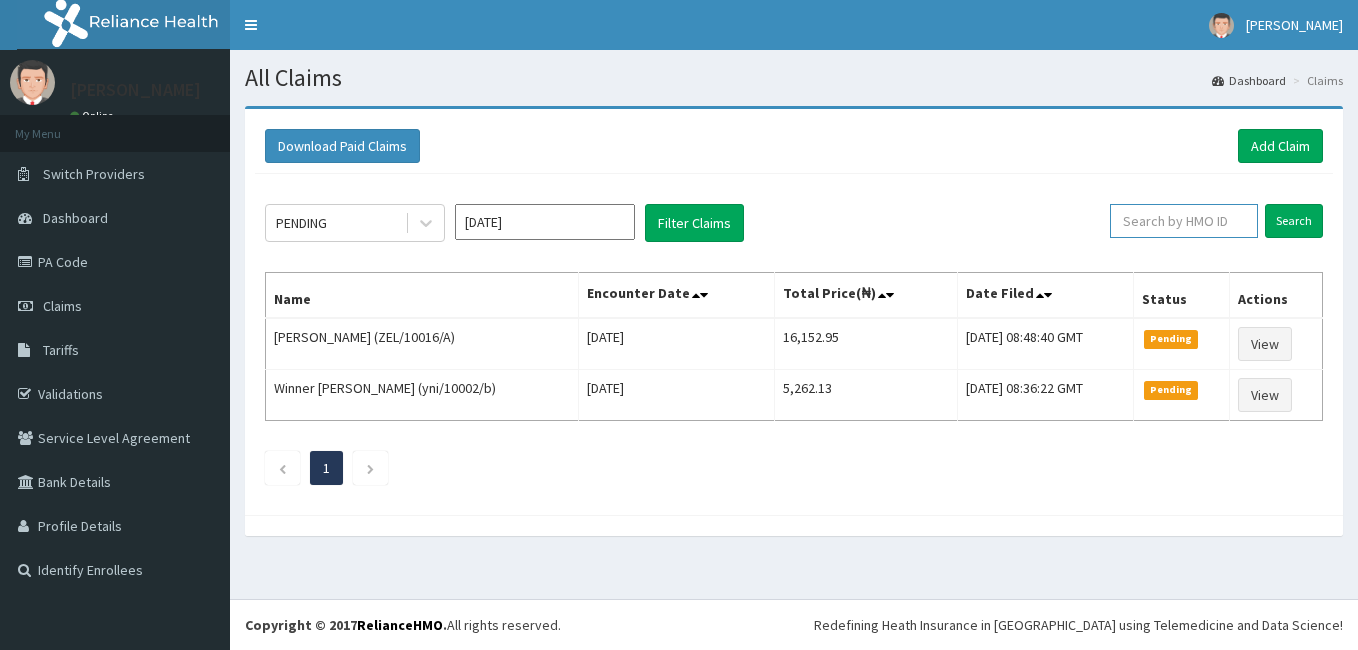 click at bounding box center [1184, 221] 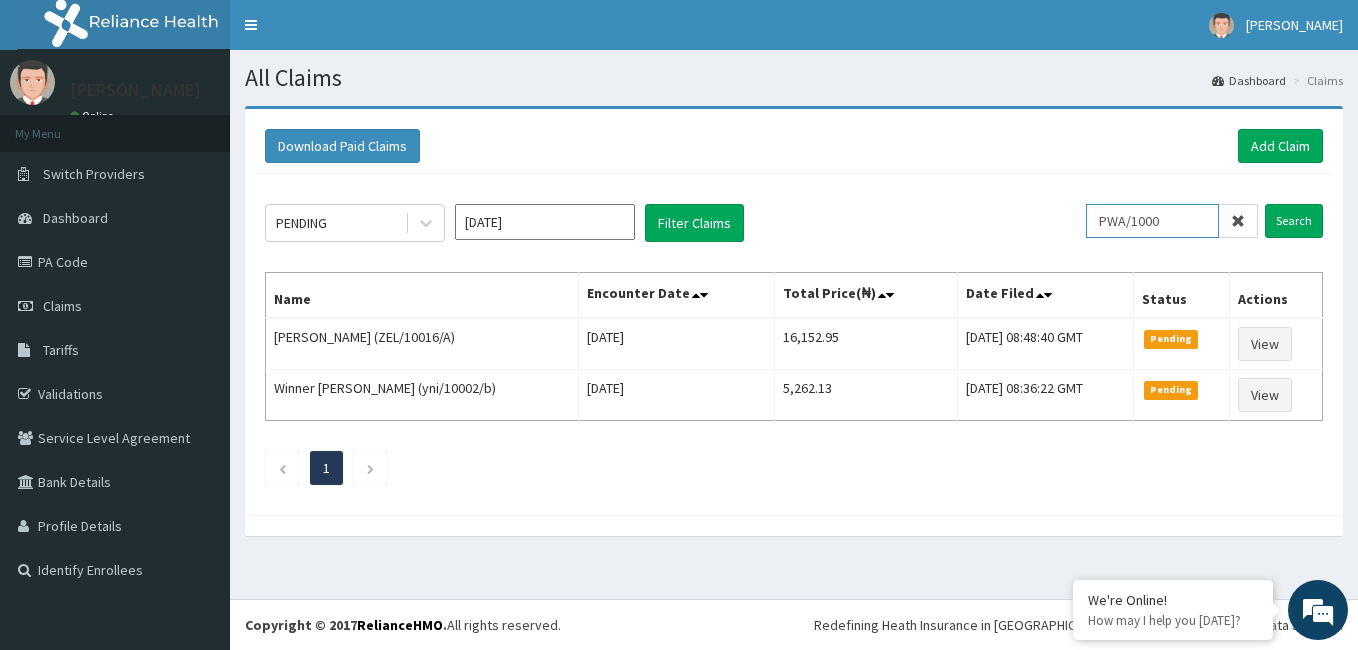 scroll, scrollTop: 0, scrollLeft: 0, axis: both 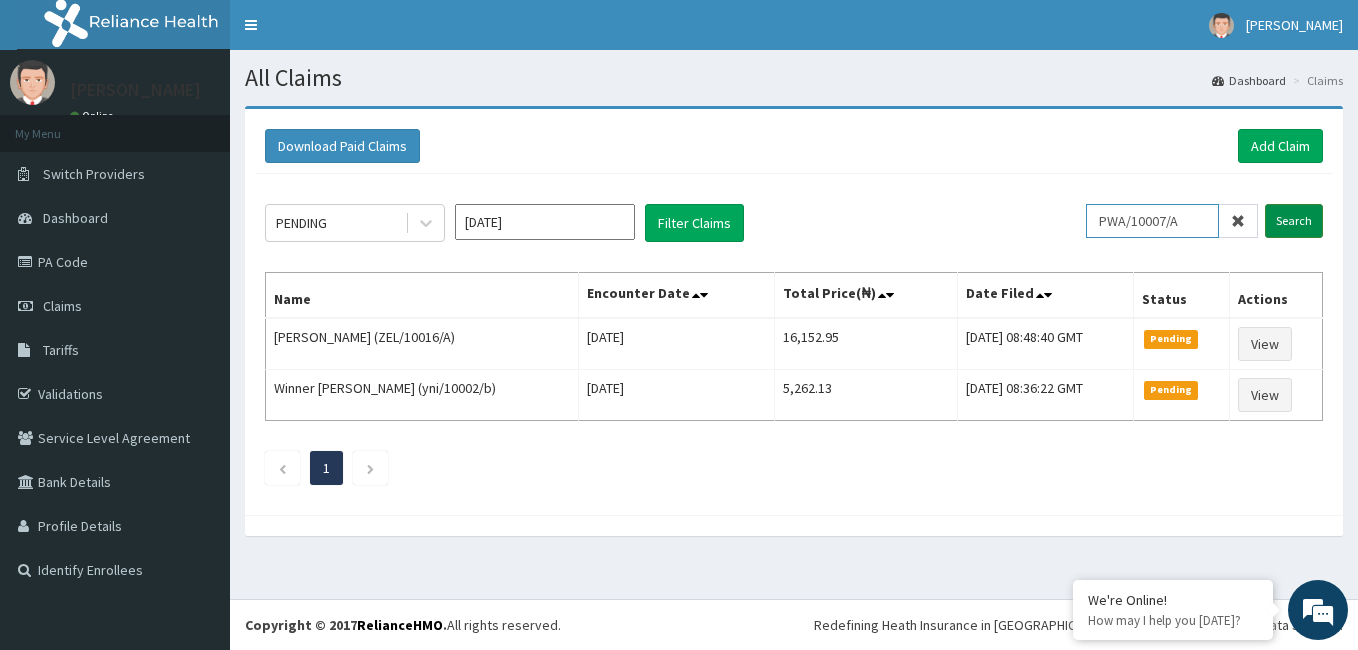 type on "PWA/10007/A" 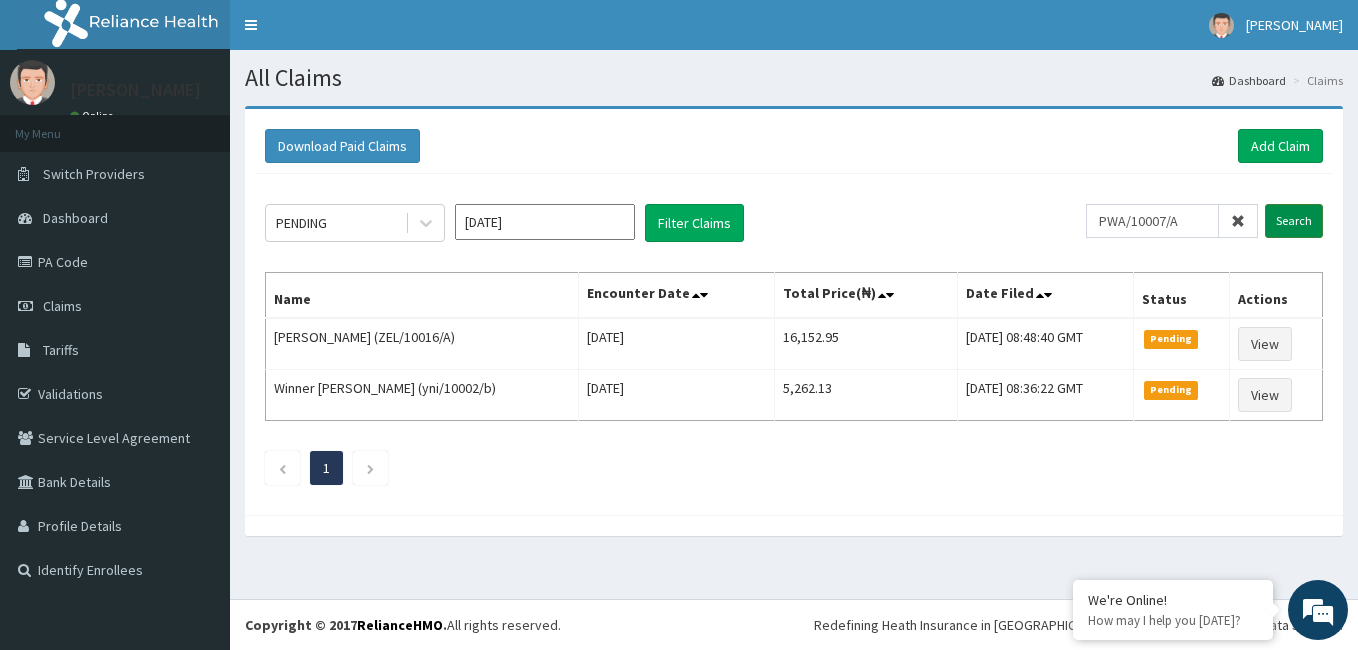 click on "Search" at bounding box center [1294, 221] 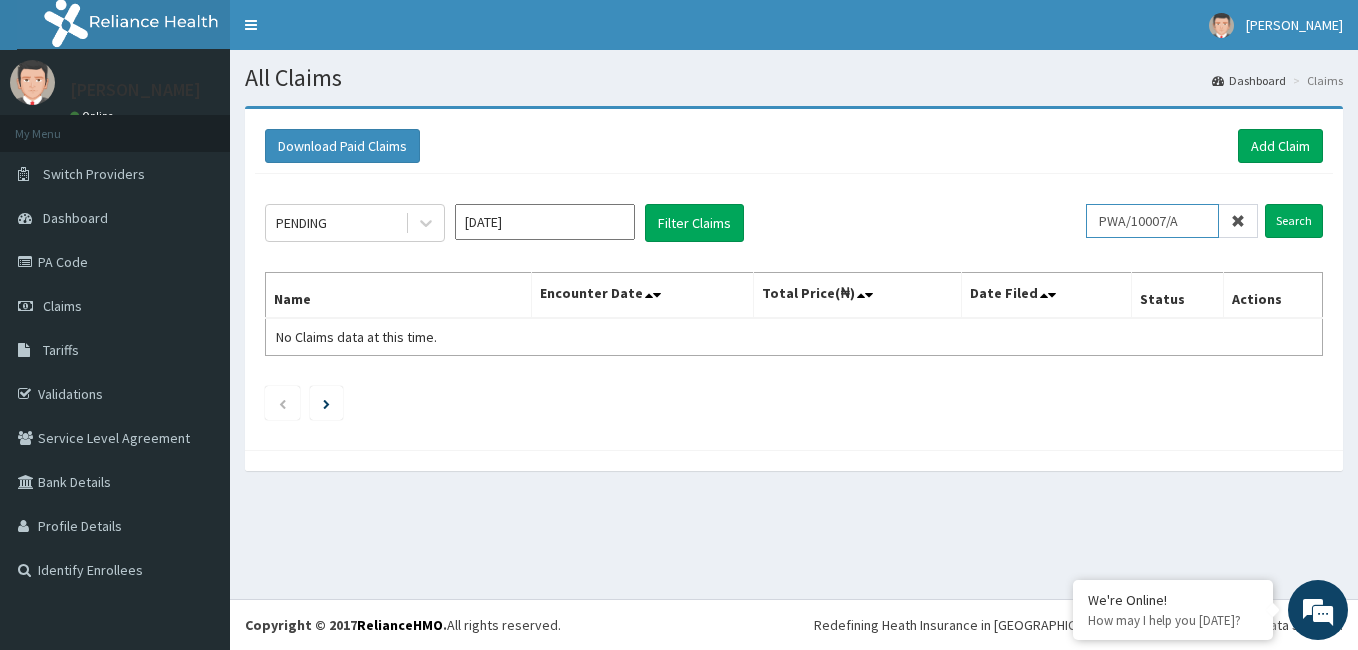 drag, startPoint x: 1196, startPoint y: 227, endPoint x: 1098, endPoint y: 212, distance: 99.14131 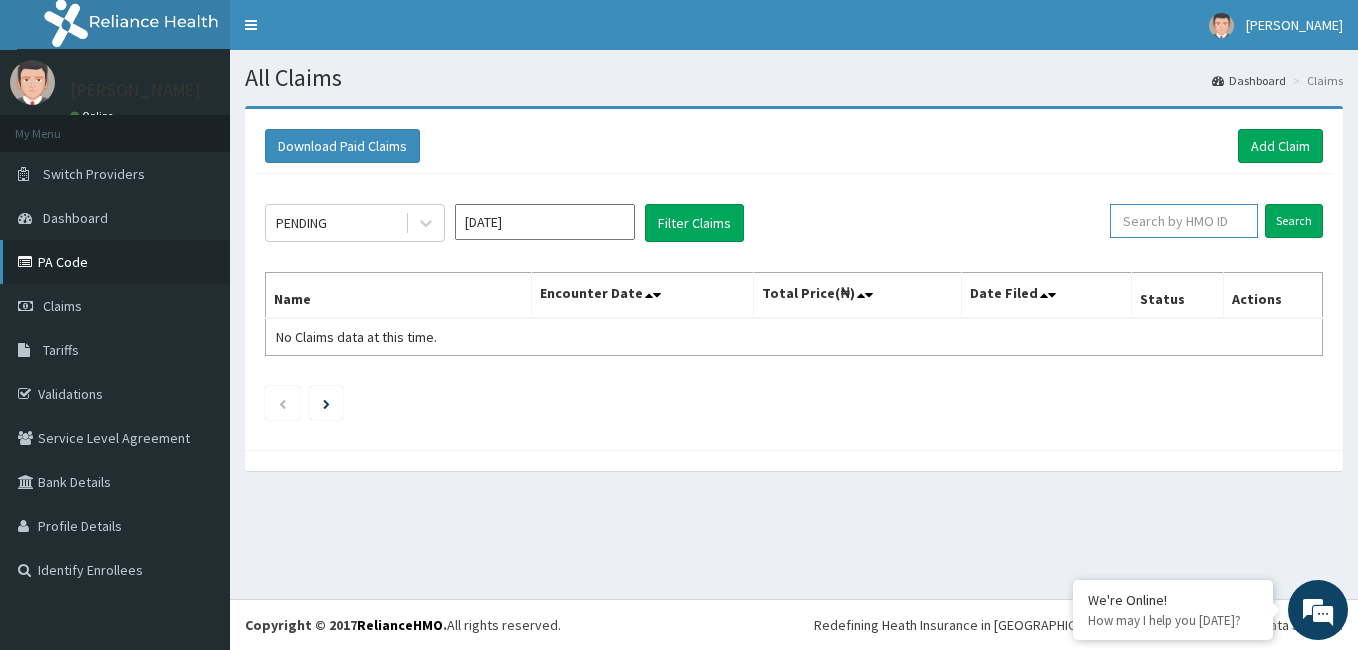 type 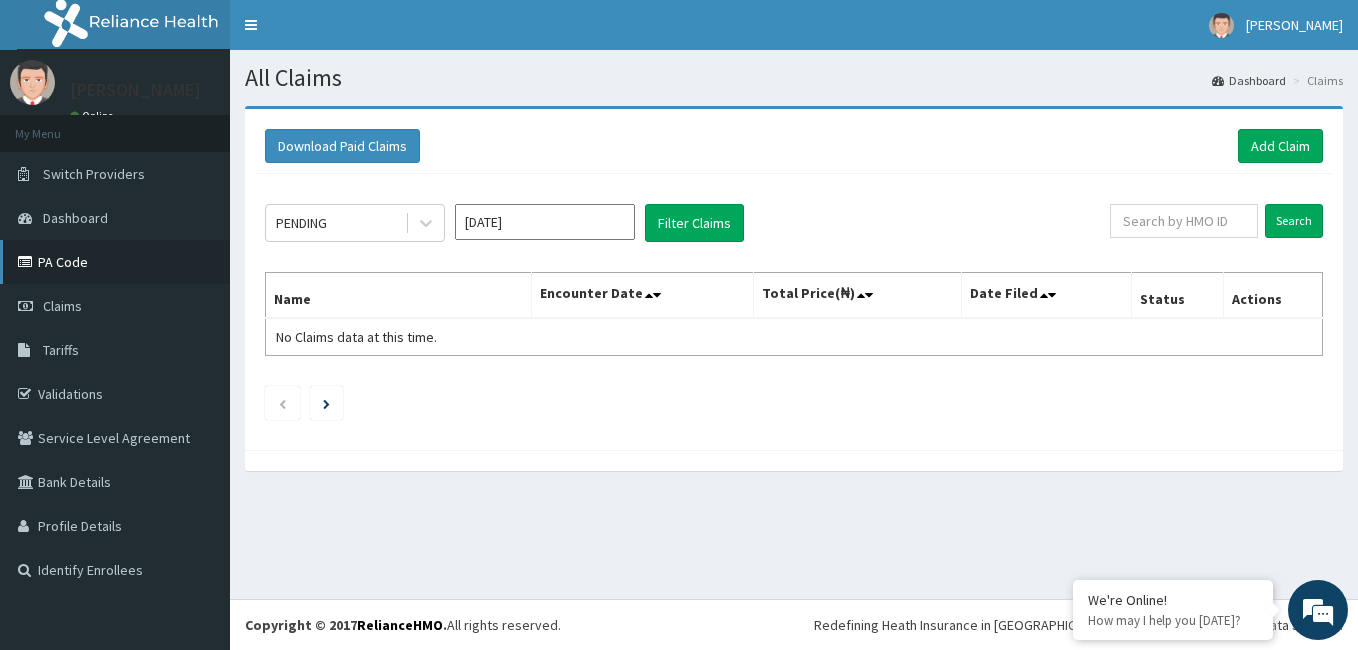 click on "PA Code" at bounding box center [115, 262] 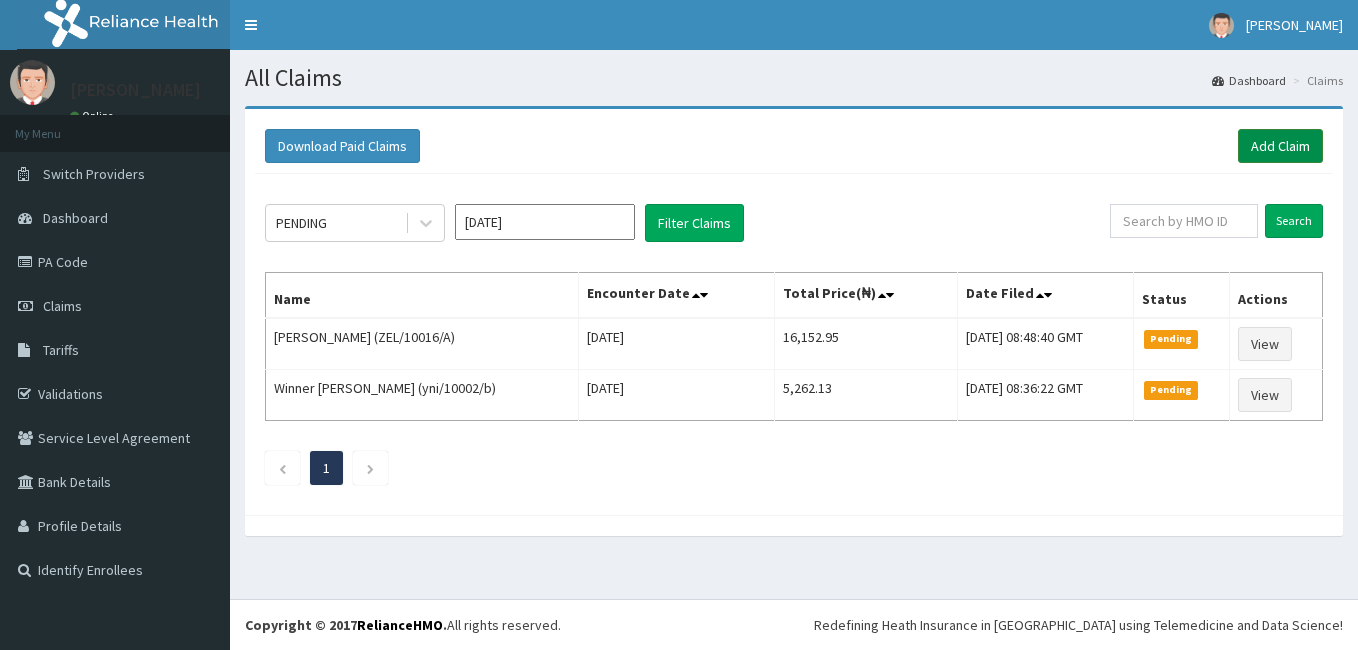 scroll, scrollTop: 0, scrollLeft: 0, axis: both 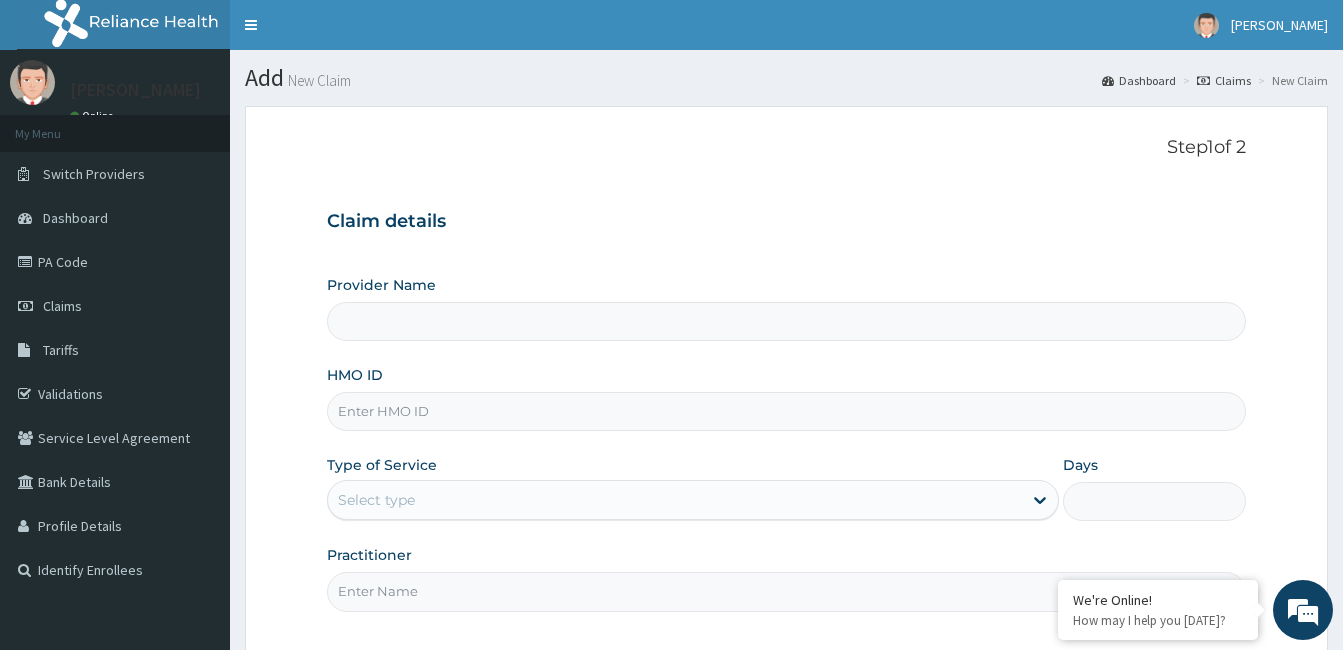 type on "[GEOGRAPHIC_DATA] and [GEOGRAPHIC_DATA]" 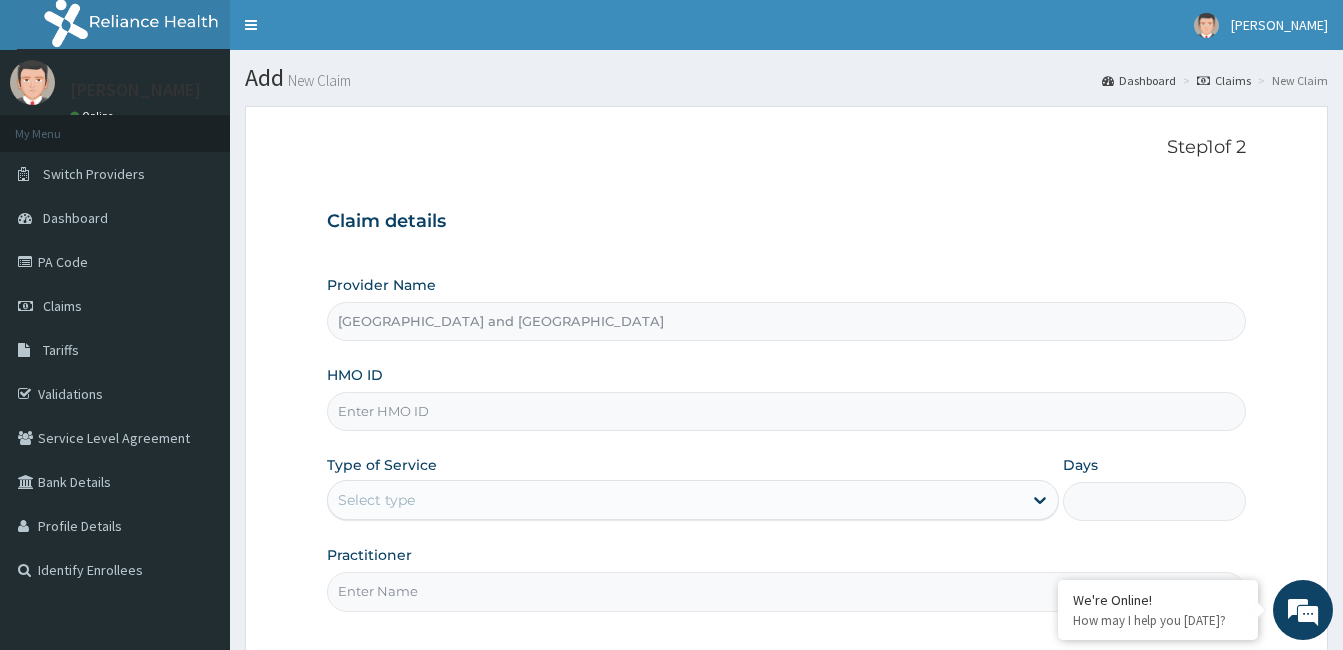 scroll, scrollTop: 0, scrollLeft: 0, axis: both 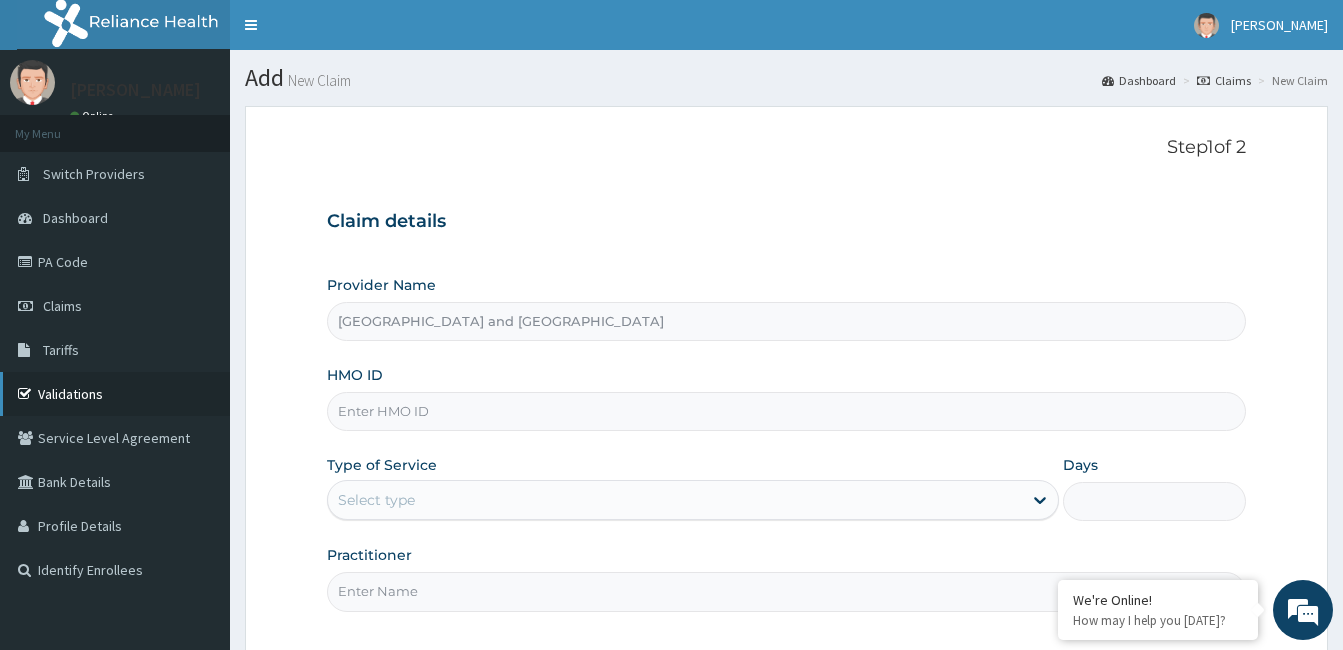 click on "Validations" at bounding box center (115, 394) 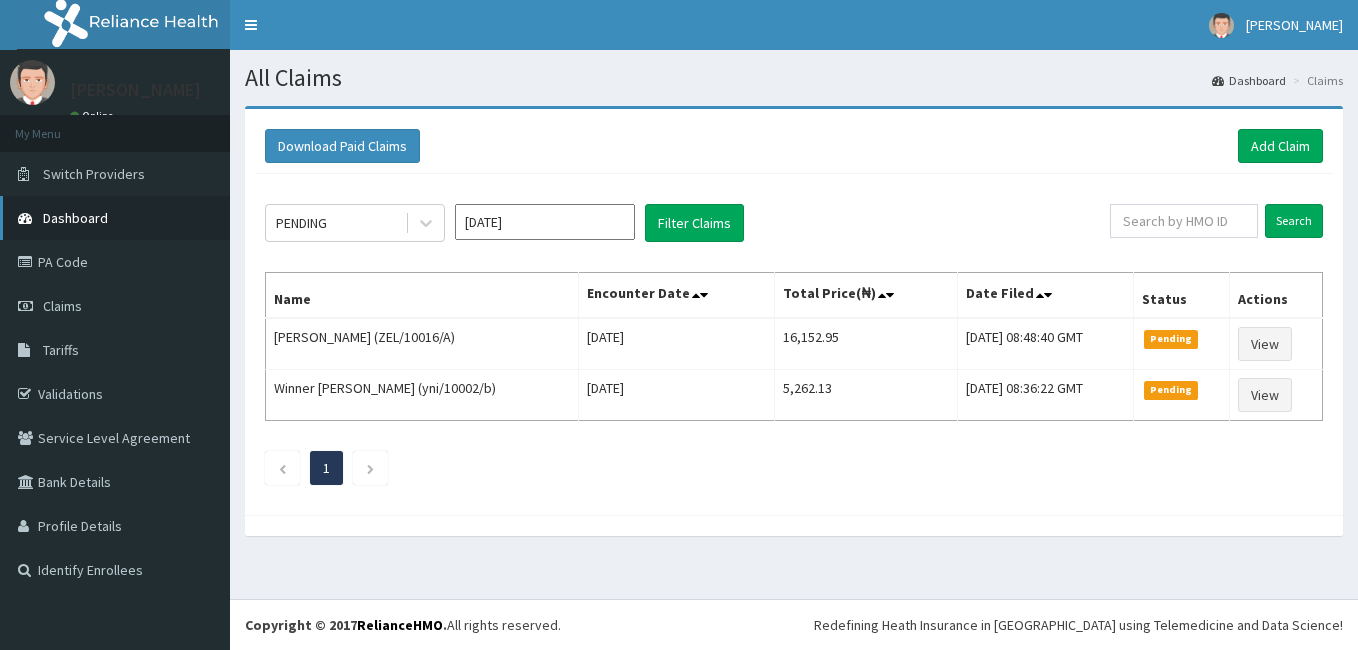 scroll, scrollTop: 0, scrollLeft: 0, axis: both 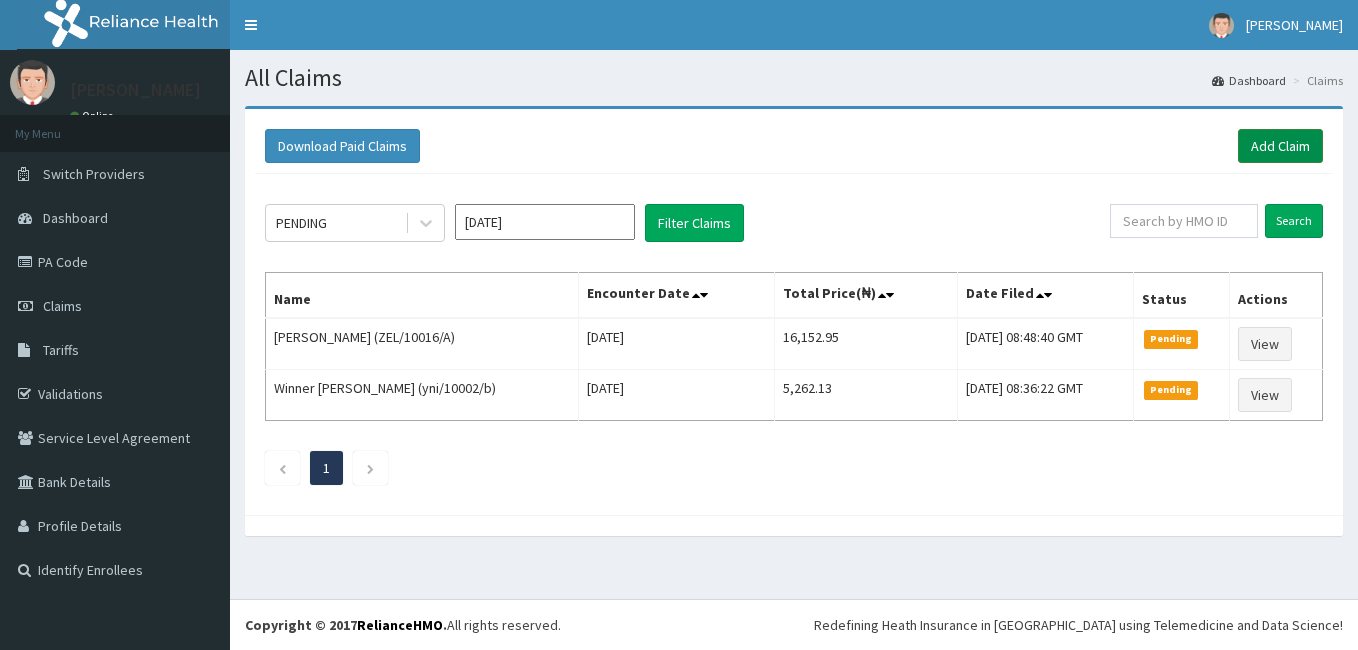 click on "Add Claim" at bounding box center [1280, 146] 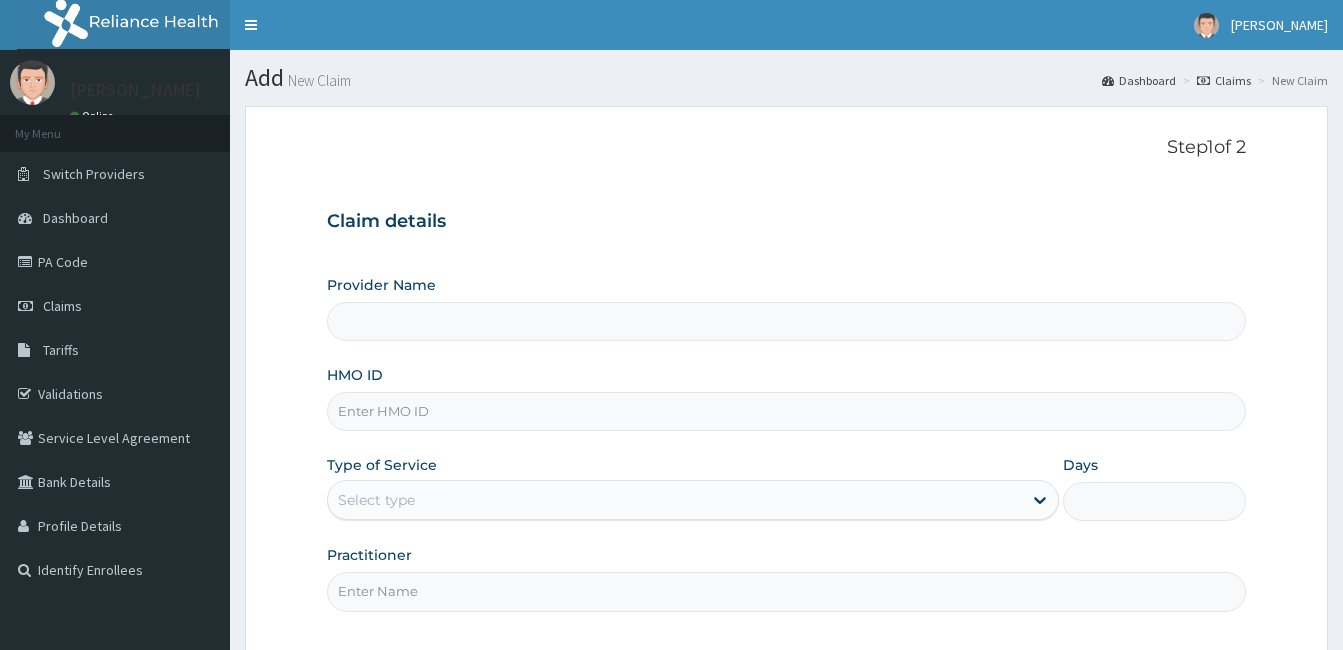scroll, scrollTop: 0, scrollLeft: 0, axis: both 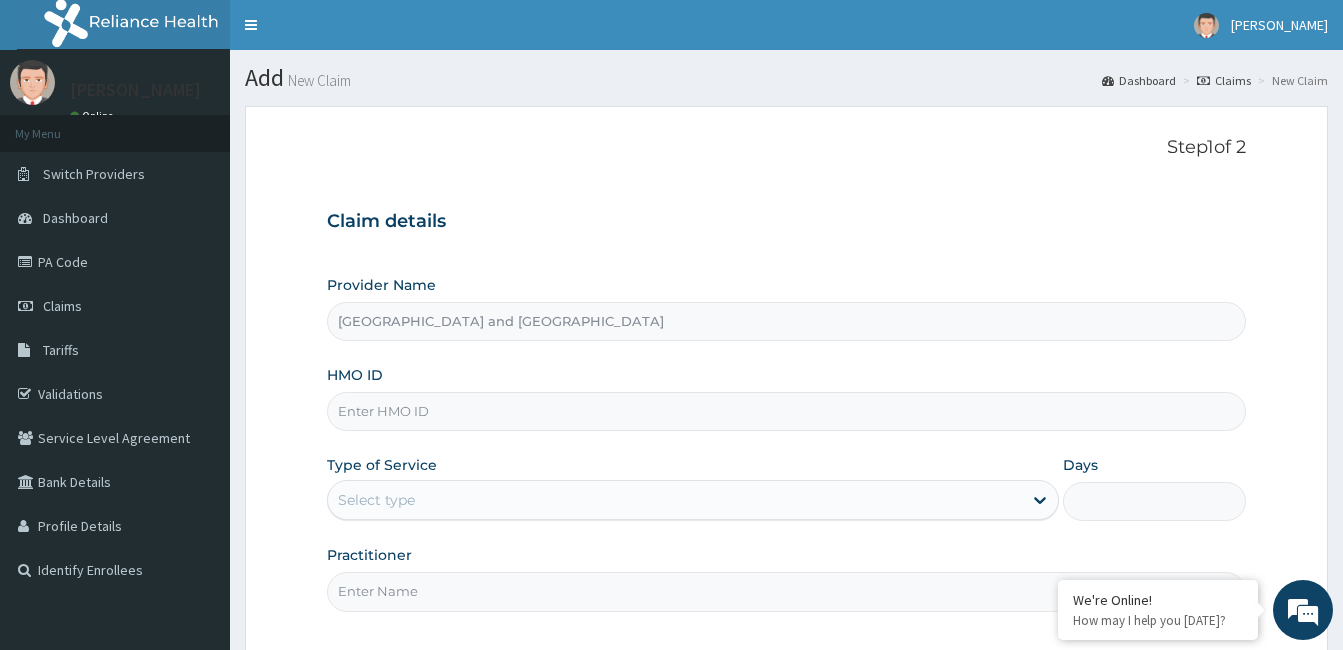 click on "HMO ID" at bounding box center (786, 411) 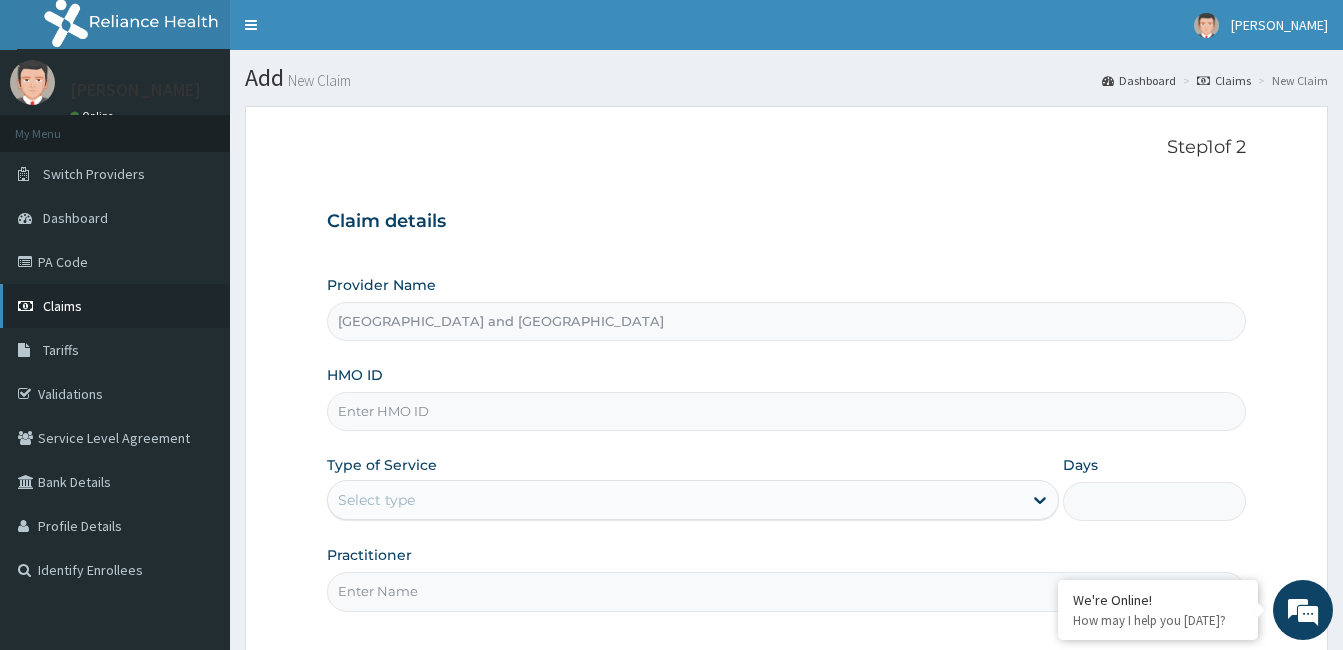 click on "Claims" at bounding box center (115, 306) 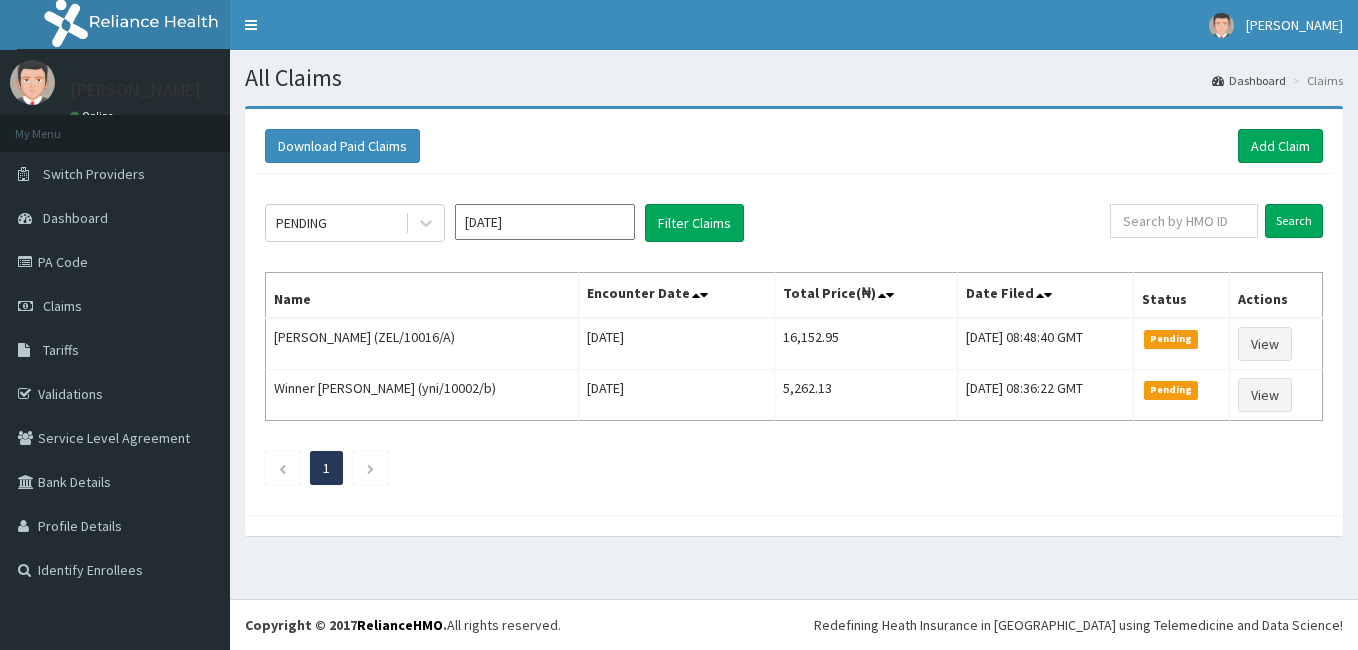 scroll, scrollTop: 0, scrollLeft: 0, axis: both 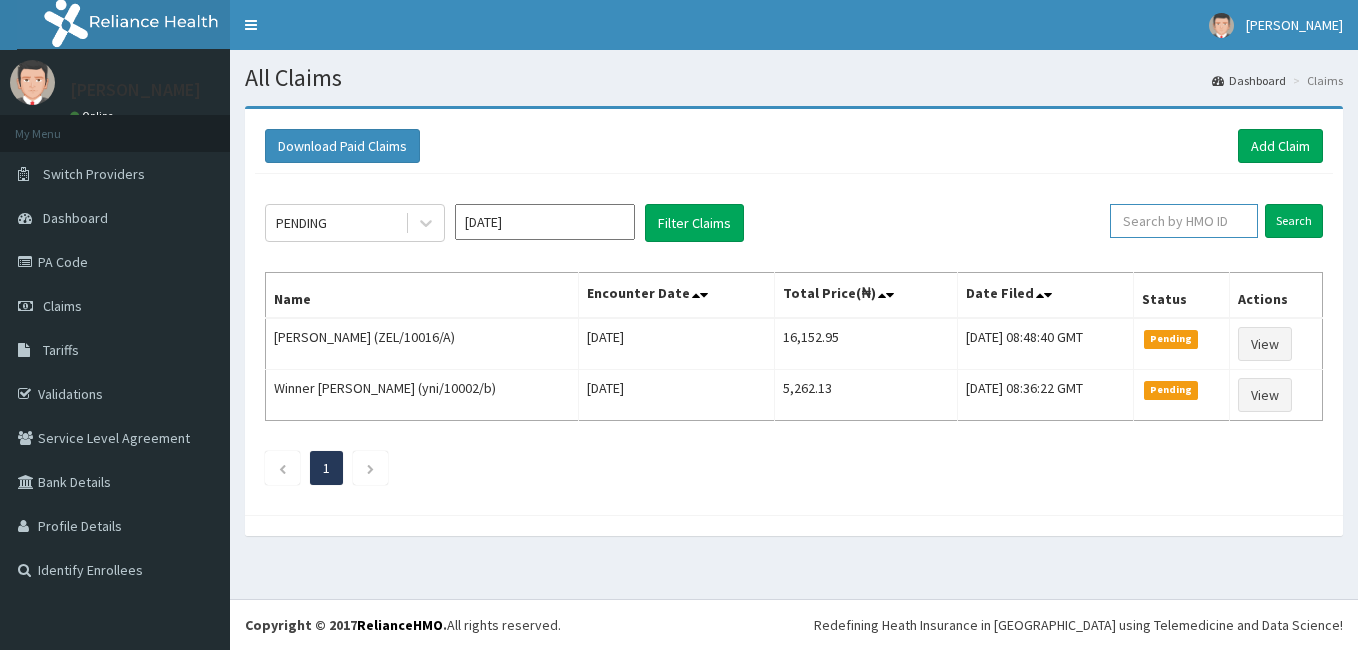 click at bounding box center [1184, 221] 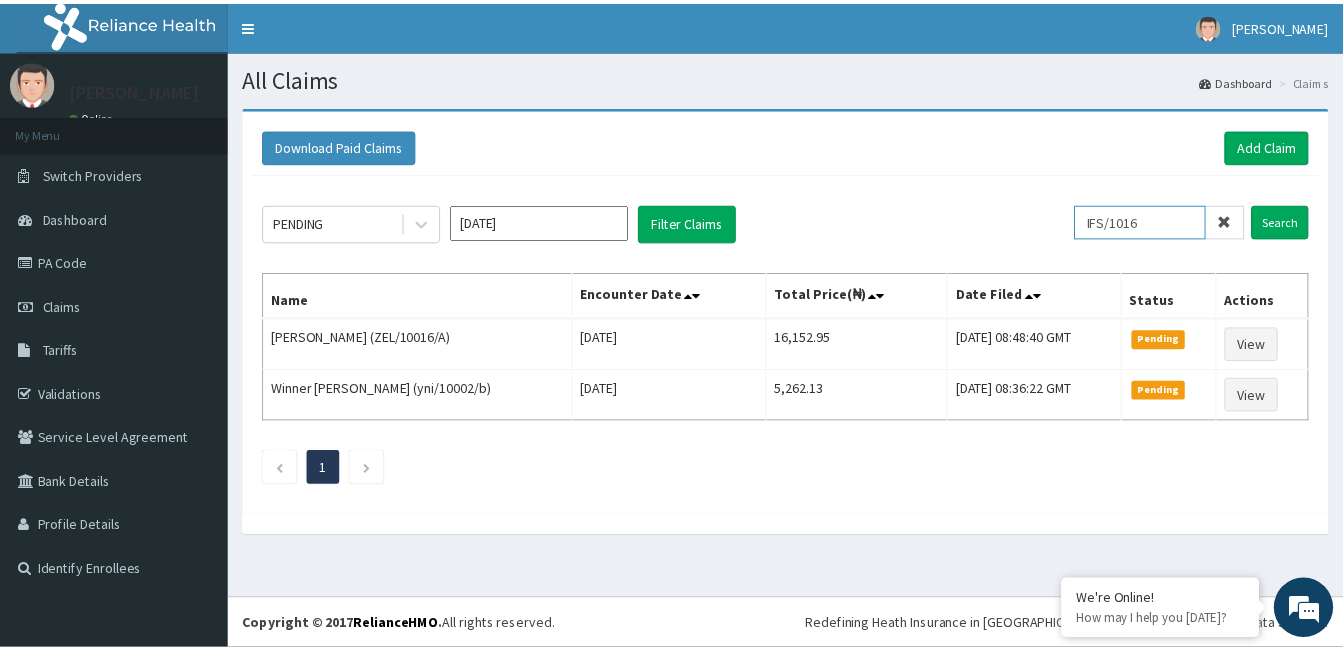 scroll, scrollTop: 0, scrollLeft: 0, axis: both 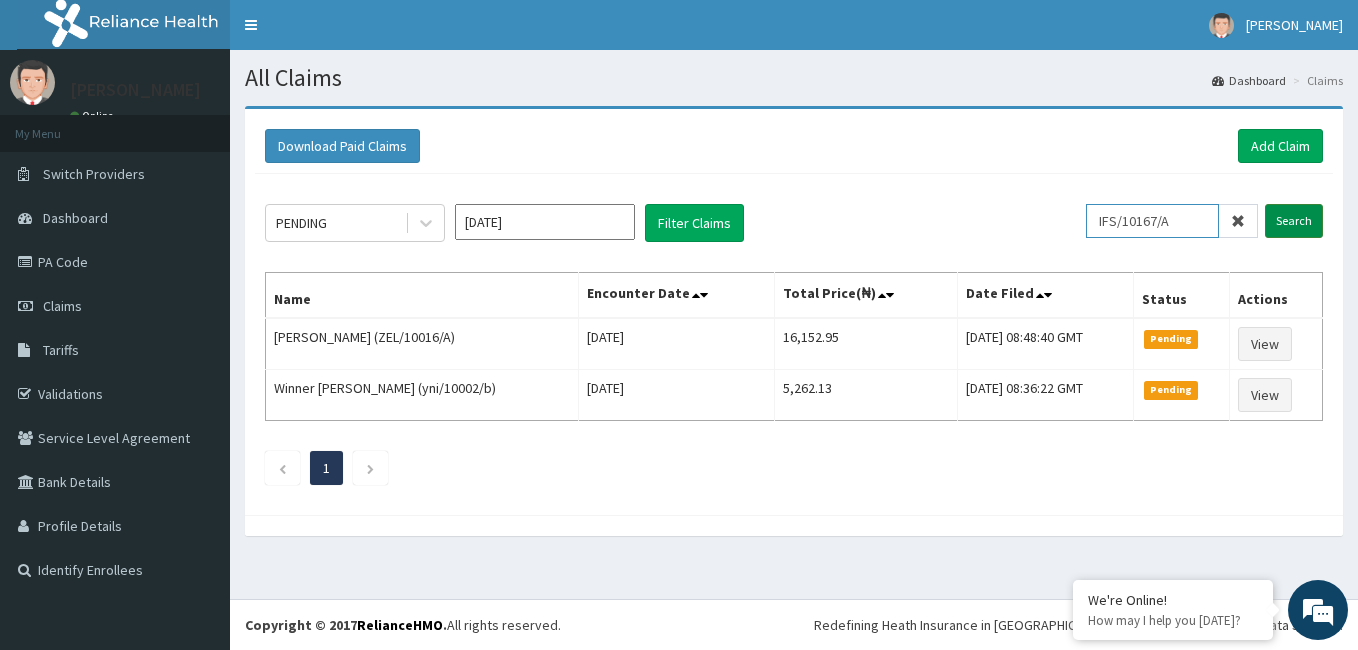 type on "IFS/10167/A" 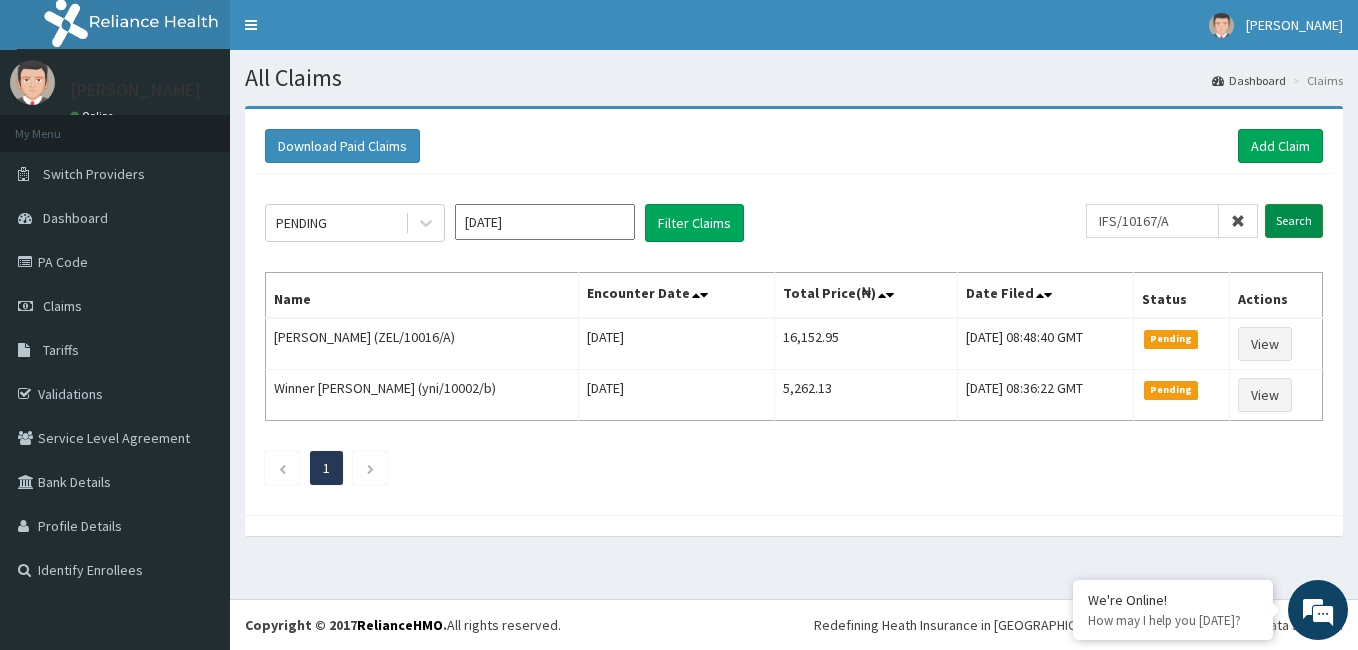 click on "Search" at bounding box center [1294, 221] 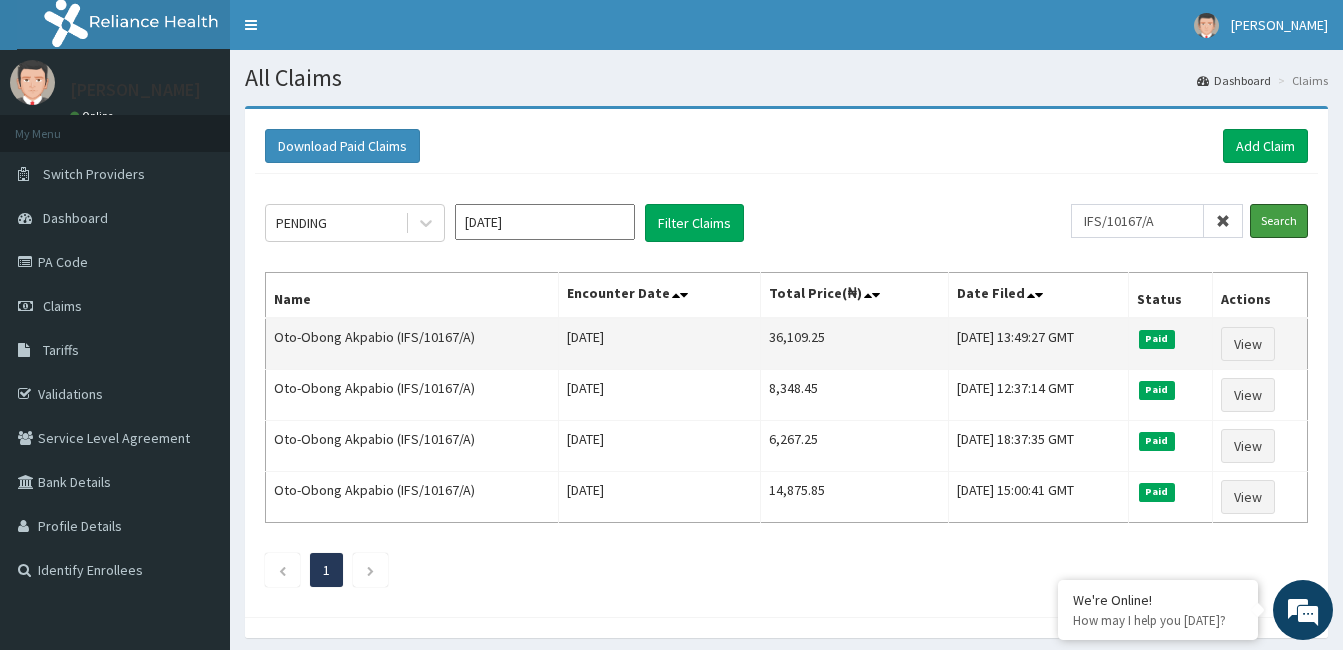 scroll, scrollTop: 74, scrollLeft: 0, axis: vertical 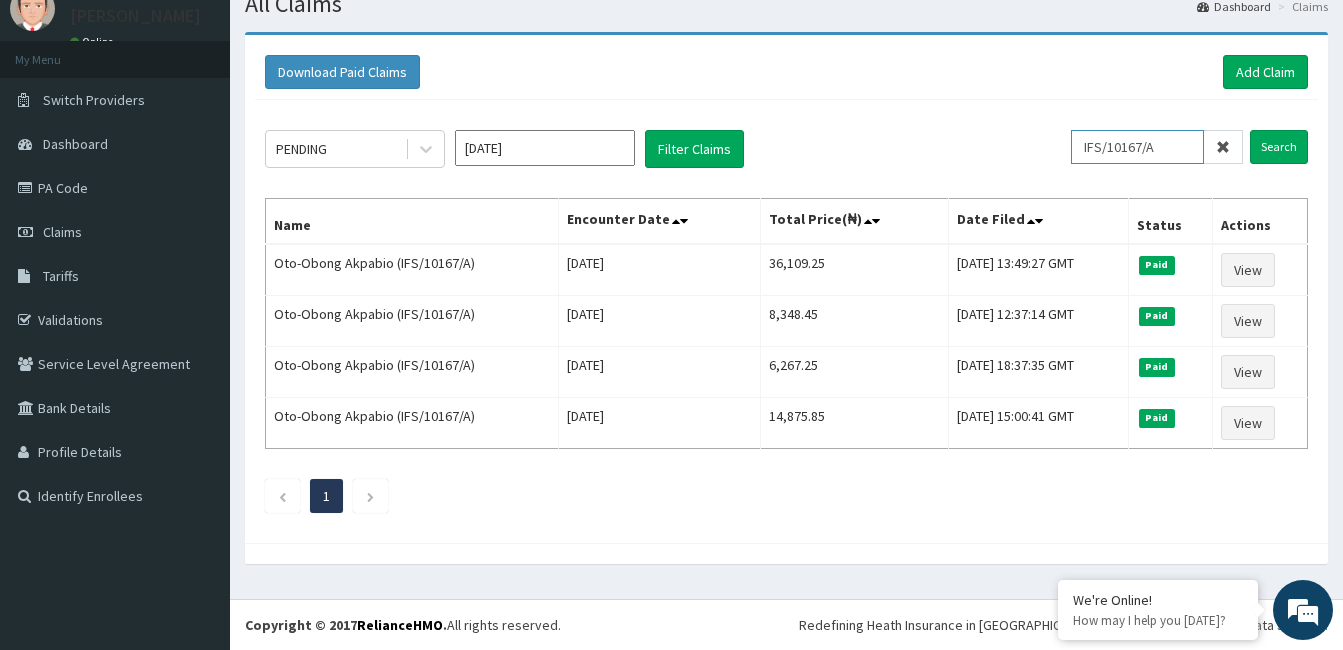drag, startPoint x: 1176, startPoint y: 149, endPoint x: 1083, endPoint y: 151, distance: 93.0215 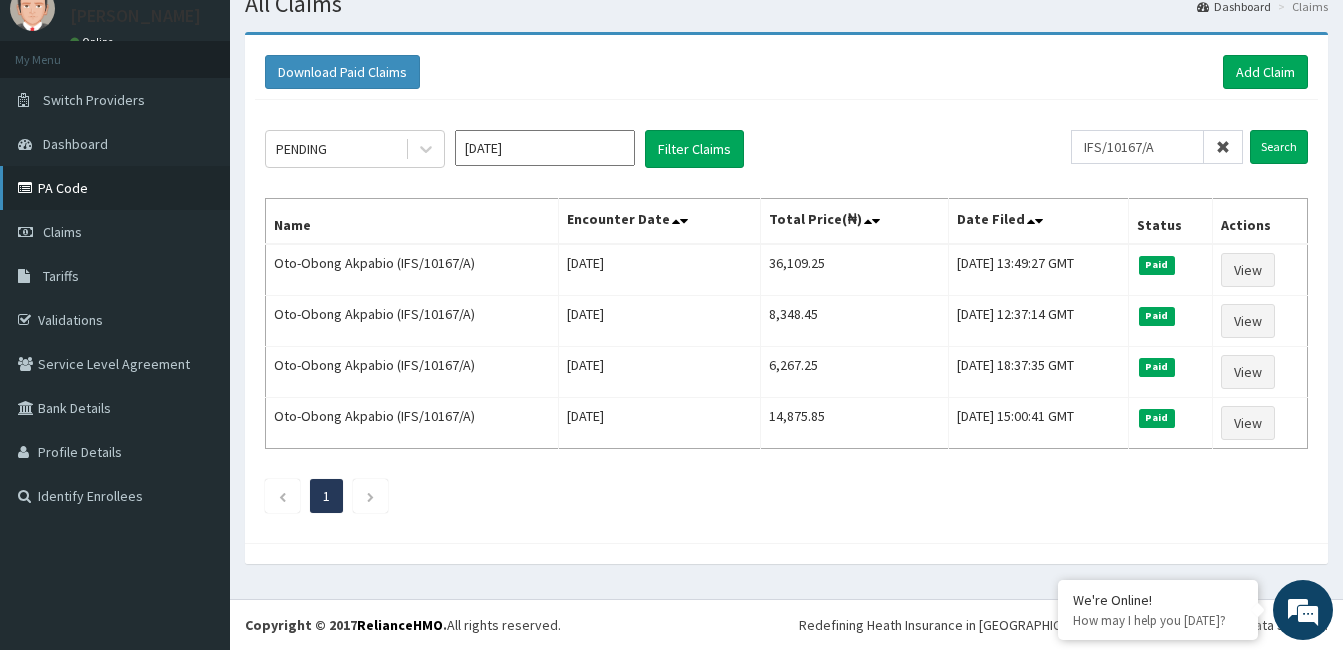click on "PA Code" at bounding box center [115, 188] 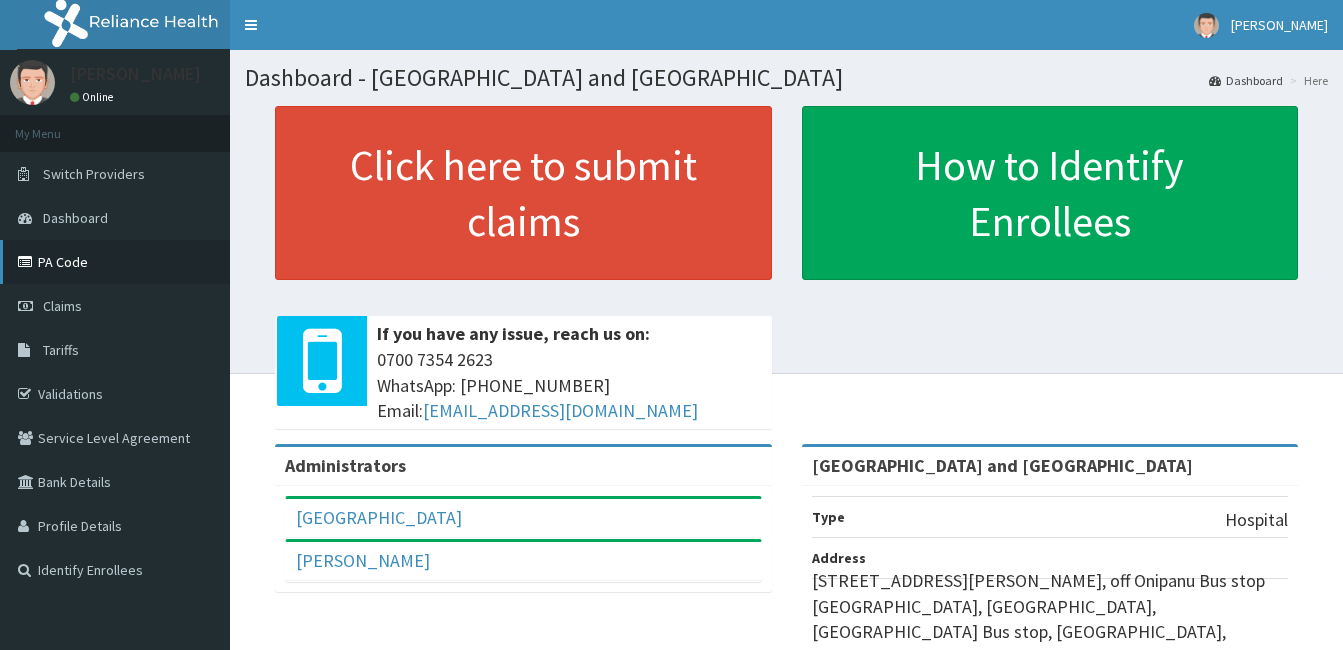scroll, scrollTop: 0, scrollLeft: 0, axis: both 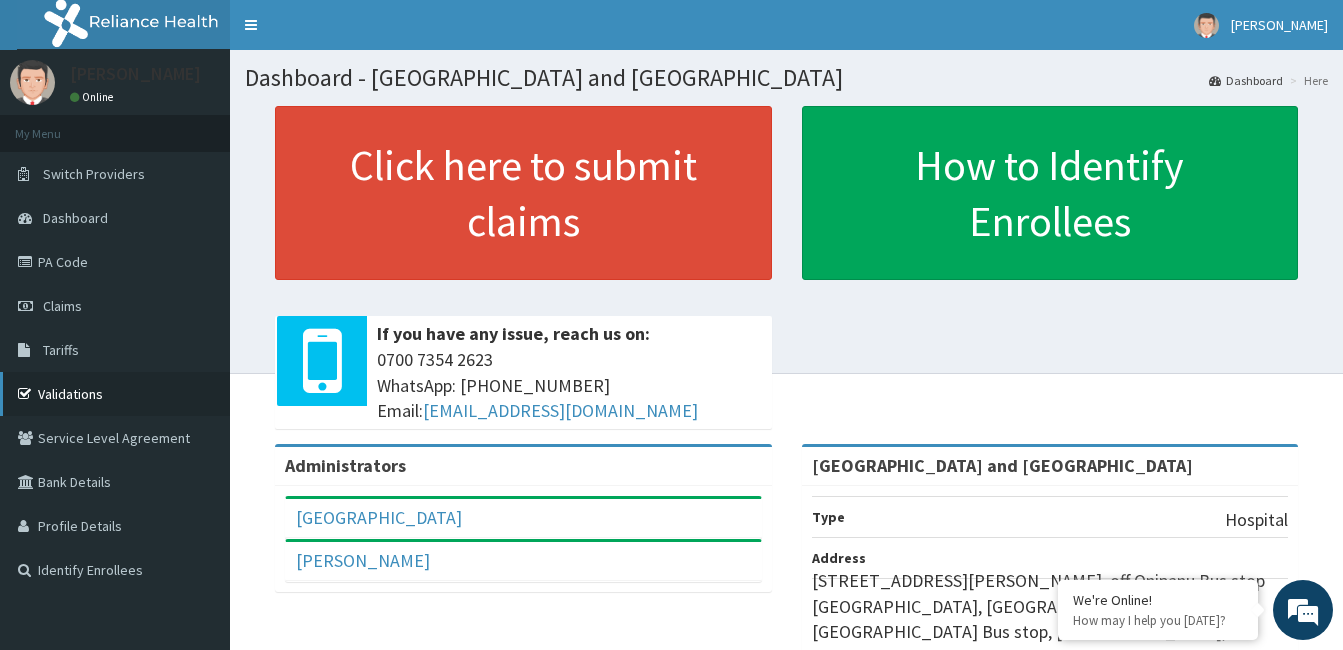 click on "Validations" at bounding box center [115, 394] 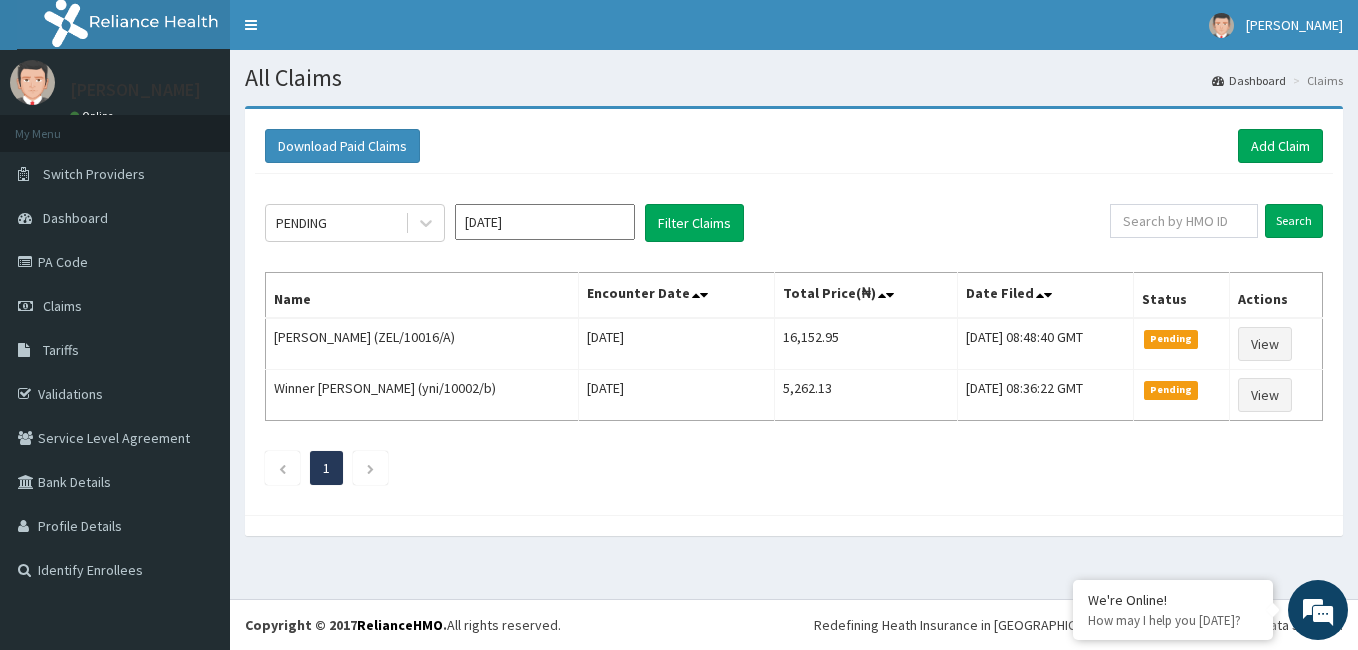 scroll, scrollTop: 0, scrollLeft: 0, axis: both 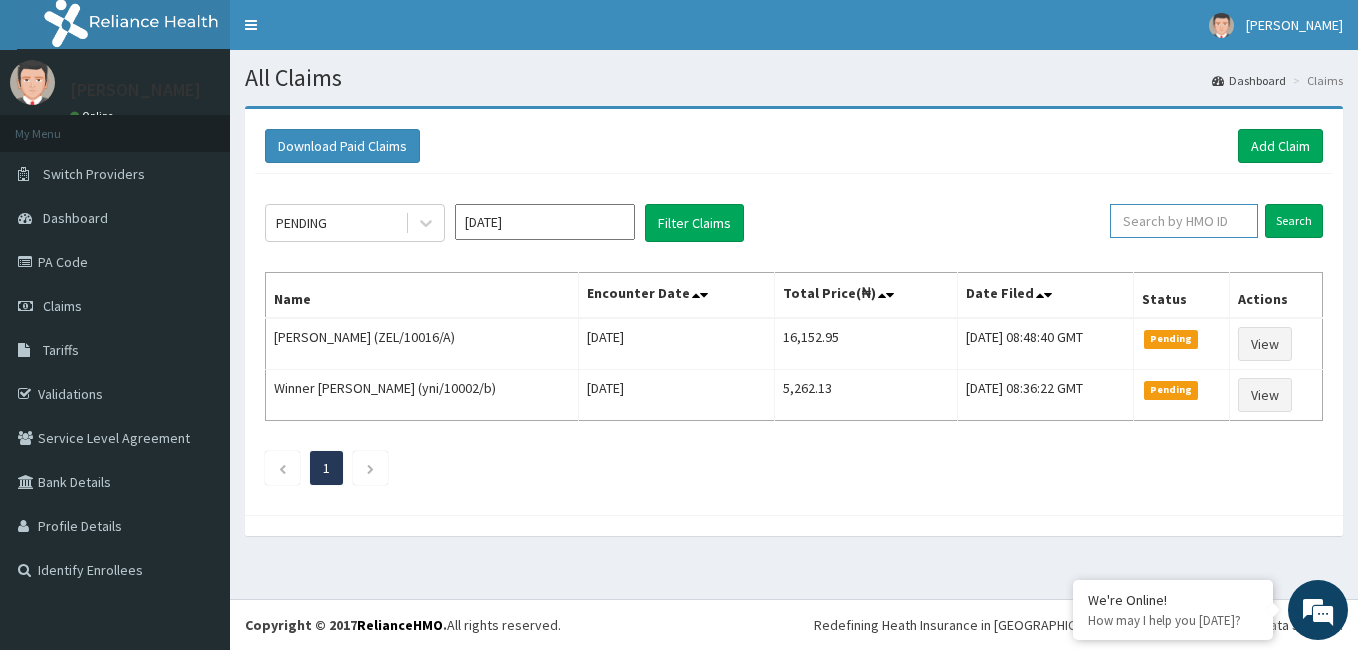 click at bounding box center [1184, 221] 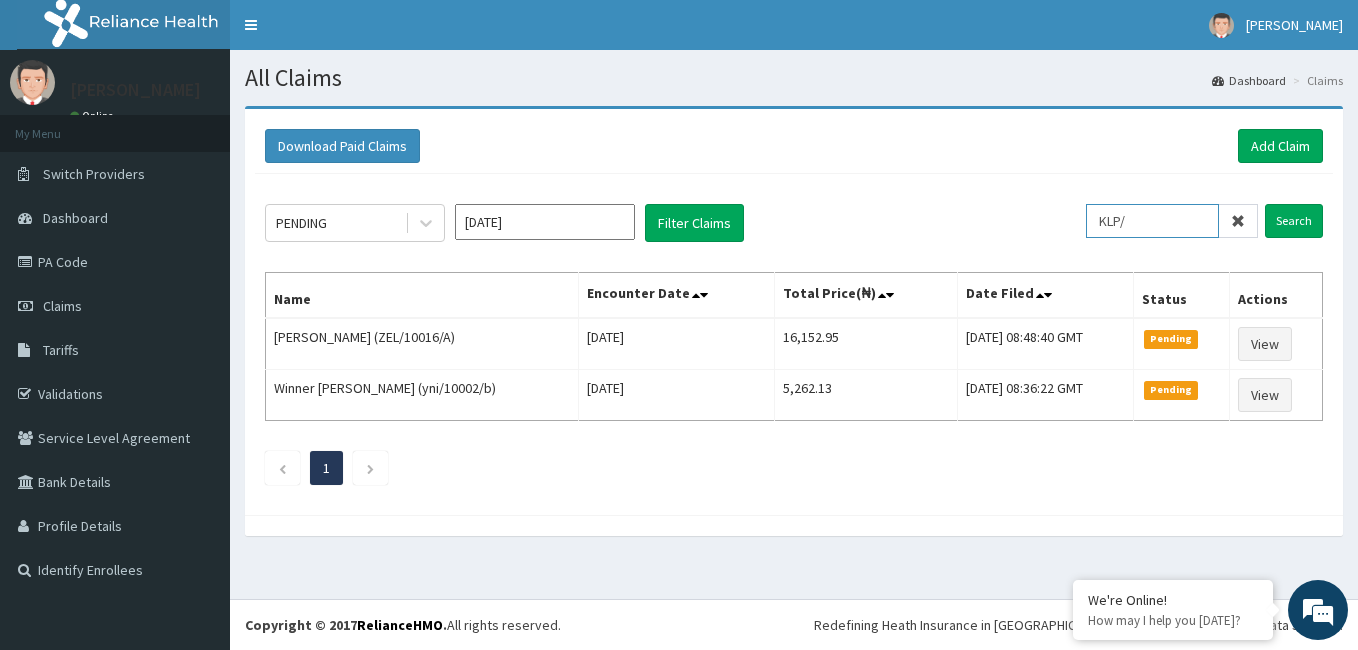 scroll, scrollTop: 0, scrollLeft: 0, axis: both 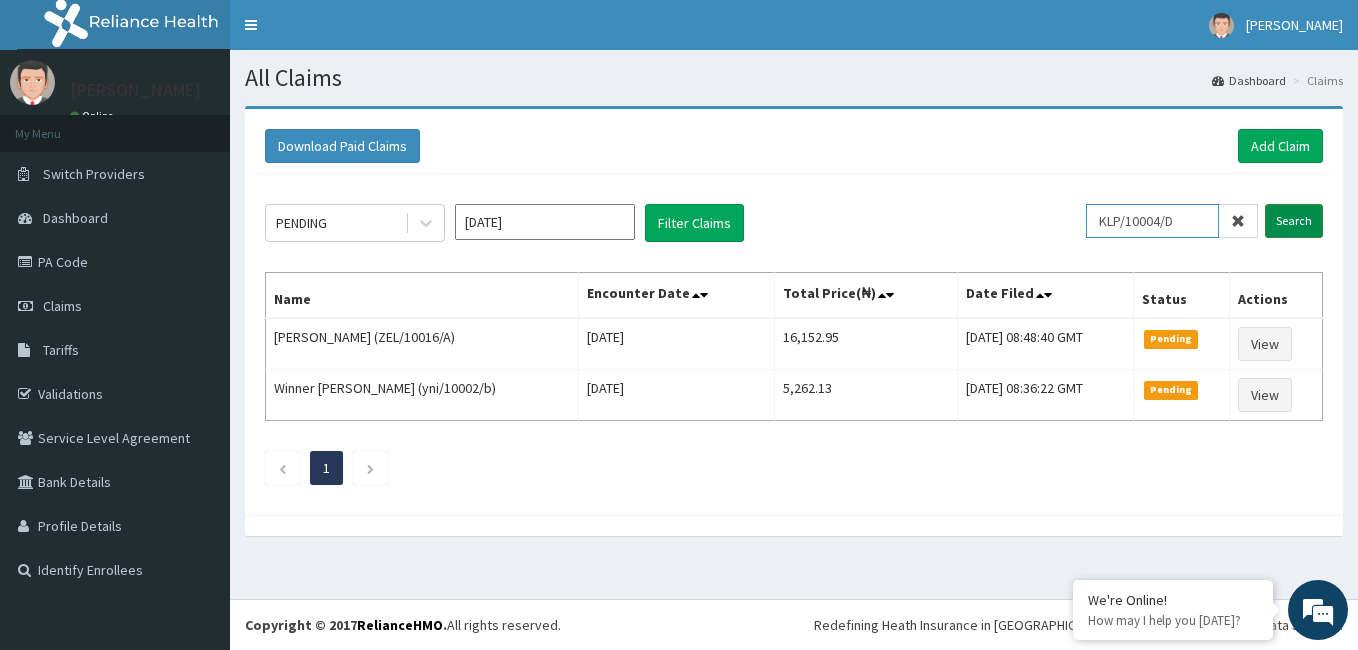 type on "KLP/10004/D" 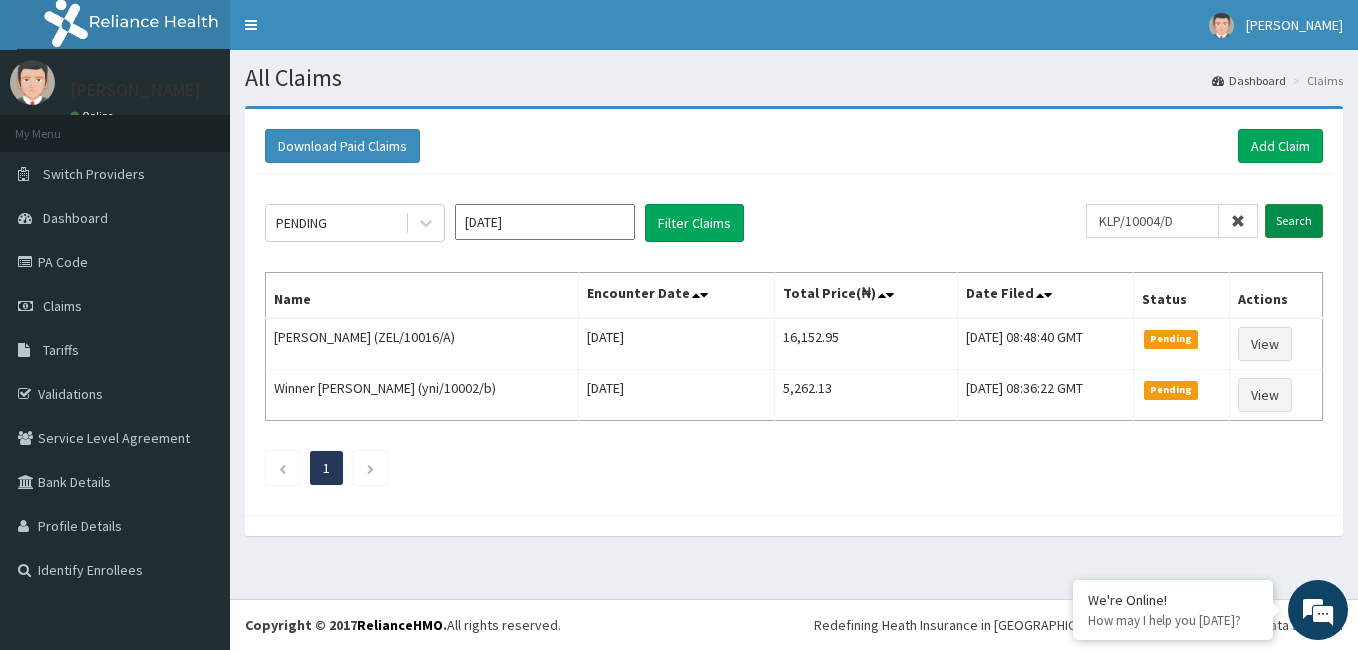 click on "Search" at bounding box center [1294, 221] 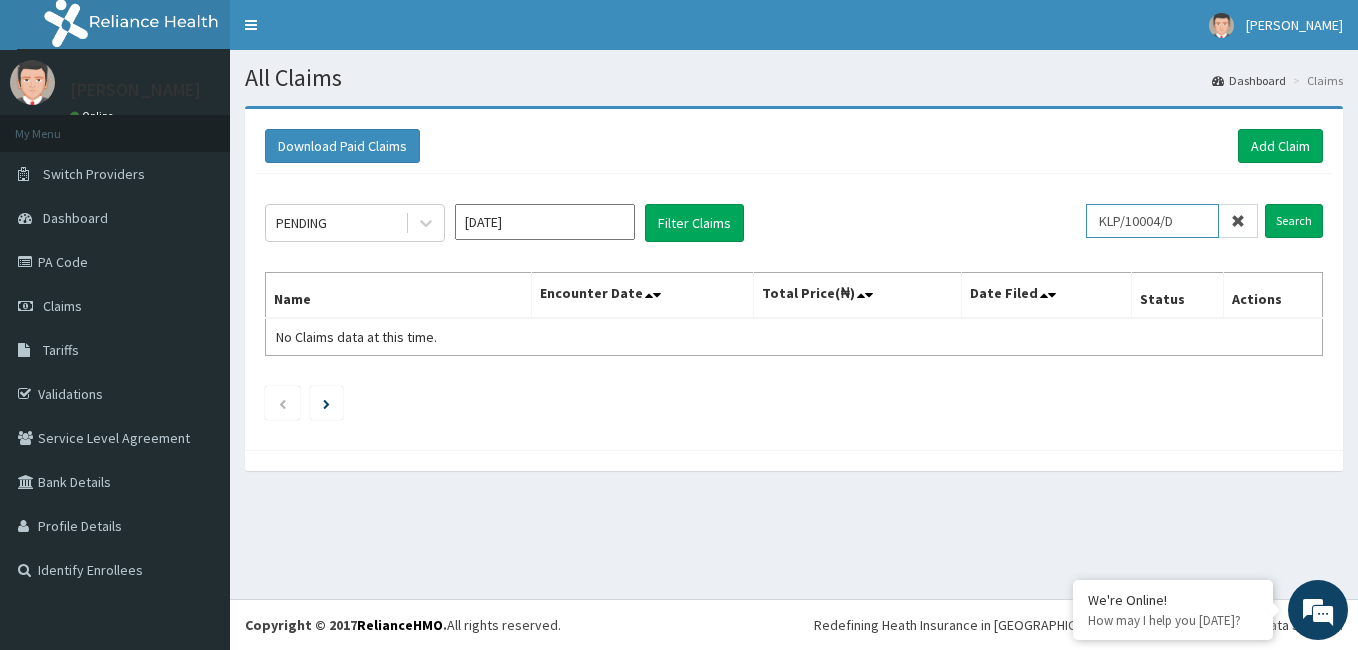 drag, startPoint x: 1187, startPoint y: 227, endPoint x: 1101, endPoint y: 236, distance: 86.46965 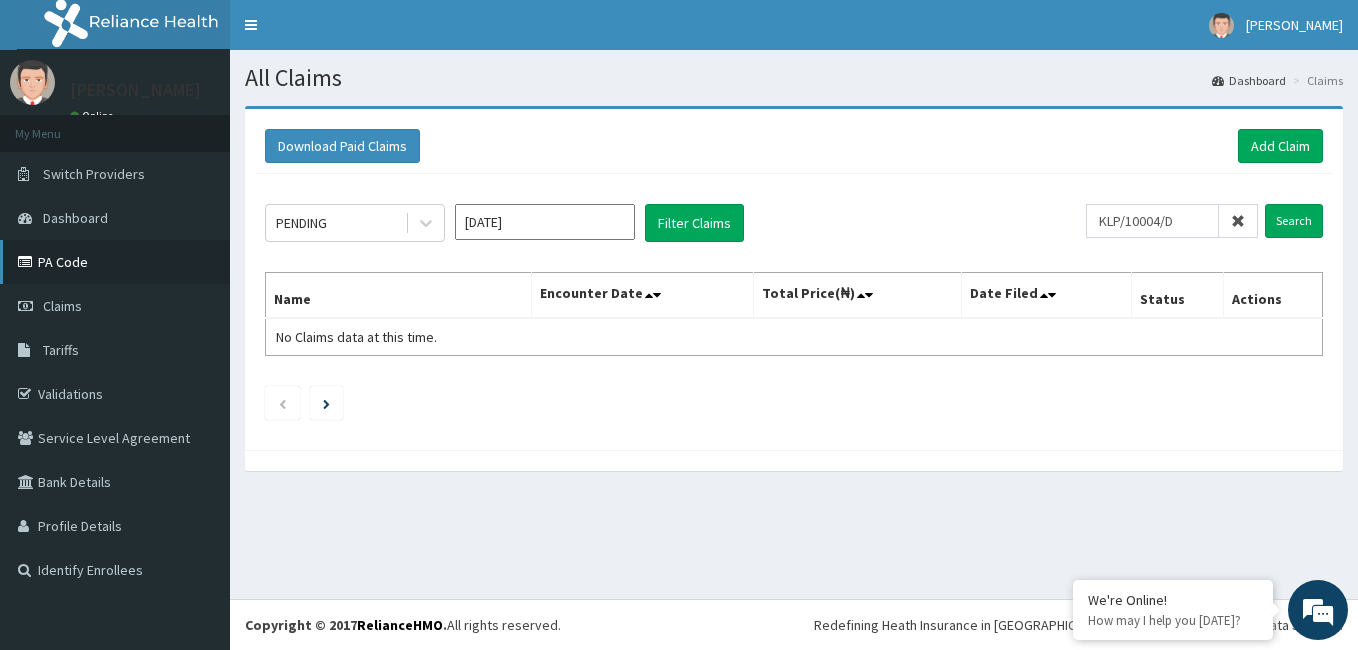 click on "PA Code" at bounding box center (115, 262) 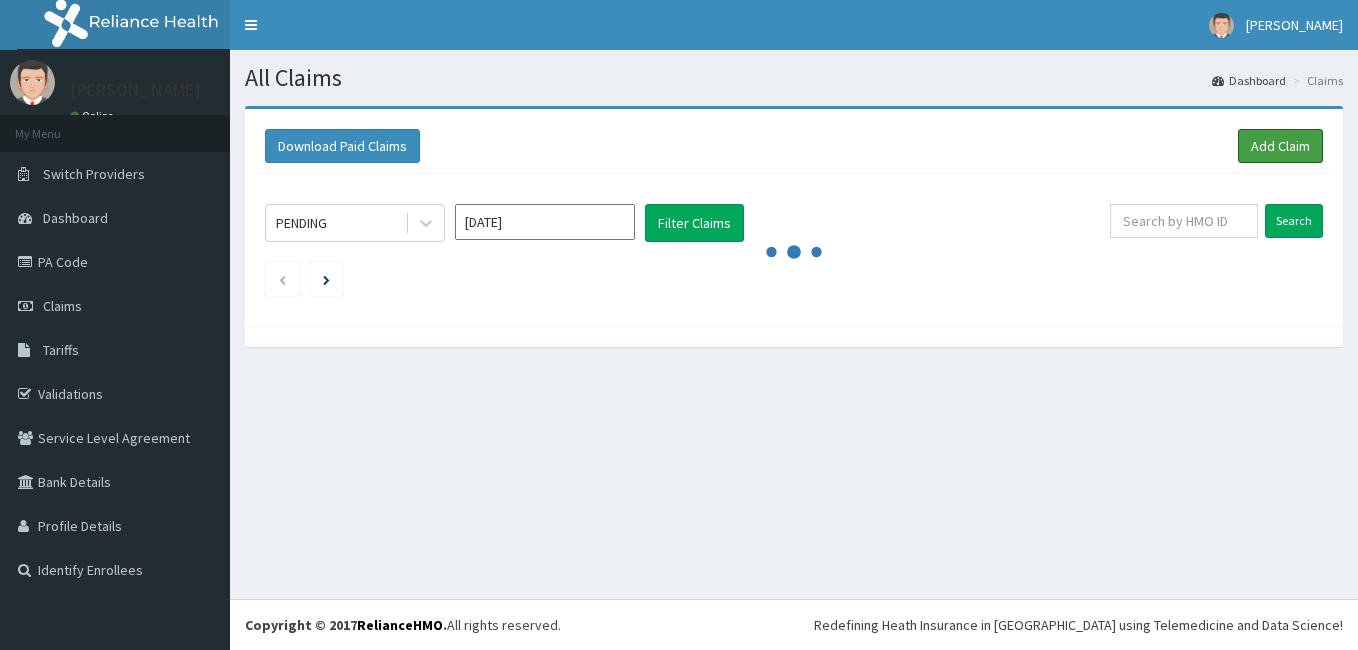 click on "Add Claim" at bounding box center (1280, 146) 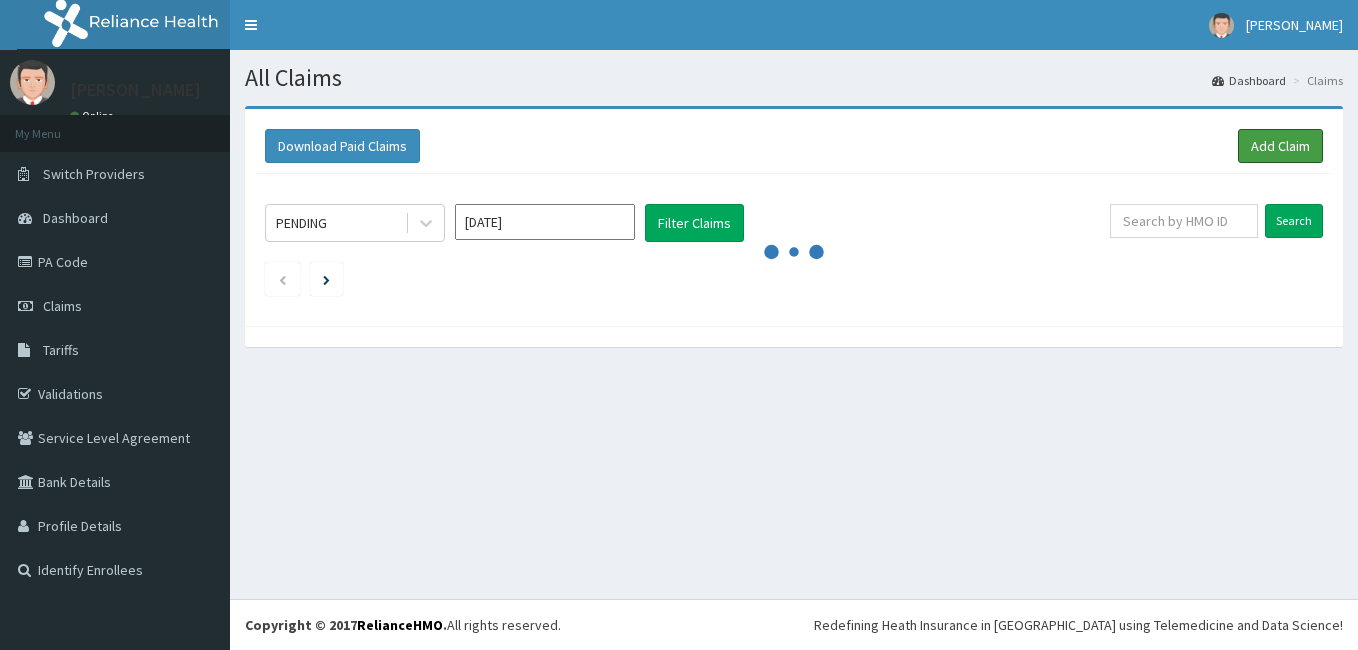scroll, scrollTop: 0, scrollLeft: 0, axis: both 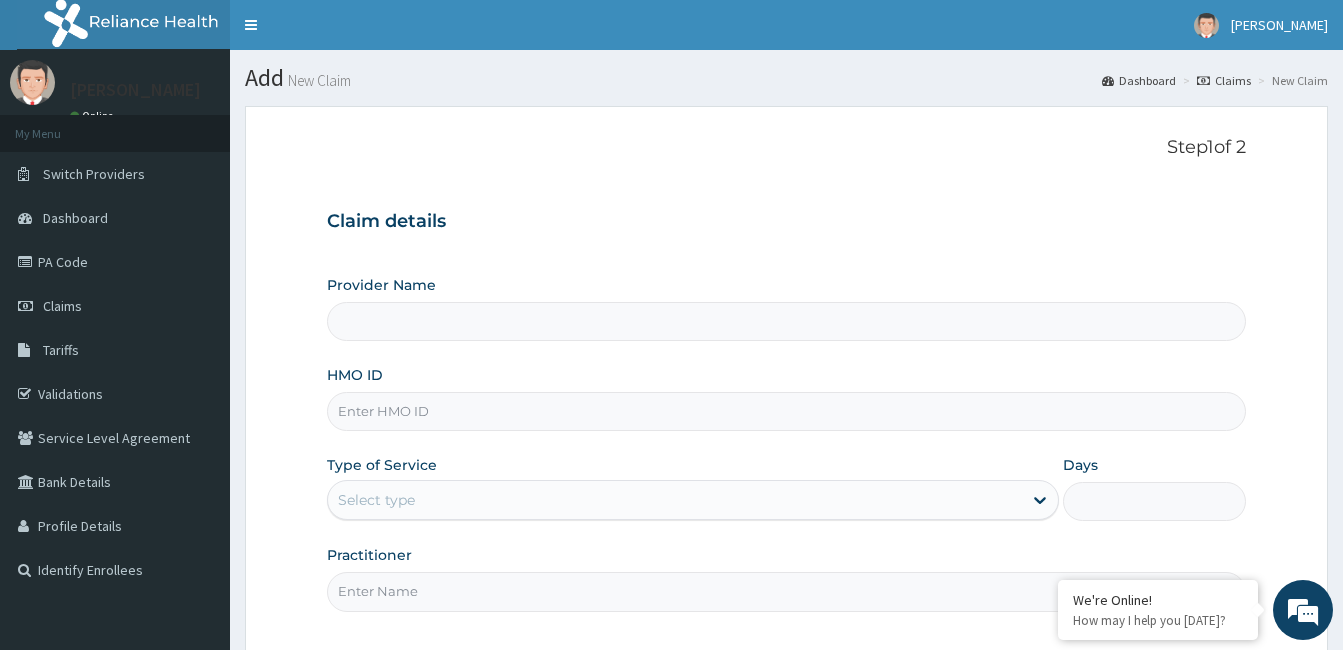 type on "[GEOGRAPHIC_DATA] and [GEOGRAPHIC_DATA]" 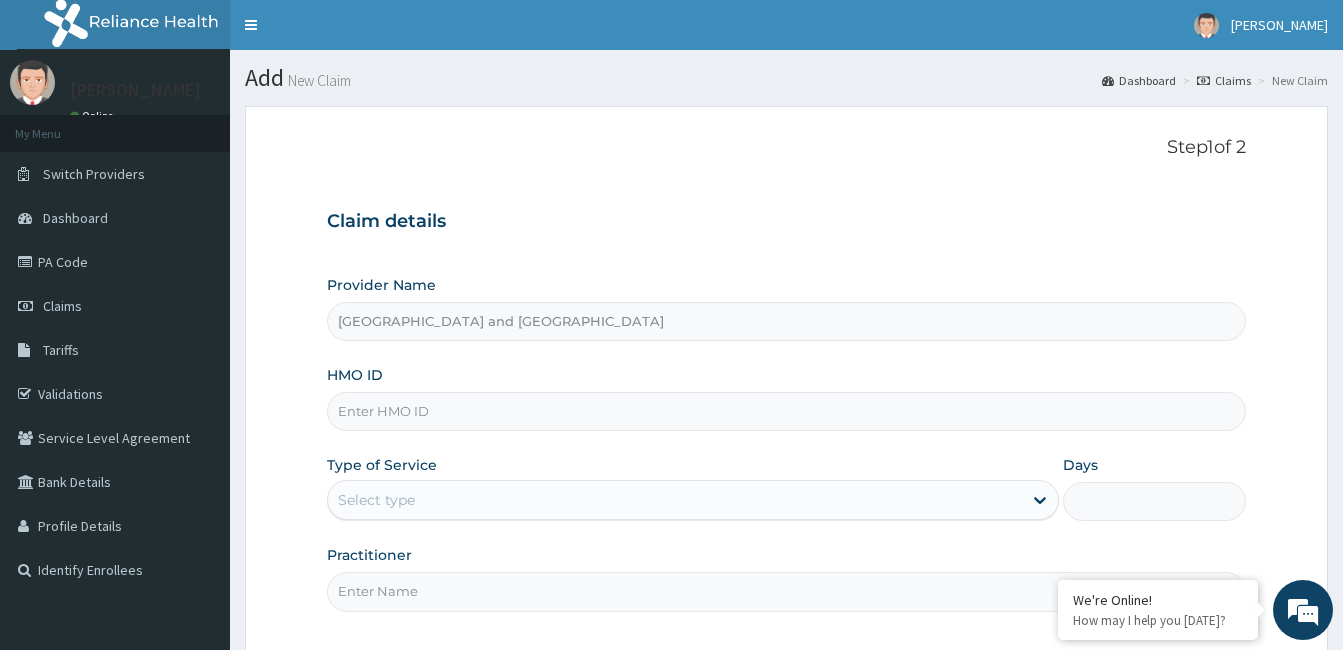 click on "HMO ID" at bounding box center [786, 411] 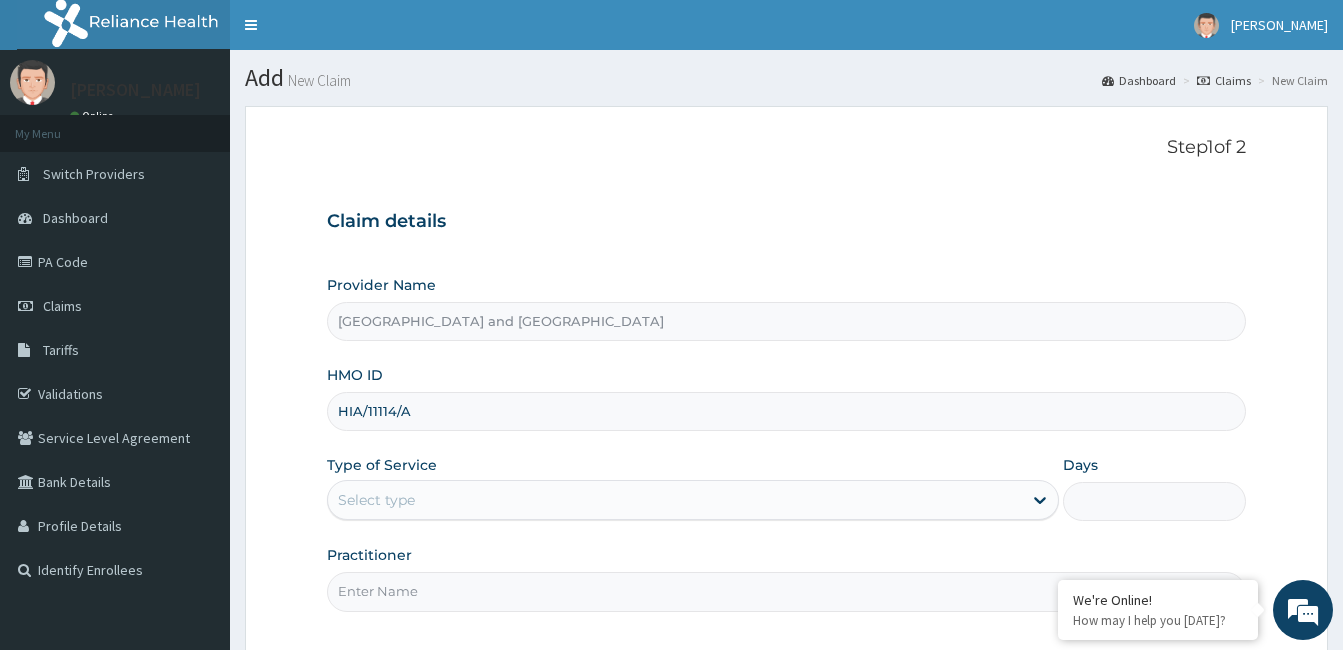 type on "HIA/11114/A" 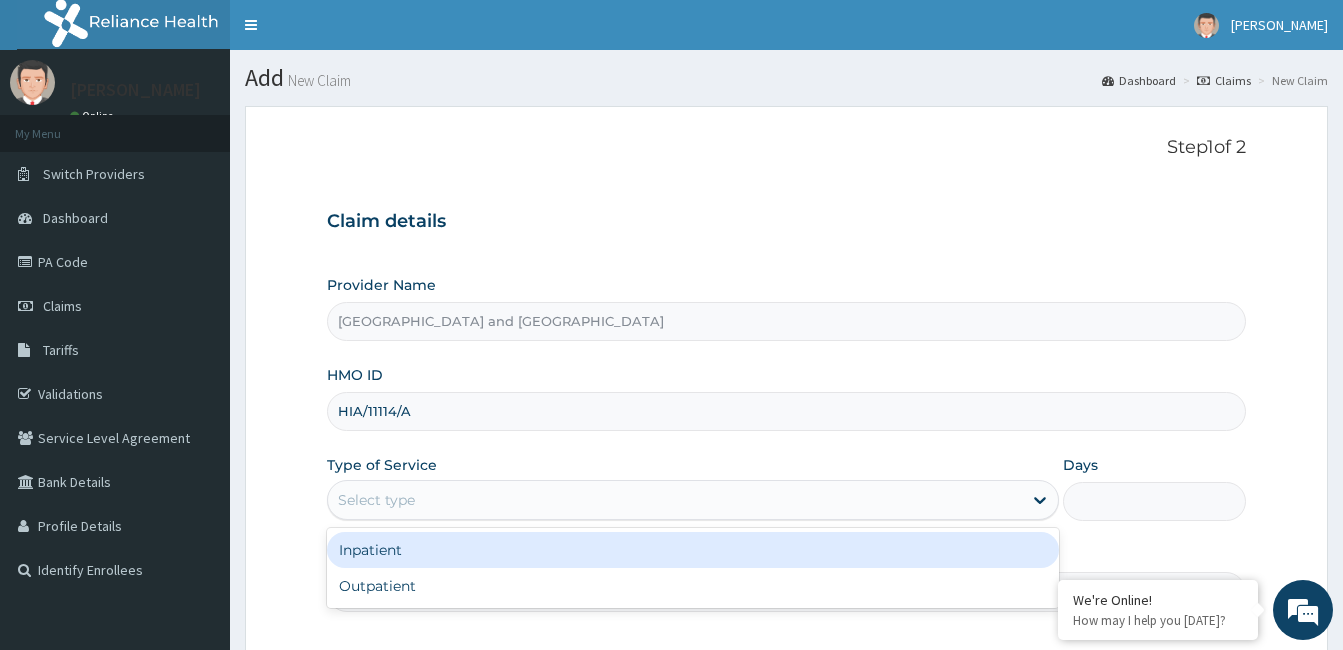 click on "Outpatient" at bounding box center [693, 586] 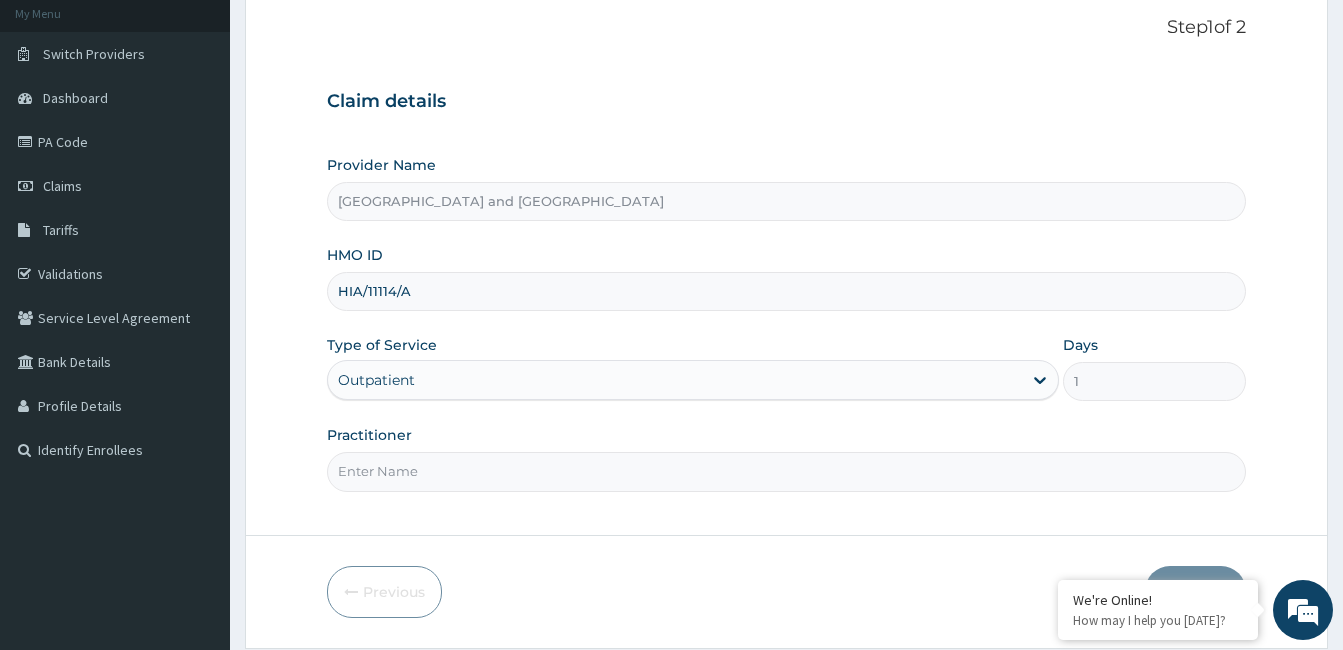 scroll, scrollTop: 132, scrollLeft: 0, axis: vertical 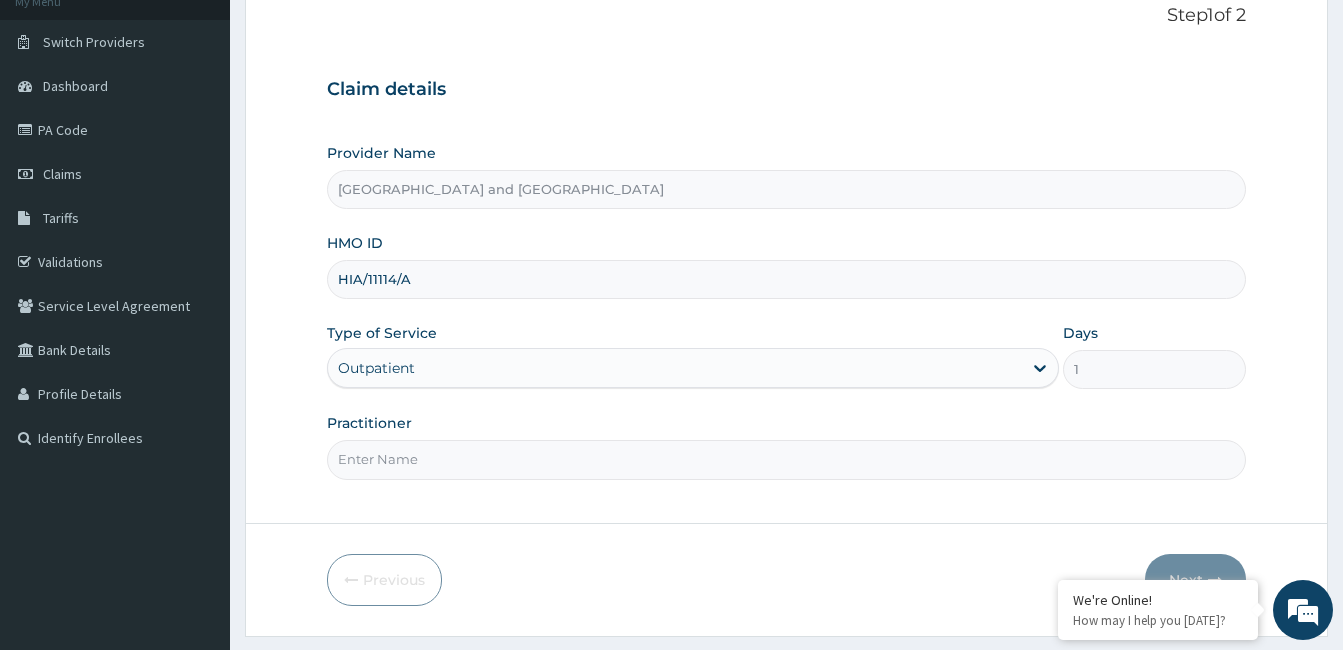 click on "Practitioner" at bounding box center (786, 459) 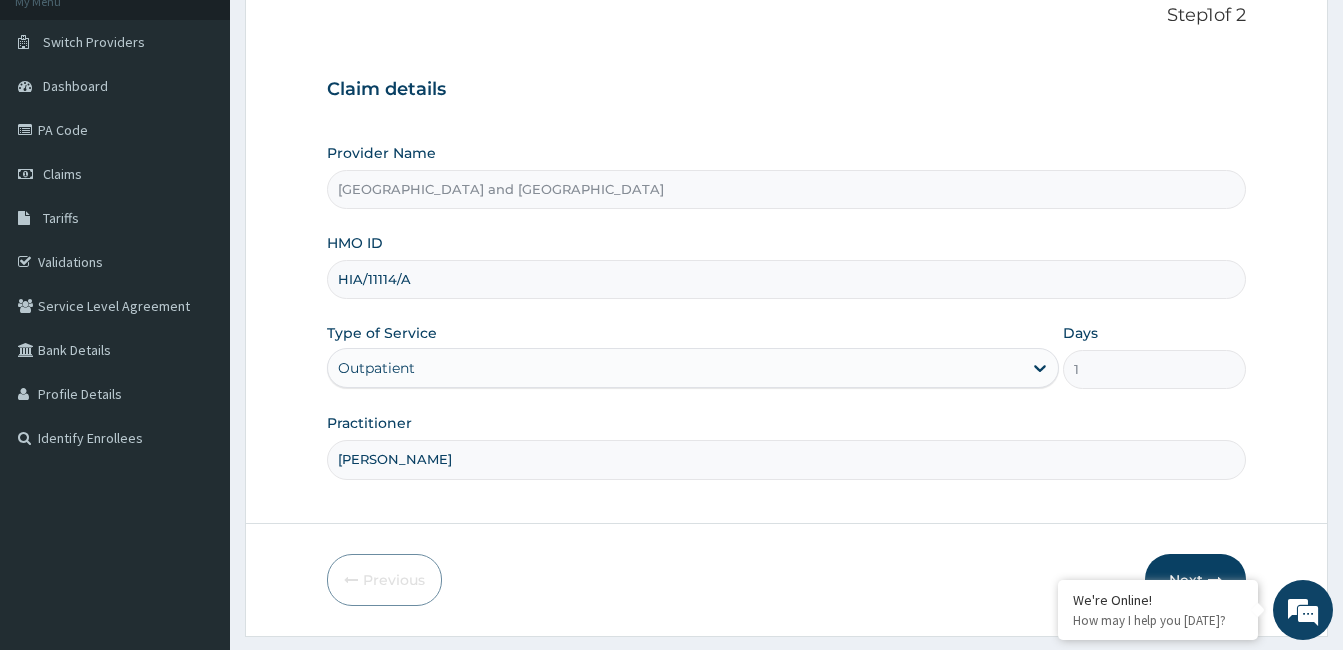 click on "Next" at bounding box center [1195, 580] 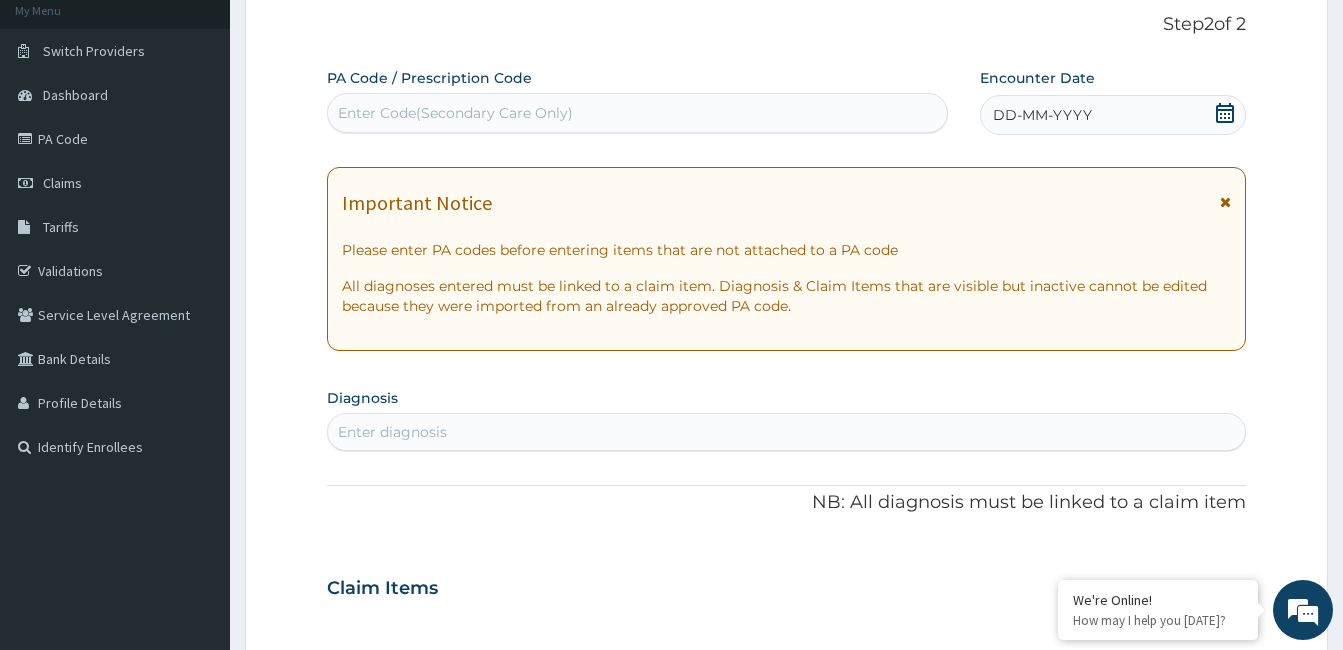 scroll, scrollTop: 93, scrollLeft: 0, axis: vertical 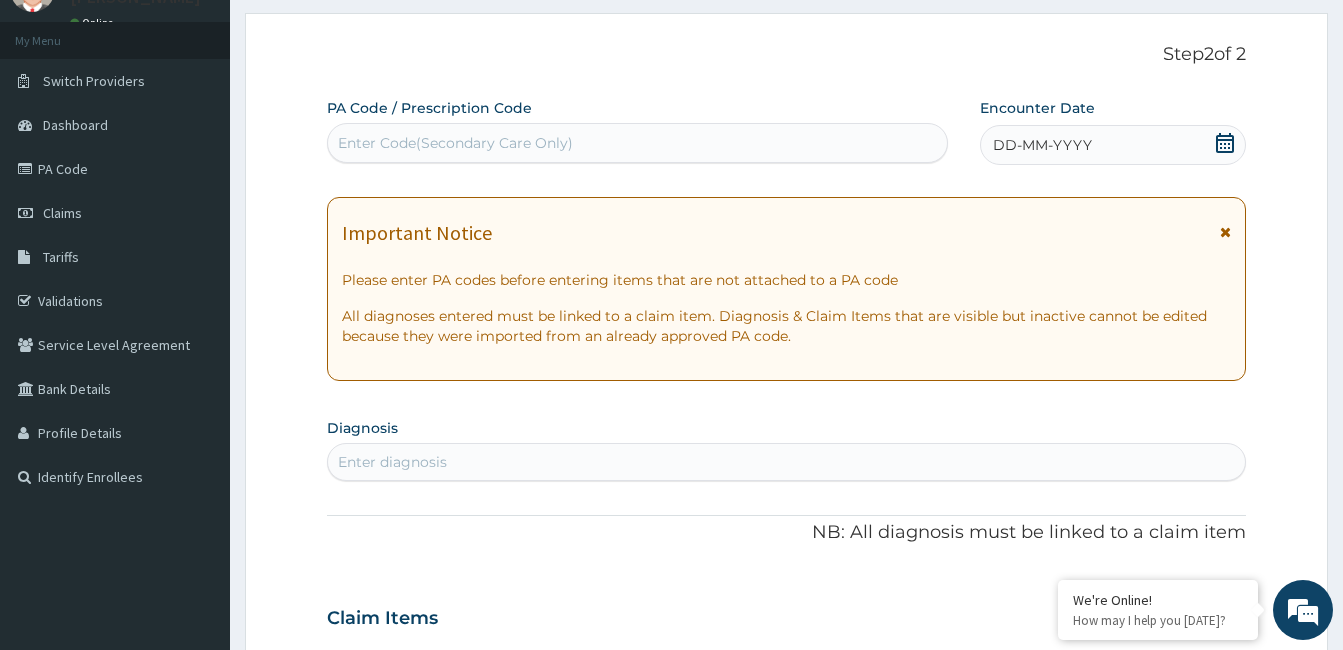 click on "DD-MM-YYYY" at bounding box center (1113, 145) 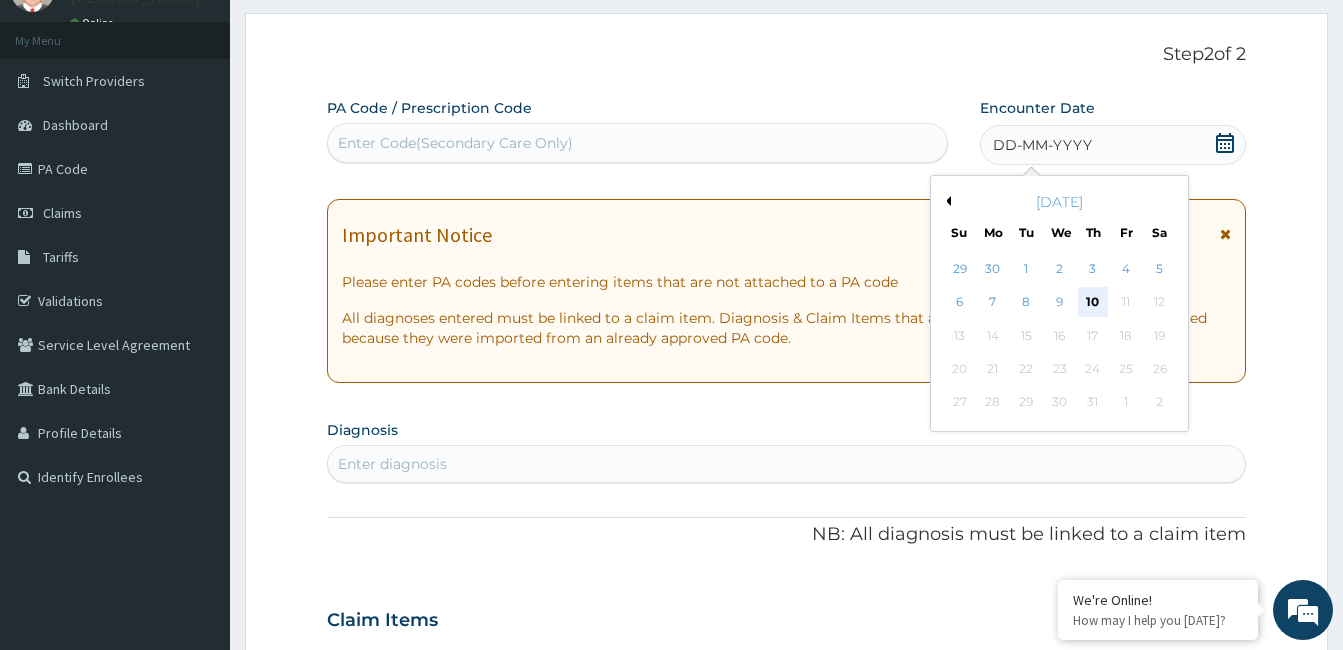 click on "10" at bounding box center (1093, 303) 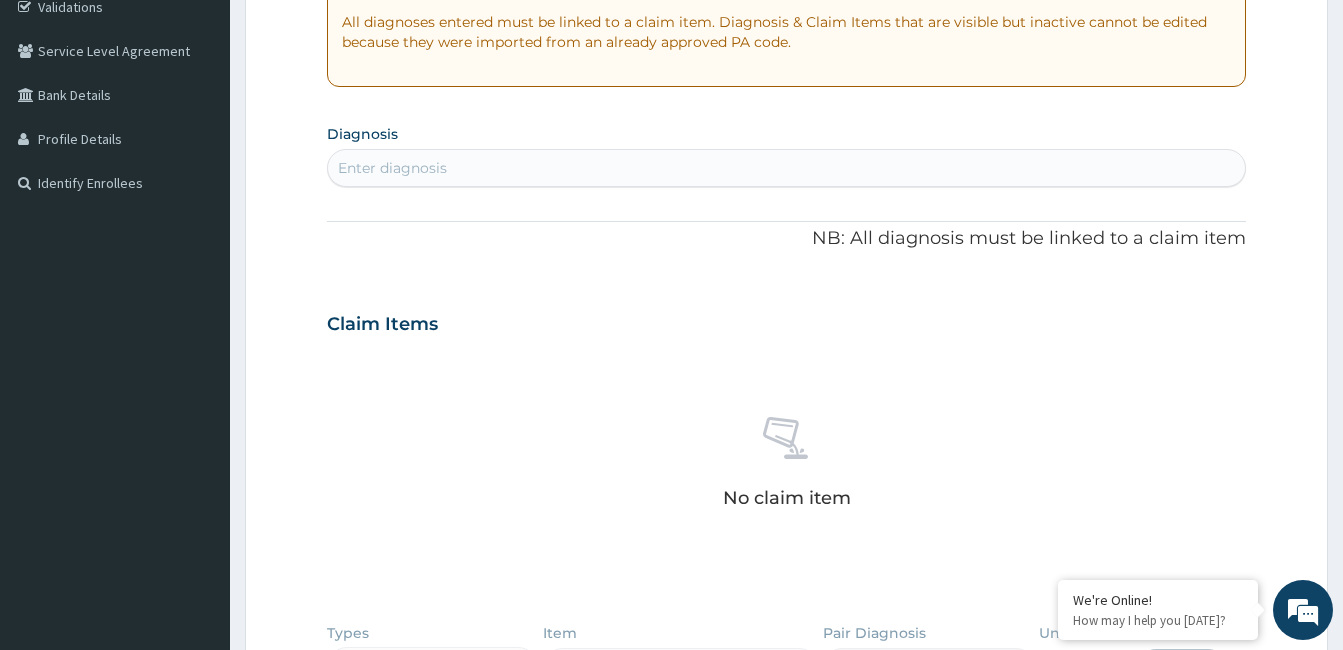 scroll, scrollTop: 389, scrollLeft: 0, axis: vertical 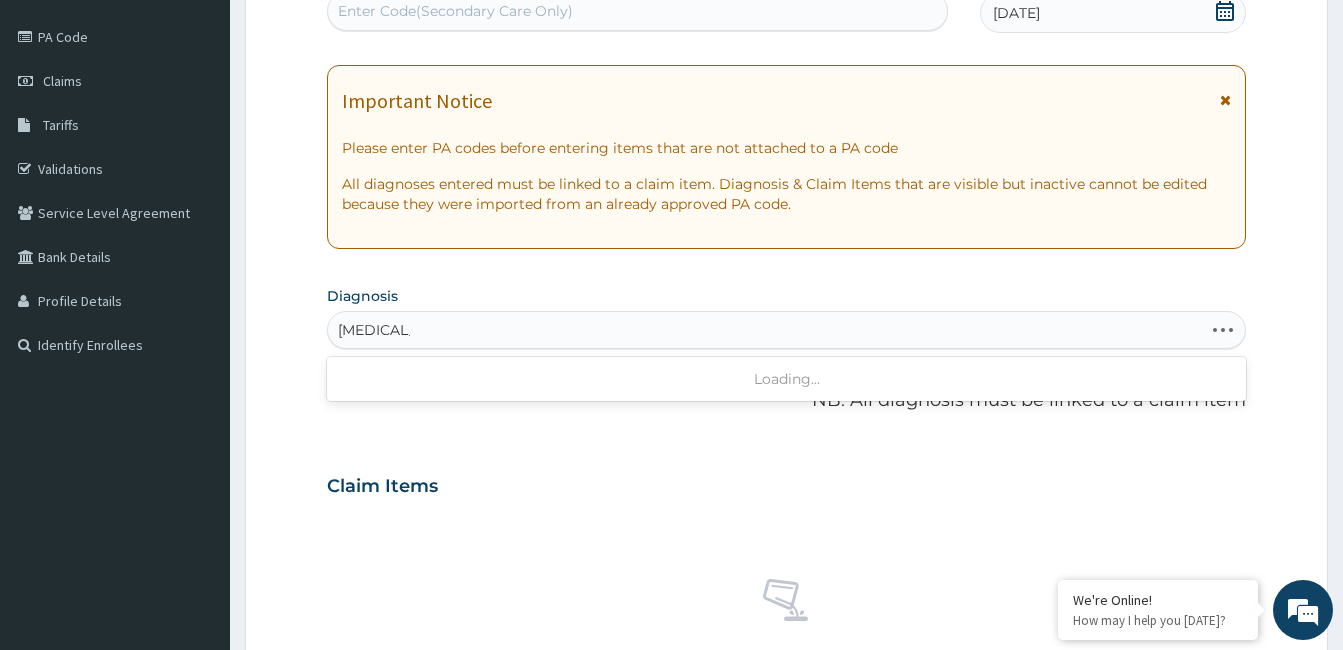 type on "MALARIA F" 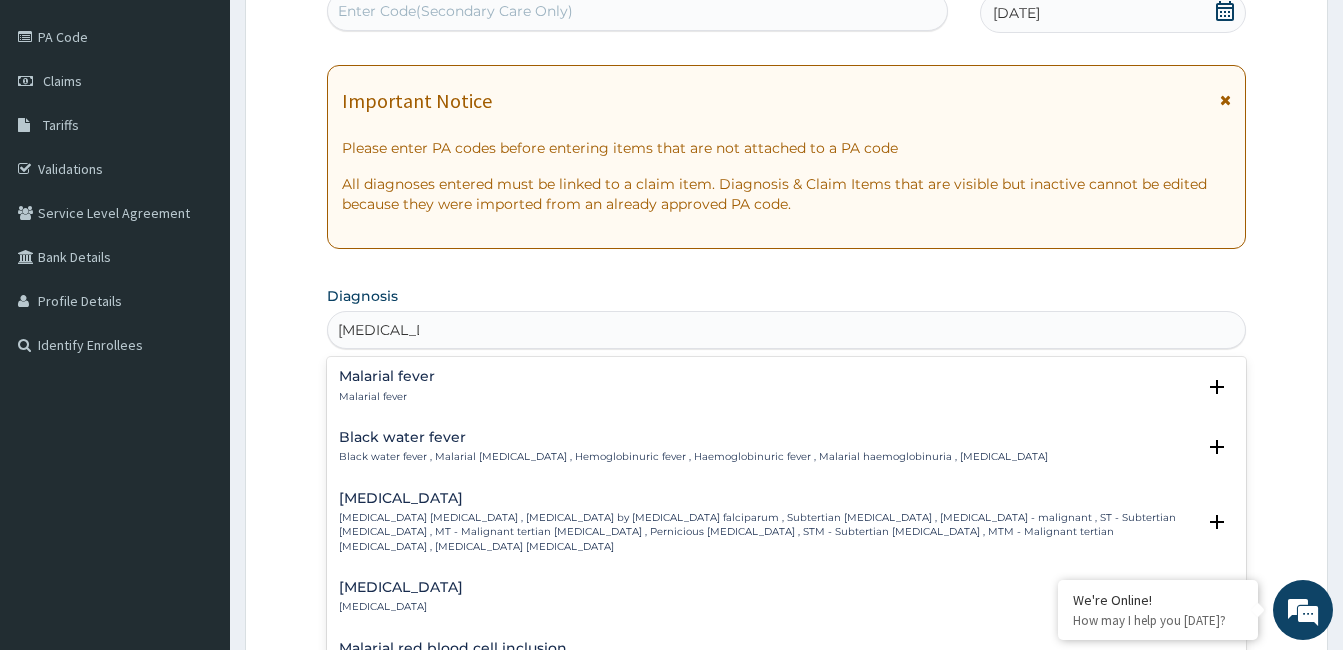 click on "Malarial fever Malarial fever" at bounding box center [786, 386] 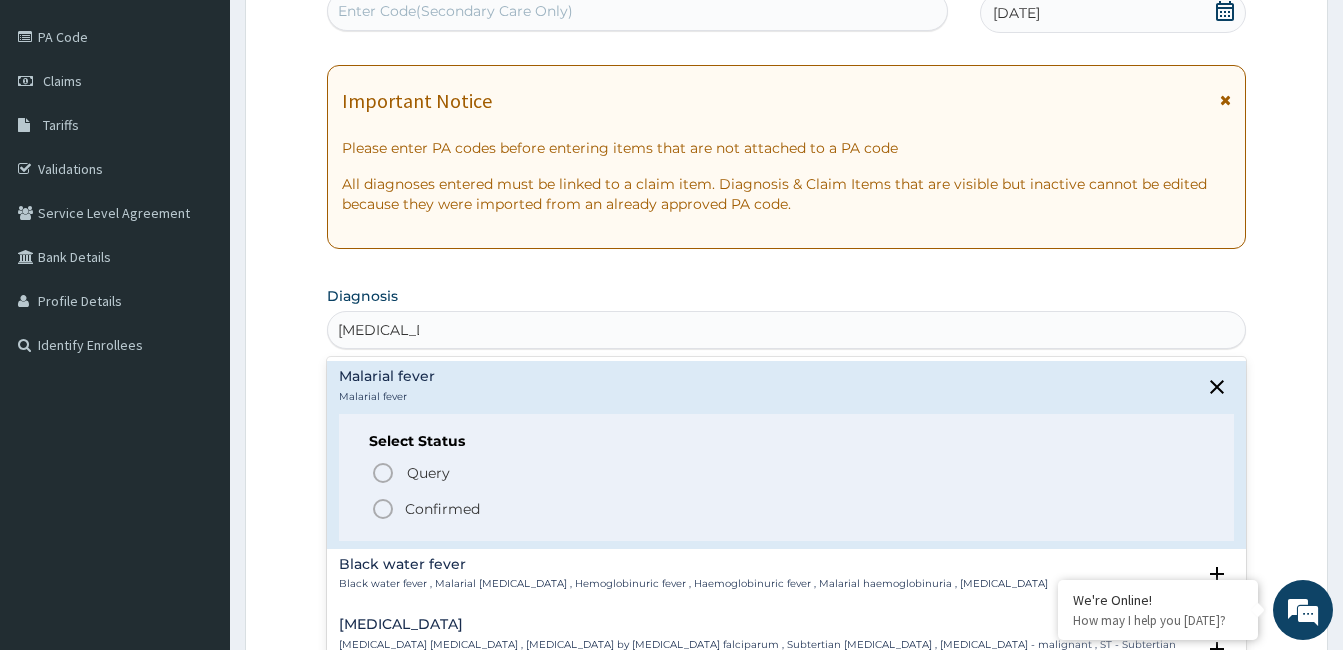 click 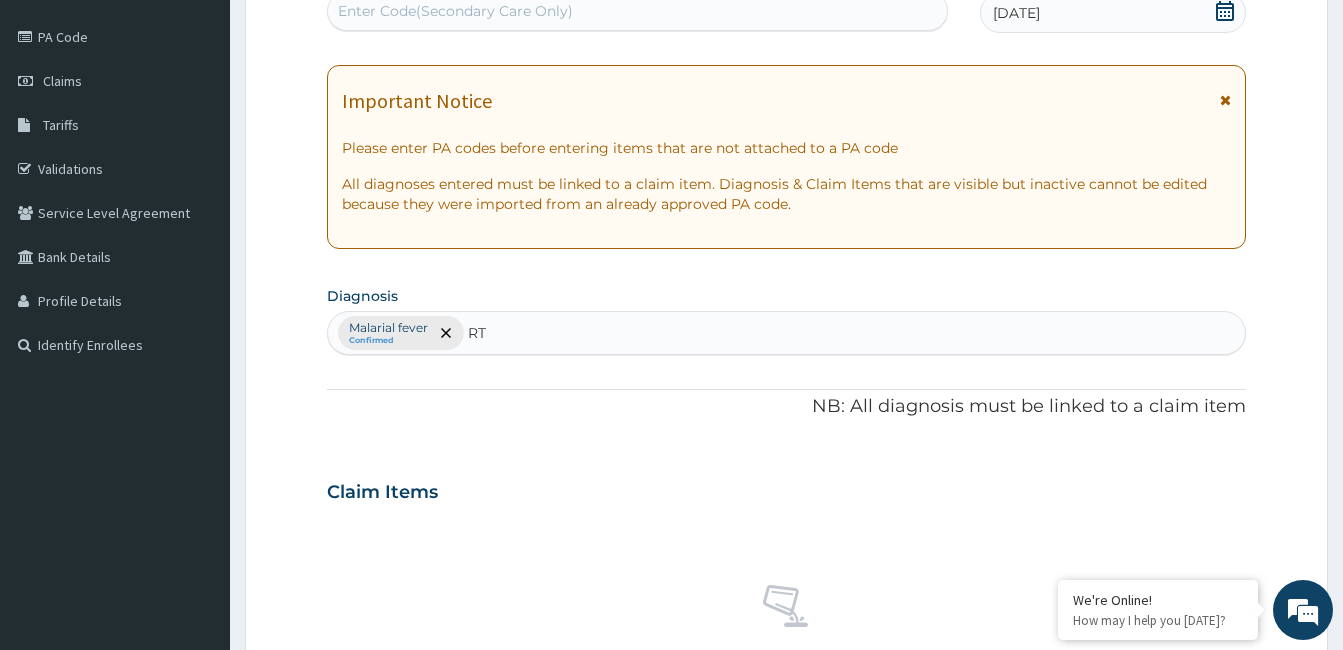 type on "RTI" 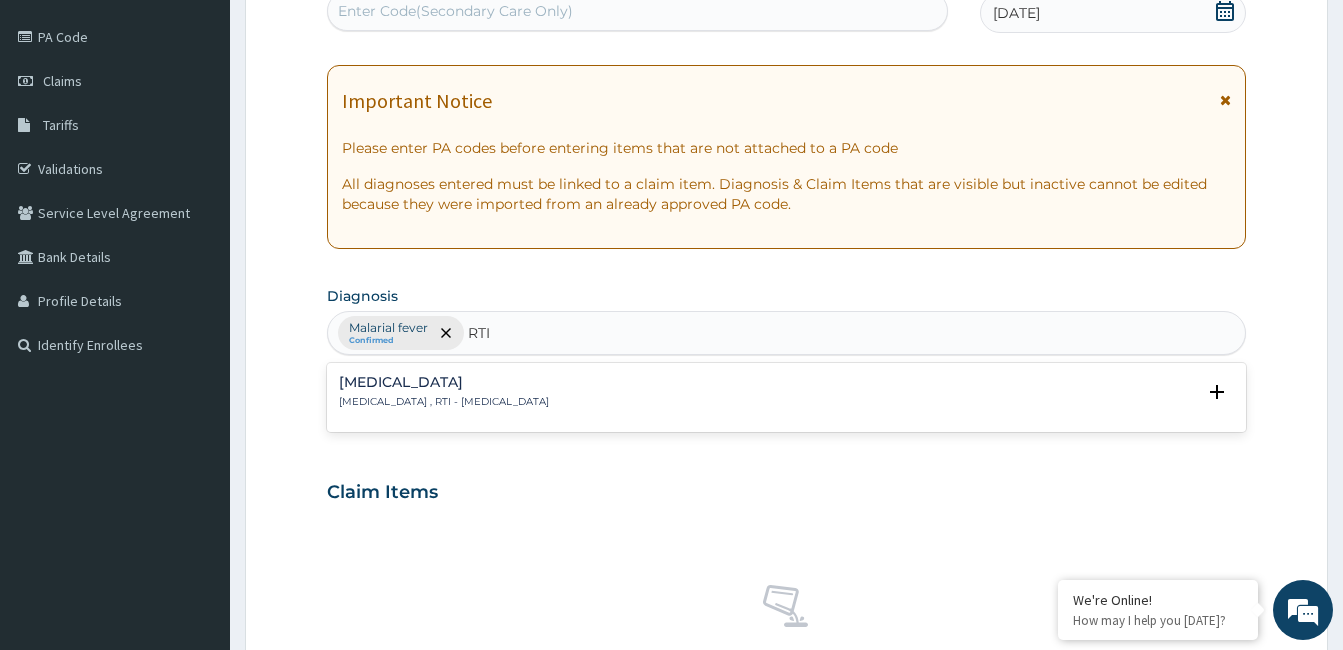 click on "Respiratory tract infection" at bounding box center (444, 382) 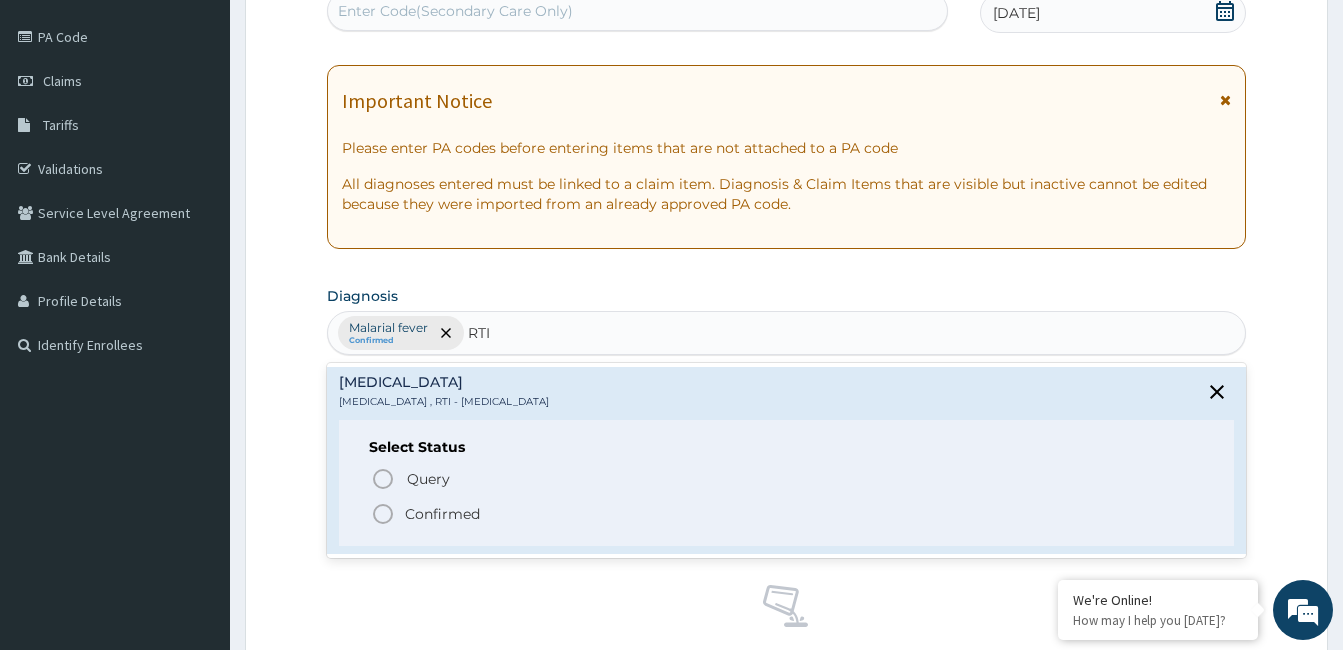 click 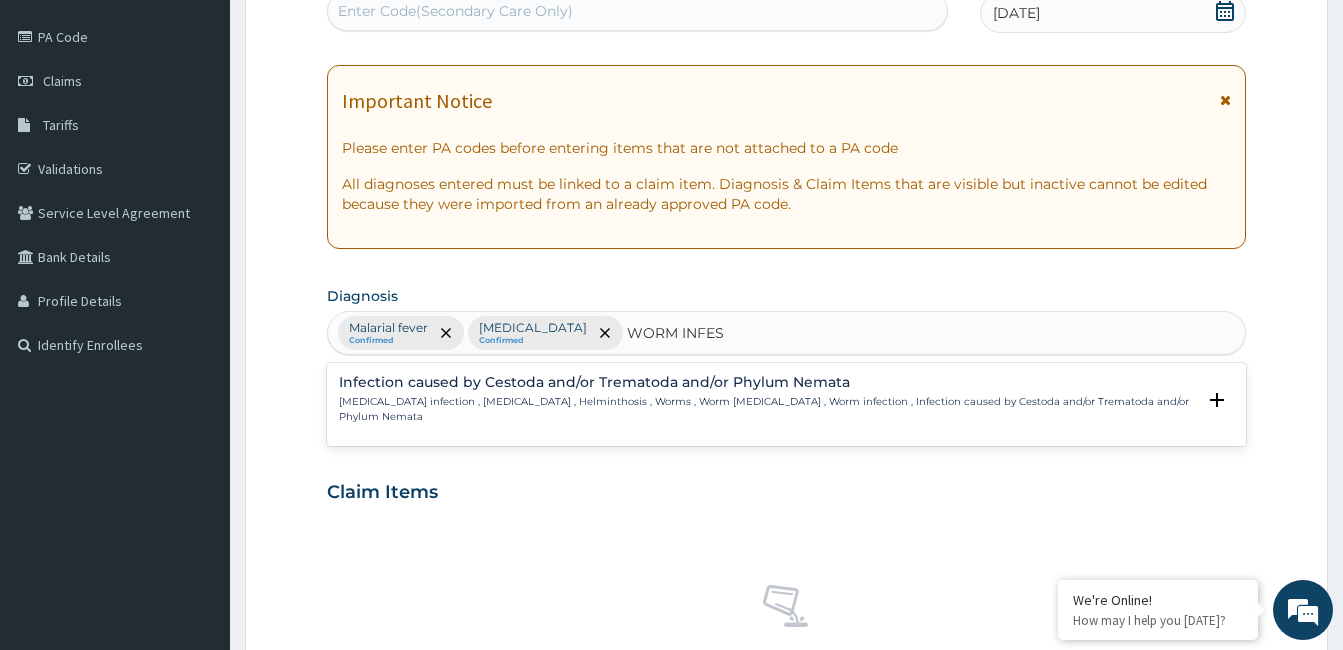 click on "WORM INFES" at bounding box center (676, 333) 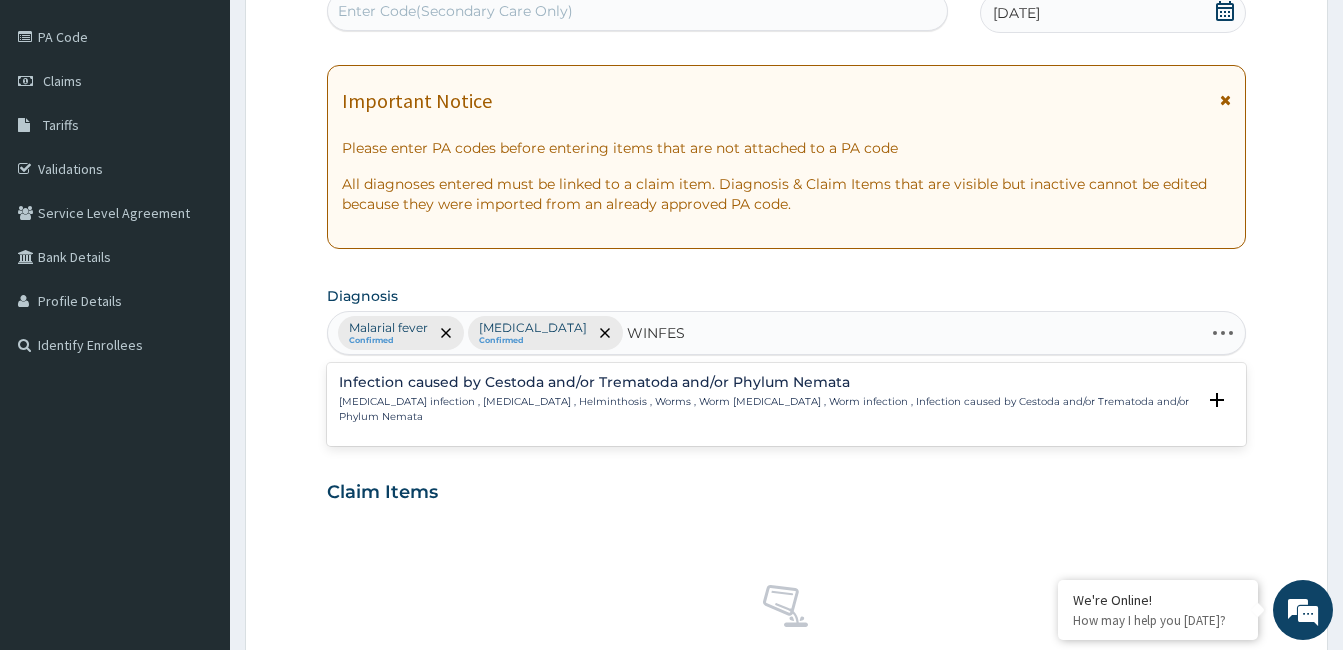 type on "INFES" 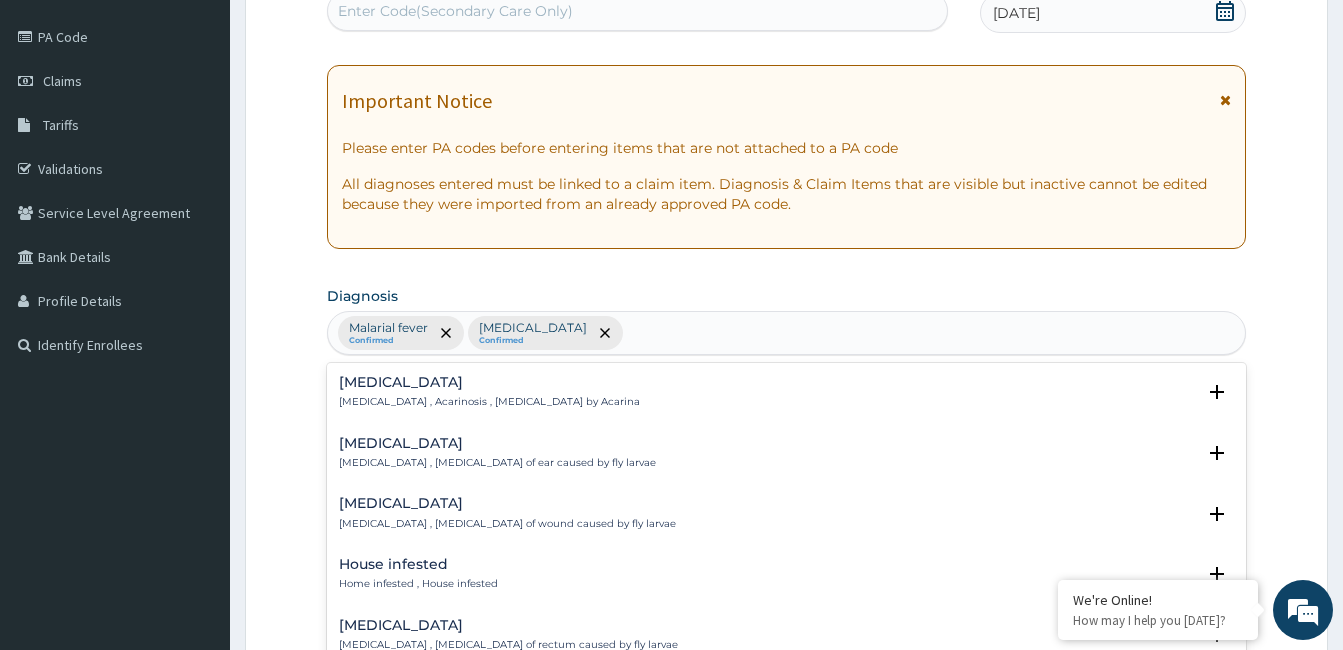 click on "Malarial fever Confirmed Respiratory tract infection Confirmed INFES" at bounding box center [786, 333] 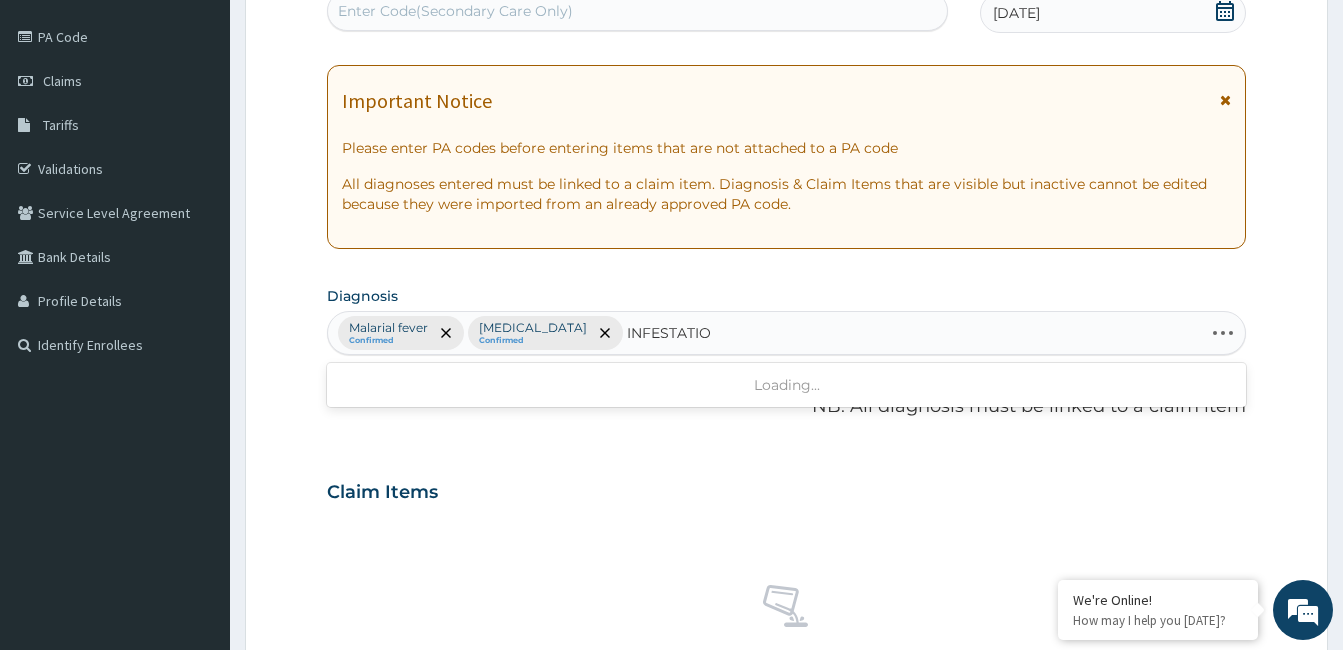 type on "INFESTATION" 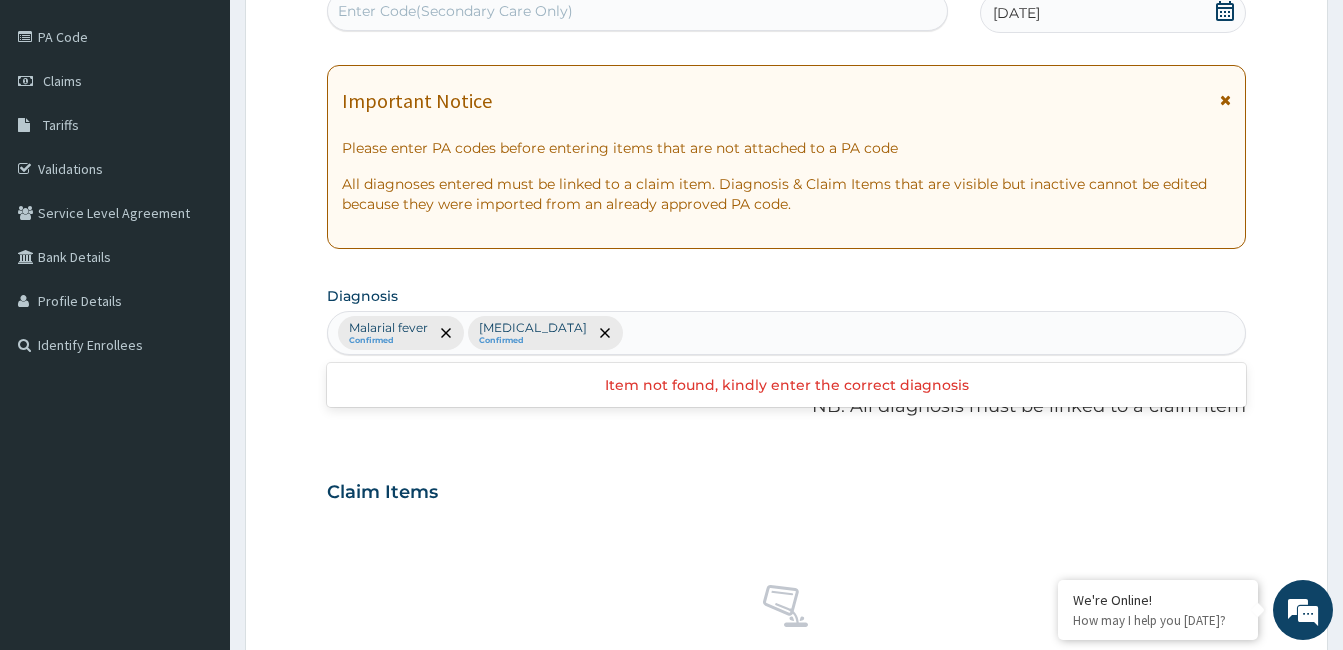 scroll, scrollTop: 0, scrollLeft: 0, axis: both 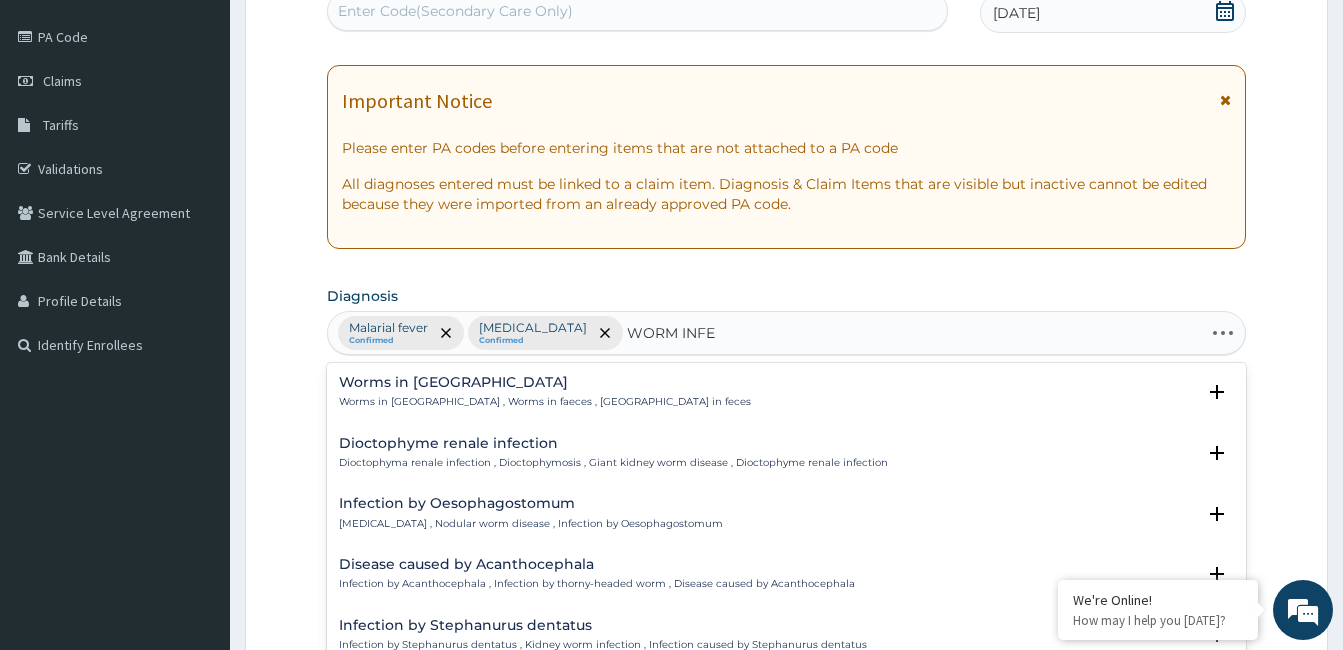 type on "WORM INFES" 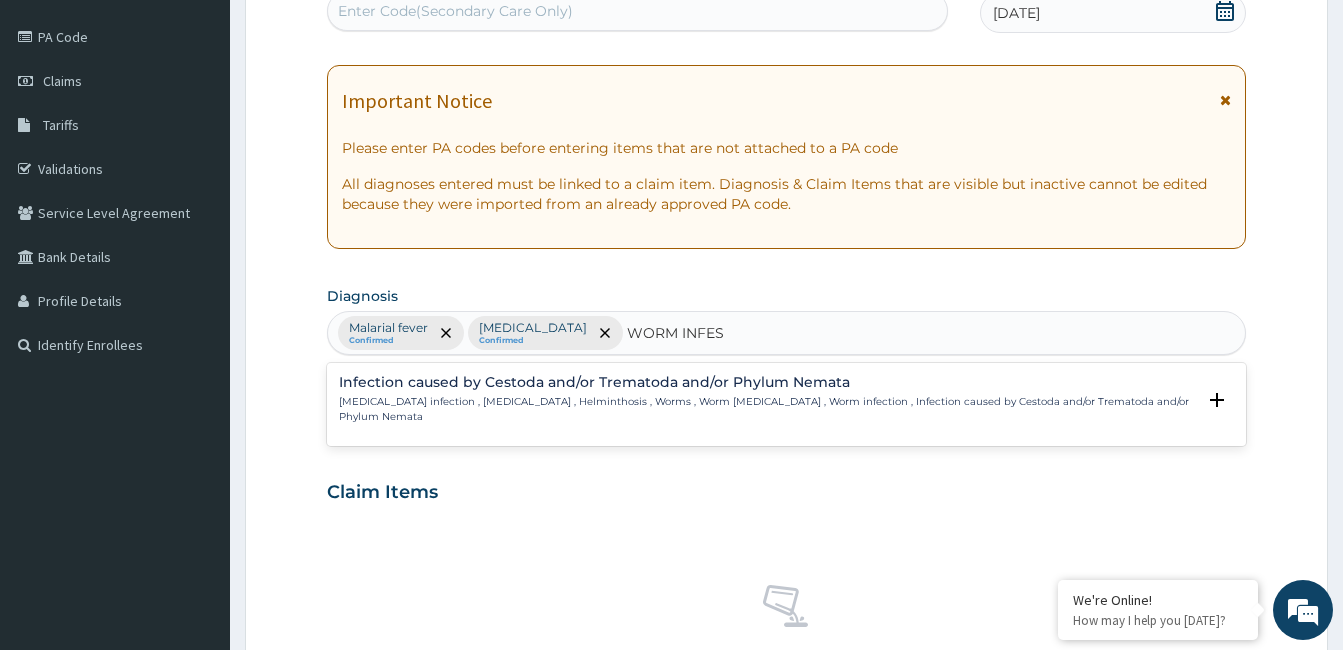 click on "Helminth infection , Helminthiasis , Helminthosis , Worms , Worm infestation , Worm infection , Infection caused by Cestoda and/or Trematoda and/or Phylum Nemata" at bounding box center [767, 409] 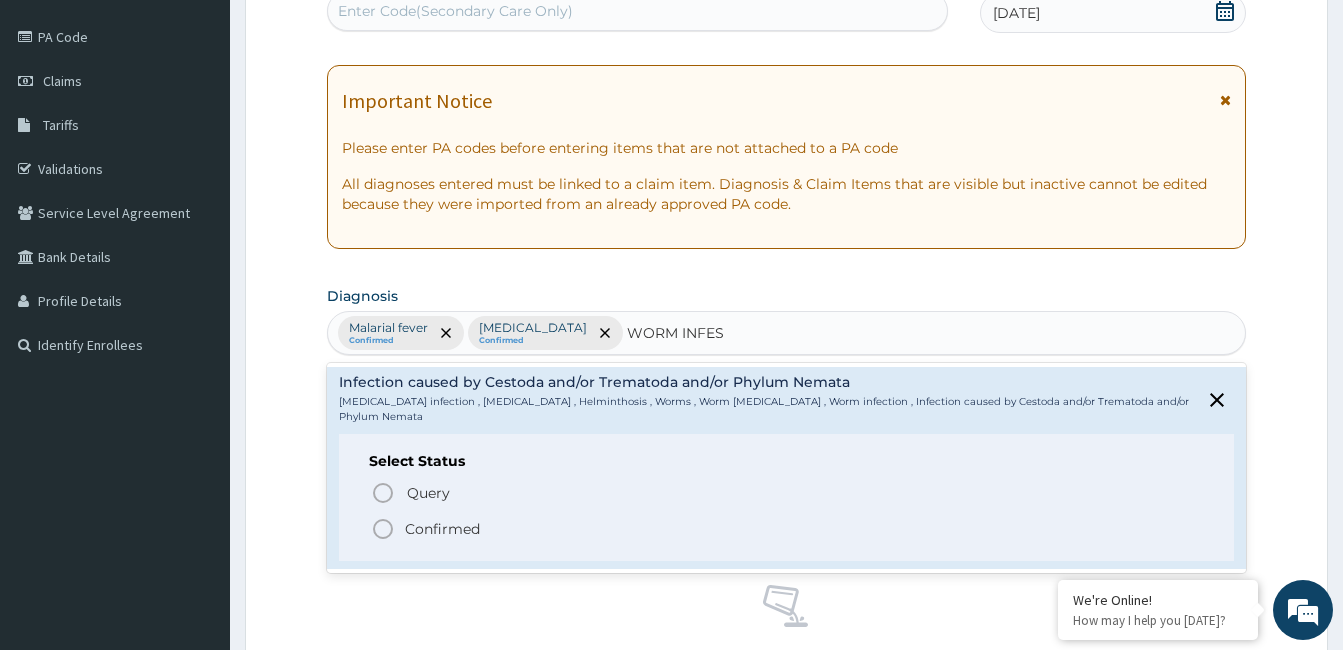 click on "Confirmed" at bounding box center [787, 529] 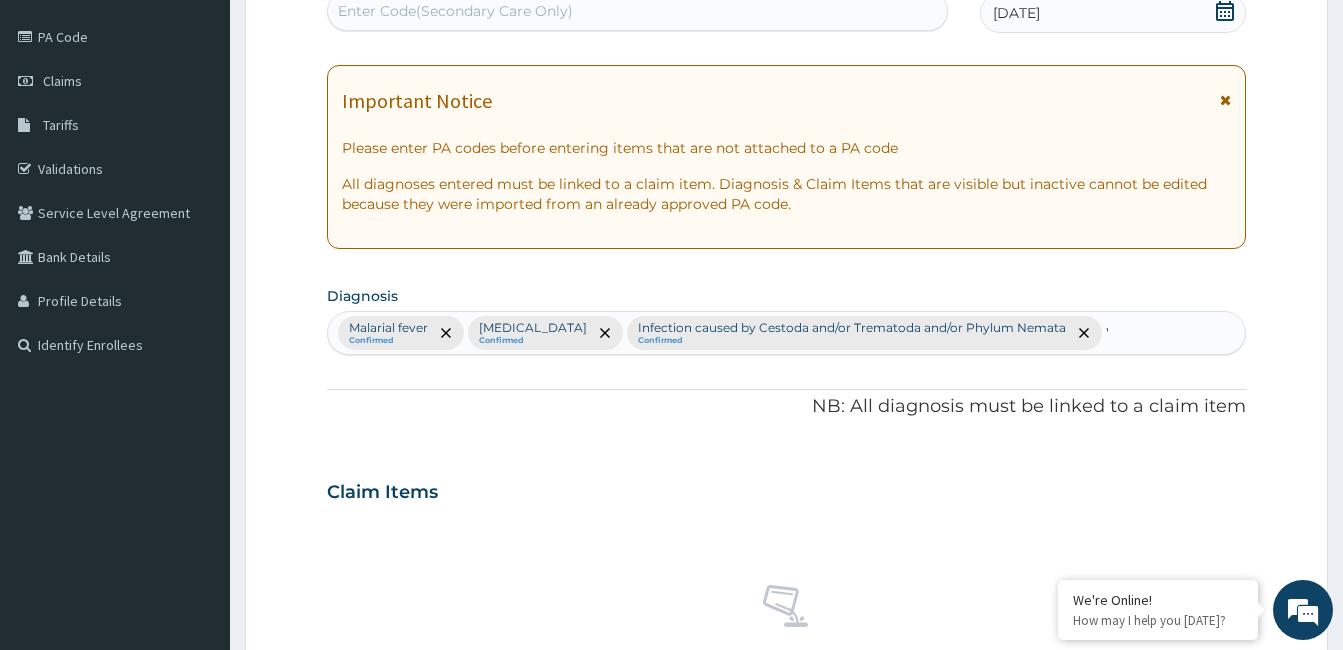type 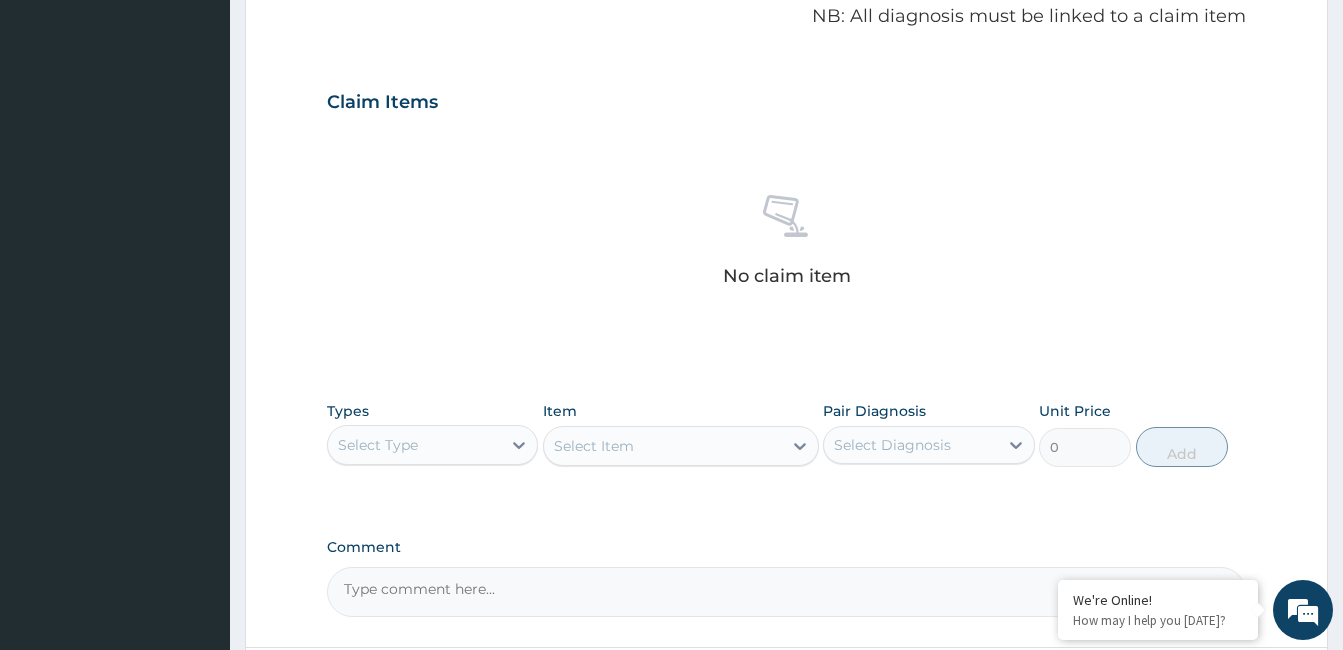 scroll, scrollTop: 616, scrollLeft: 0, axis: vertical 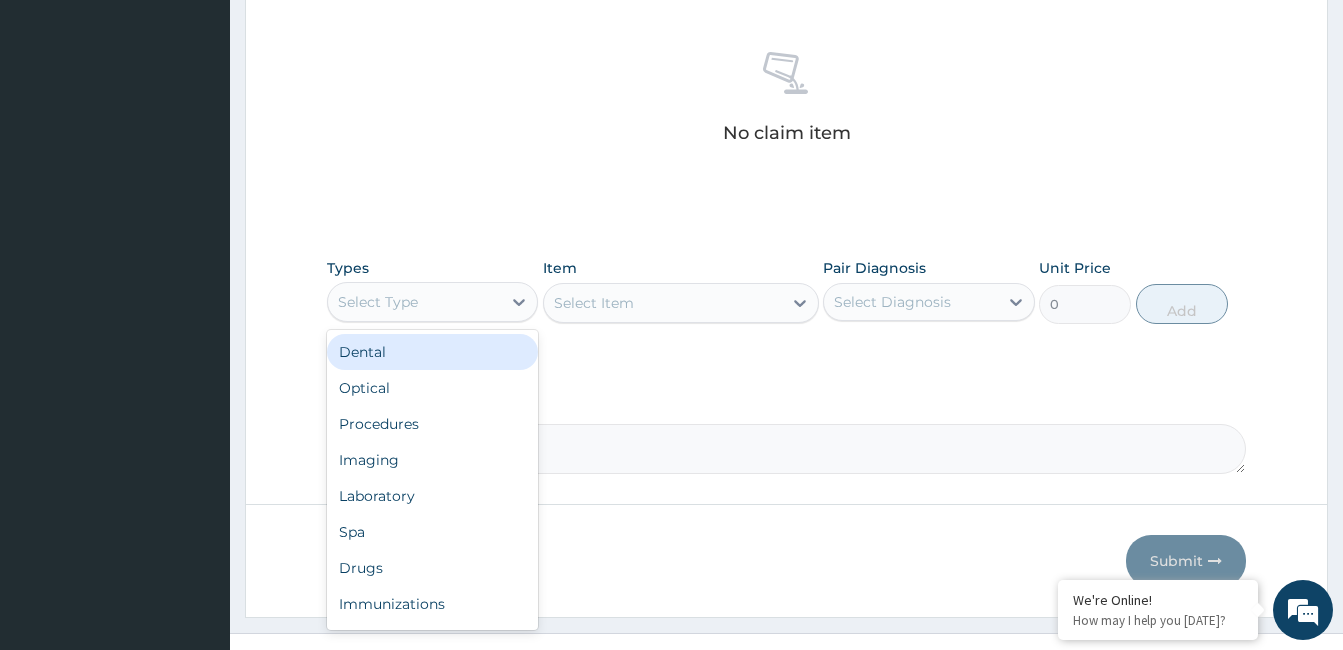 click on "Procedures" at bounding box center [432, 424] 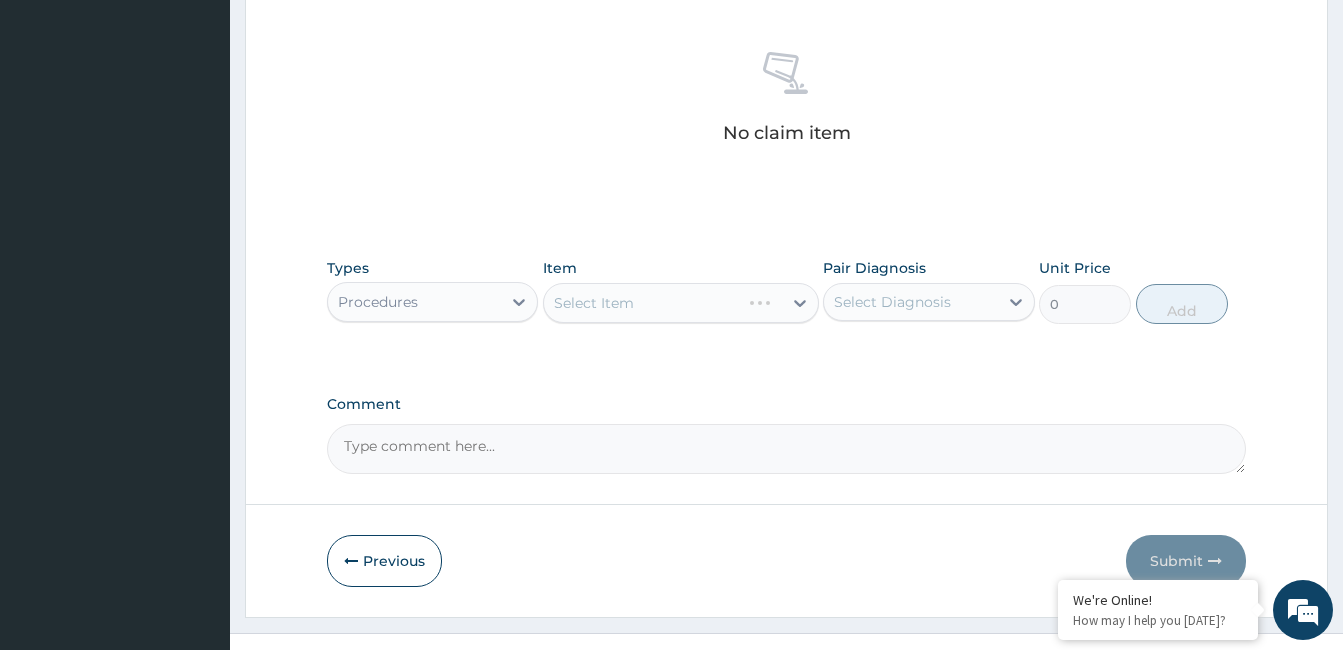 click on "Select Item" at bounding box center [681, 303] 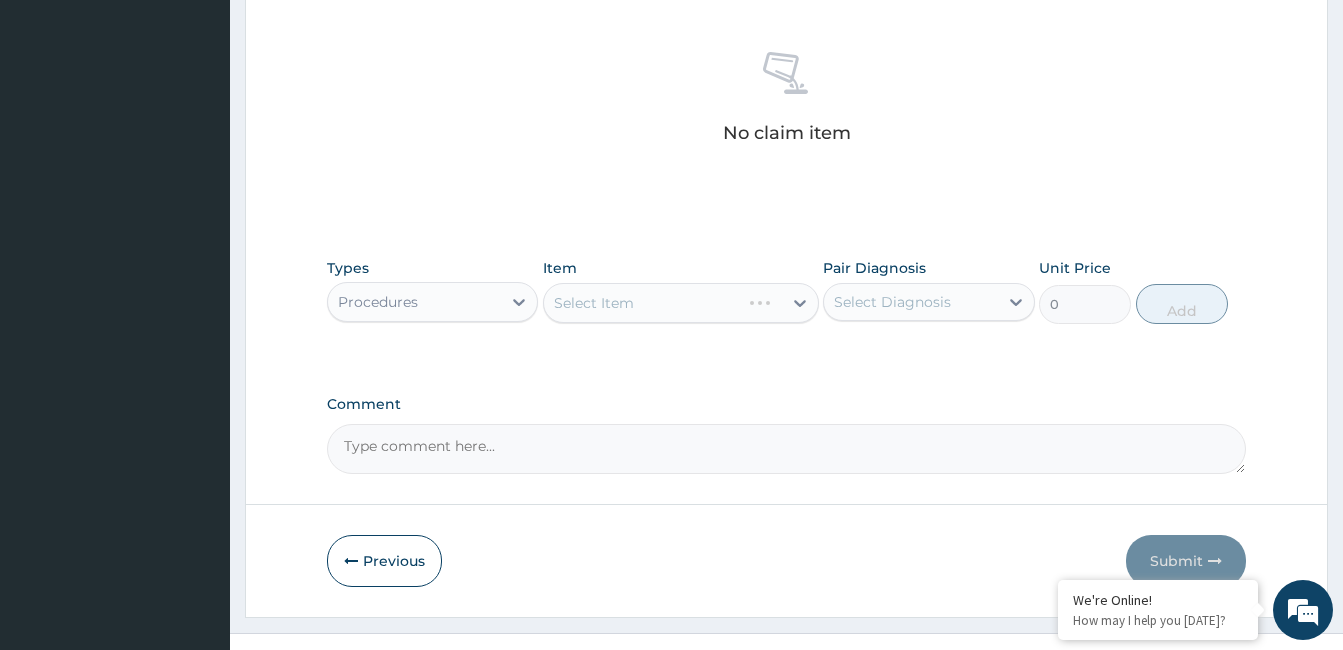 click on "Select Item" at bounding box center (681, 303) 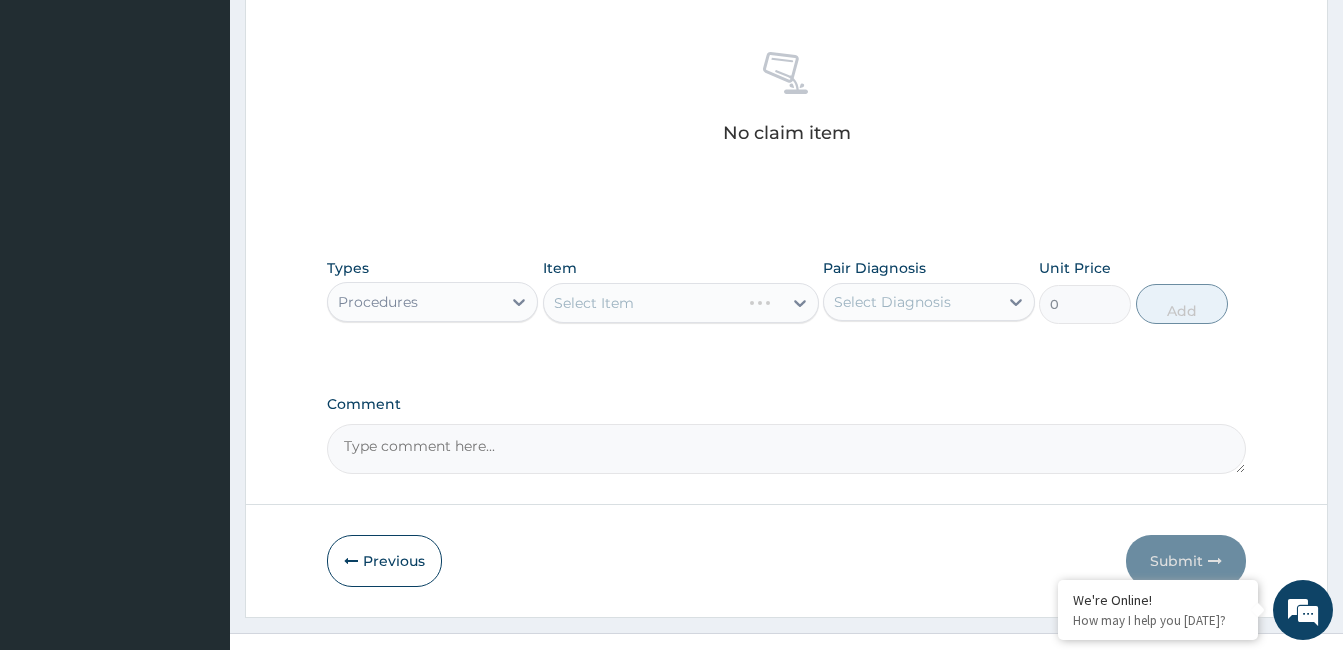 click on "Select Item" at bounding box center (681, 303) 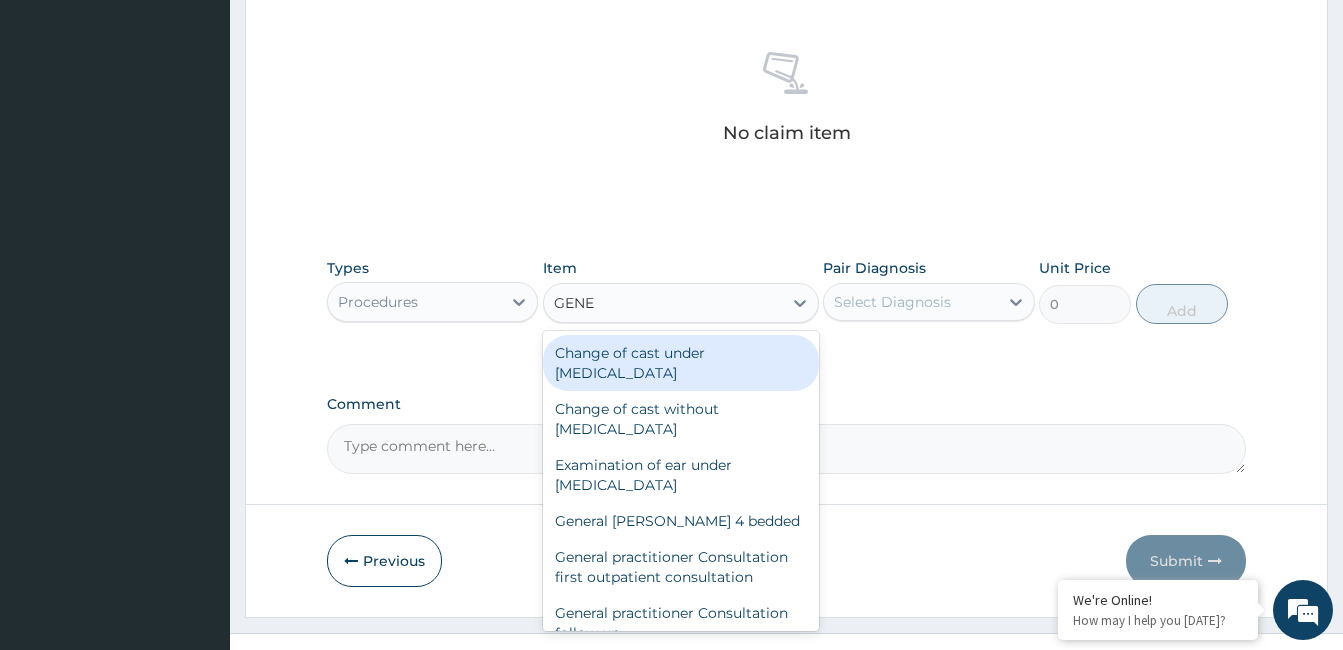 type on "GENER" 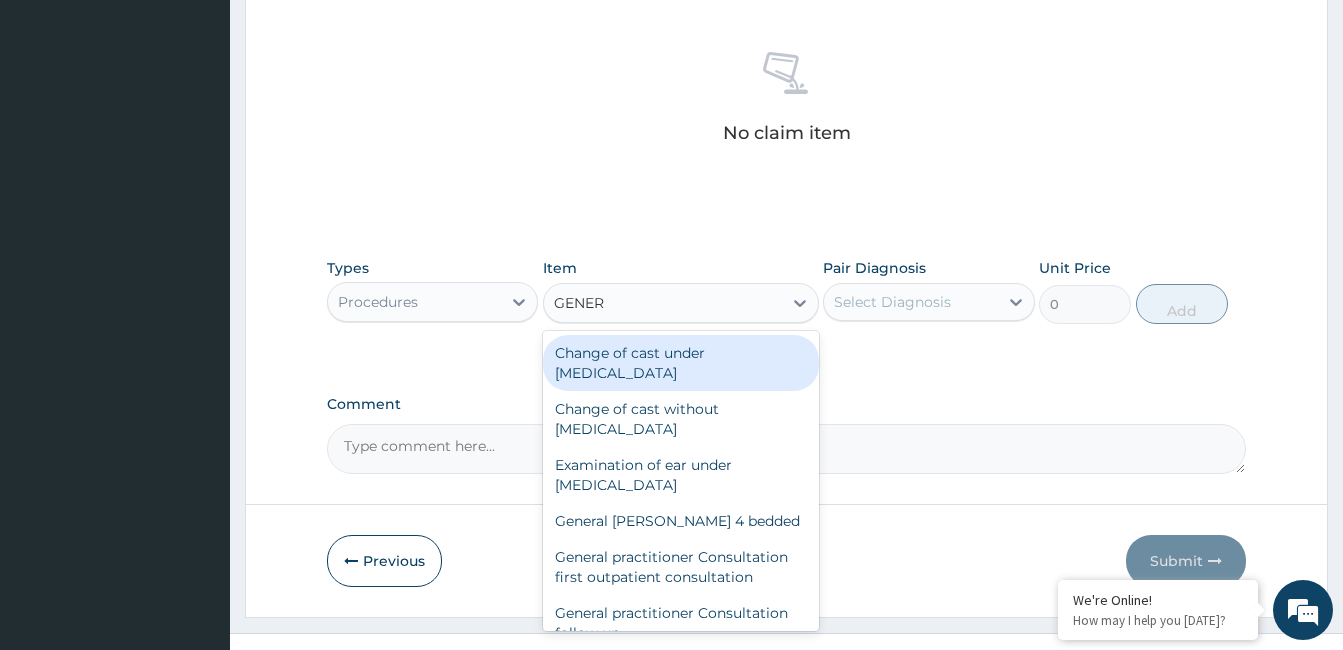 click on "General practitioner Consultation first outpatient consultation" at bounding box center (681, 567) 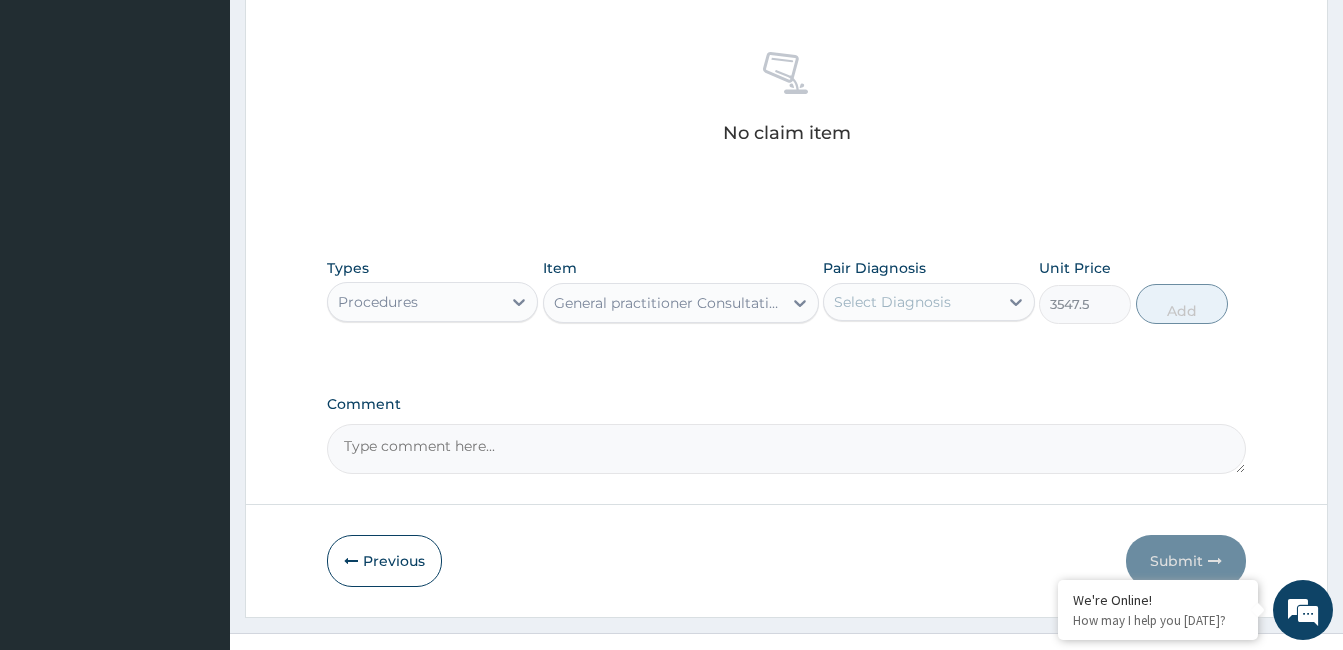 click on "Types Procedures Item option General practitioner Consultation first outpatient consultation, selected.   Select is focused ,type to refine list, press Down to open the menu,  General practitioner Consultation first outpatient consultation Pair Diagnosis Select Diagnosis Unit Price 3547.5 Add" at bounding box center [786, 291] 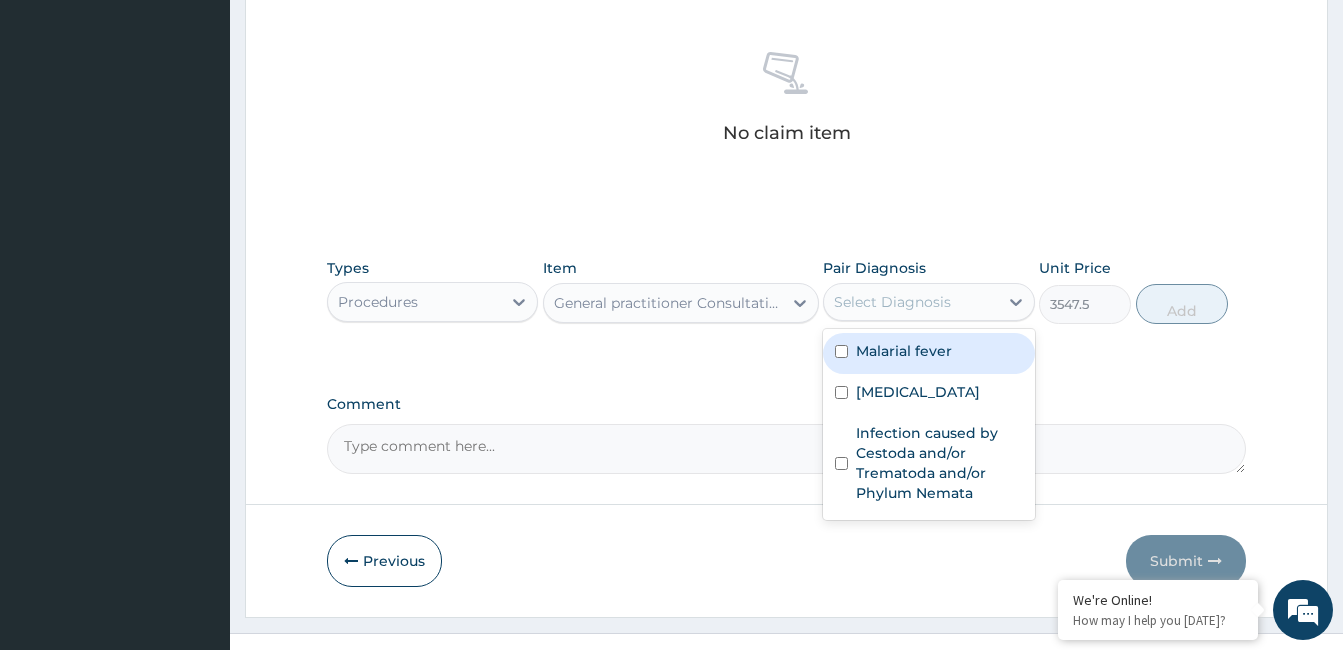click on "Malarial fever" at bounding box center [904, 351] 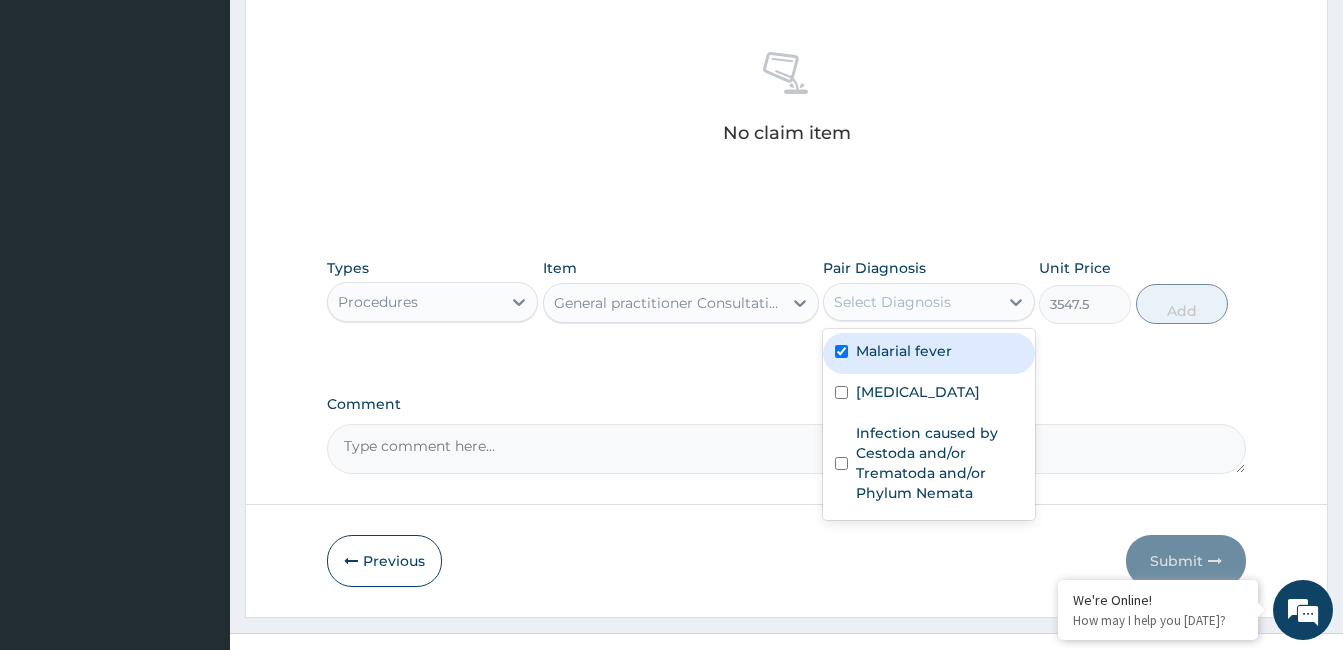 checkbox on "true" 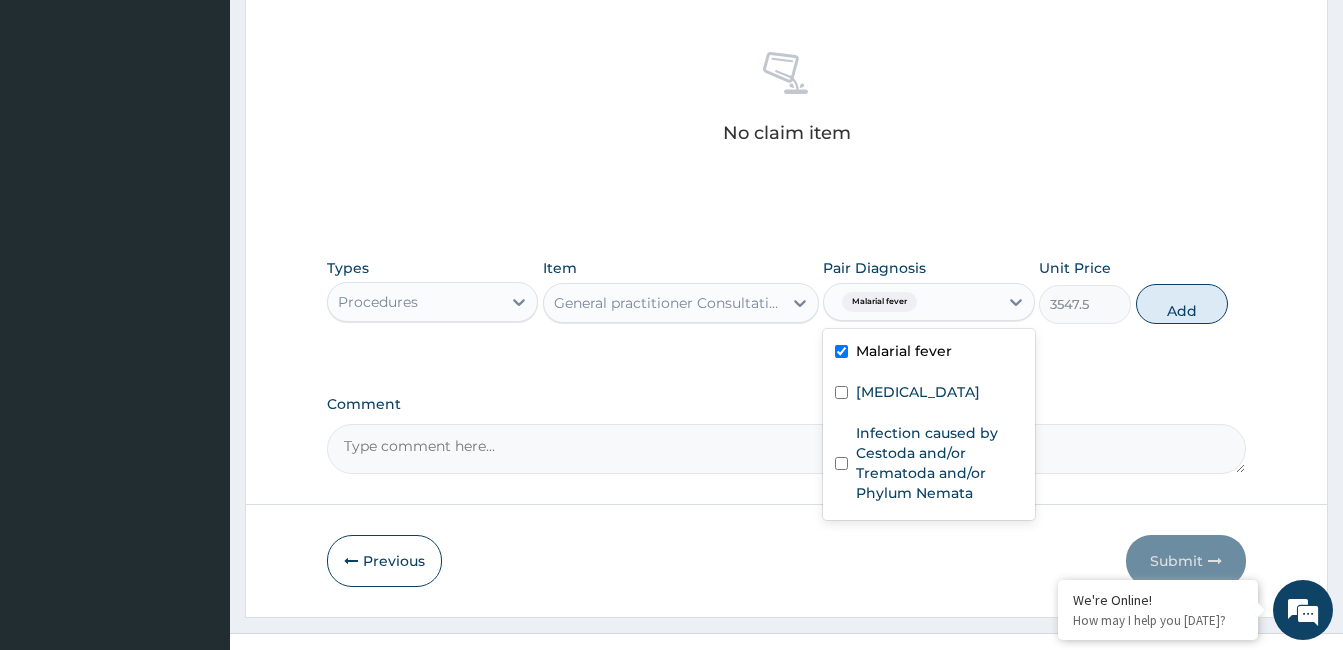 click on "Respiratory tract infection" at bounding box center [918, 392] 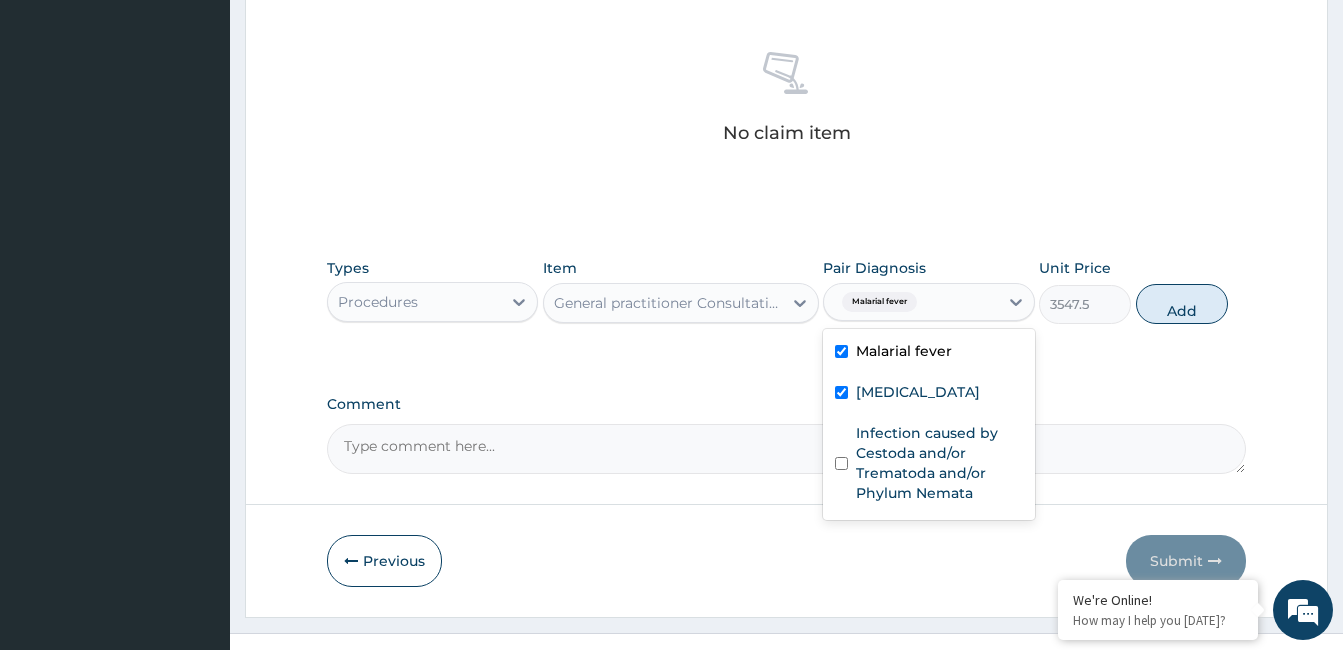 checkbox on "true" 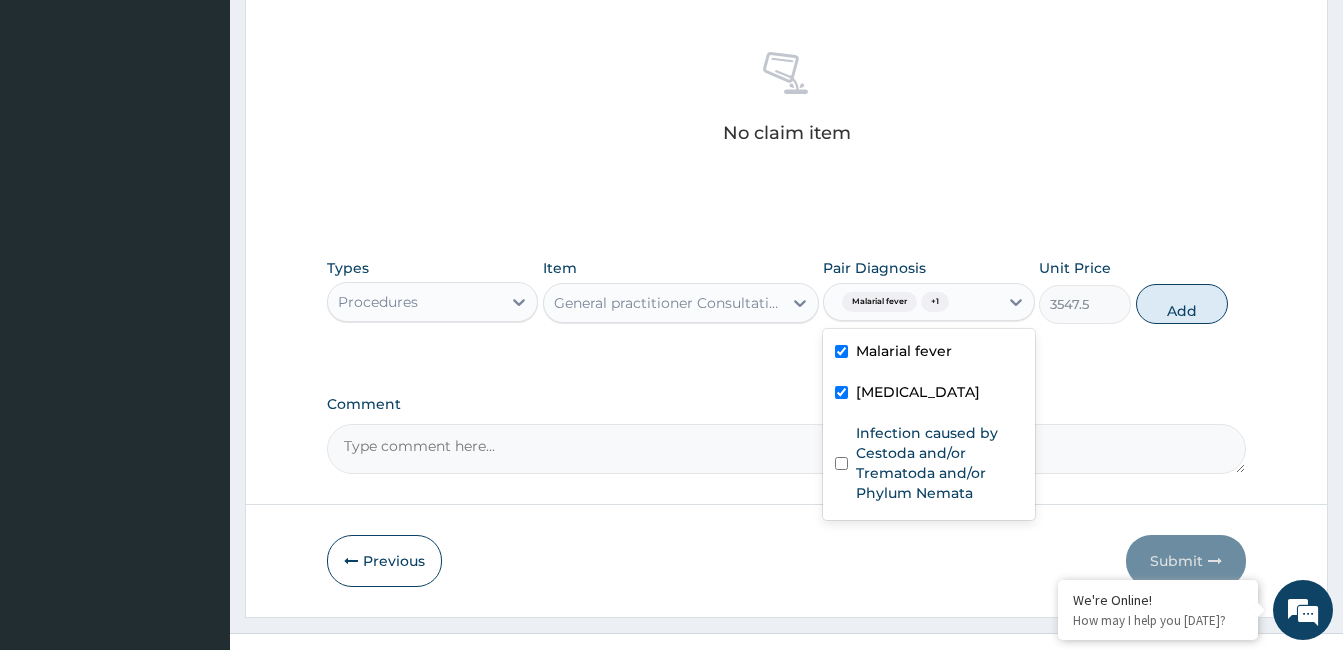 click on "Infection caused by Cestoda and/or Trematoda and/or Phylum Nemata" at bounding box center (939, 463) 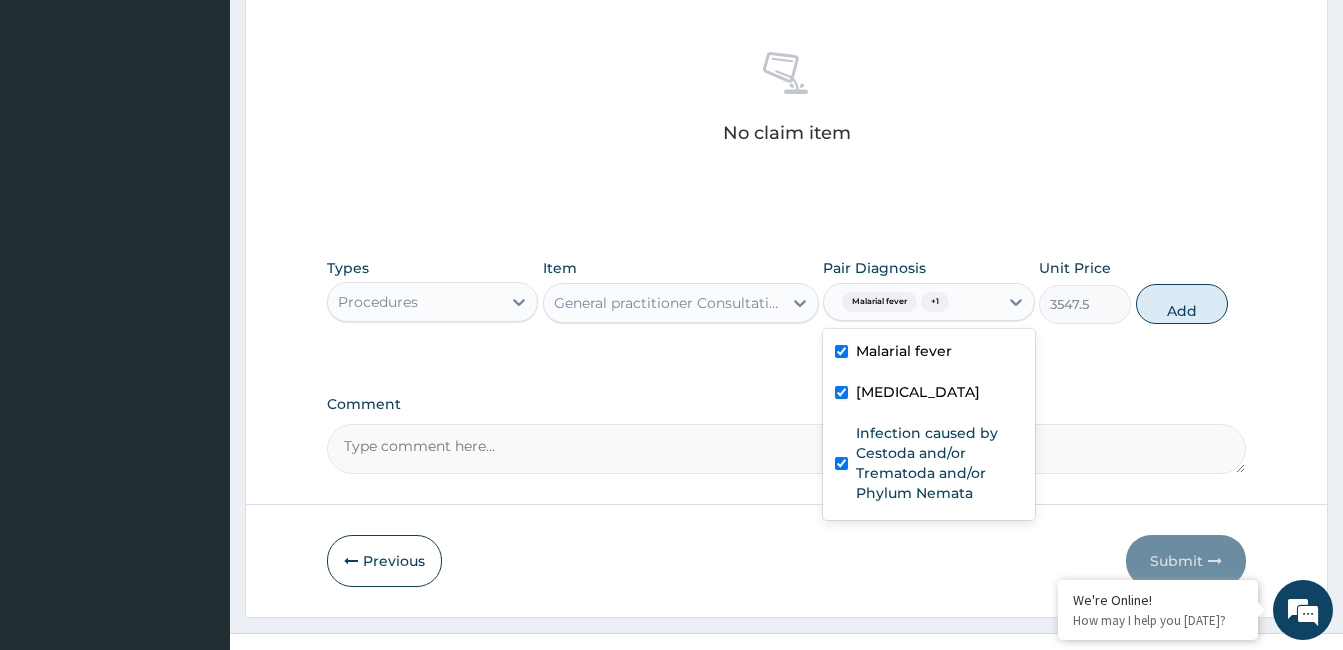 checkbox on "true" 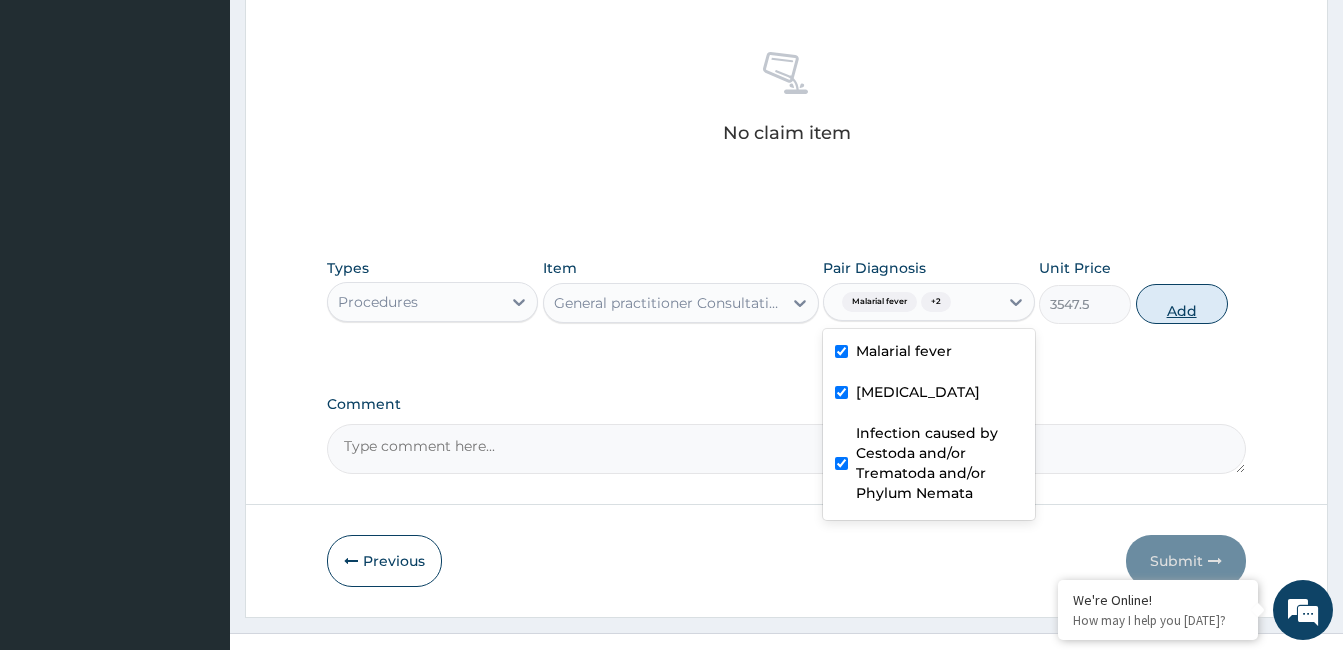 click on "Add" at bounding box center [1182, 304] 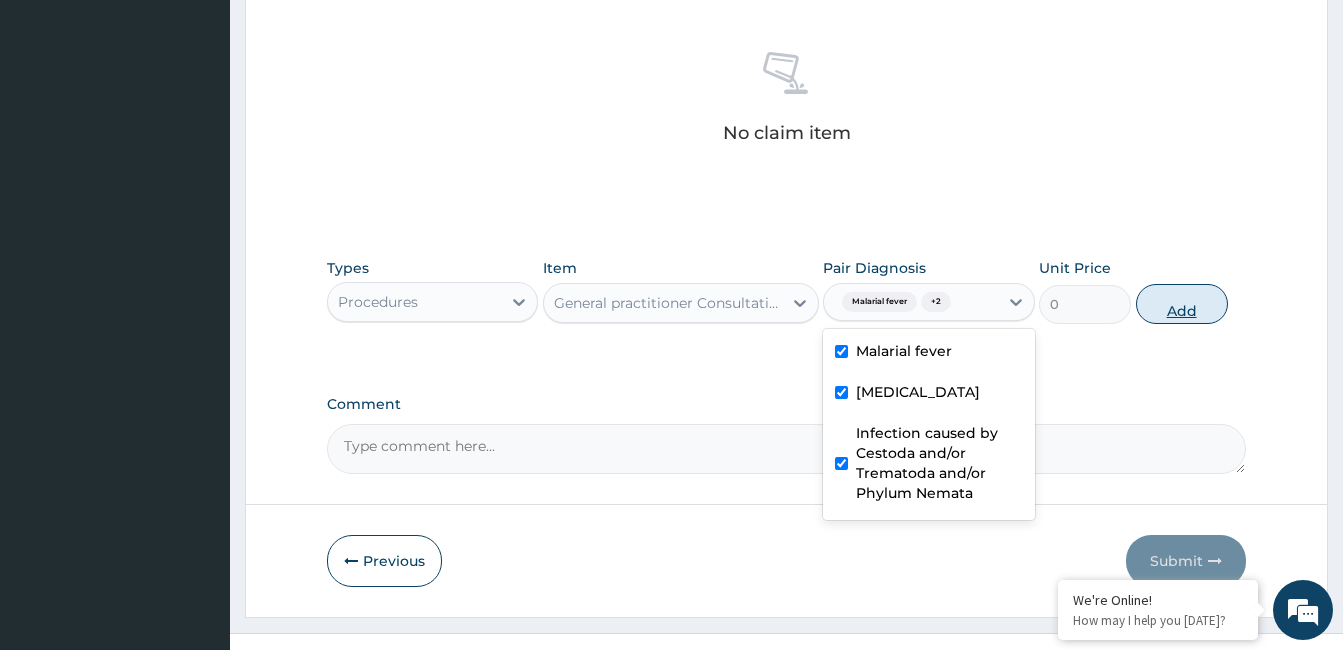 scroll, scrollTop: 723, scrollLeft: 0, axis: vertical 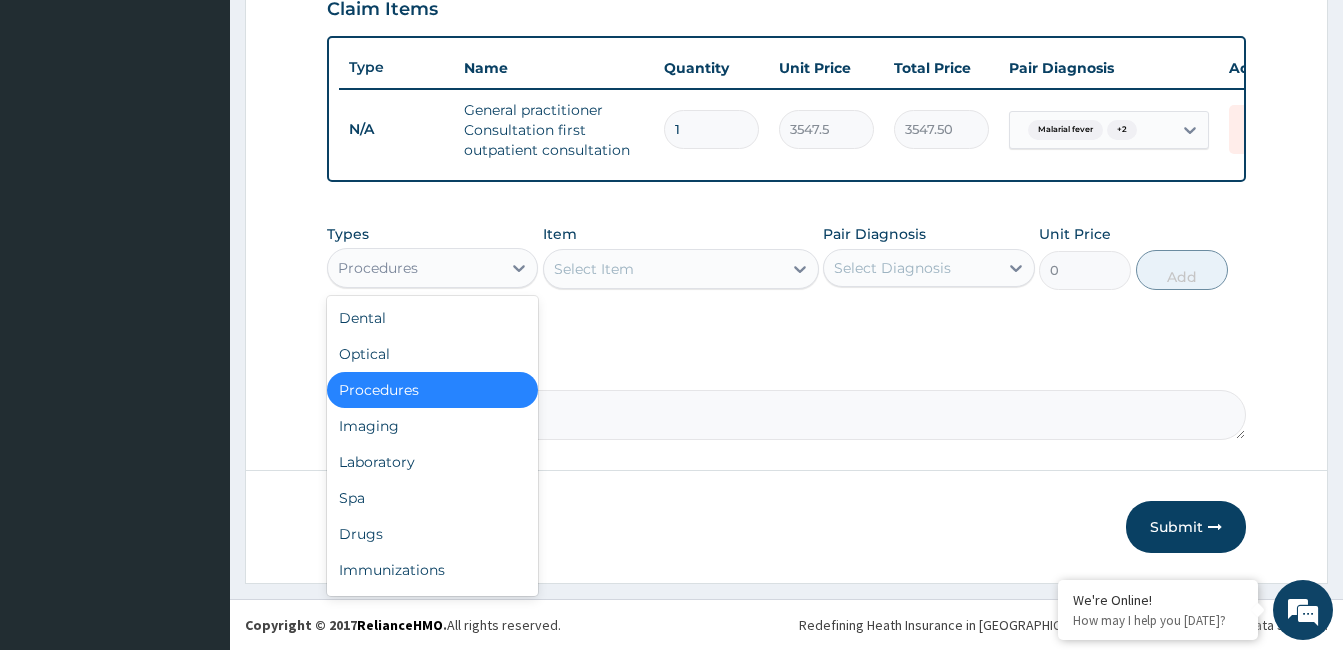 click on "Laboratory" at bounding box center (432, 462) 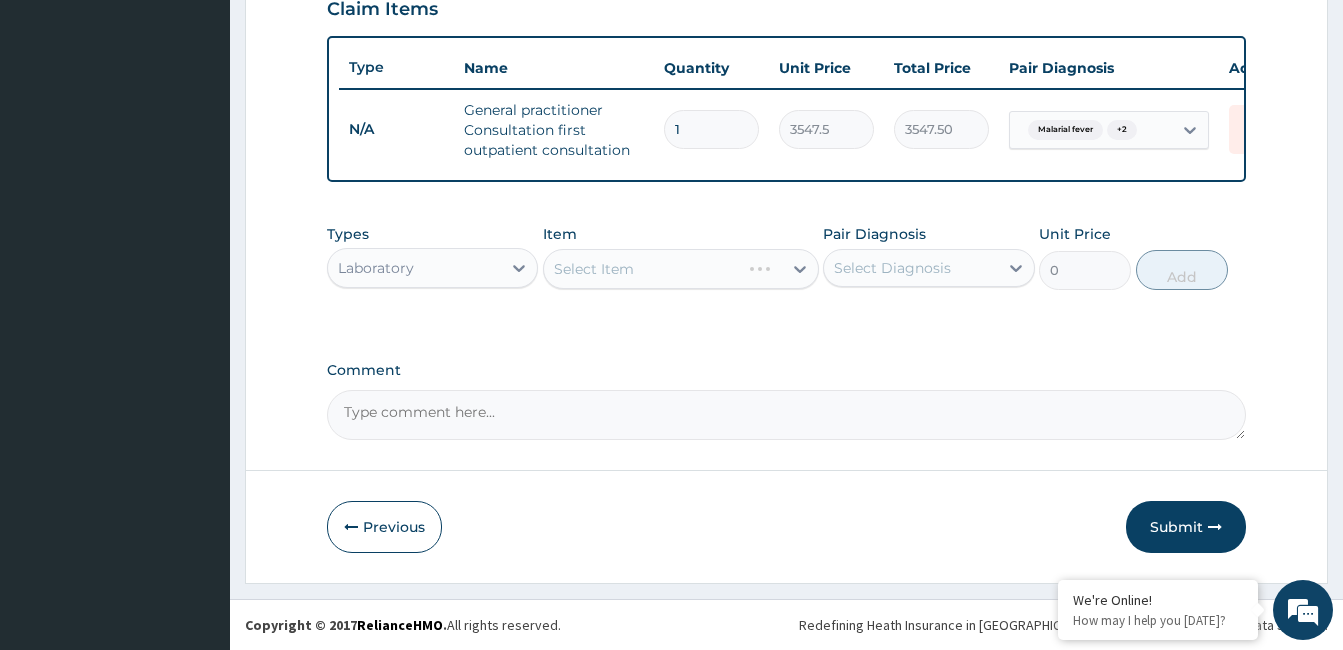 click on "Select Item" at bounding box center [681, 269] 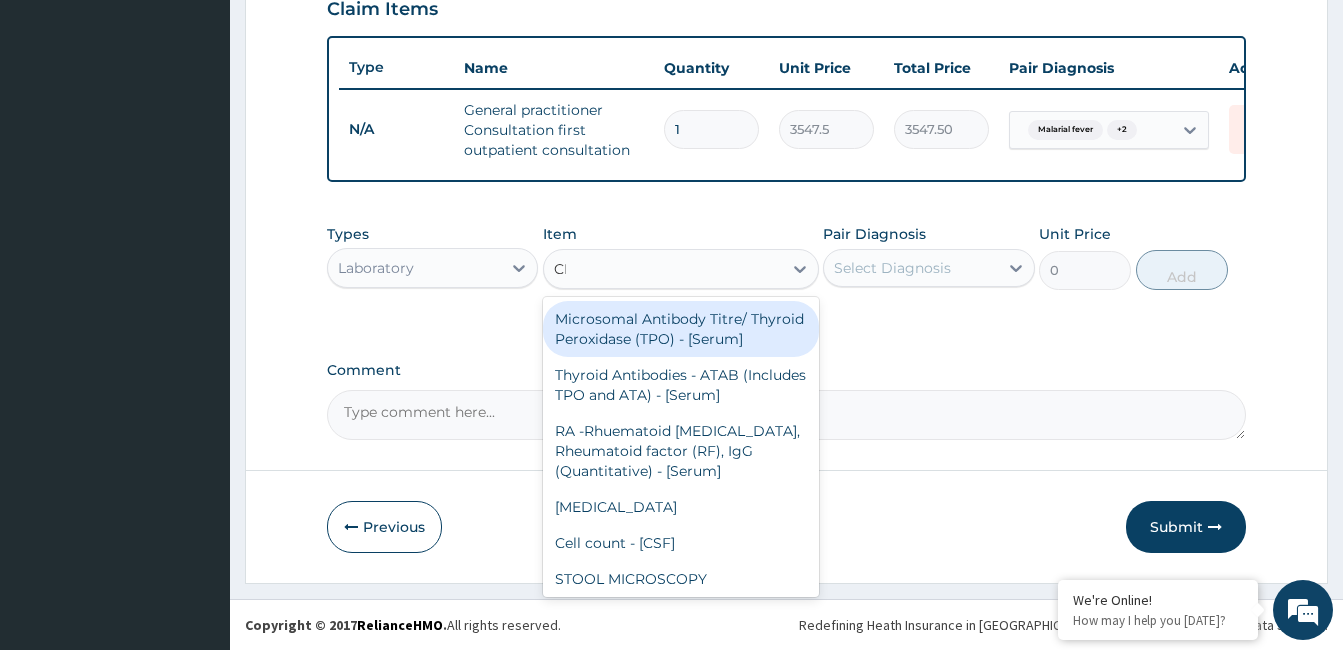 type on "CBC" 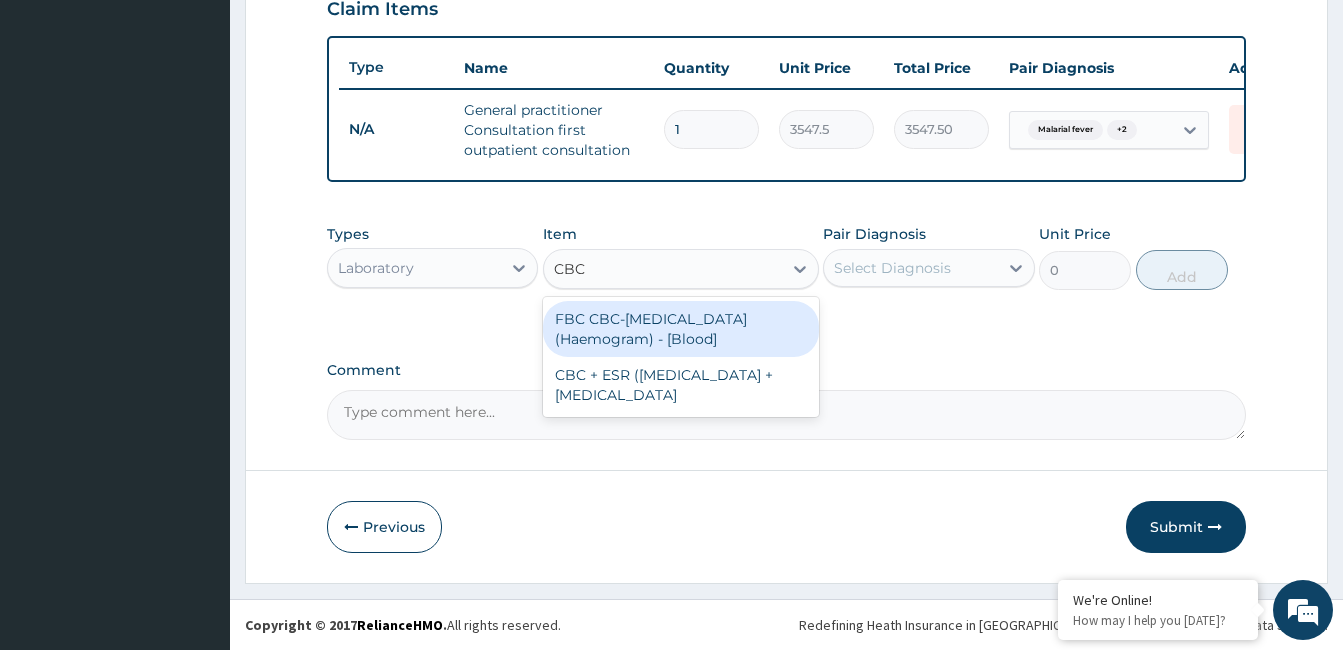 click on "FBC CBC-Complete Blood Count (Haemogram) - [Blood]" at bounding box center [681, 329] 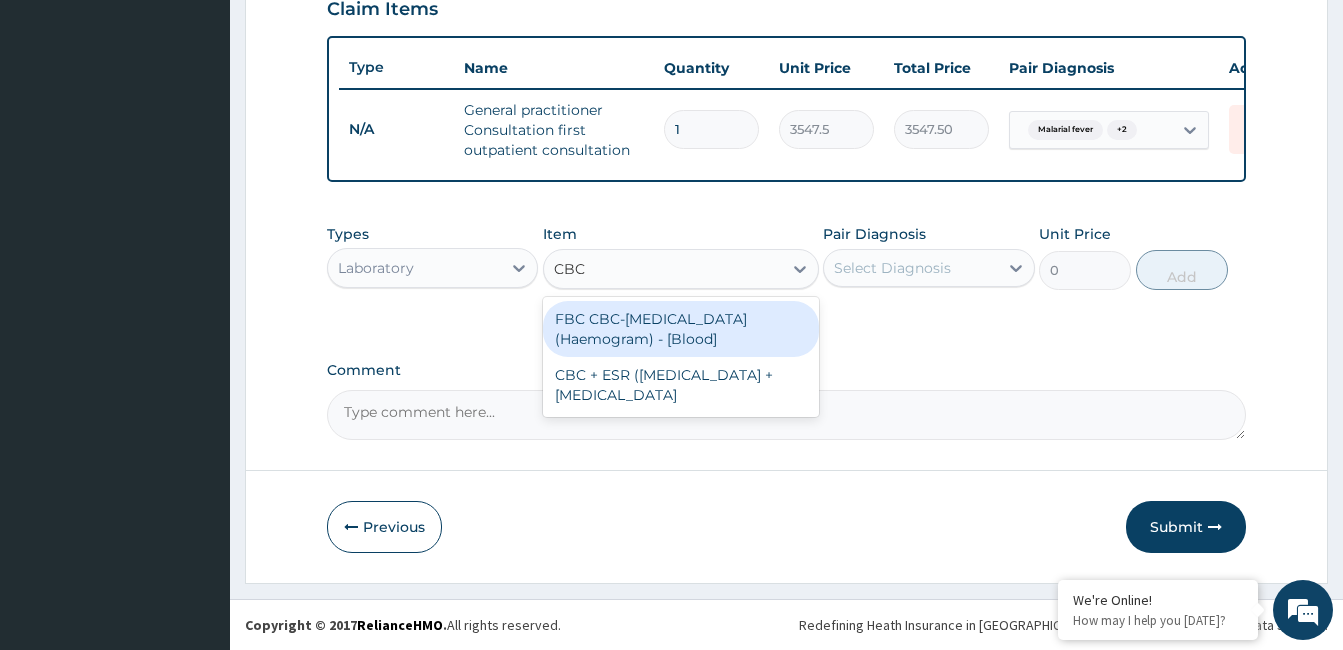 type 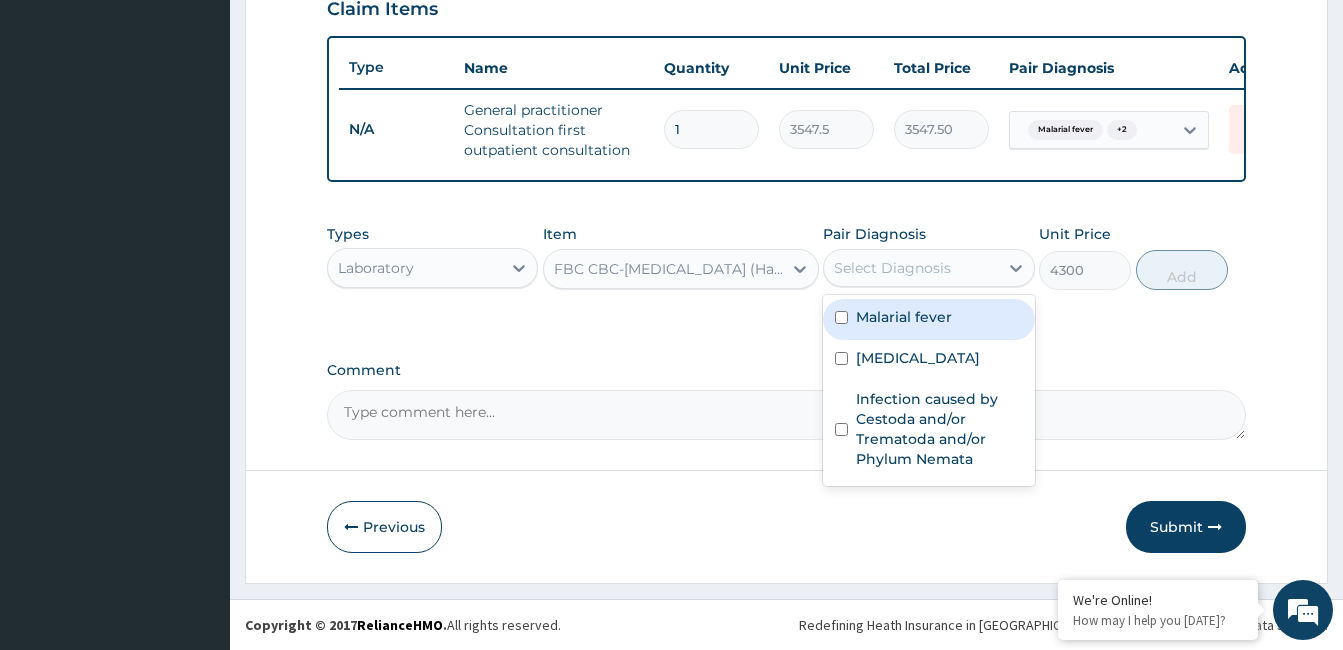 click on "Respiratory tract infection" at bounding box center (918, 358) 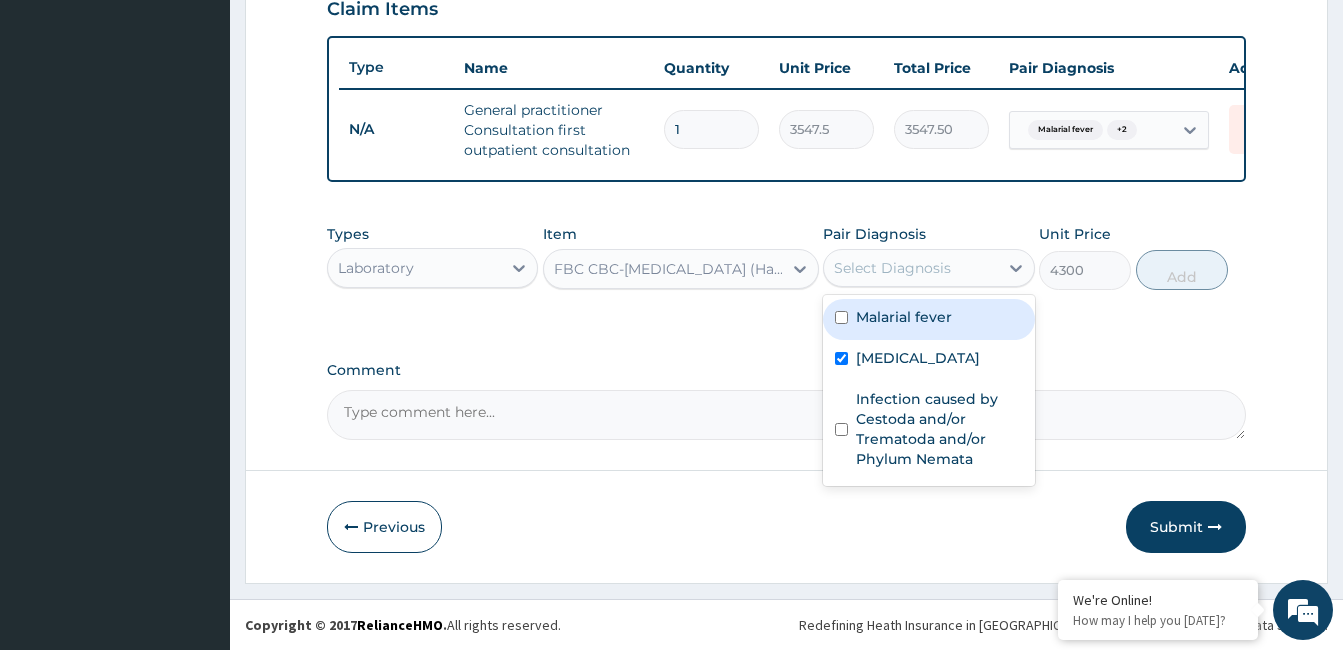 checkbox on "true" 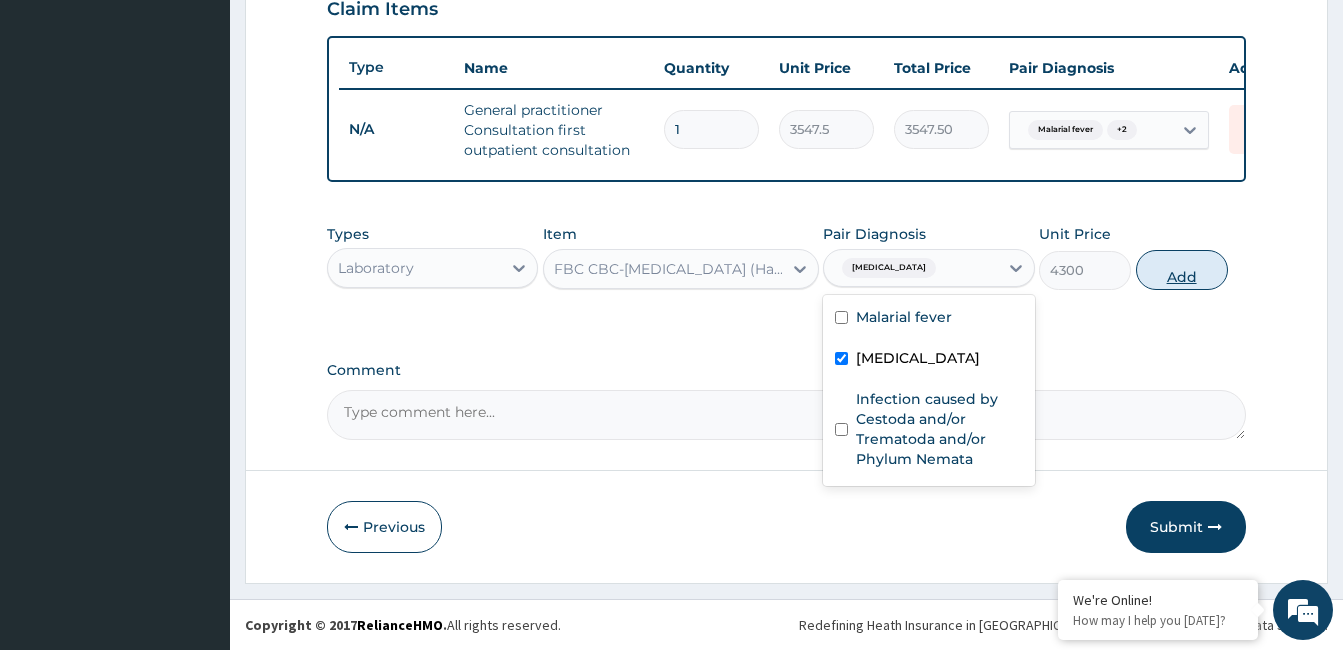 click on "Add" at bounding box center (1182, 270) 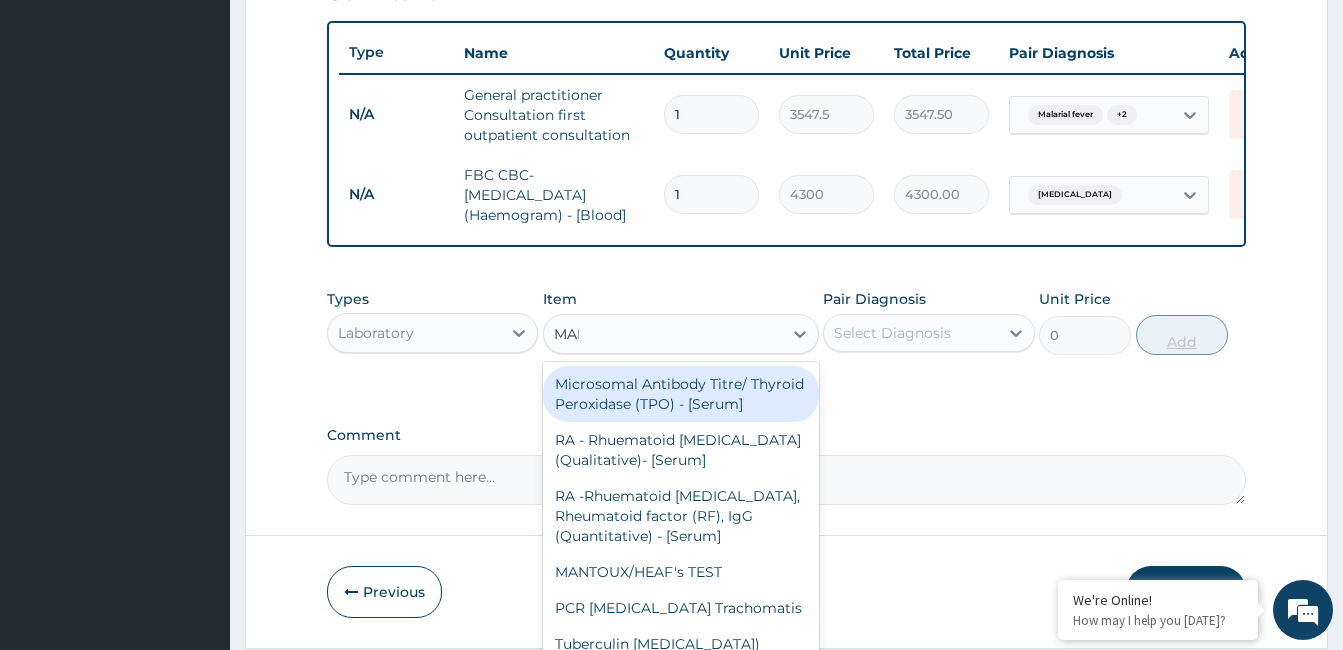type on "MALA" 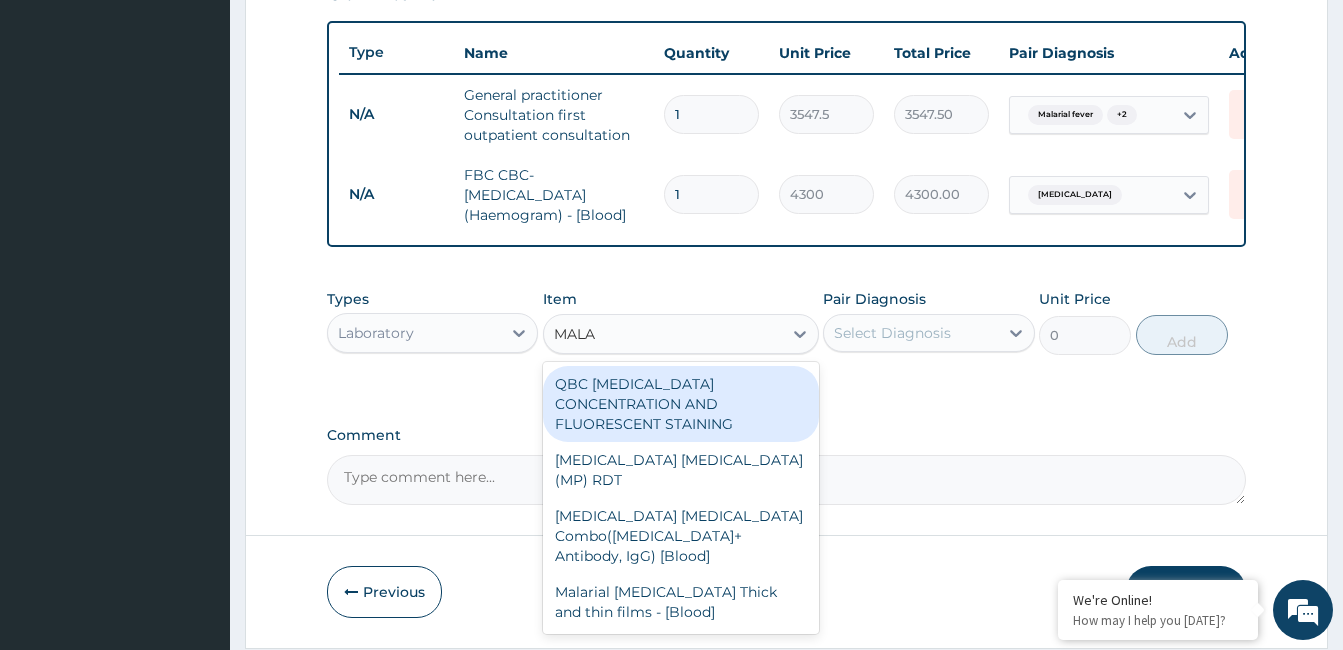 click on "Malarial Parasite Thick and thin films - [Blood]" at bounding box center [681, 602] 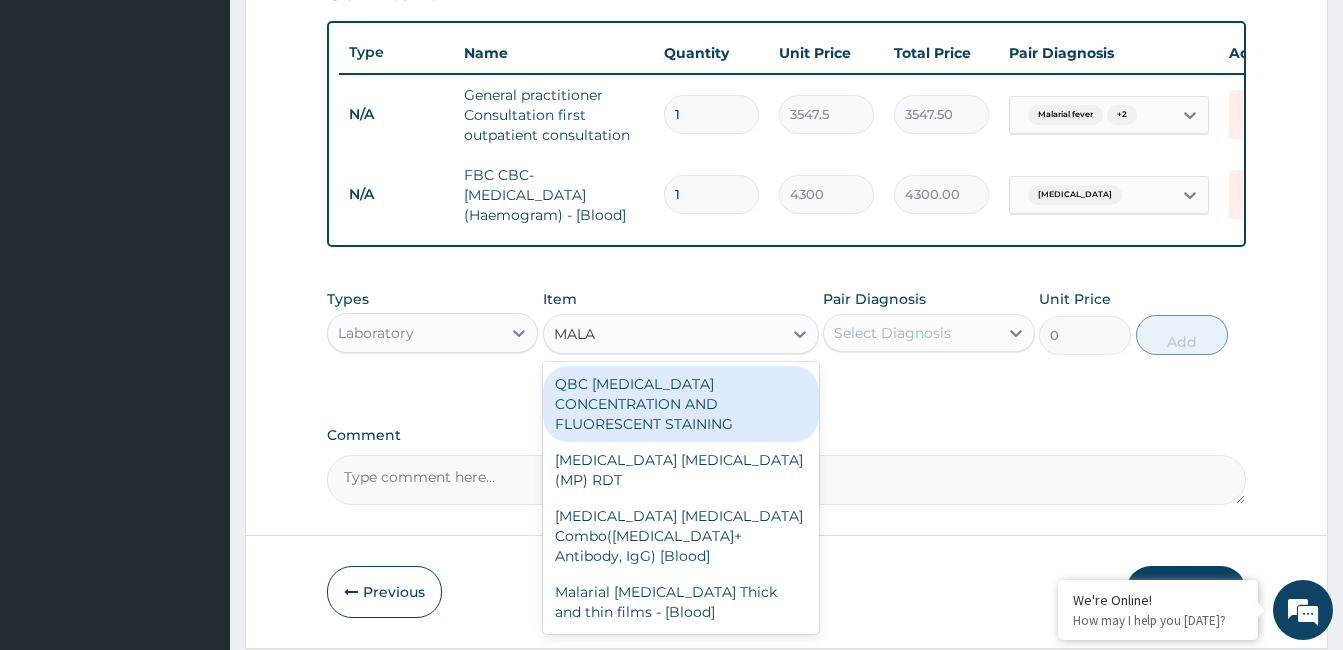 type 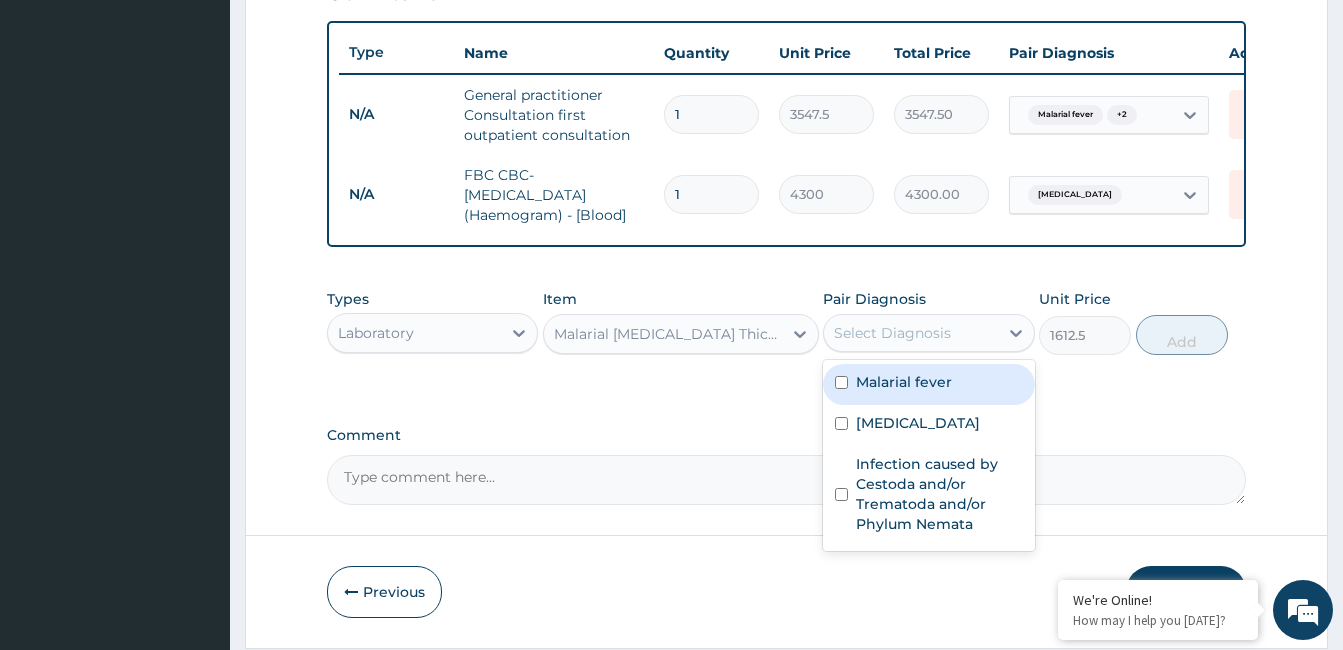 click on "Malarial fever" at bounding box center (904, 382) 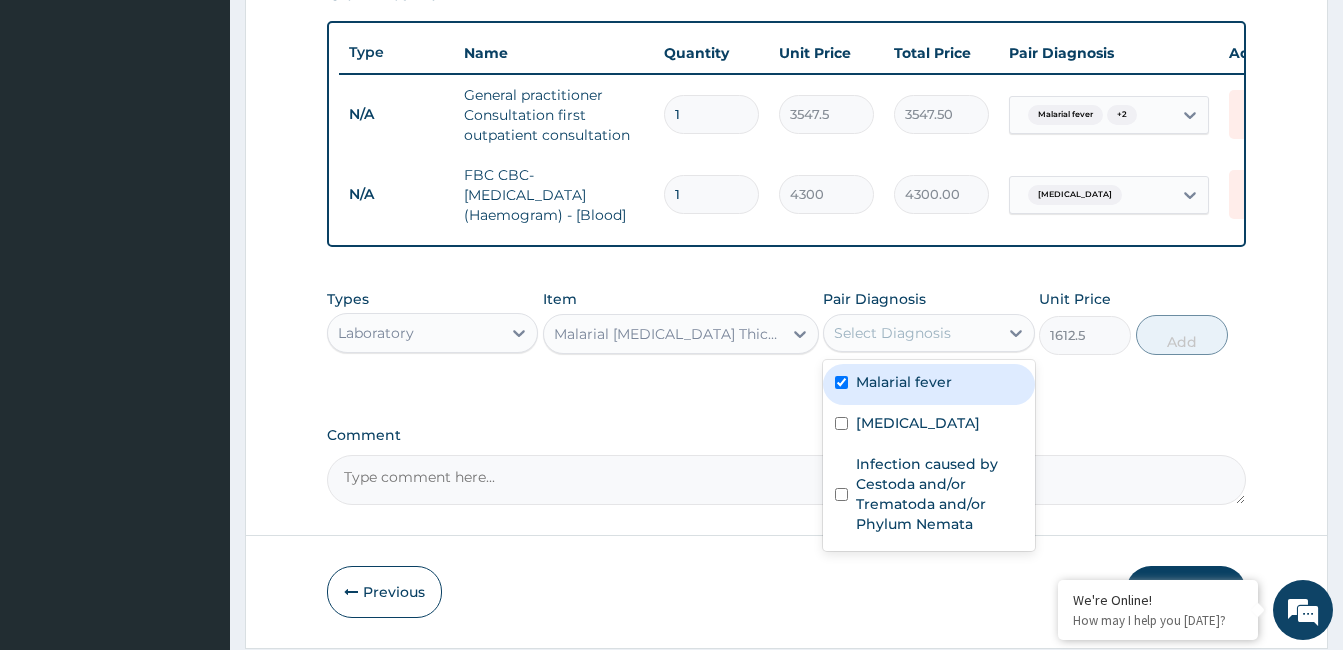 checkbox on "true" 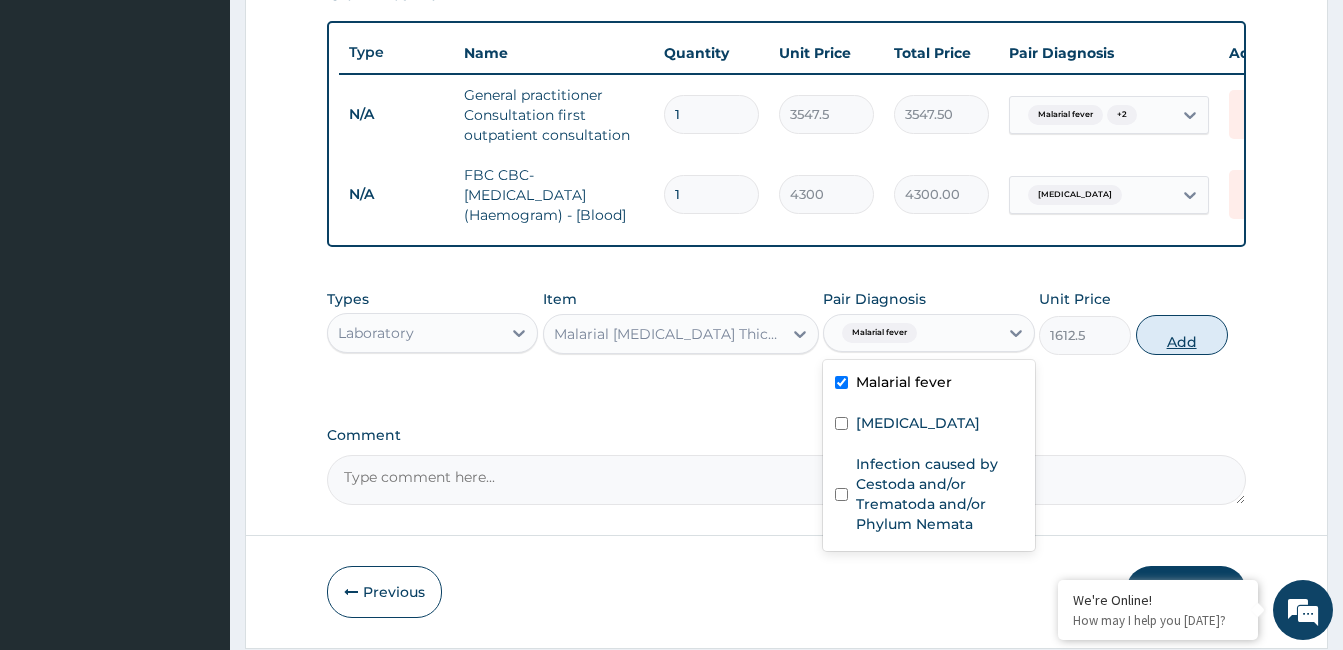 click on "Add" at bounding box center [1182, 335] 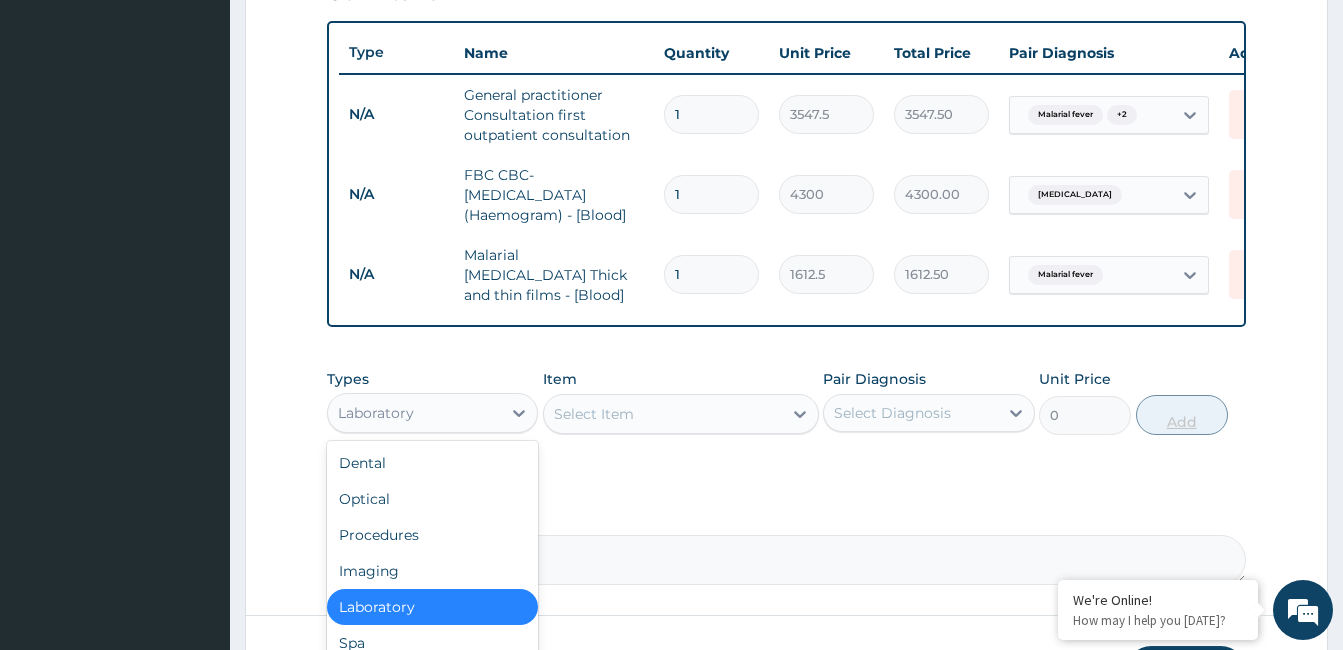 scroll, scrollTop: 68, scrollLeft: 0, axis: vertical 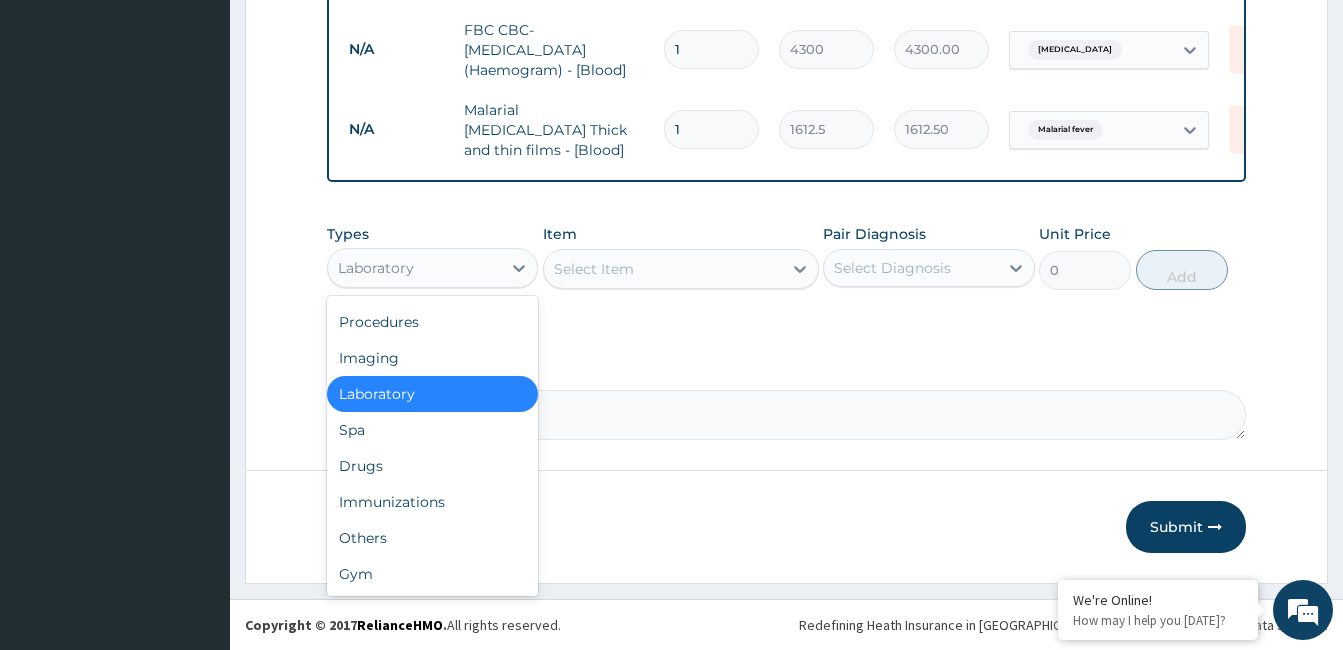 click on "Drugs" at bounding box center (432, 466) 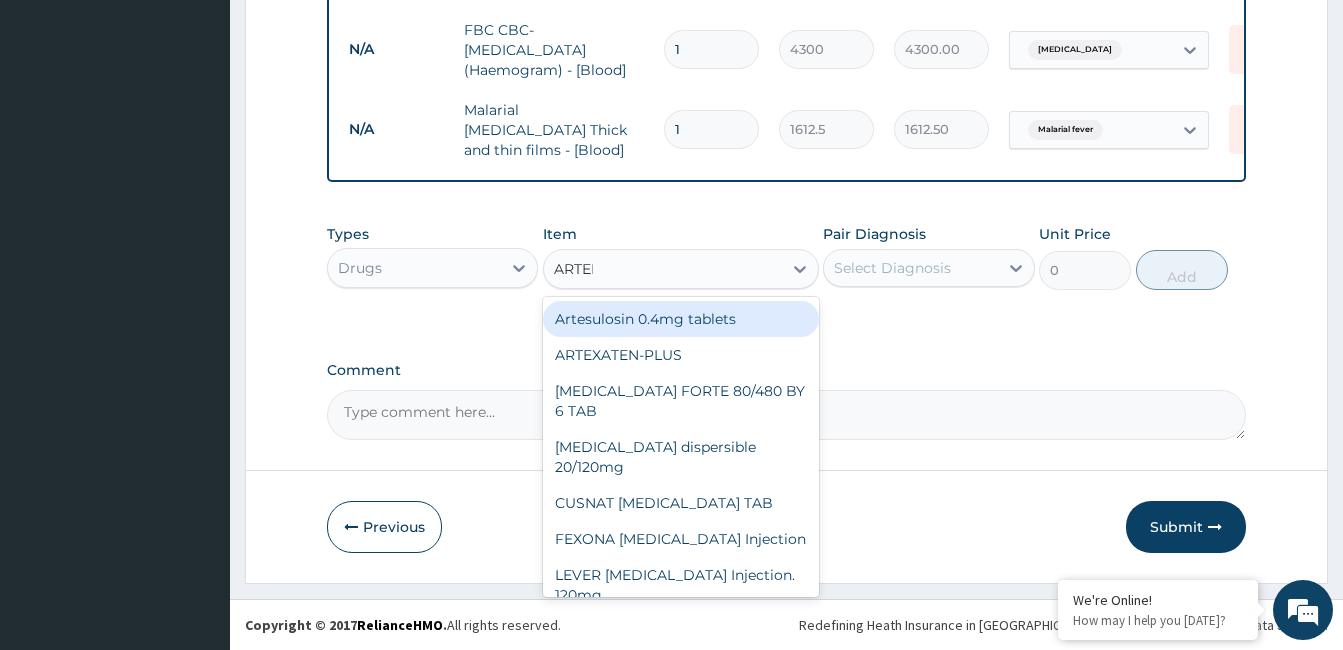 type on "ARTEME" 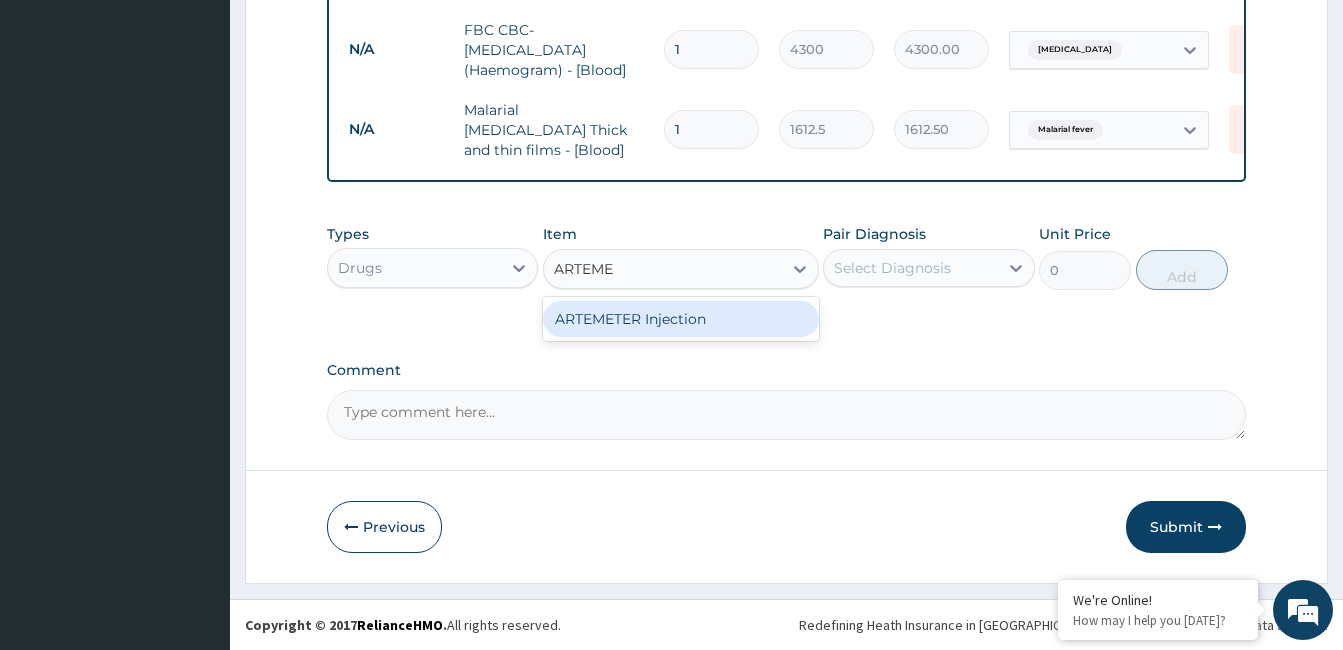 click on "ARTEMETER Injection" at bounding box center (681, 319) 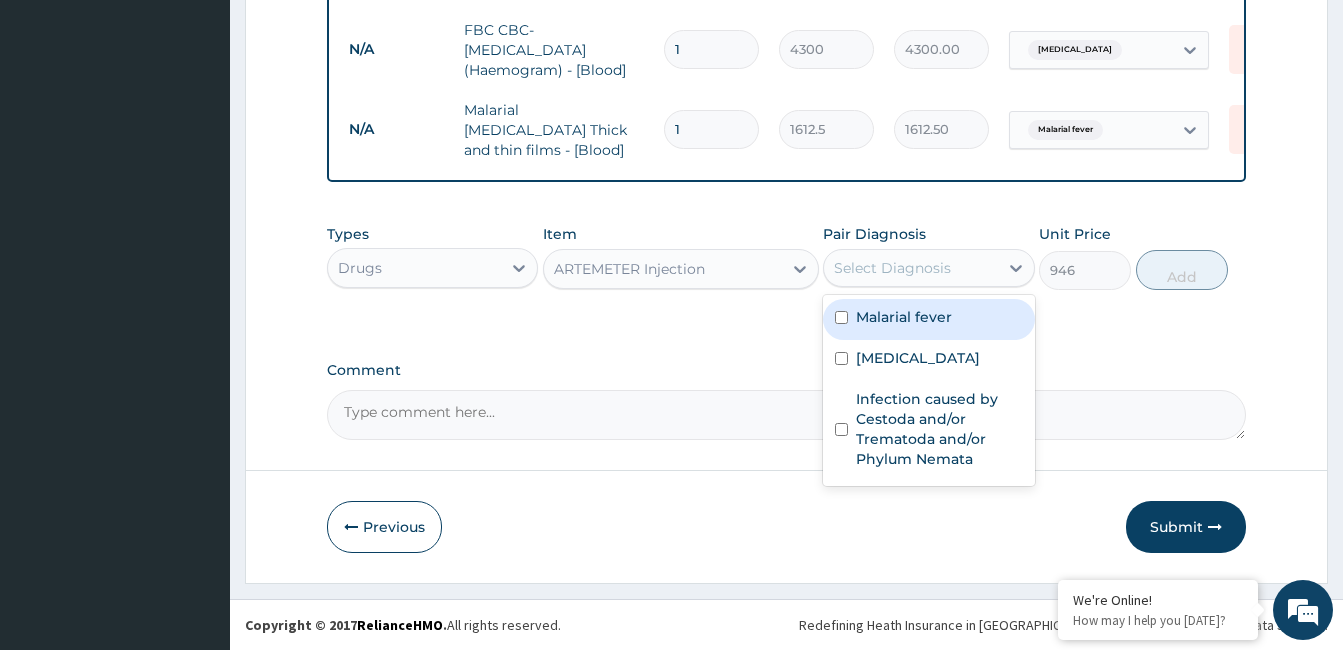click on "Malarial fever" at bounding box center [904, 317] 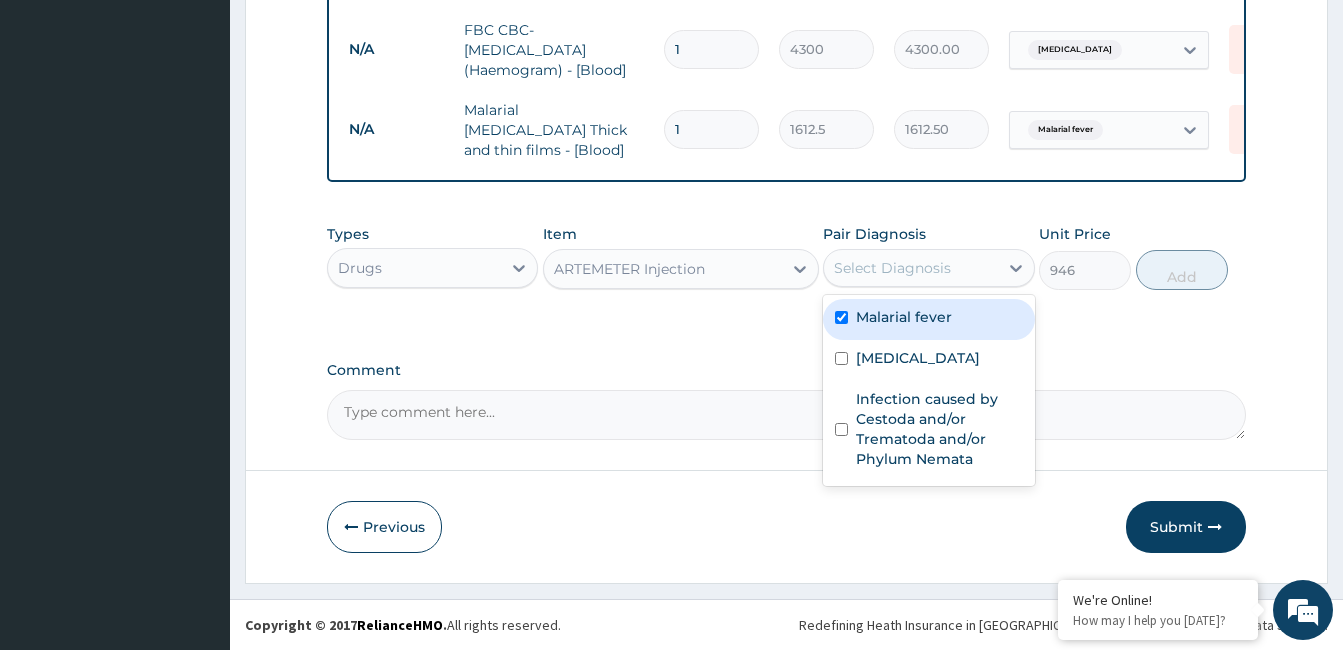 checkbox on "true" 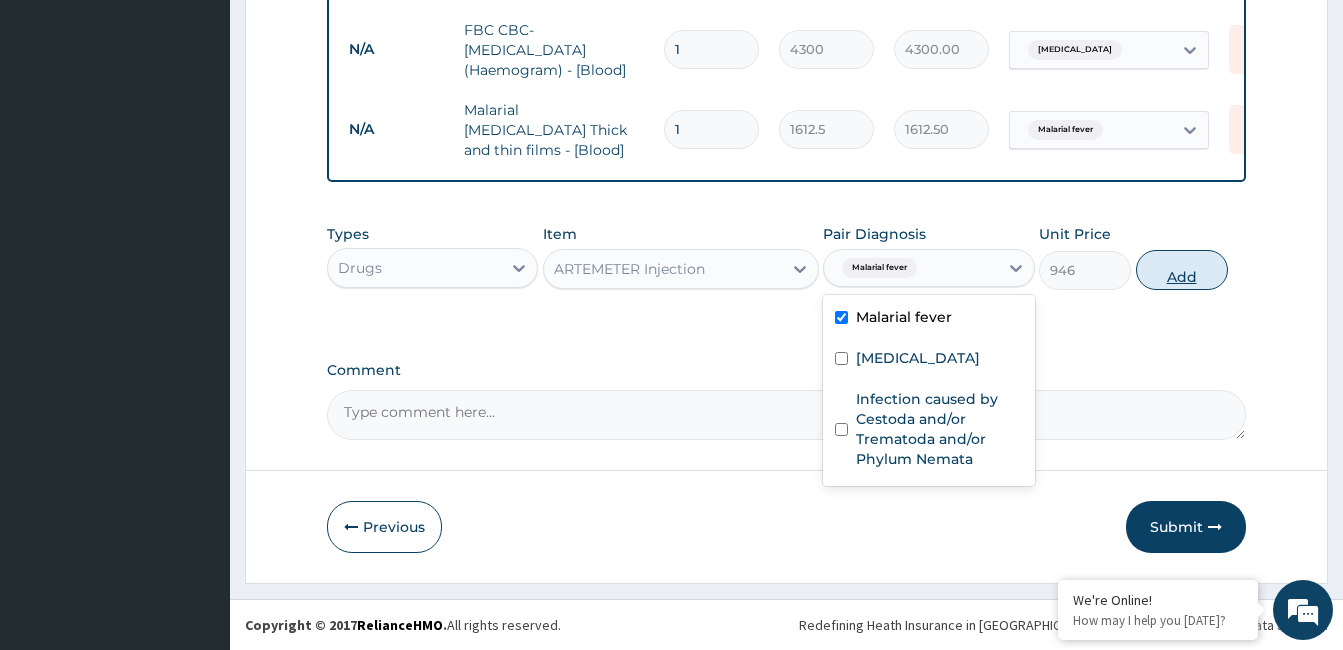 click on "Add" at bounding box center (1182, 270) 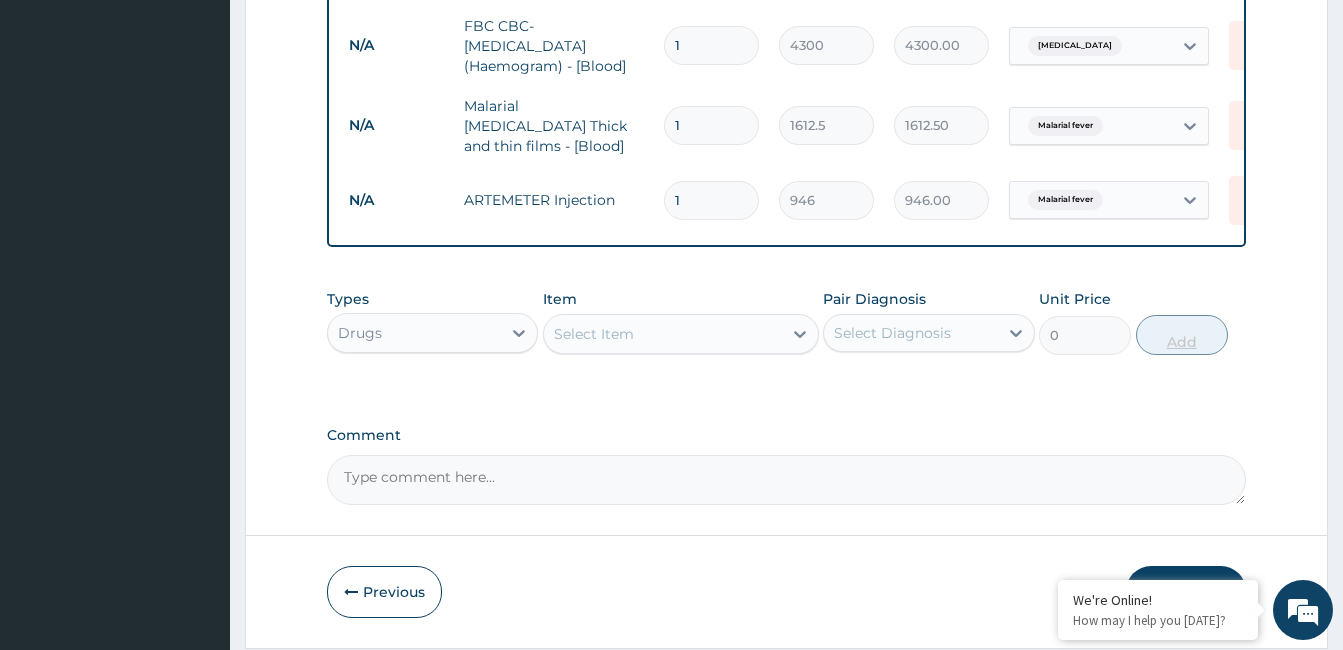 type 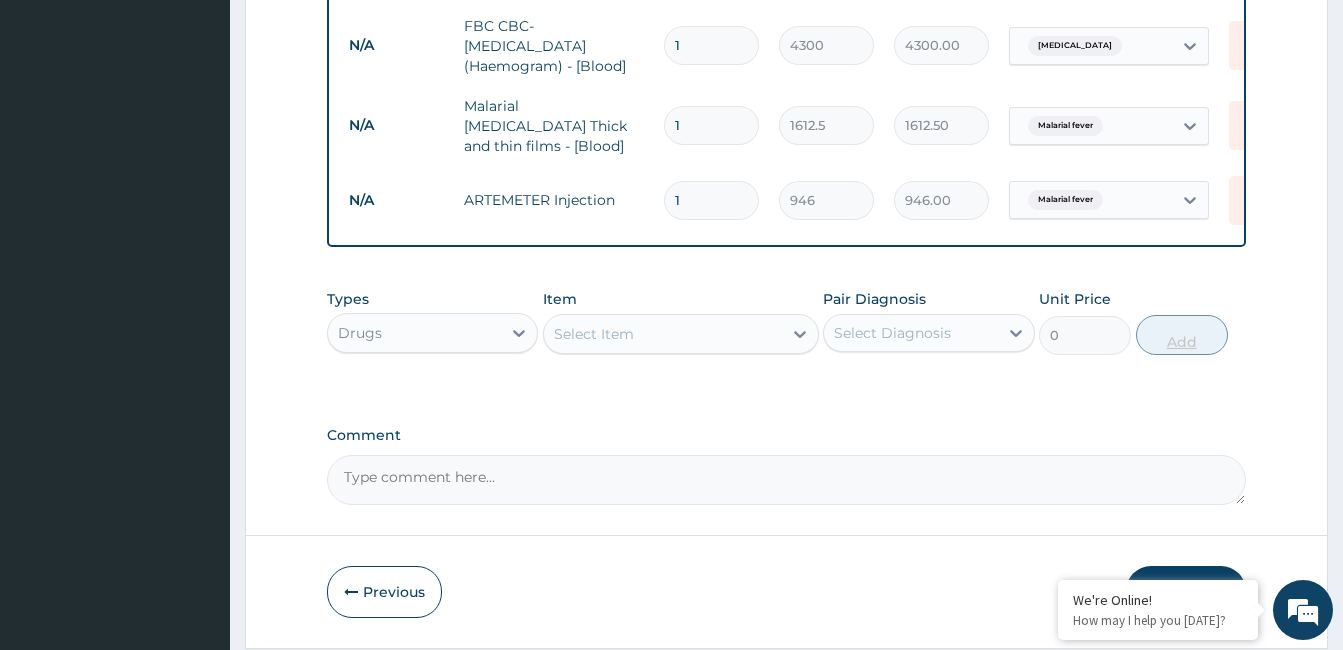 type on "0.00" 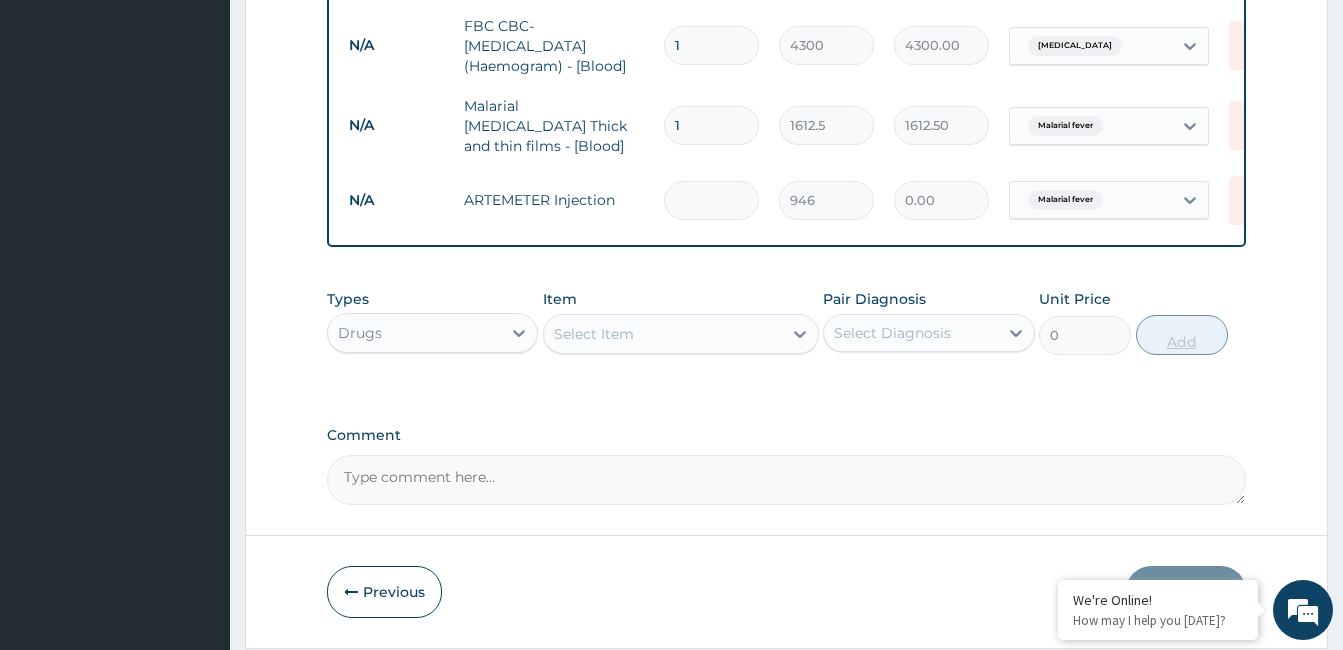 type on "3" 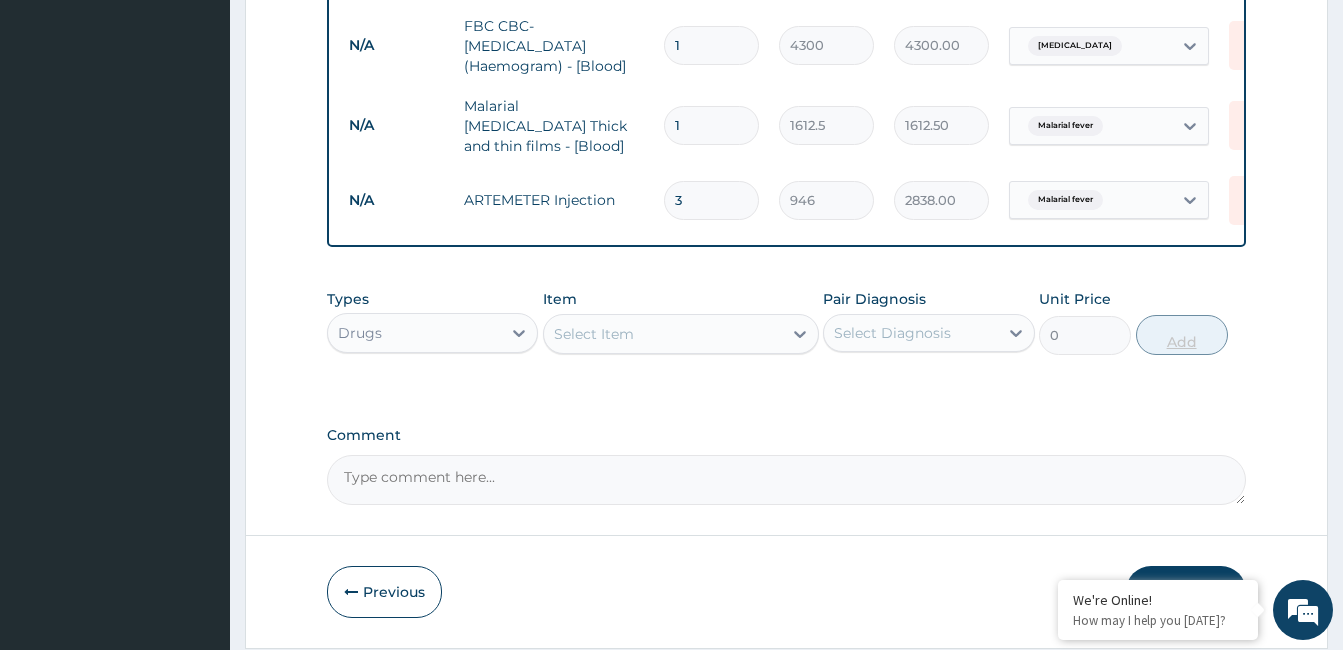 type on "3" 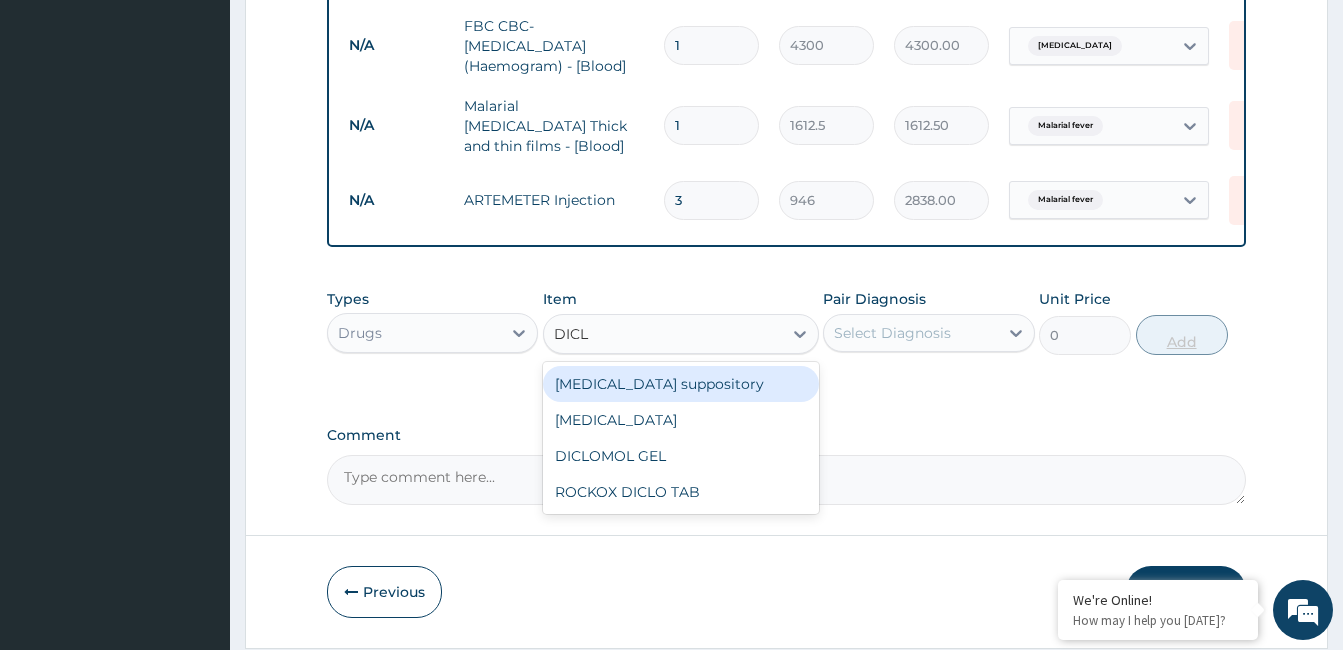 type on "DICLO" 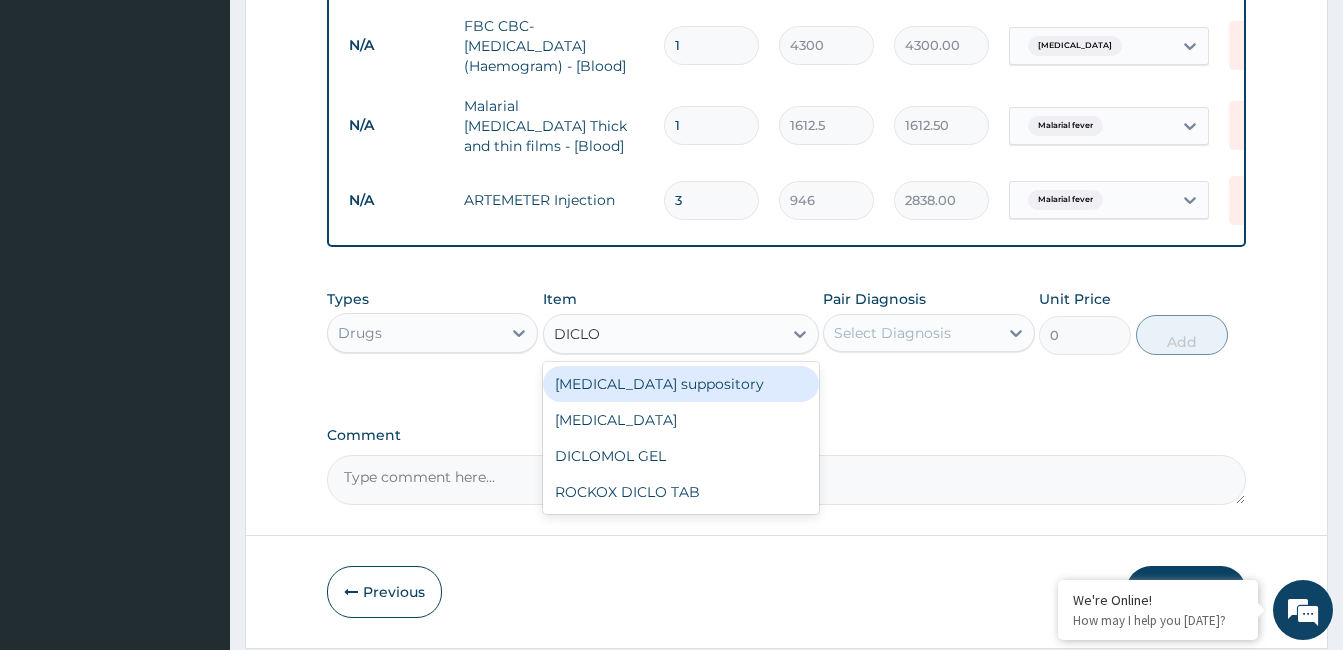 click on "Diclofenac" at bounding box center (681, 420) 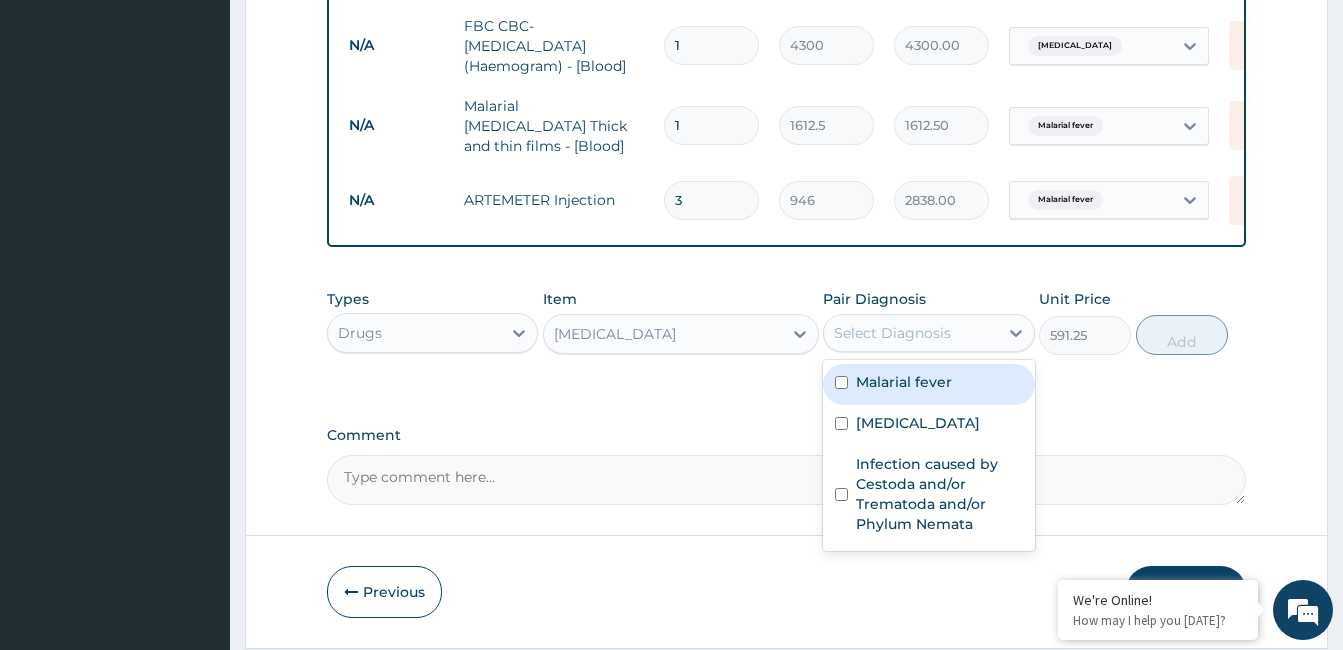 click on "Malarial fever" at bounding box center (904, 382) 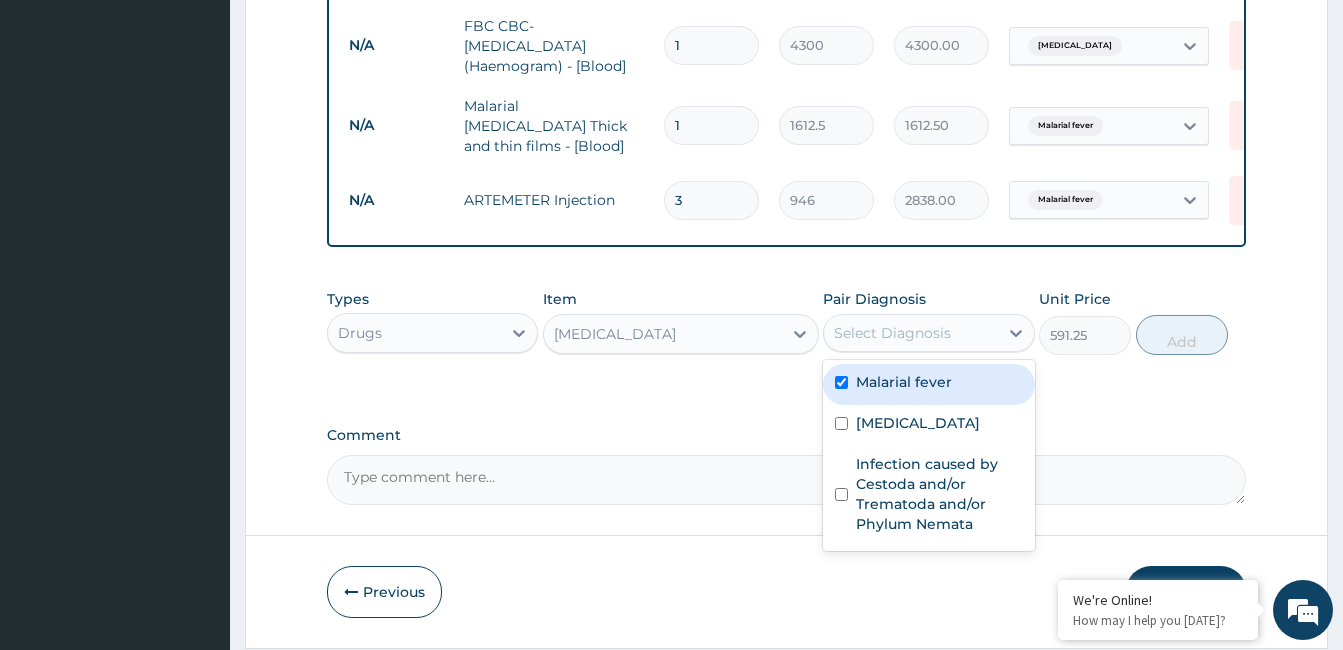 checkbox on "true" 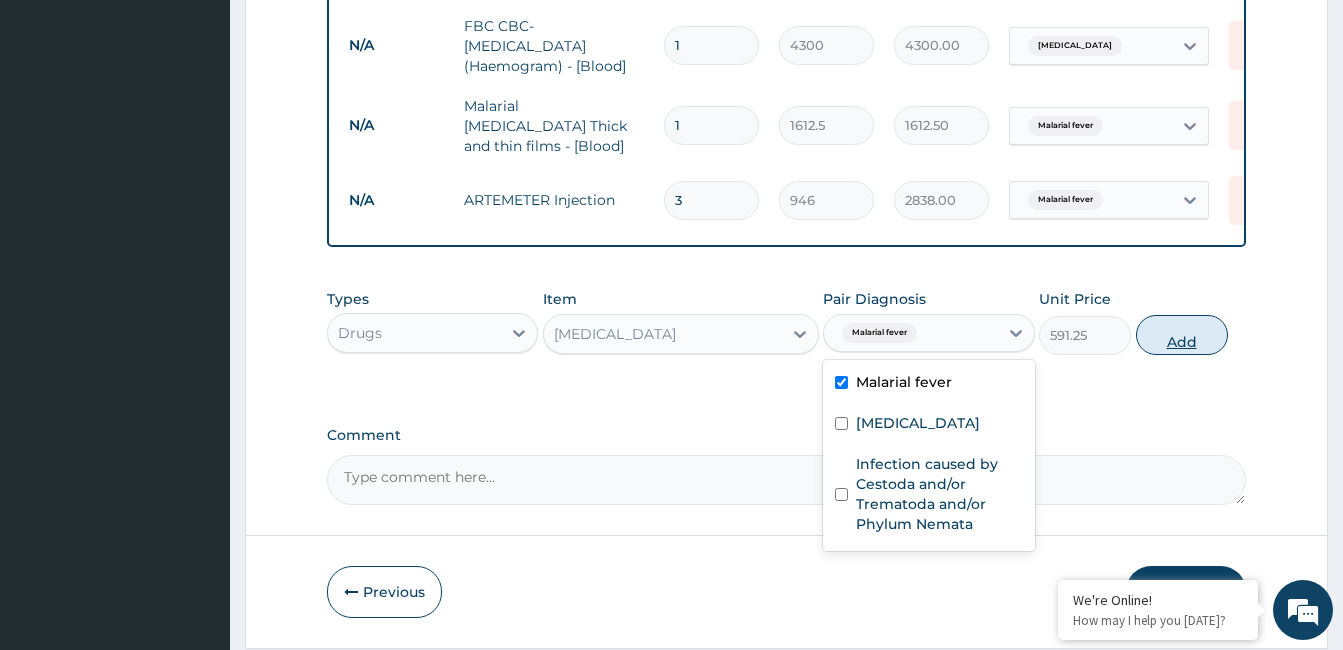 click on "Add" at bounding box center [1182, 335] 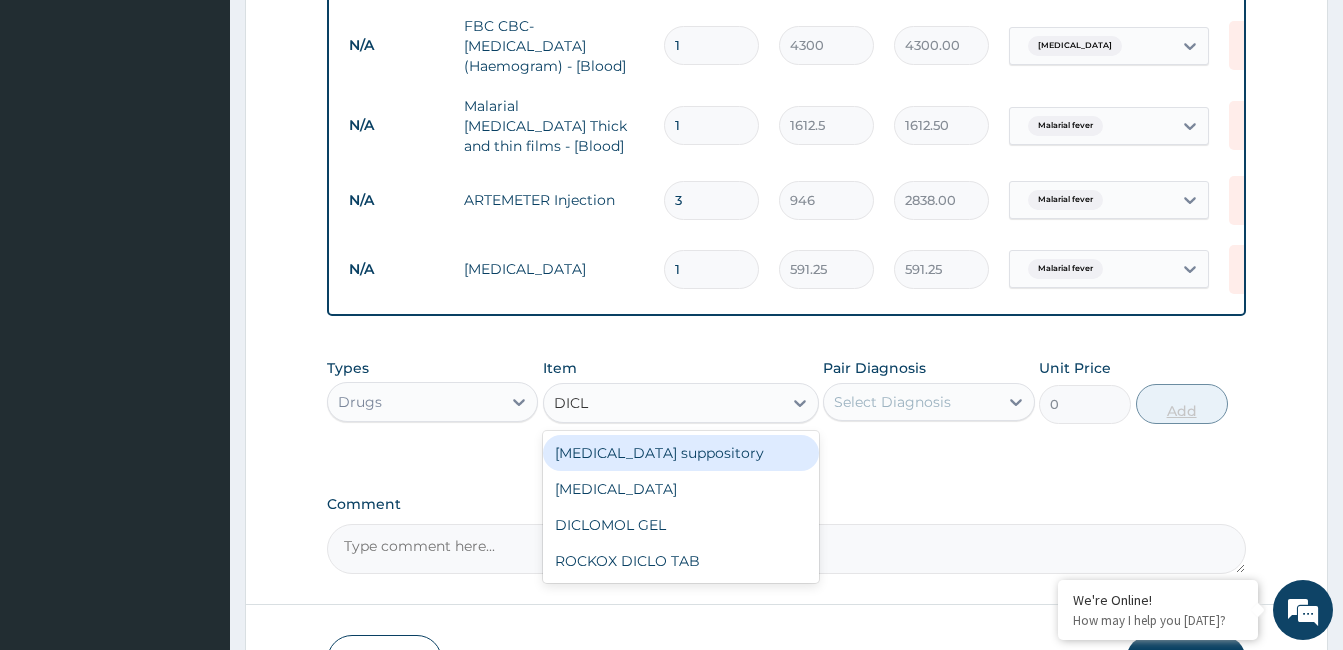 type on "DICLO" 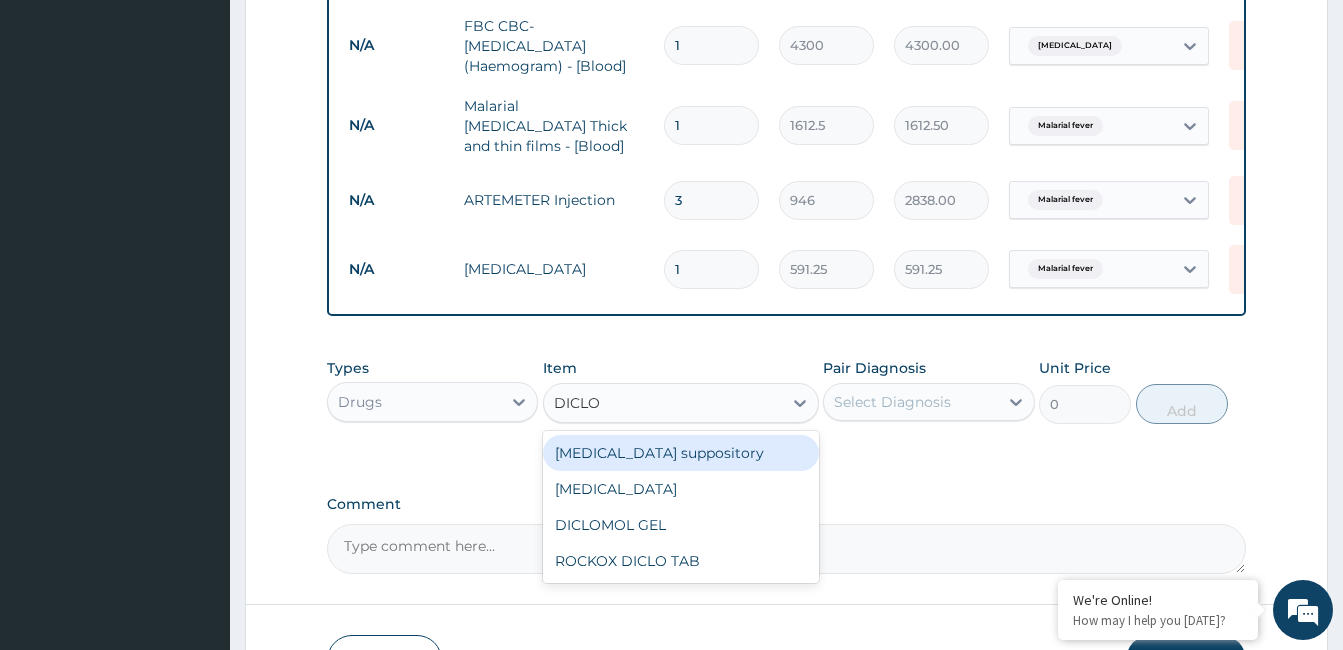 click on "ROCKOX DICLO TAB" at bounding box center (681, 561) 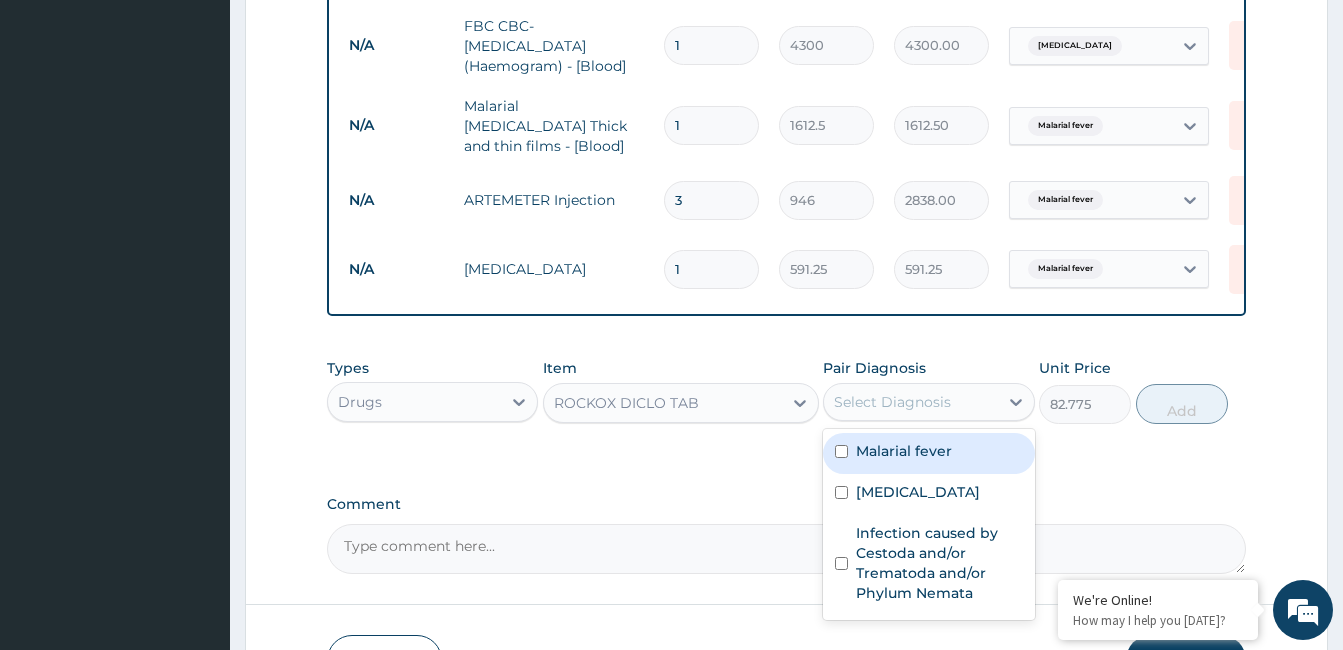 click on "Malarial fever" at bounding box center [904, 451] 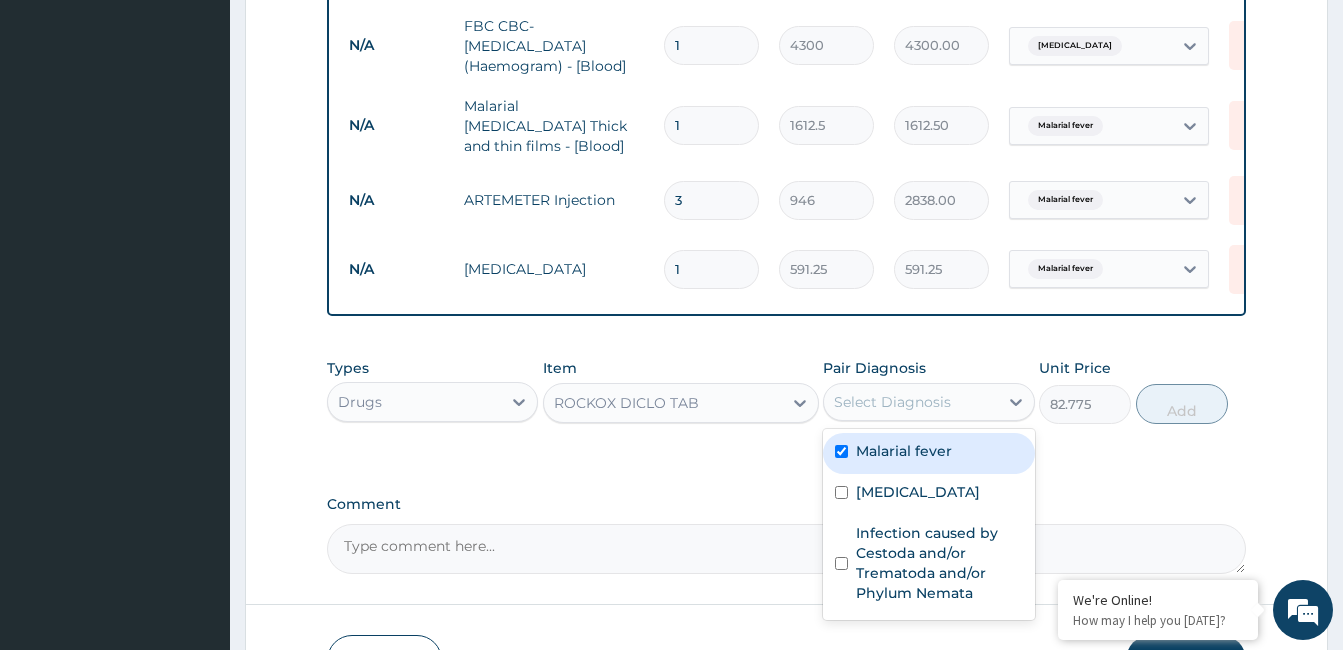 checkbox on "true" 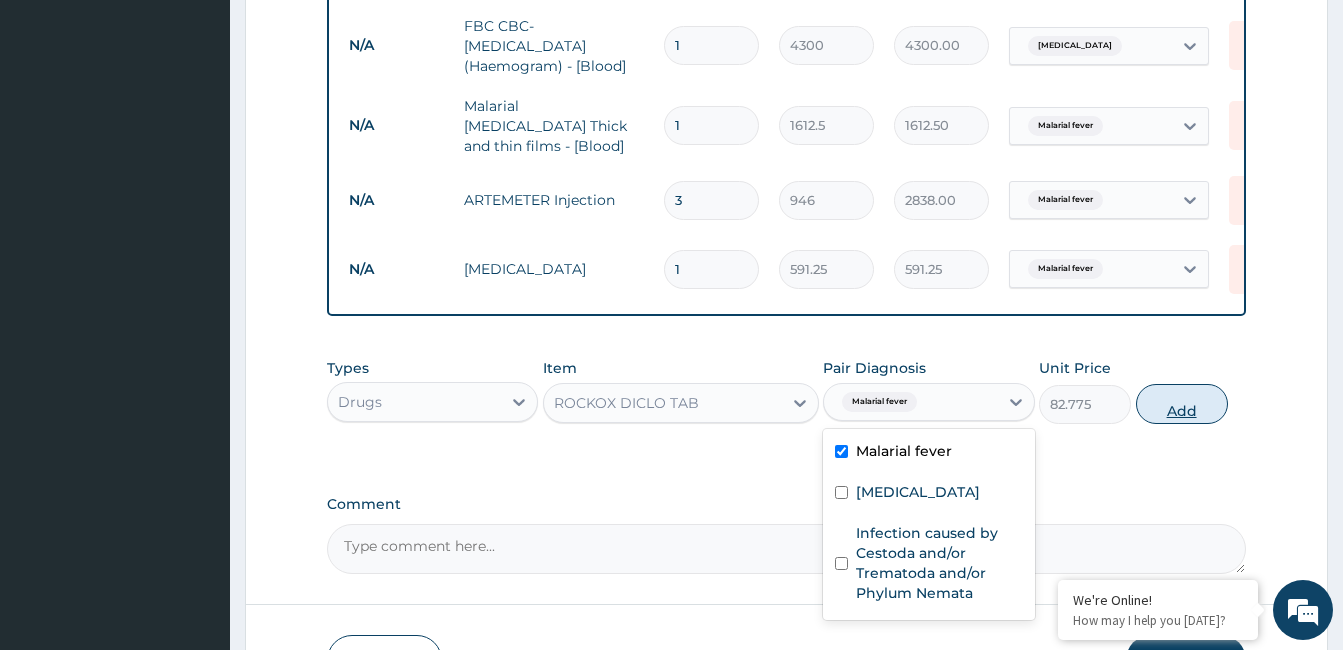 click on "Add" at bounding box center [1182, 404] 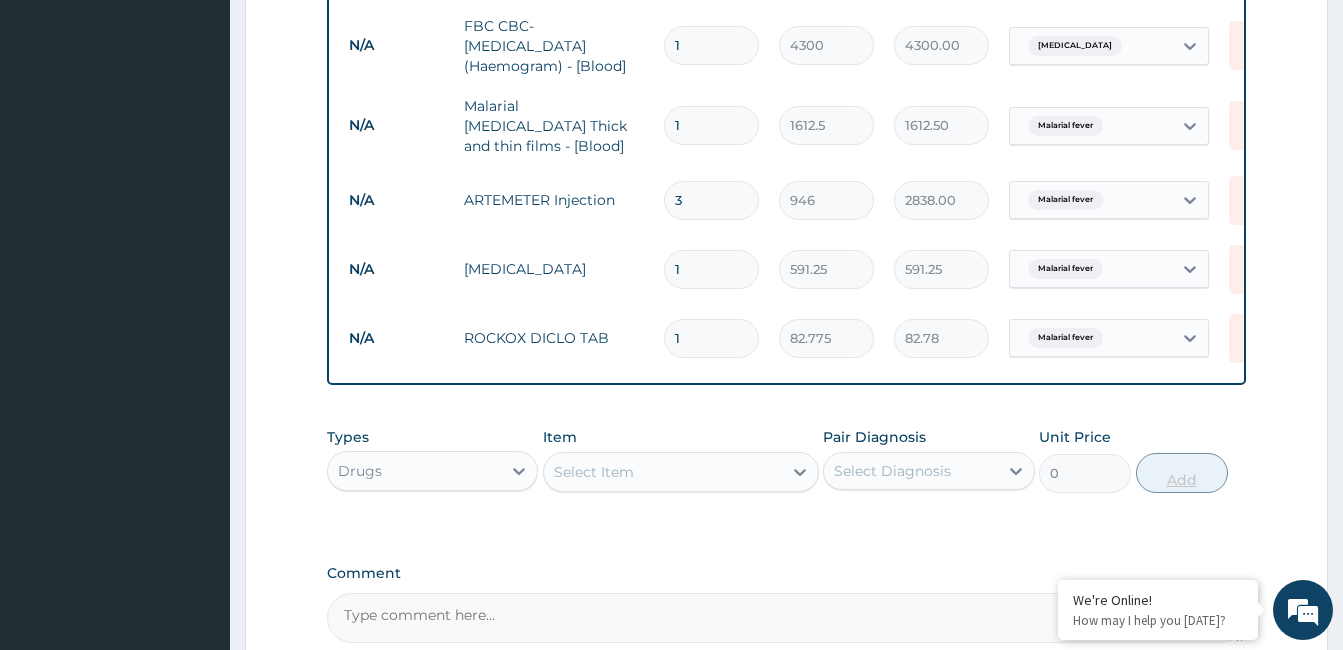type on "10" 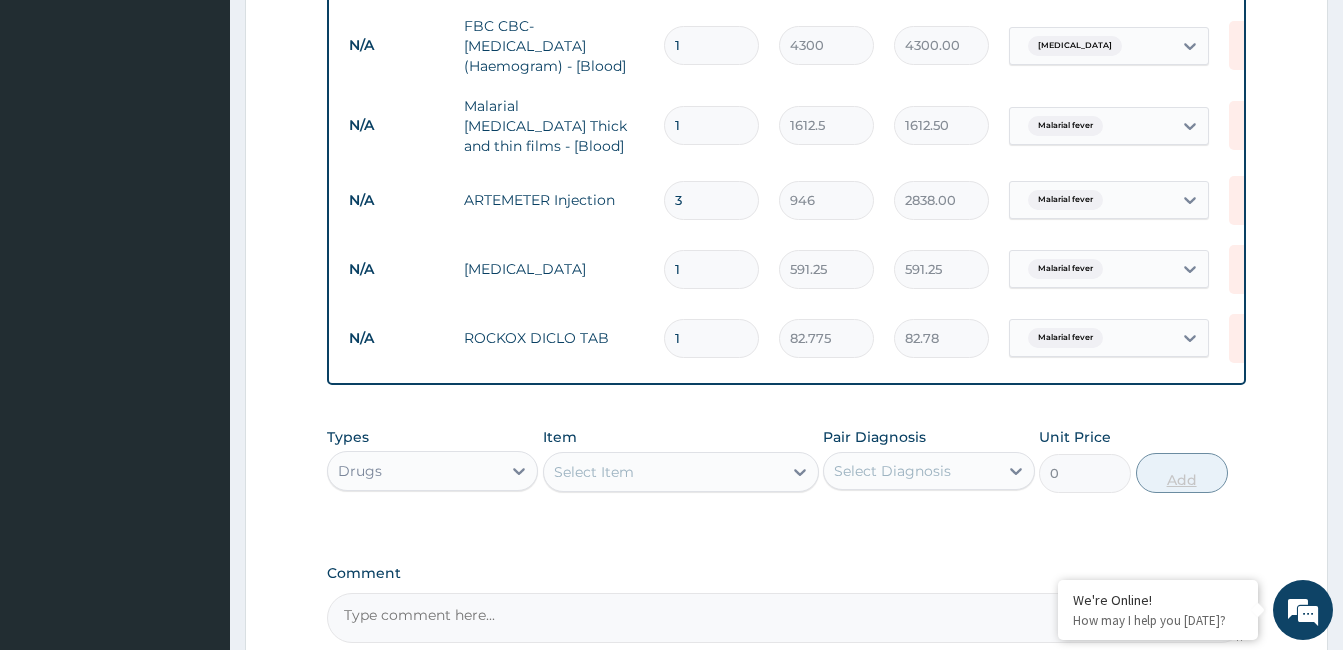 type on "827.75" 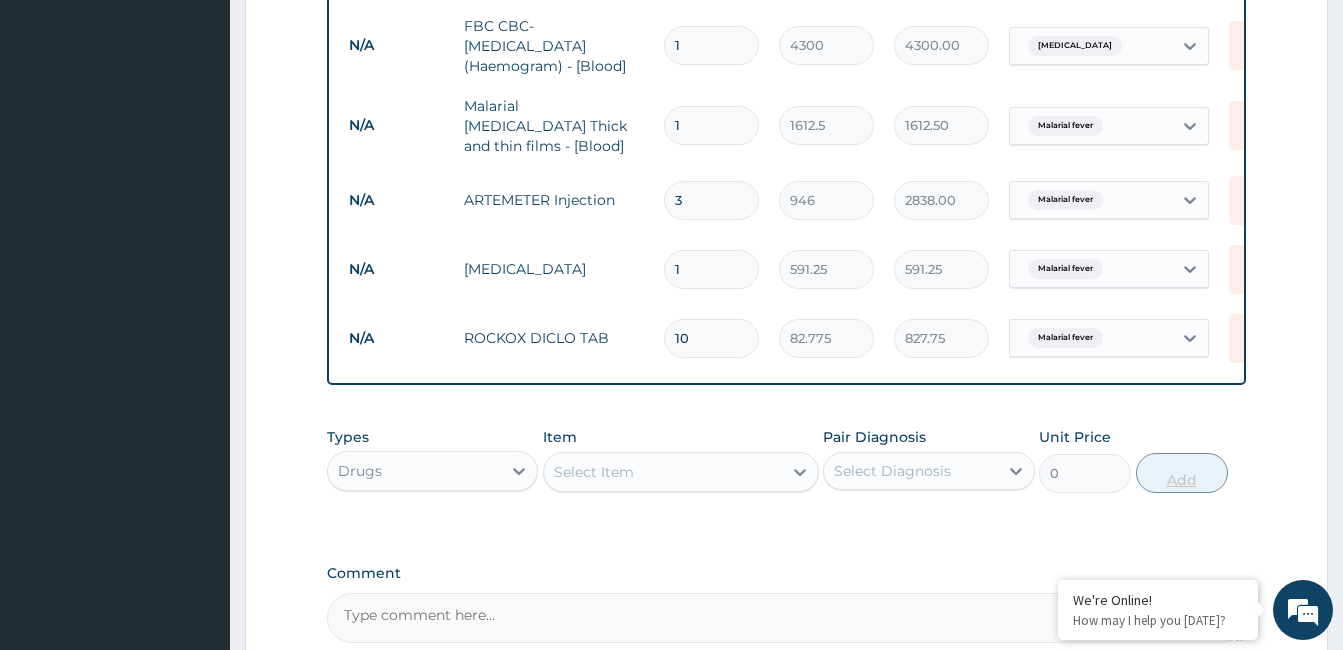 type on "10" 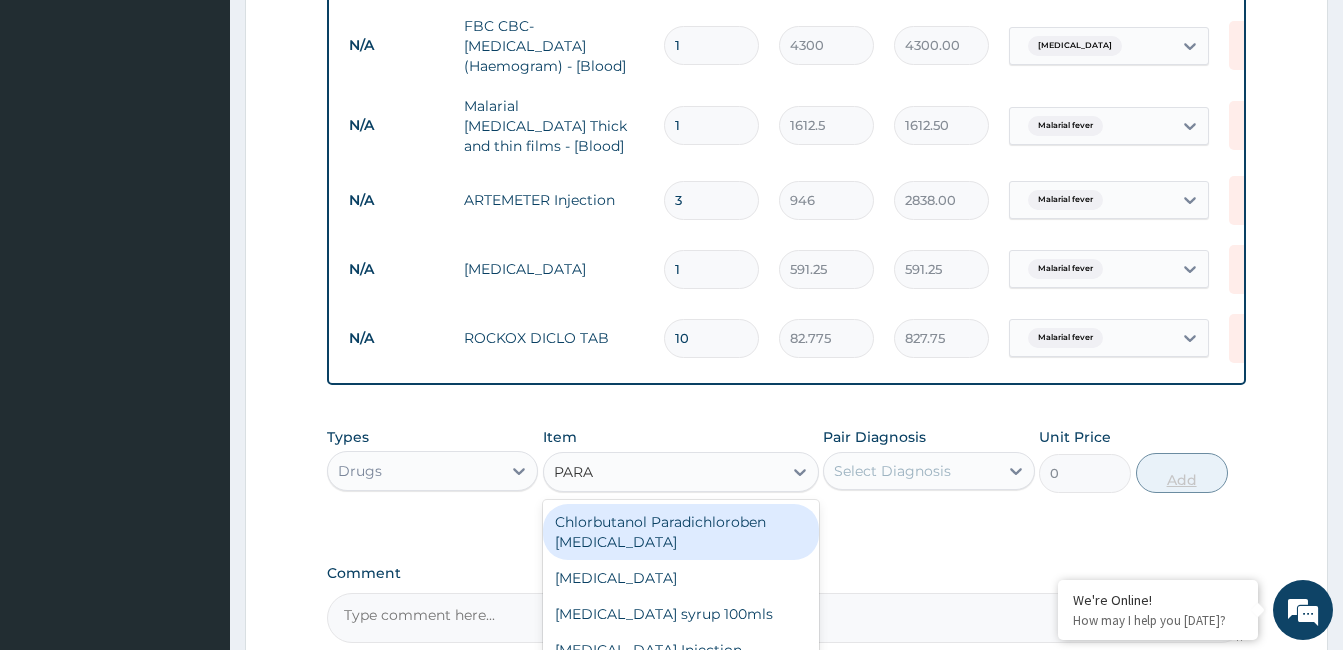type on "PARAC" 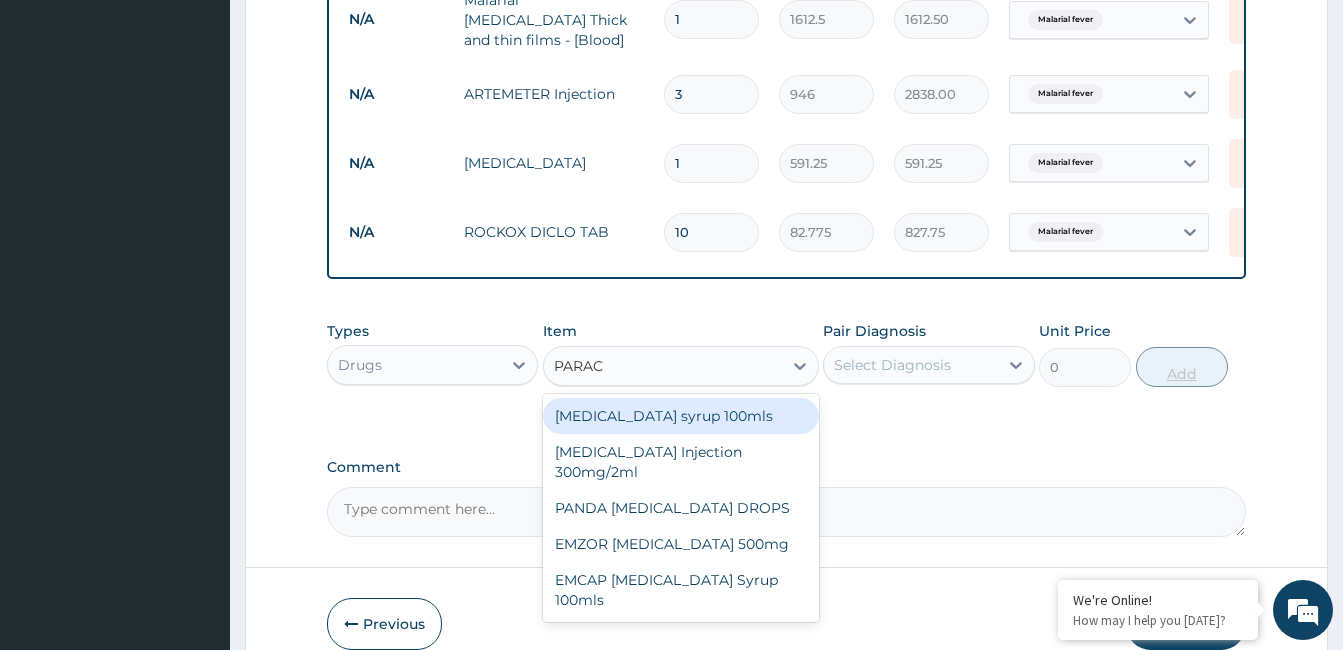 scroll, scrollTop: 992, scrollLeft: 0, axis: vertical 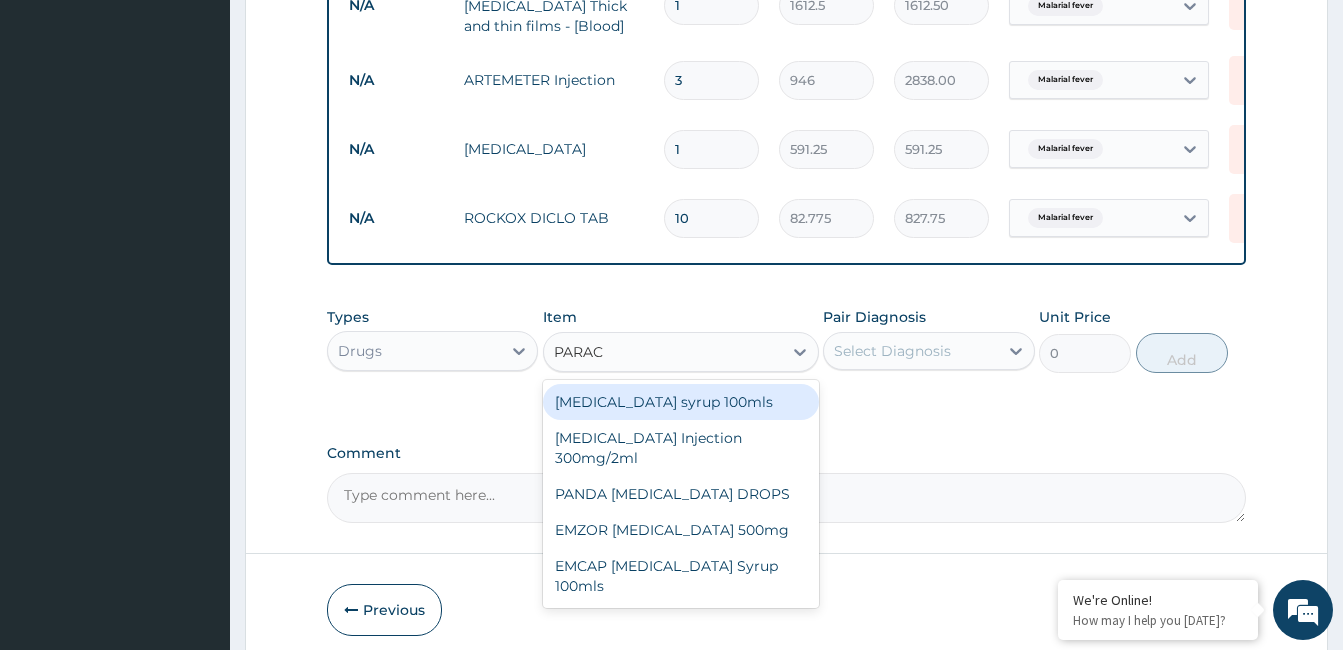click on "EMZOR PARACETAMOL 500mg" at bounding box center [681, 530] 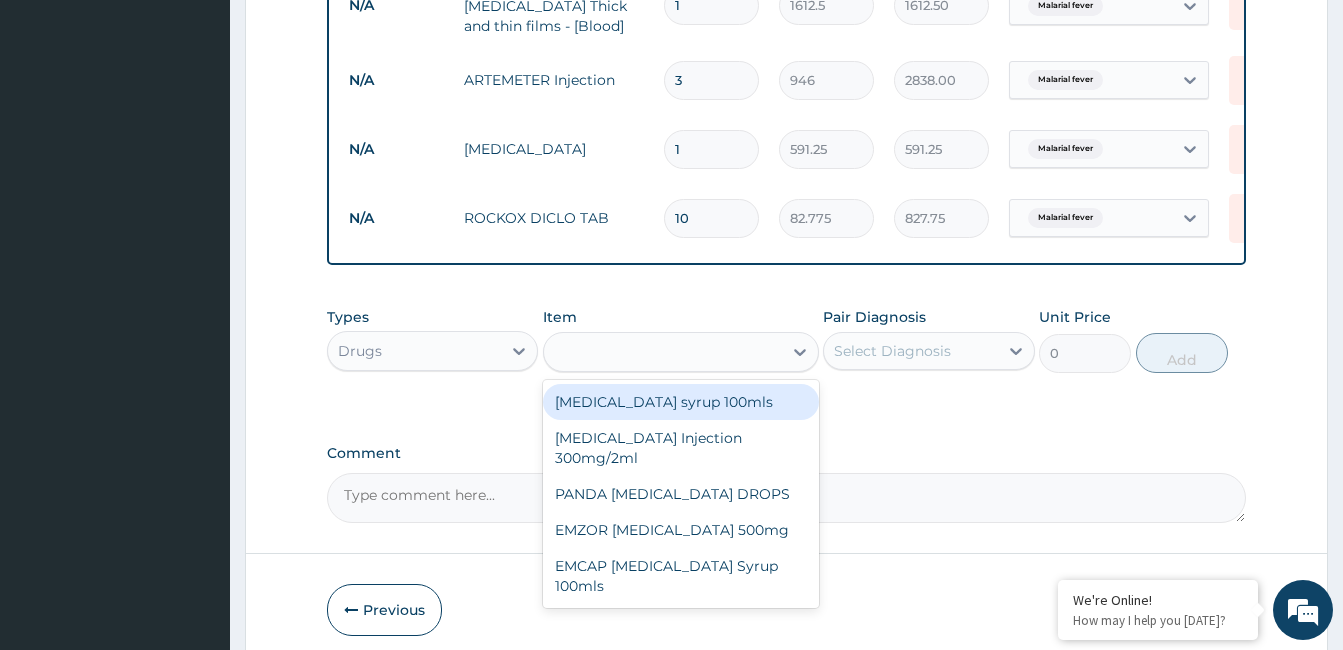 type on "23.65" 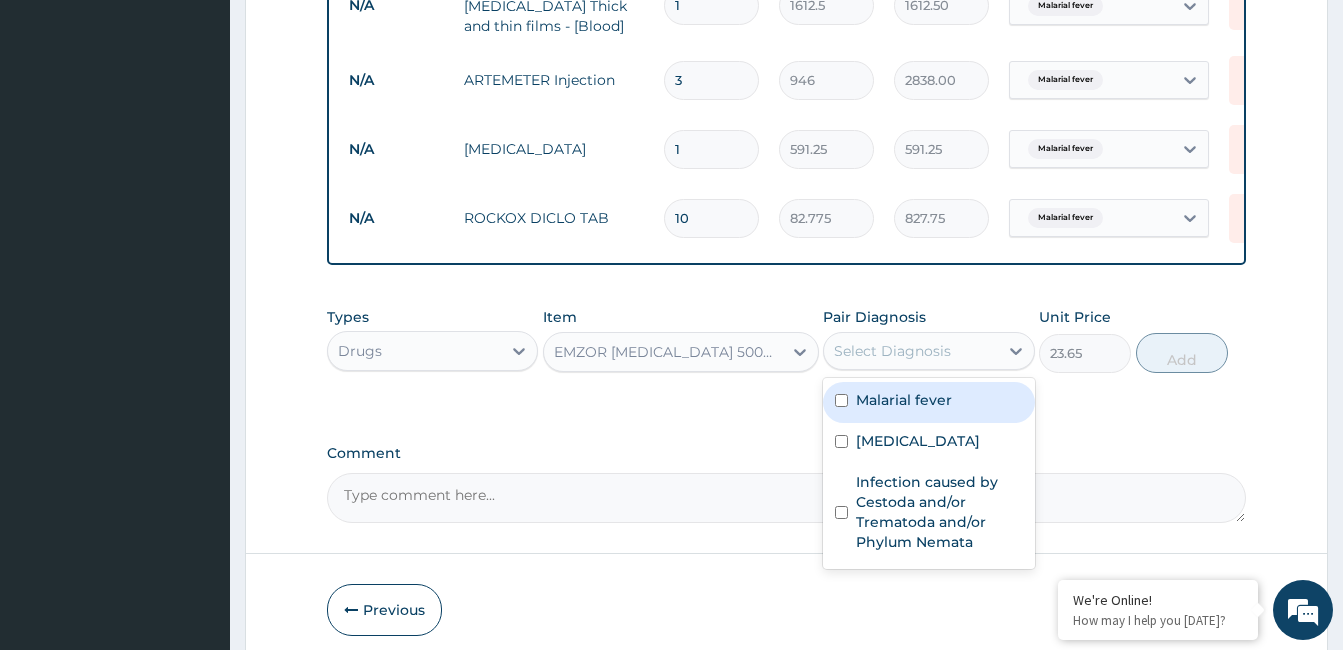 click on "Malarial fever" at bounding box center (904, 400) 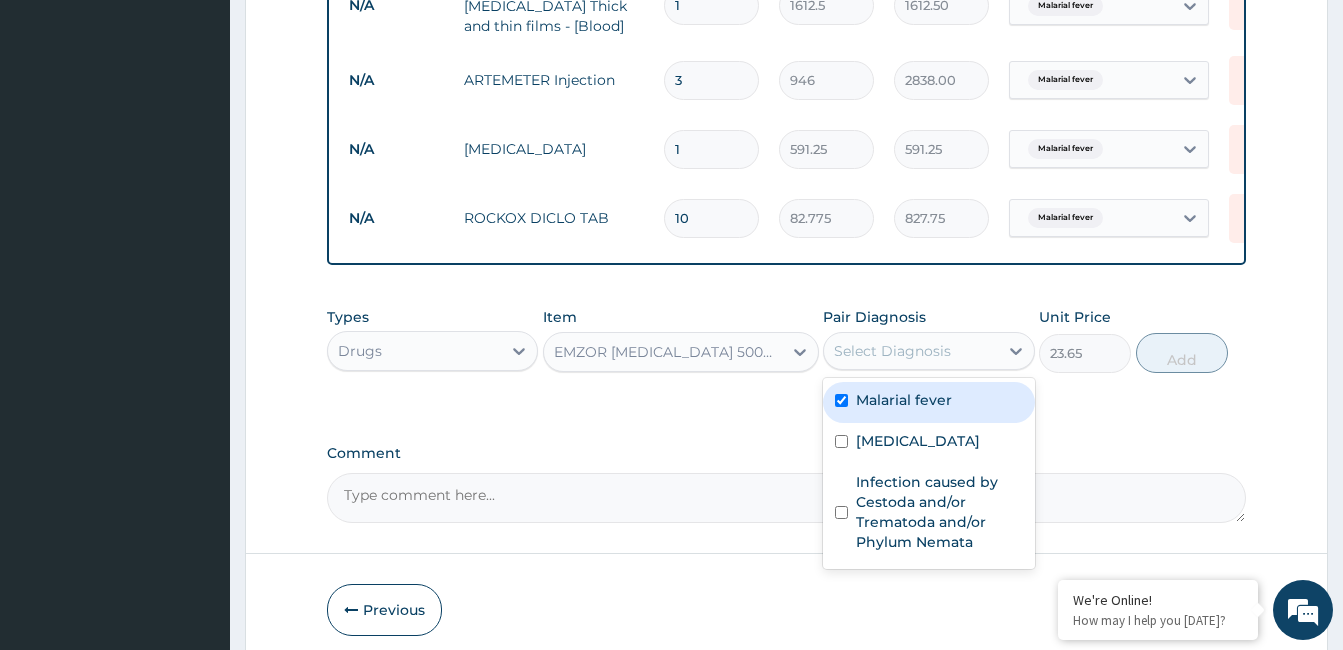 checkbox on "true" 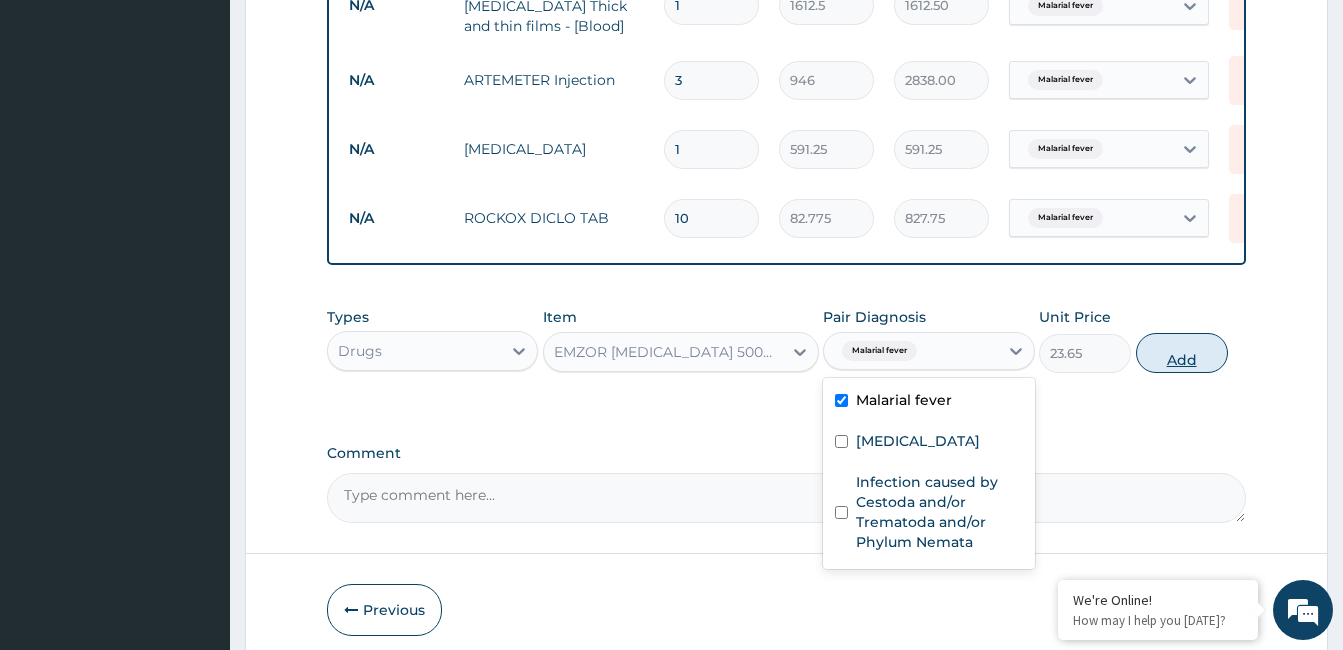 click on "Add" at bounding box center [1182, 353] 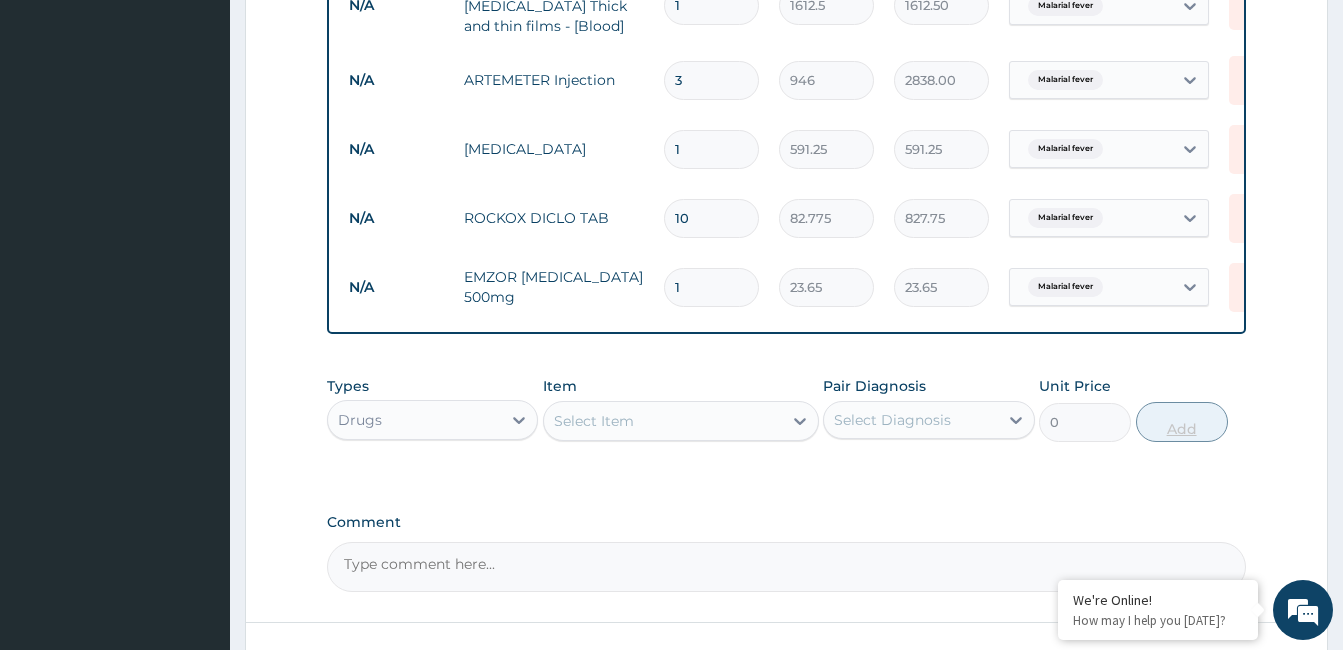 type on "18" 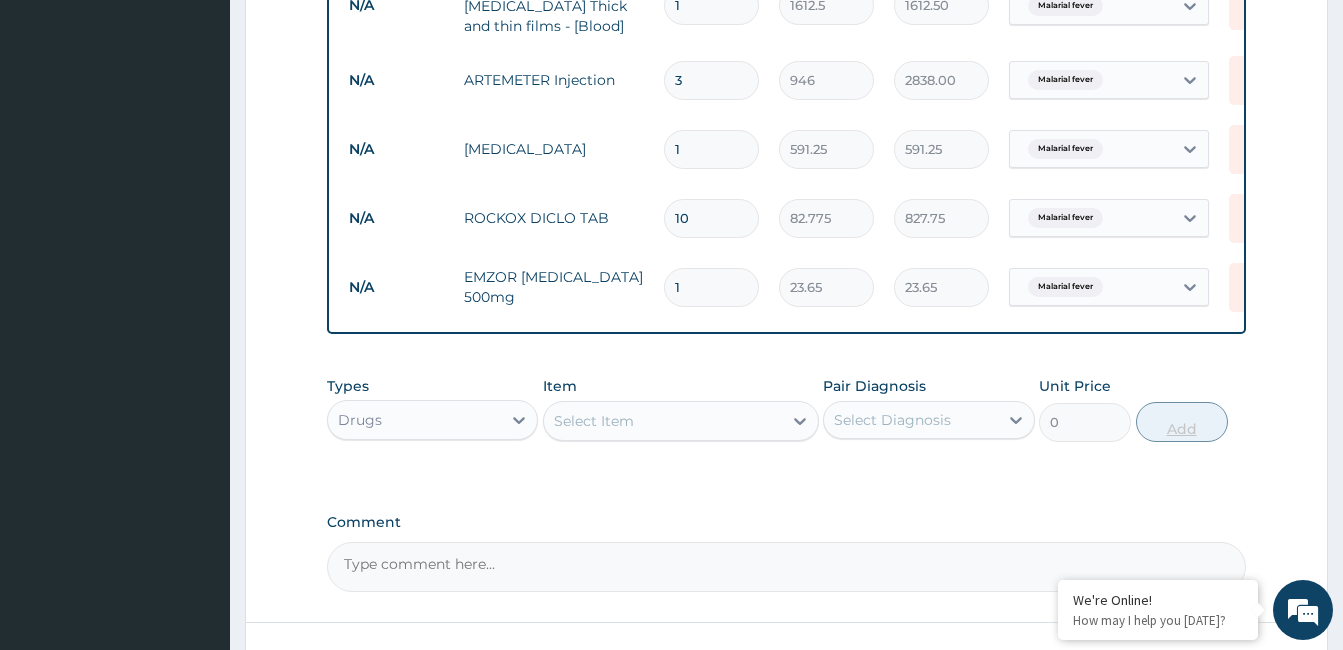 type on "425.70" 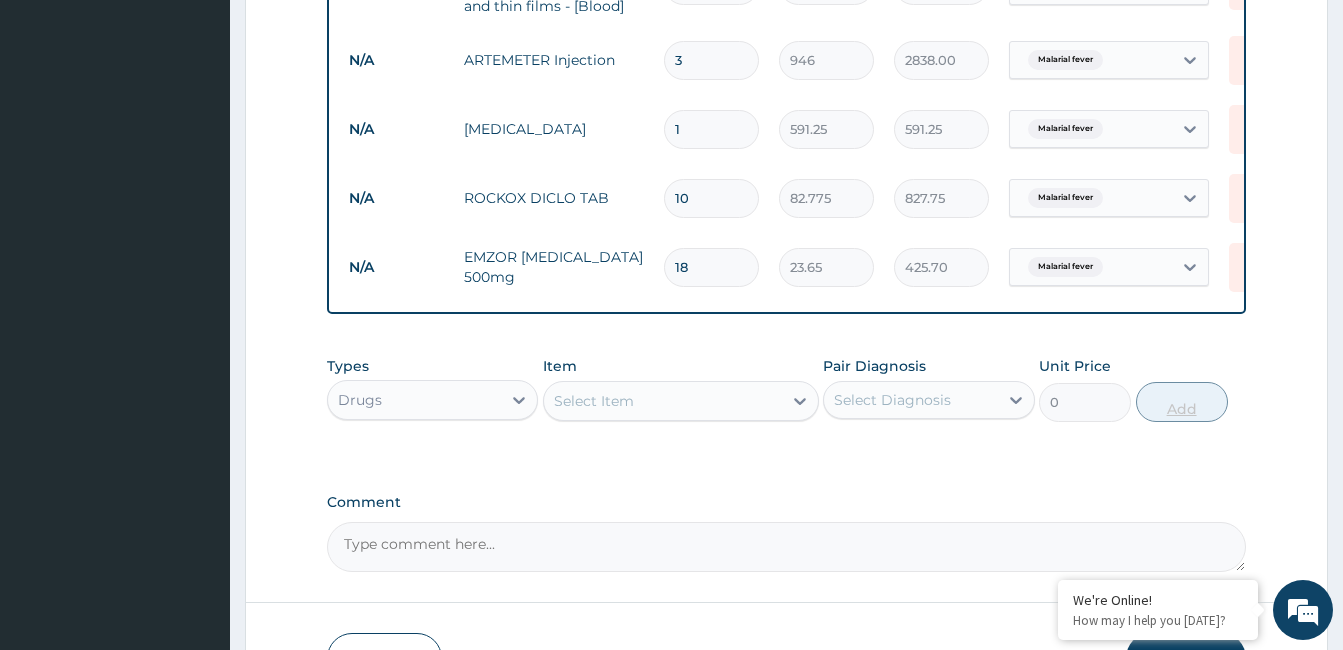 scroll, scrollTop: 1018, scrollLeft: 0, axis: vertical 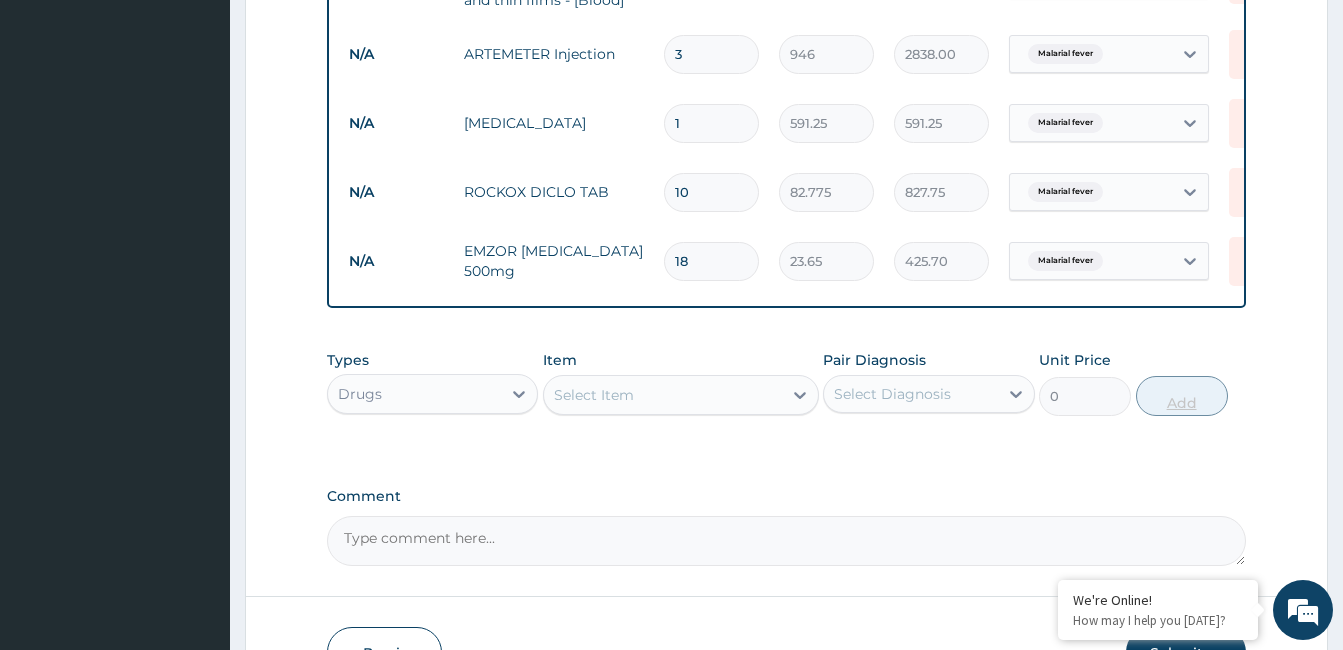 type on "18" 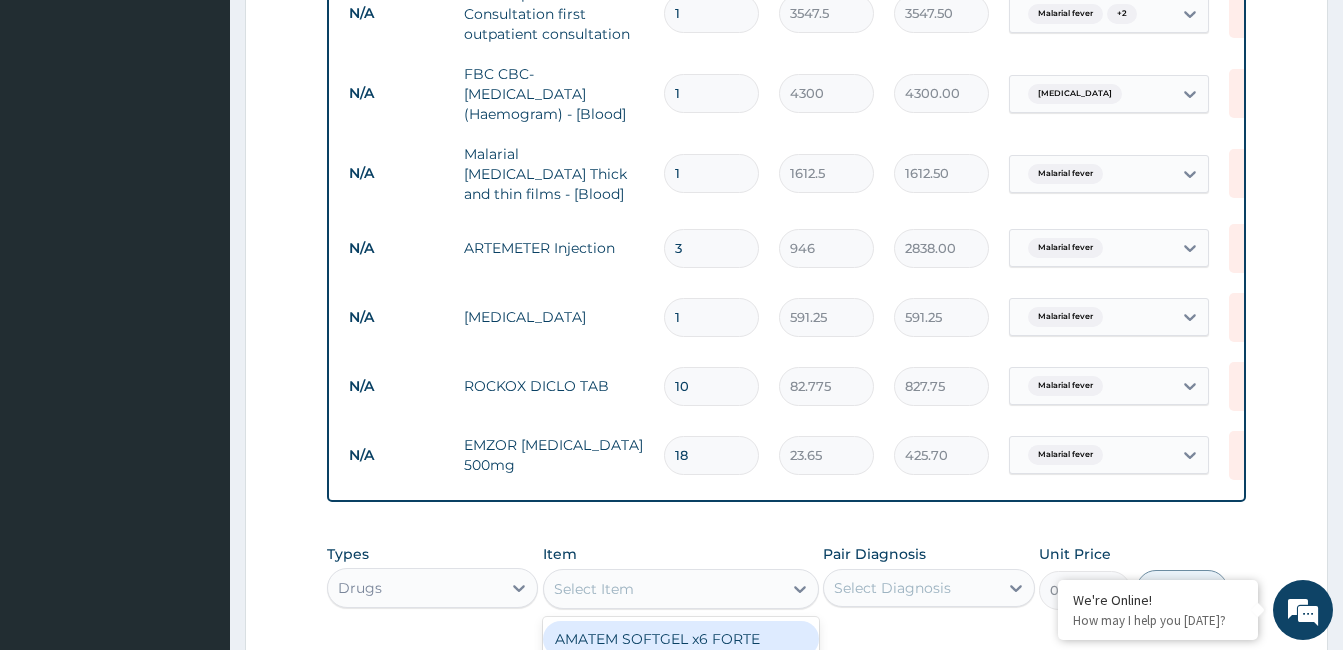 scroll, scrollTop: 823, scrollLeft: 0, axis: vertical 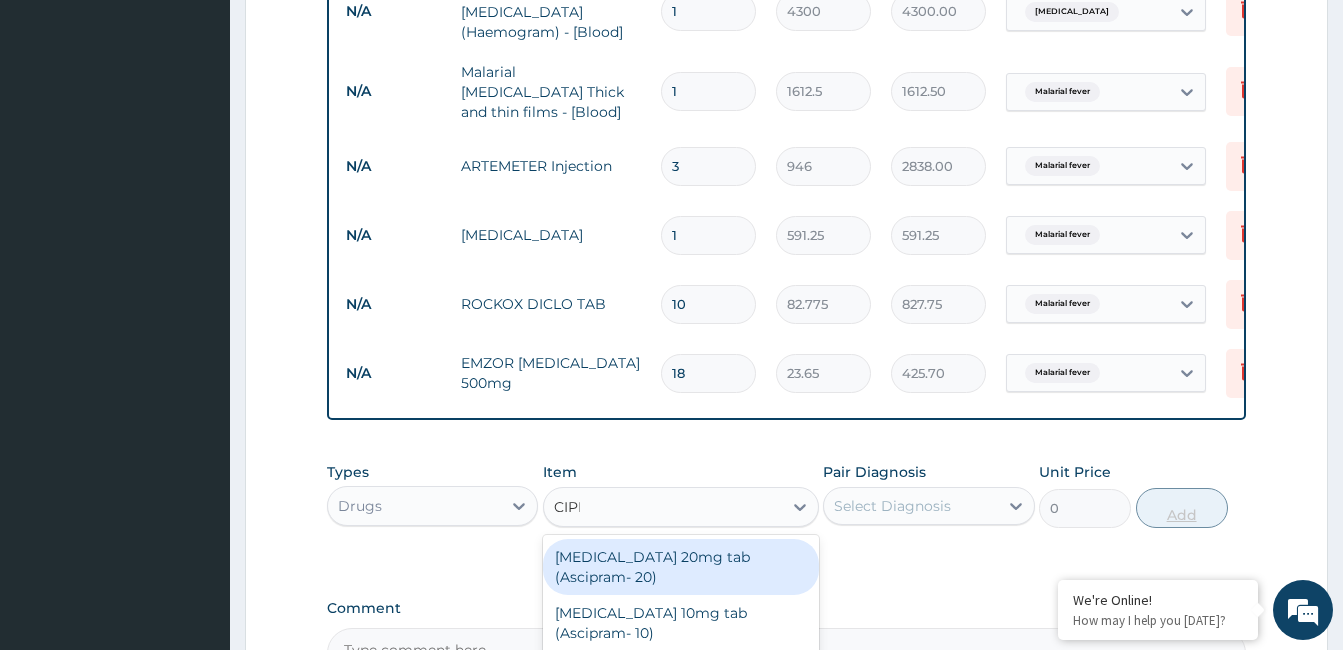 type on "CIPRO" 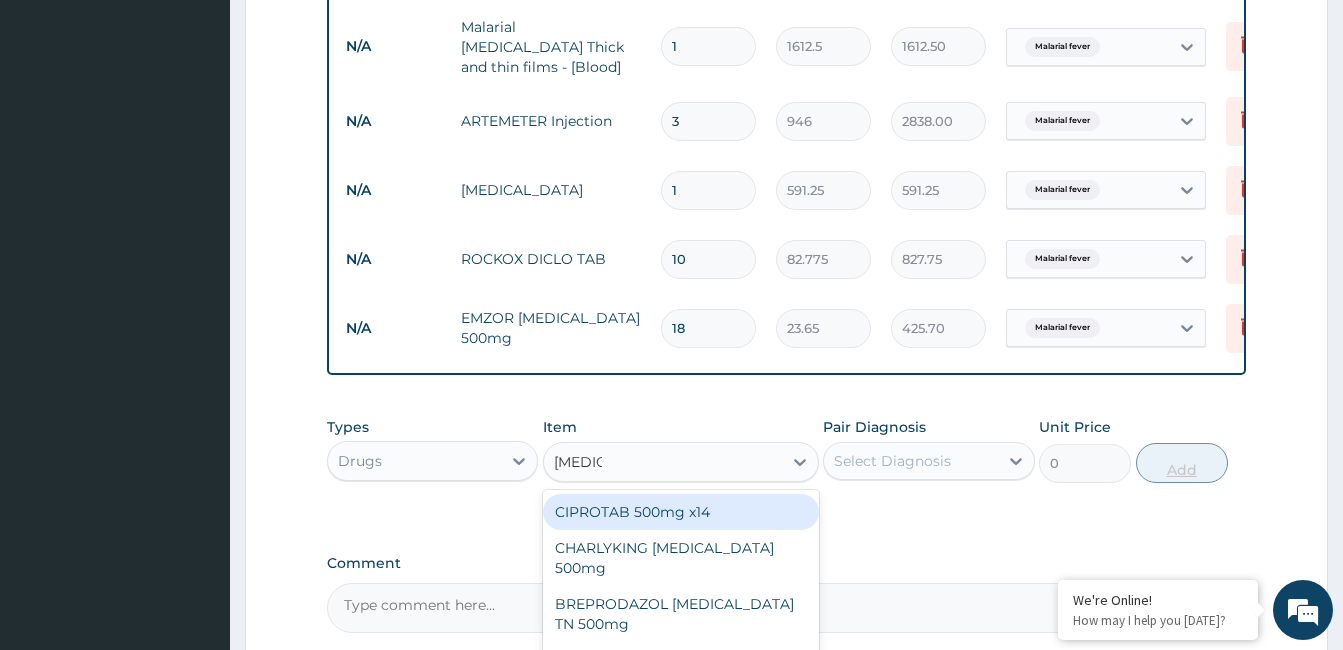 scroll, scrollTop: 952, scrollLeft: 0, axis: vertical 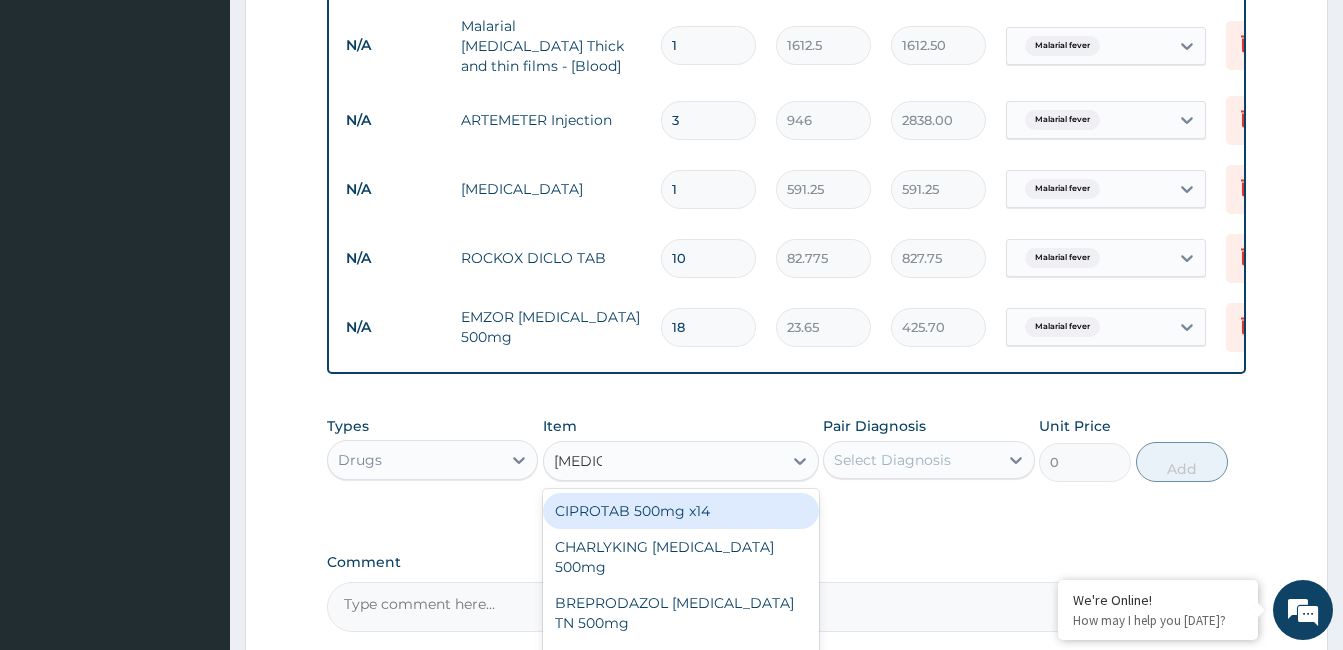click on "CHARLYKING CIPROFLOXACIN 500mg" at bounding box center (681, 557) 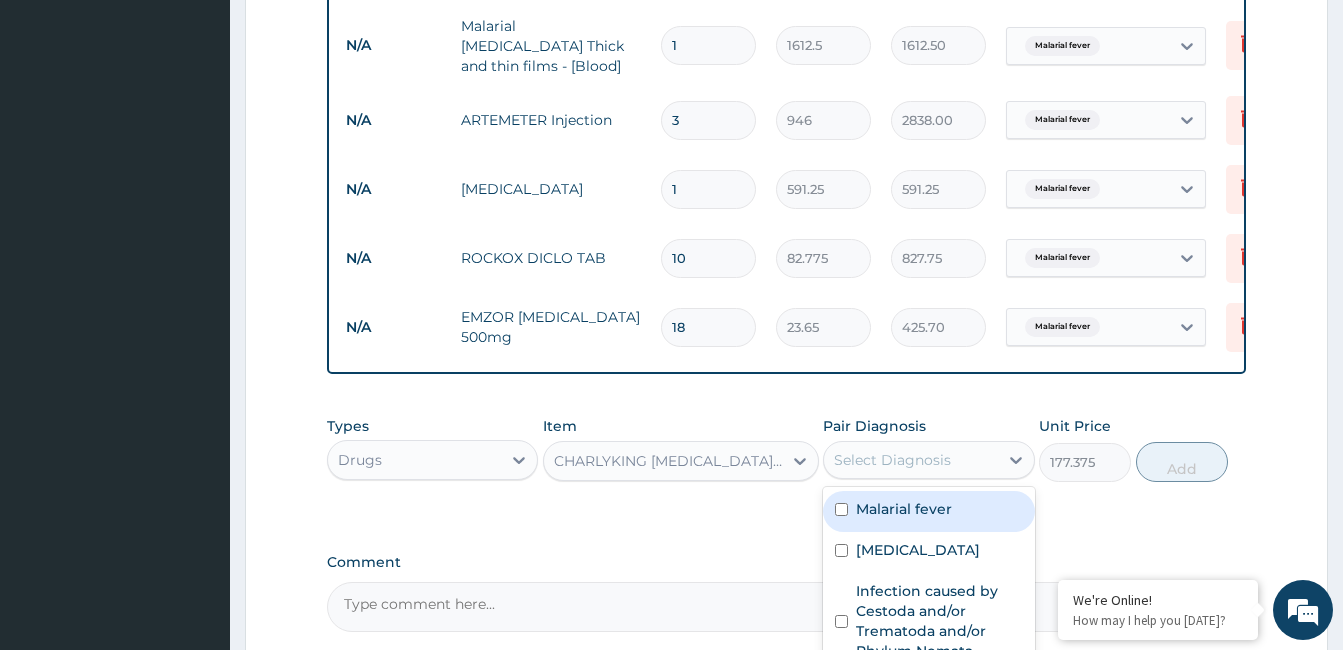 click on "Respiratory tract infection" at bounding box center [918, 550] 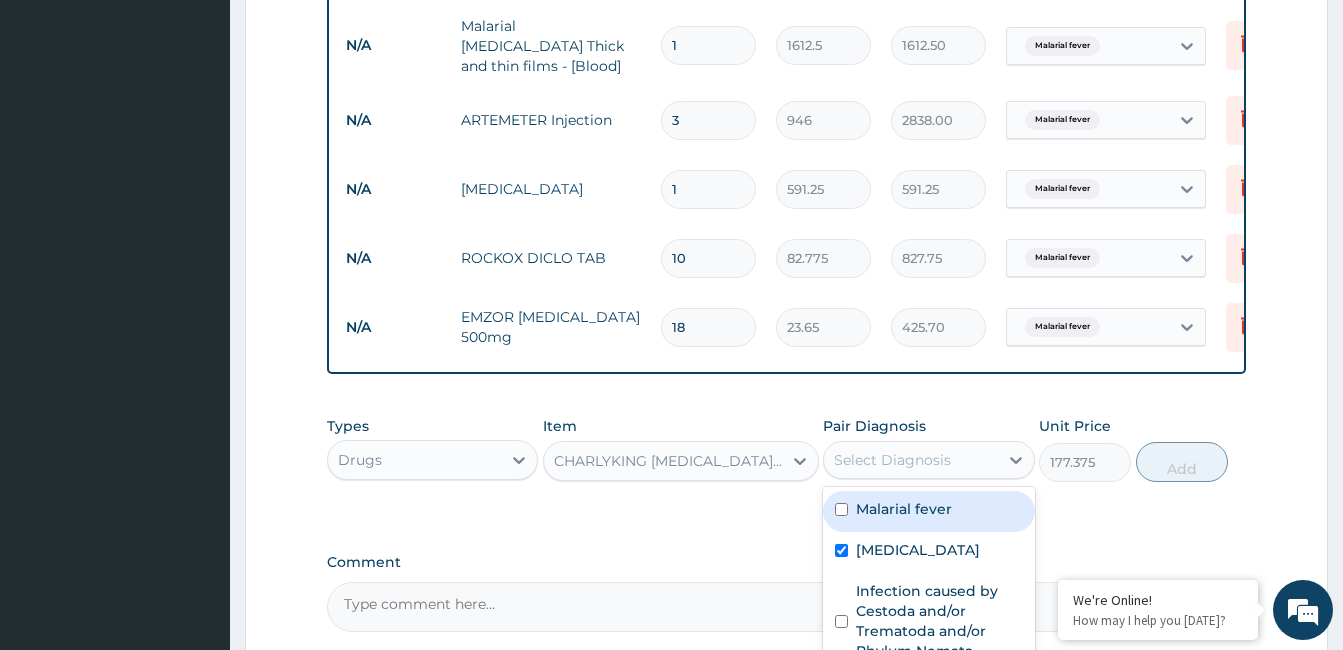 checkbox on "true" 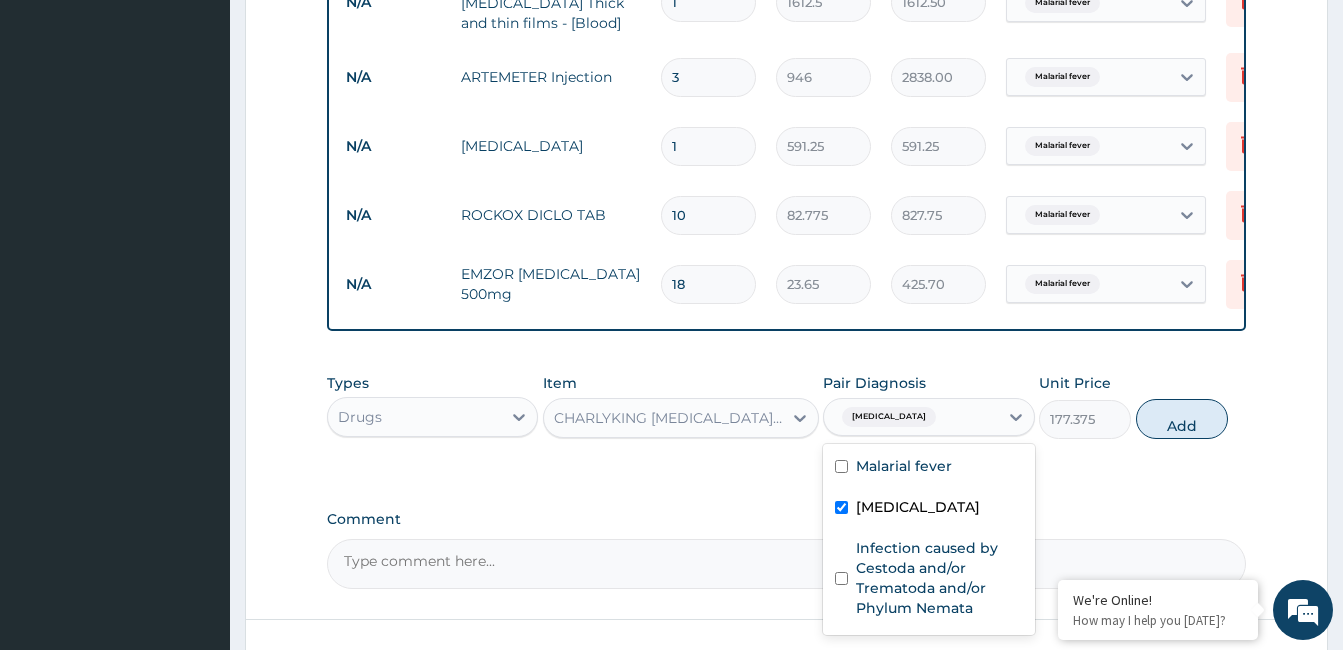 scroll, scrollTop: 1009, scrollLeft: 0, axis: vertical 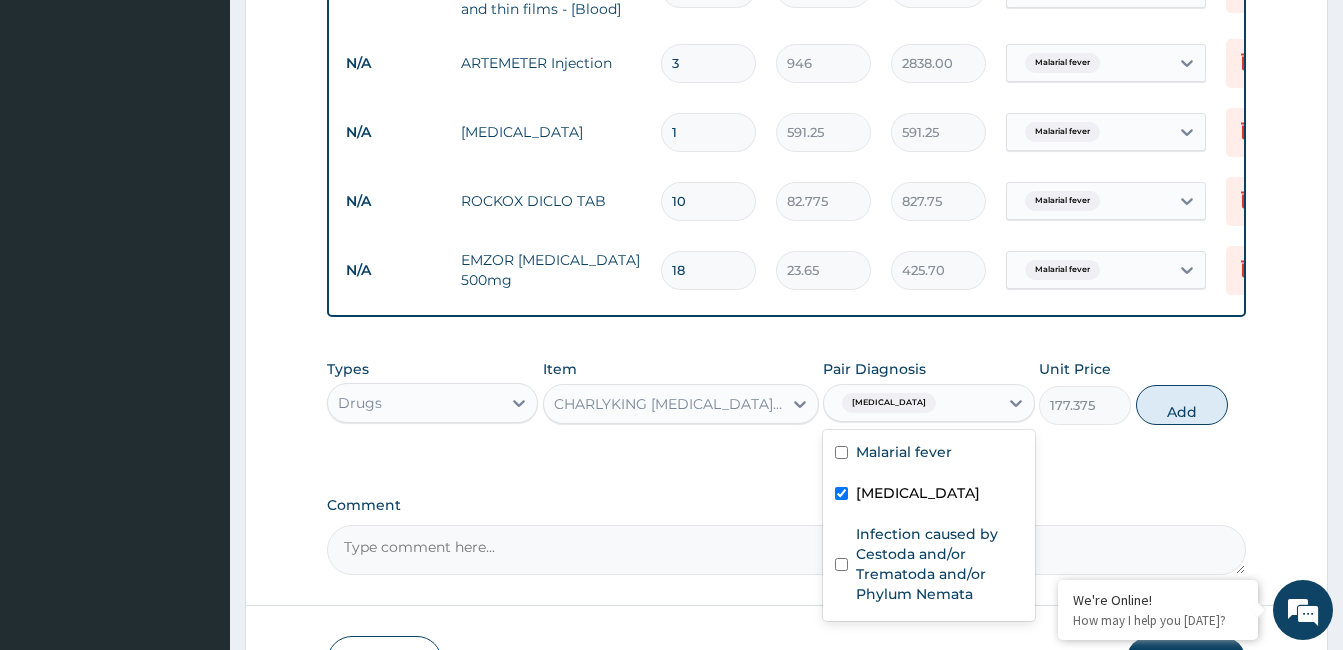 click on "Infection caused by Cestoda and/or Trematoda and/or Phylum Nemata" at bounding box center (939, 564) 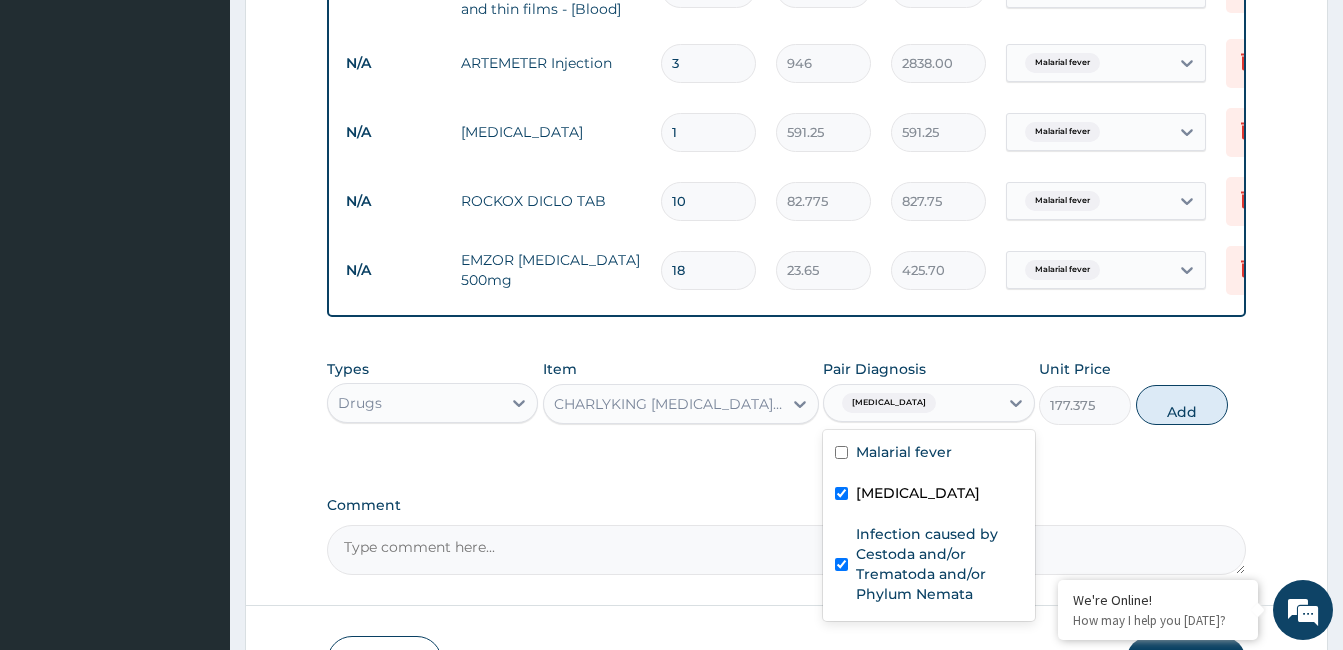 checkbox on "true" 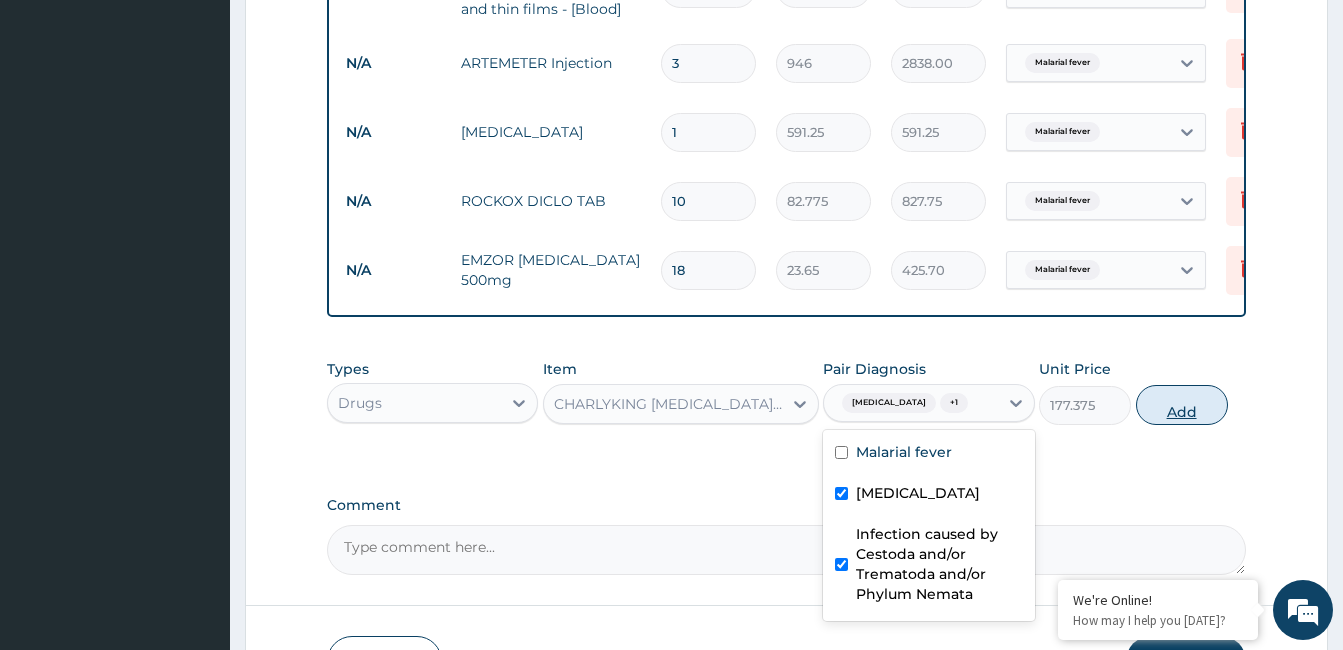 click on "Add" at bounding box center (1182, 405) 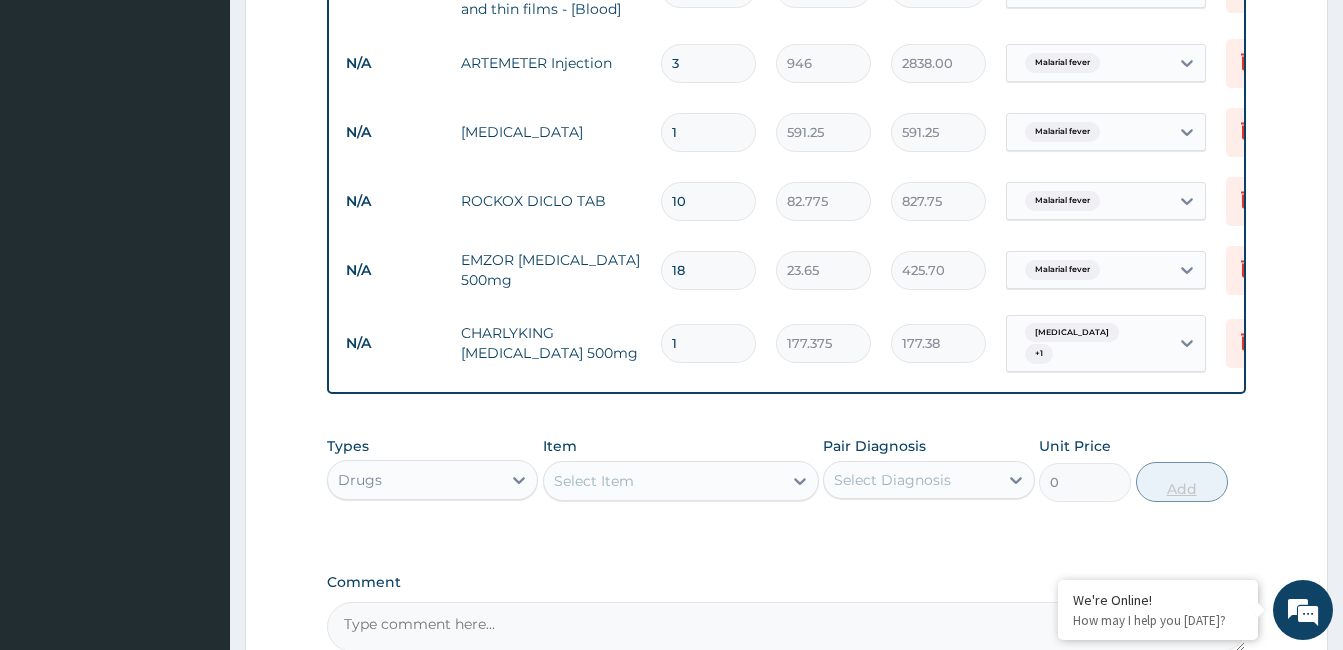 type on "10" 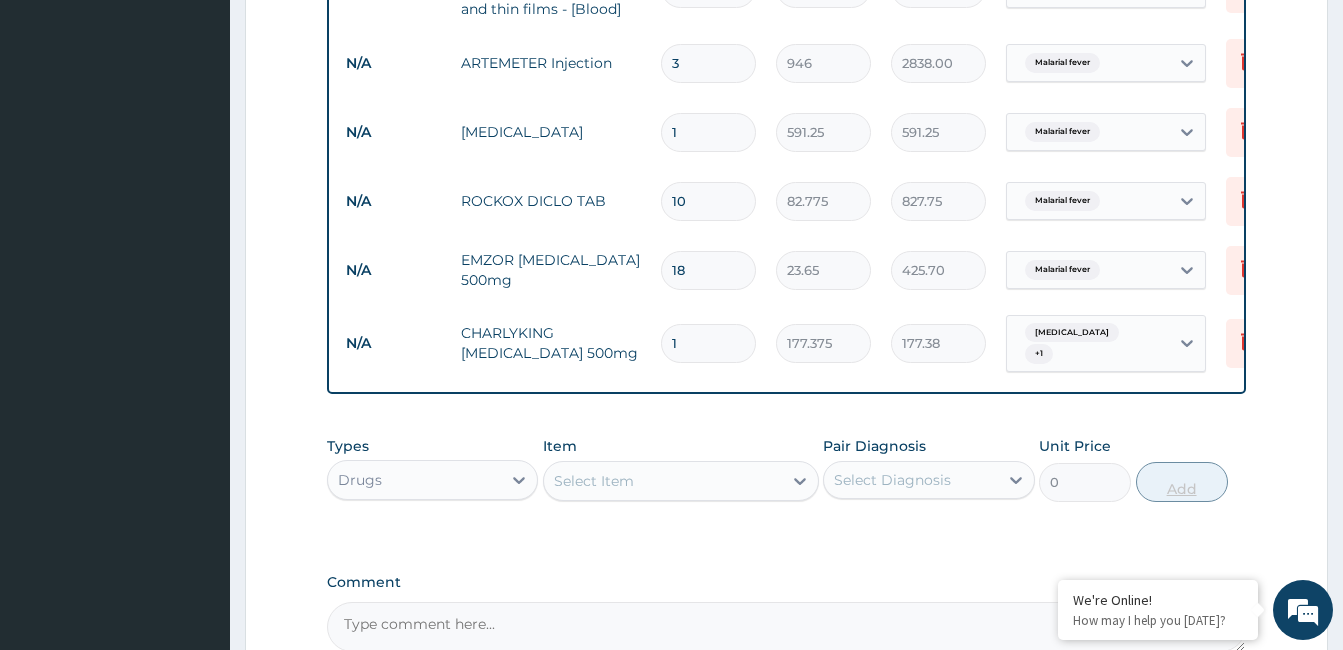 type on "1773.75" 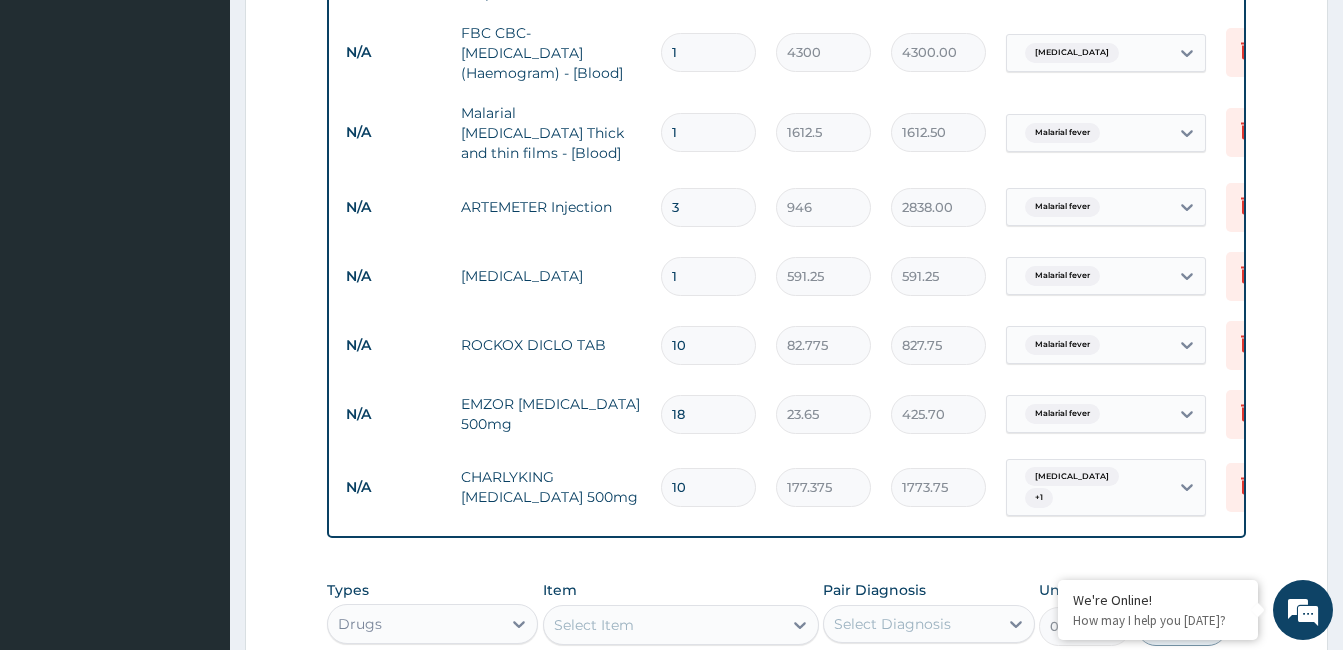 scroll, scrollTop: 944, scrollLeft: 0, axis: vertical 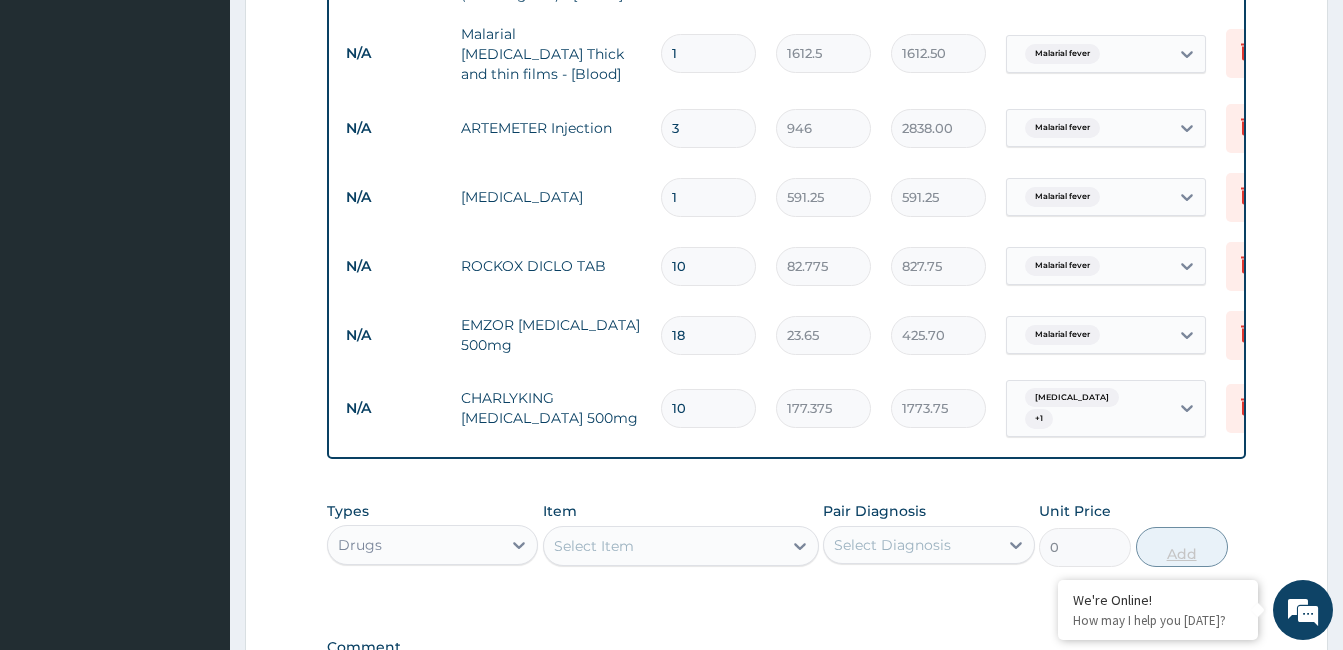 type on "10" 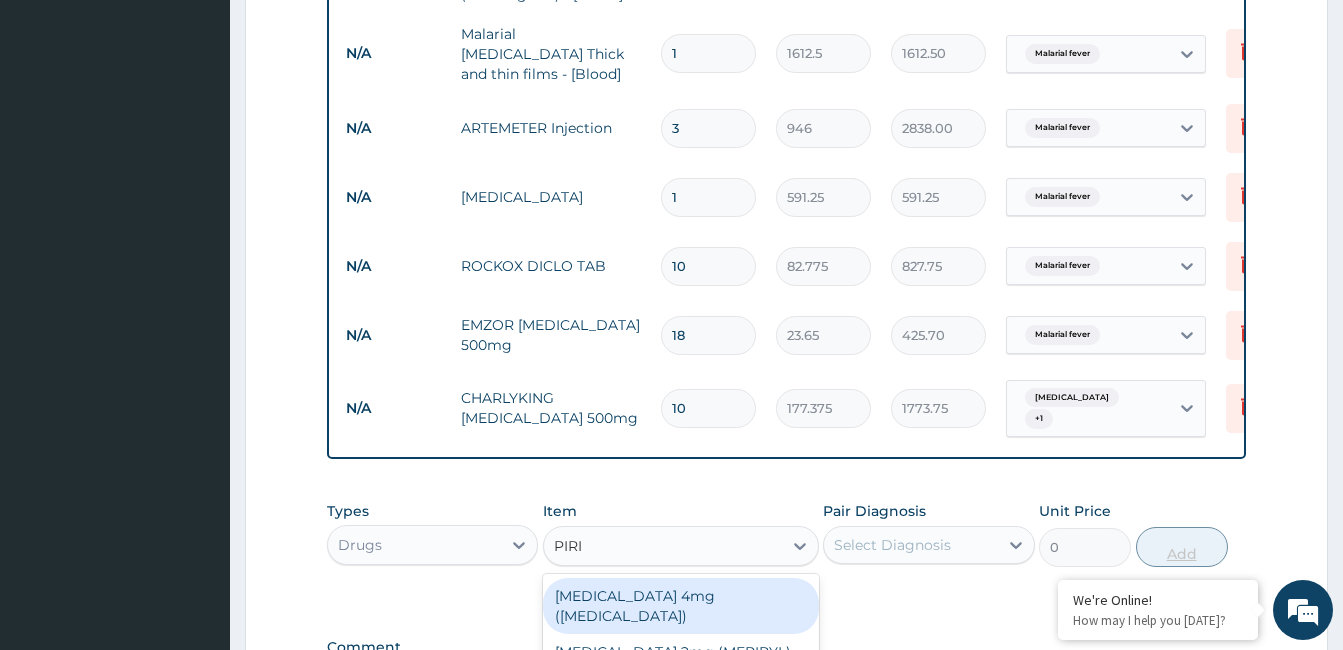 type on "PIRIT" 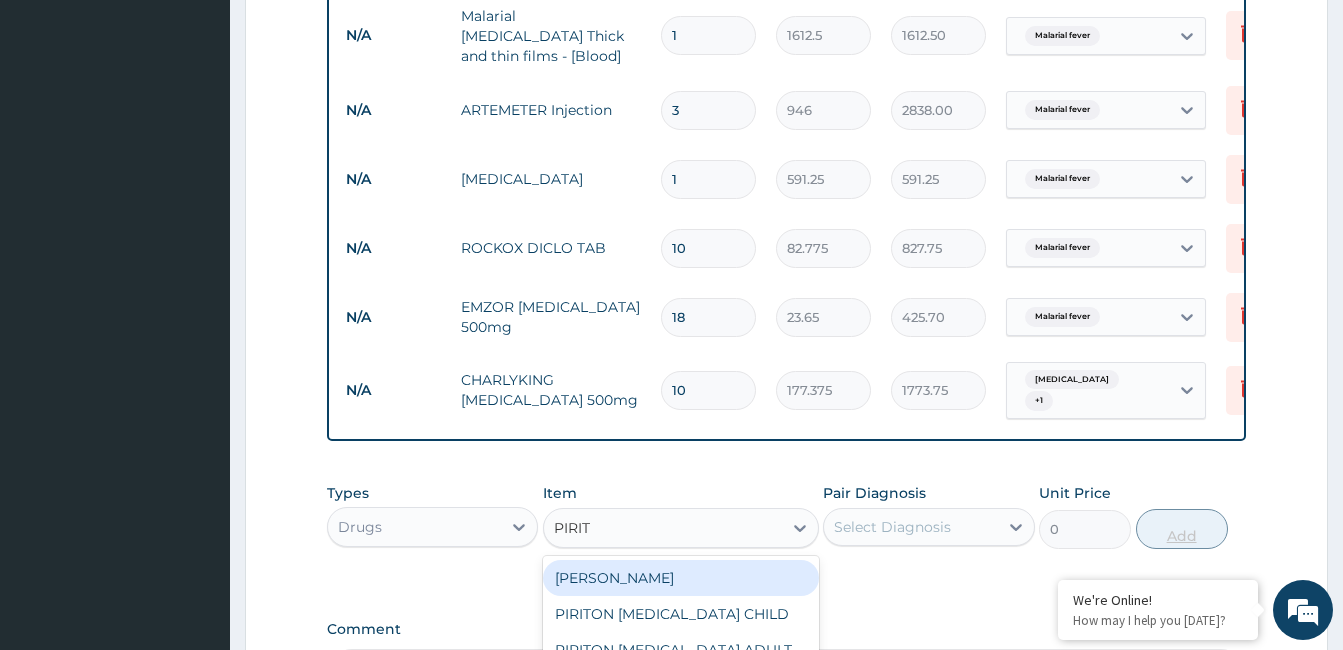 scroll, scrollTop: 1008, scrollLeft: 0, axis: vertical 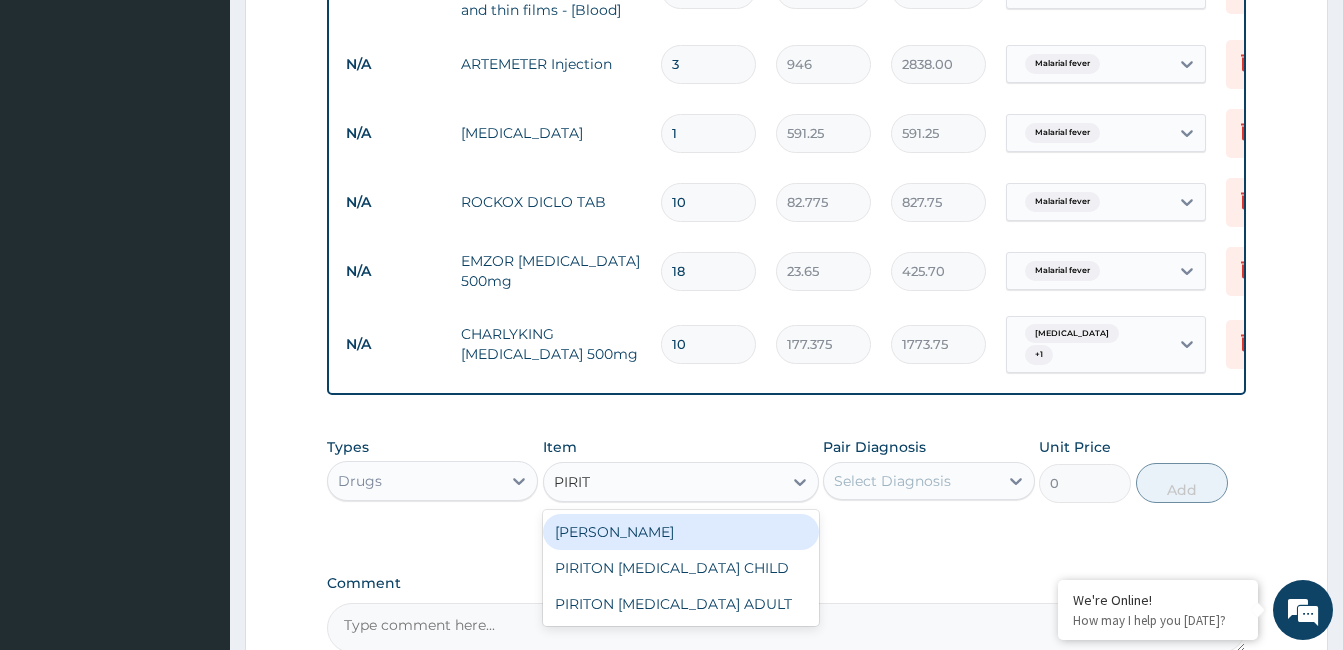 click on "PIRITON TAB EVANS" at bounding box center [681, 532] 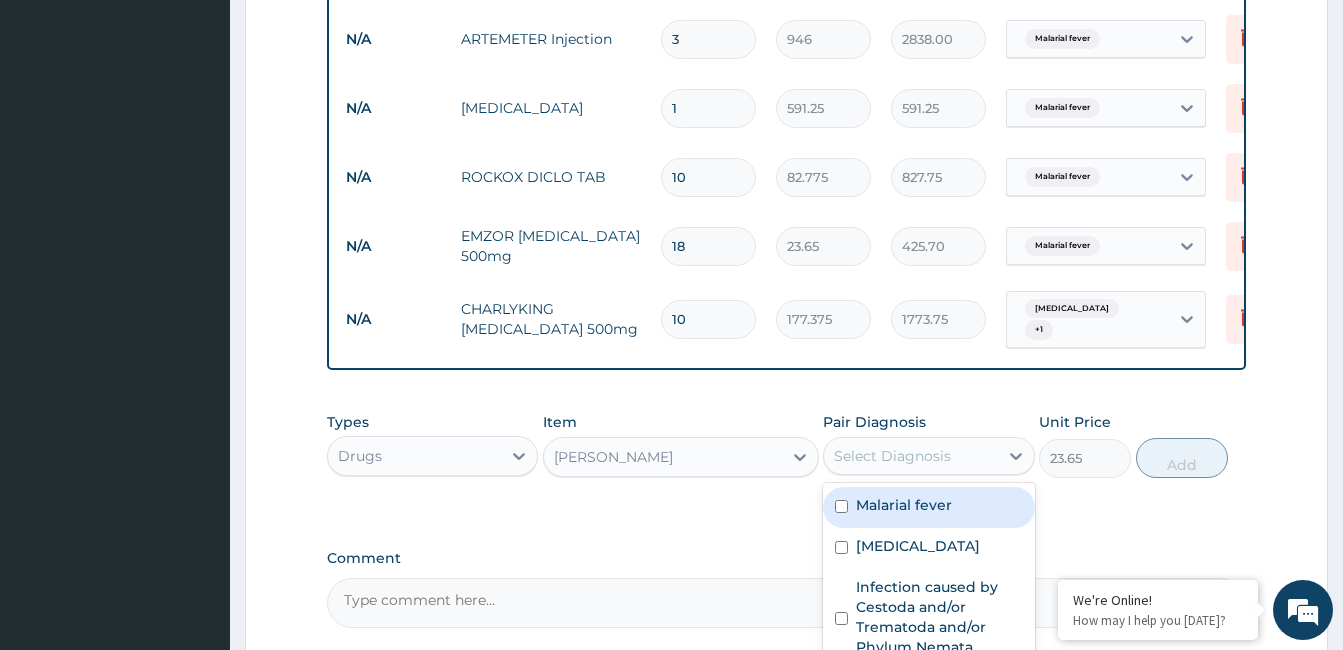 scroll, scrollTop: 1113, scrollLeft: 0, axis: vertical 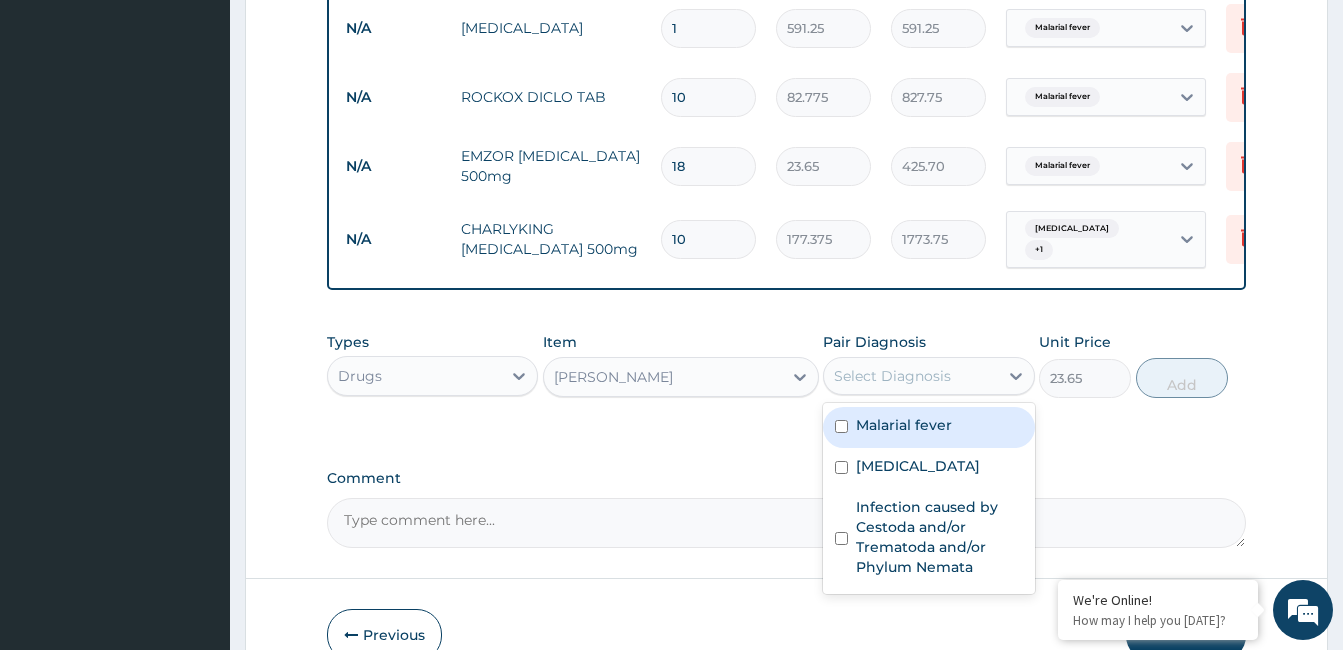 click on "Respiratory tract infection" at bounding box center [918, 466] 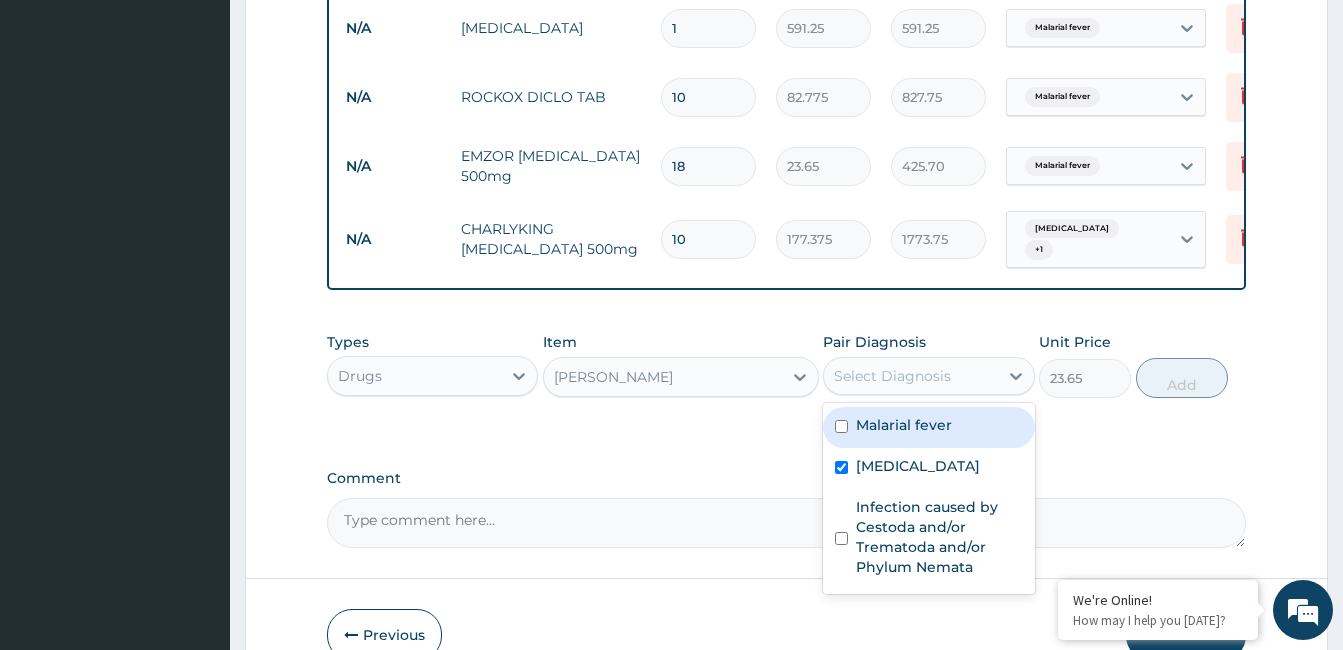 checkbox on "true" 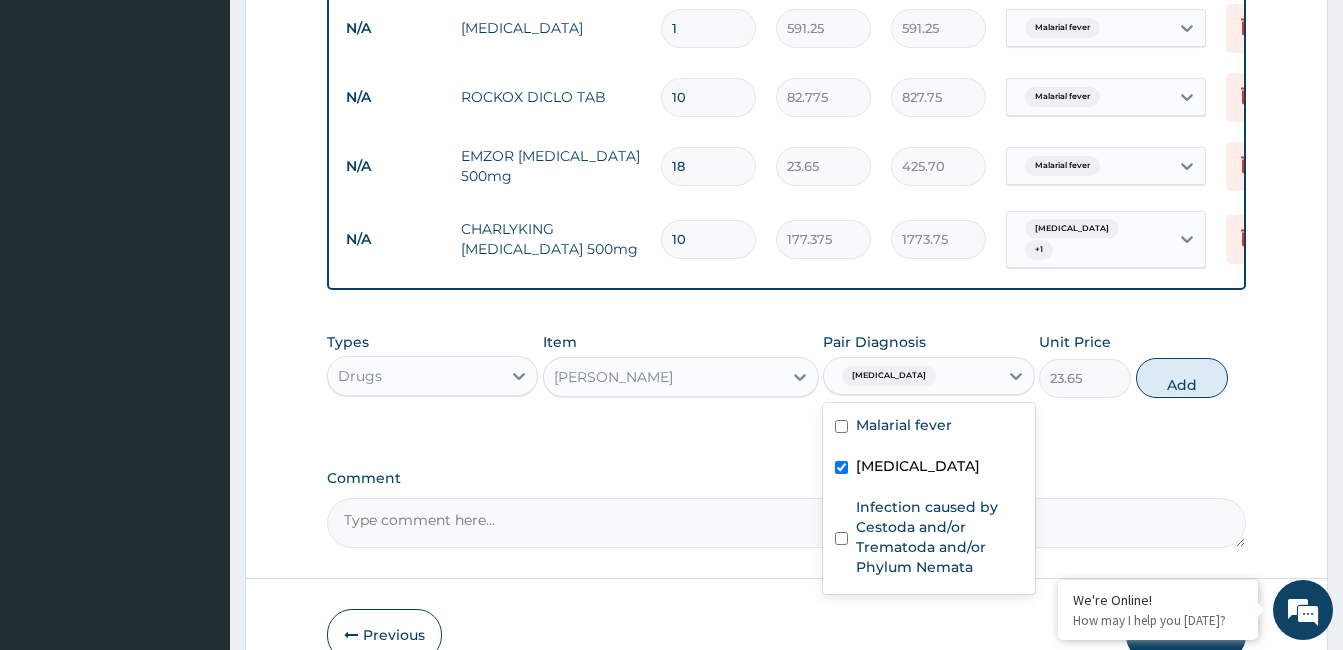 click on "Infection caused by Cestoda and/or Trematoda and/or Phylum Nemata" at bounding box center (939, 537) 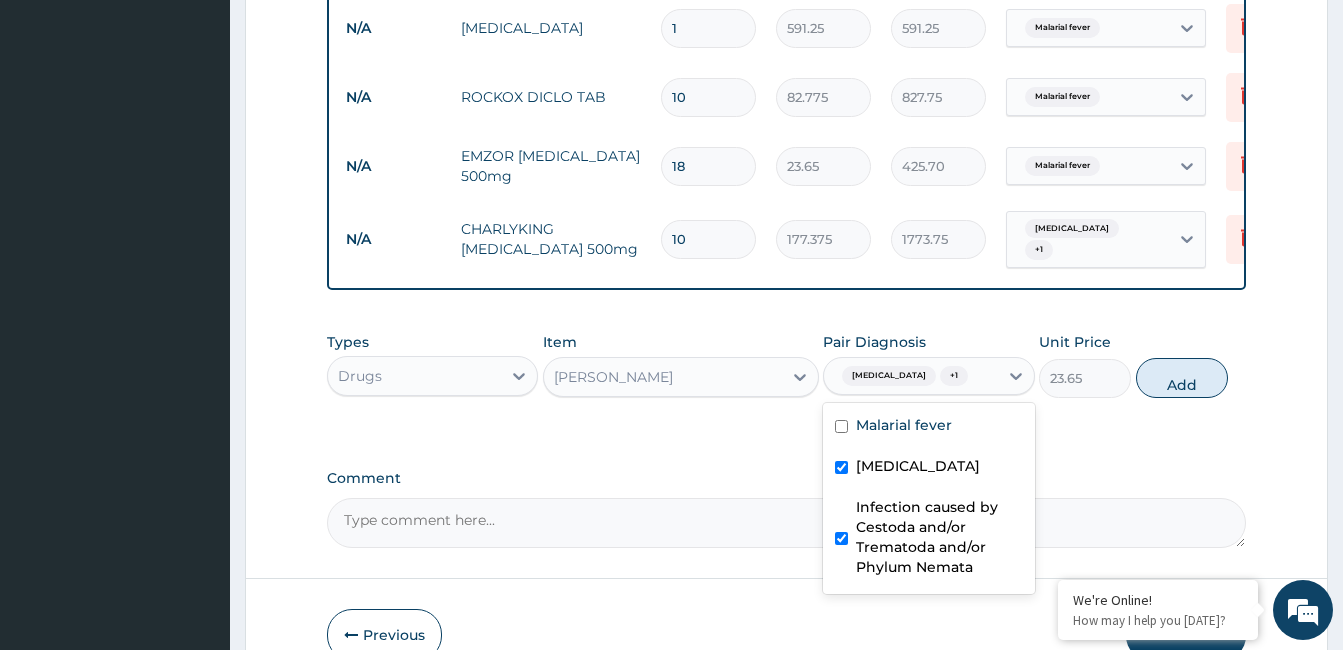 click on "Infection caused by Cestoda and/or Trematoda and/or Phylum Nemata" at bounding box center [939, 537] 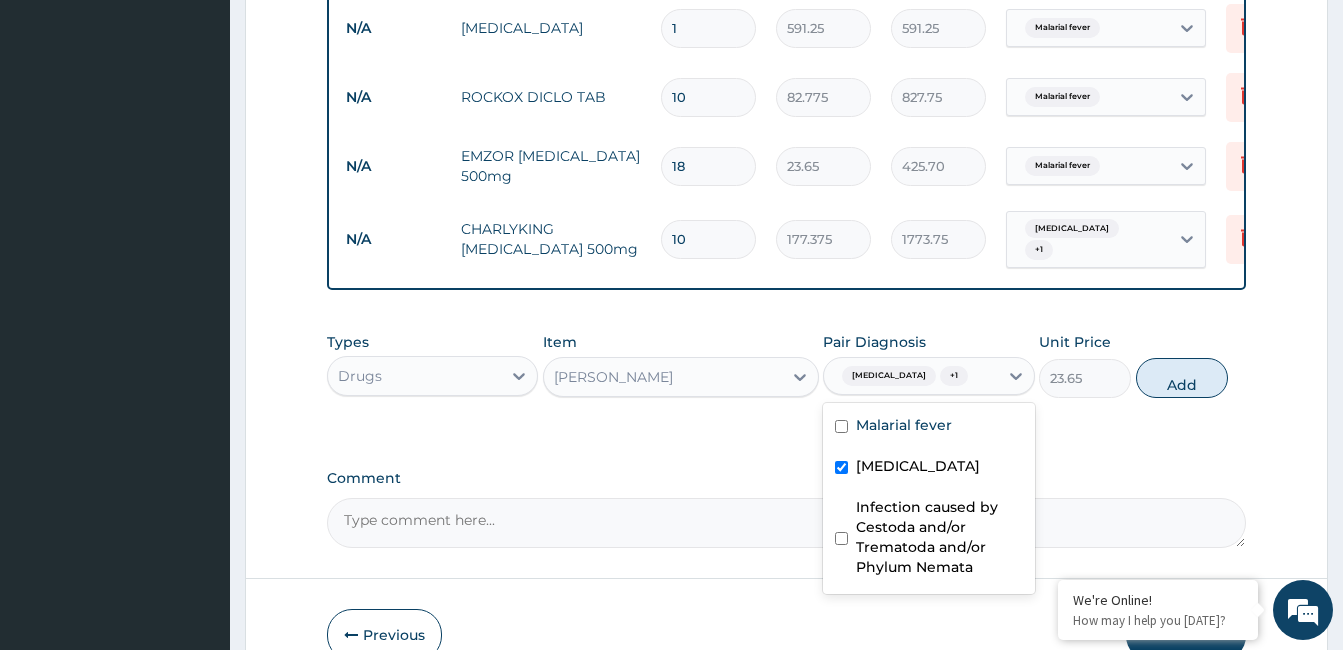 checkbox on "false" 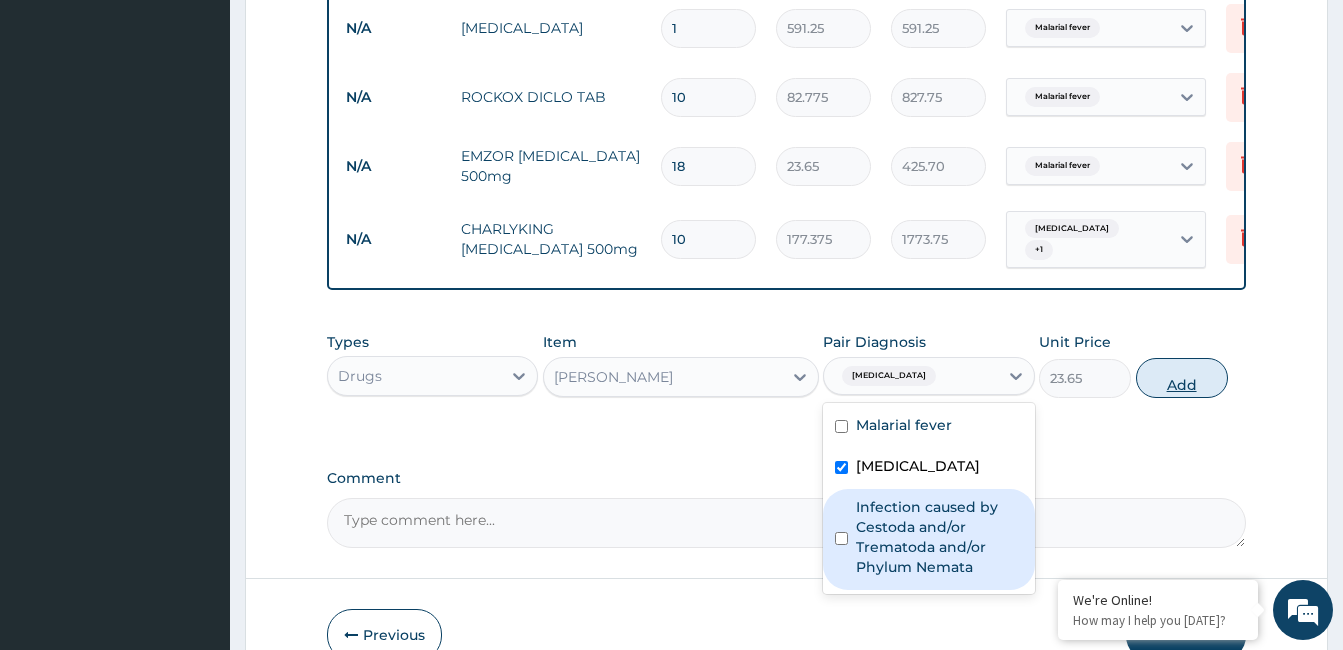click on "Add" at bounding box center [1182, 378] 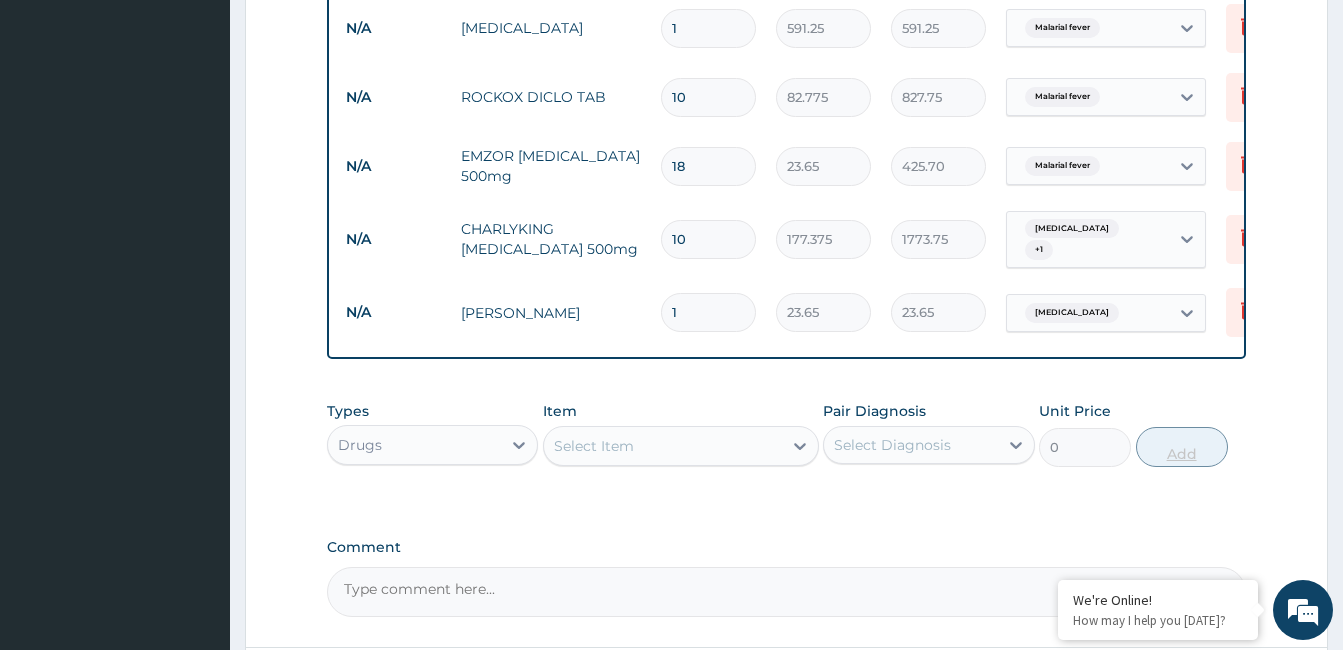 type on "10" 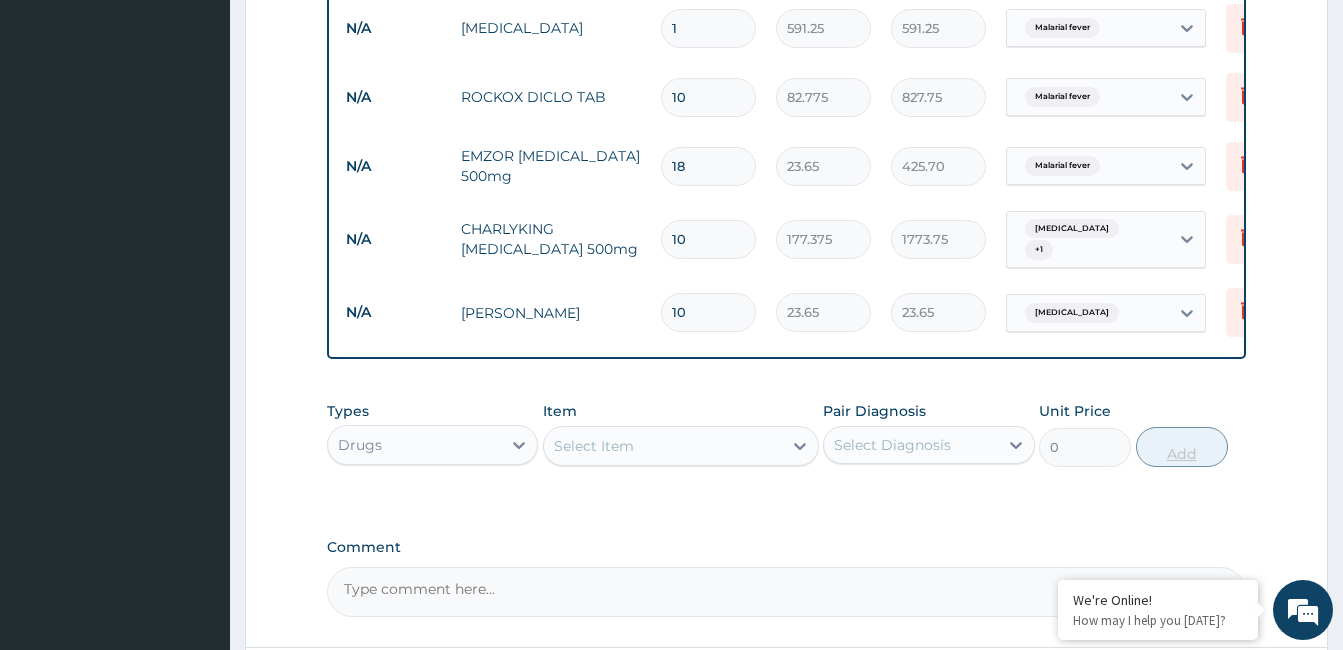 type on "236.50" 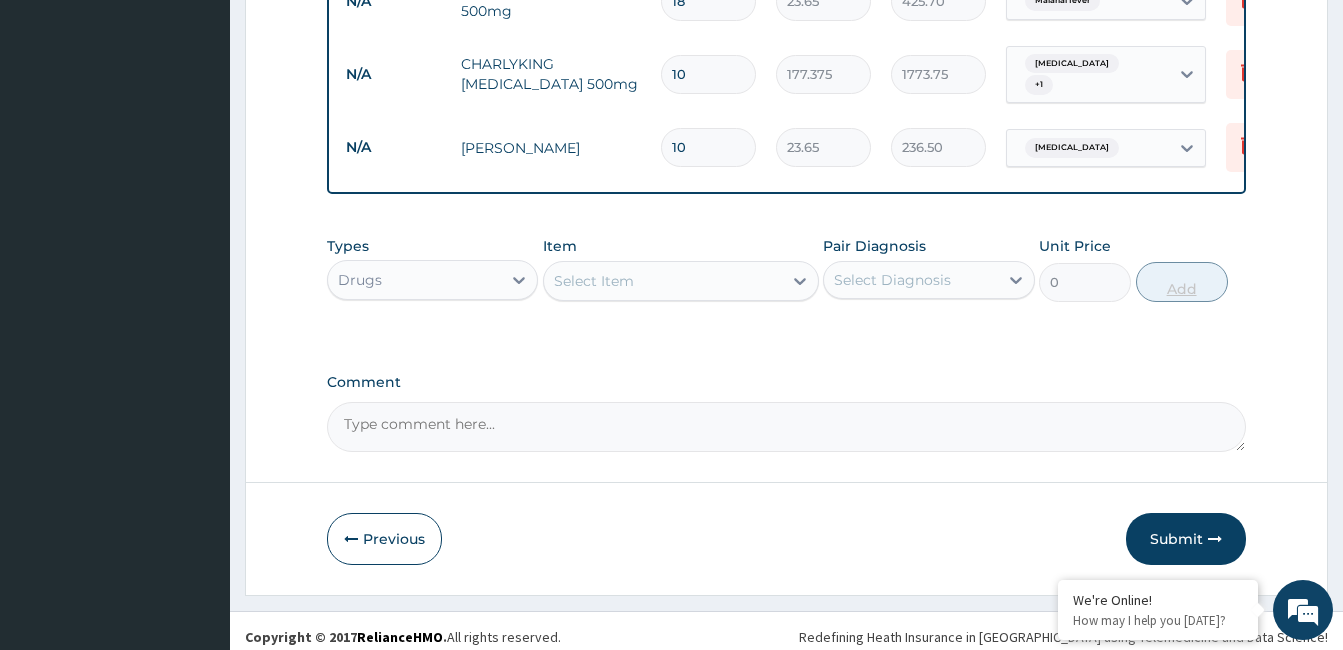scroll, scrollTop: 1294, scrollLeft: 0, axis: vertical 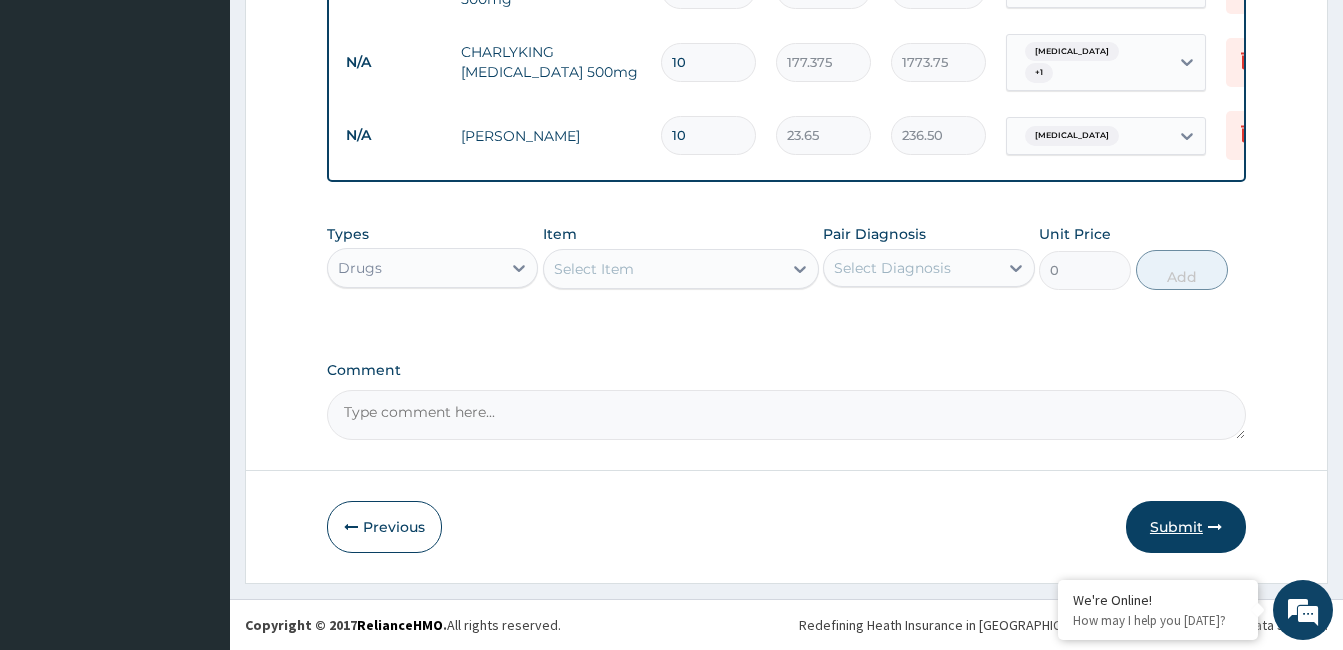 click on "Submit" at bounding box center [1186, 527] 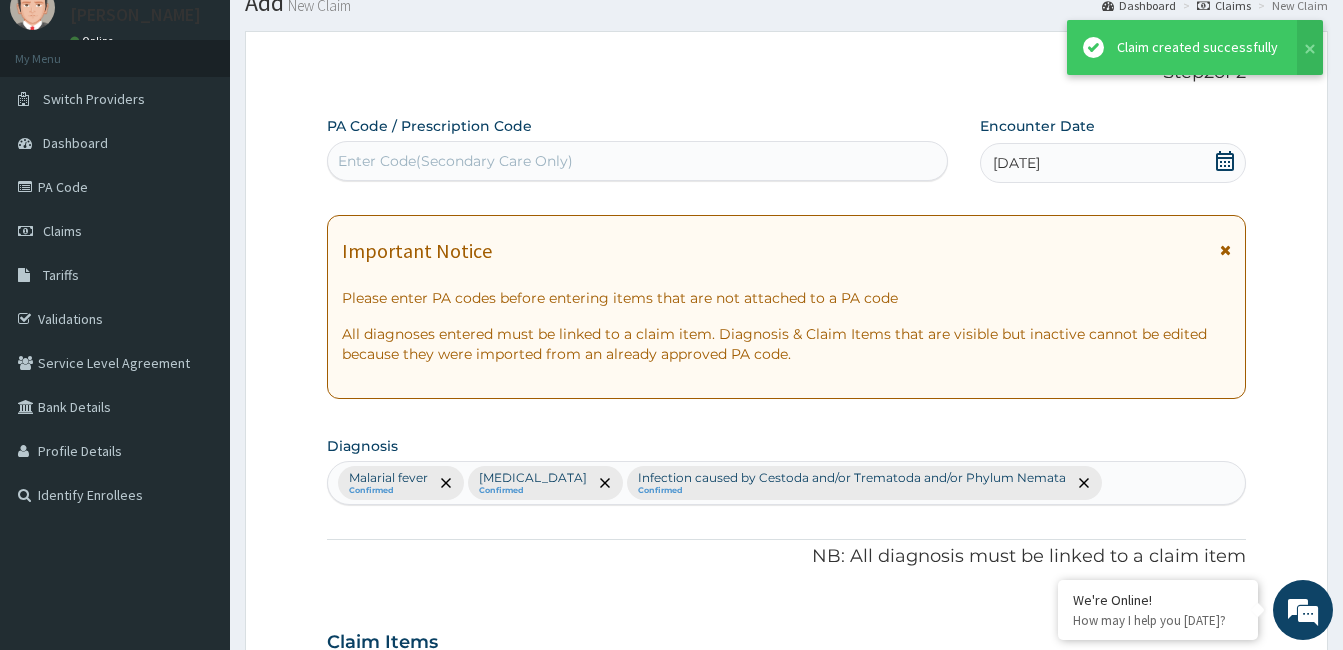 scroll, scrollTop: 1294, scrollLeft: 0, axis: vertical 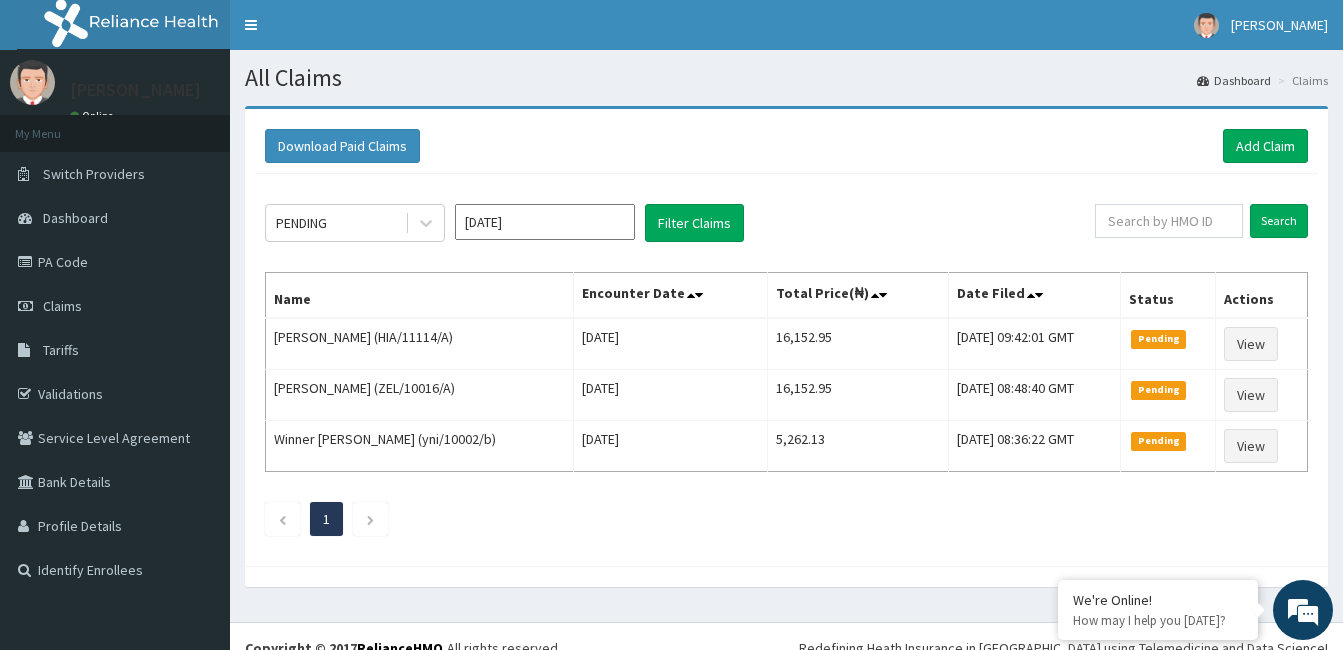 click on "PENDING [DATE] Filter Claims Search Name Encounter Date Total Price(₦) Date Filed Status Actions [PERSON_NAME] (HIA/11114/A) [DATE] 16,152.95 [DATE] 09:42:01 GMT Pending View [PERSON_NAME] (ZEL/10016/A) [DATE] 16,152.95 [DATE] 08:48:40 GMT Pending View Winner [PERSON_NAME] (yni/10002/b) [DATE] 5,262.13 [DATE] 08:36:22 GMT Pending View 1" 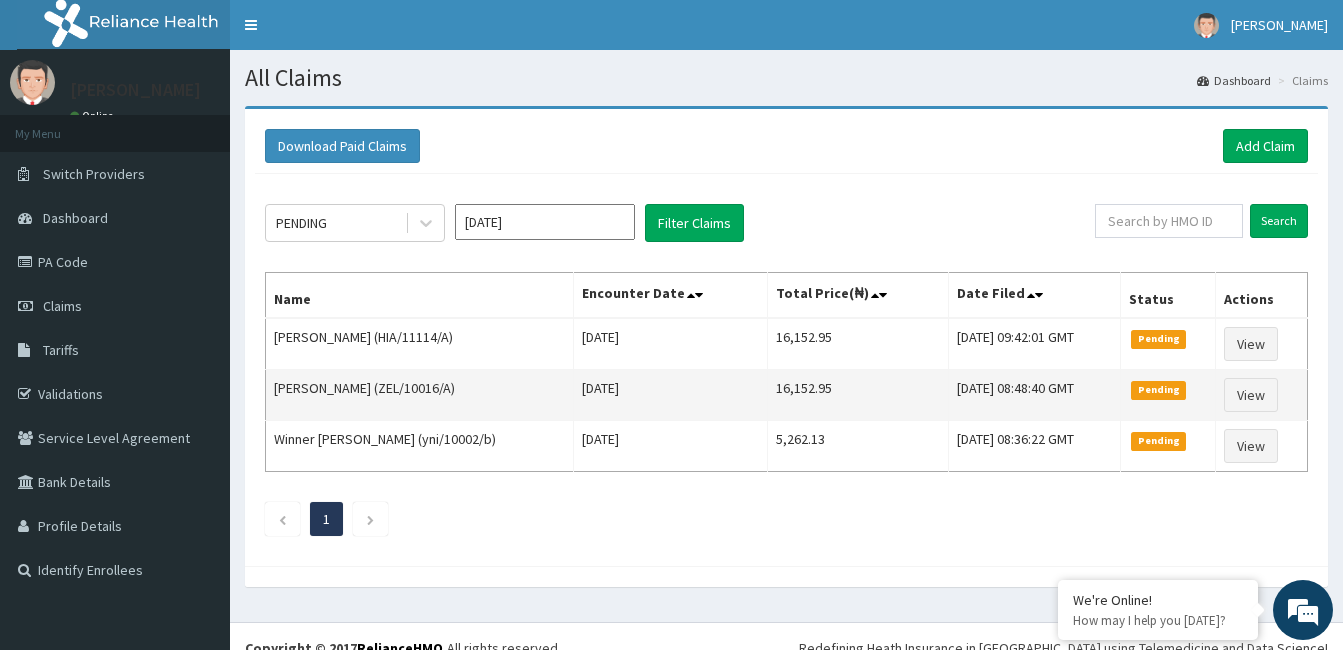 click on "16,152.95" at bounding box center (857, 395) 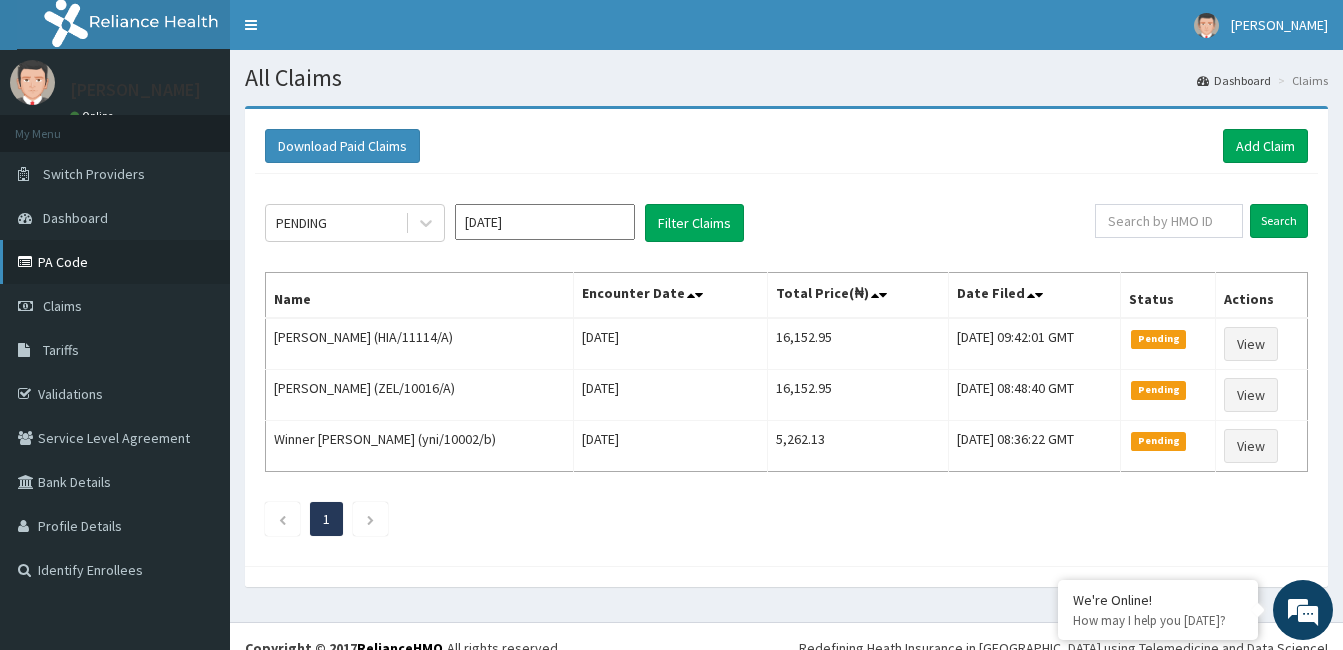 click on "PA Code" at bounding box center (115, 262) 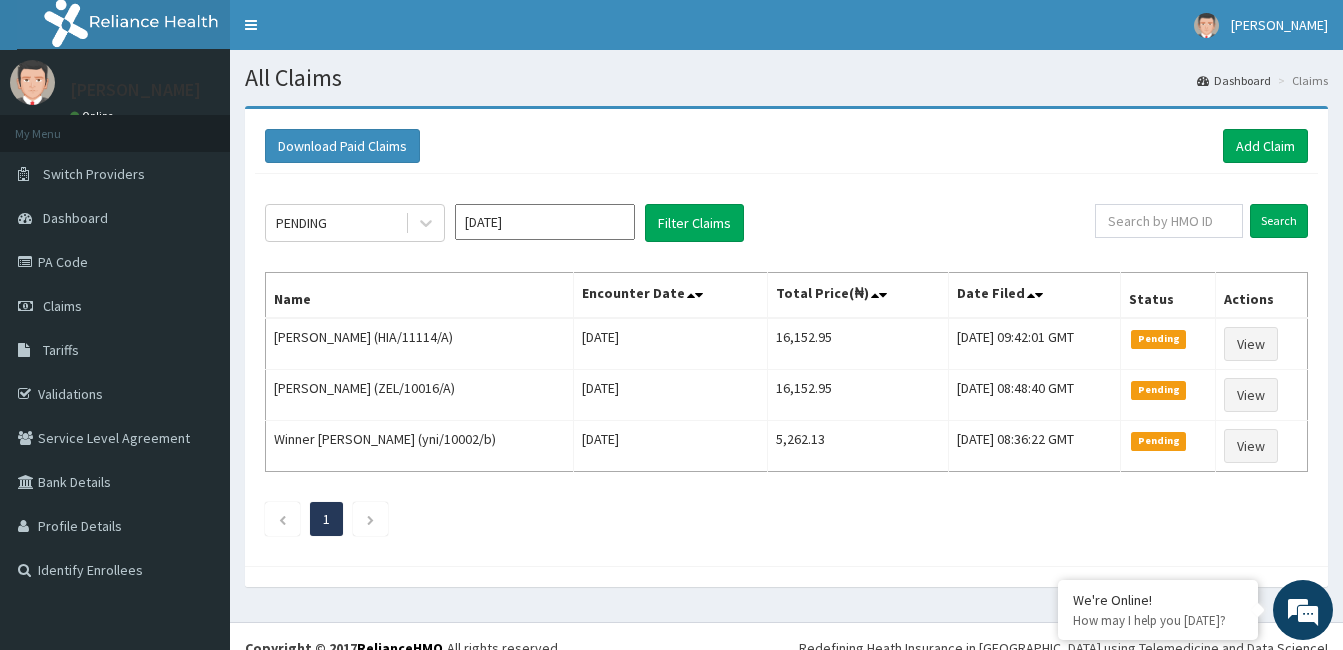 scroll, scrollTop: 0, scrollLeft: 0, axis: both 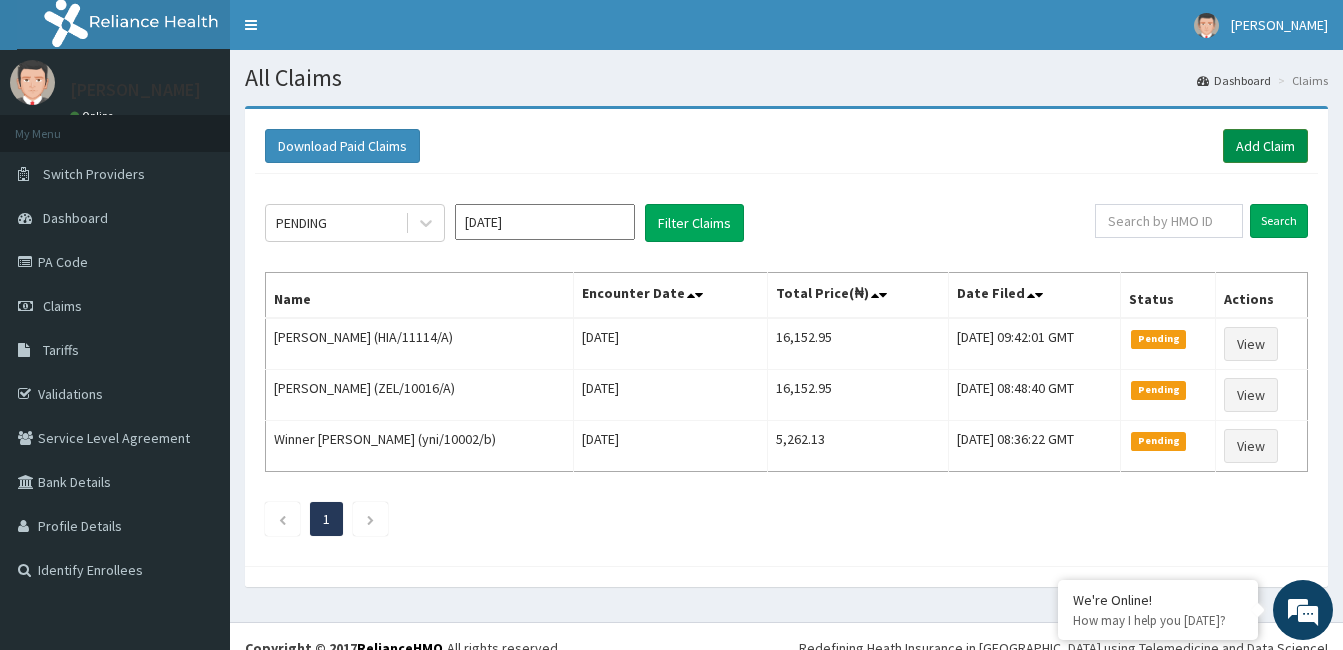 click on "Add Claim" at bounding box center (1265, 146) 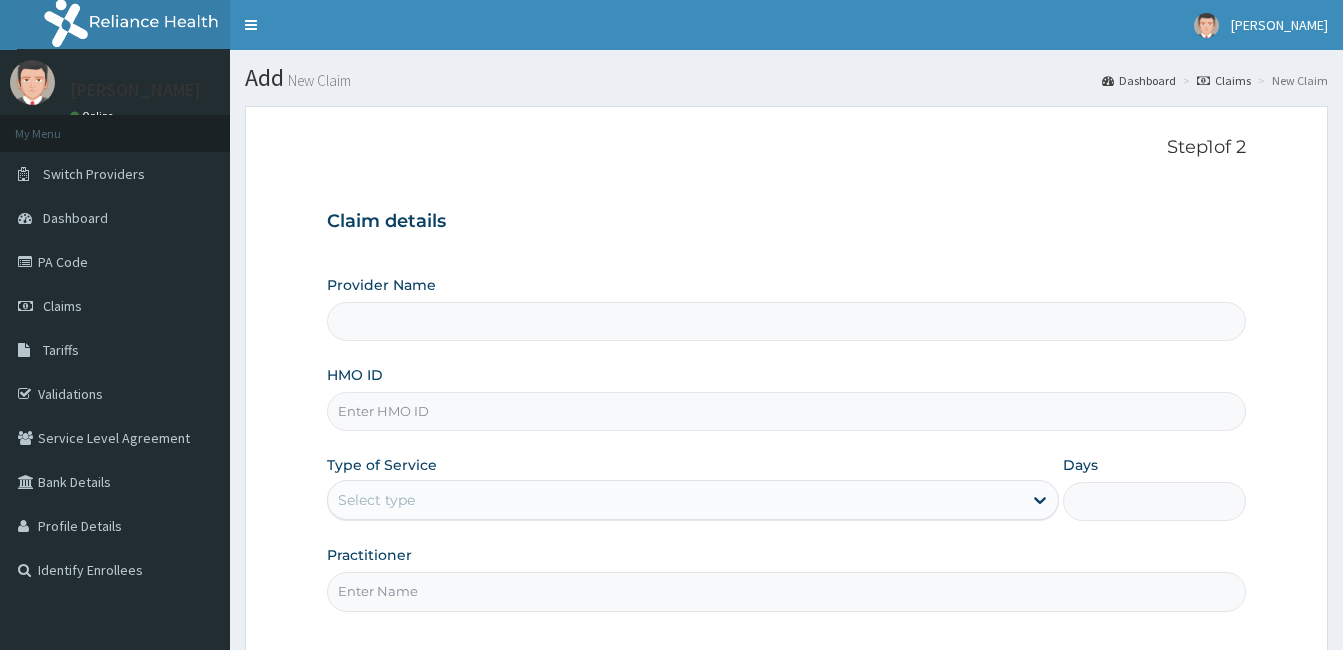 scroll, scrollTop: 0, scrollLeft: 0, axis: both 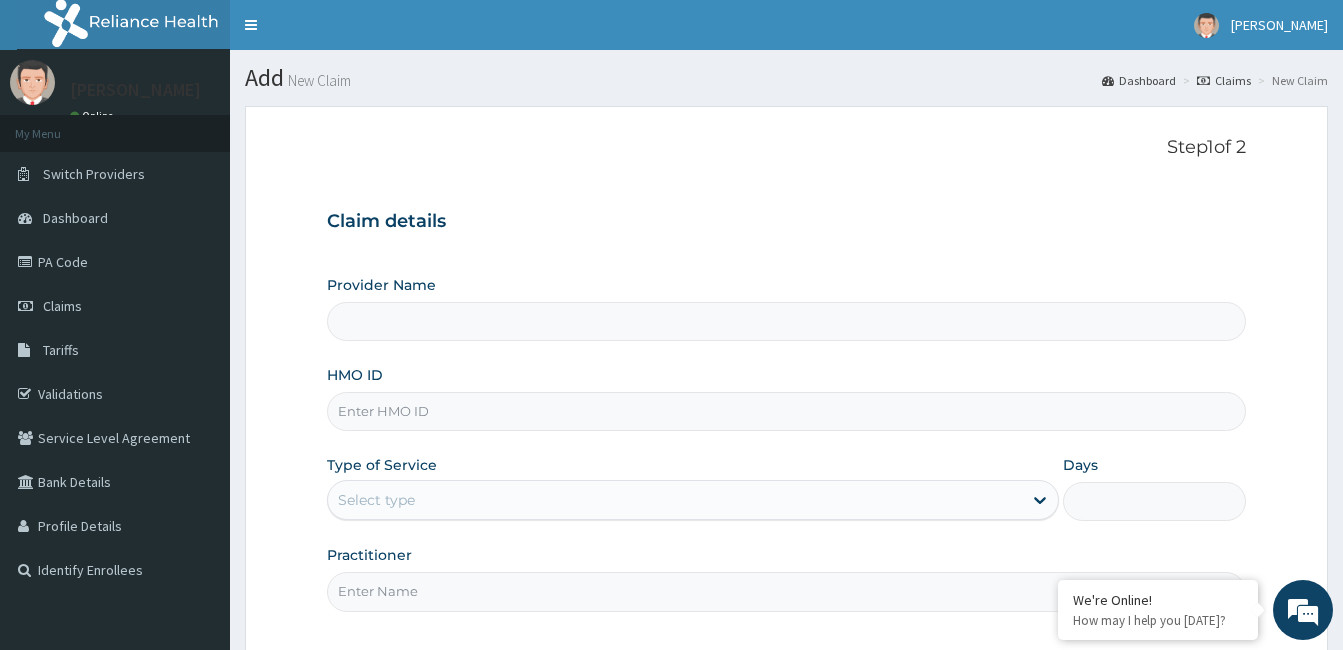 type on "[GEOGRAPHIC_DATA] and [GEOGRAPHIC_DATA]" 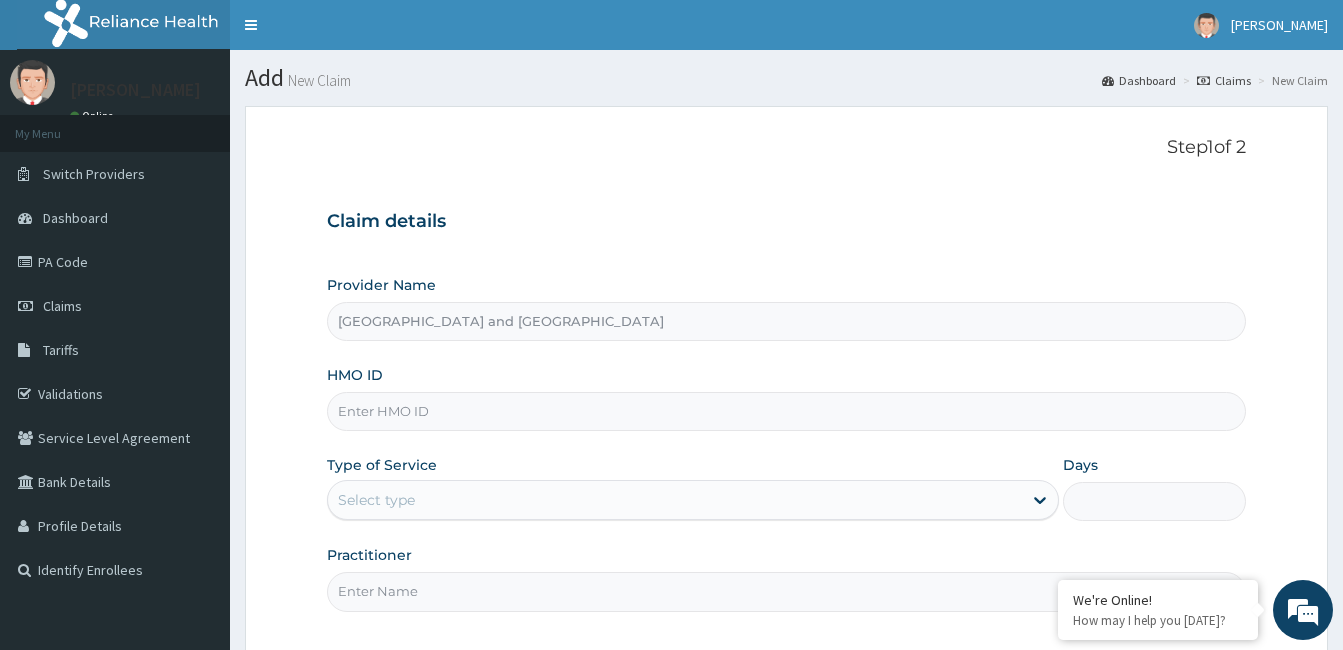click on "HMO ID" at bounding box center [786, 411] 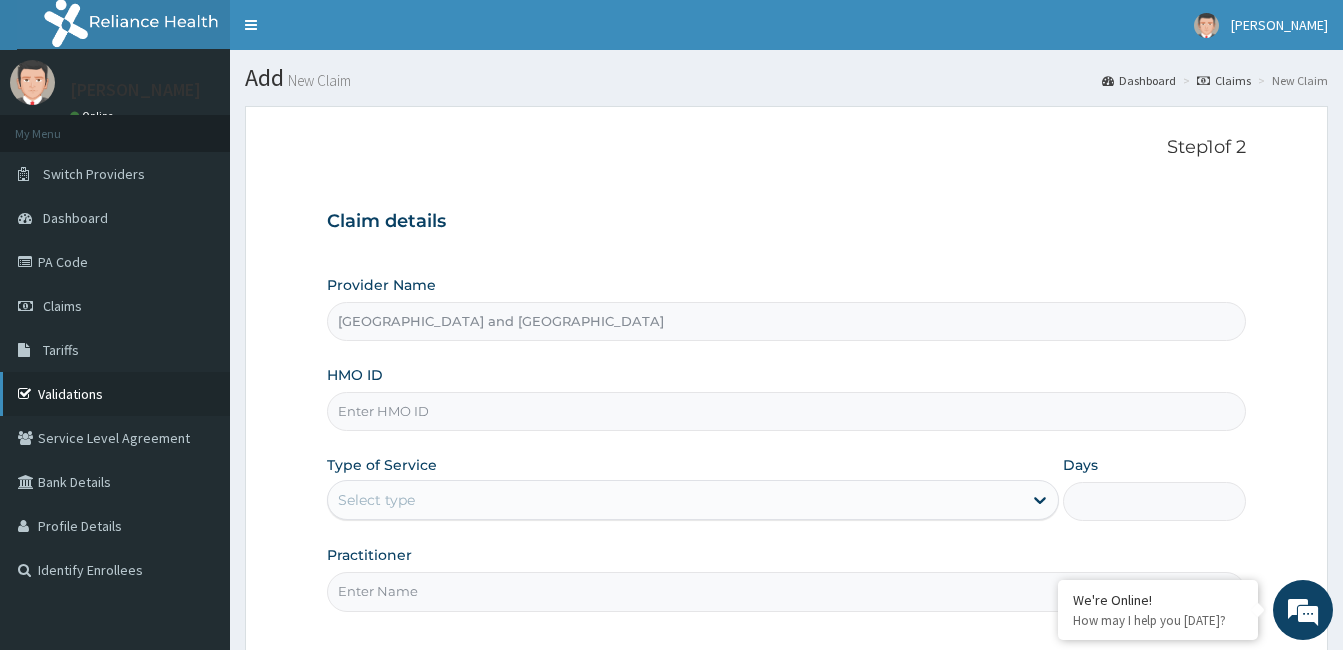 click on "Validations" at bounding box center (115, 394) 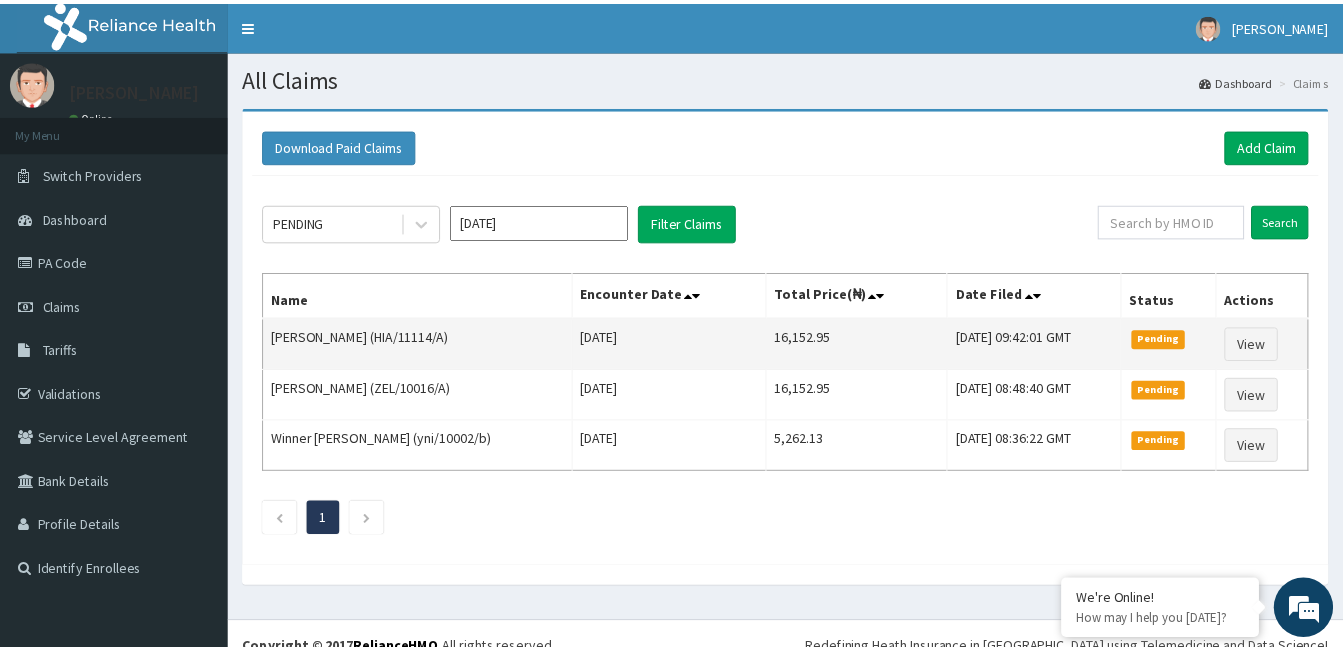 scroll, scrollTop: 0, scrollLeft: 0, axis: both 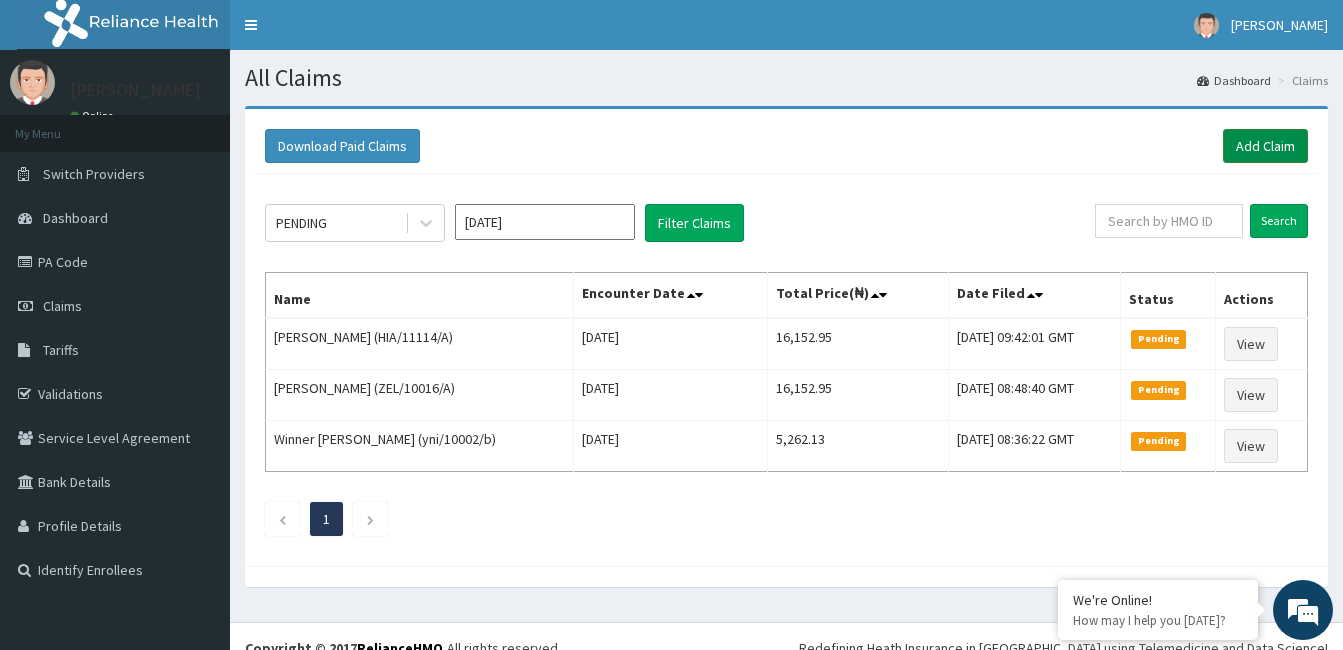 click on "Add Claim" at bounding box center (1265, 146) 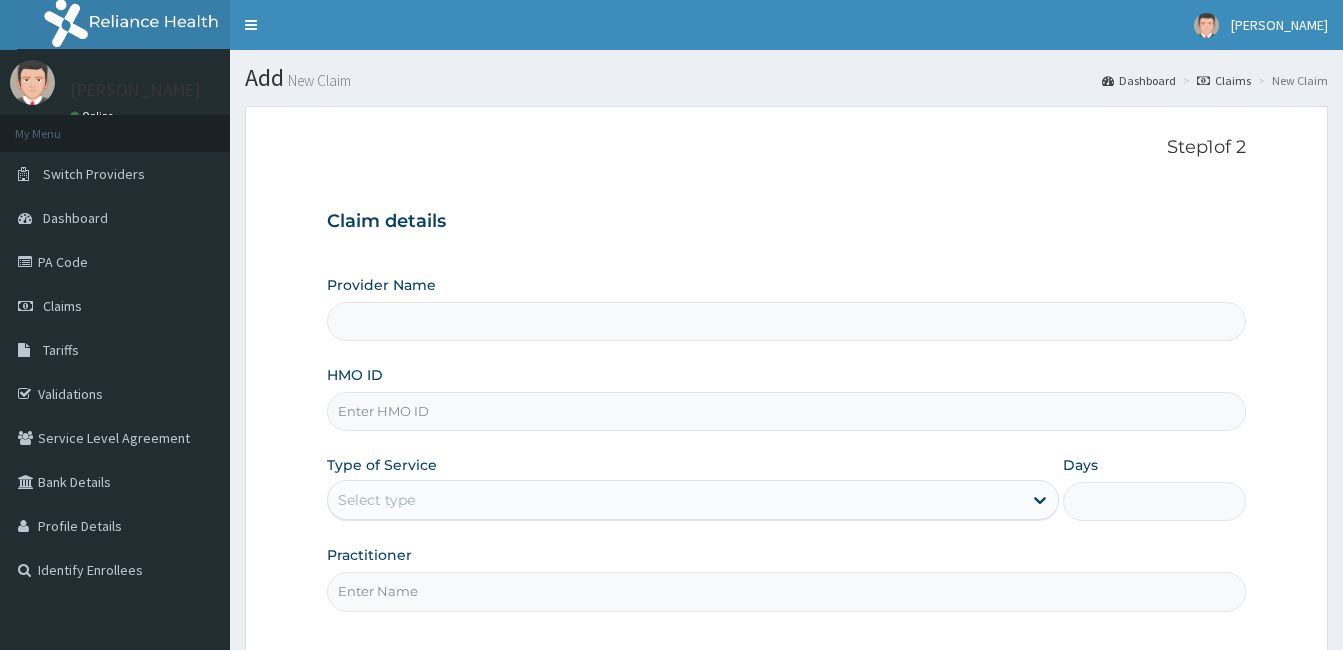 scroll, scrollTop: 0, scrollLeft: 0, axis: both 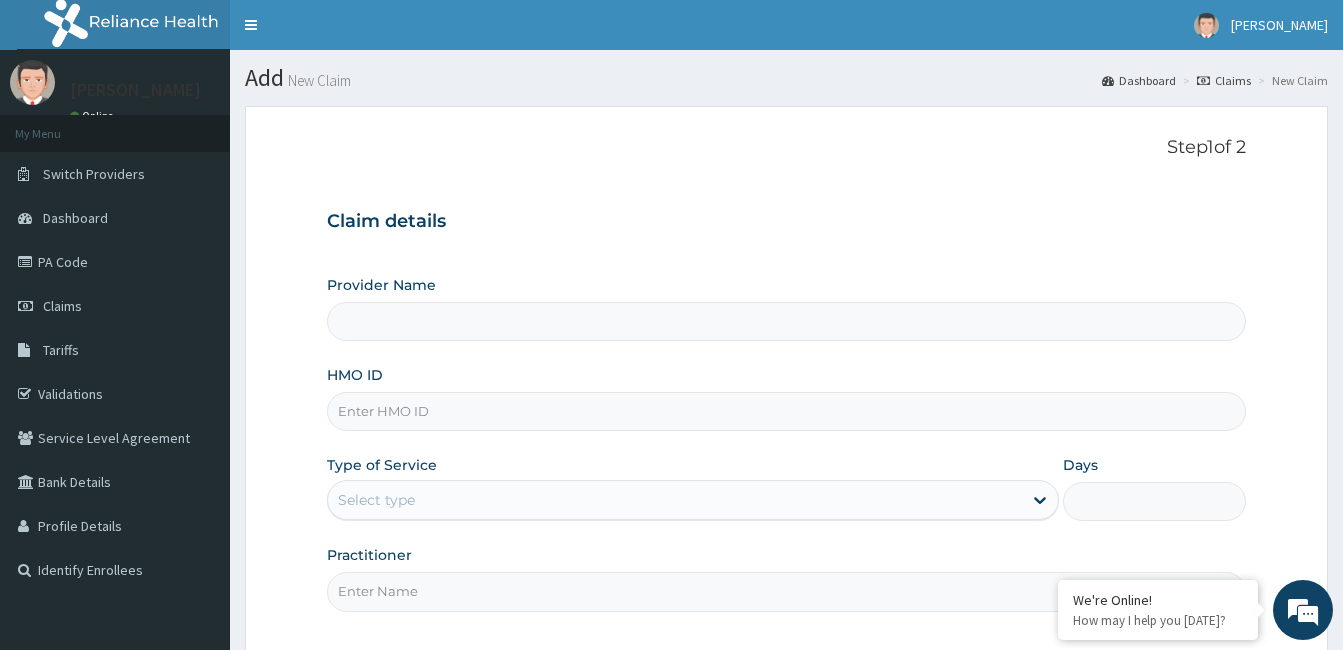type on "Royalife Specialist Hospital and Maternity Centre" 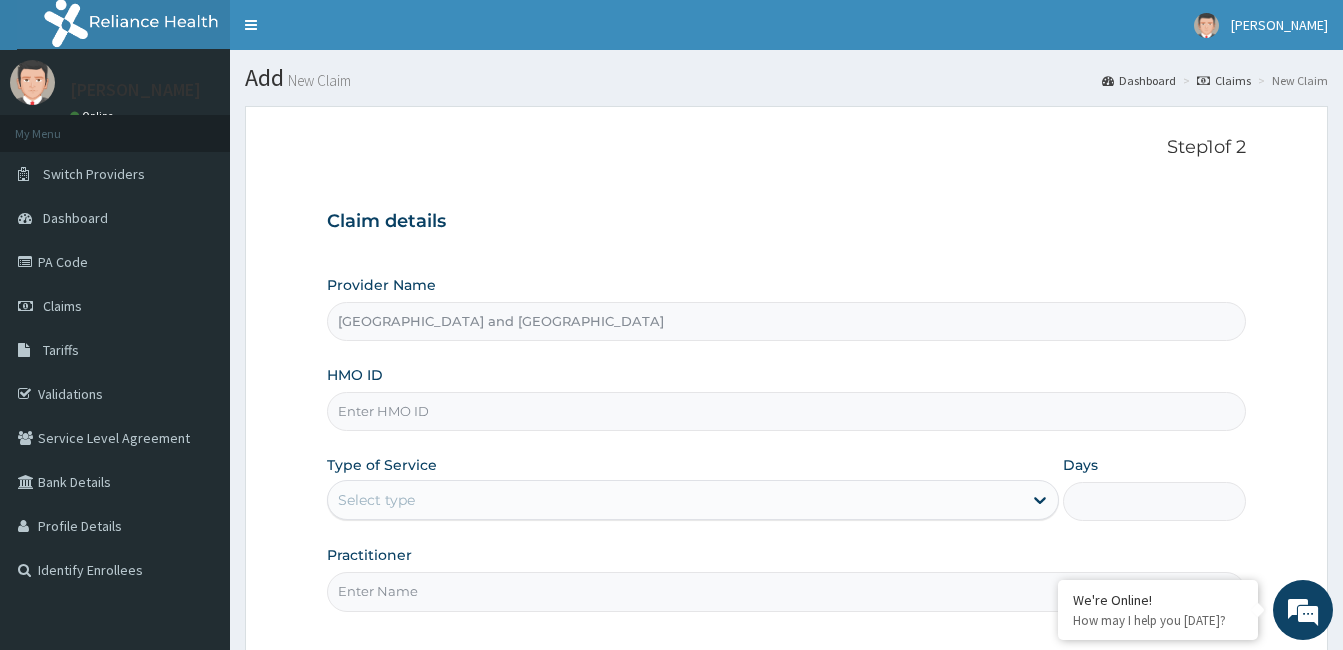 click on "HMO ID" at bounding box center (786, 411) 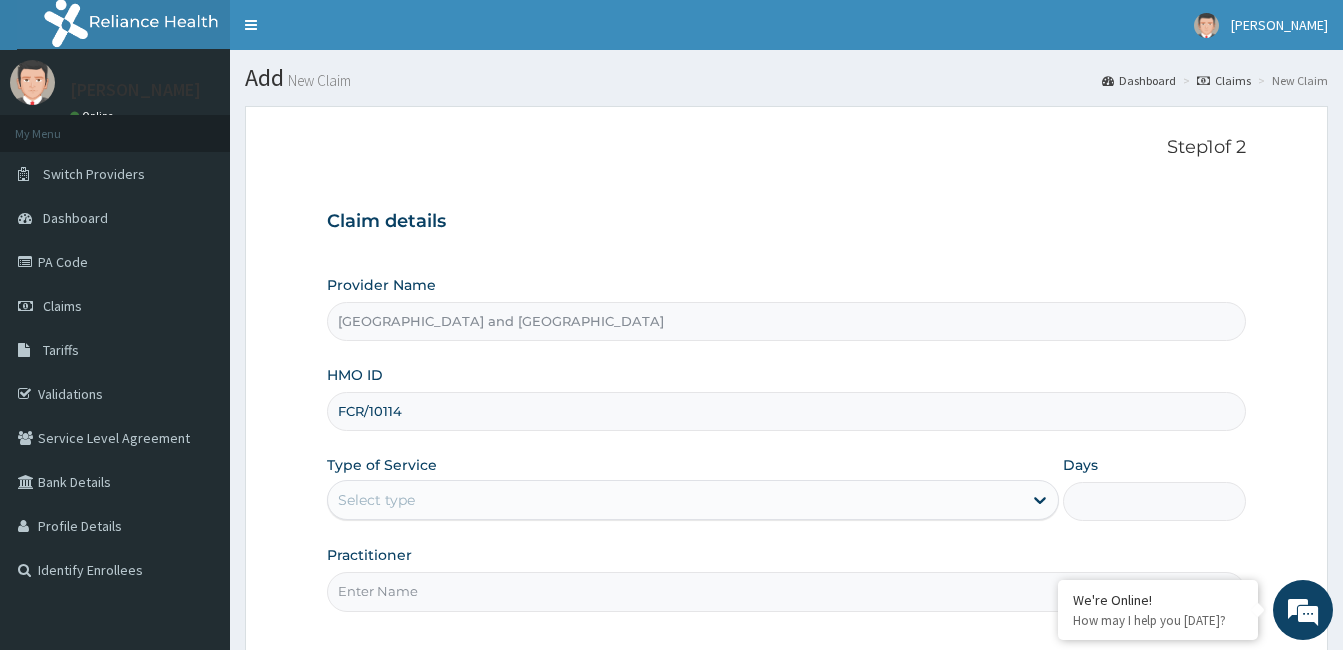 scroll, scrollTop: 0, scrollLeft: 0, axis: both 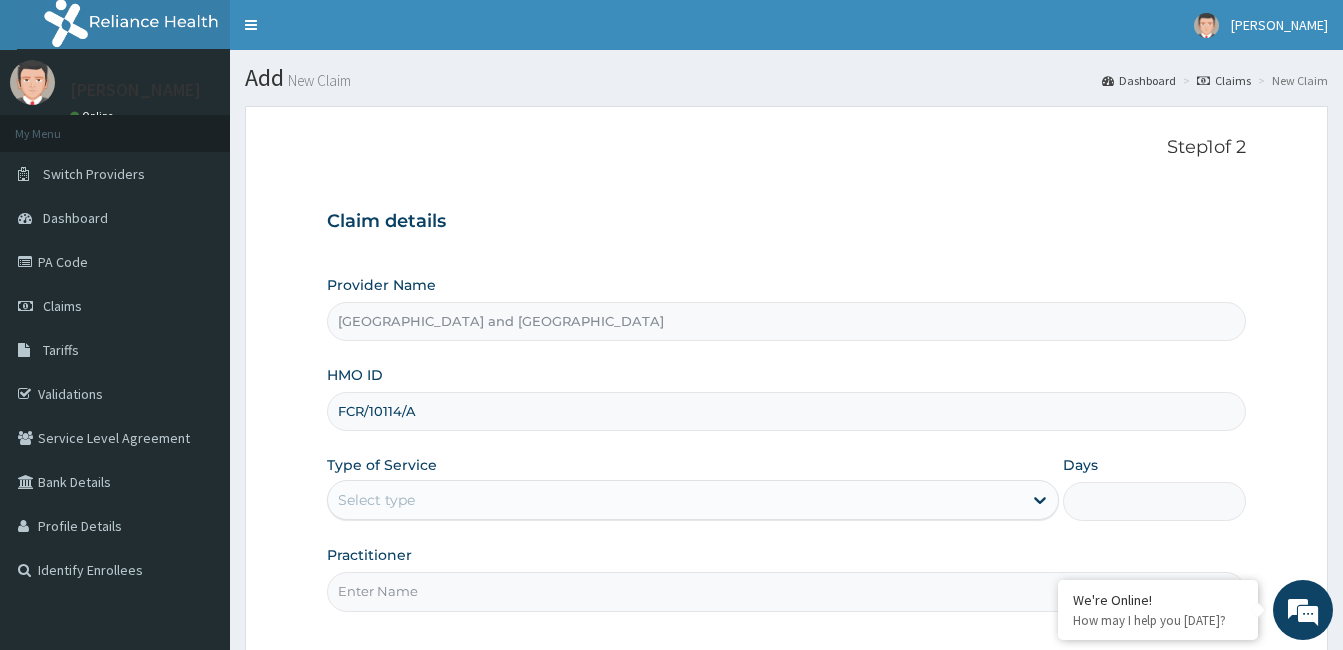 type on "FCR/10114/A" 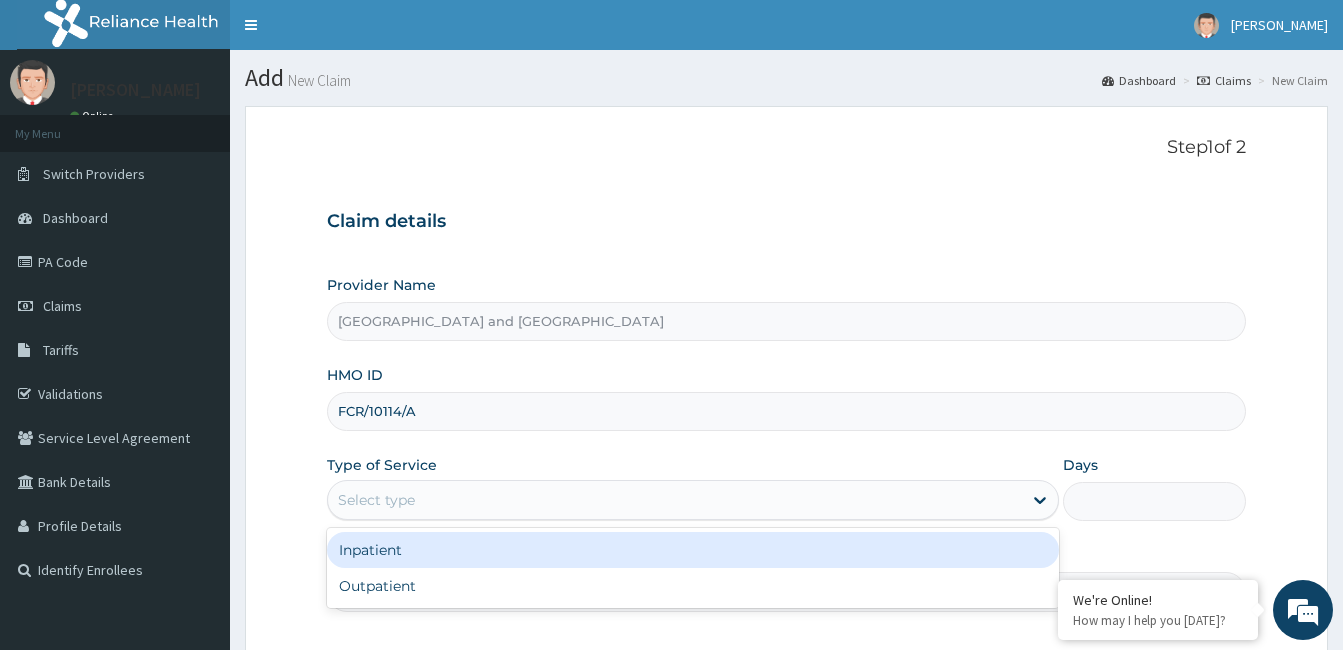 click on "Outpatient" at bounding box center [693, 586] 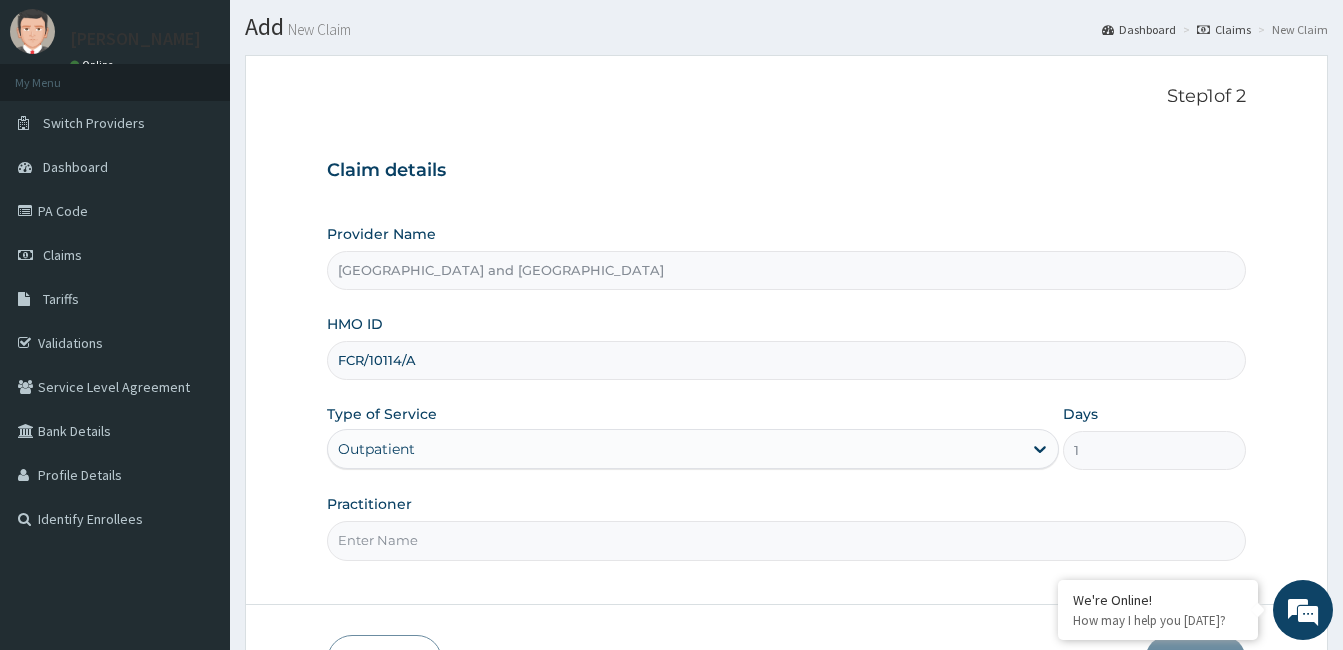 scroll, scrollTop: 115, scrollLeft: 0, axis: vertical 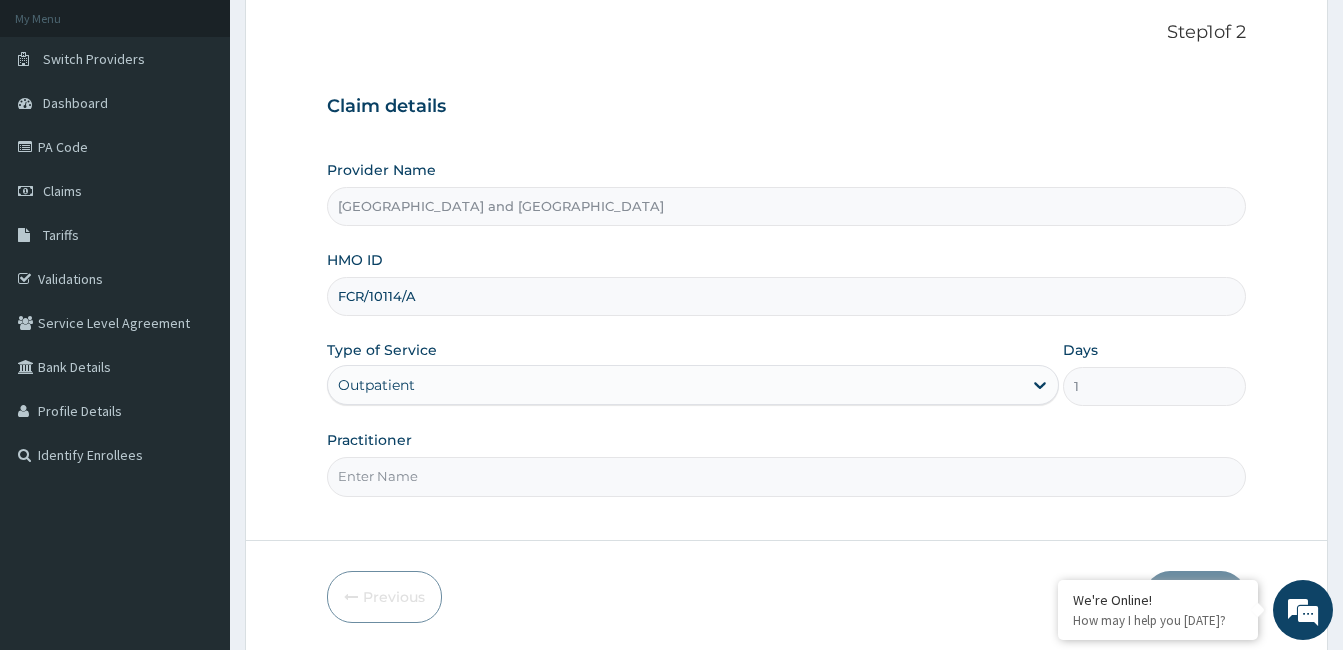 click on "Practitioner" at bounding box center [786, 476] 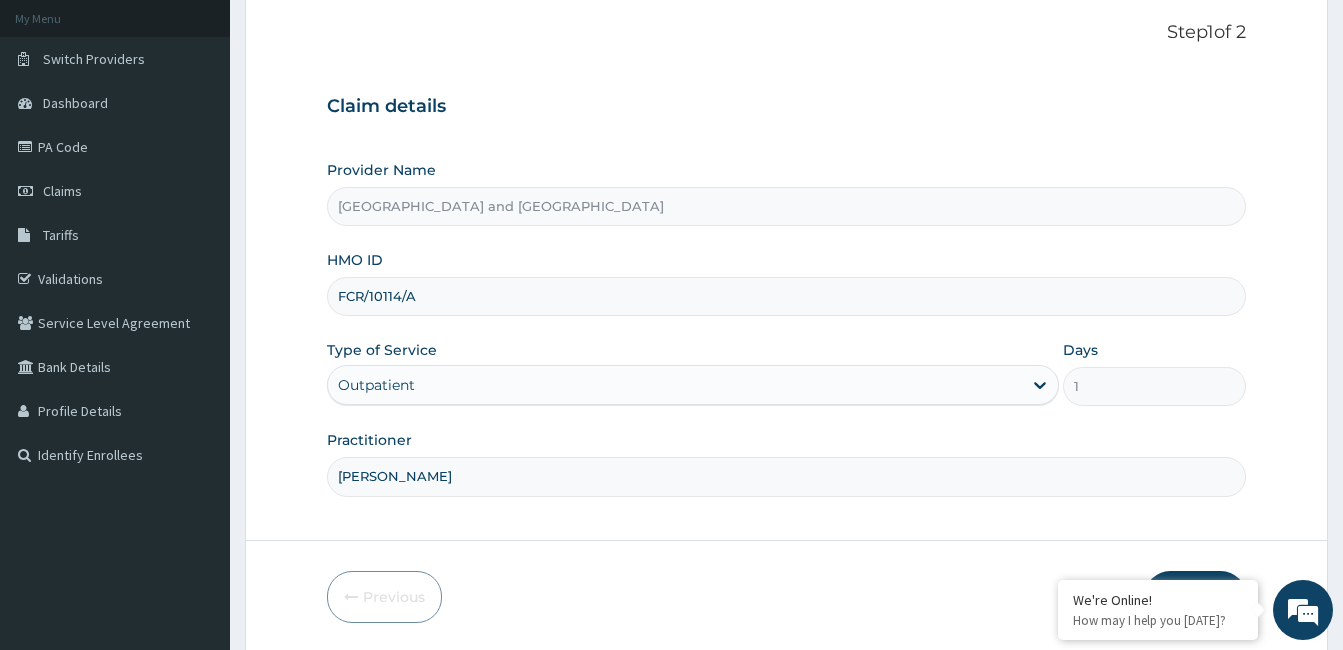 scroll, scrollTop: 185, scrollLeft: 0, axis: vertical 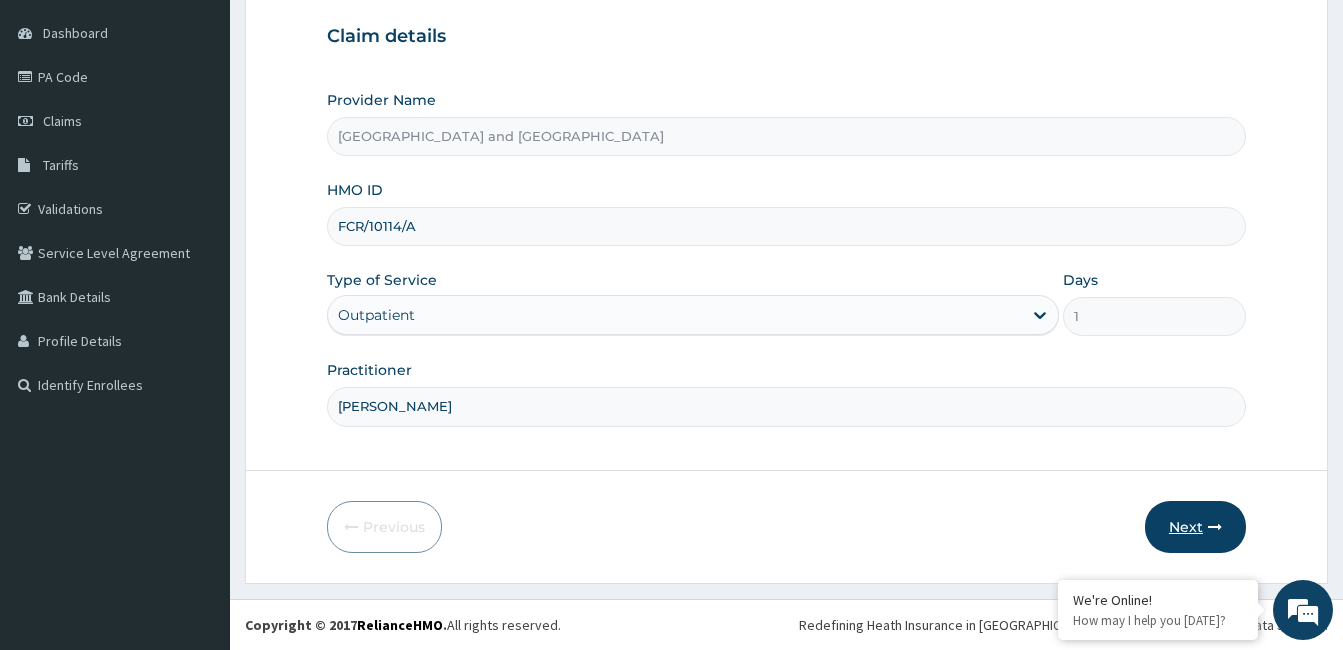 click on "Next" at bounding box center [1195, 527] 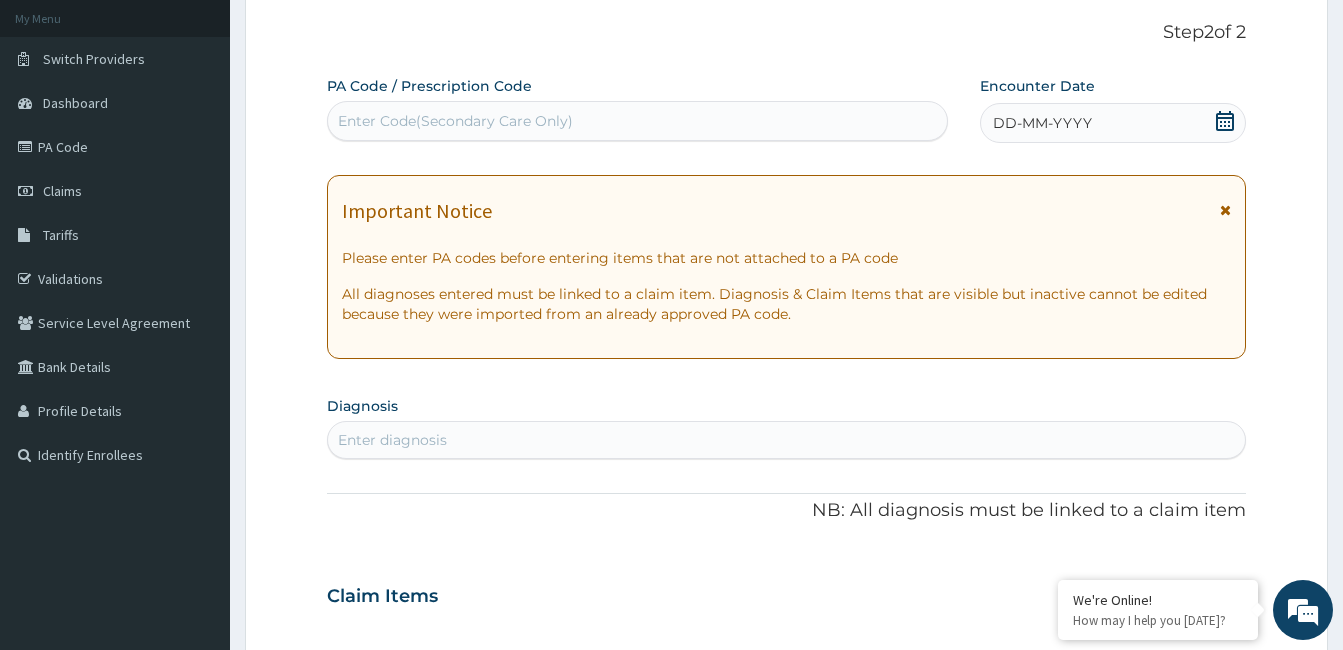 scroll, scrollTop: 142, scrollLeft: 0, axis: vertical 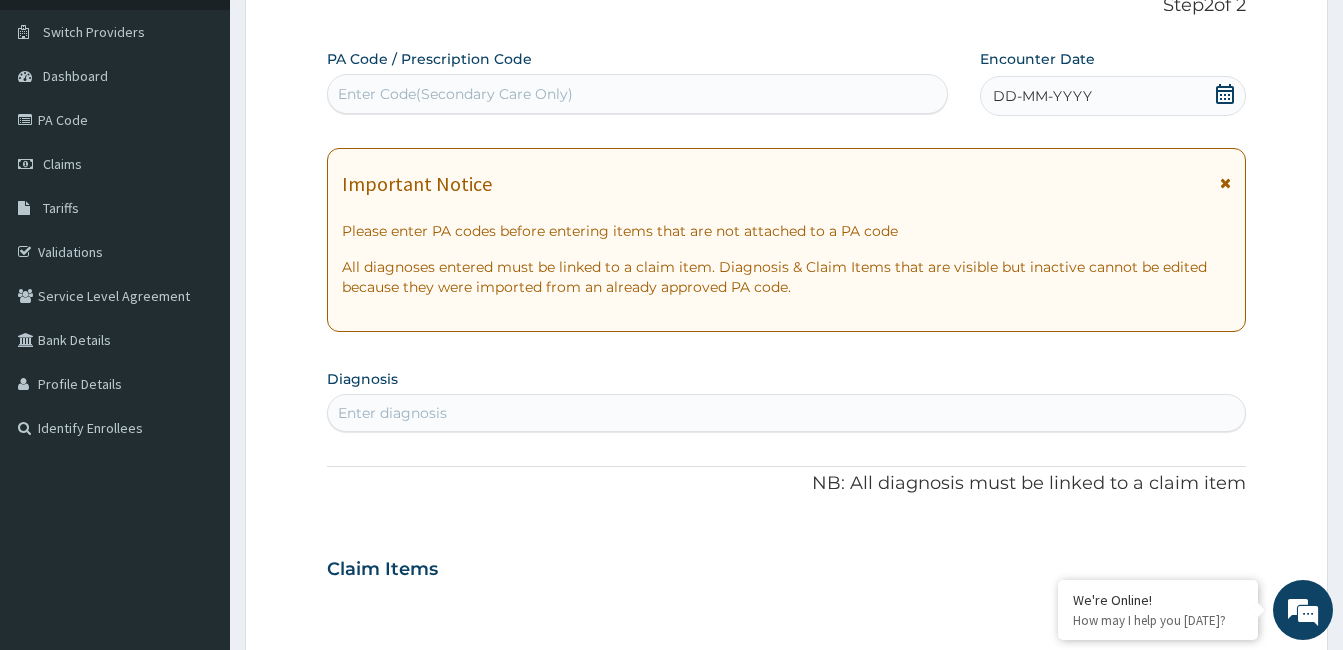 click on "DD-MM-YYYY" at bounding box center [1042, 96] 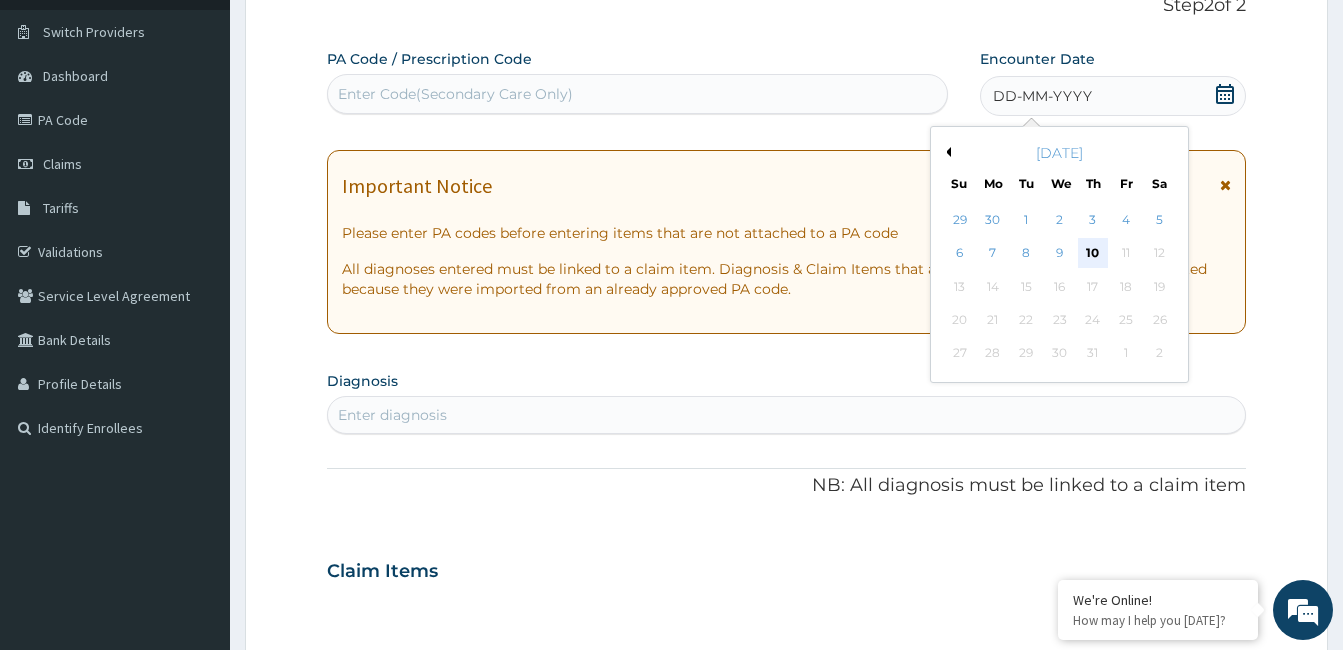 click on "10" at bounding box center [1093, 254] 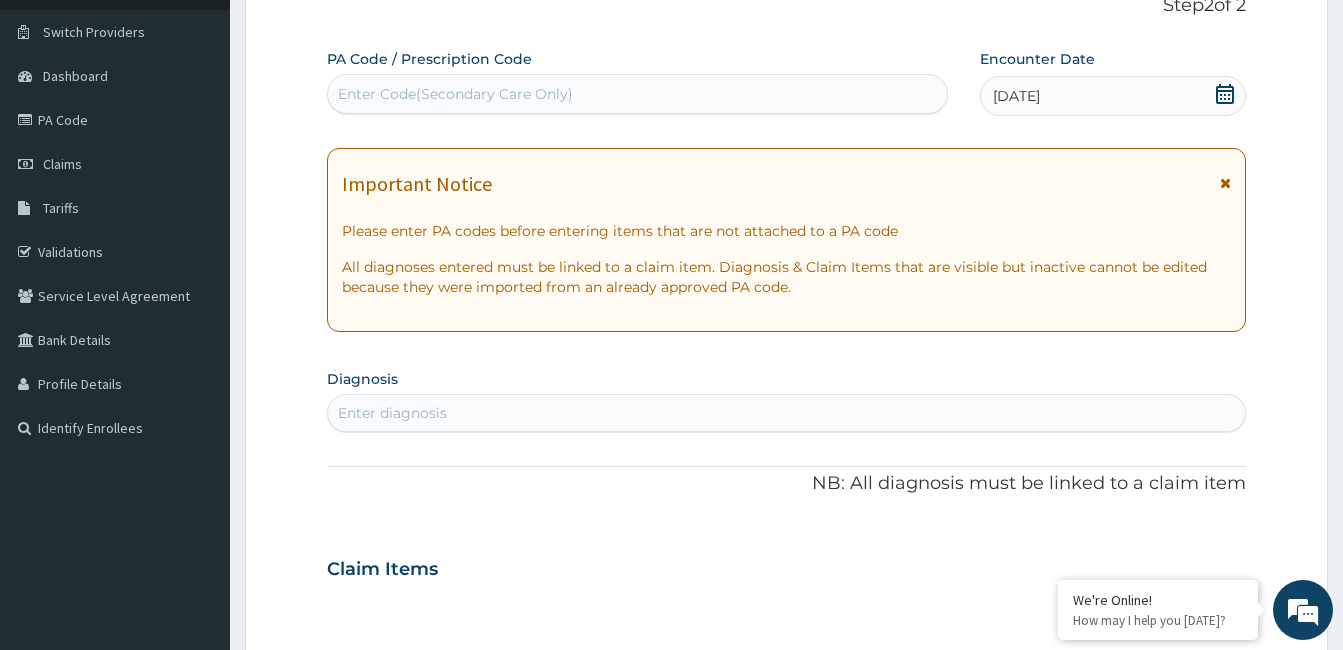 click 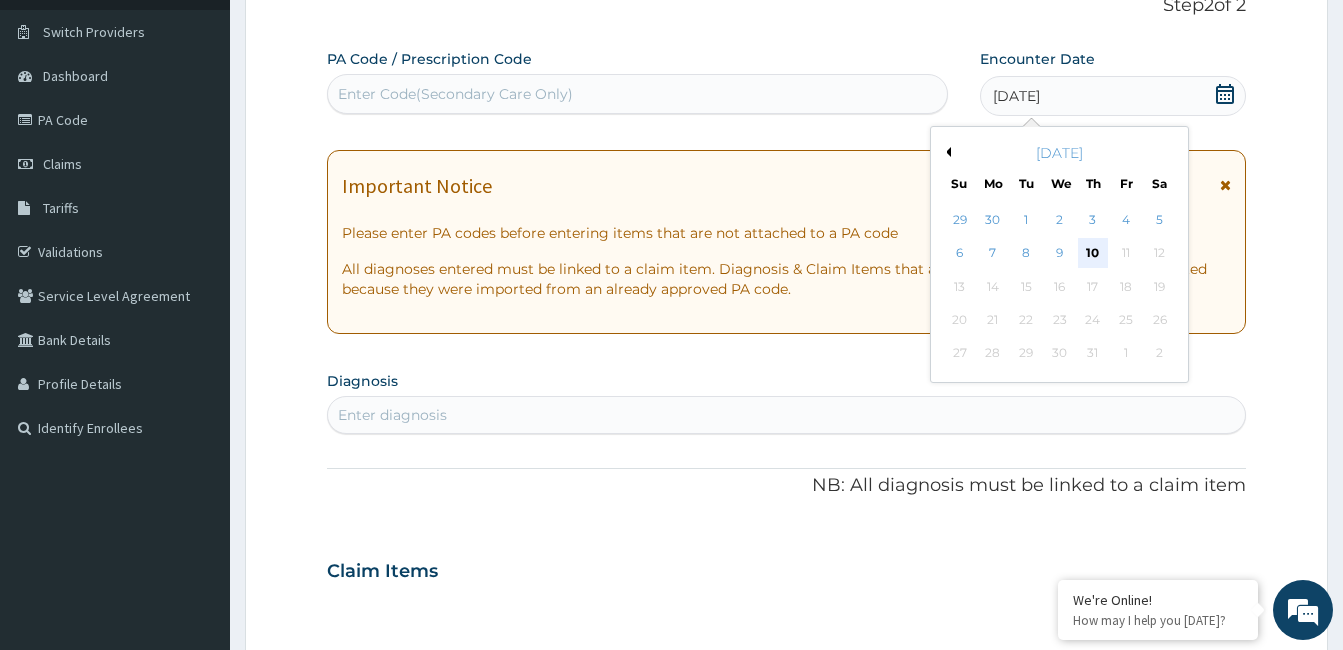 click on "10" at bounding box center (1093, 254) 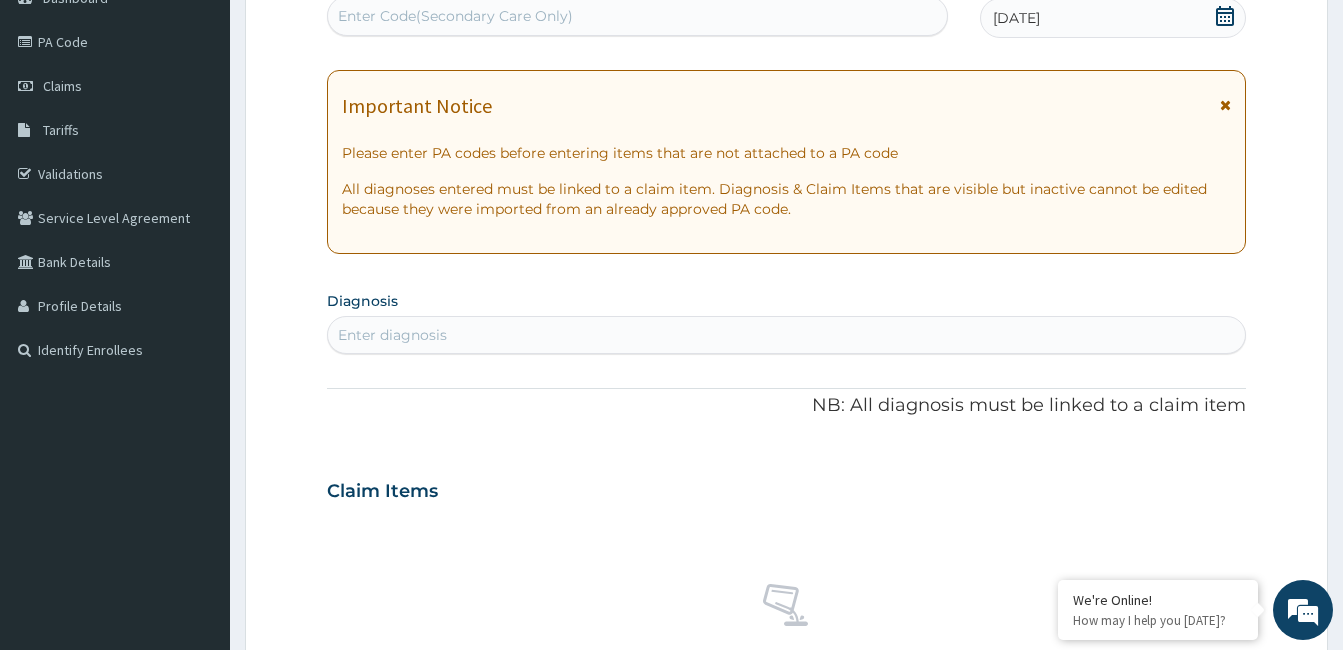 scroll, scrollTop: 274, scrollLeft: 0, axis: vertical 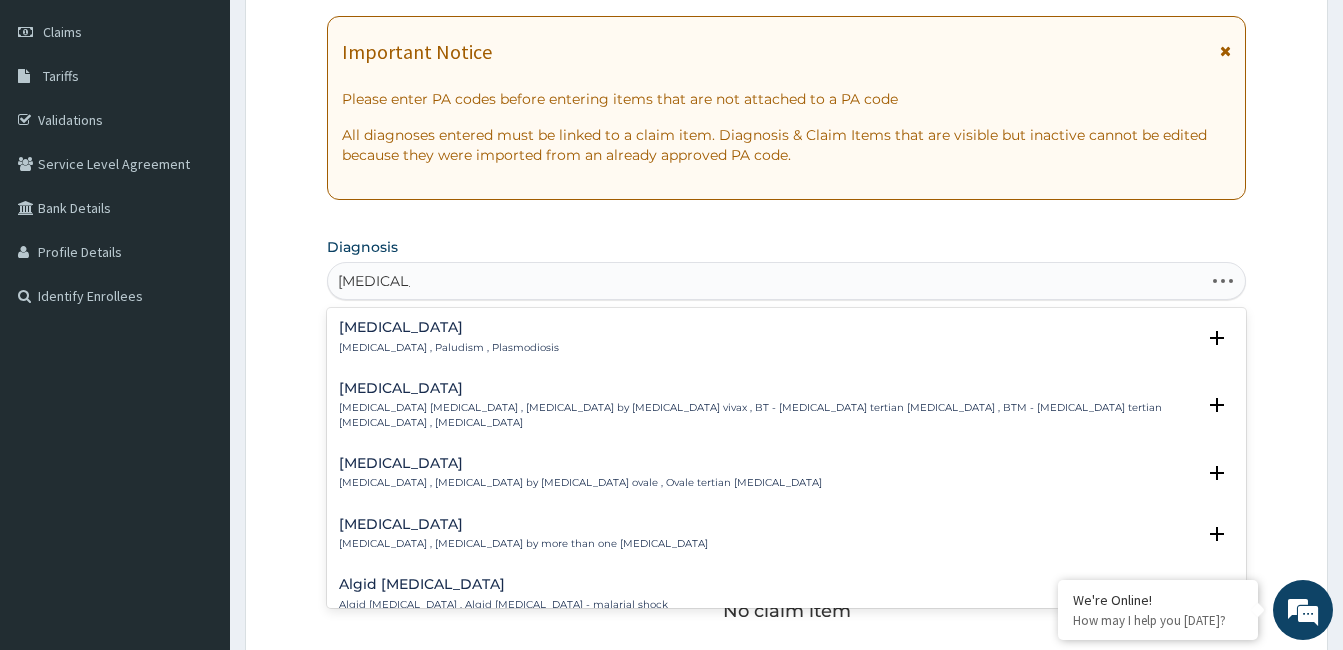 type on "MALARIA F" 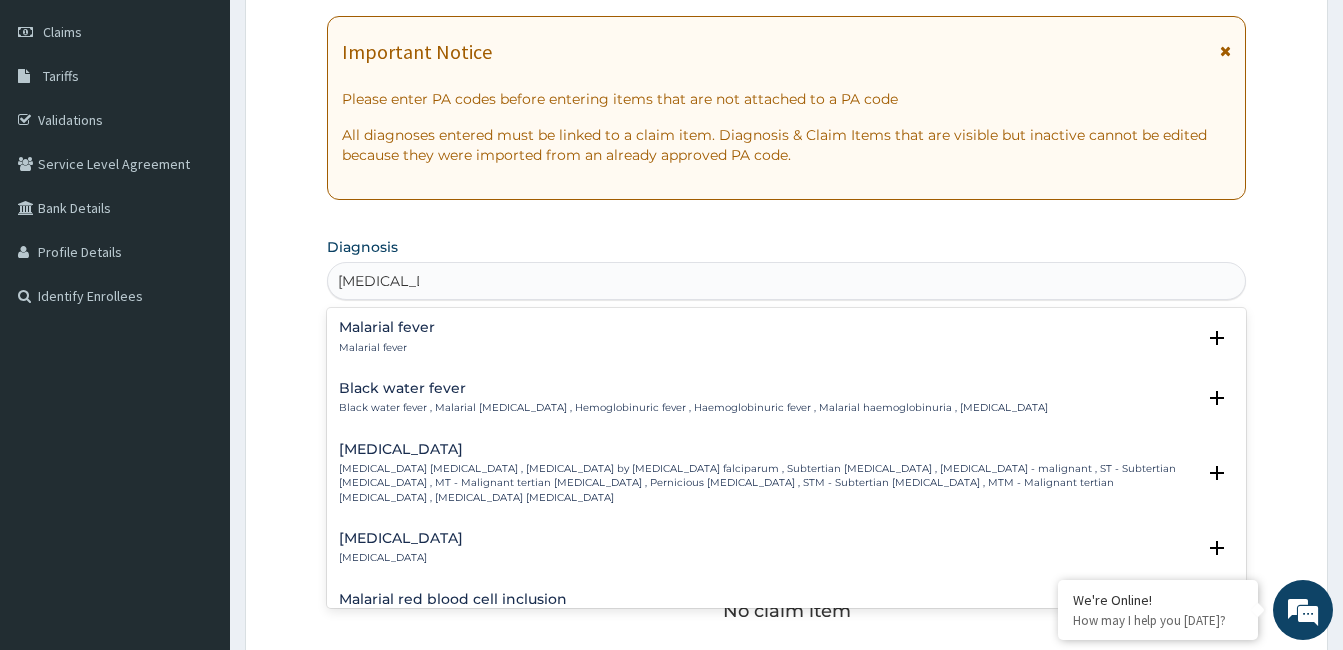 click on "Malarial fever Malarial fever" at bounding box center [786, 337] 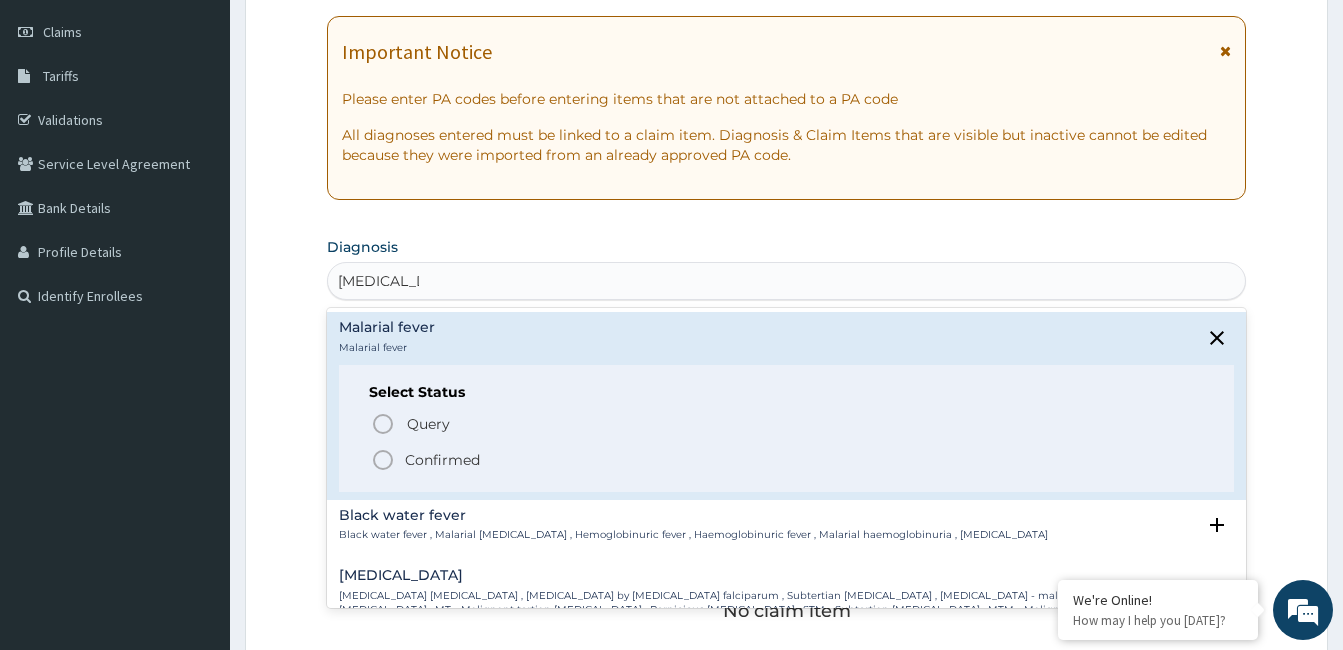 click on "Confirmed" at bounding box center (442, 460) 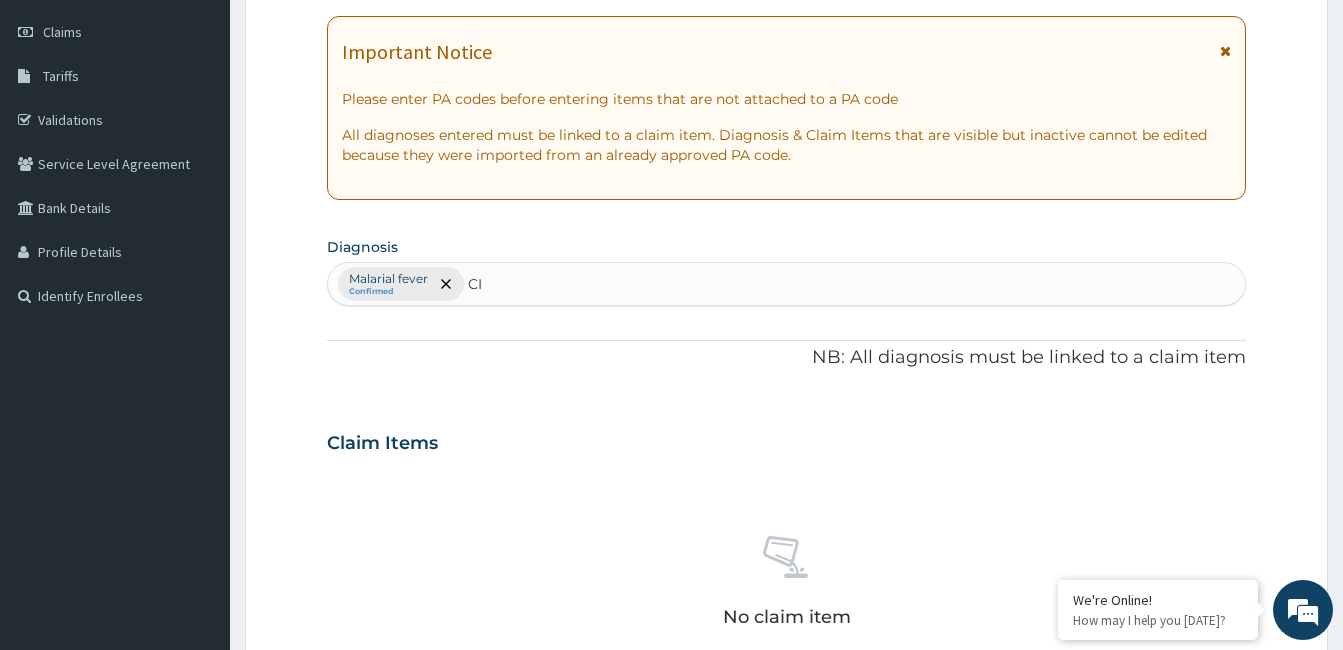 type on "C" 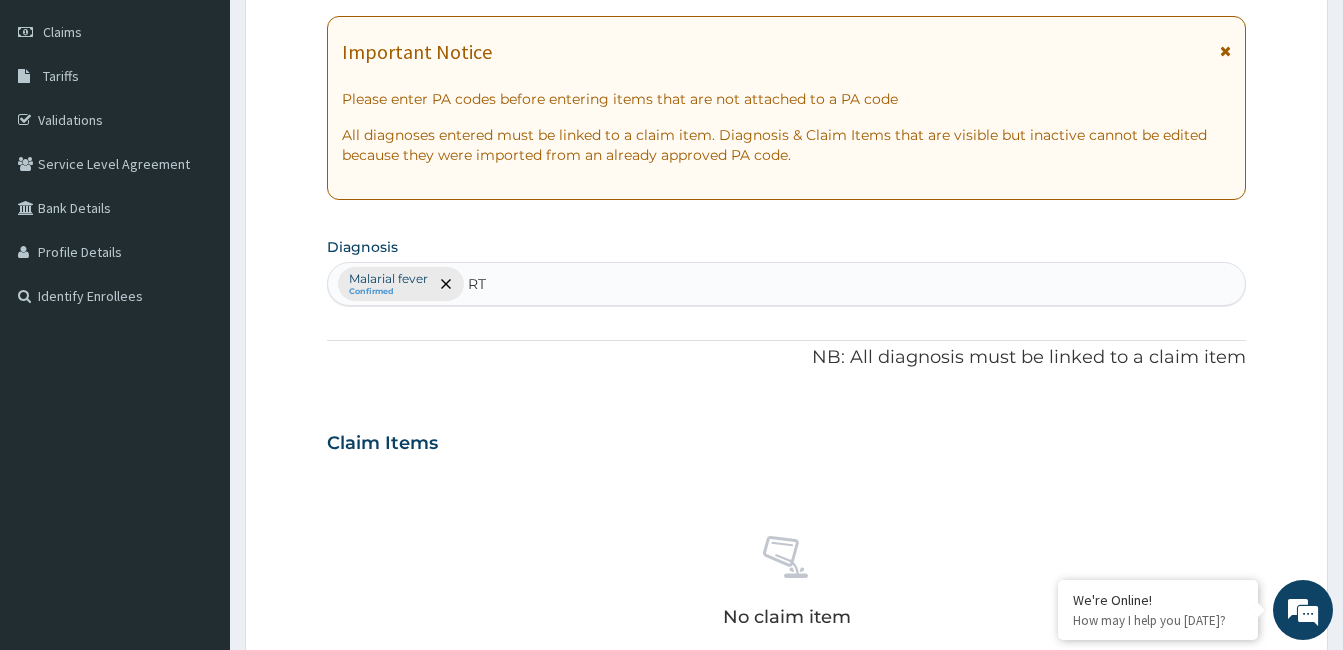 type on "RTI" 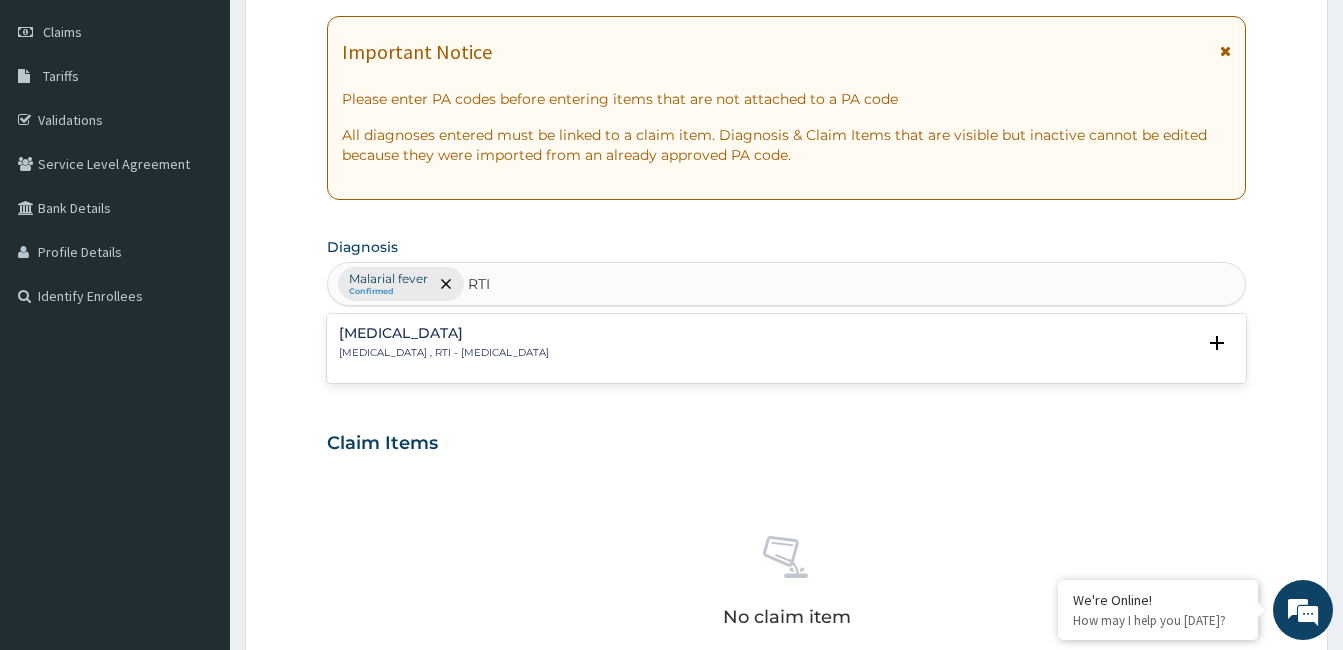 click on "Respiratory tract infection" at bounding box center [444, 333] 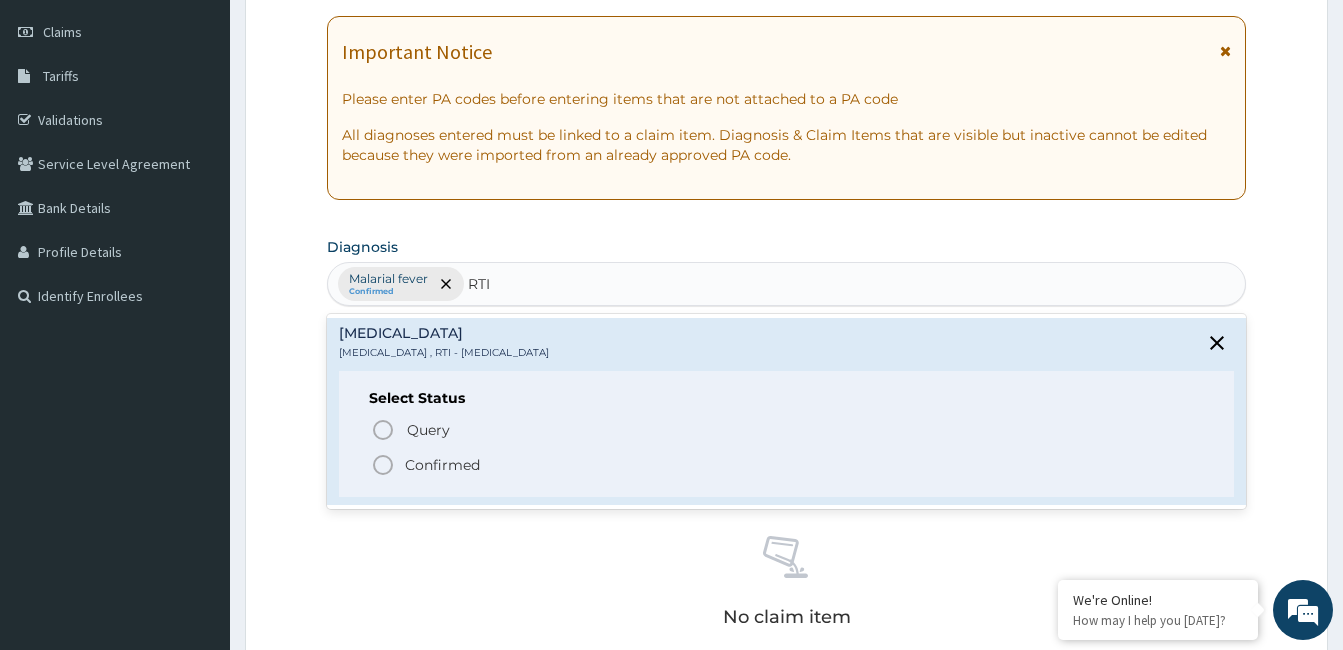click on "Confirmed" at bounding box center (787, 465) 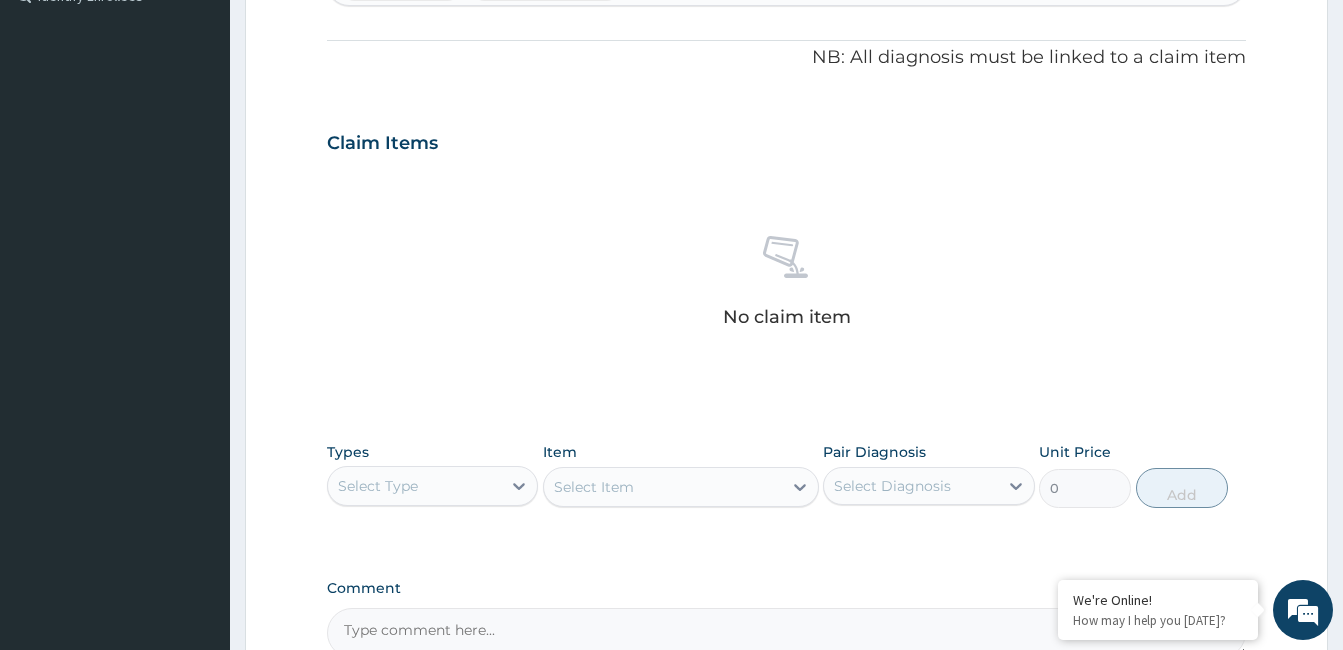 scroll, scrollTop: 646, scrollLeft: 0, axis: vertical 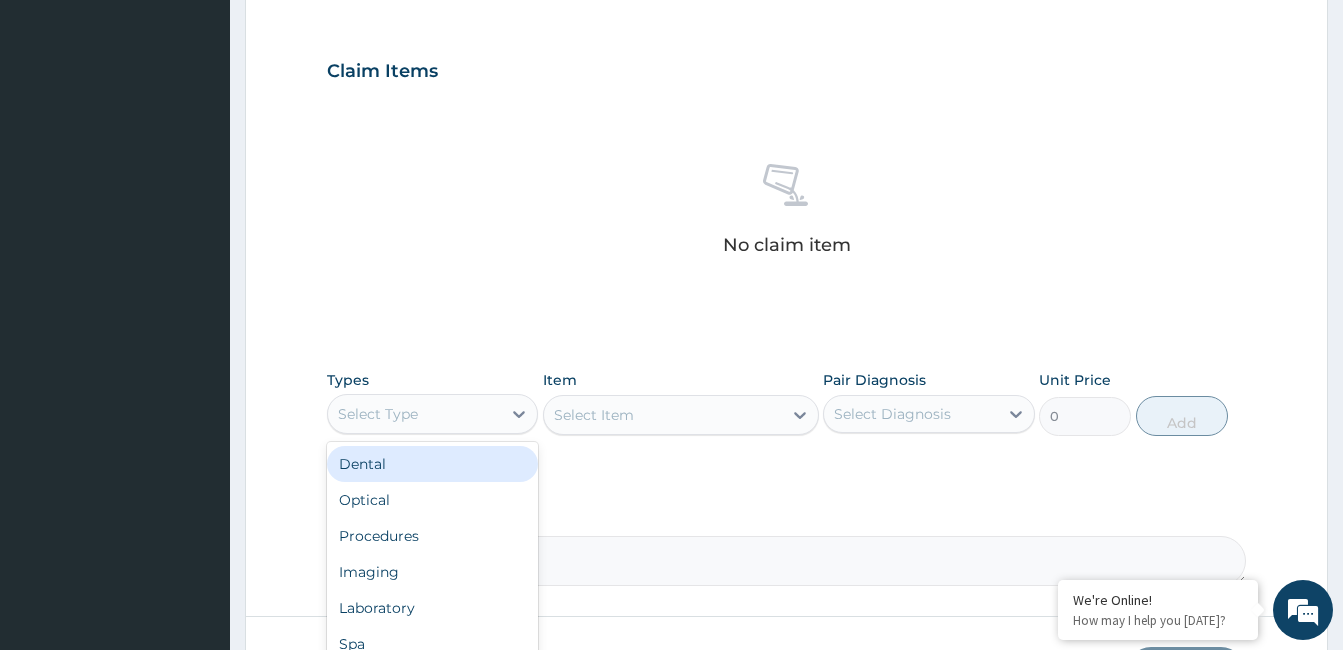 click on "Procedures" at bounding box center [432, 536] 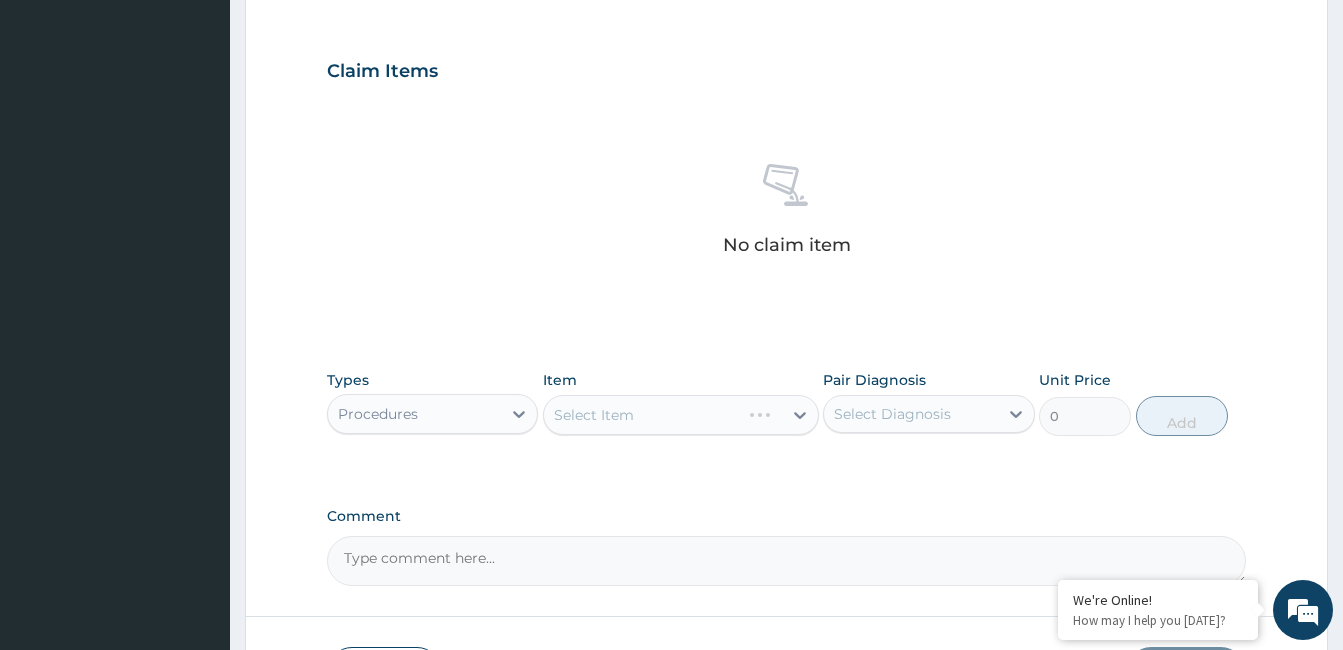 click on "Select Item" at bounding box center [681, 415] 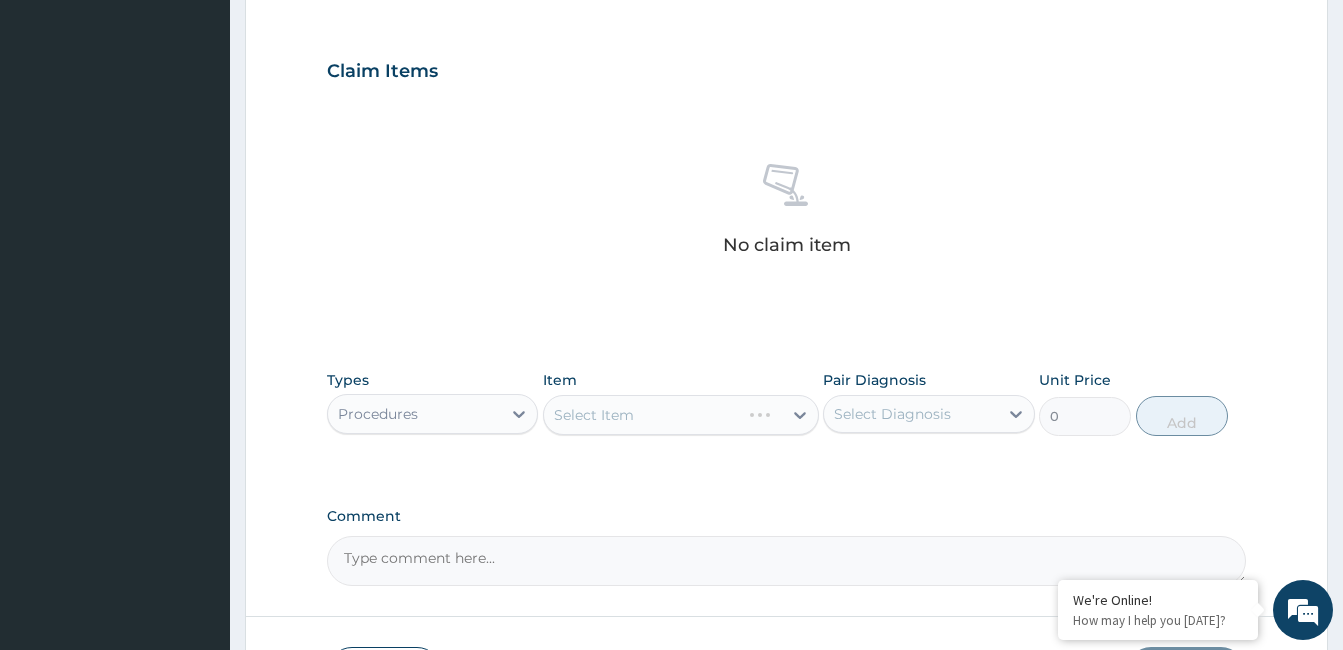 click on "Select Item" at bounding box center [681, 415] 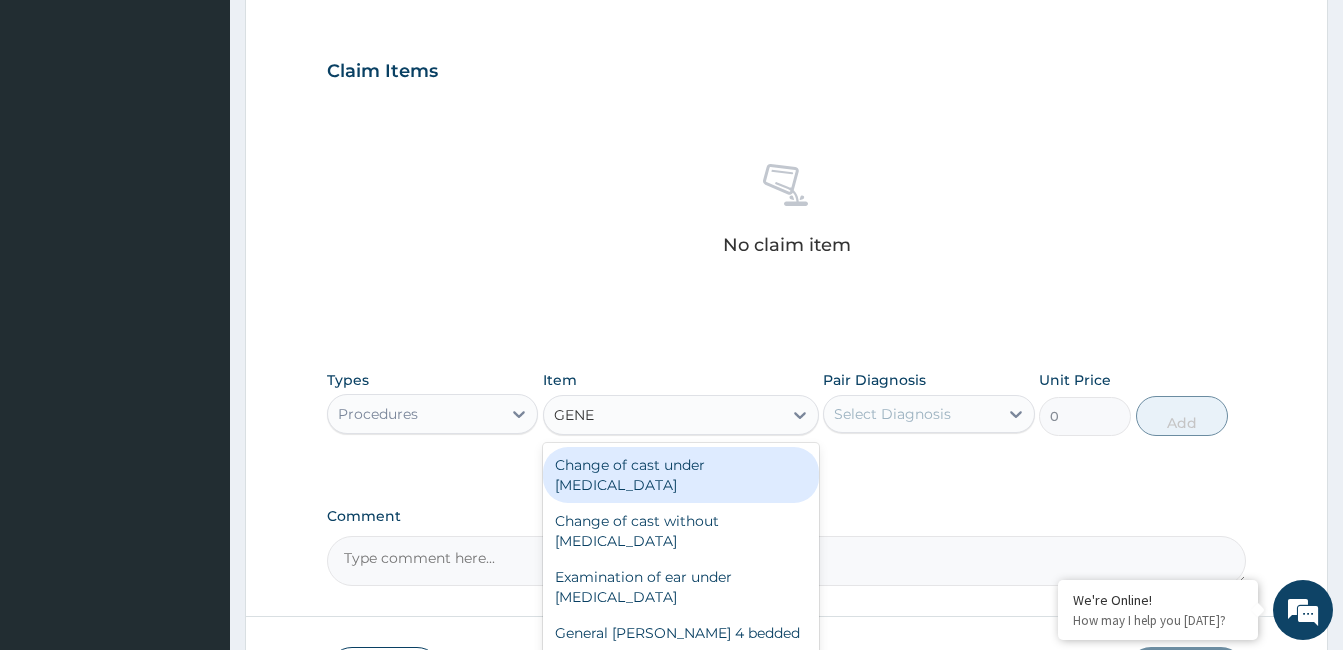 type on "GENER" 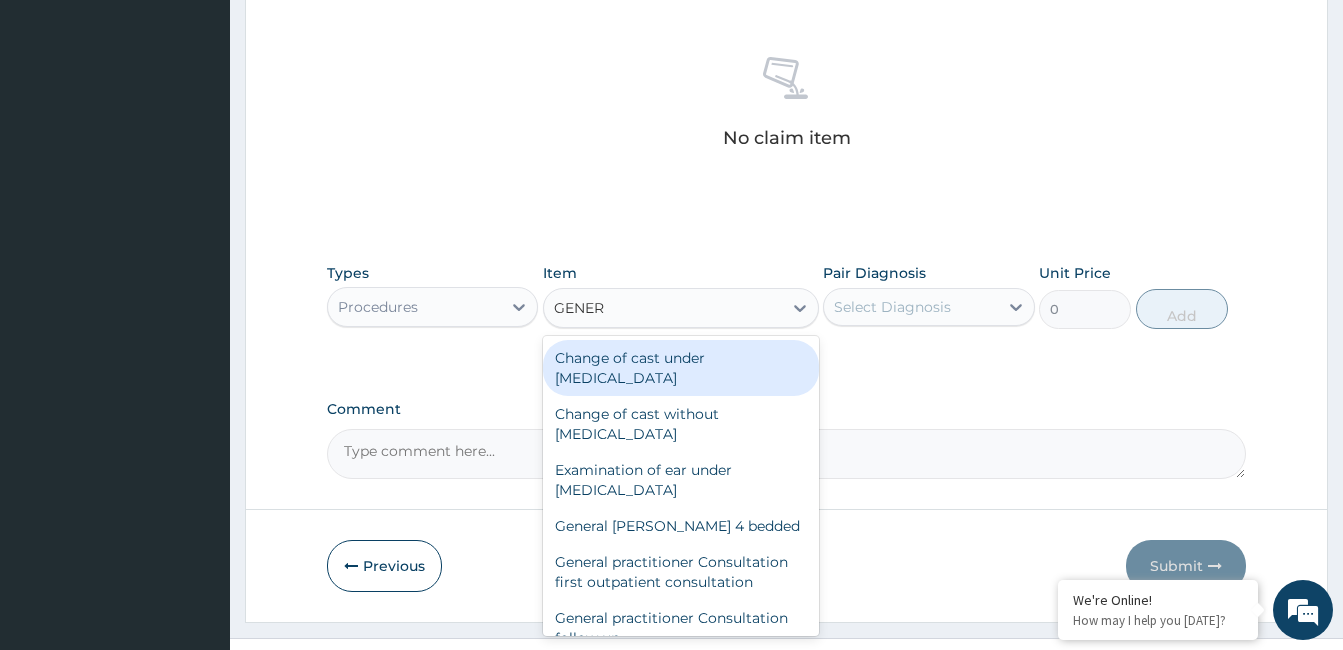 scroll, scrollTop: 792, scrollLeft: 0, axis: vertical 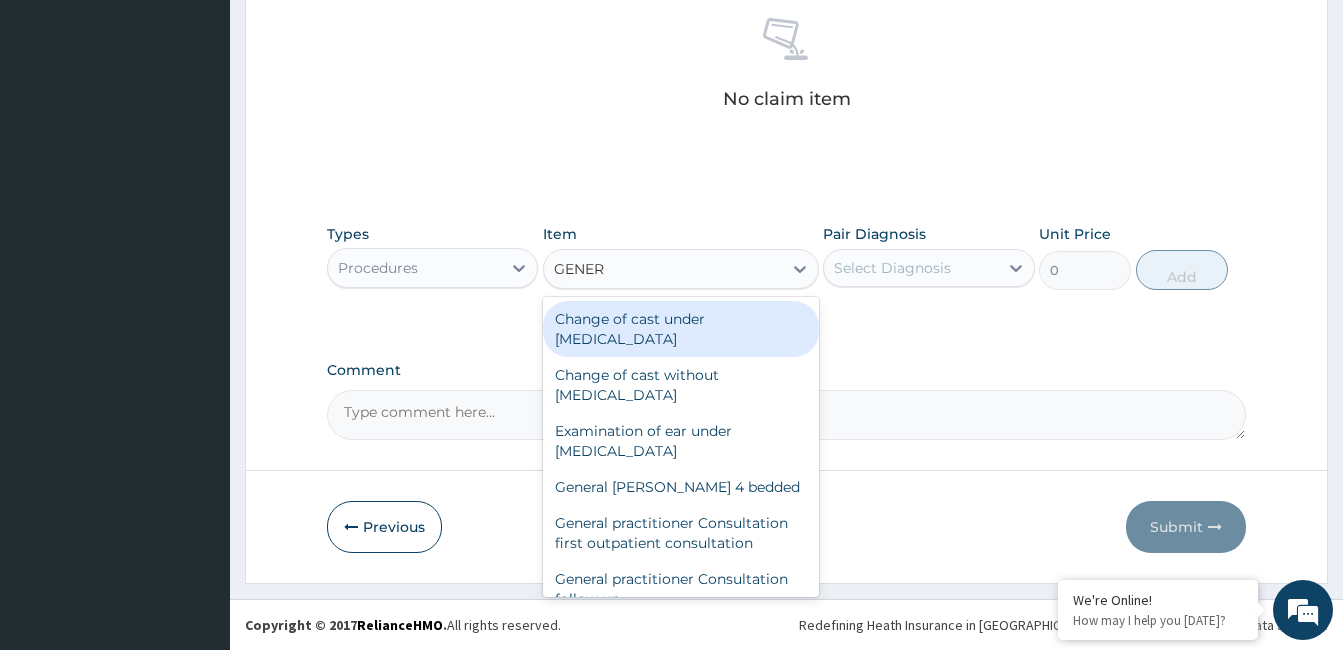 click on "General practitioner Consultation first outpatient consultation" at bounding box center (681, 533) 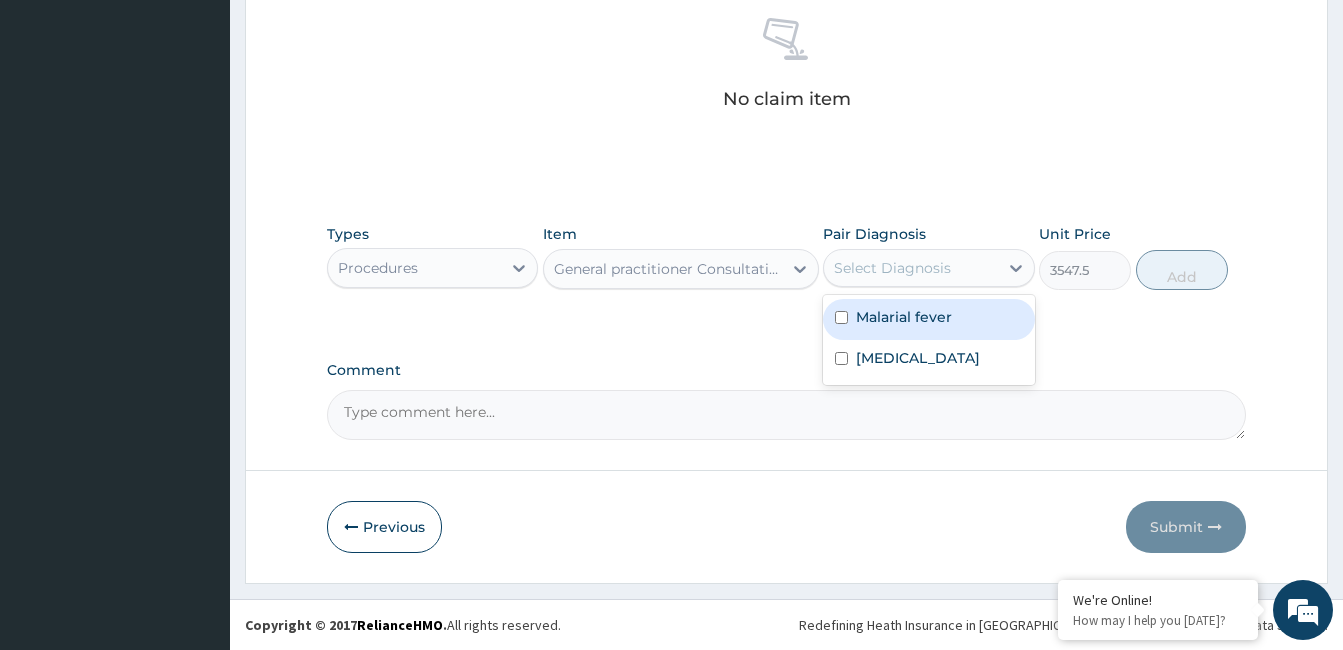 click on "Malarial fever" at bounding box center [904, 317] 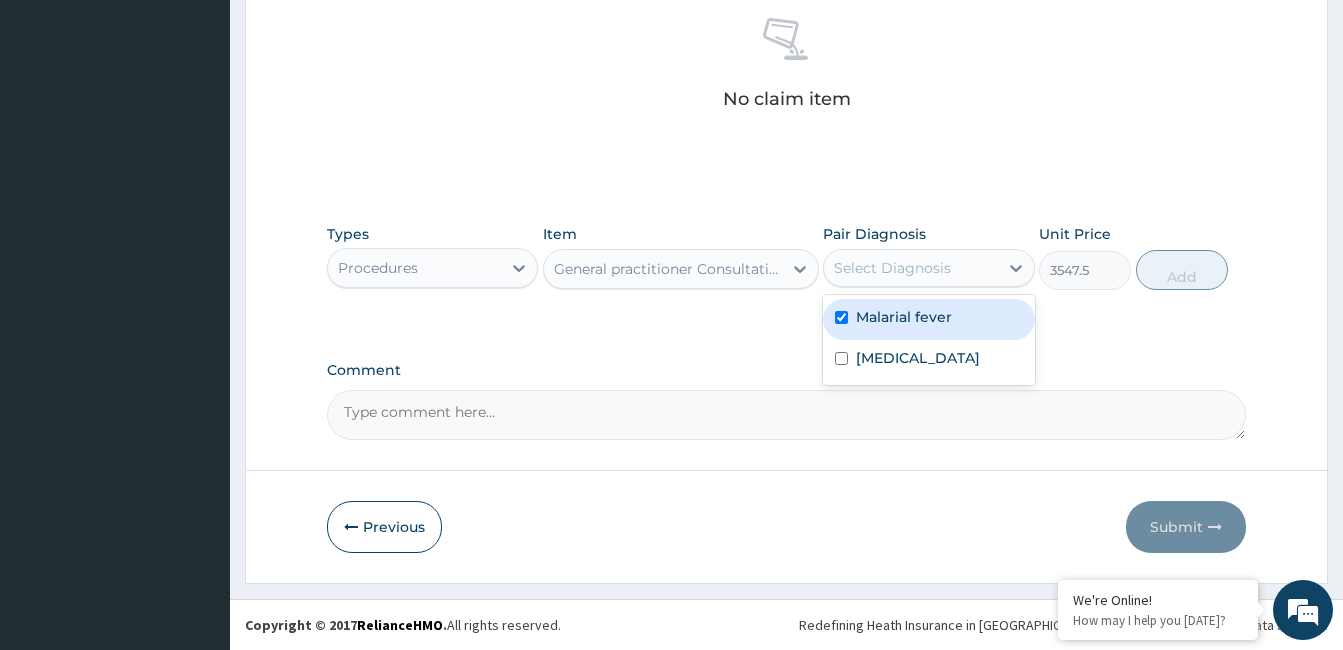 checkbox on "true" 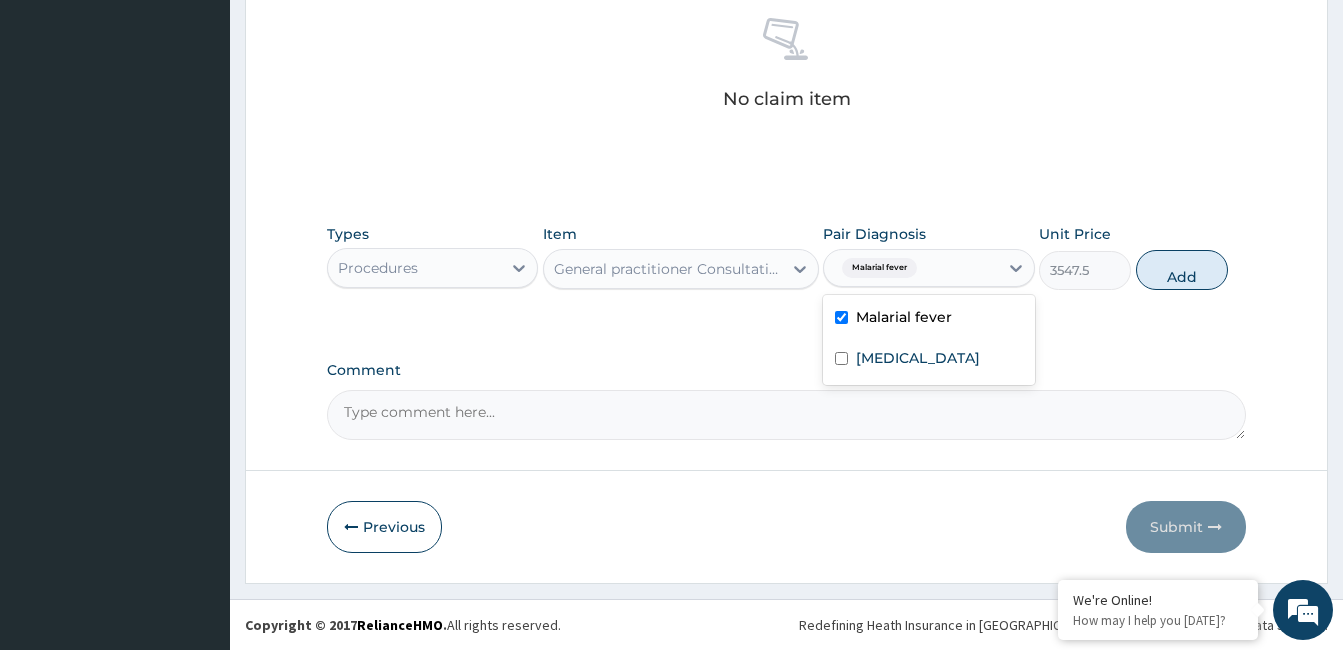 click on "Respiratory tract infection" at bounding box center (918, 358) 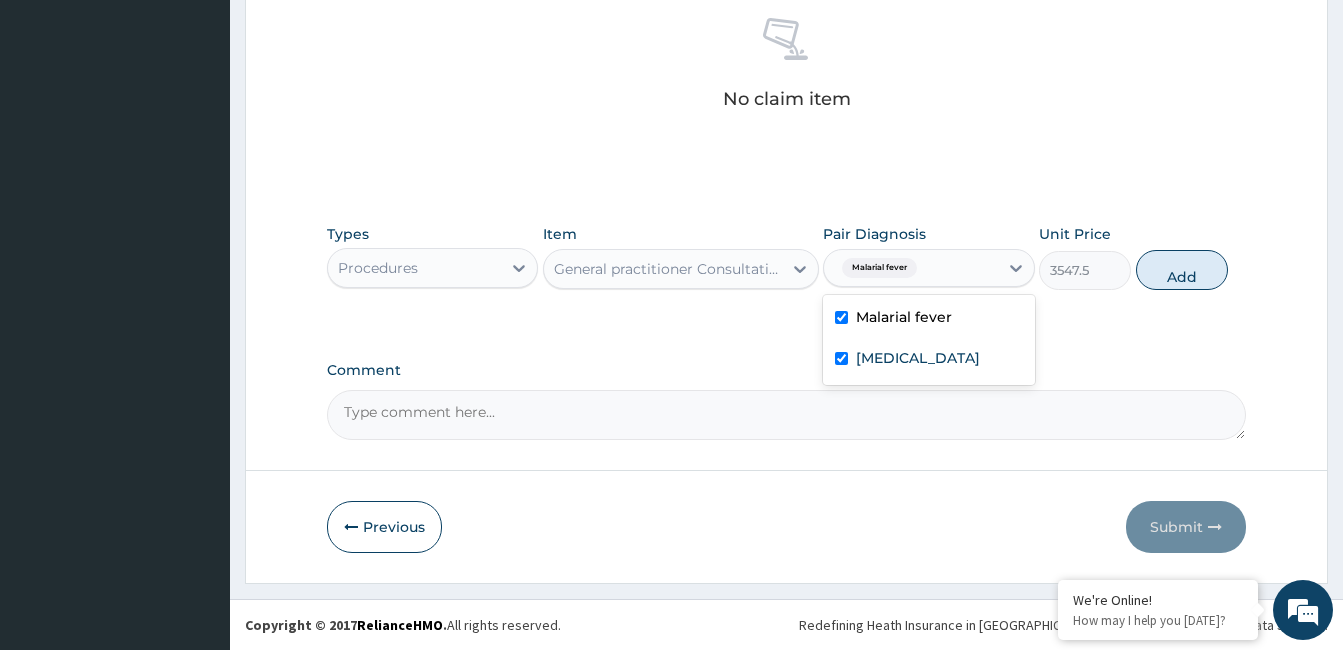 checkbox on "true" 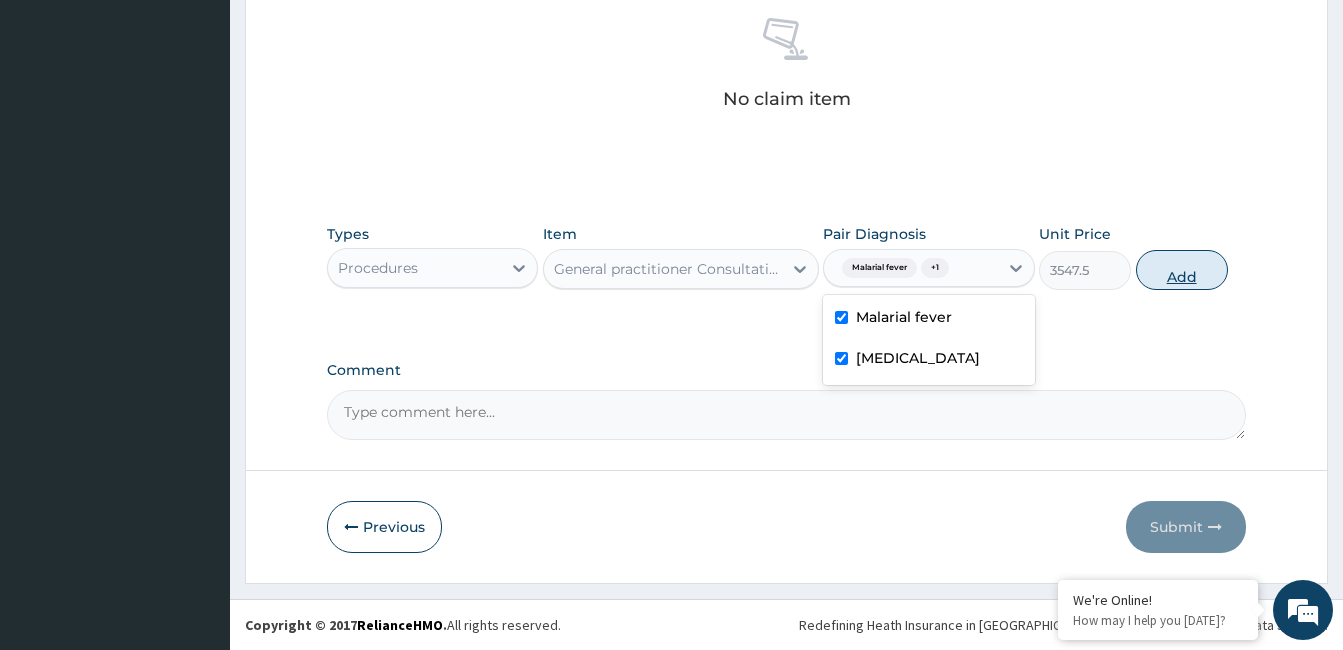 click on "Add" at bounding box center [1182, 270] 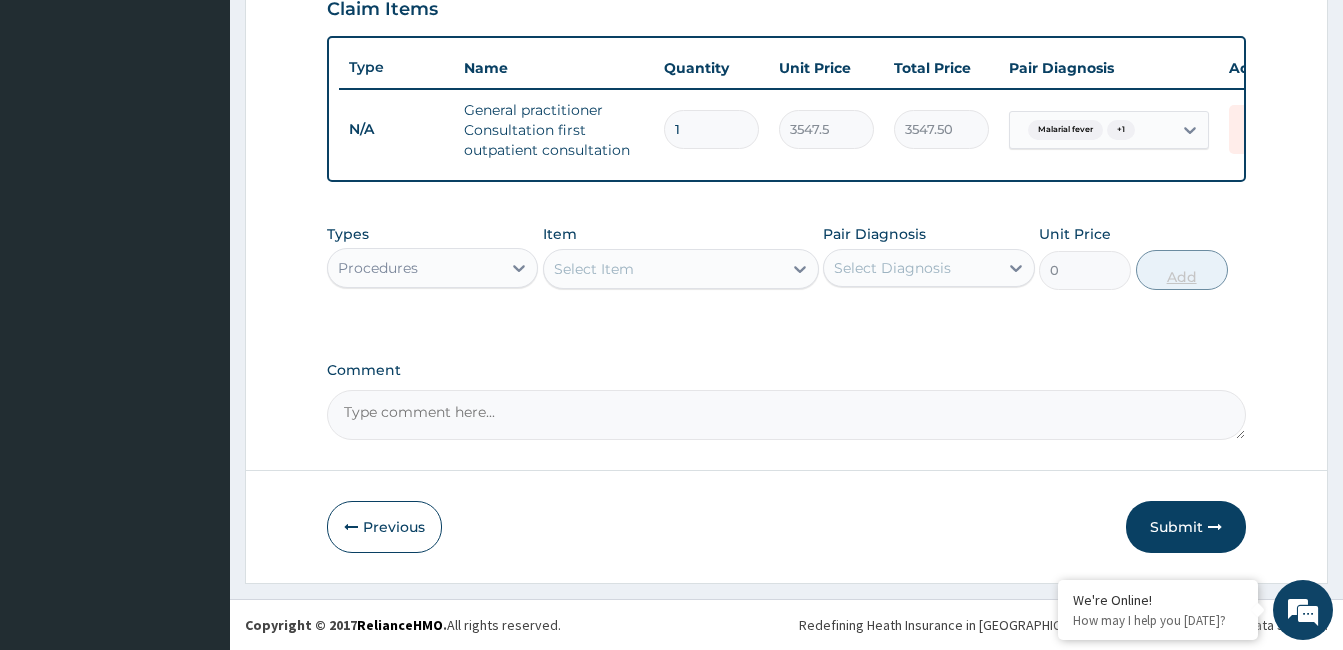 scroll, scrollTop: 723, scrollLeft: 0, axis: vertical 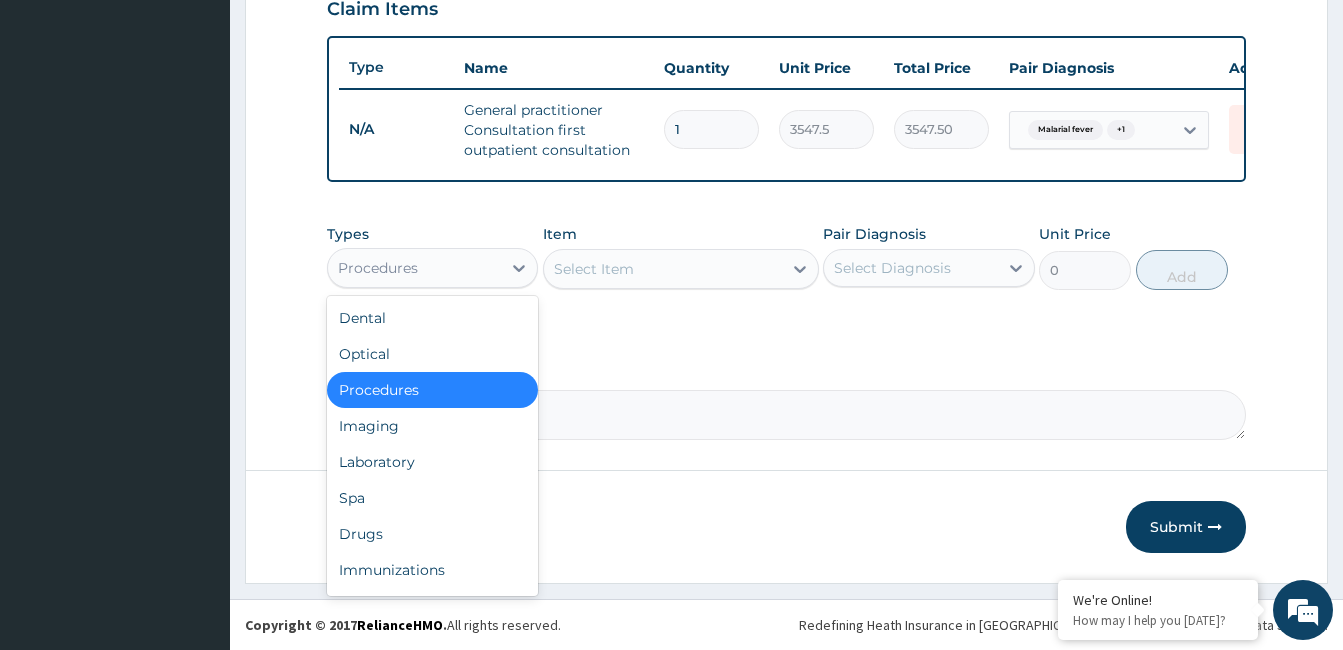 click on "Laboratory" at bounding box center (432, 462) 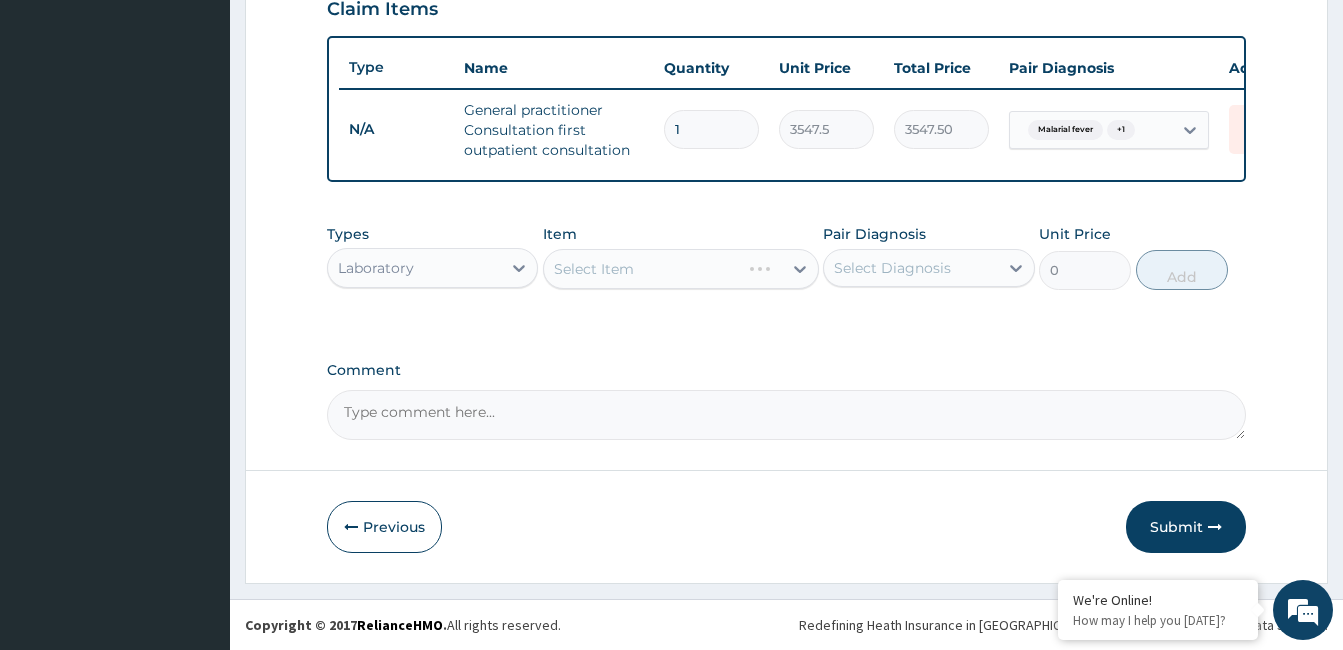 click on "Select Item" at bounding box center (681, 269) 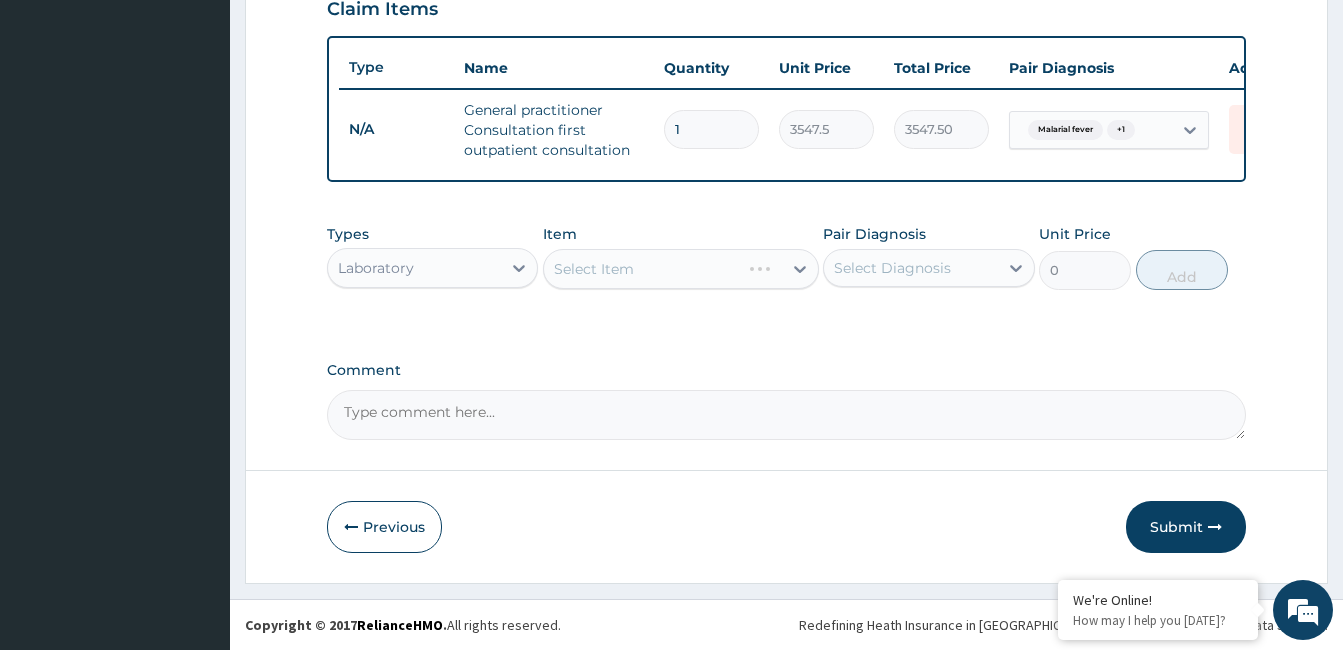 click on "Select Item" at bounding box center (681, 269) 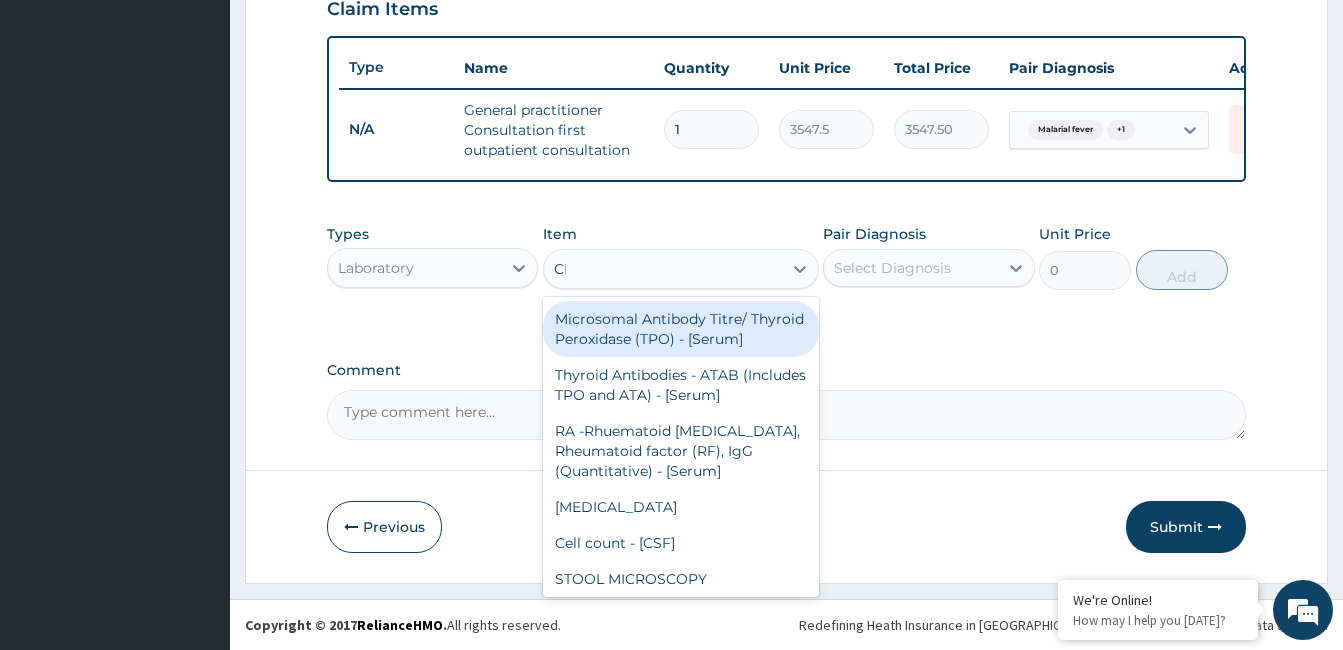 type on "CBC" 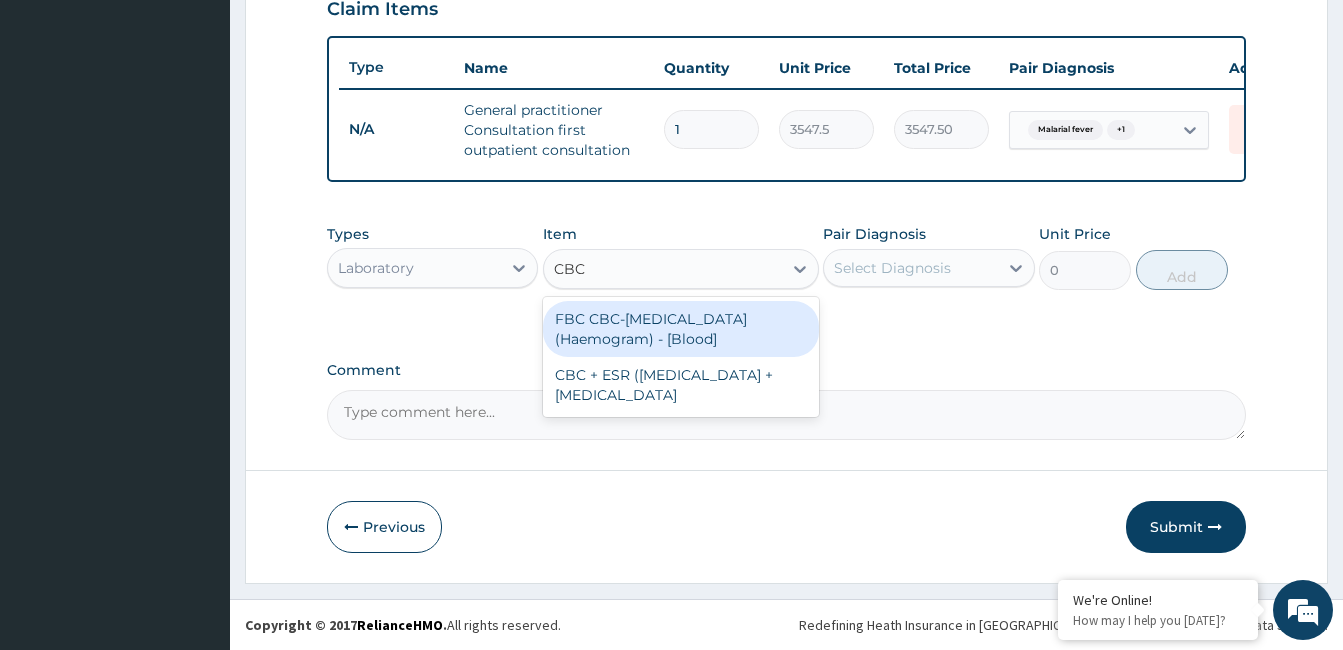 click on "CBC + ESR (Complete Blood Count + Erythrocyte Sedimentation Rate" at bounding box center [681, 385] 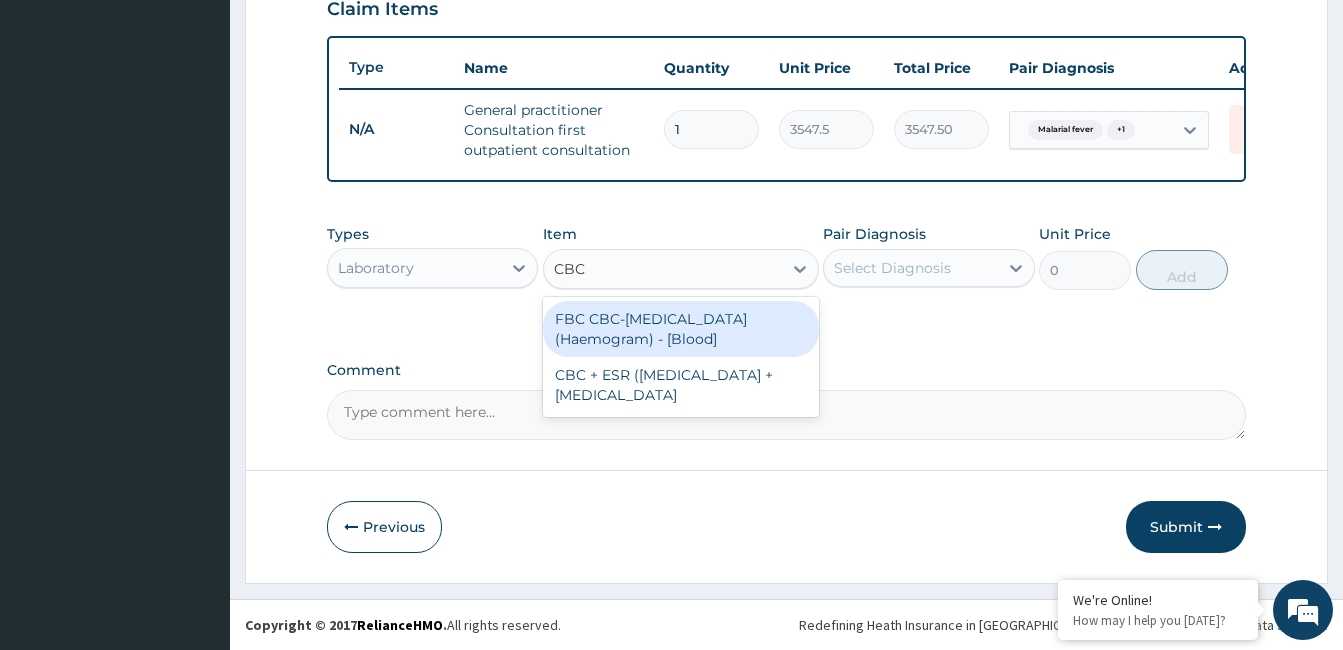type 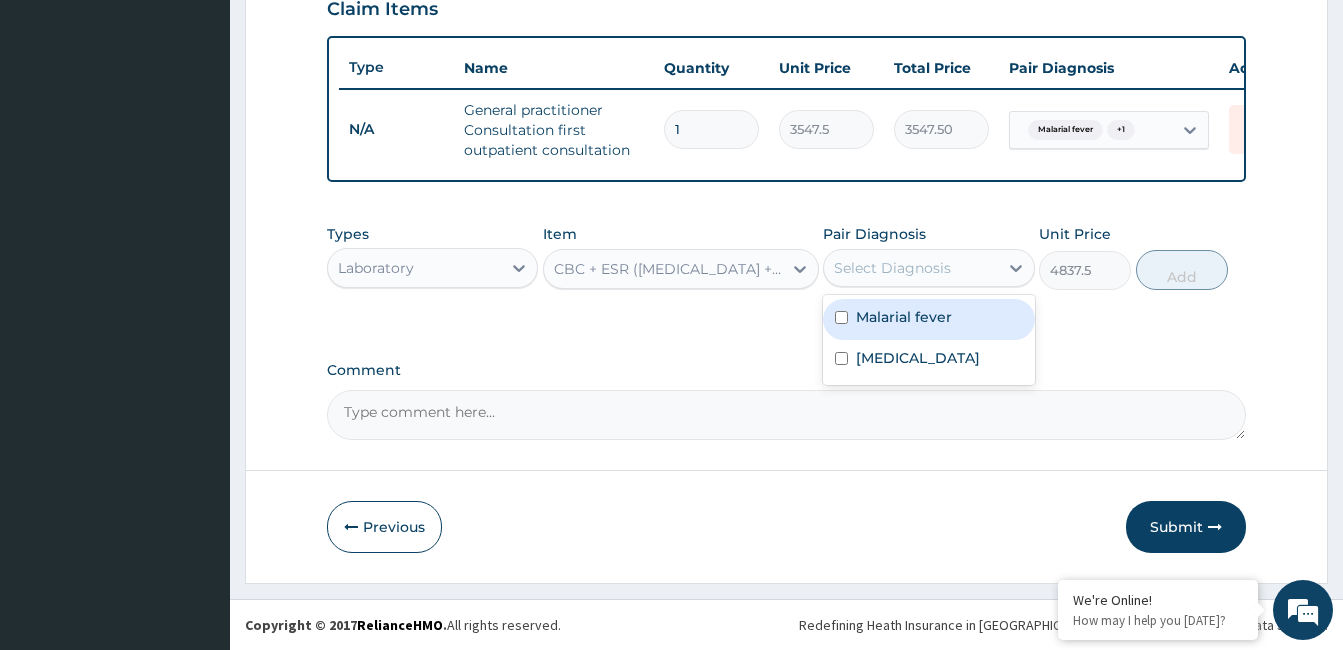 click on "Respiratory tract infection" at bounding box center (918, 358) 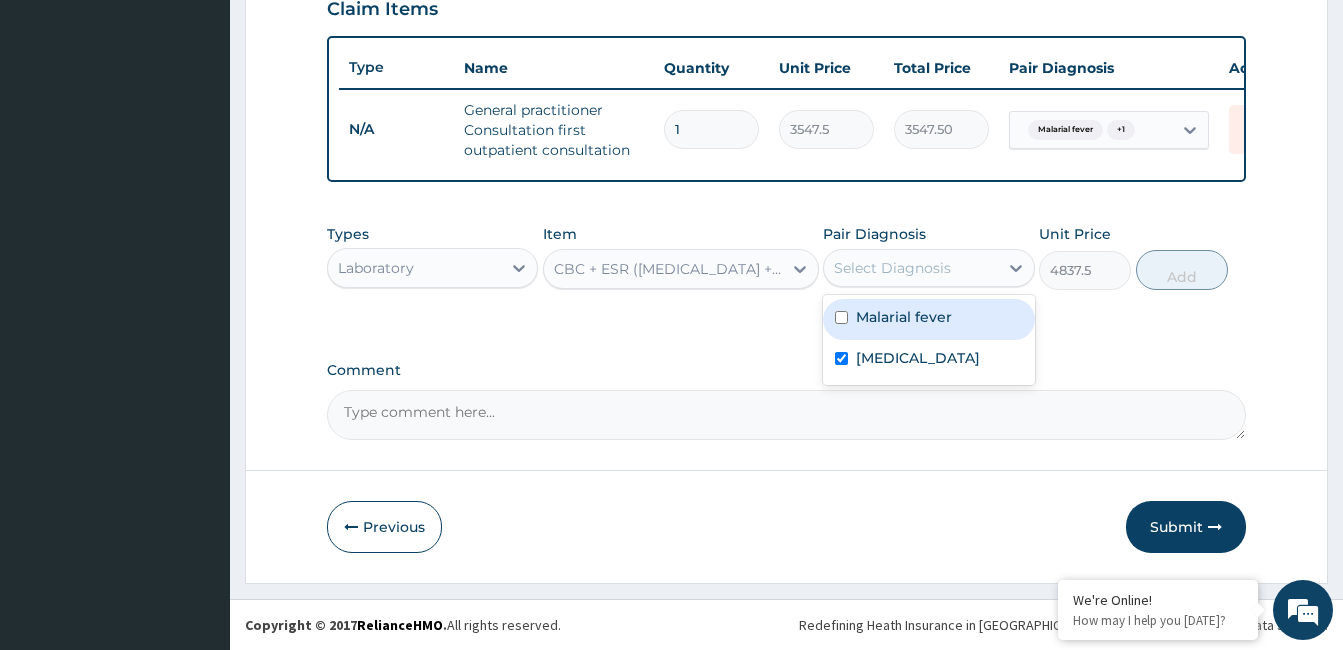 checkbox on "true" 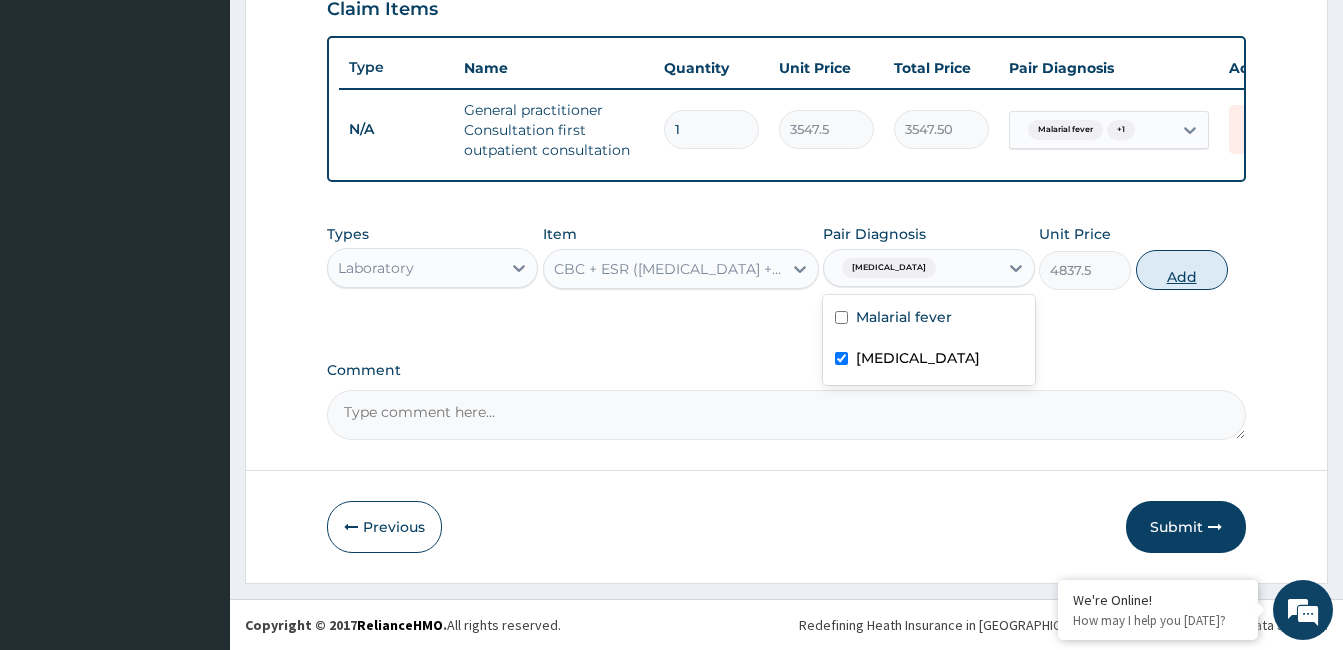 click on "Add" at bounding box center [1182, 270] 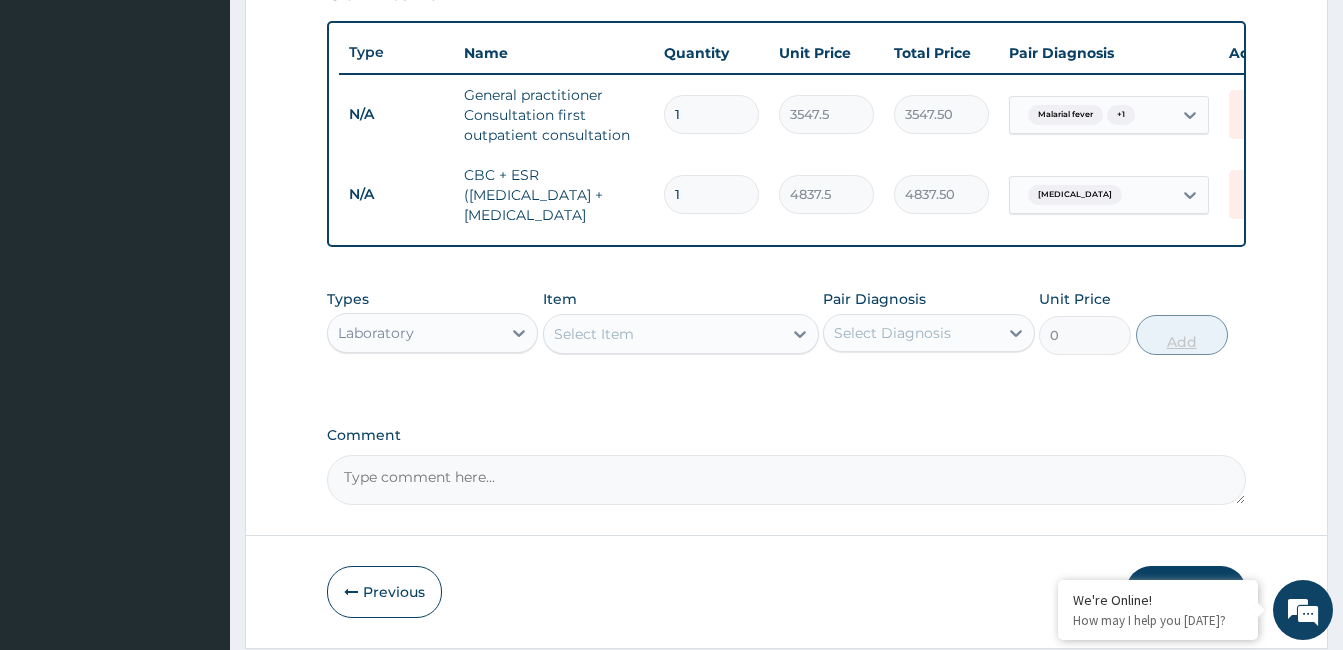 scroll, scrollTop: 0, scrollLeft: 85, axis: horizontal 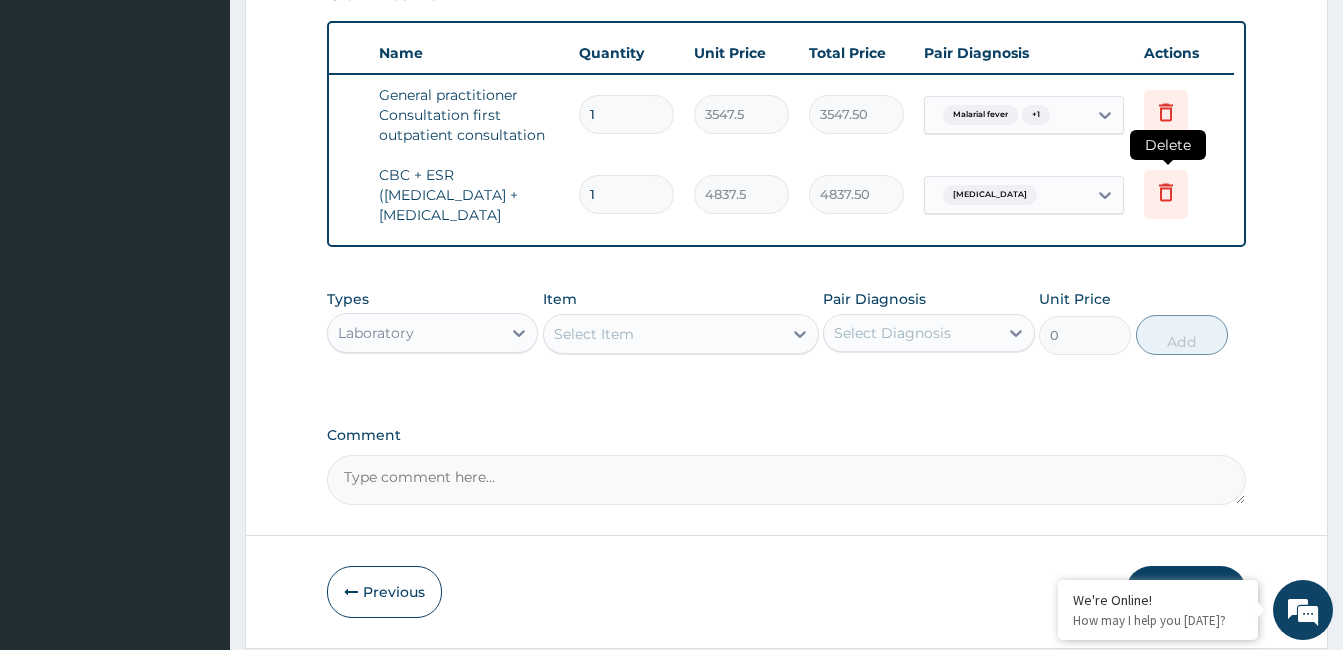click at bounding box center (1166, 194) 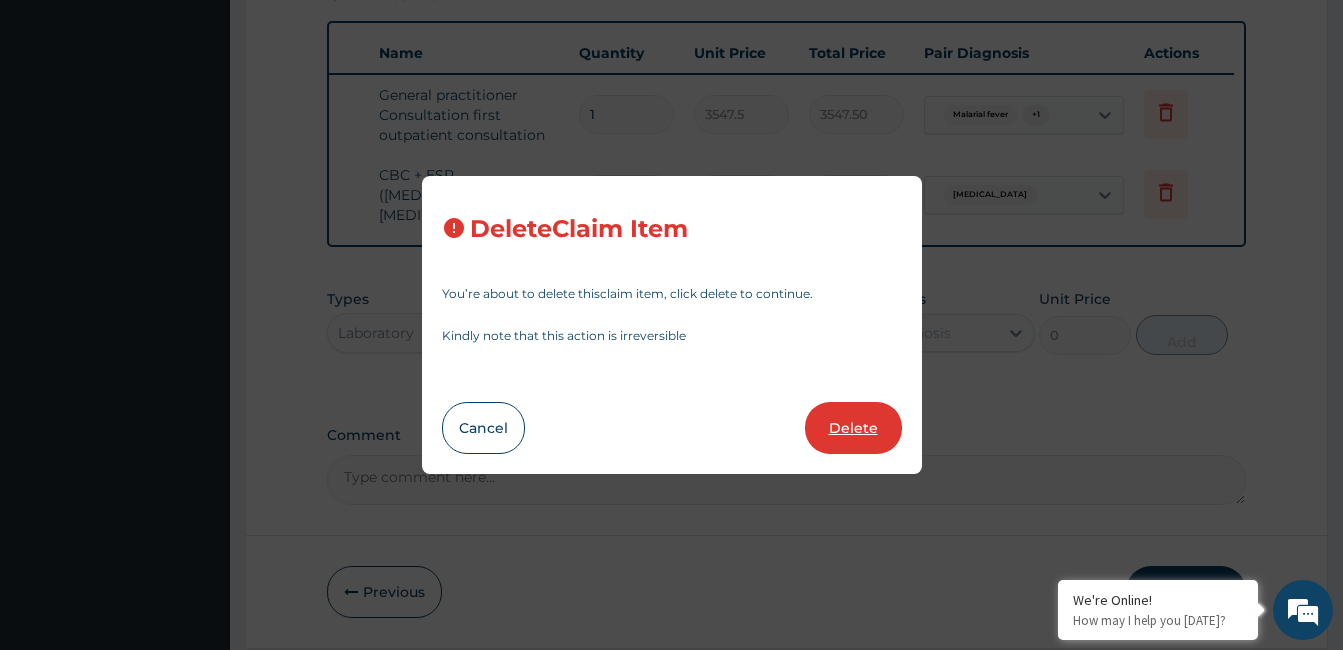 click on "Delete" at bounding box center [853, 428] 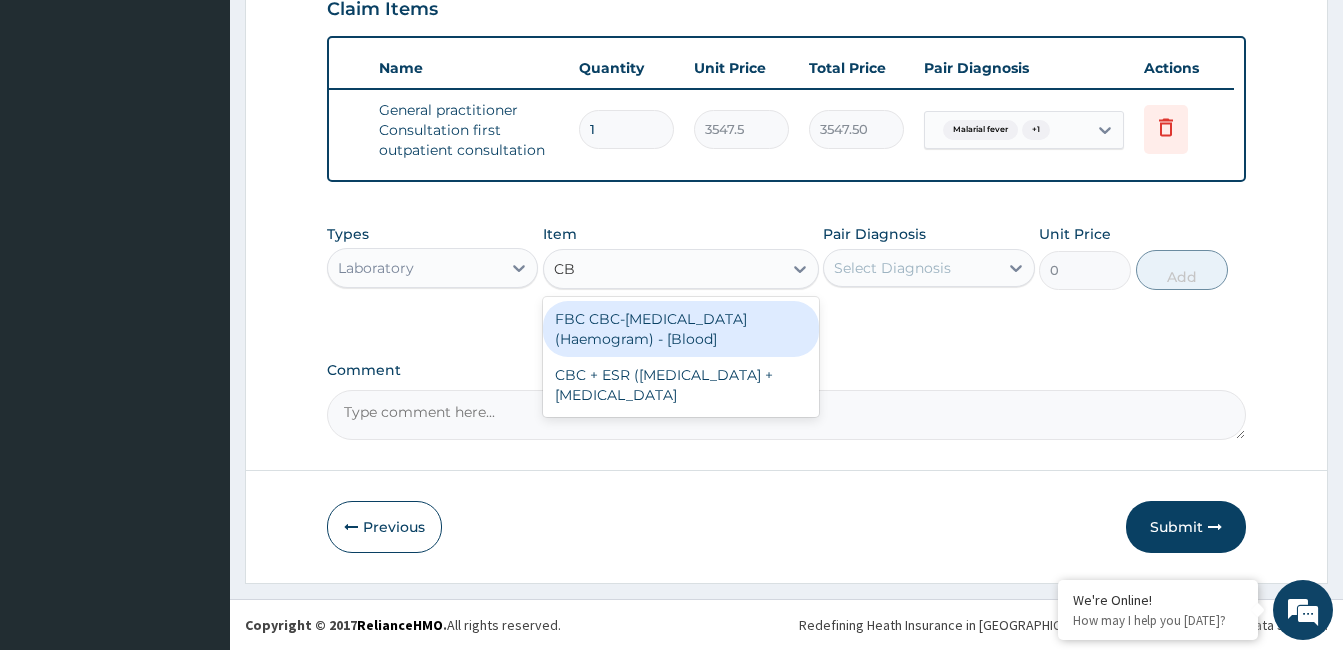 type on "CBC" 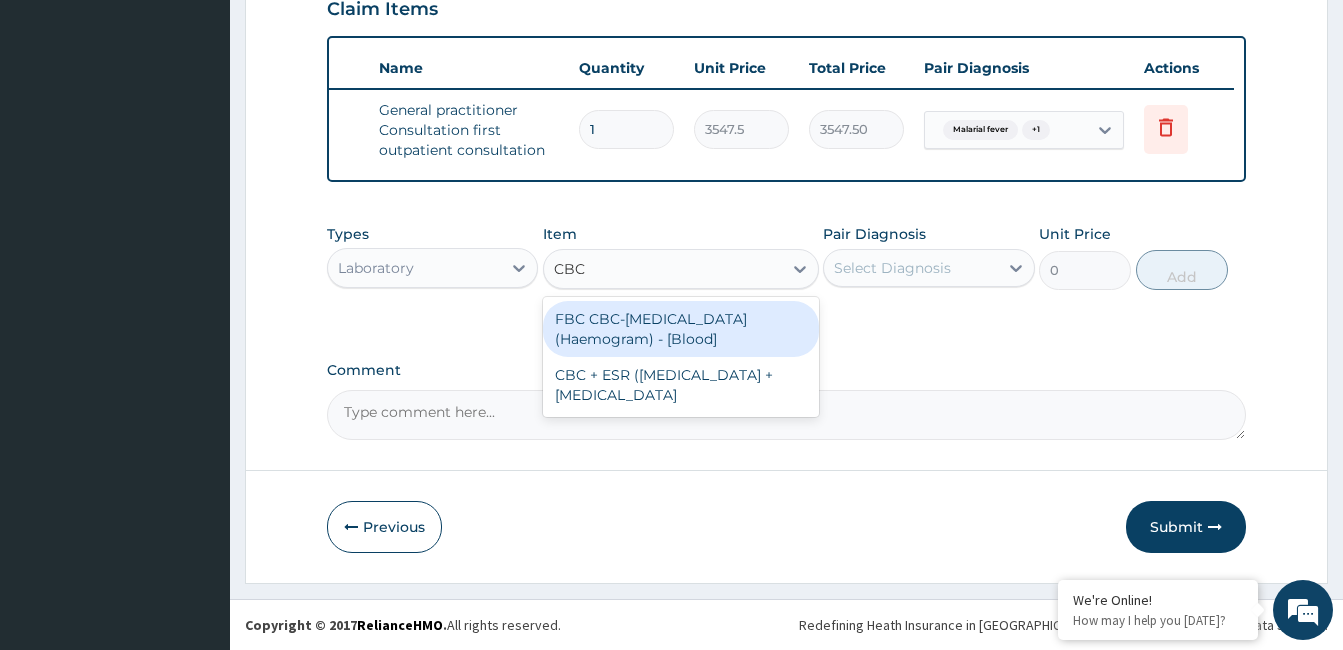 click on "FBC CBC-Complete Blood Count (Haemogram) - [Blood]" at bounding box center [681, 329] 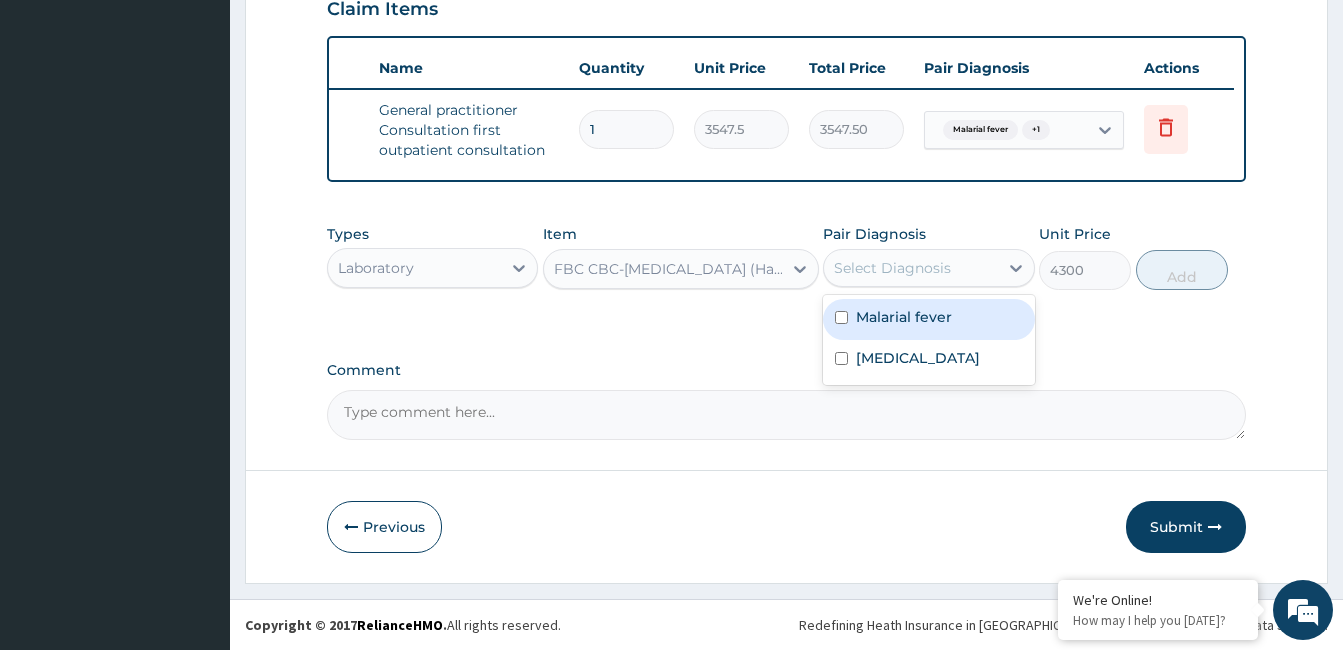 click on "Respiratory tract infection" at bounding box center (918, 358) 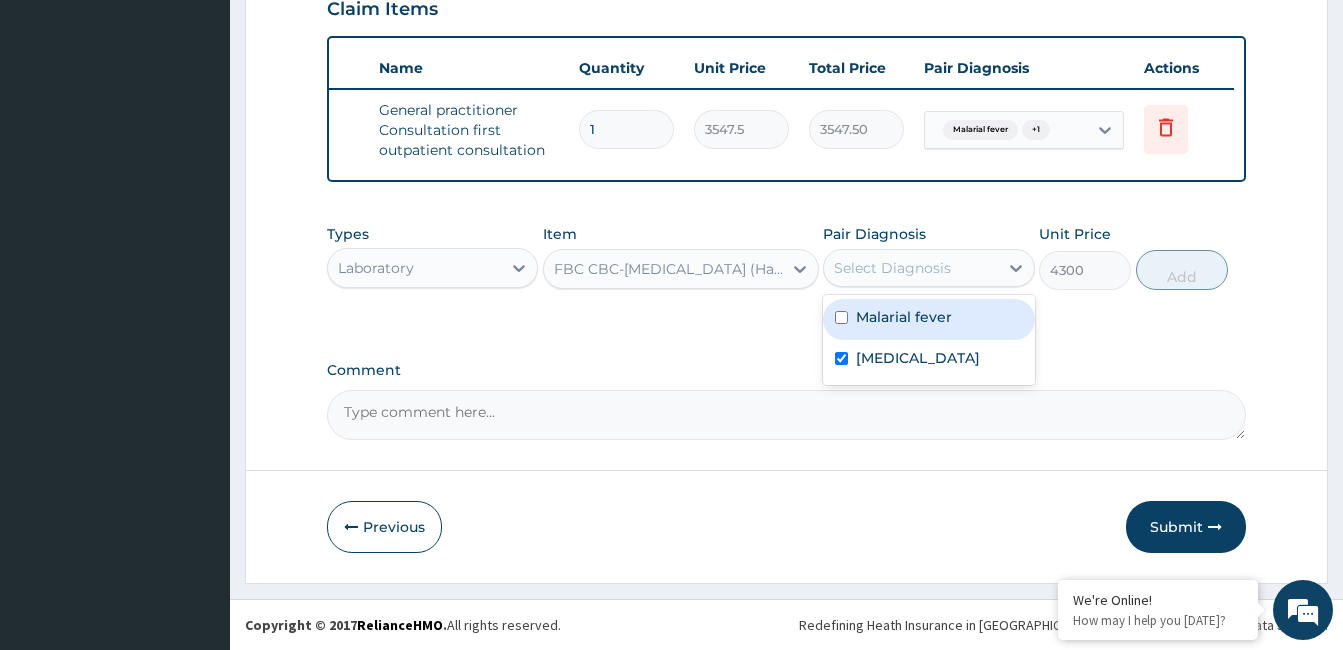 checkbox on "true" 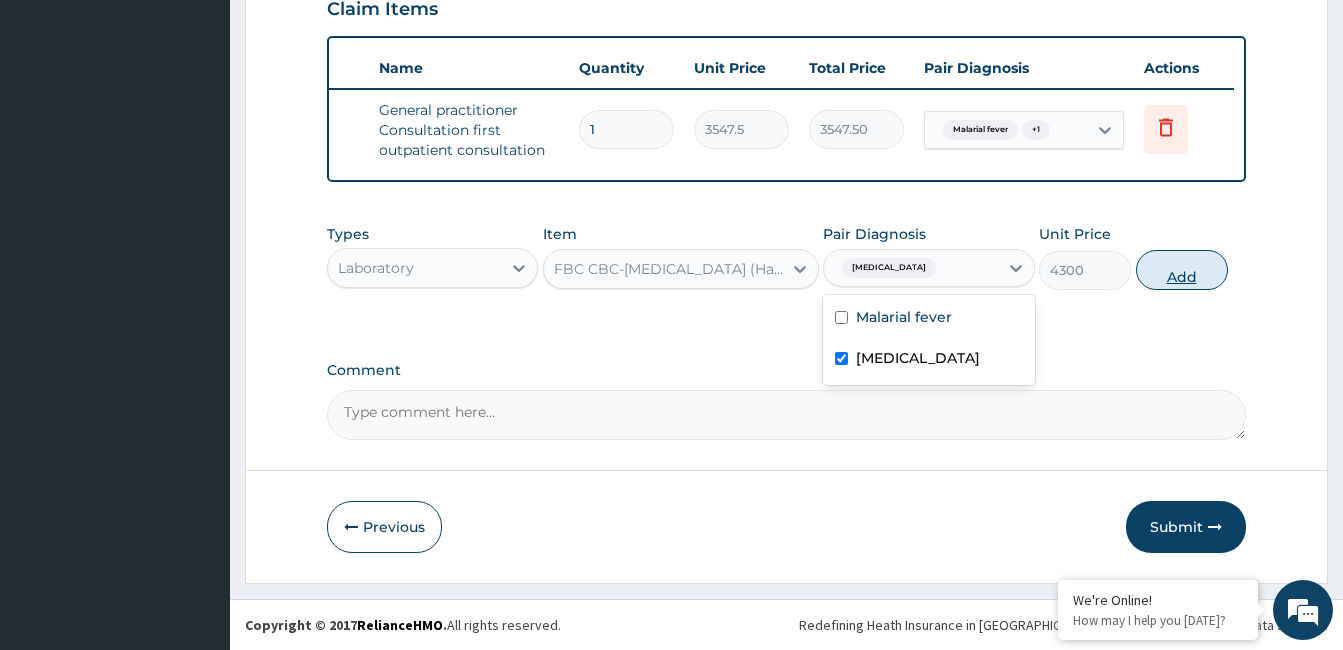 click on "Add" at bounding box center [1182, 270] 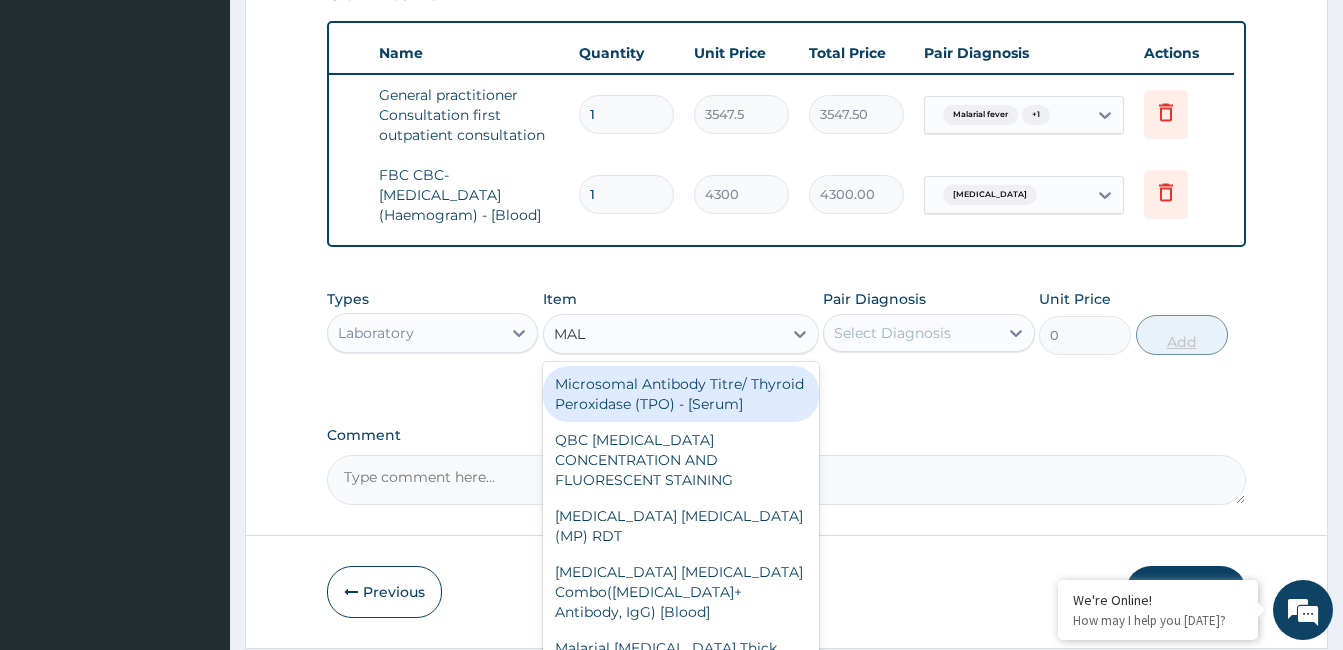type on "MALA" 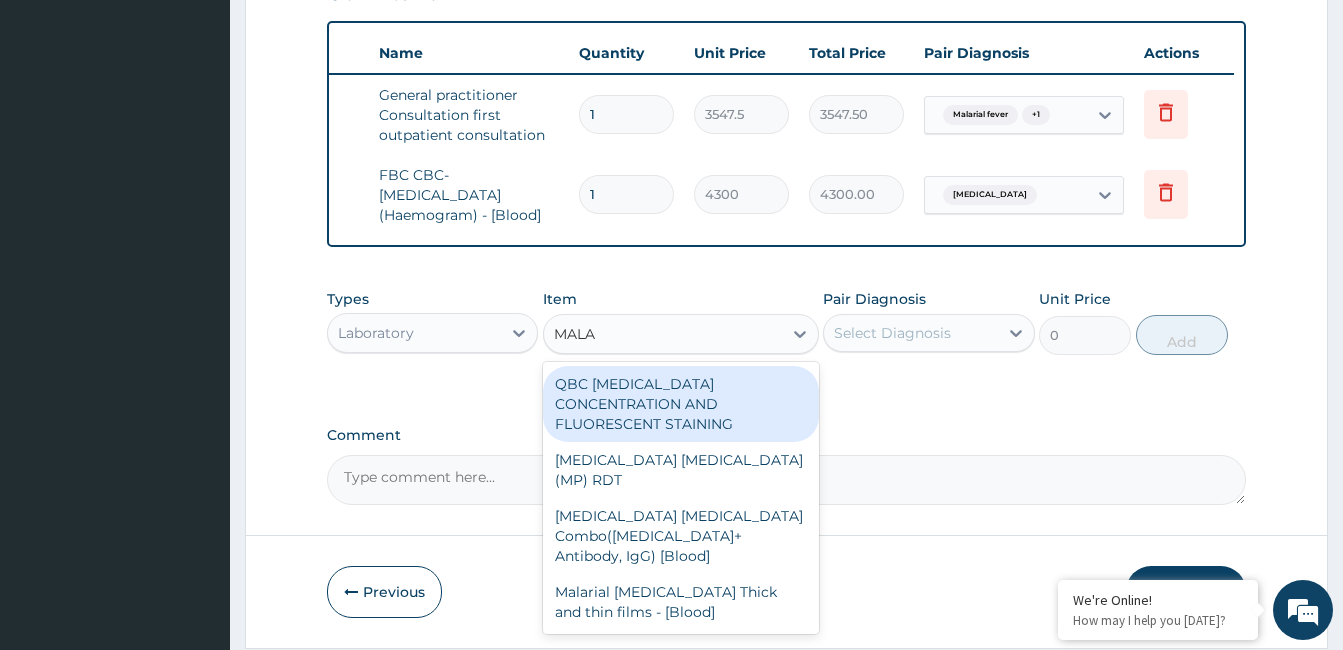 click on "Malarial Parasite Thick and thin films - [Blood]" at bounding box center (681, 602) 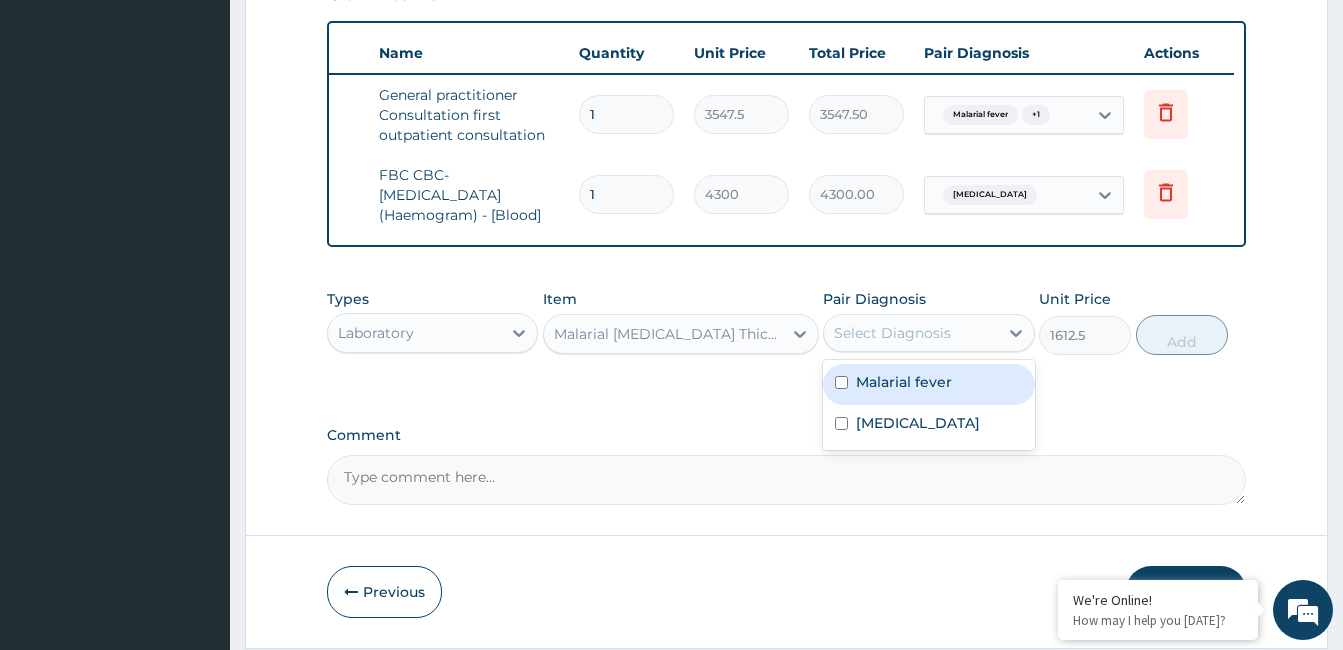click on "Malarial fever" at bounding box center (904, 382) 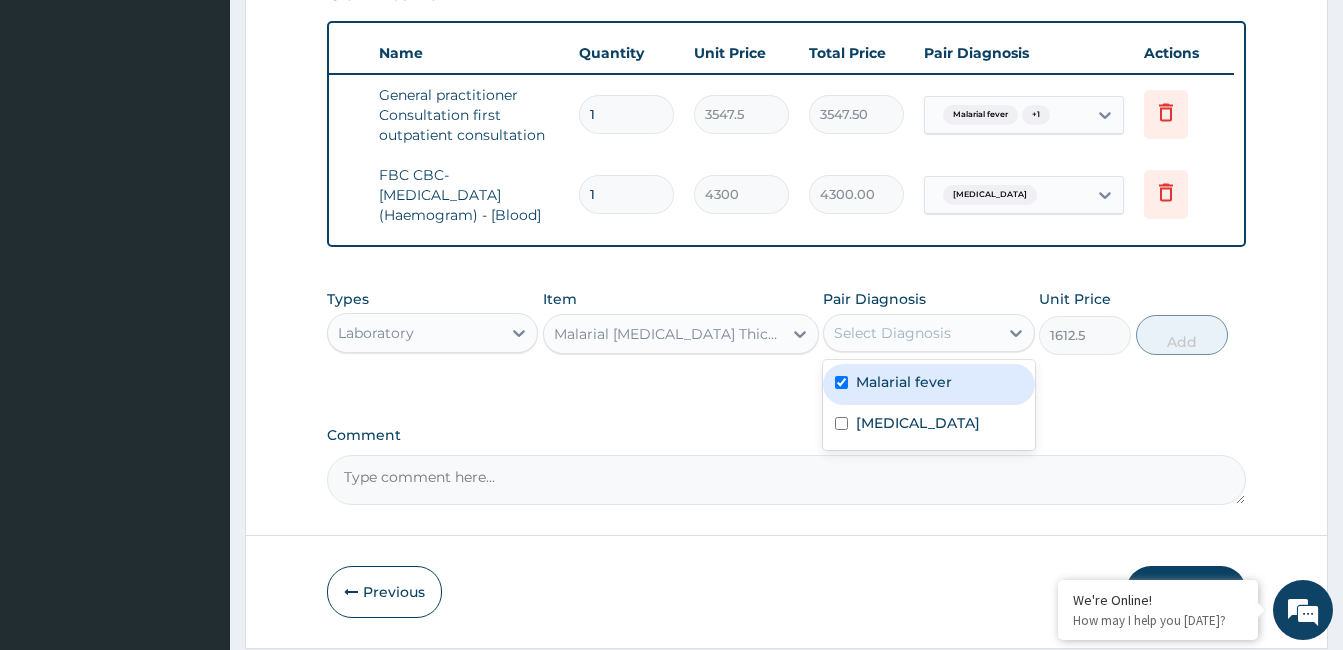 checkbox on "true" 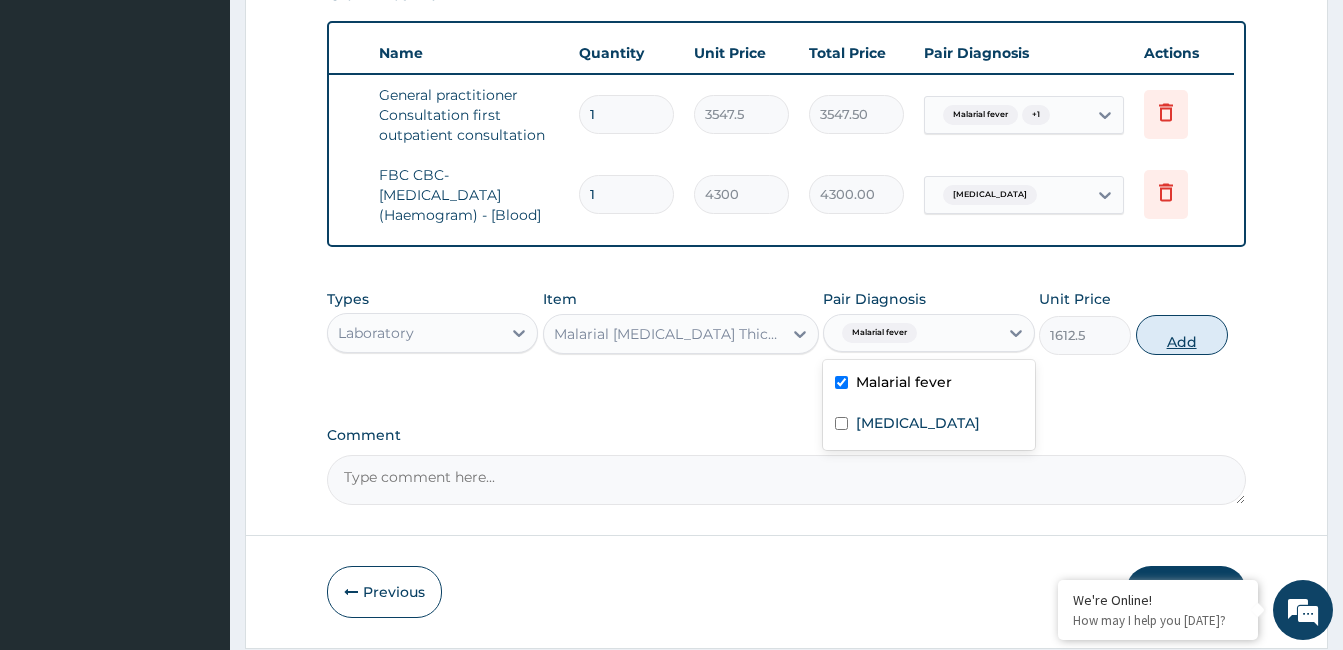 click on "Add" at bounding box center (1182, 335) 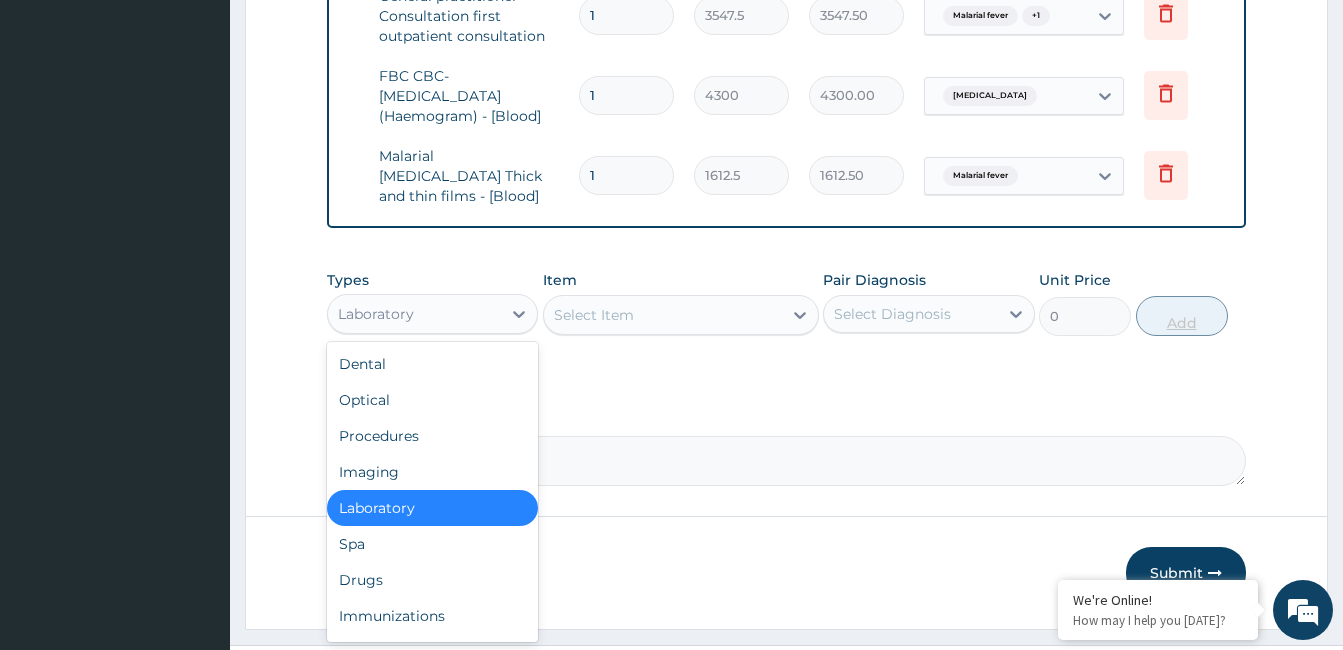 scroll, scrollTop: 872, scrollLeft: 0, axis: vertical 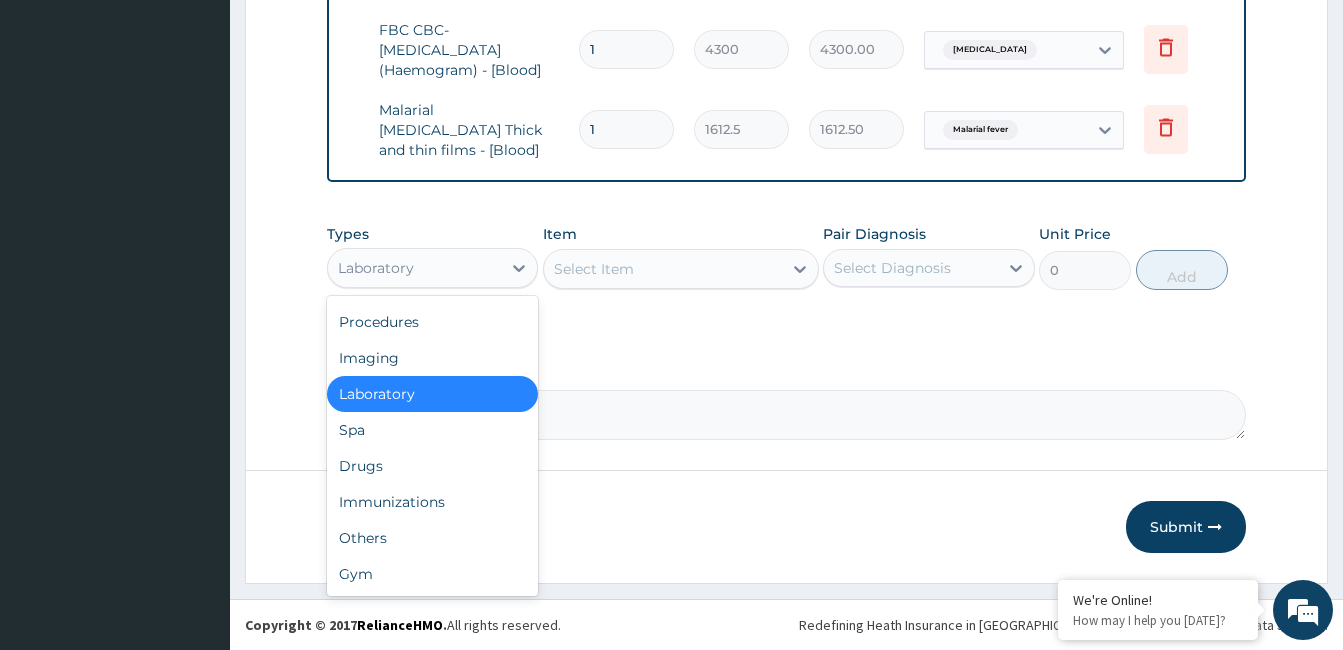 click on "Drugs" at bounding box center (432, 466) 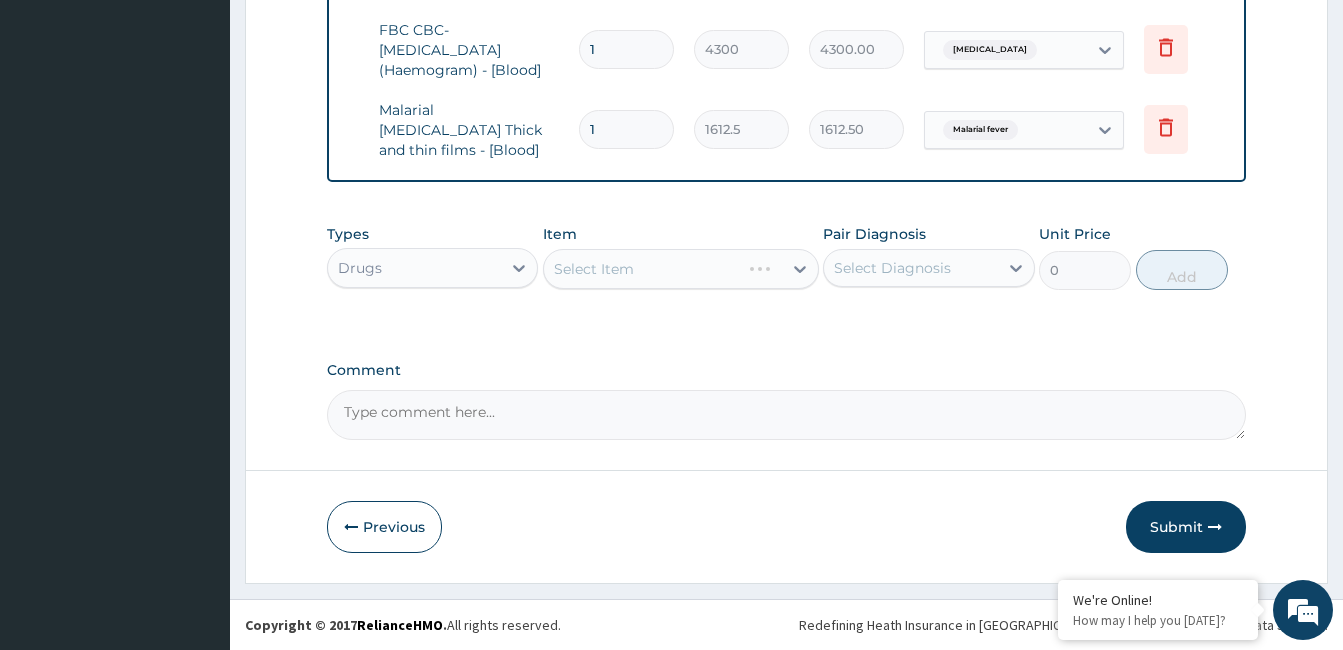 click on "Select Item" at bounding box center [681, 269] 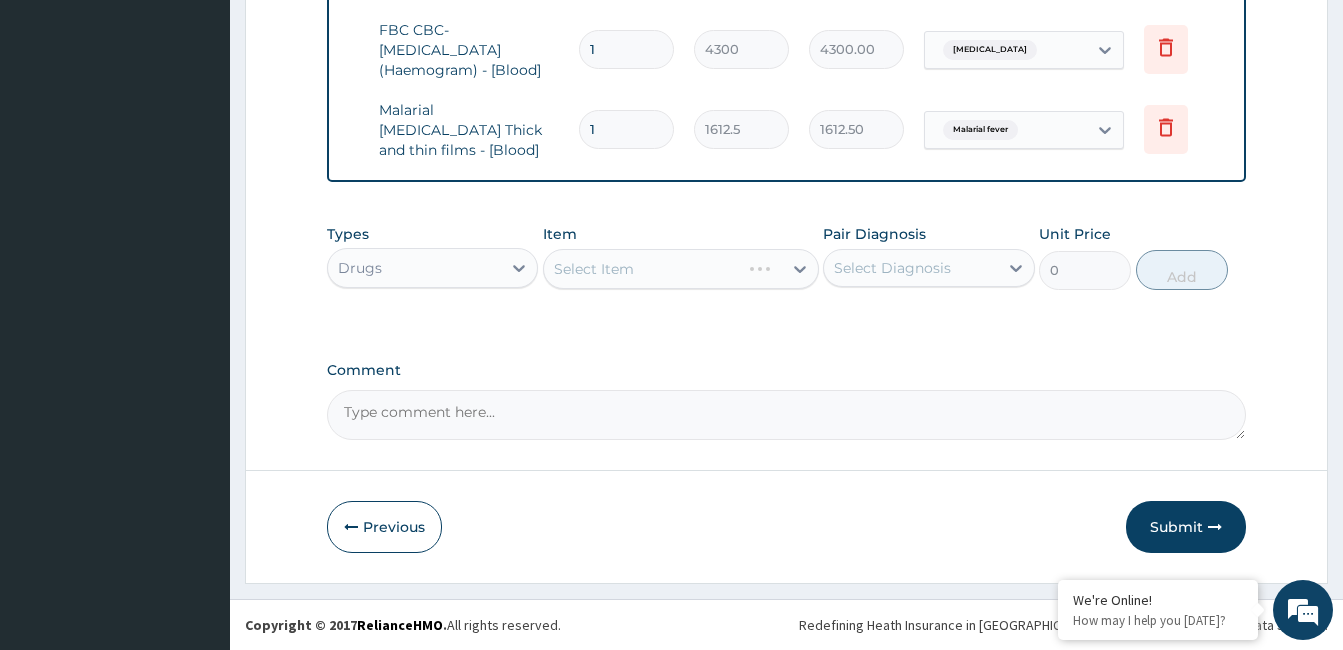 click on "Select Item" at bounding box center (681, 269) 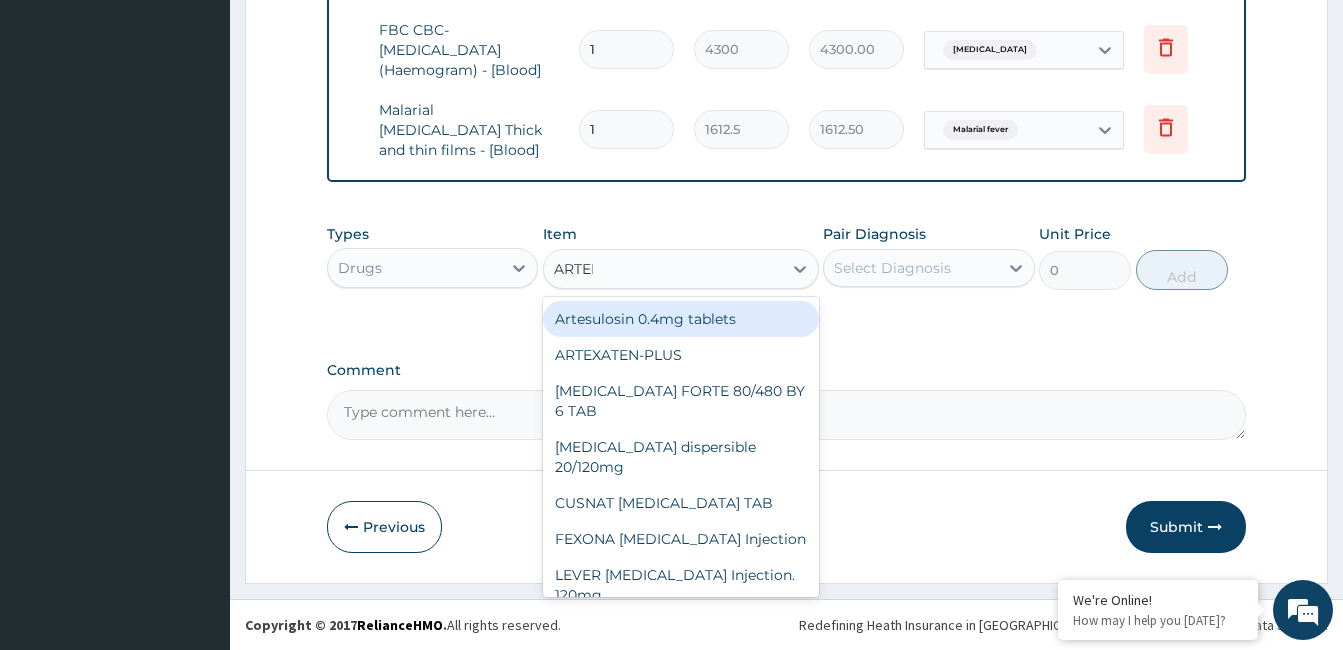 type on "ARTEME" 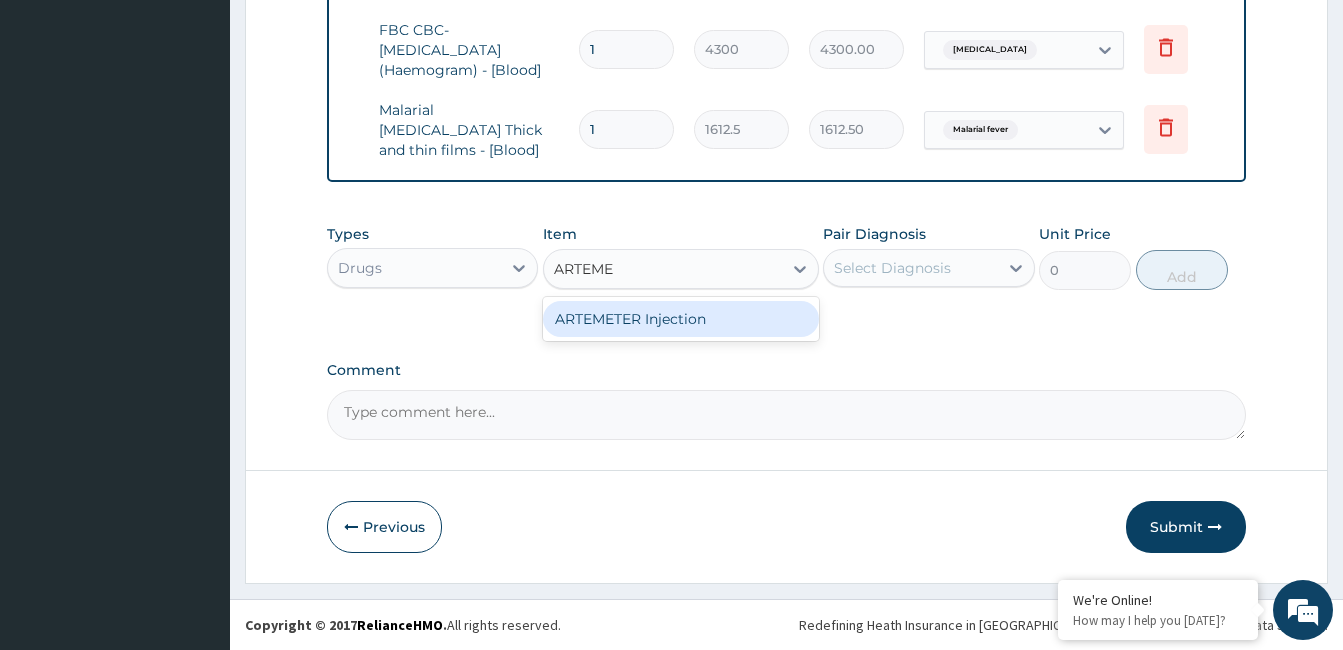 click on "ARTEMETER Injection" at bounding box center (681, 319) 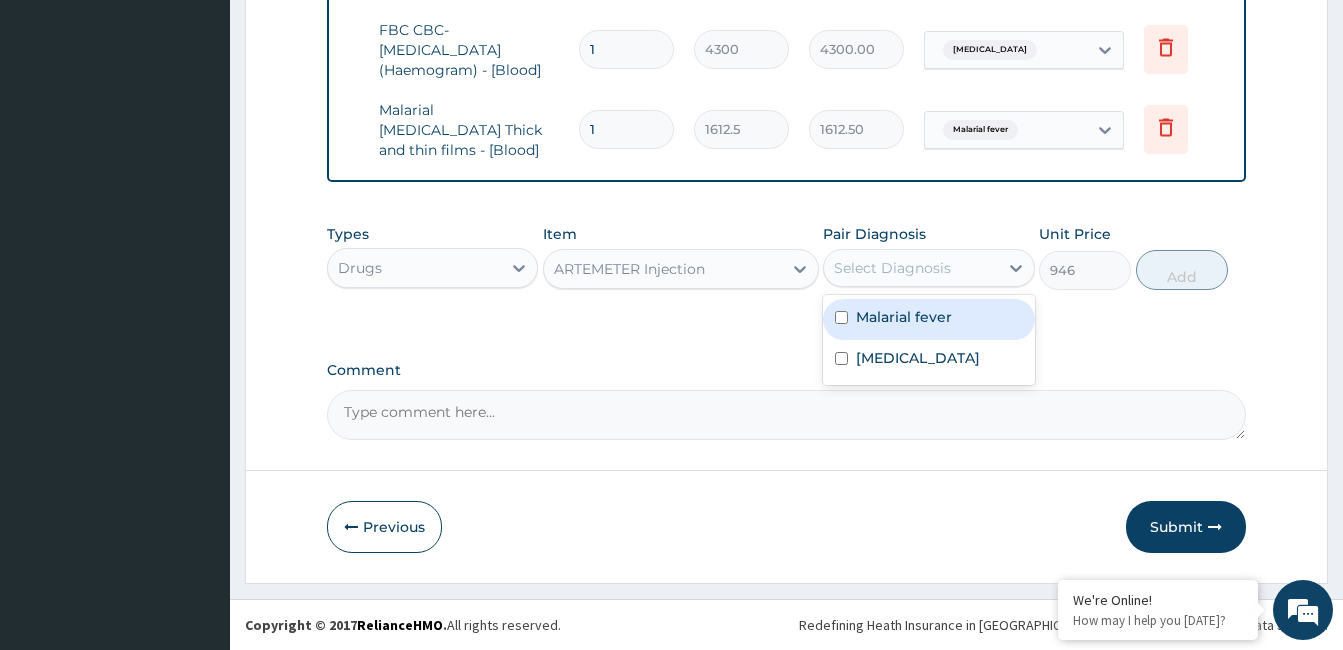 click on "Malarial fever" at bounding box center (904, 317) 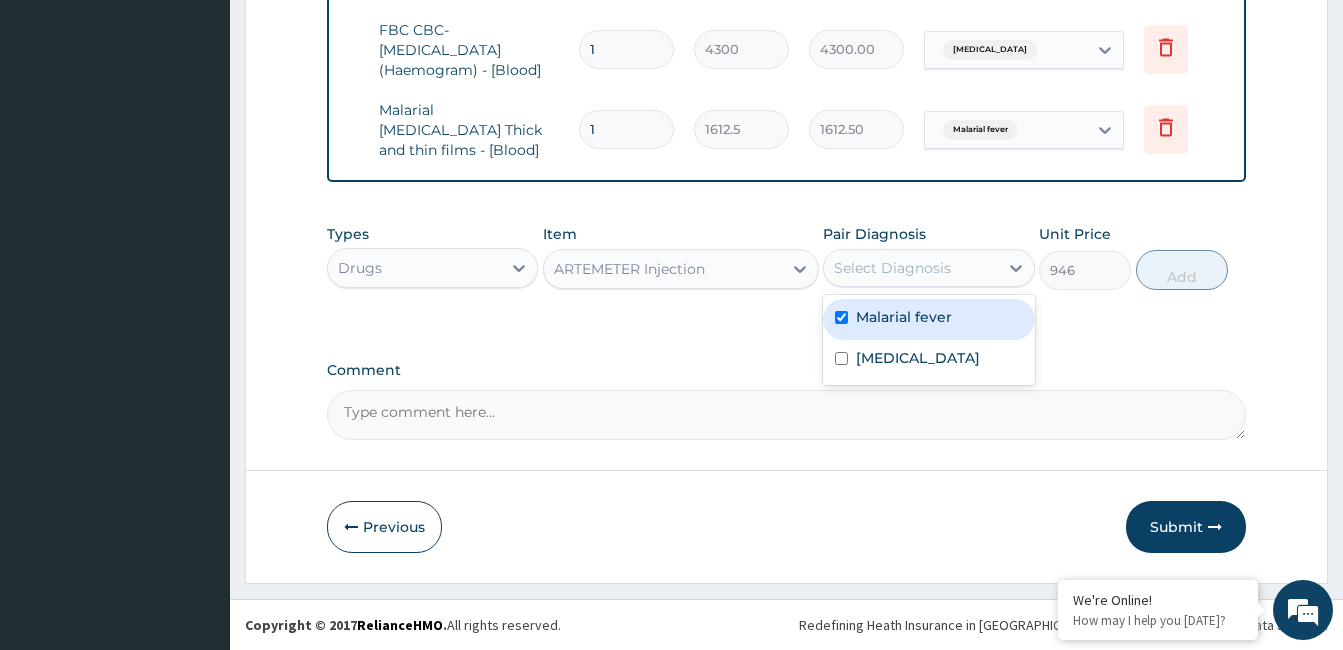 checkbox on "true" 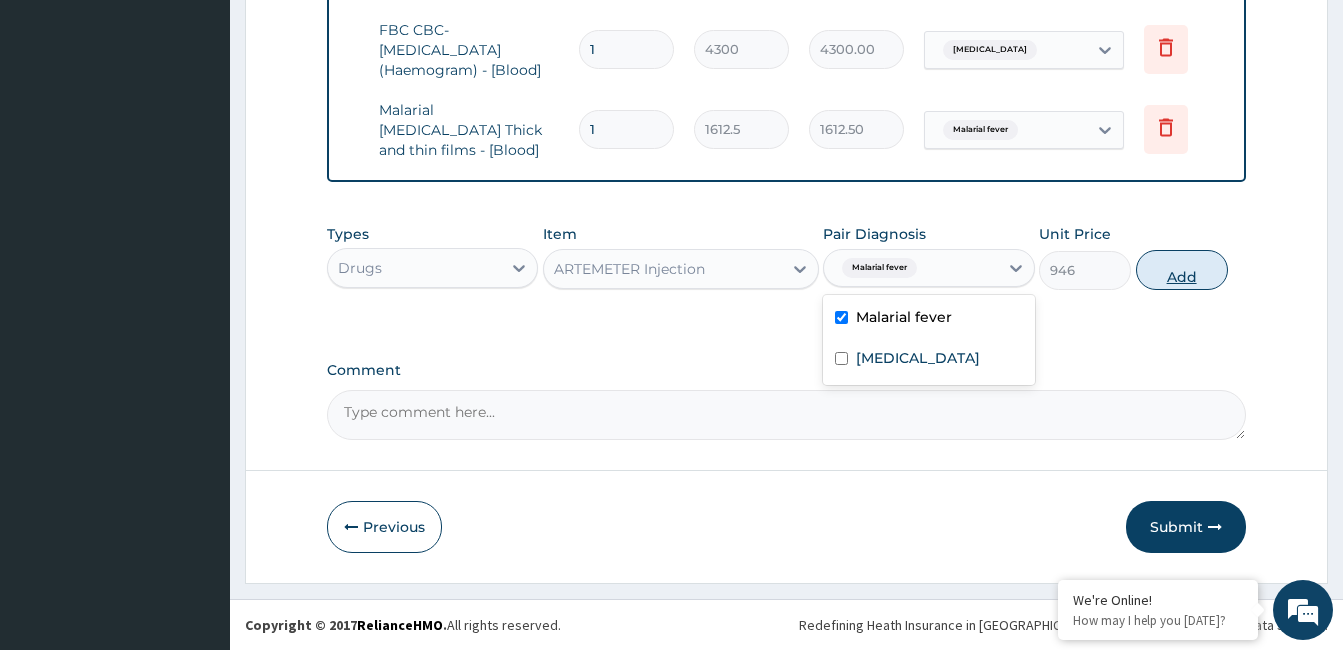 click on "Add" at bounding box center [1182, 270] 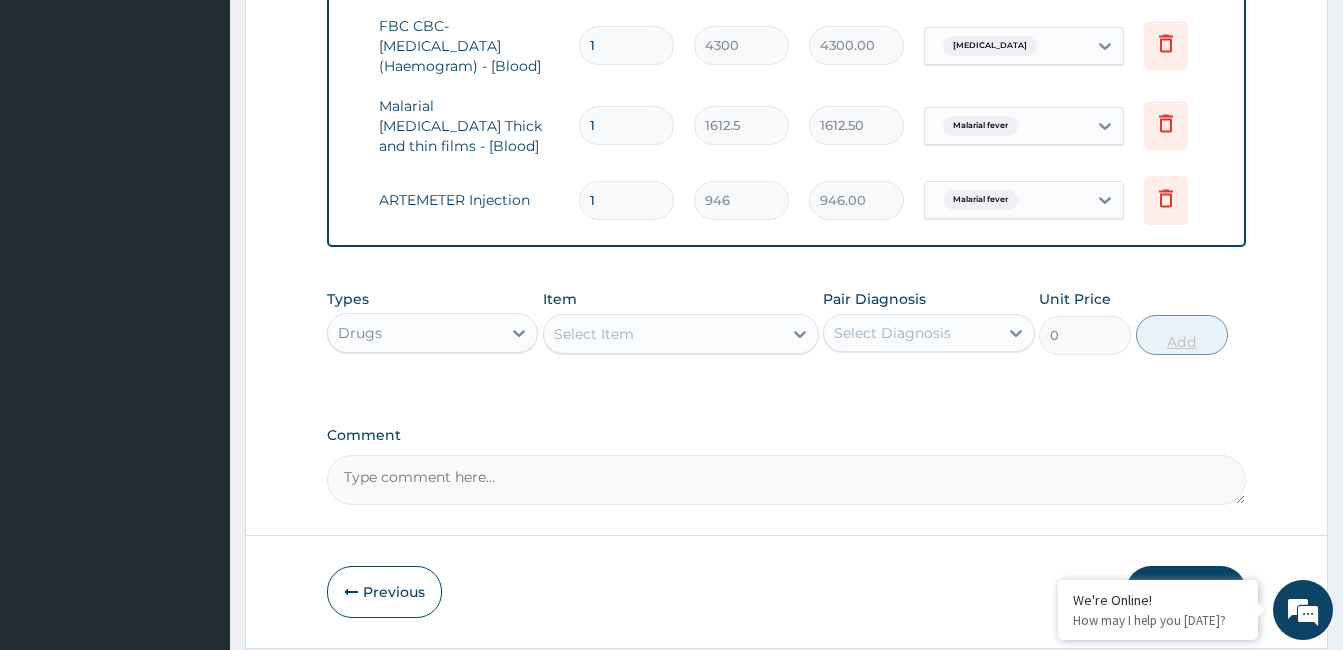 type 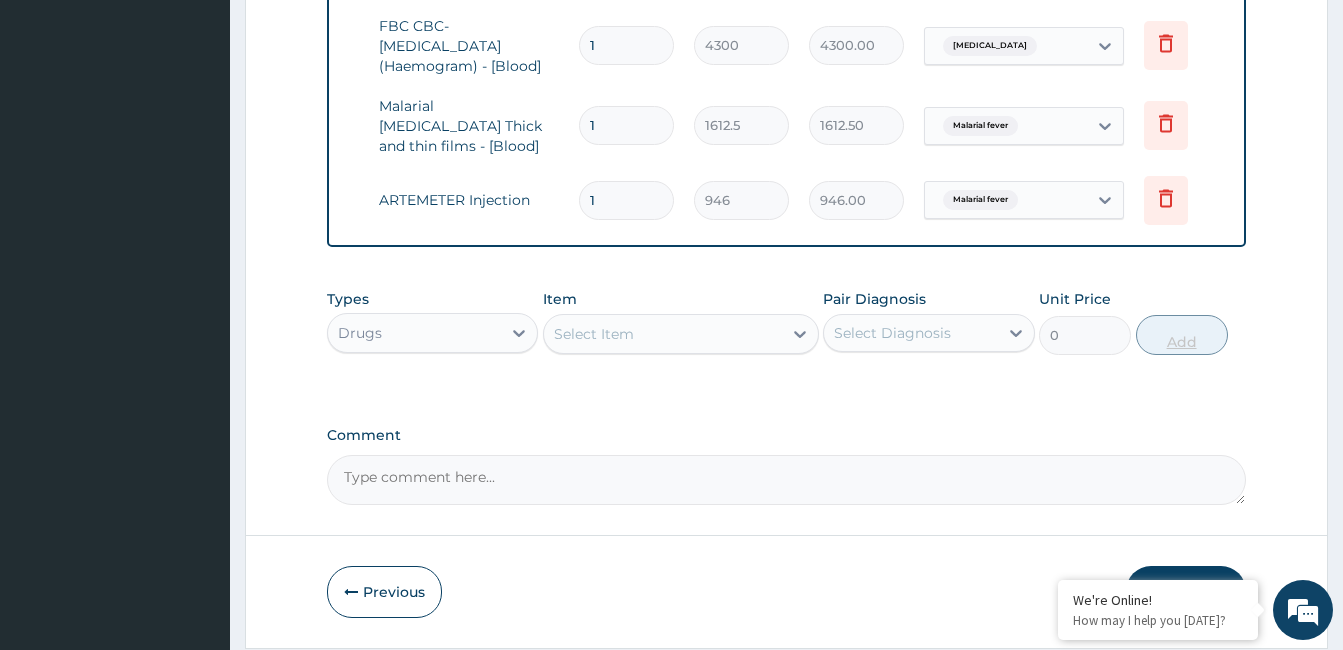 type on "0.00" 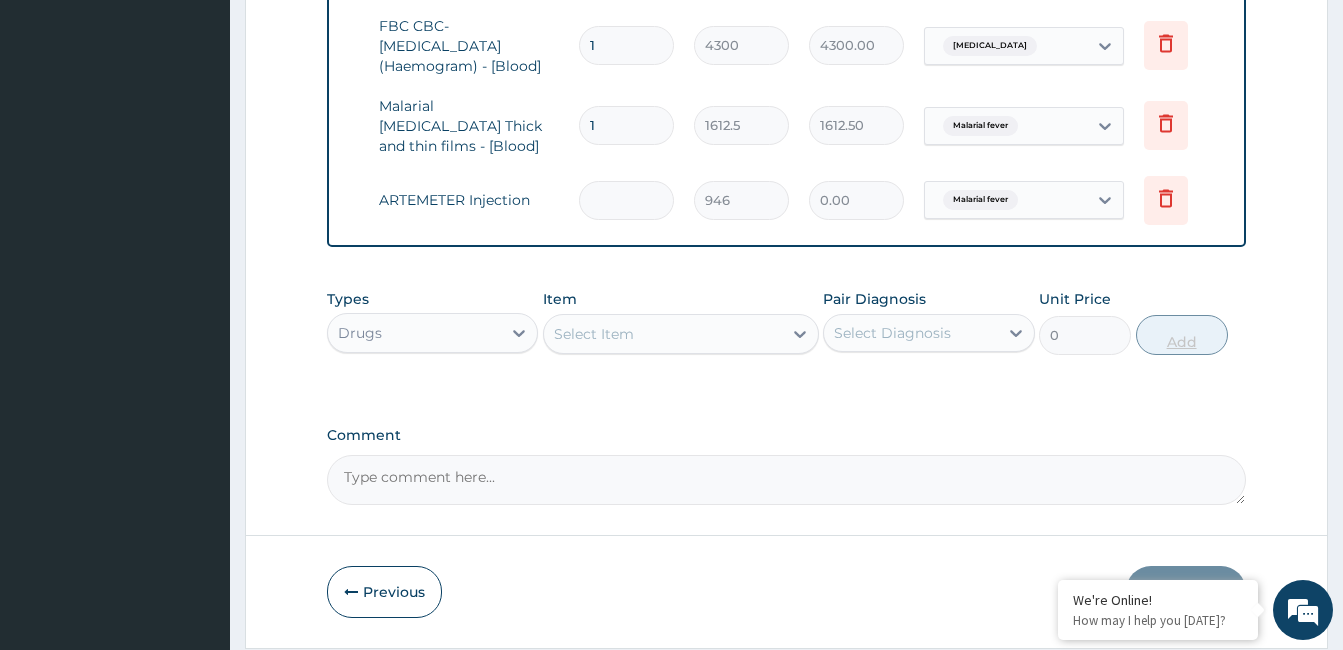 type on "3" 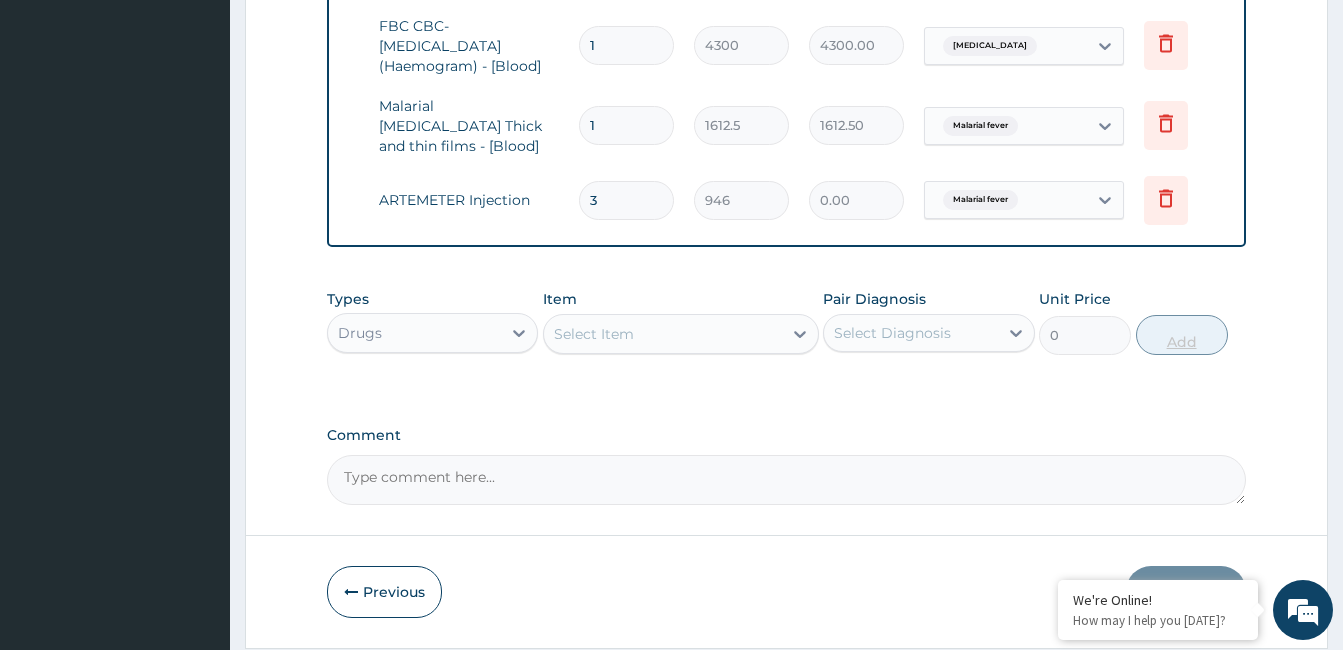 type on "2838.00" 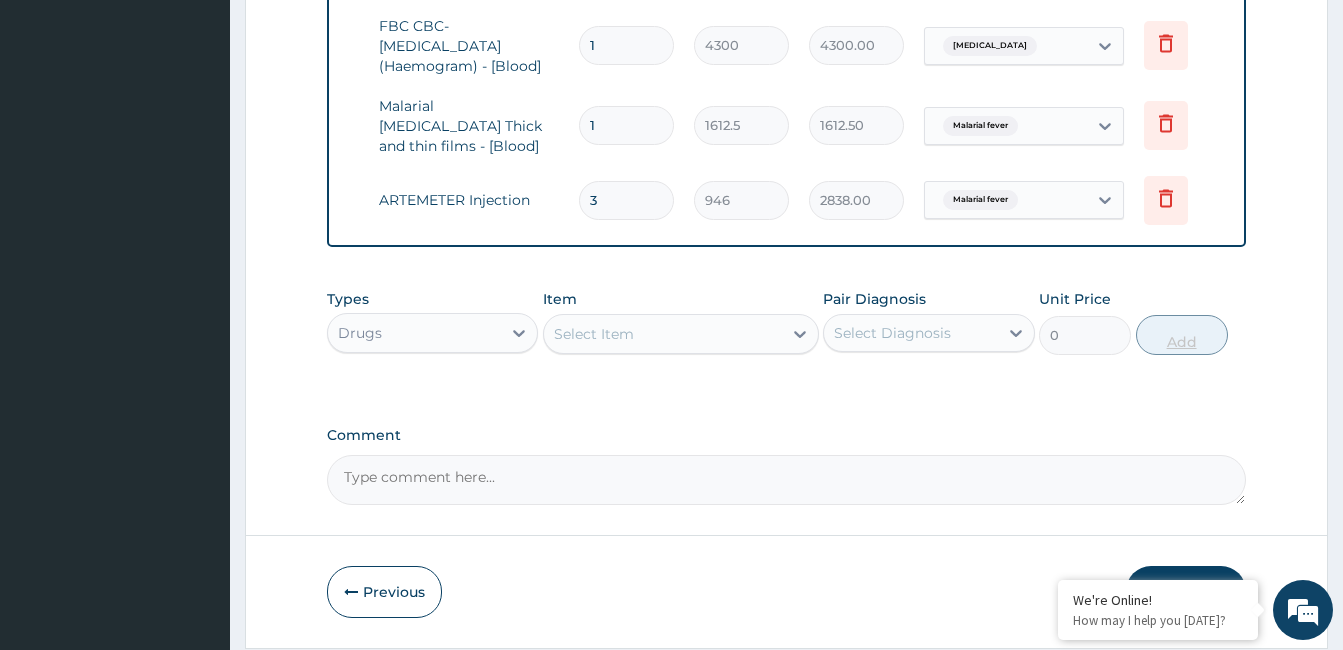 type on "3" 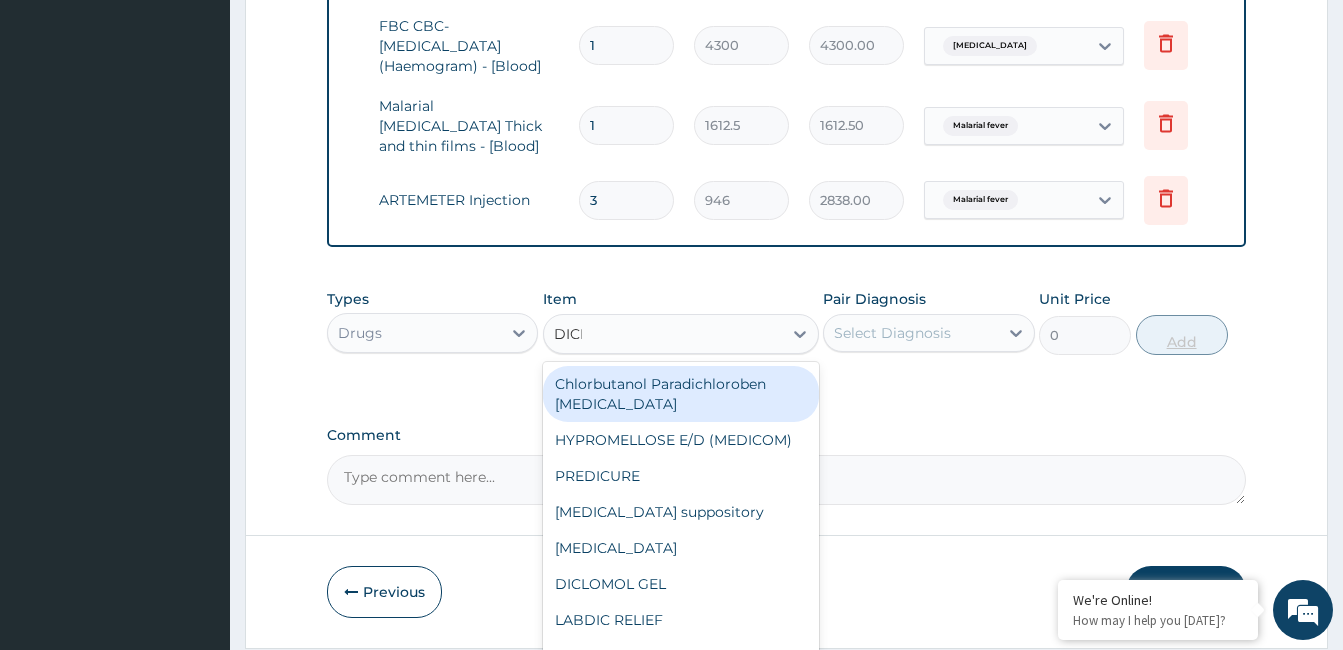 type on "DICLO" 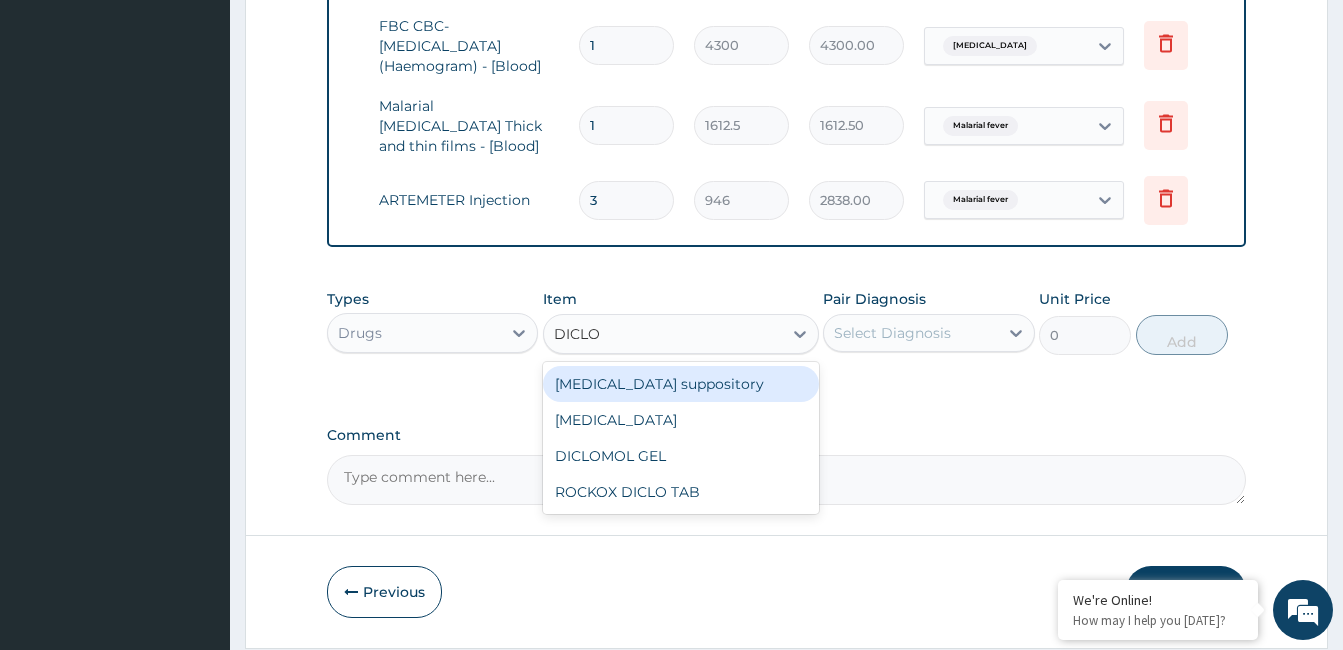 click on "ROCKOX DICLO TAB" at bounding box center (681, 492) 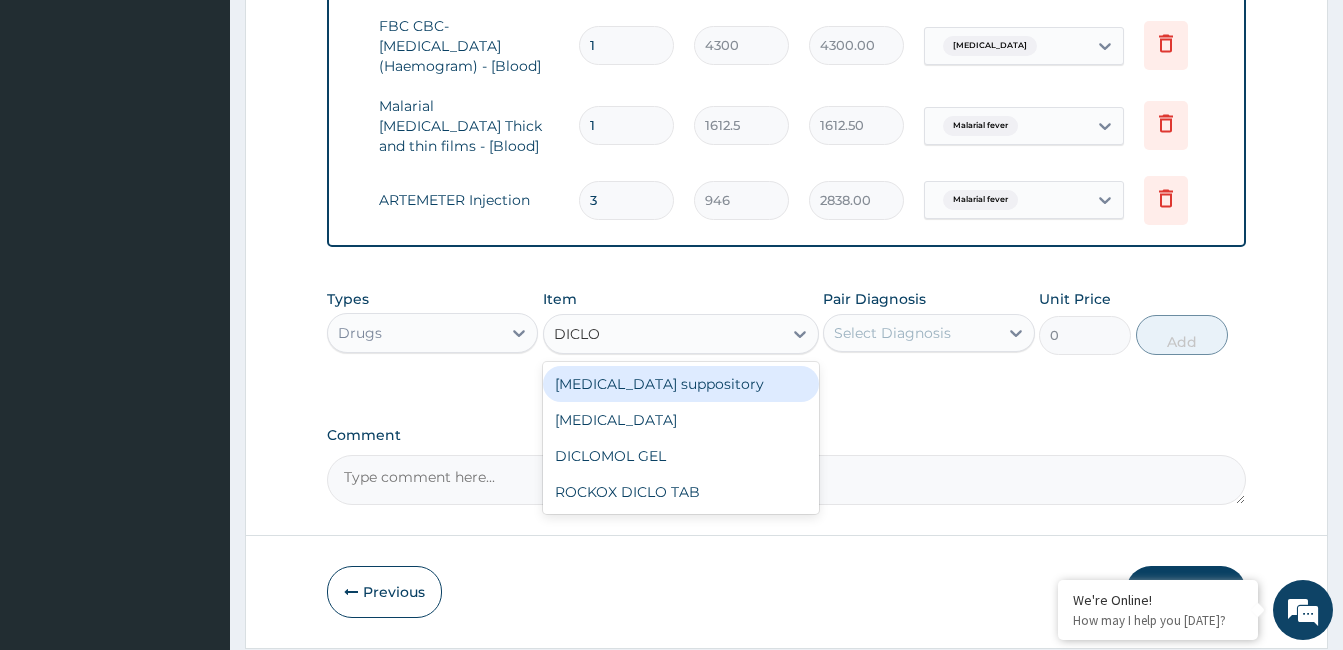 type 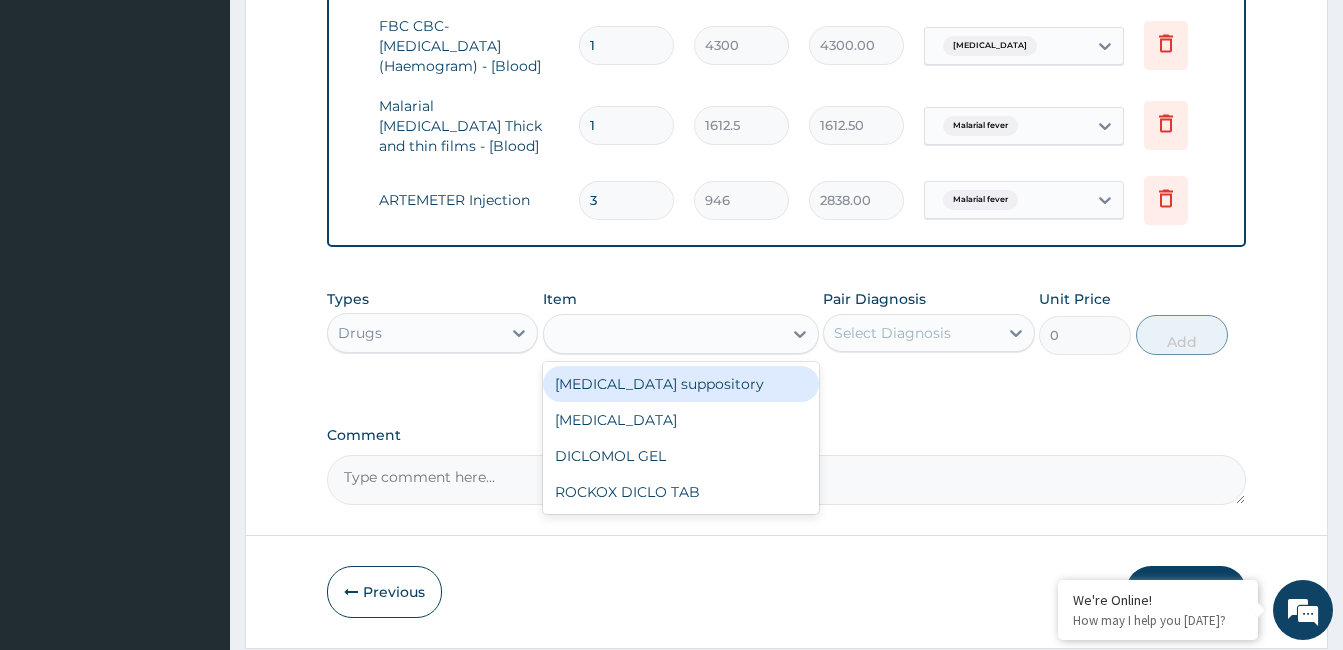 type on "82.775" 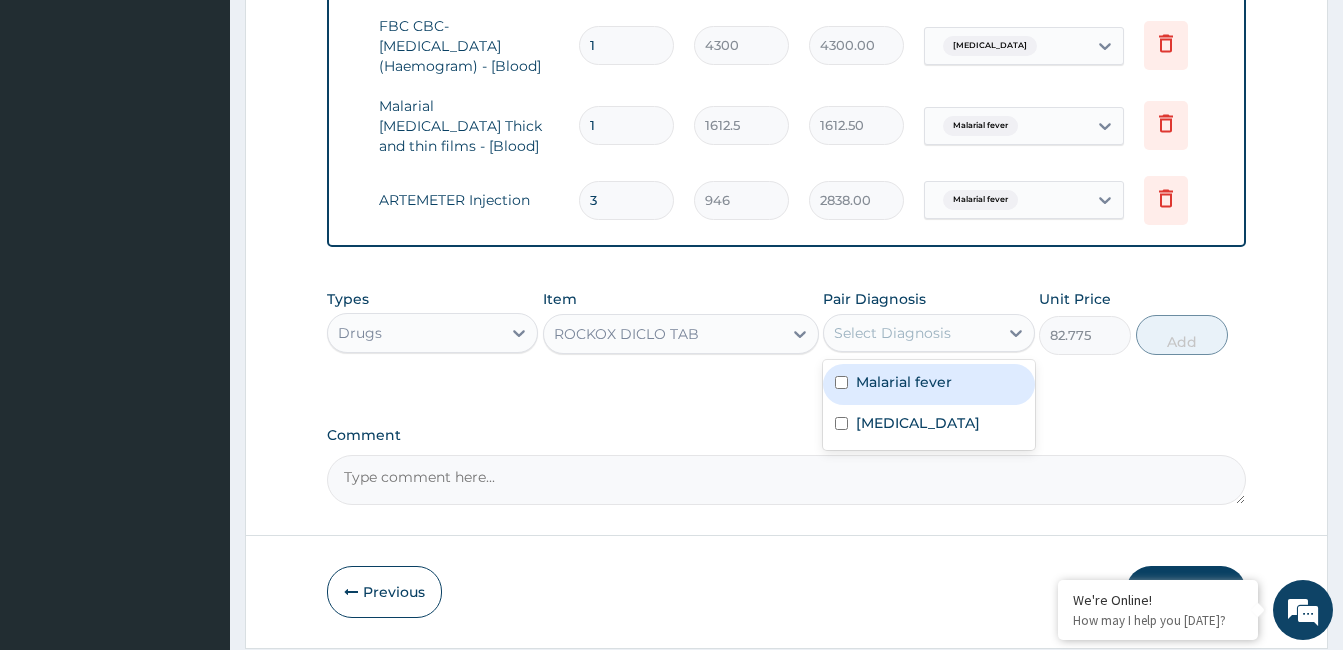 click on "Respiratory tract infection" at bounding box center [918, 423] 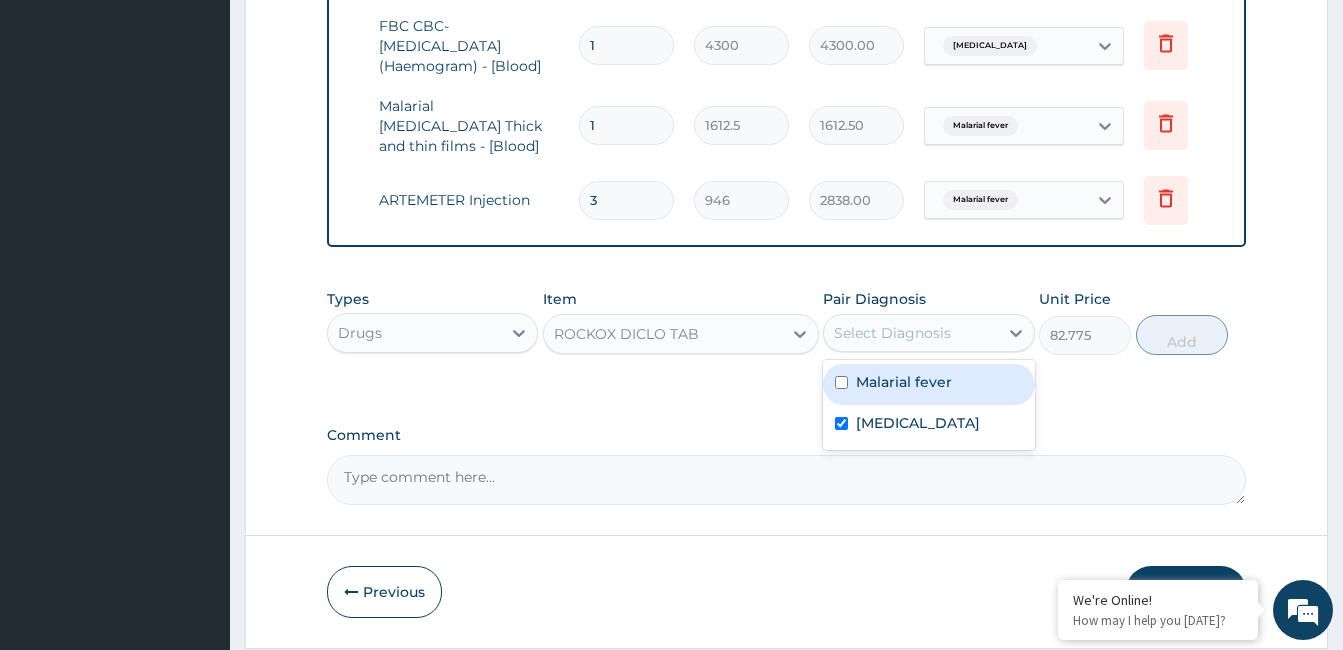 checkbox on "true" 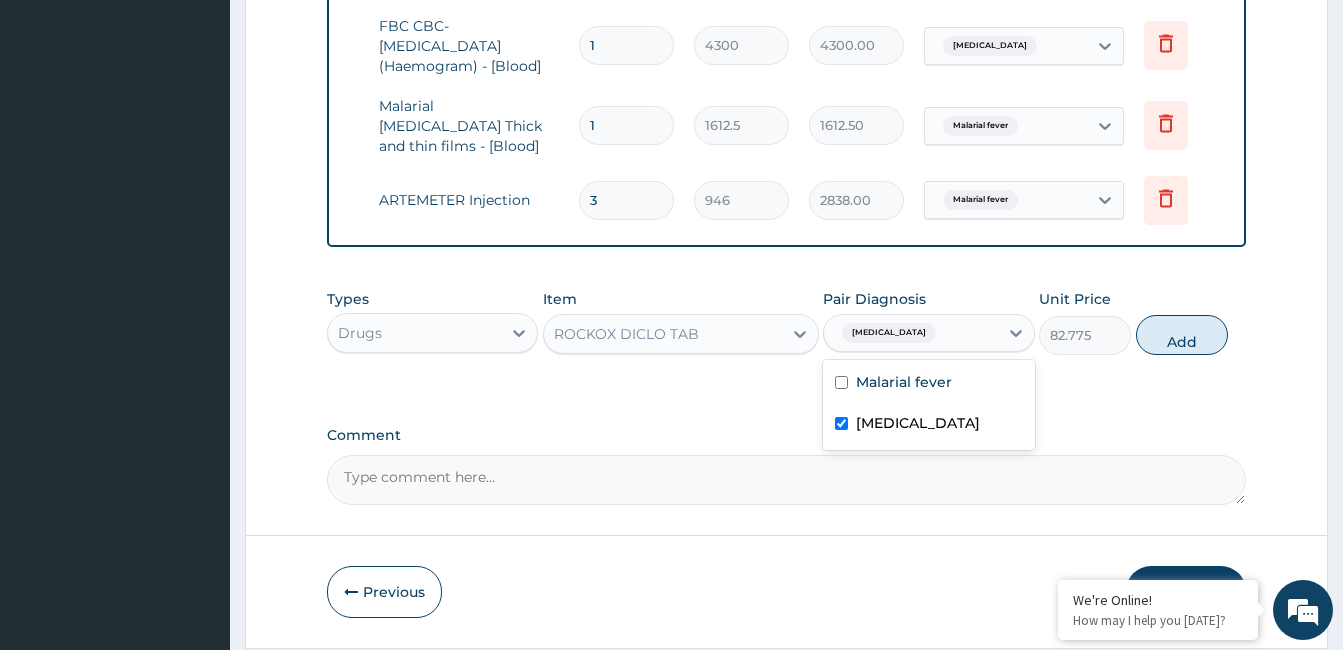 click on "Malarial fever" at bounding box center (904, 382) 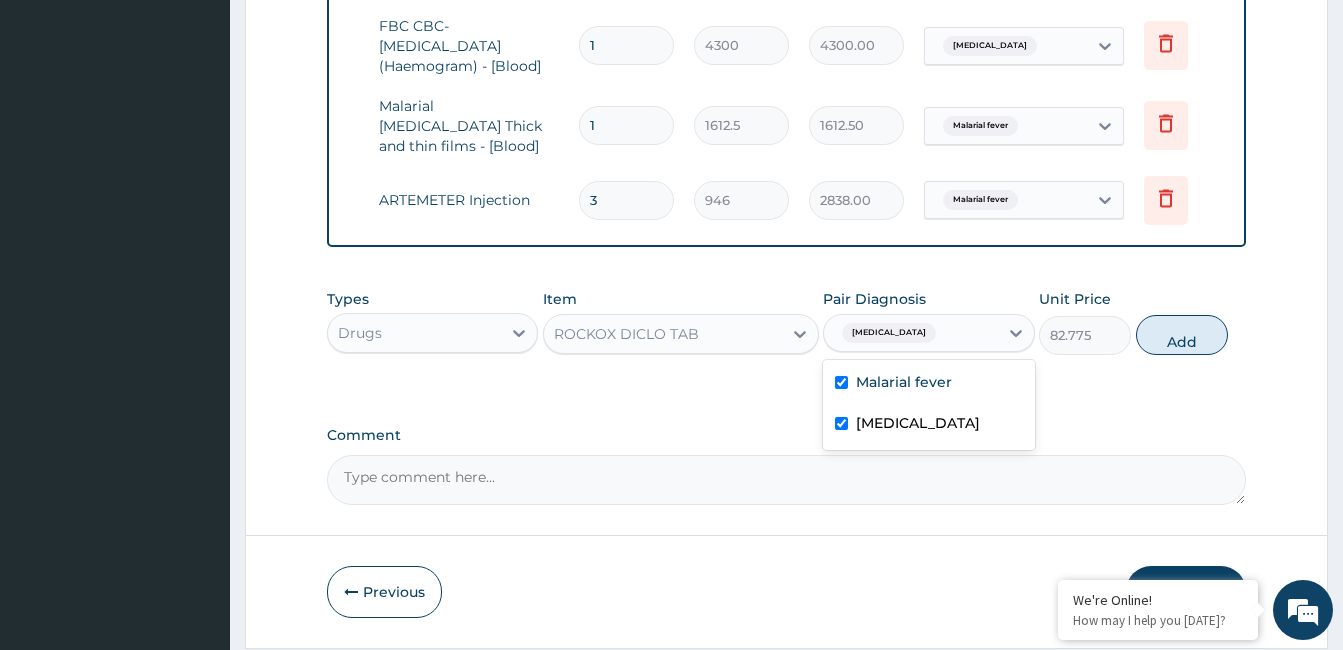 checkbox on "true" 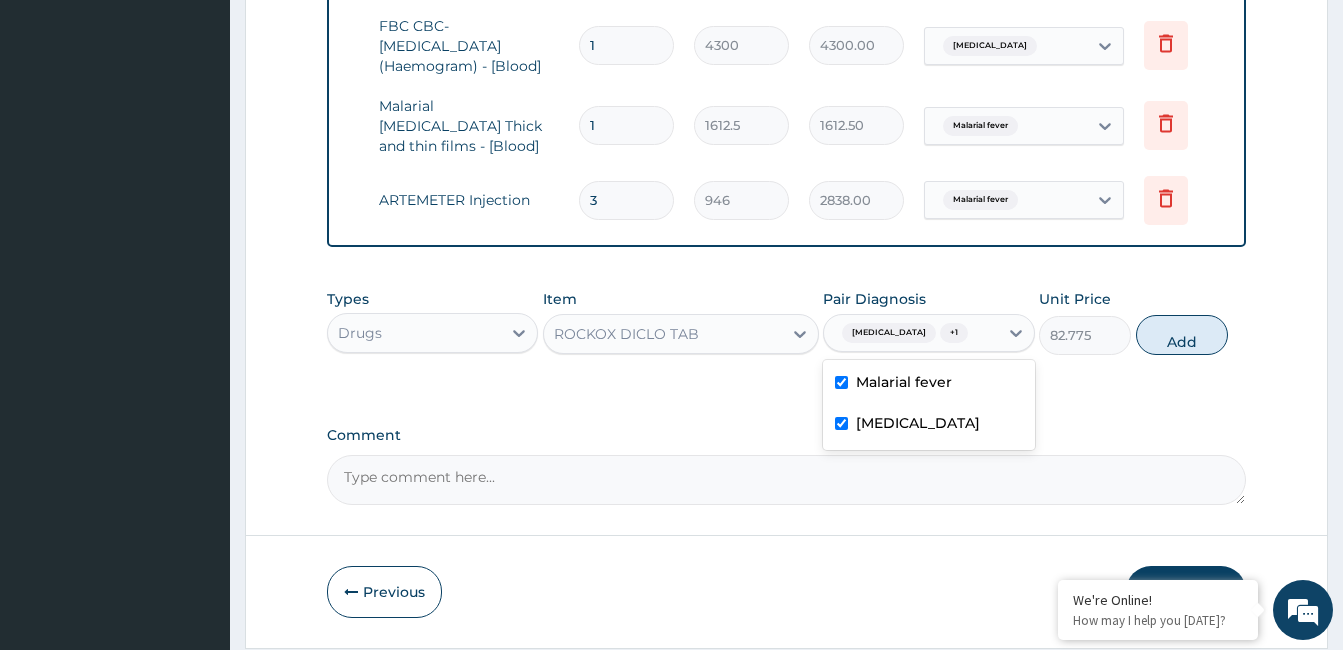 click on "Respiratory tract infection" at bounding box center [928, 425] 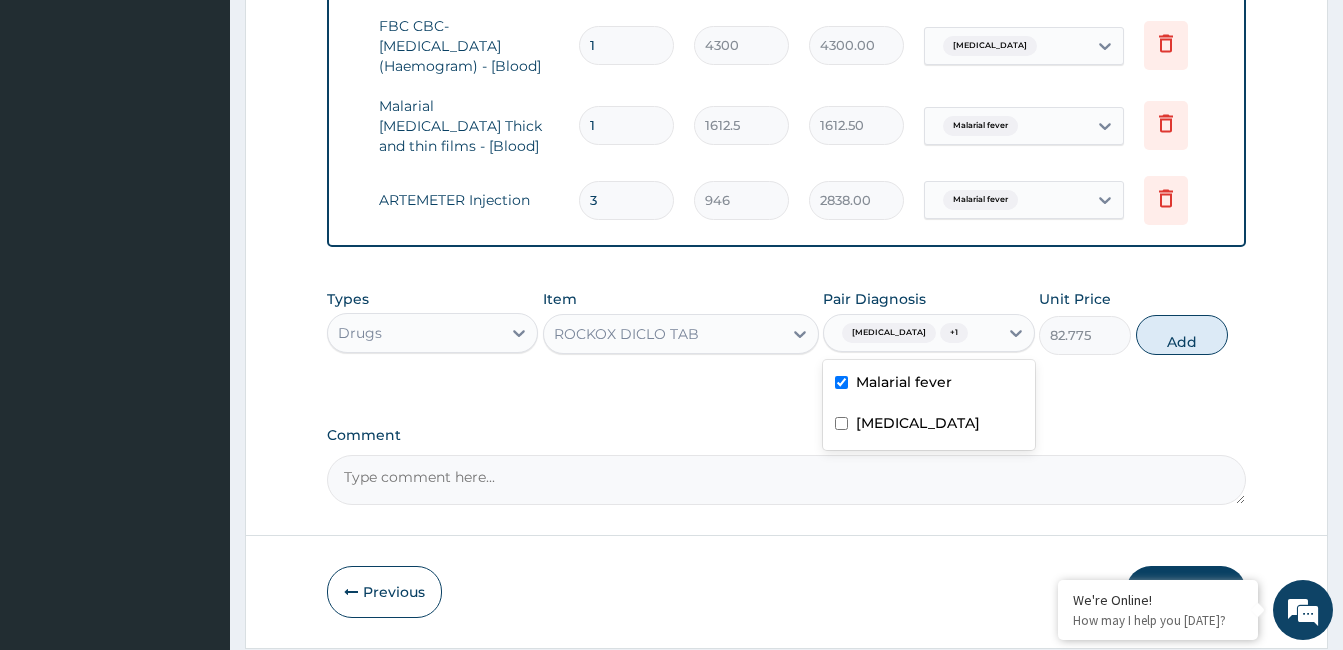 checkbox on "false" 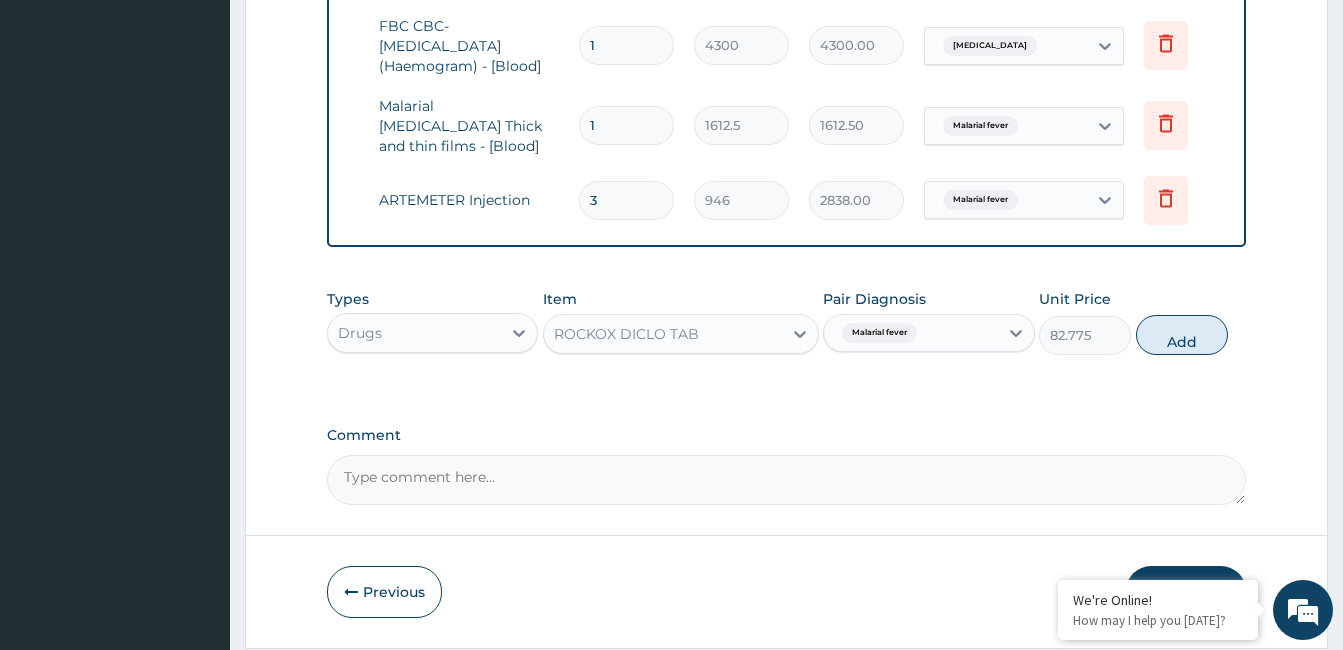 scroll, scrollTop: 890, scrollLeft: 0, axis: vertical 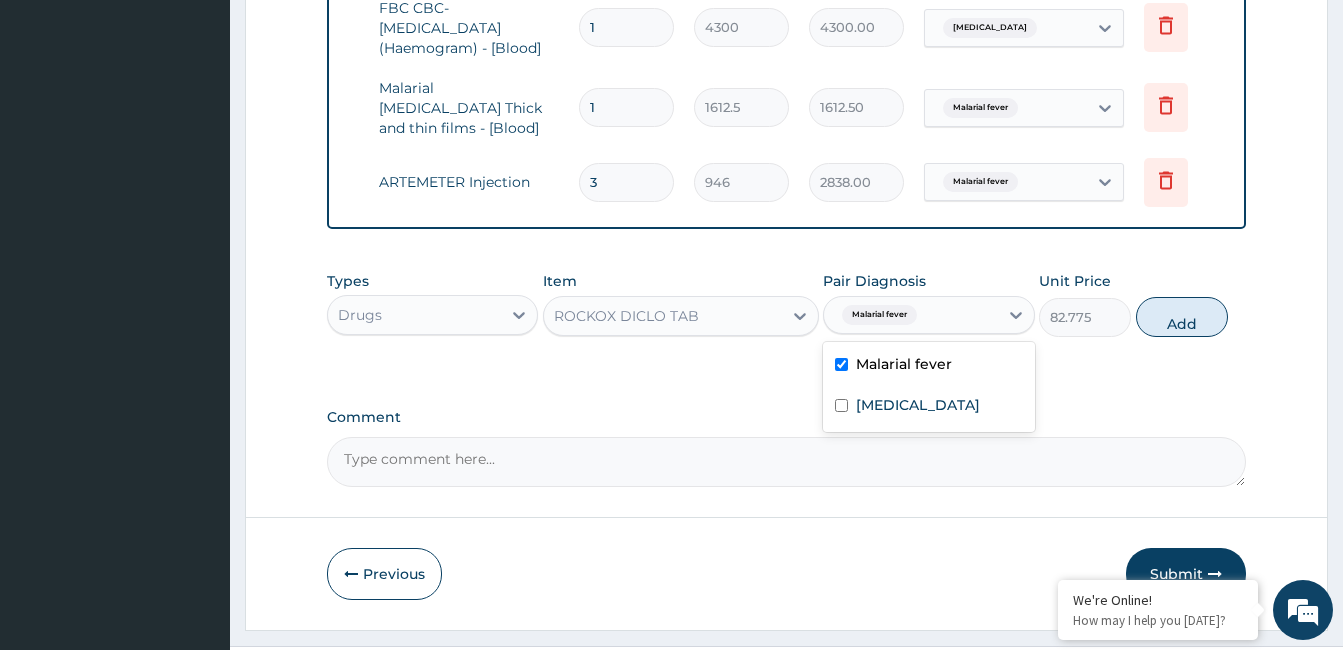 click on "Malarial fever" at bounding box center (904, 364) 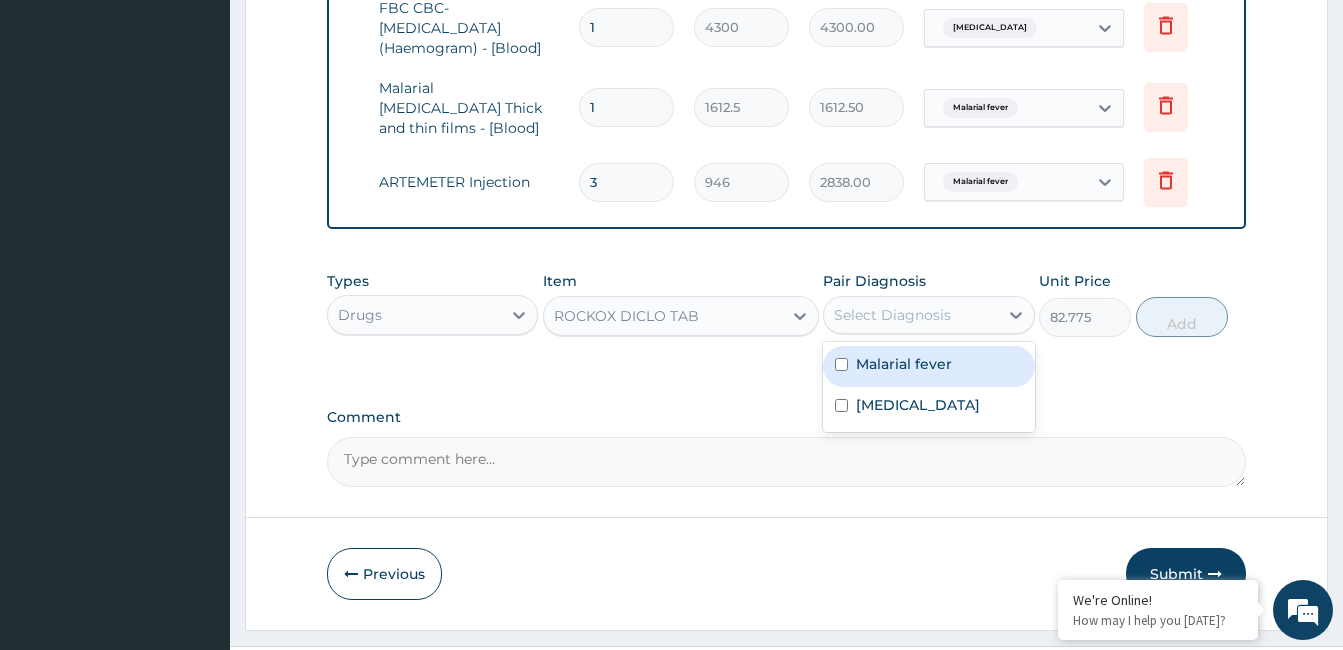click on "Malarial fever" at bounding box center [904, 364] 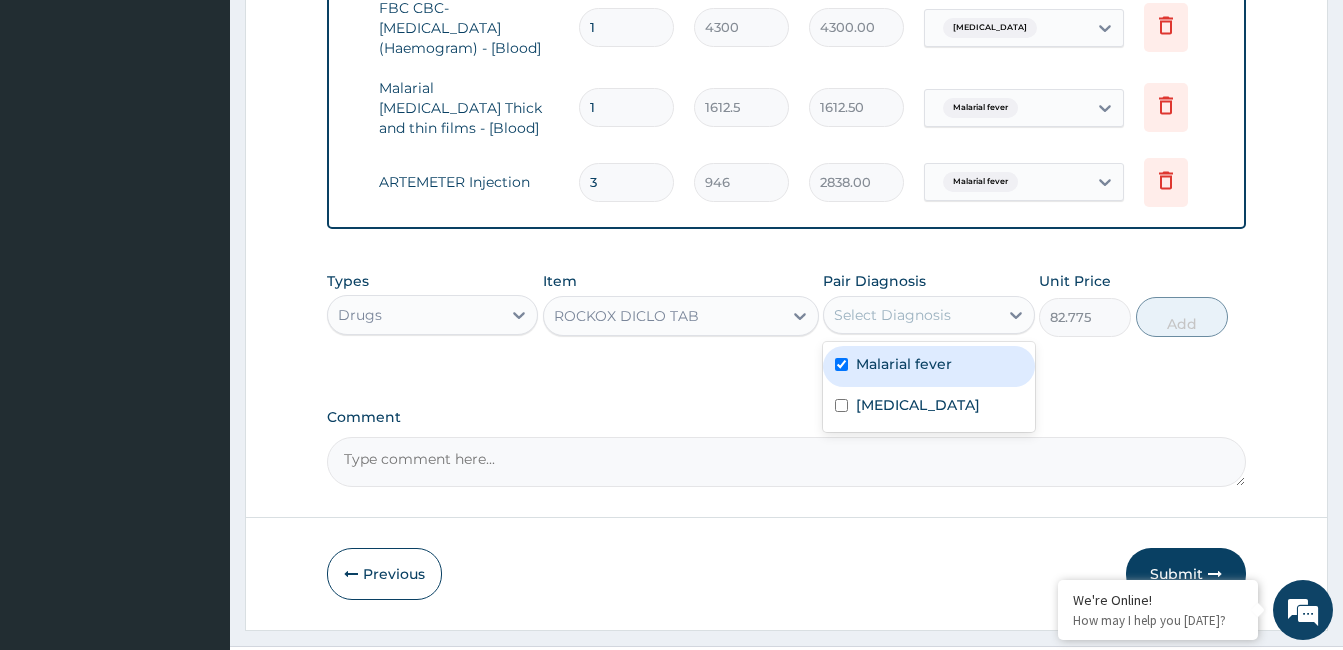 checkbox on "true" 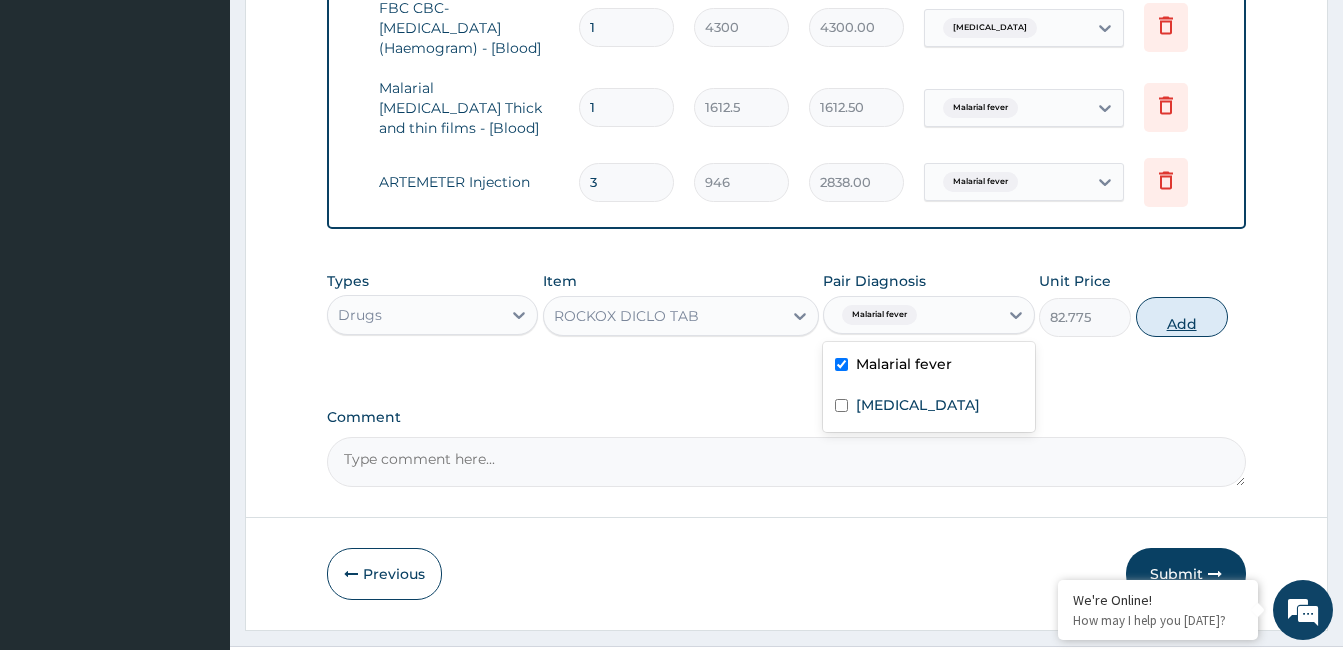 click on "Add" at bounding box center [1182, 317] 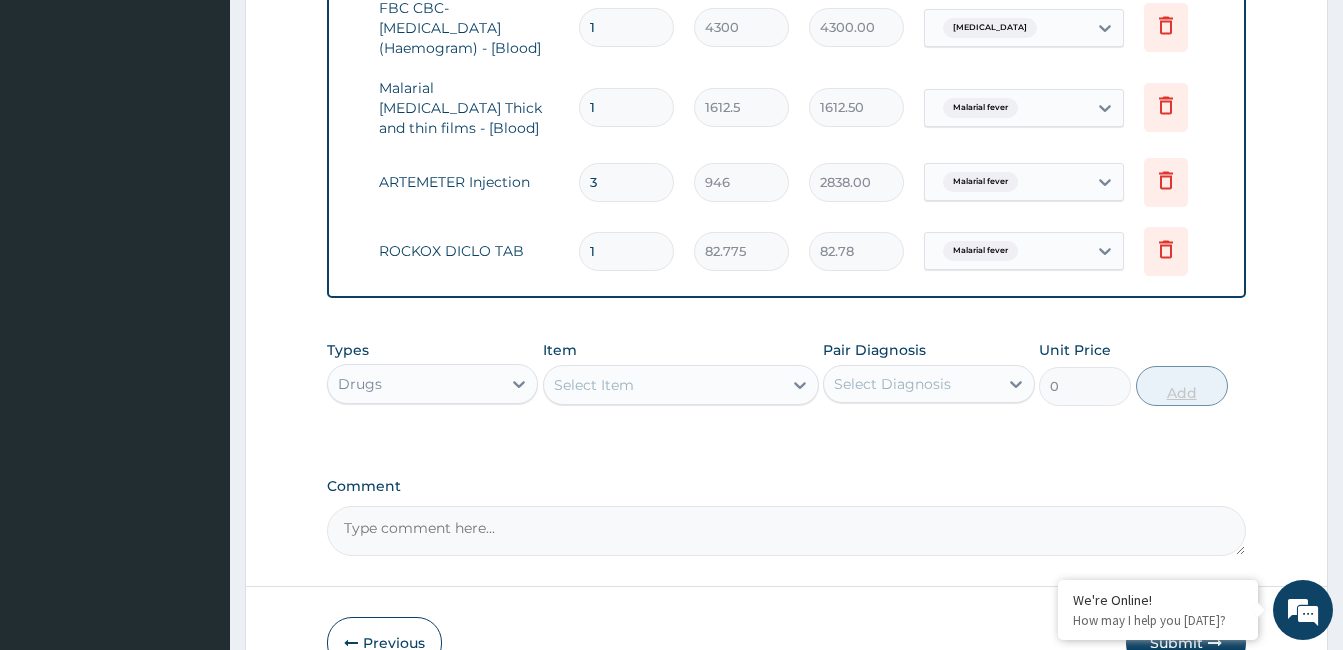 type on "10" 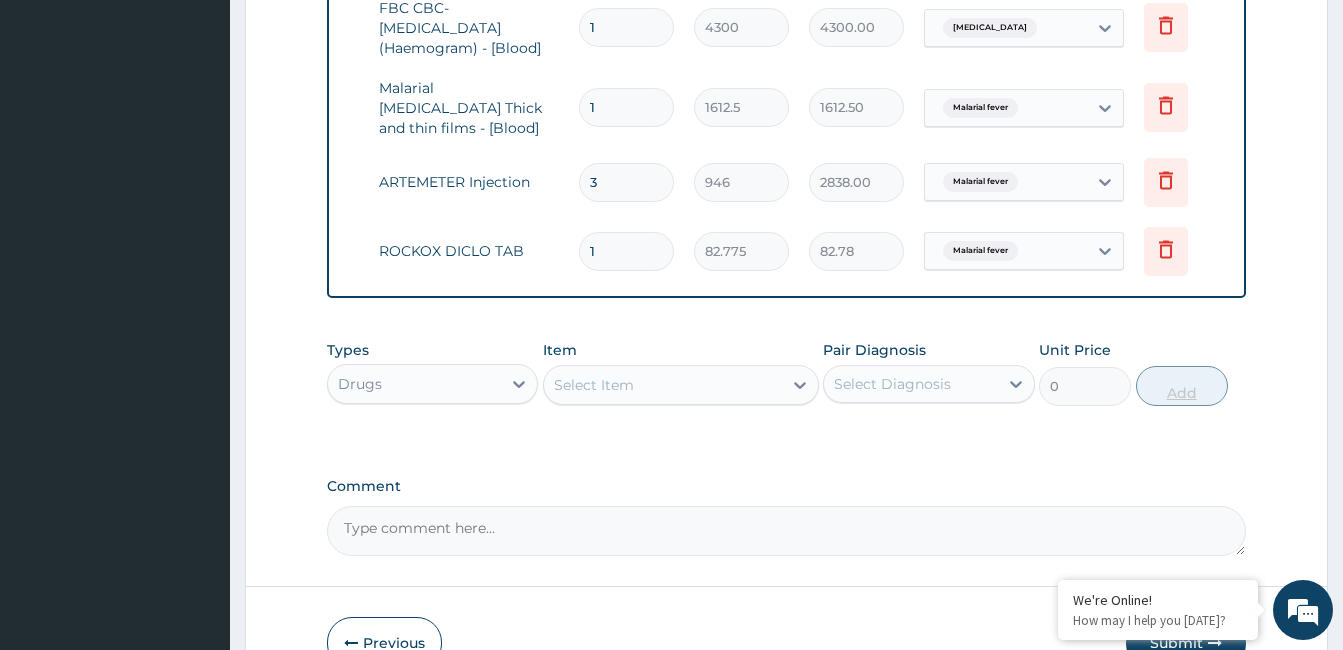 type on "827.75" 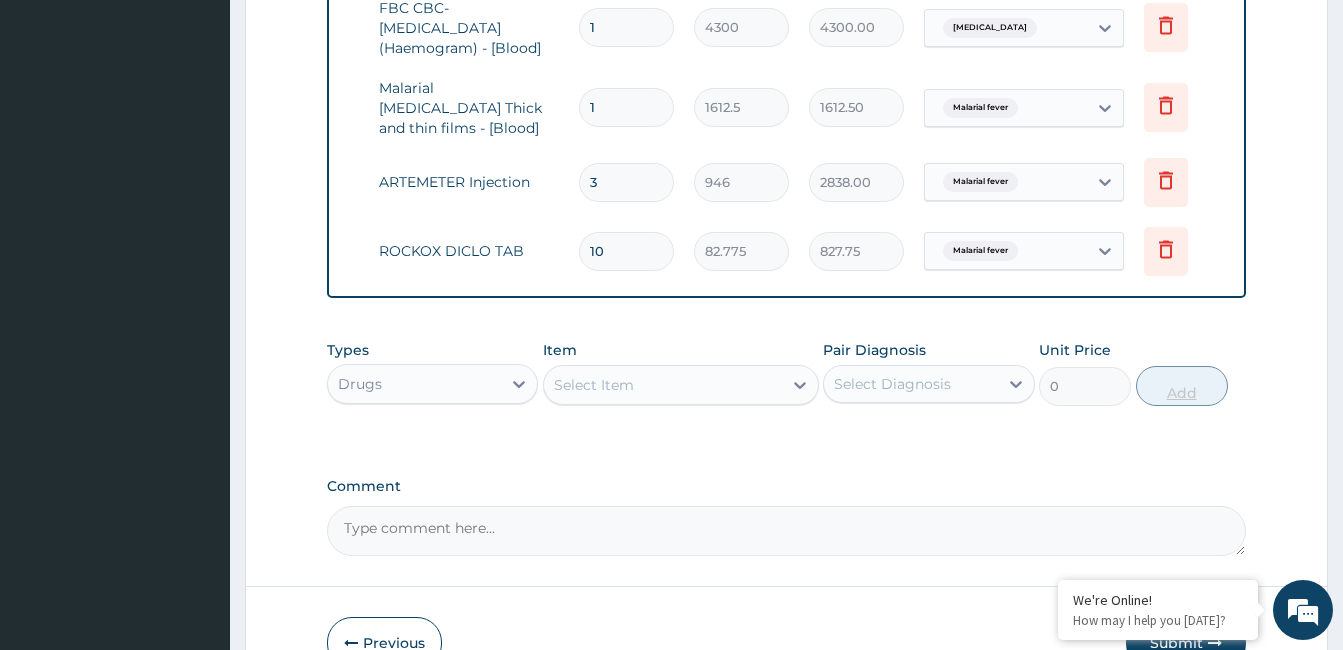 type on "10" 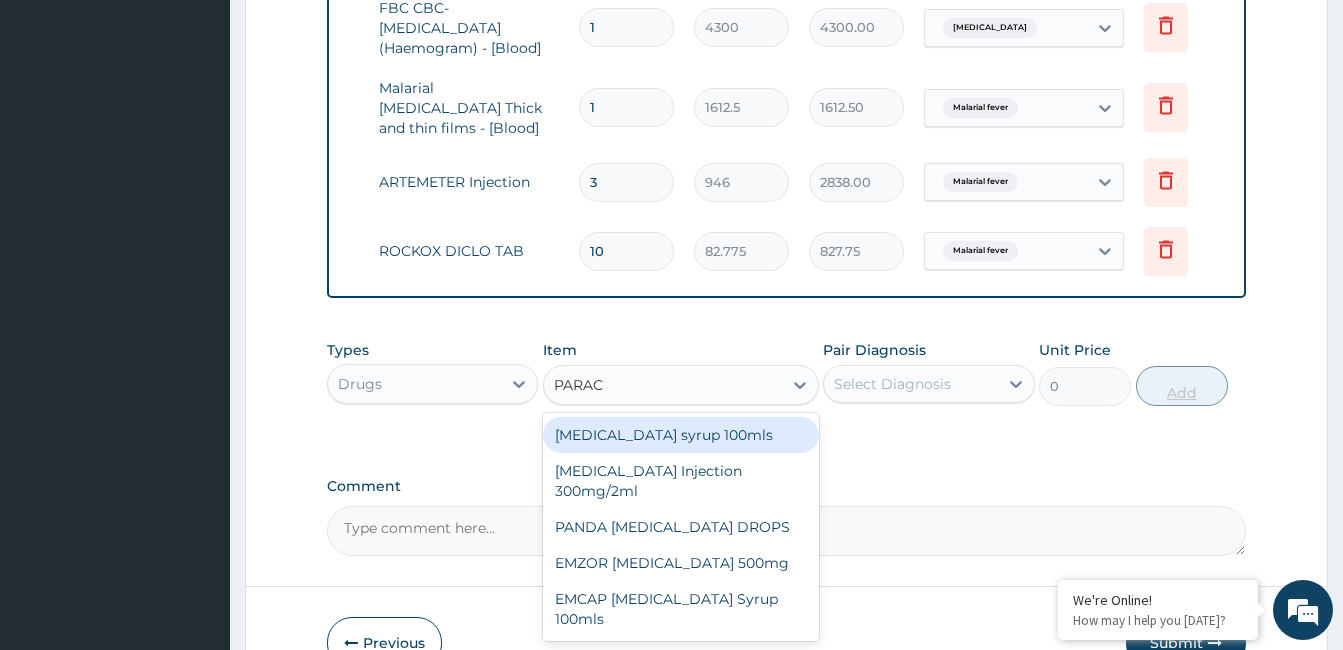 type on "PARACE" 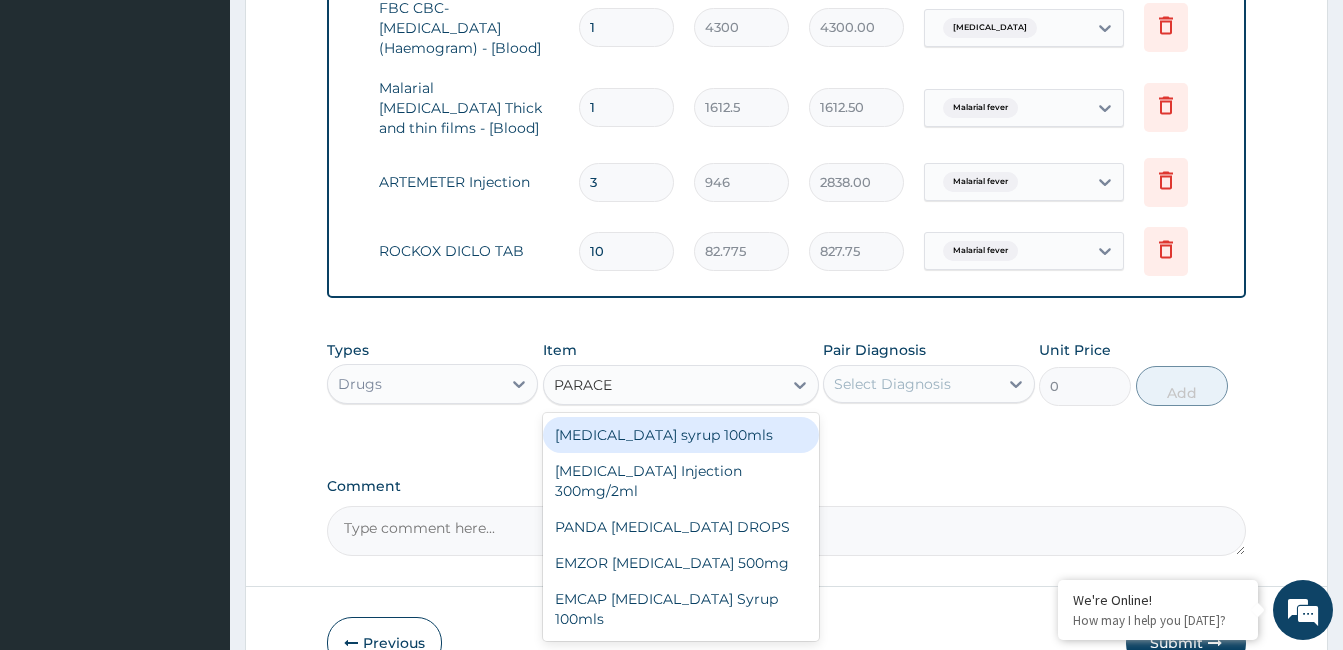 click on "PARACETAMOL Injection 300mg/2ml" at bounding box center [681, 481] 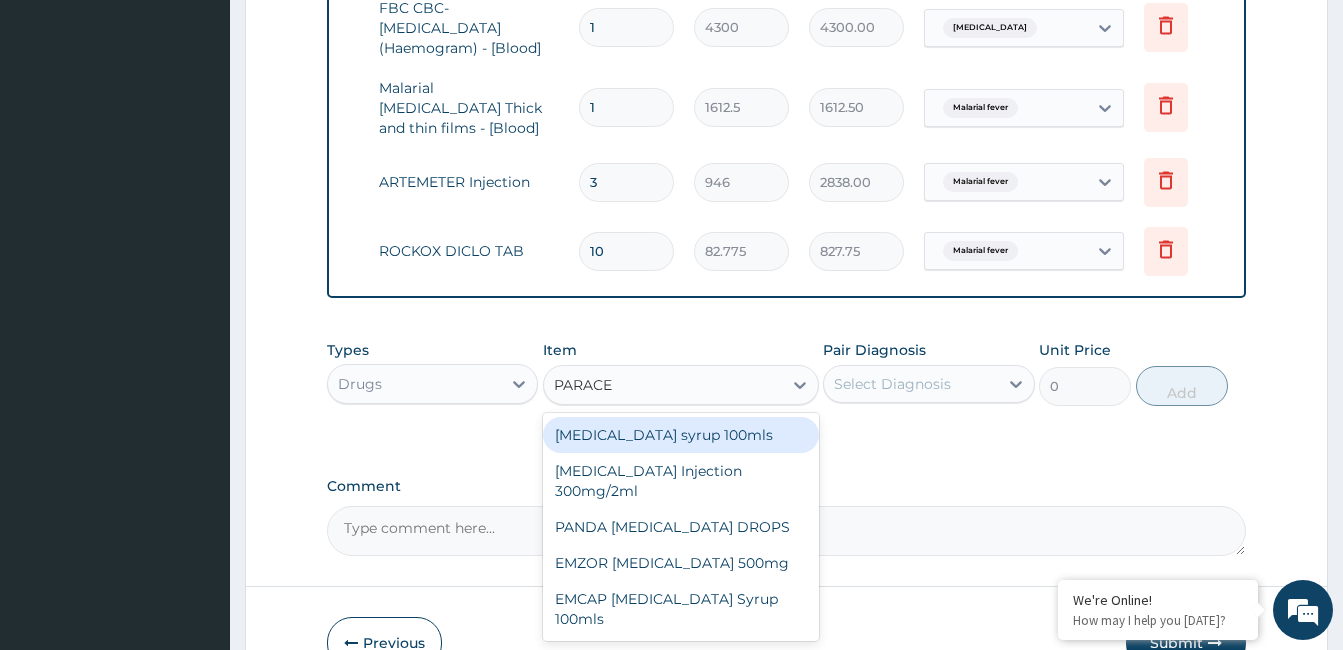 type 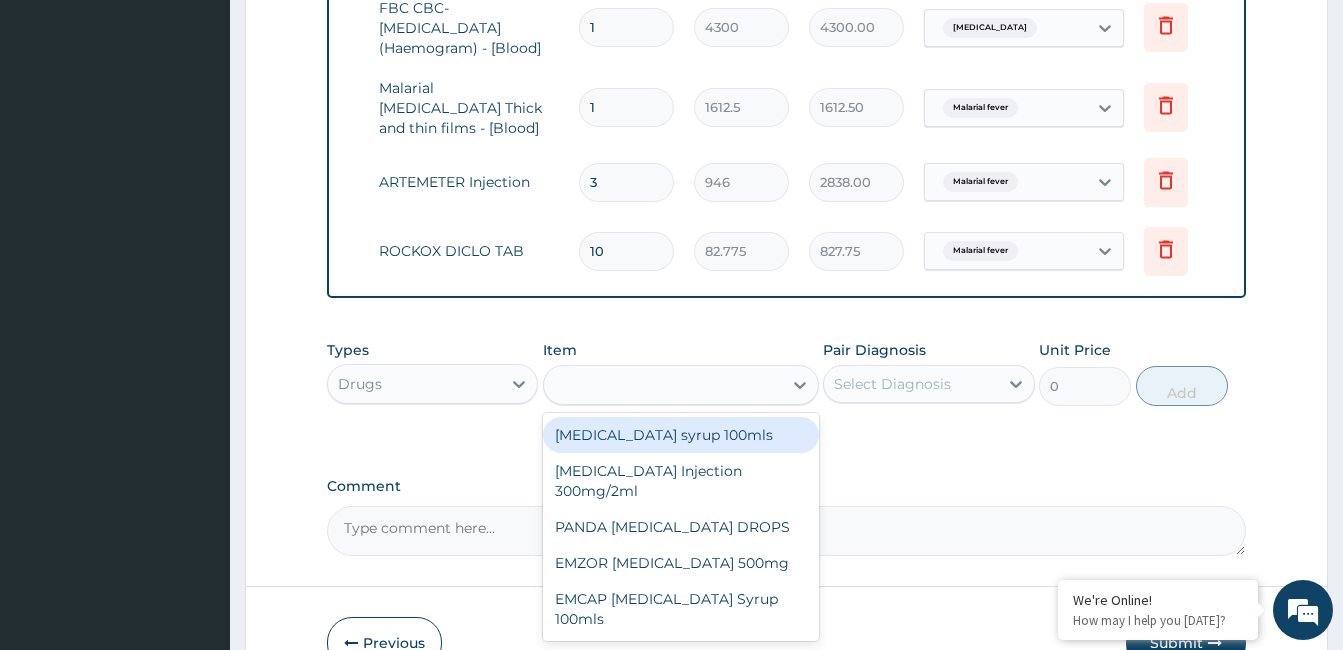 type on "260.15" 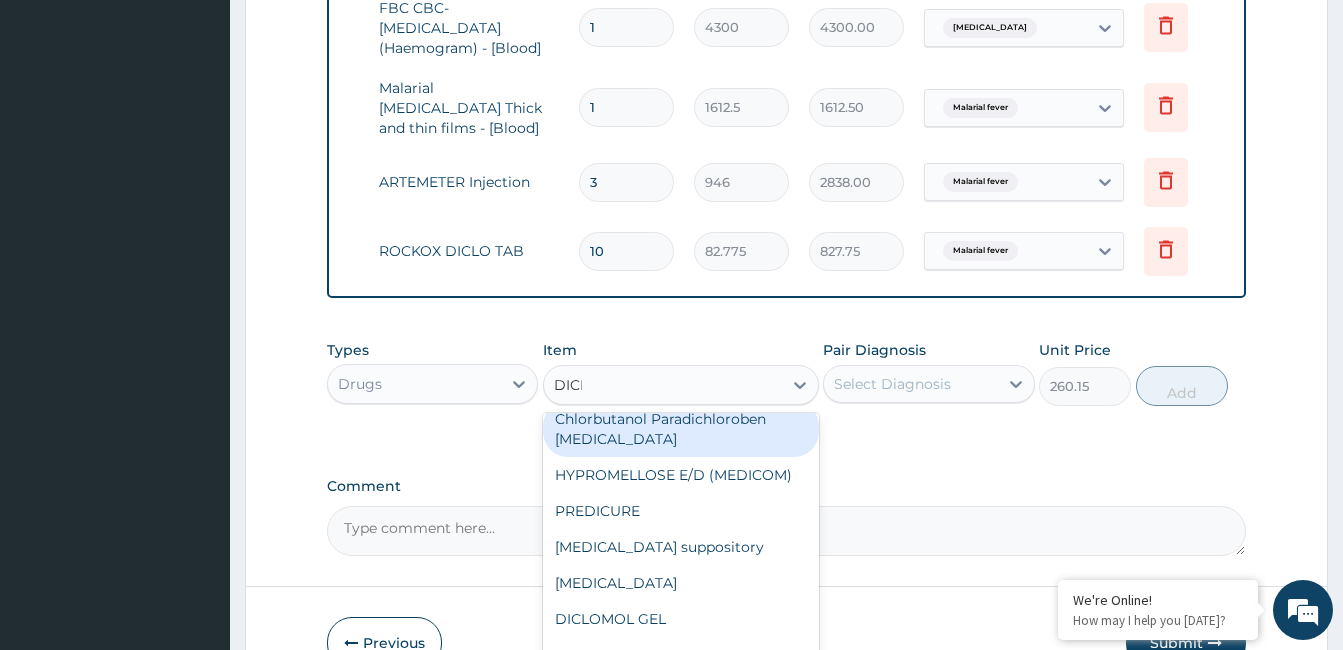 scroll, scrollTop: 0, scrollLeft: 0, axis: both 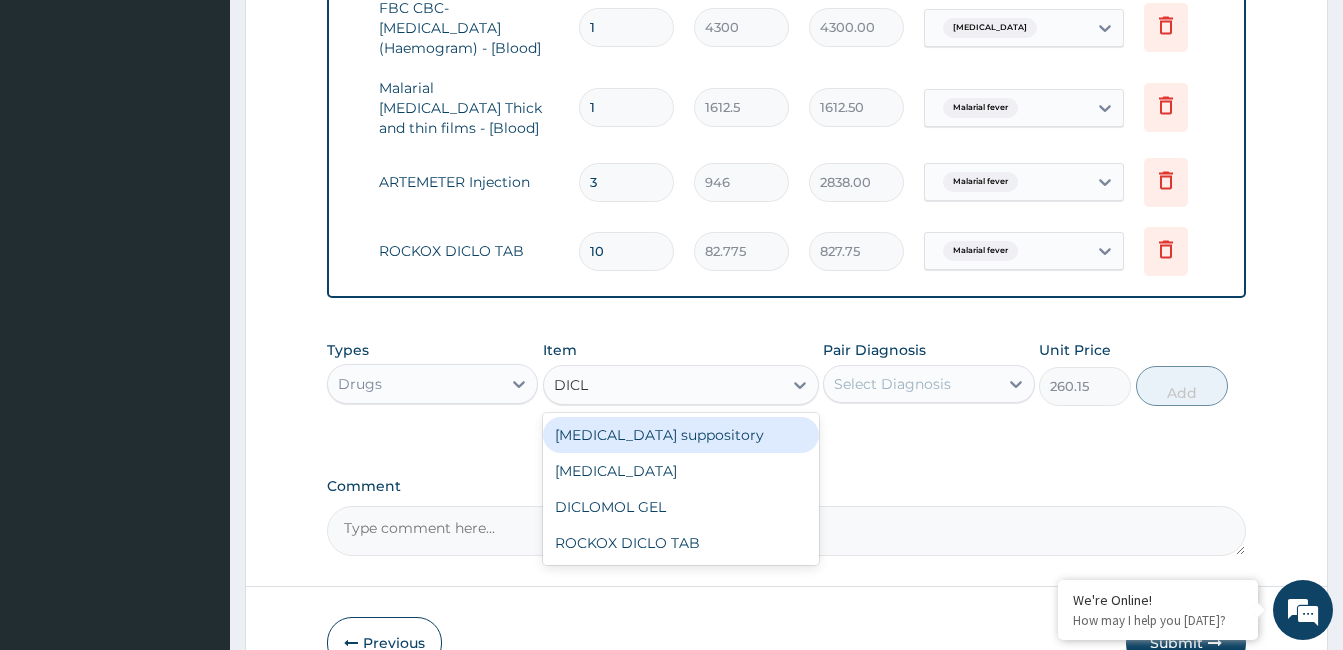 type on "DICLO" 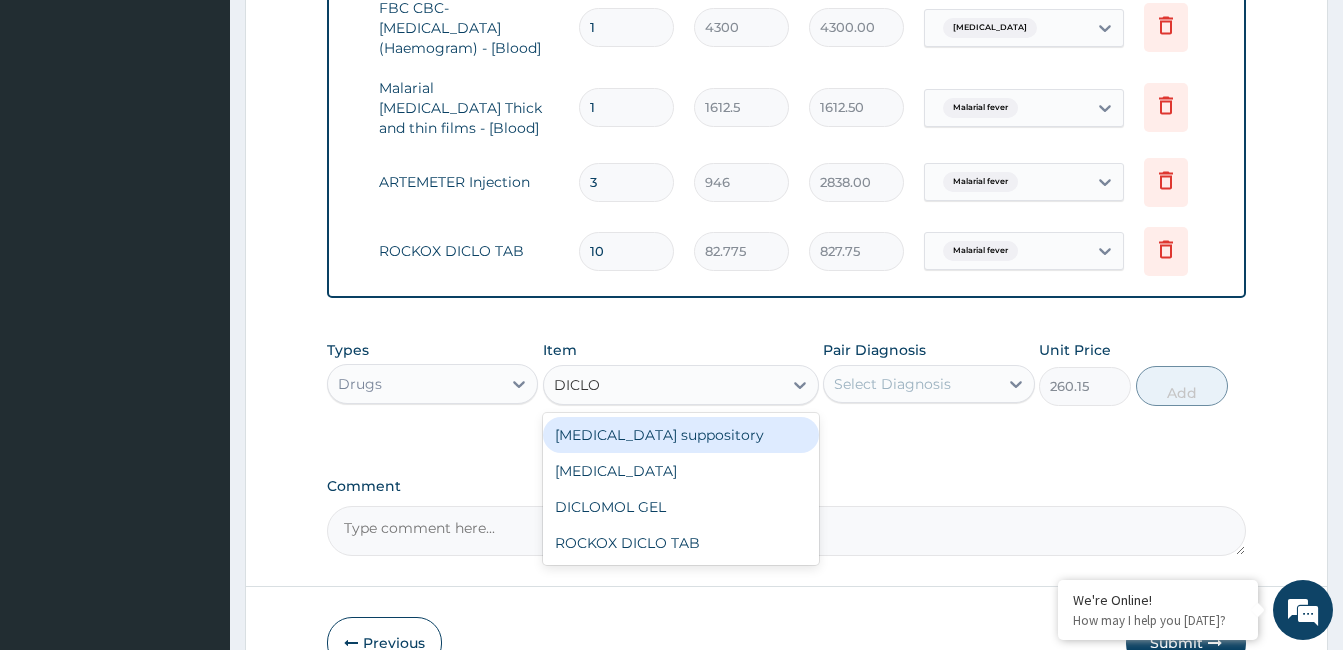 click on "[MEDICAL_DATA]" at bounding box center [681, 471] 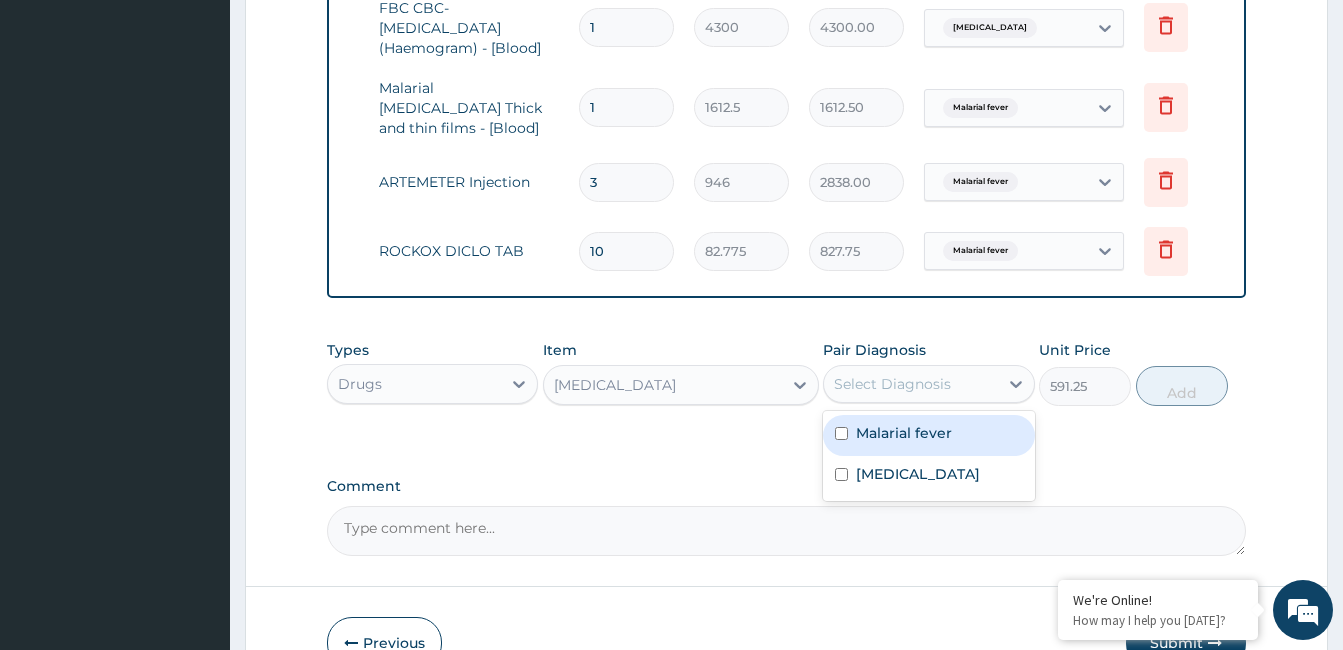 click on "Malarial fever" at bounding box center (904, 433) 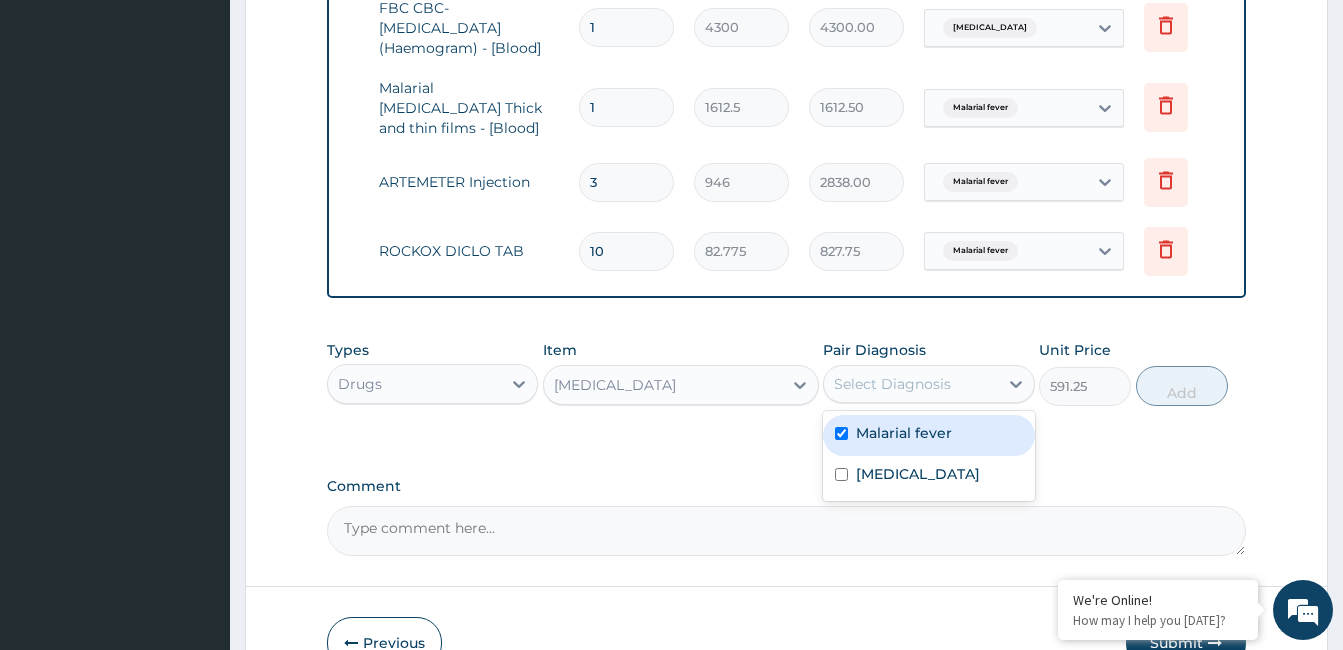 checkbox on "true" 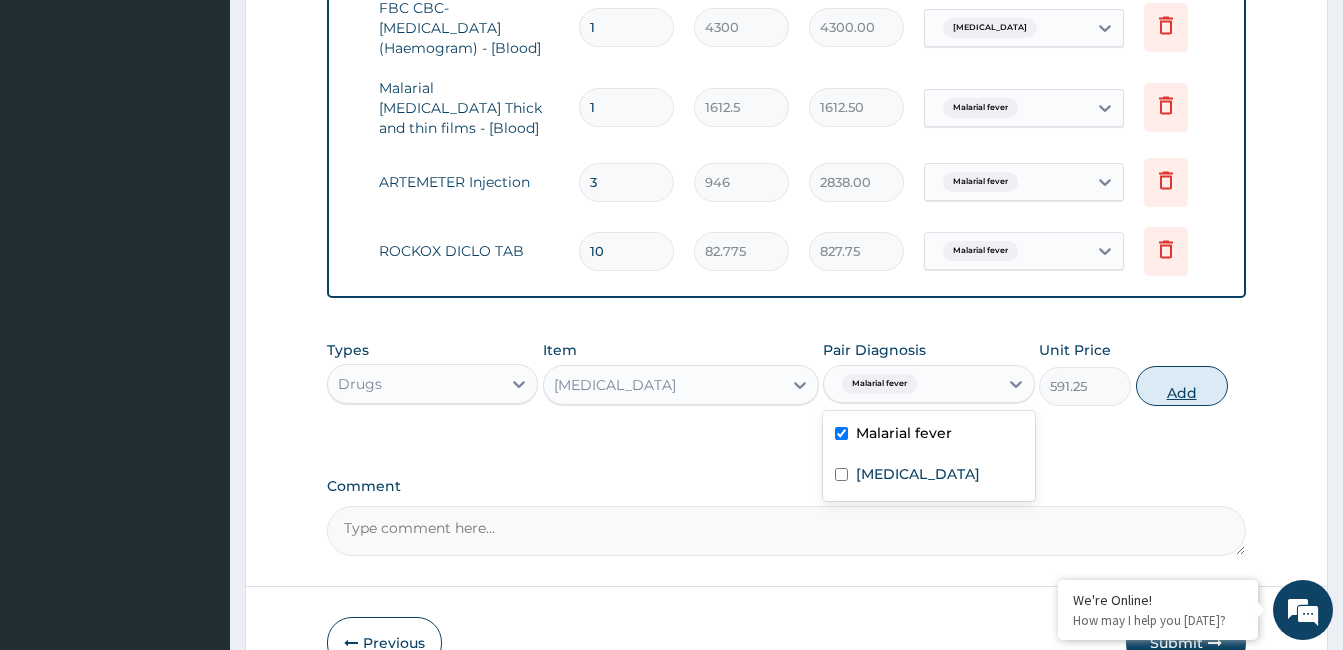 click on "Add" at bounding box center (1182, 386) 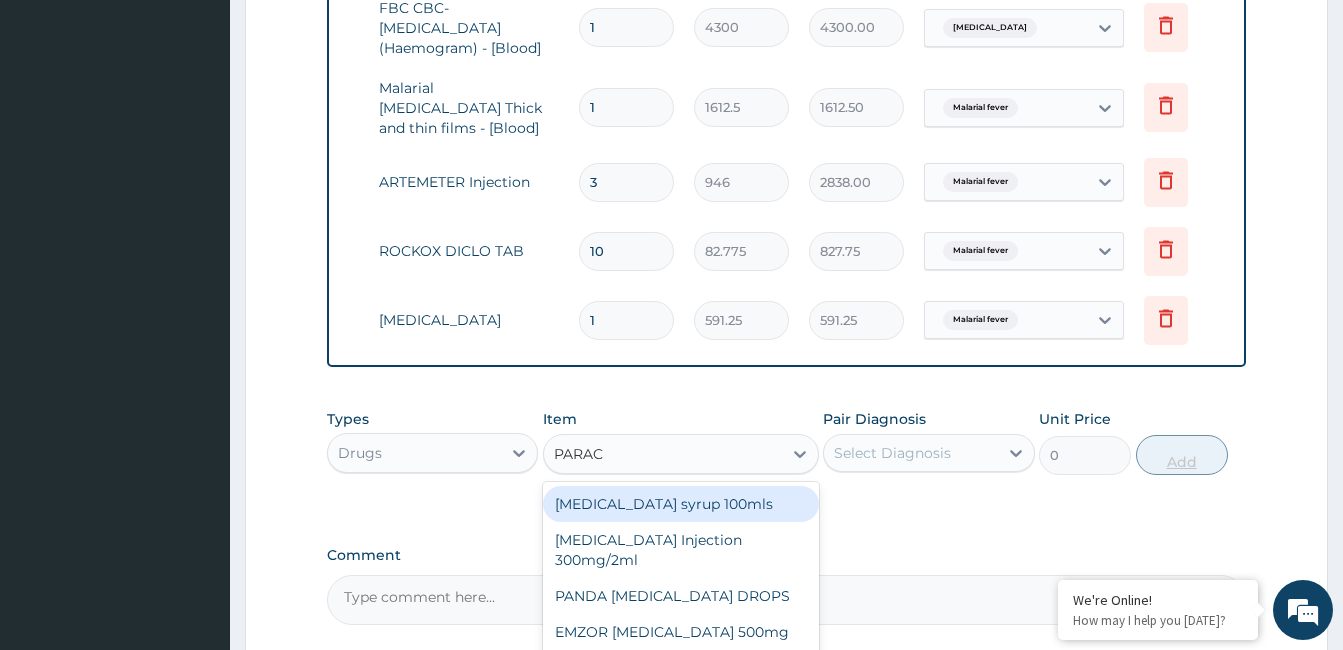 type on "PARACE" 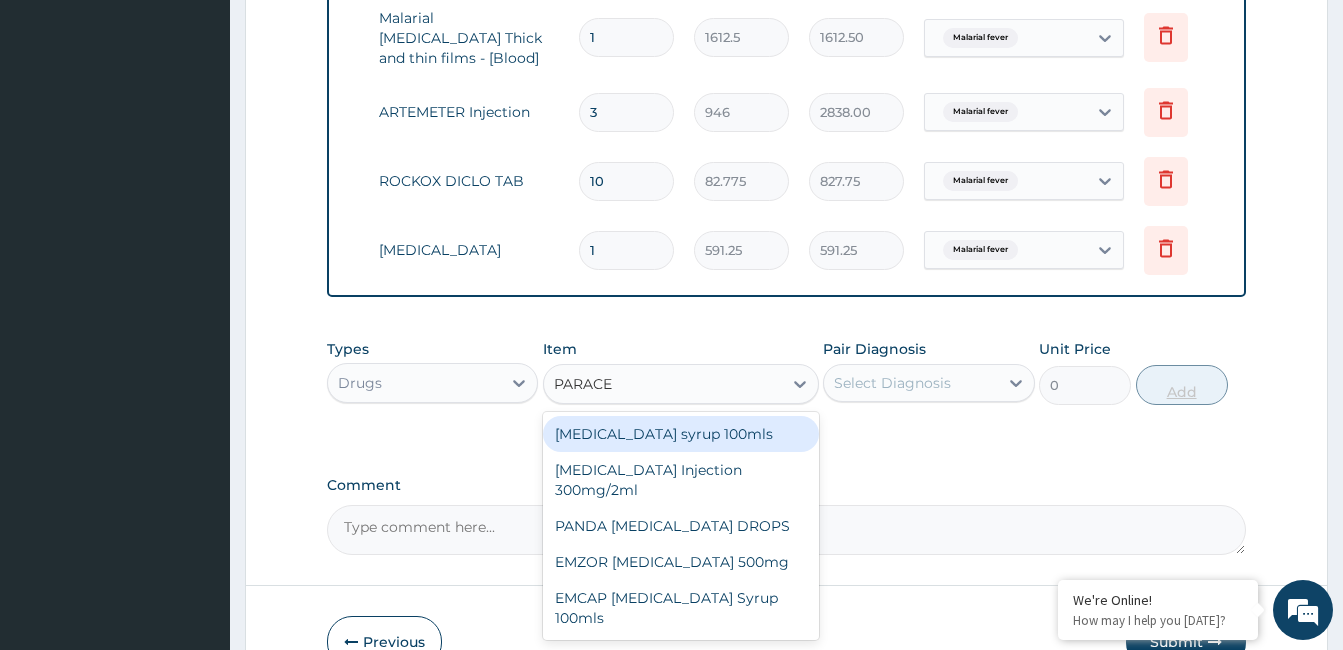 scroll, scrollTop: 985, scrollLeft: 0, axis: vertical 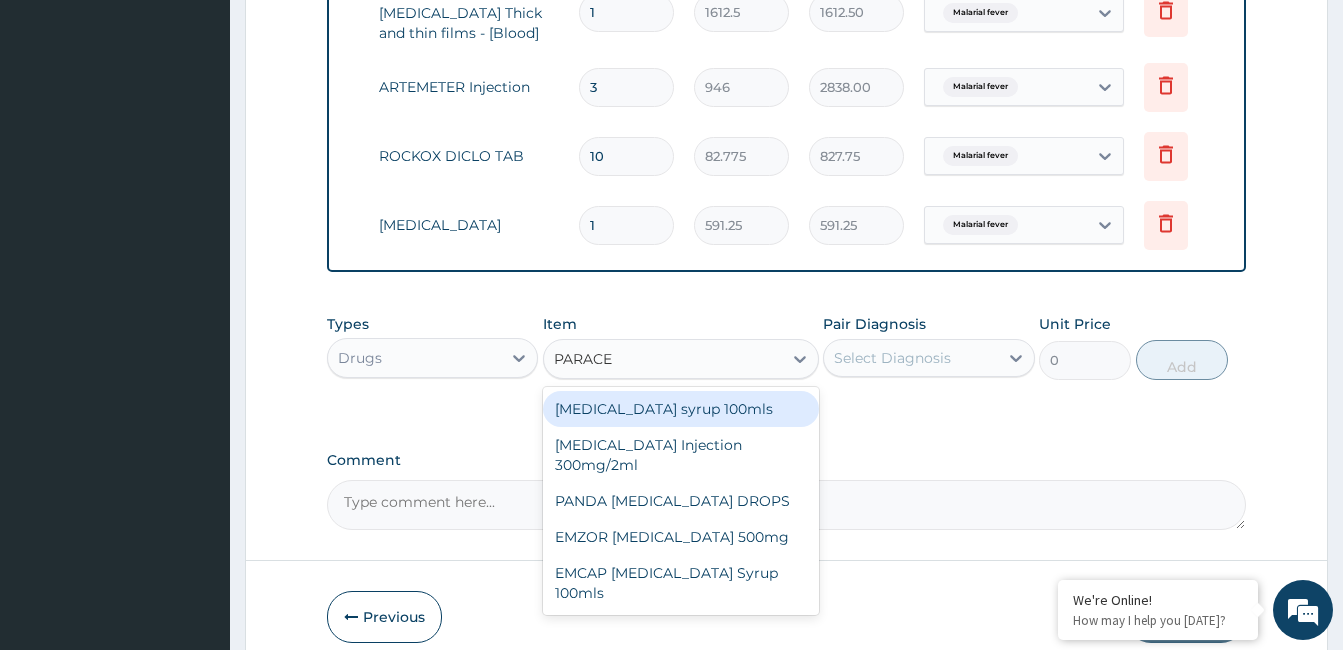 click on "EMZOR PARACETAMOL 500mg" at bounding box center [681, 537] 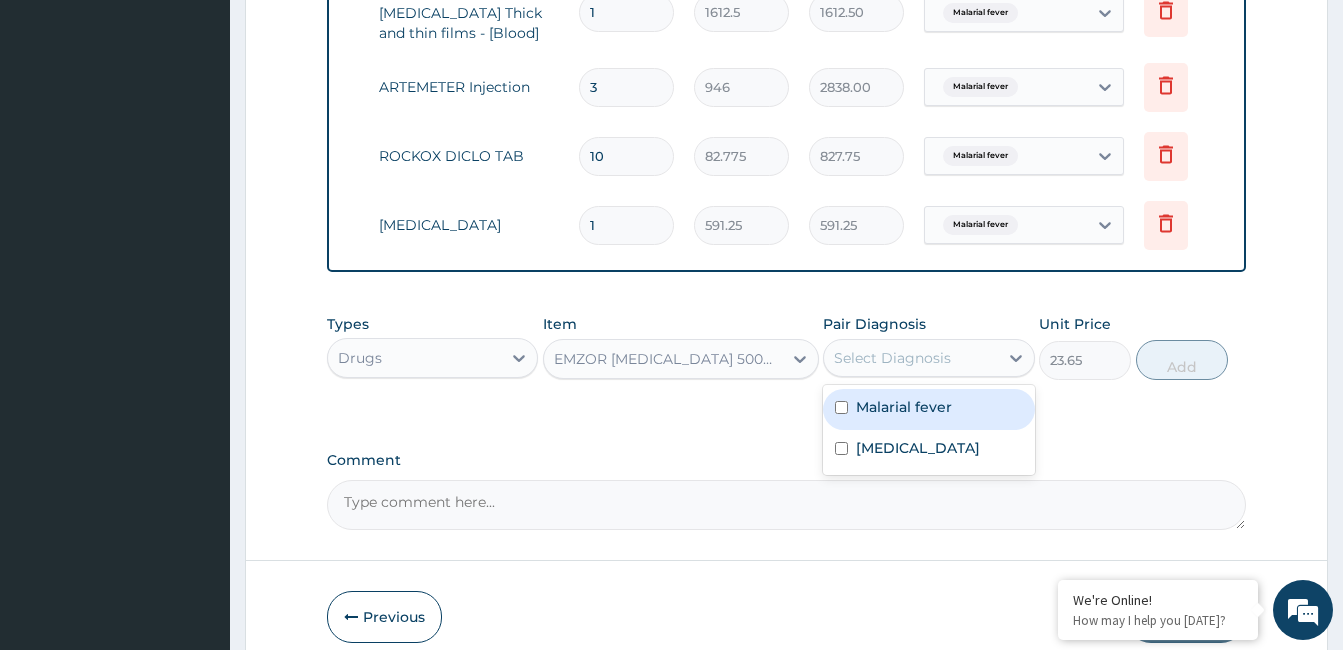 click on "Respiratory tract infection" at bounding box center (918, 448) 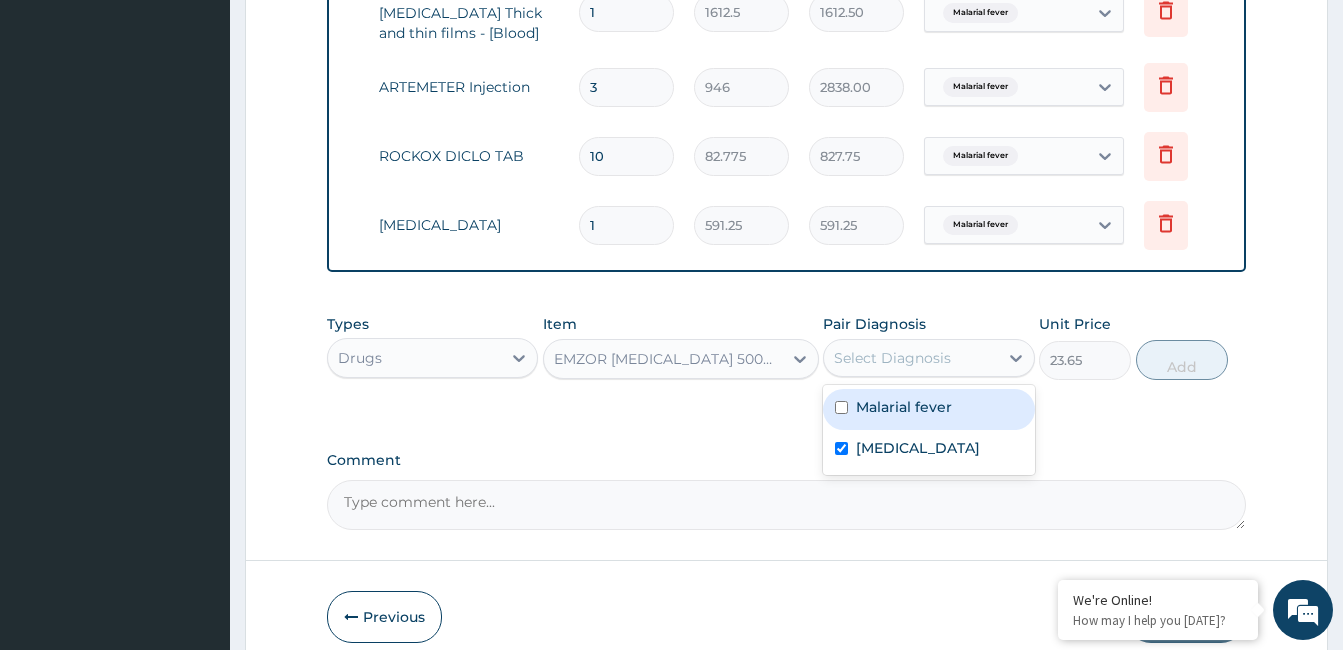 checkbox on "true" 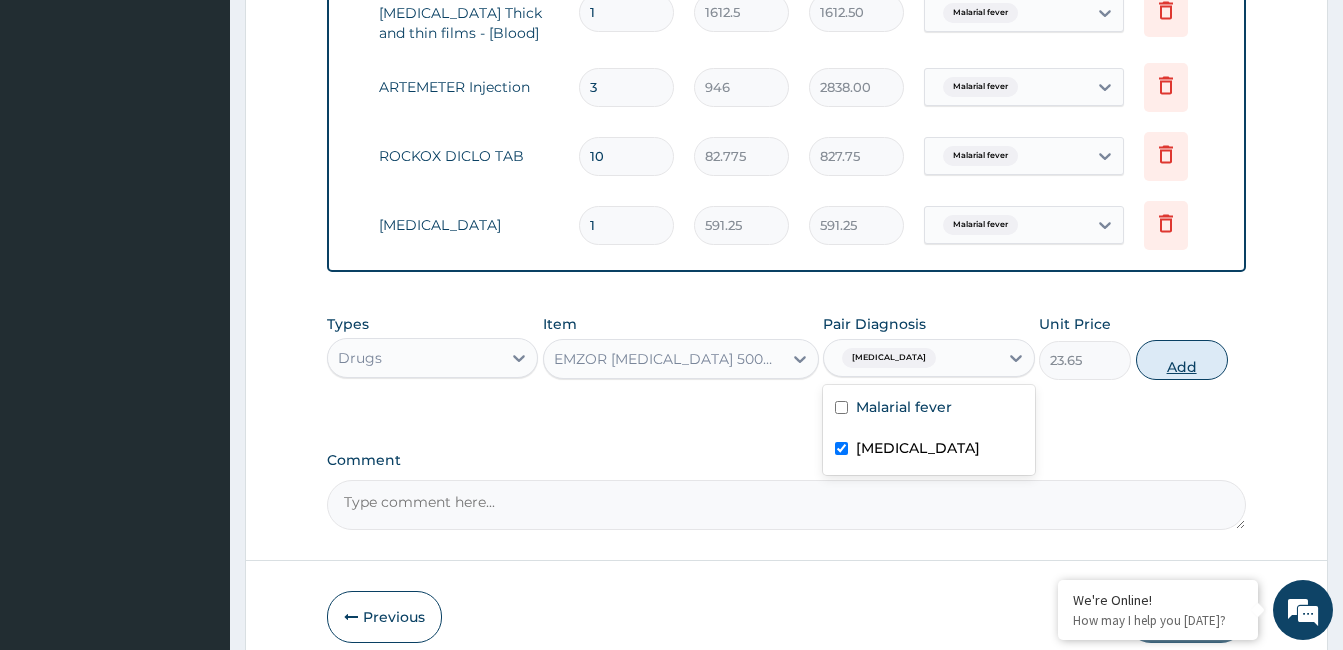 click on "Add" at bounding box center (1182, 360) 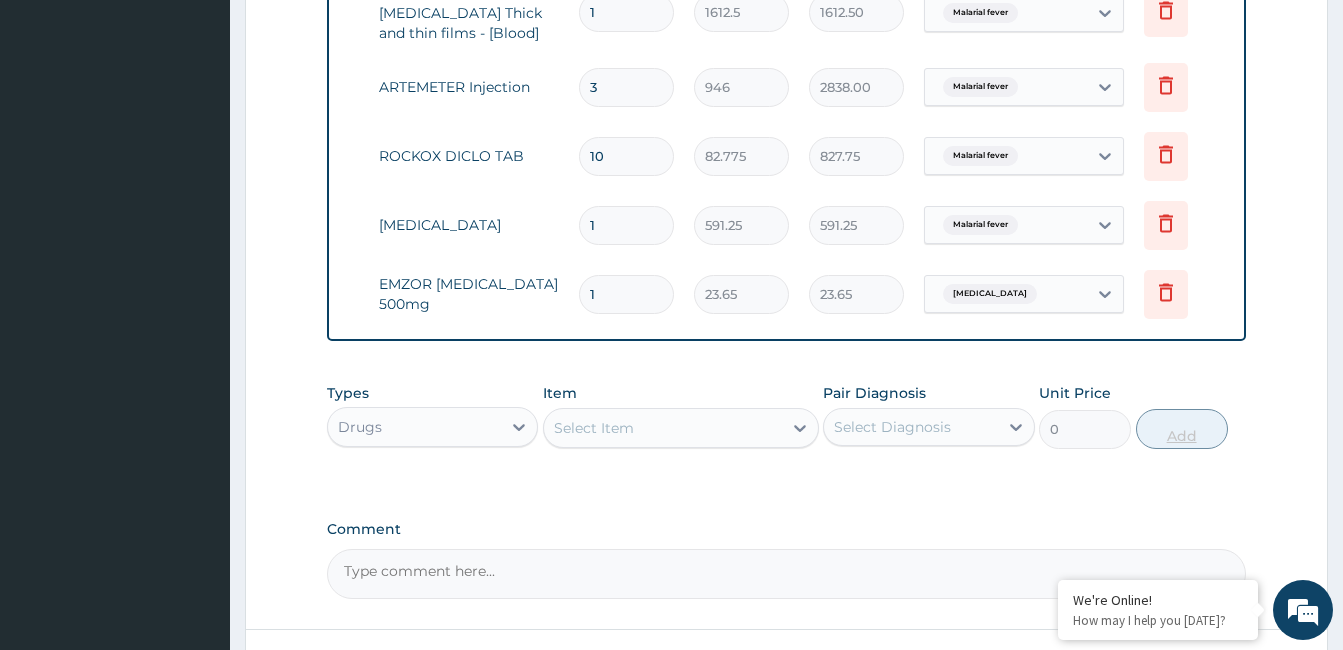 type on "18" 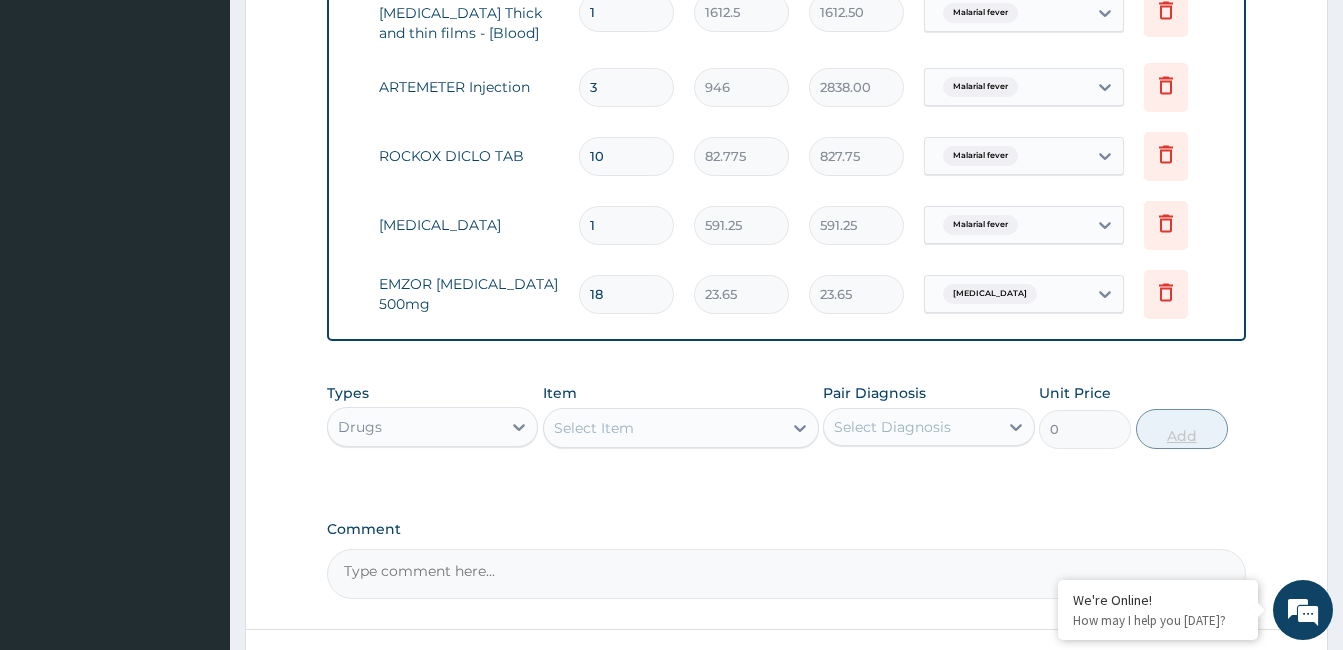 type on "425.70" 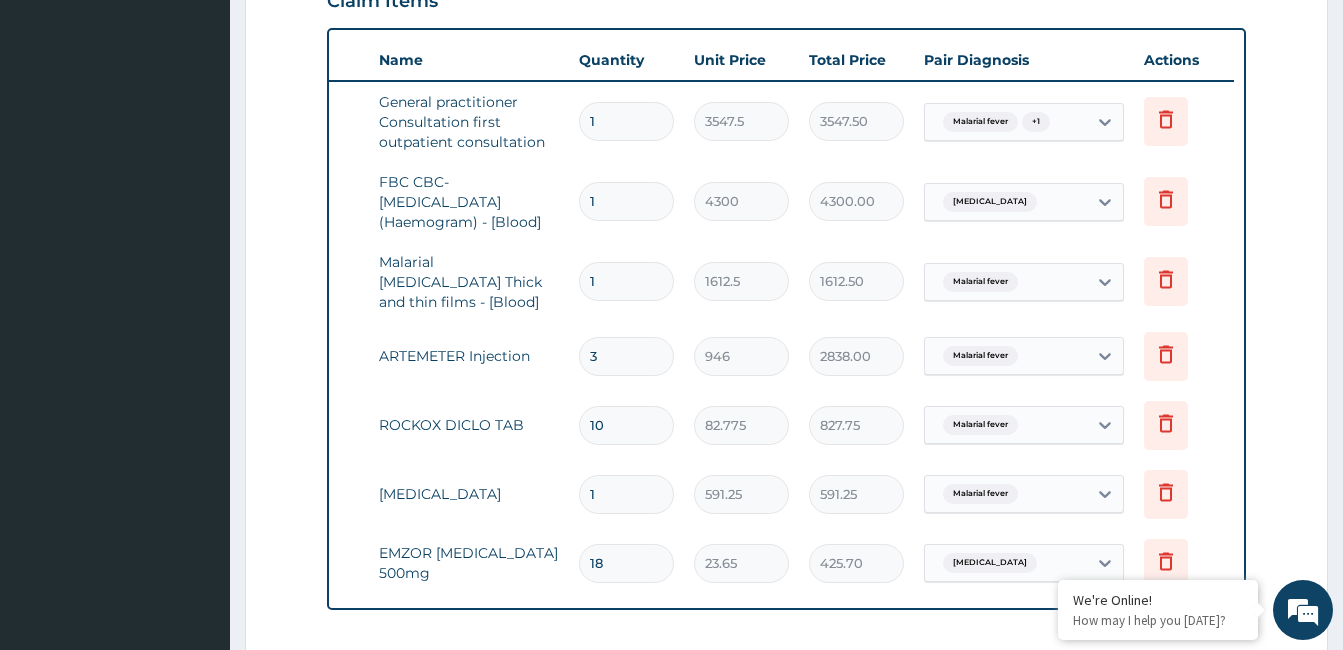 scroll, scrollTop: 739, scrollLeft: 0, axis: vertical 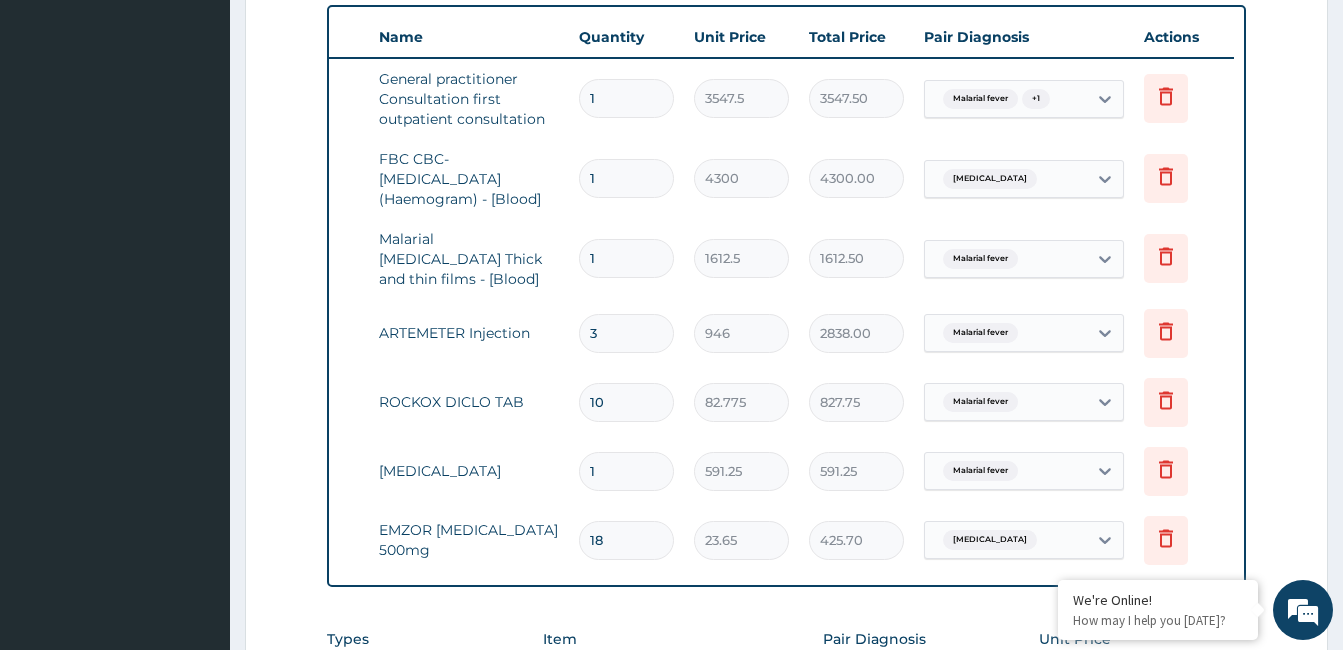 type on "18" 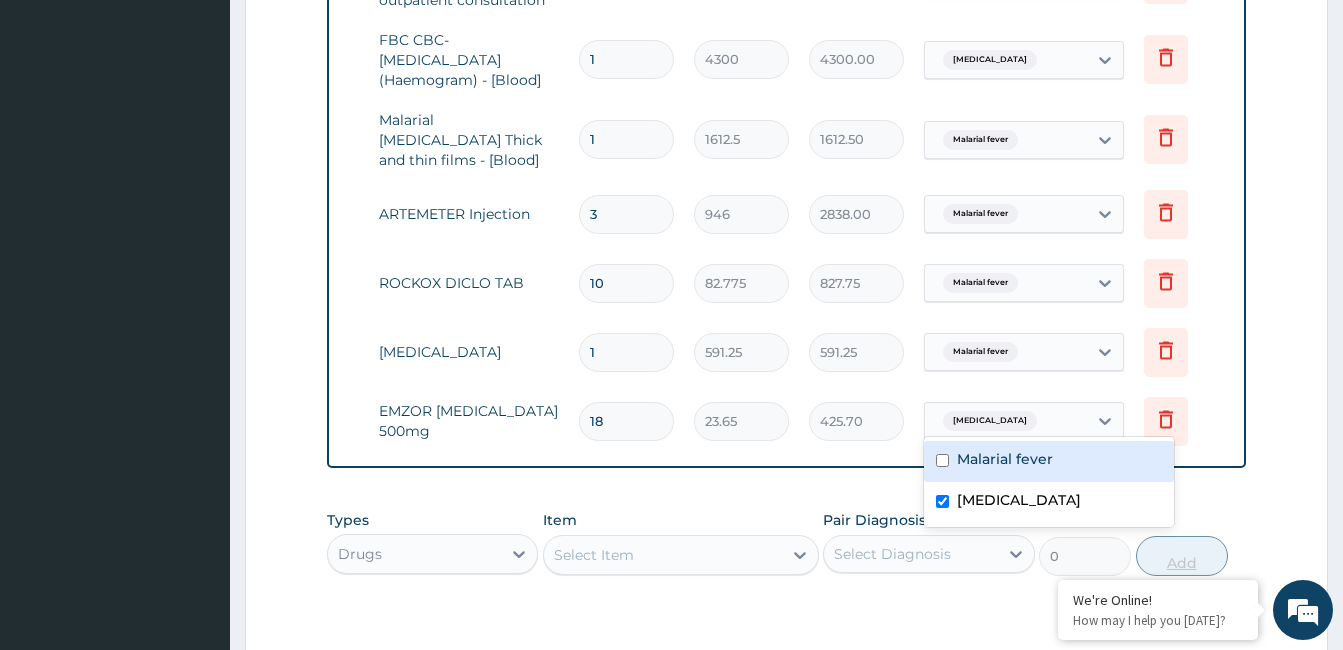 scroll, scrollTop: 959, scrollLeft: 0, axis: vertical 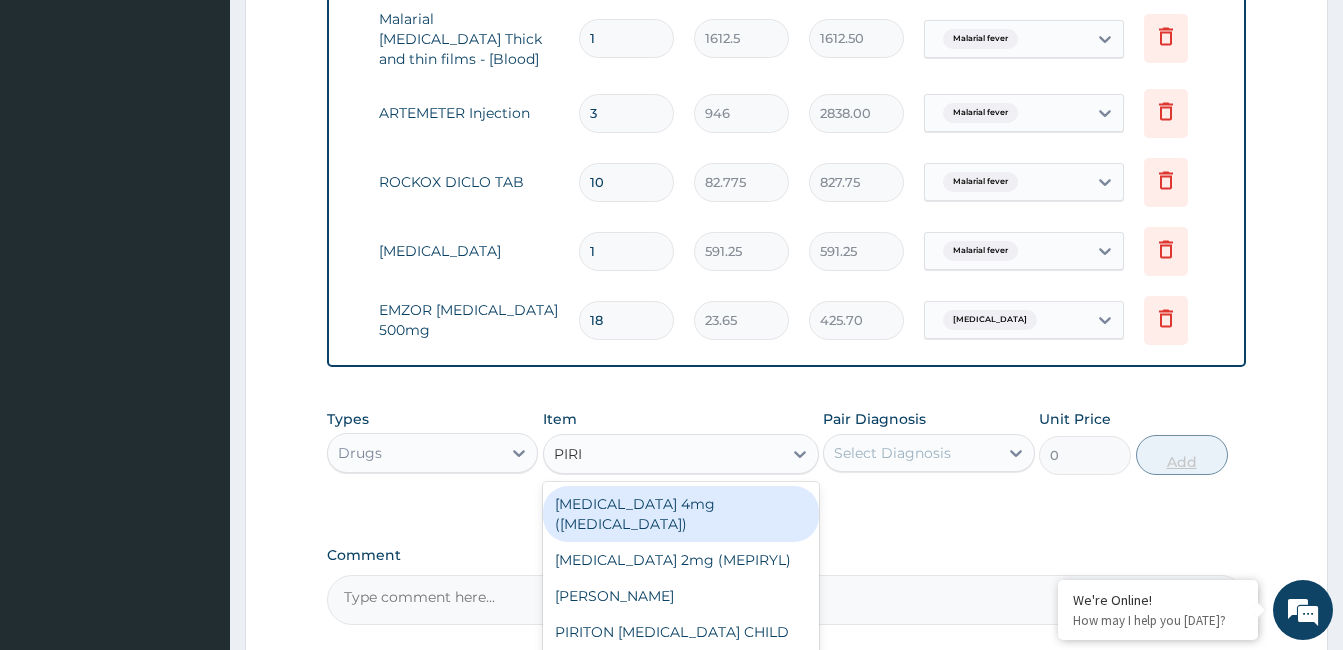 type on "PIRIT" 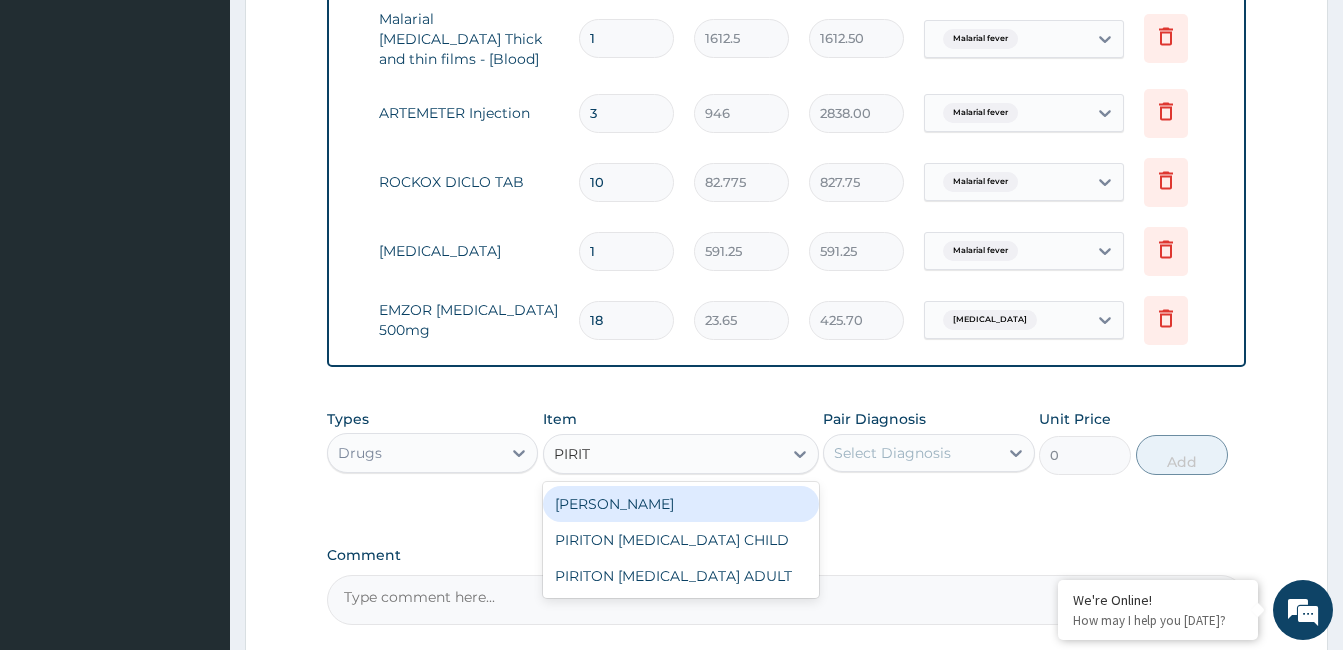 click on "[PERSON_NAME]" at bounding box center [681, 504] 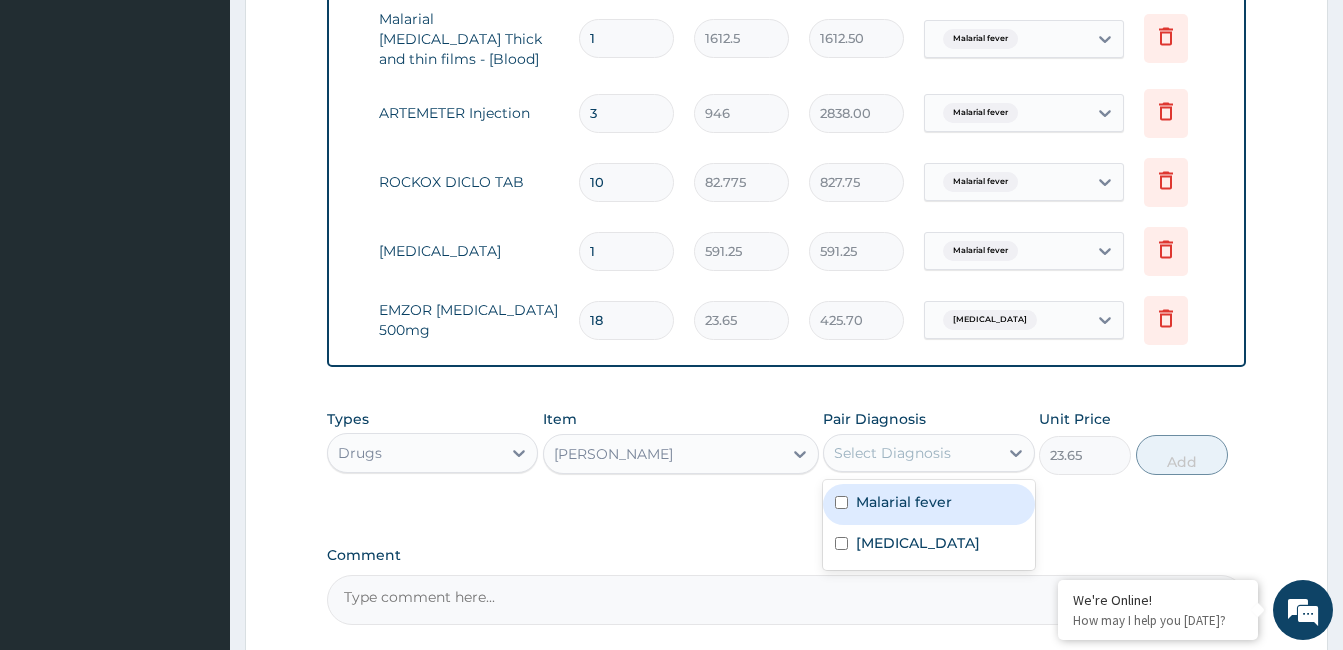 click on "Respiratory tract infection" at bounding box center (918, 543) 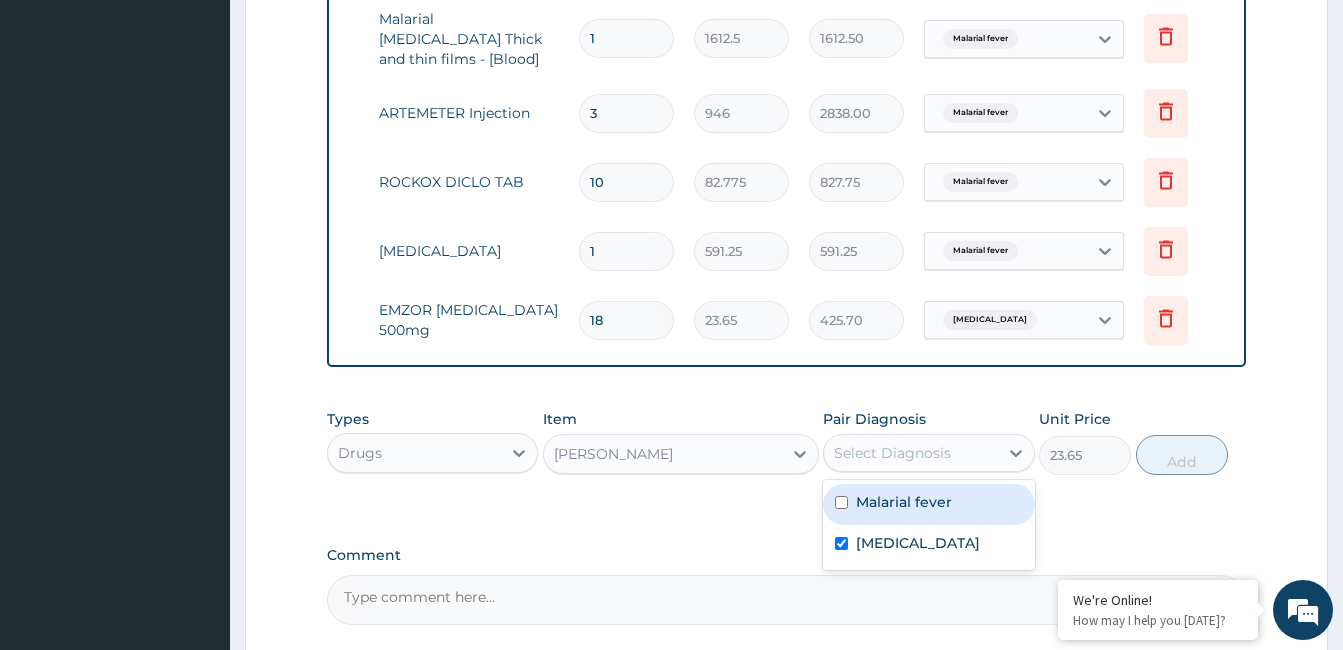 checkbox on "true" 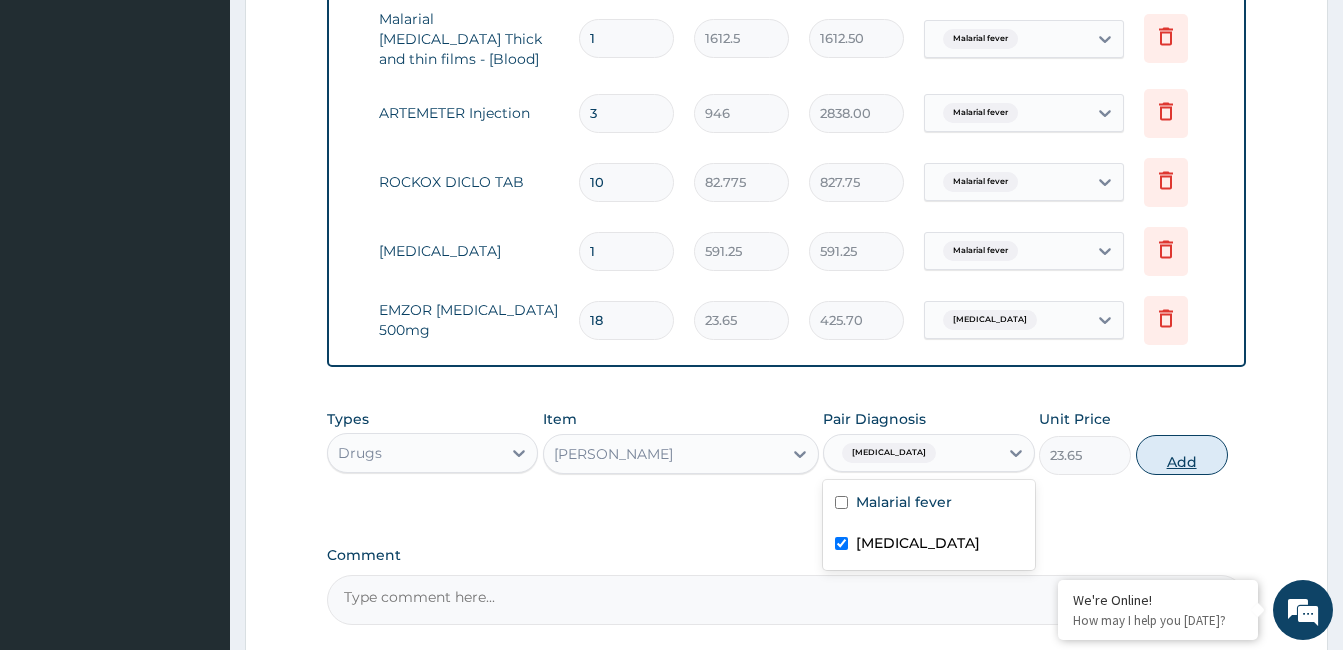 click on "Add" at bounding box center (1182, 455) 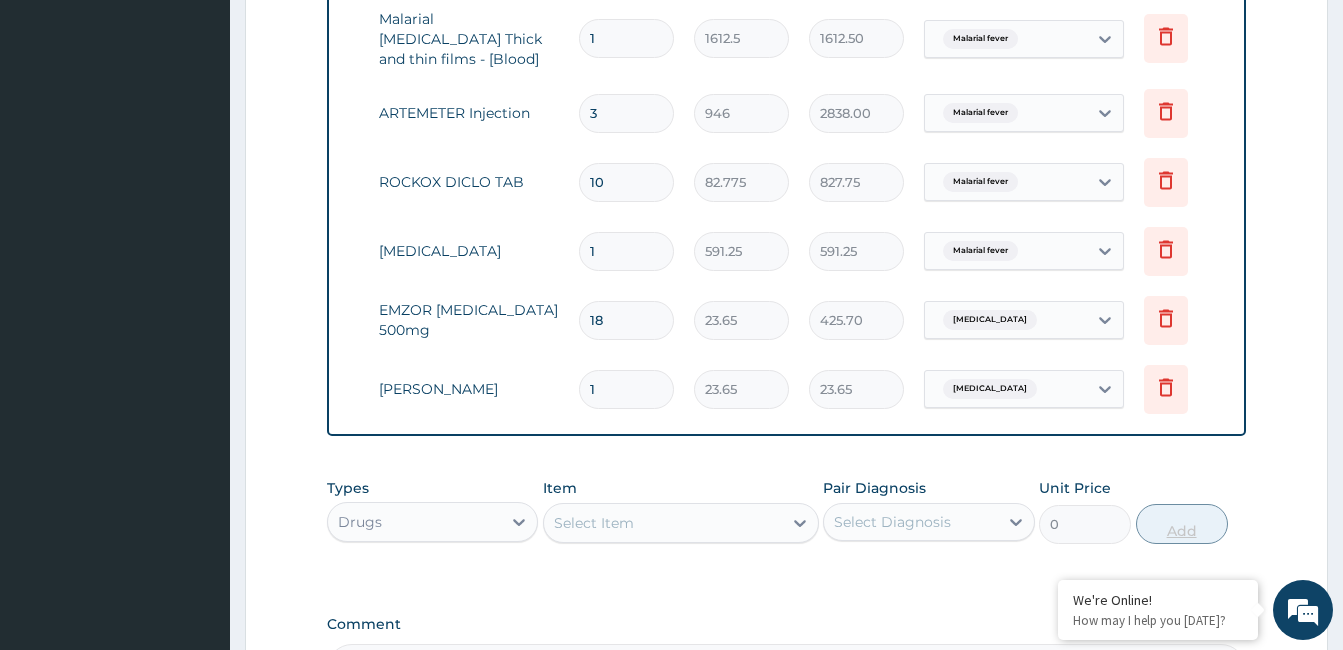 type on "10" 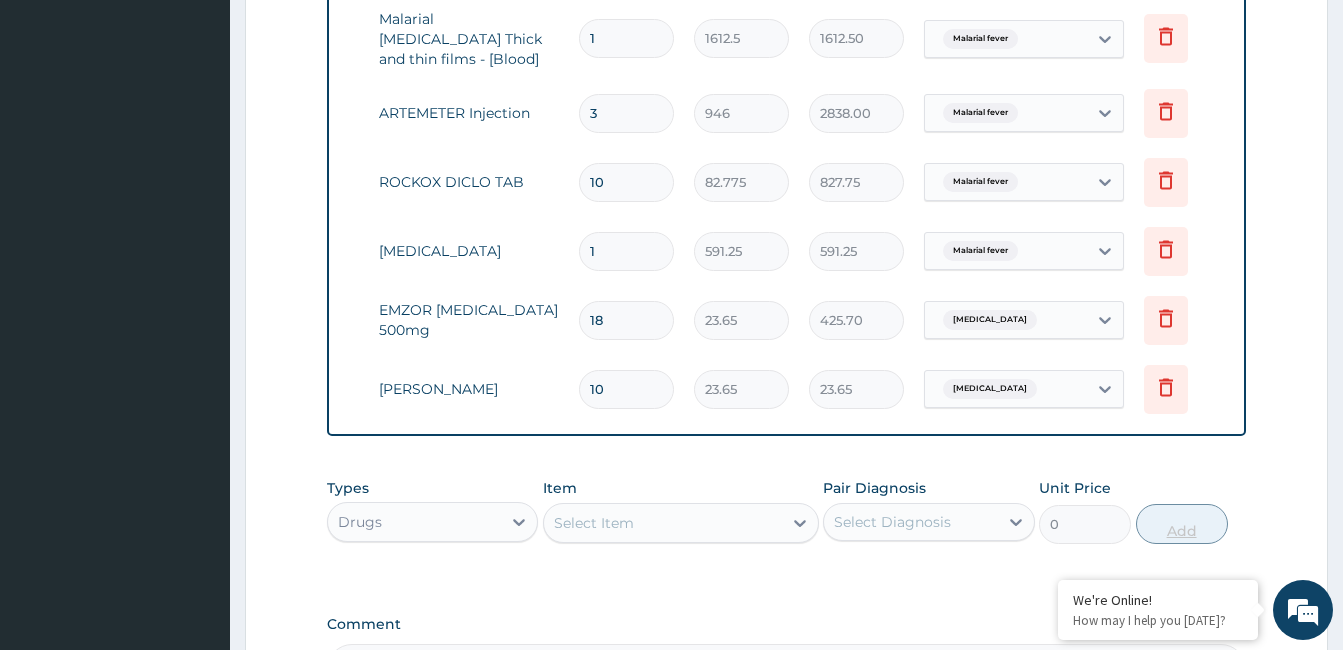 type on "236.50" 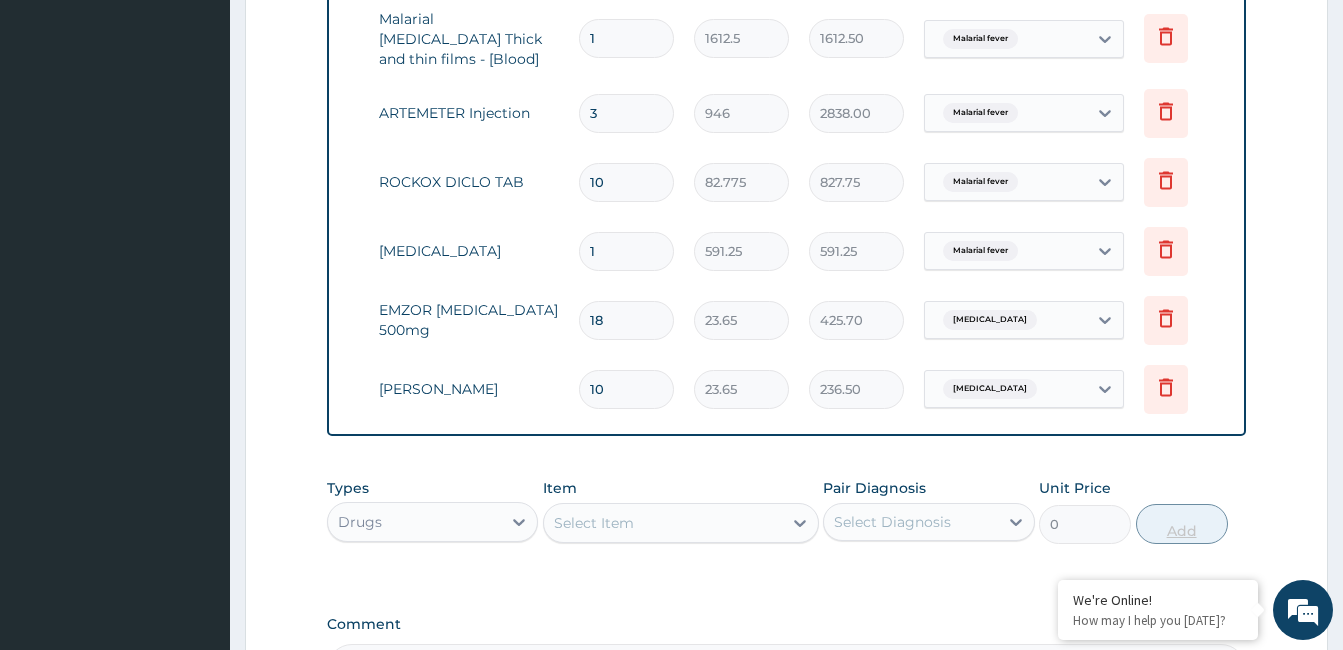 type on "10" 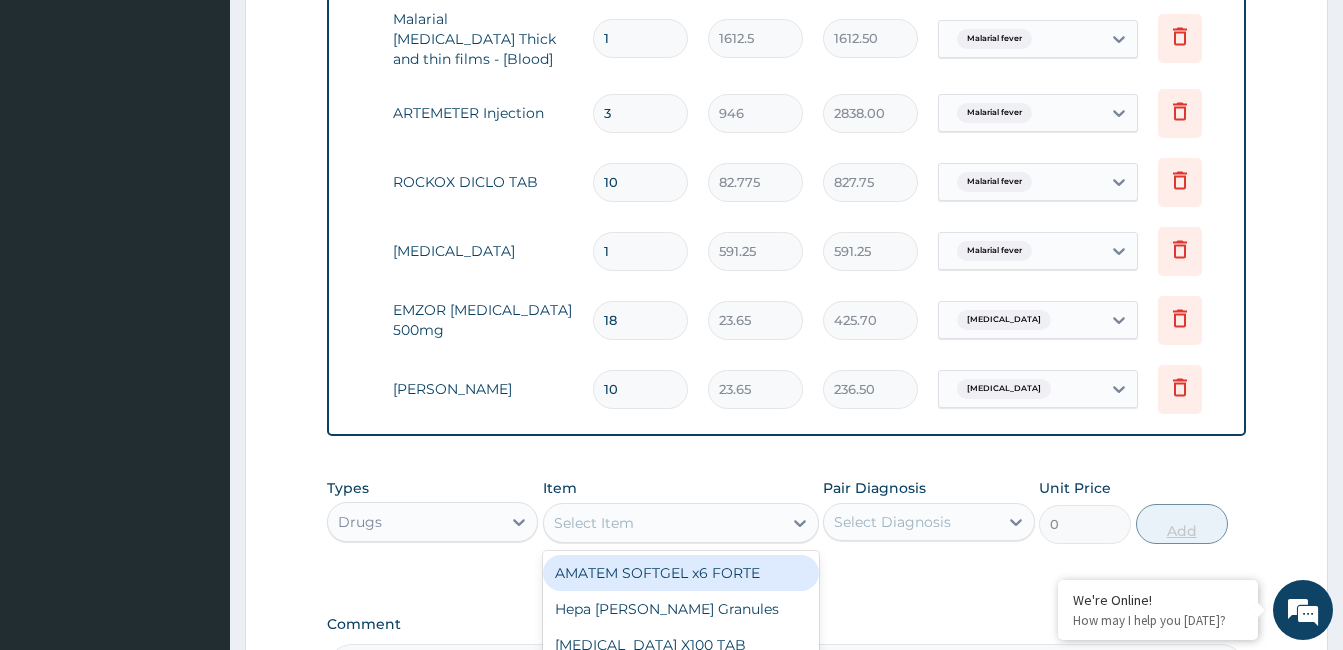 scroll, scrollTop: 0, scrollLeft: 68, axis: horizontal 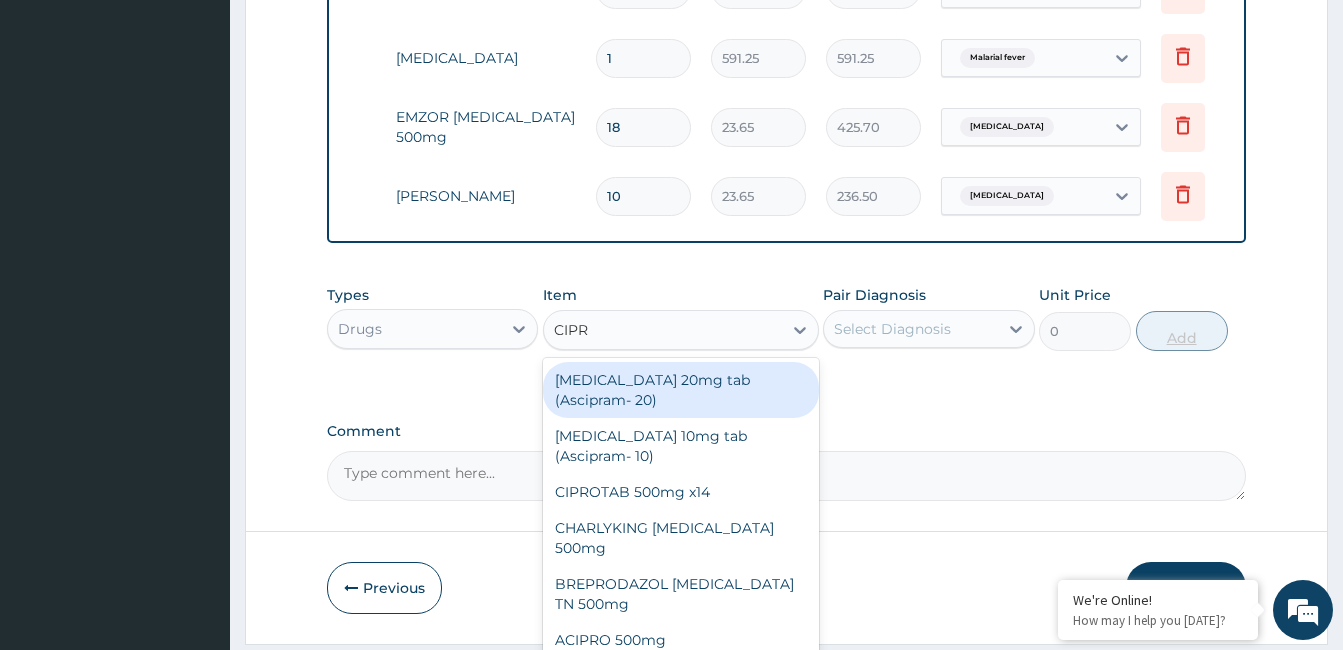 type on "CIPRO" 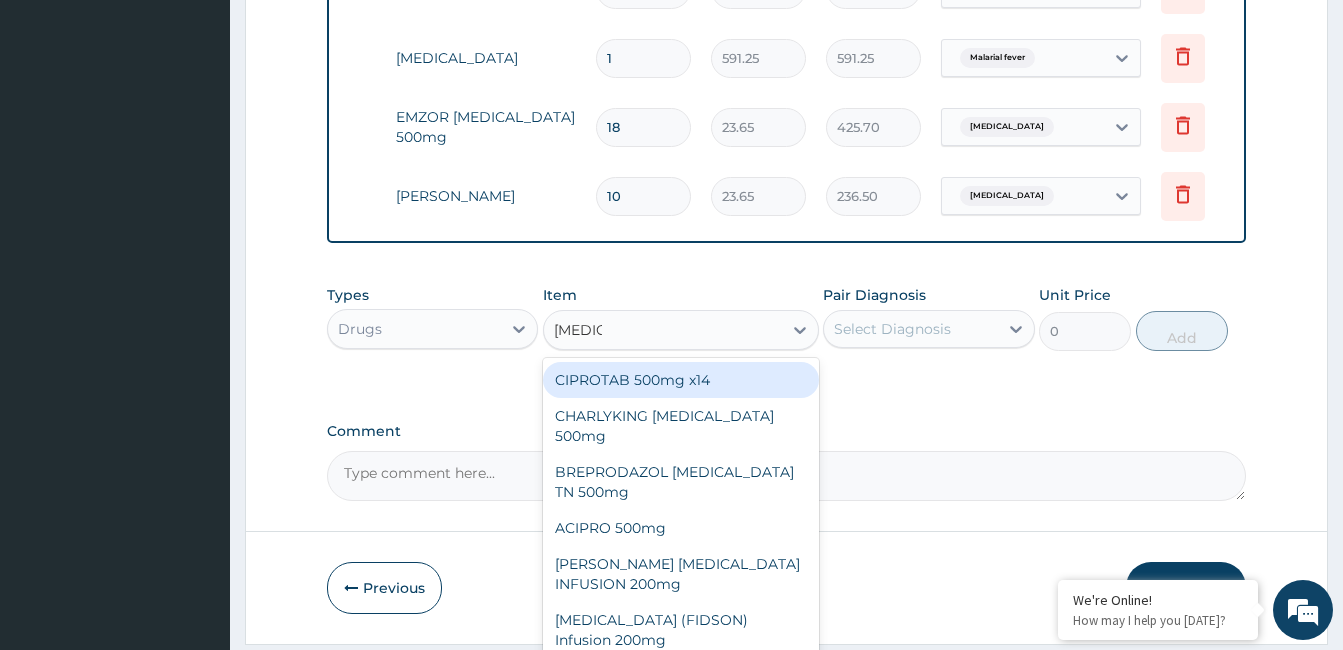 click on "CHARLYKING CIPROFLOXACIN 500mg" at bounding box center [681, 426] 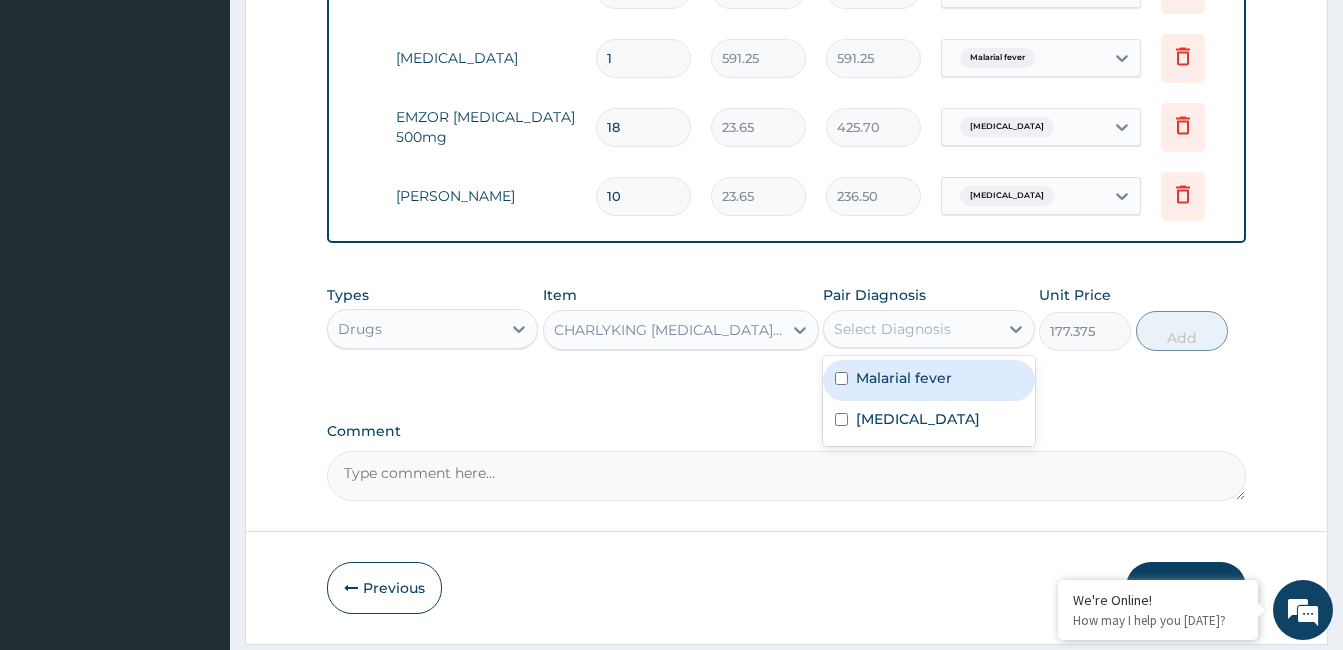 click on "Respiratory tract infection" at bounding box center (918, 419) 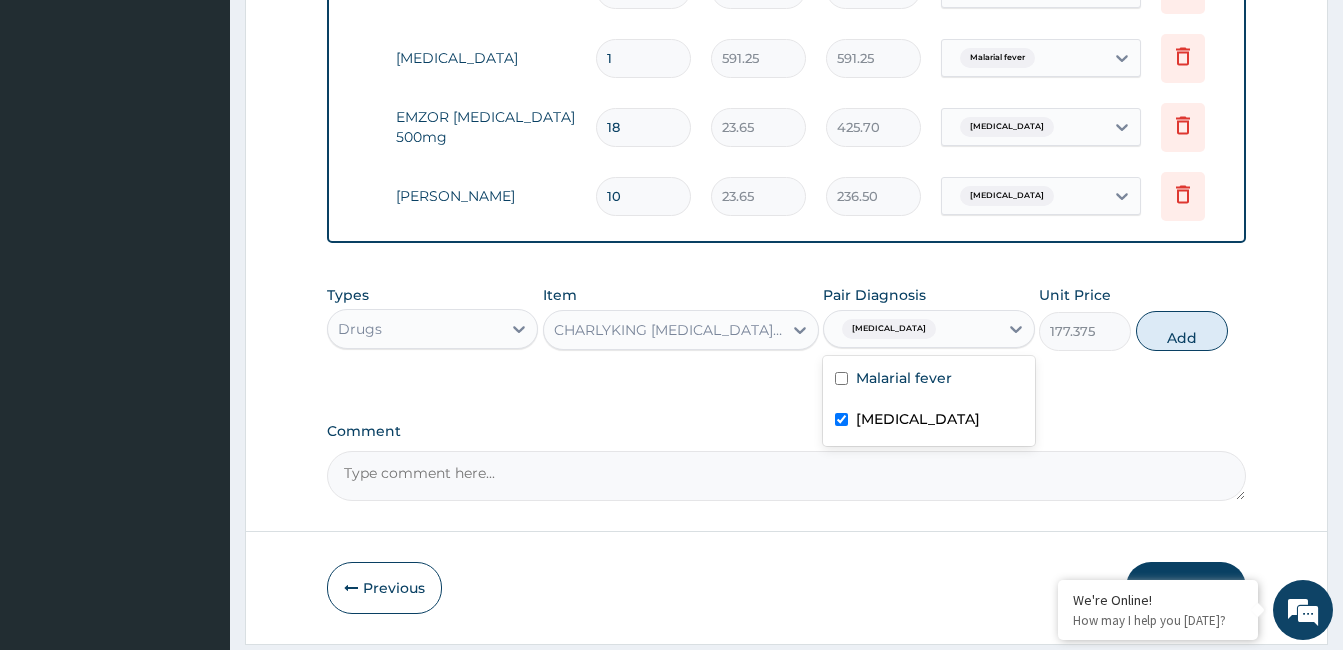 checkbox on "true" 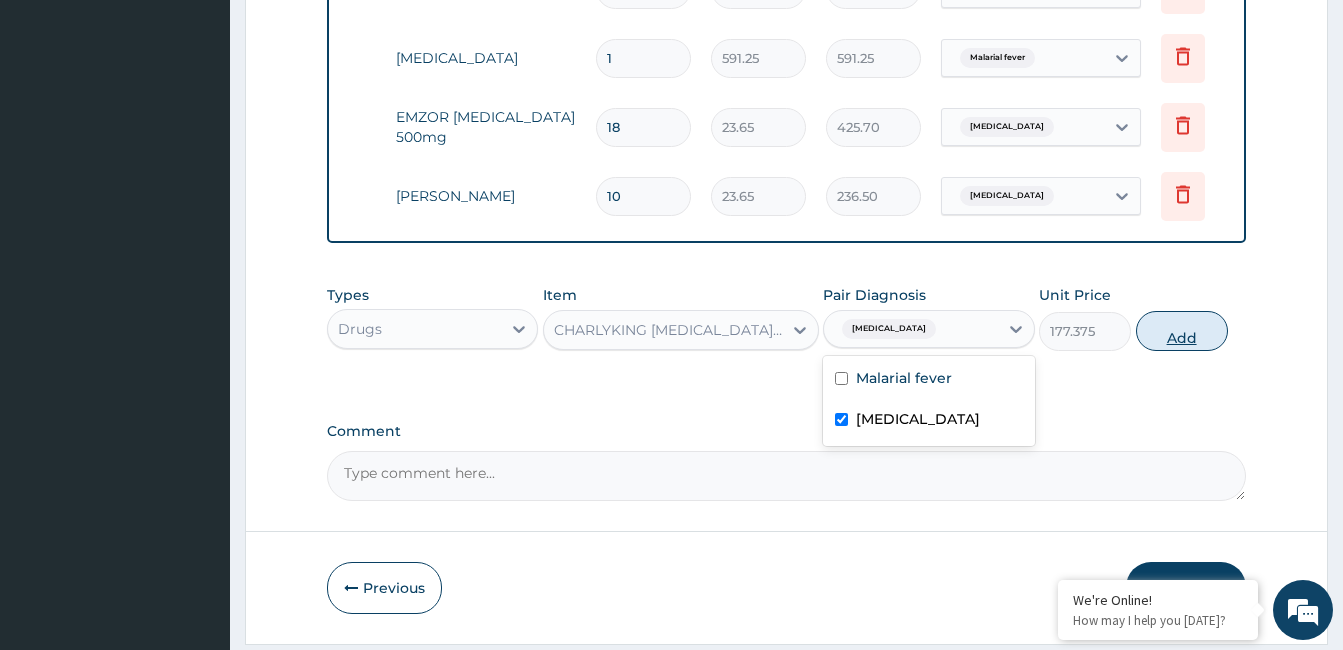 click on "Add" at bounding box center [1182, 331] 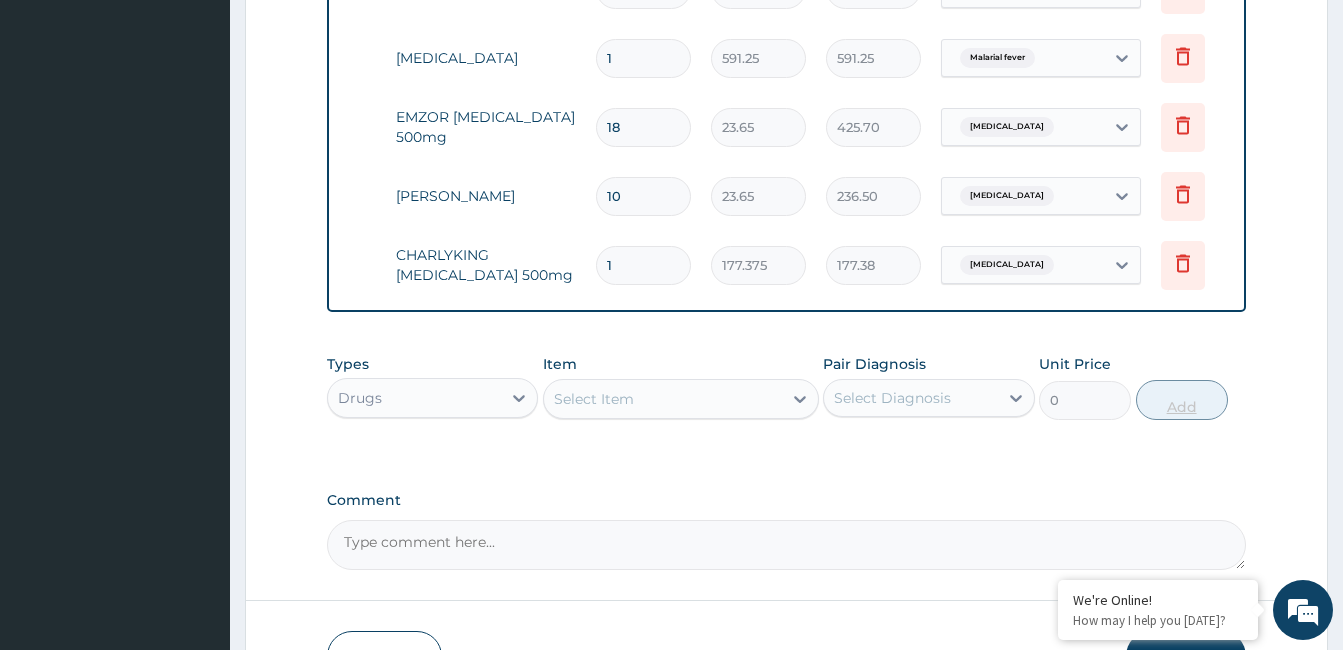 type on "10" 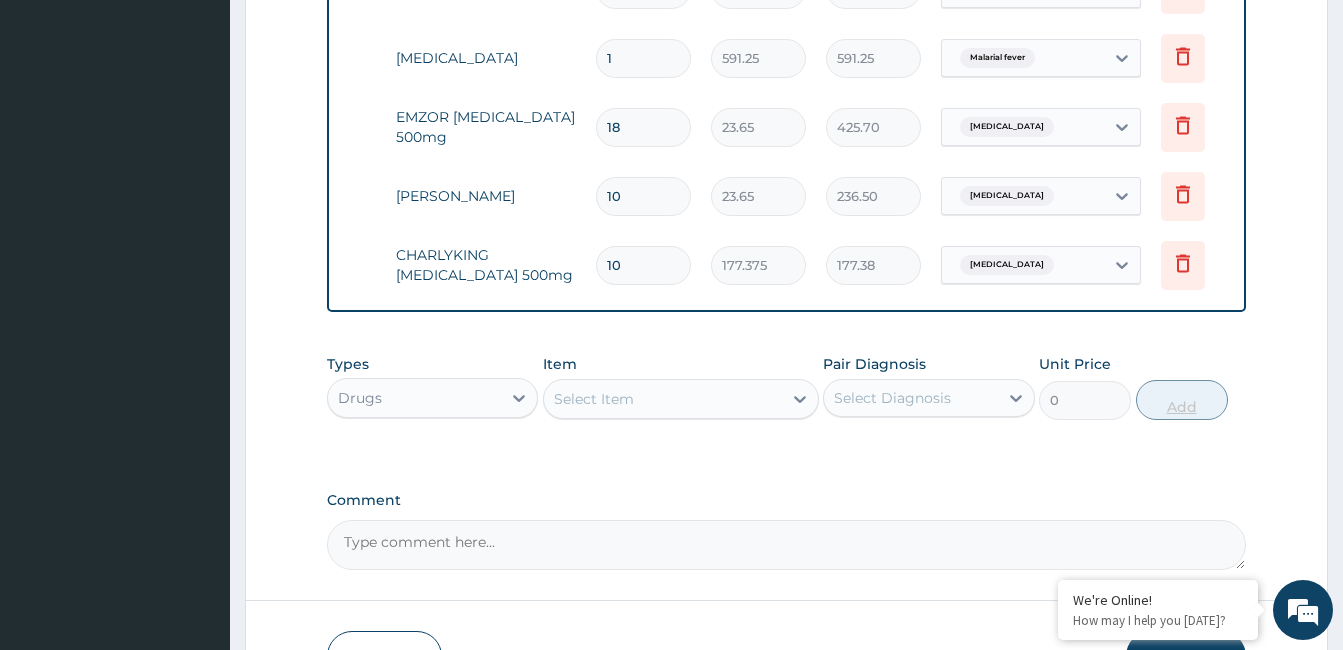 type on "1773.75" 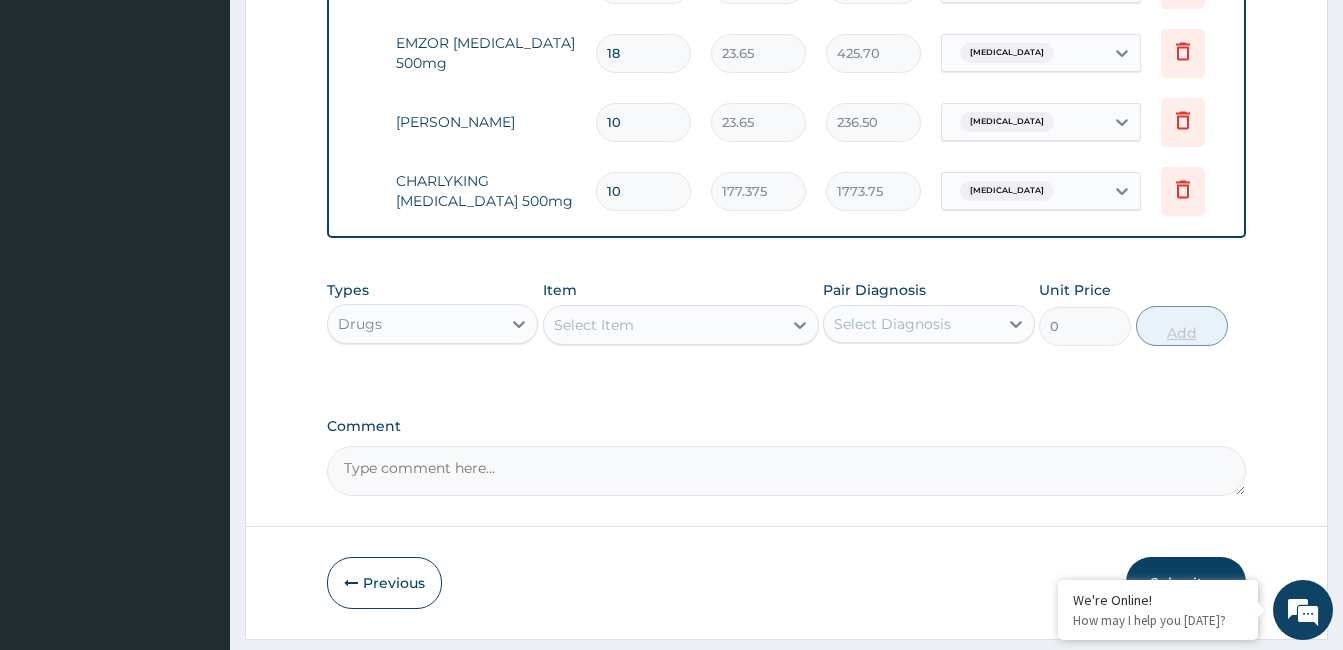 scroll, scrollTop: 1286, scrollLeft: 0, axis: vertical 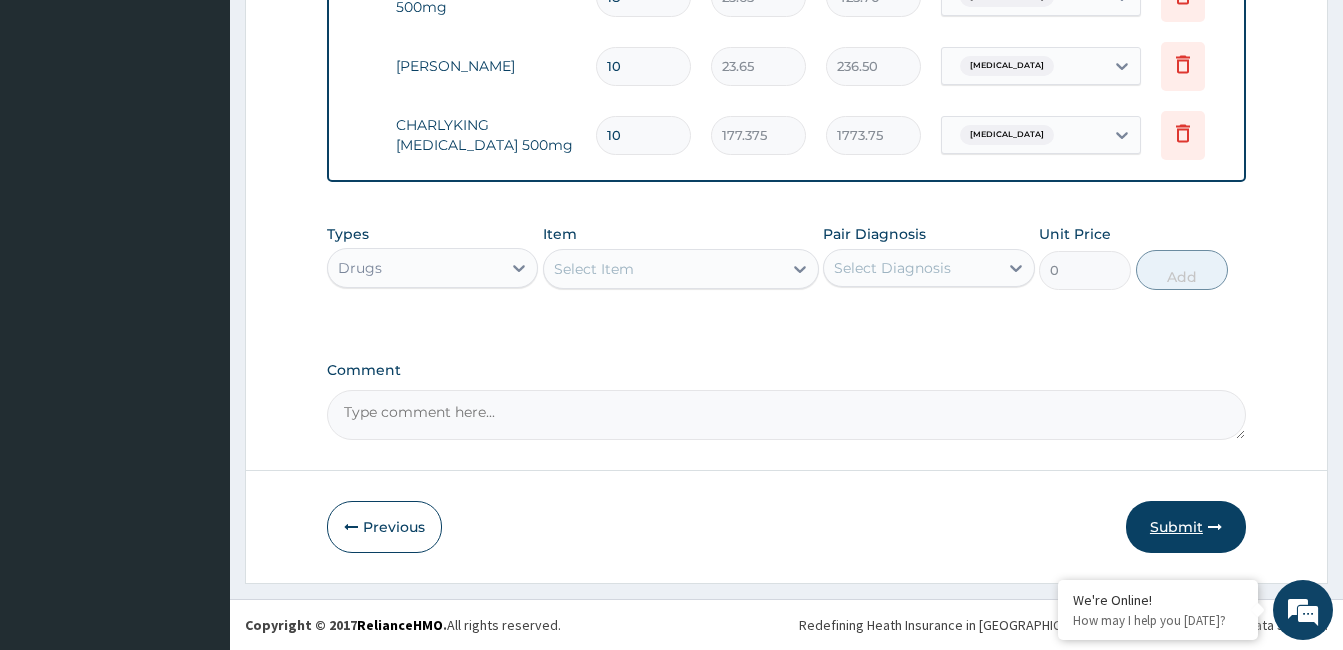 click on "Submit" at bounding box center [1186, 527] 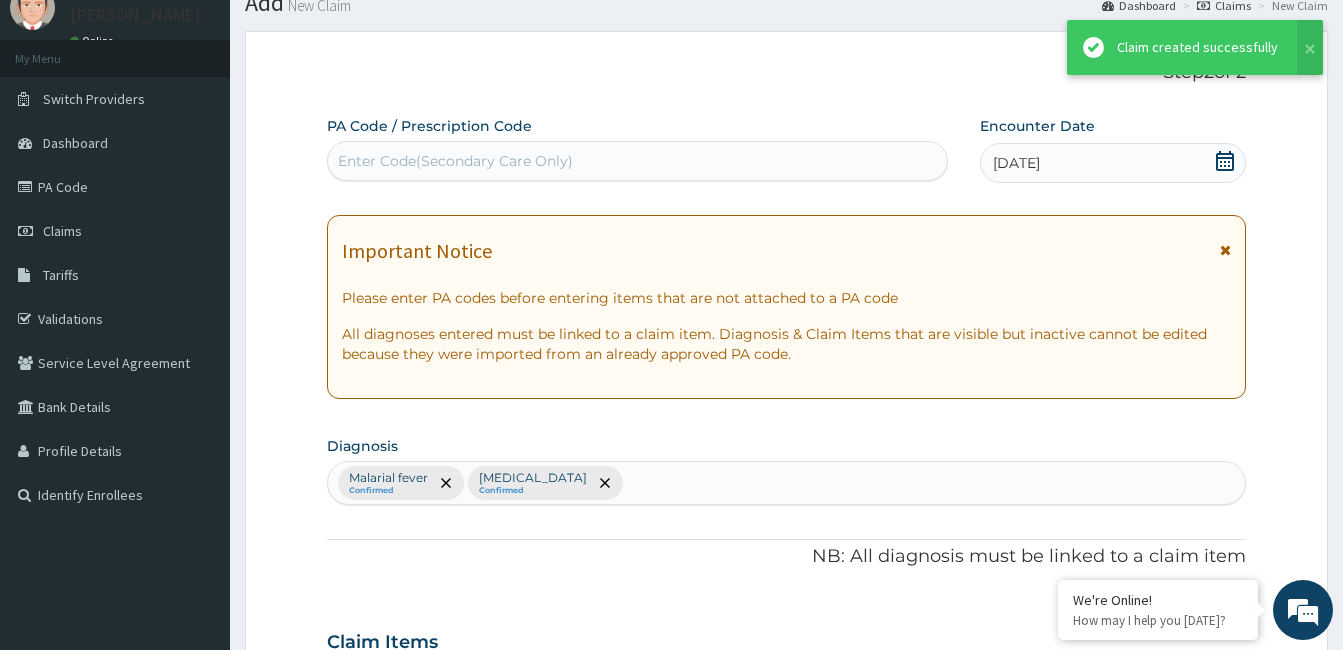 scroll, scrollTop: 1286, scrollLeft: 0, axis: vertical 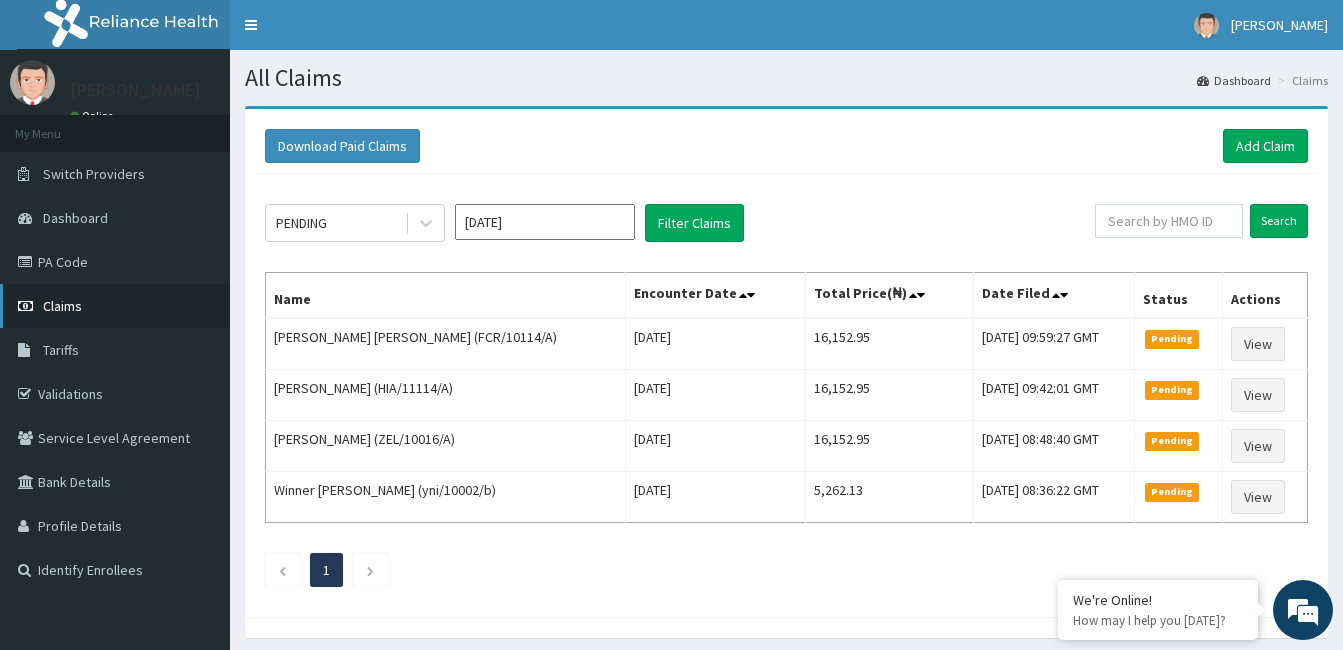 click on "Claims" at bounding box center [62, 306] 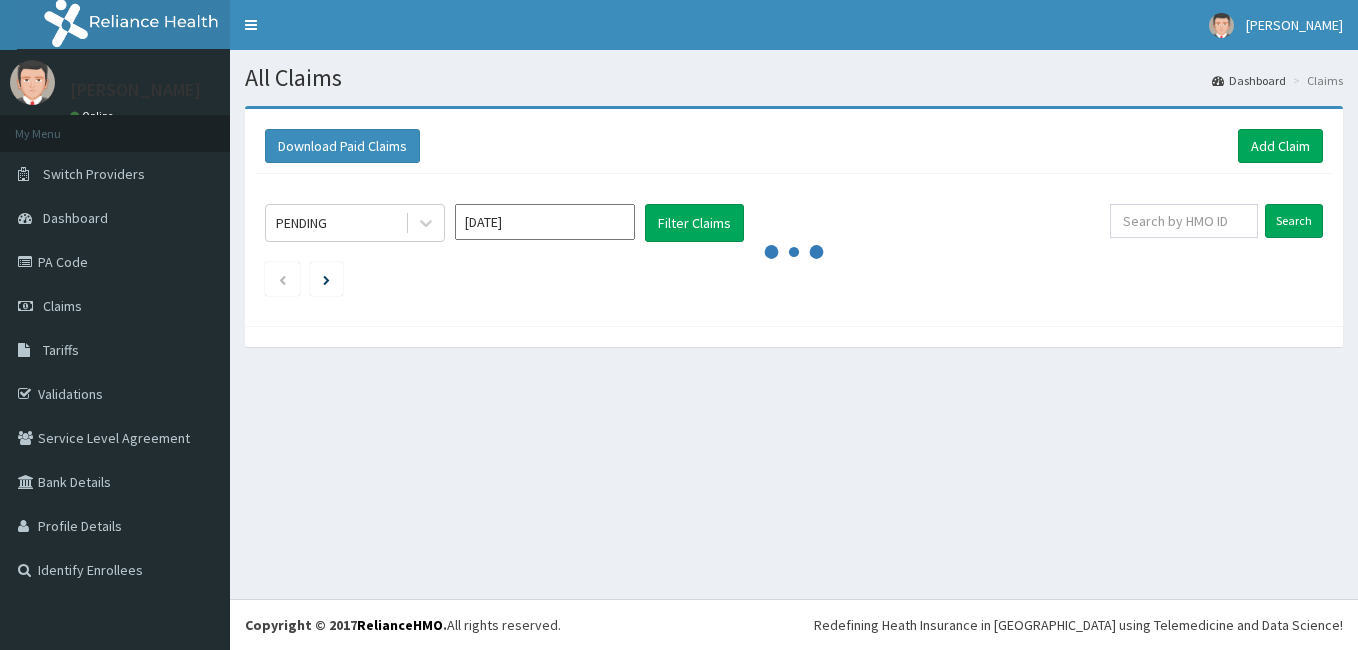 scroll, scrollTop: 0, scrollLeft: 0, axis: both 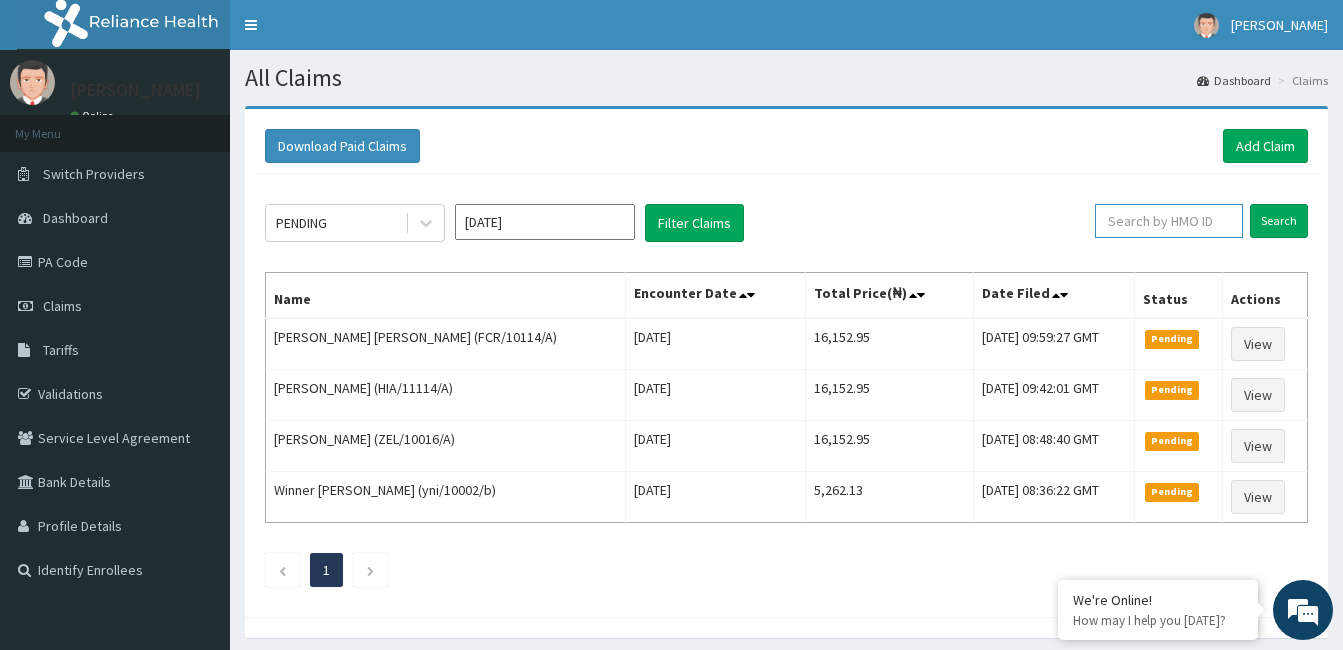 click at bounding box center (1169, 221) 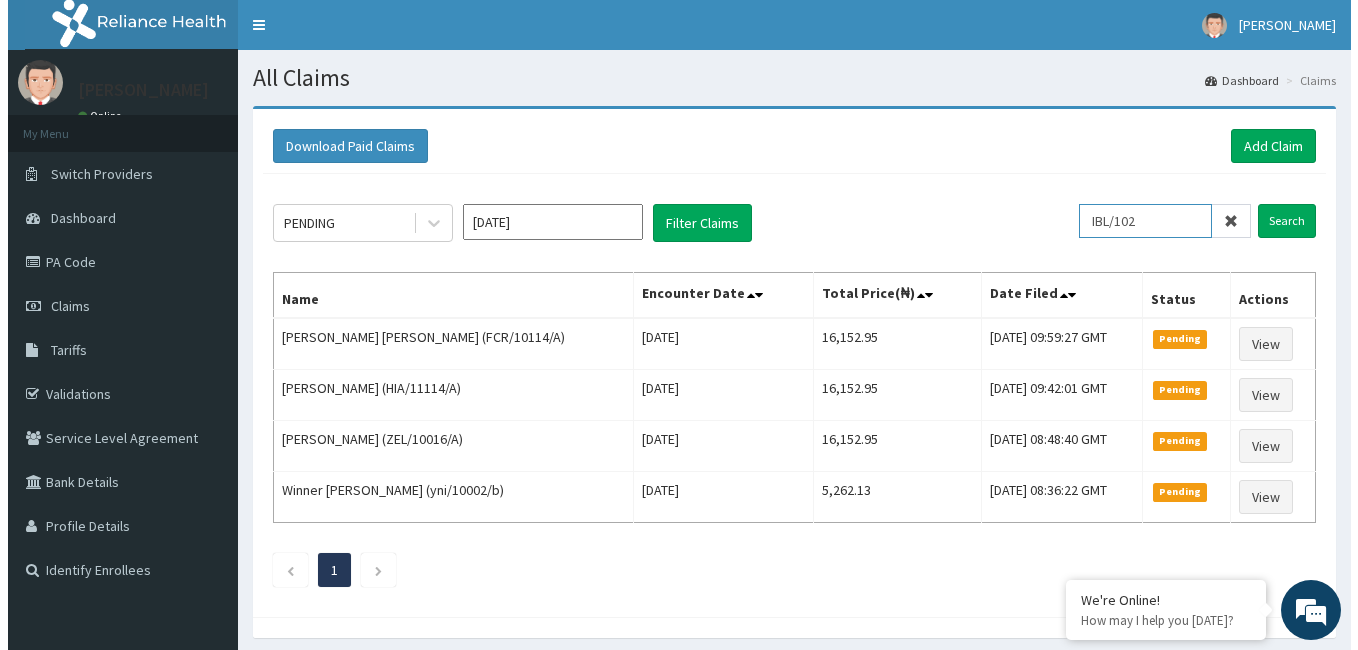 scroll, scrollTop: 0, scrollLeft: 0, axis: both 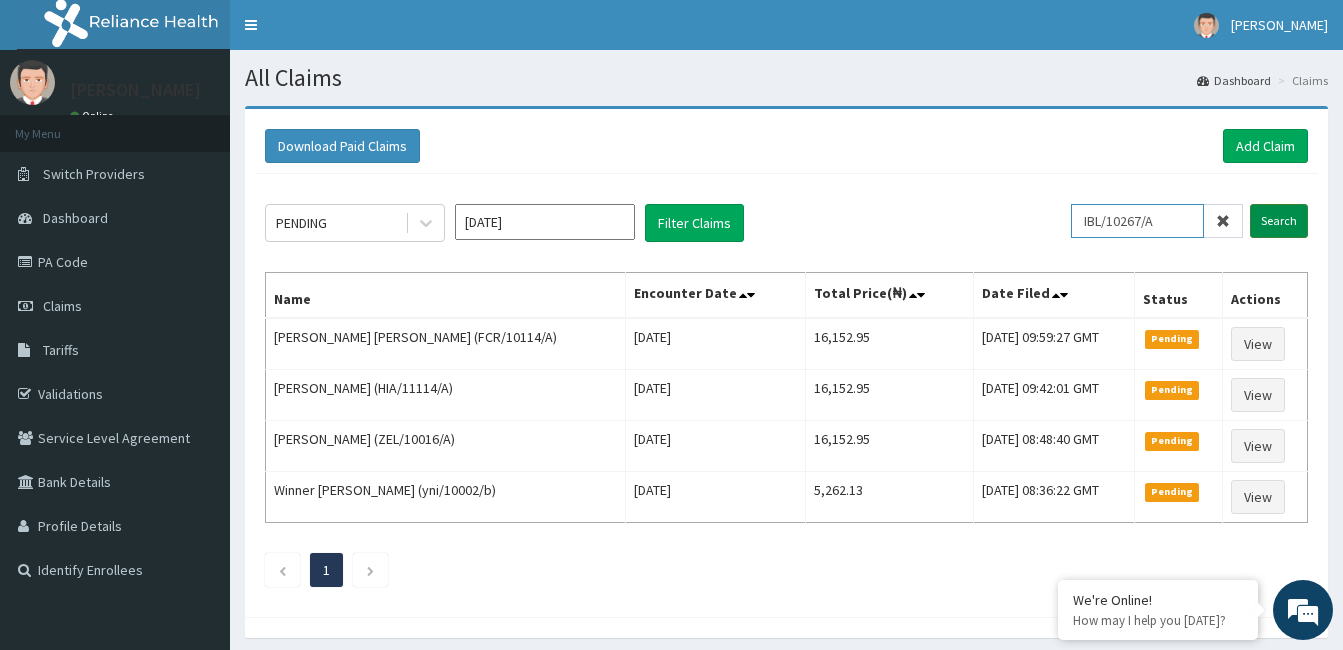 type on "IBL/10267/A" 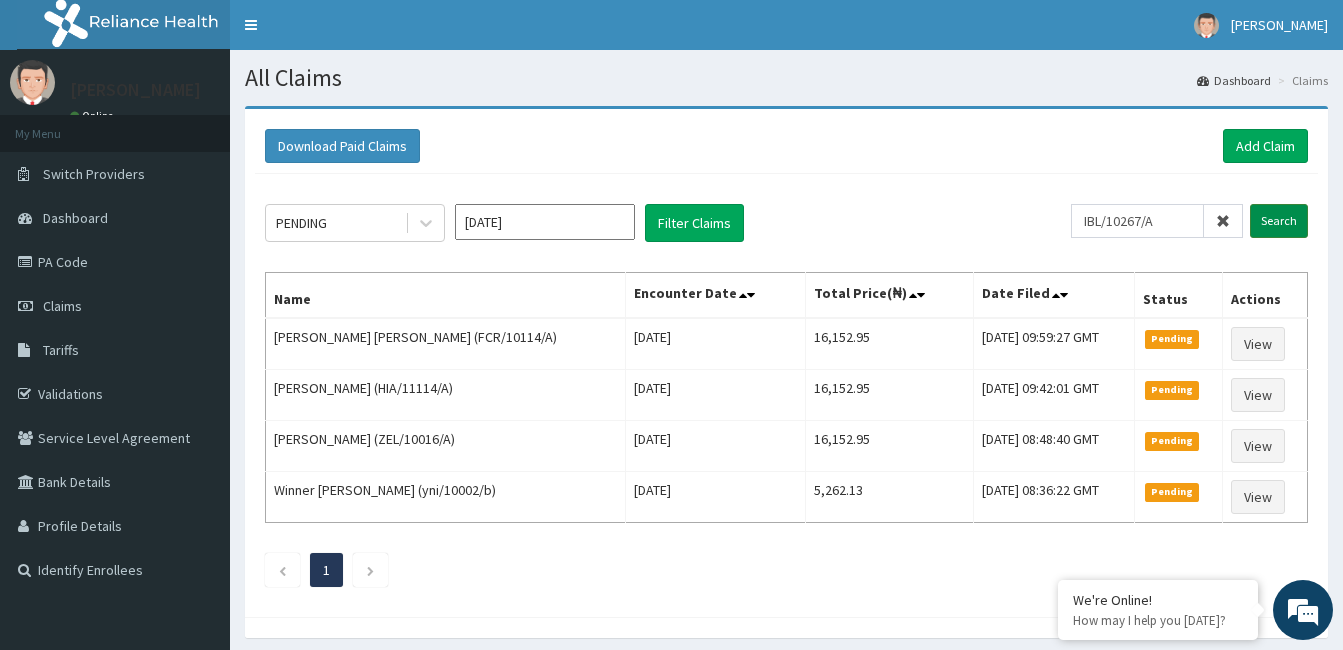 click on "Search" at bounding box center (1279, 221) 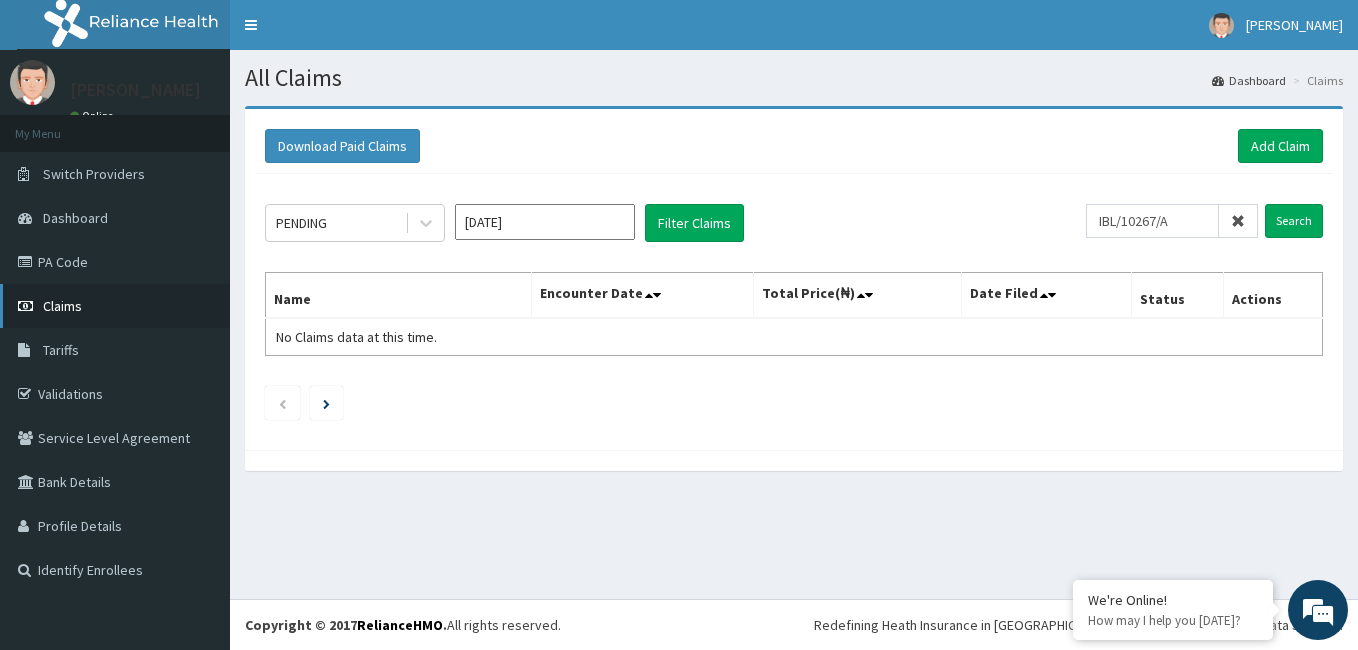click on "Claims" at bounding box center (115, 306) 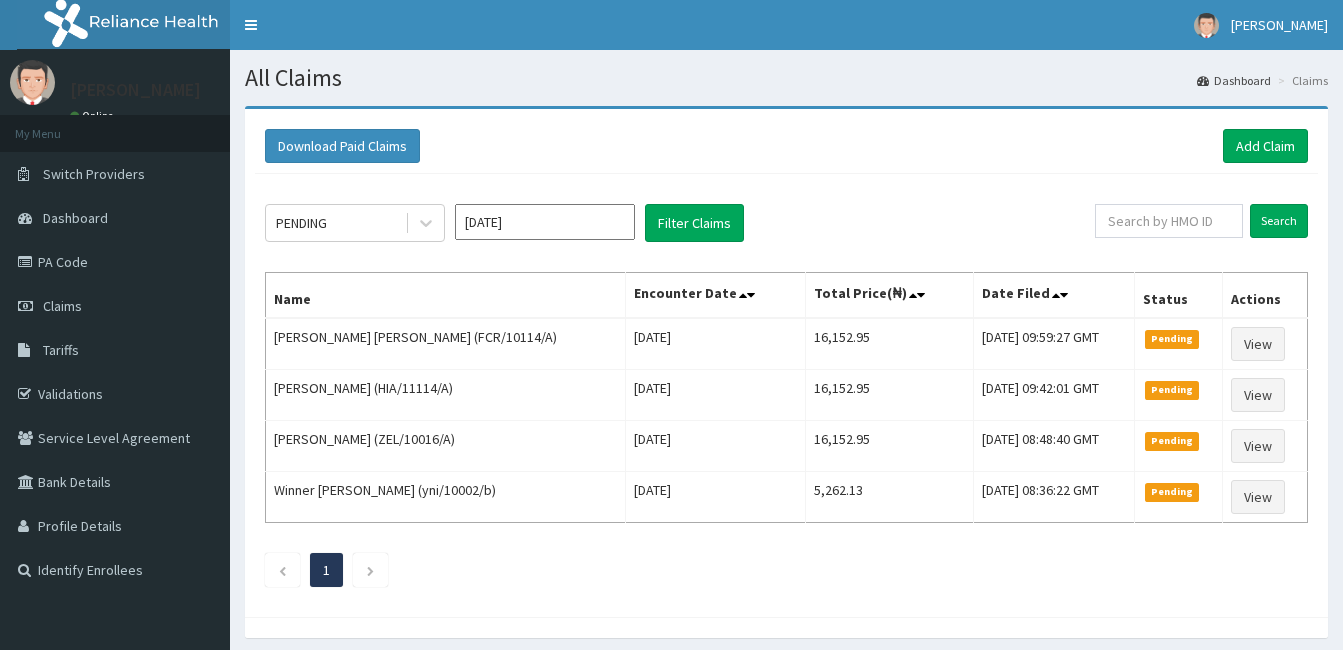 scroll, scrollTop: 0, scrollLeft: 0, axis: both 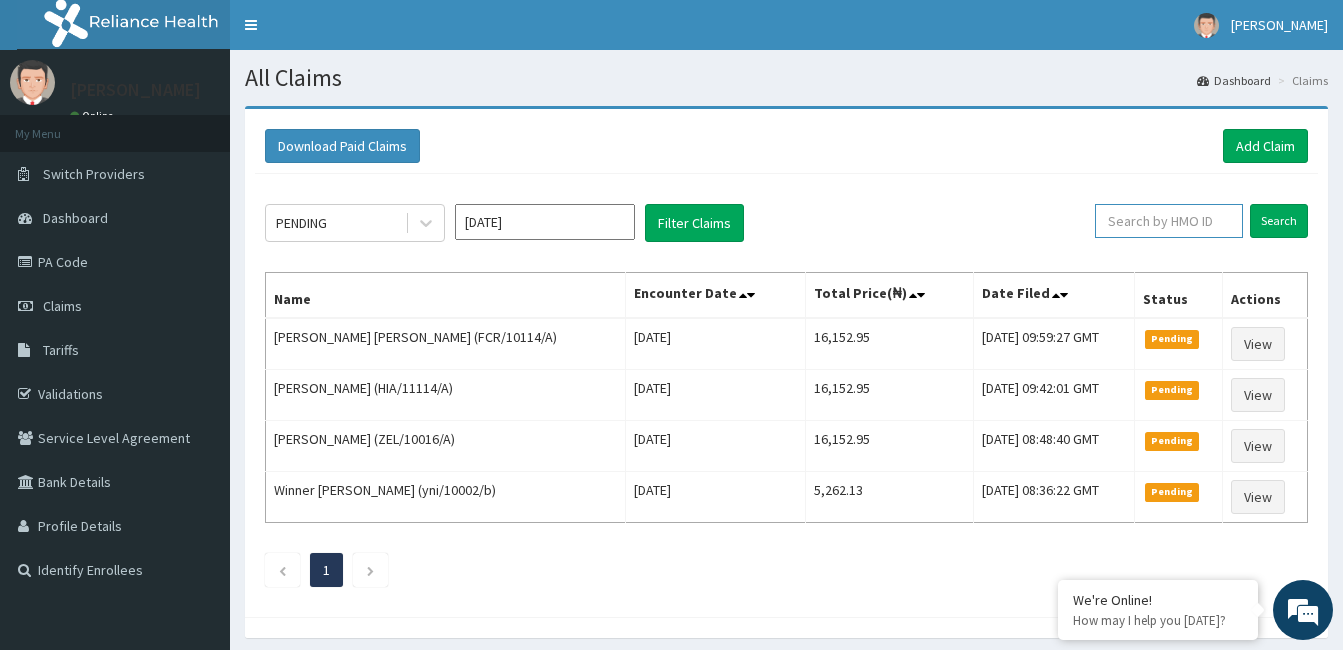 click at bounding box center [1169, 221] 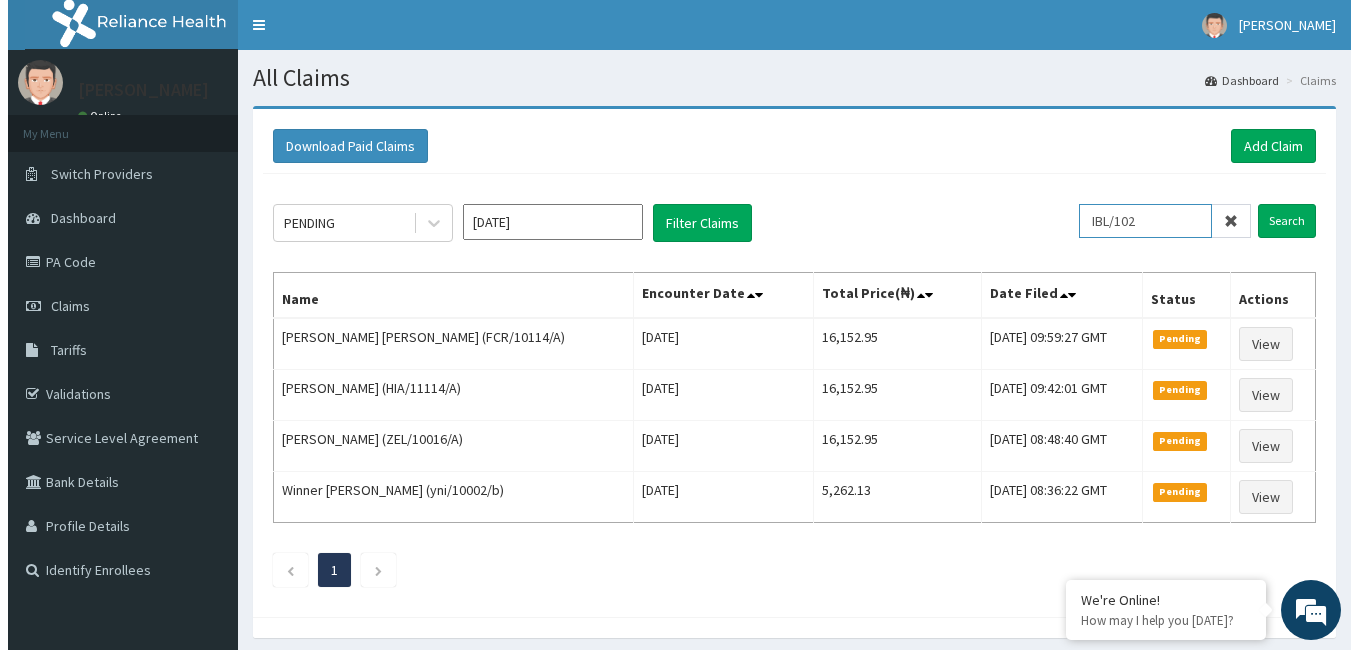 scroll, scrollTop: 0, scrollLeft: 0, axis: both 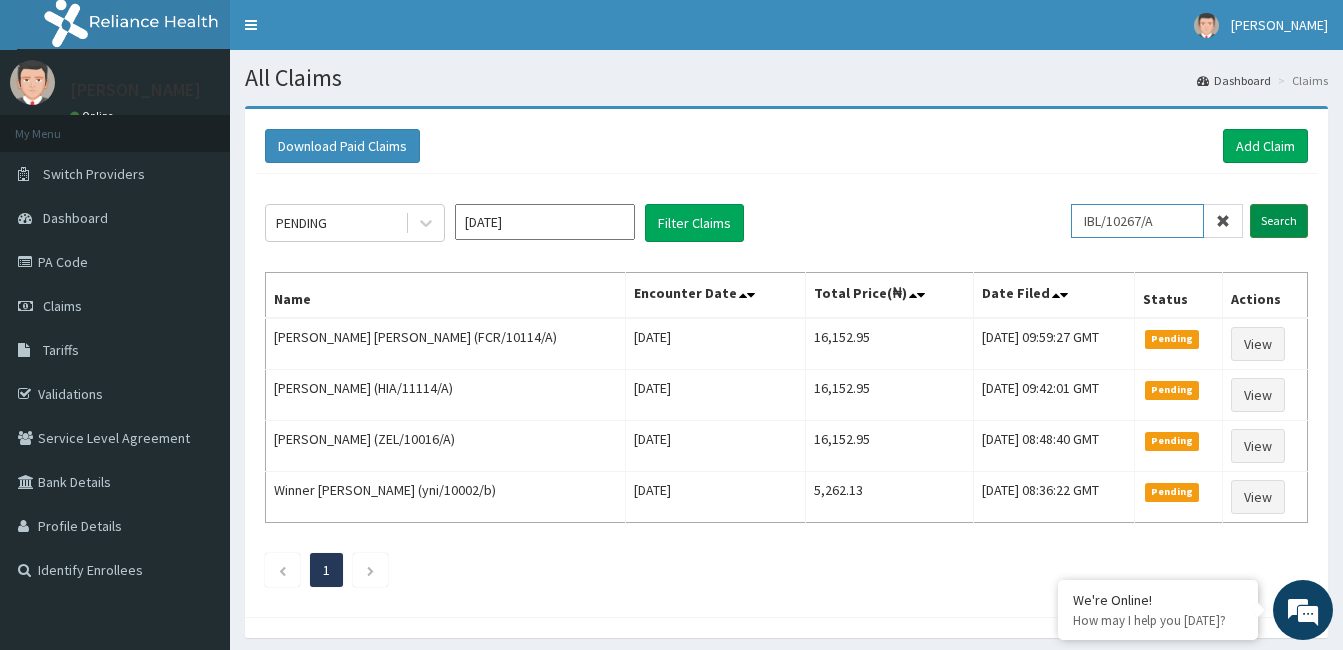 type on "IBL/10267/A" 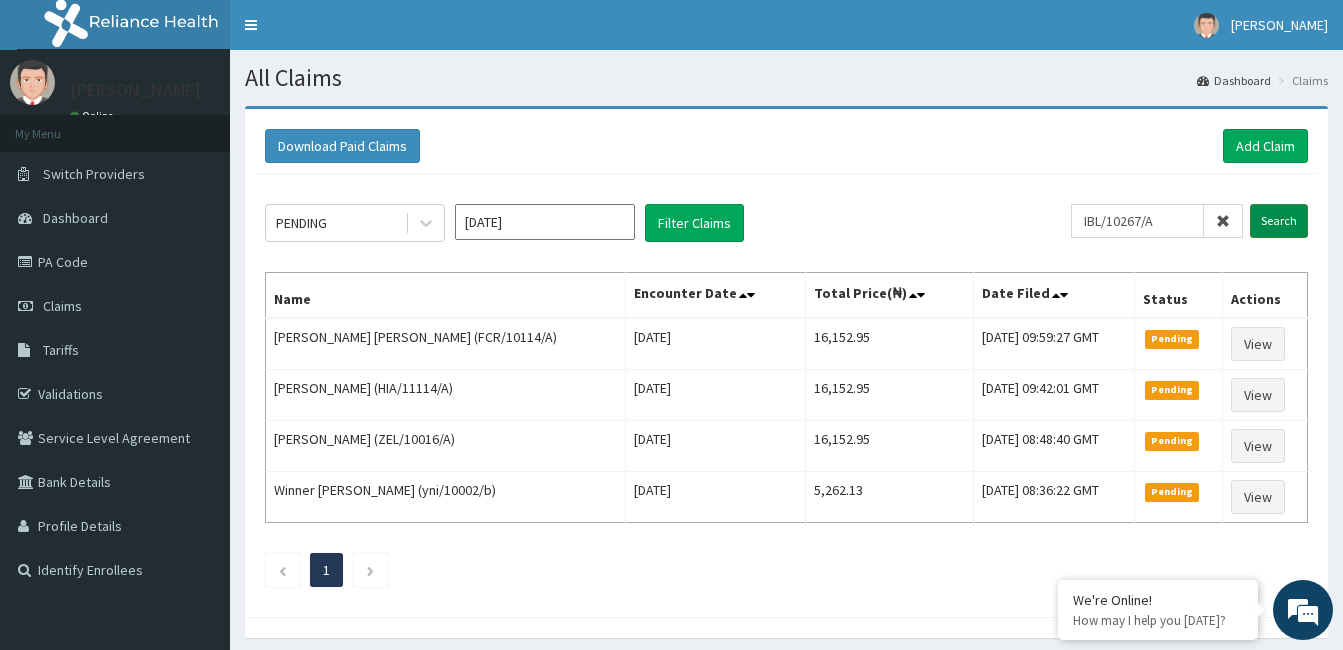 click on "Search" at bounding box center [1279, 221] 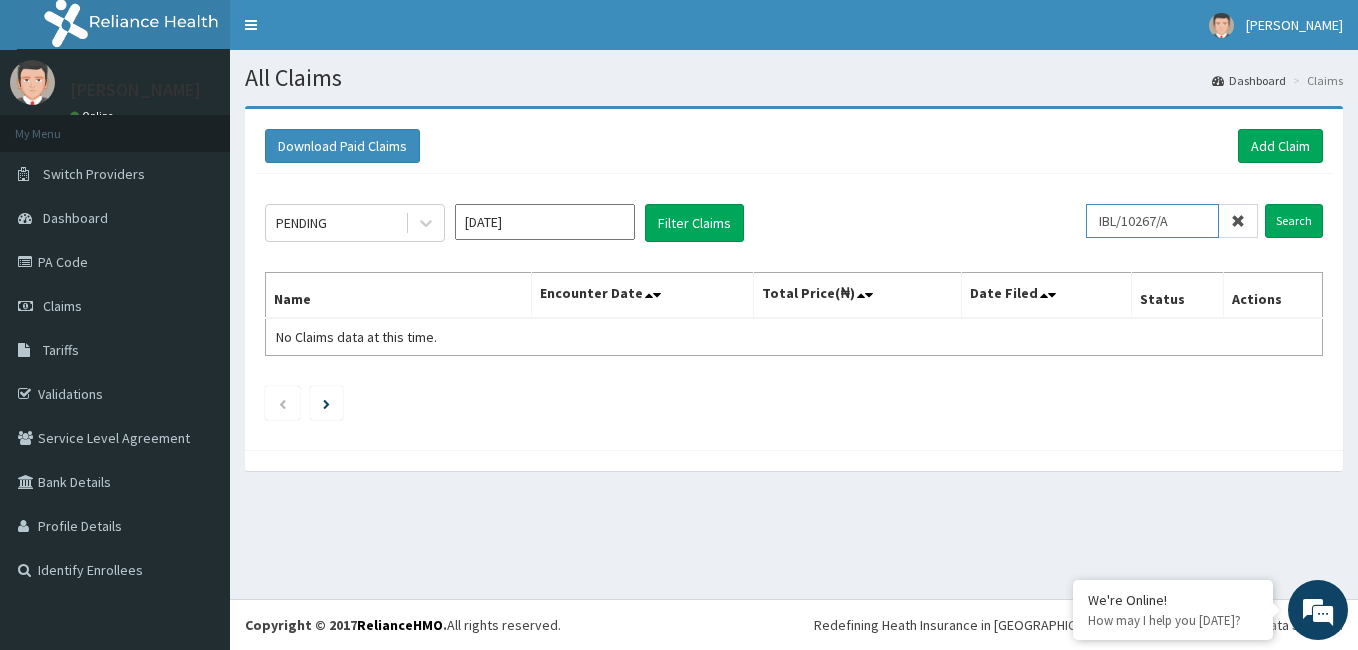 drag, startPoint x: 1191, startPoint y: 223, endPoint x: 1095, endPoint y: 221, distance: 96.02083 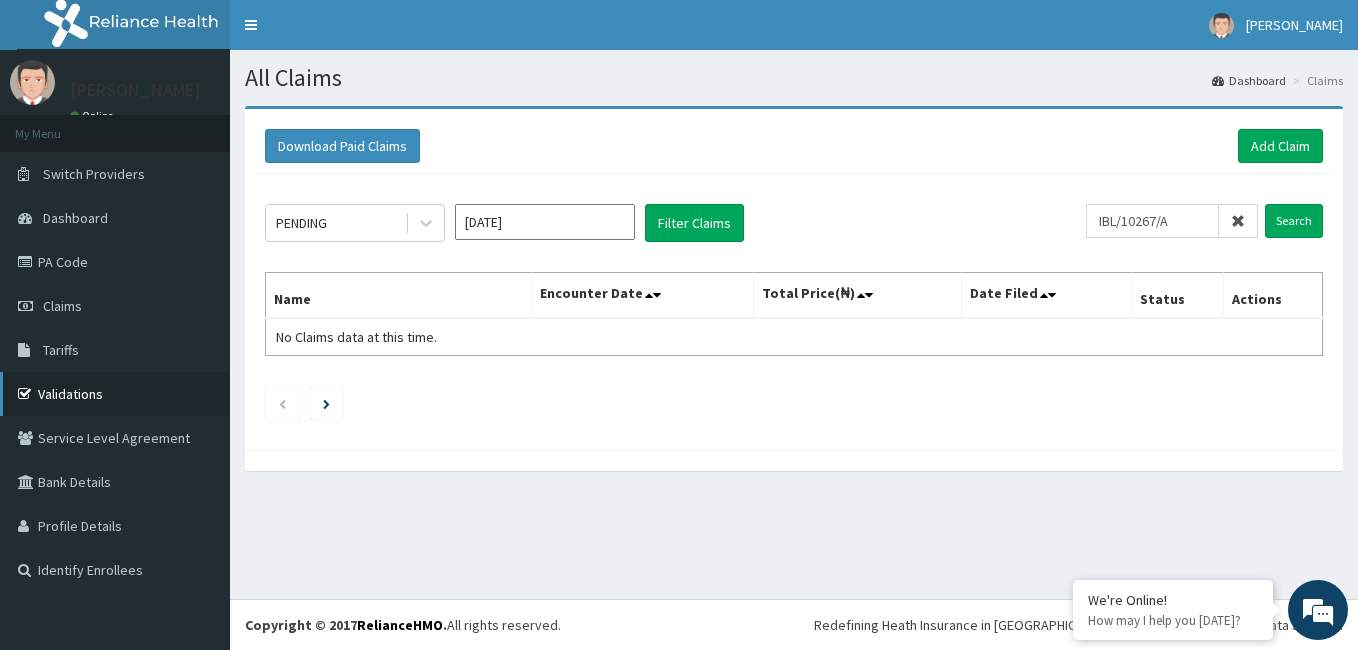 click on "Validations" at bounding box center (115, 394) 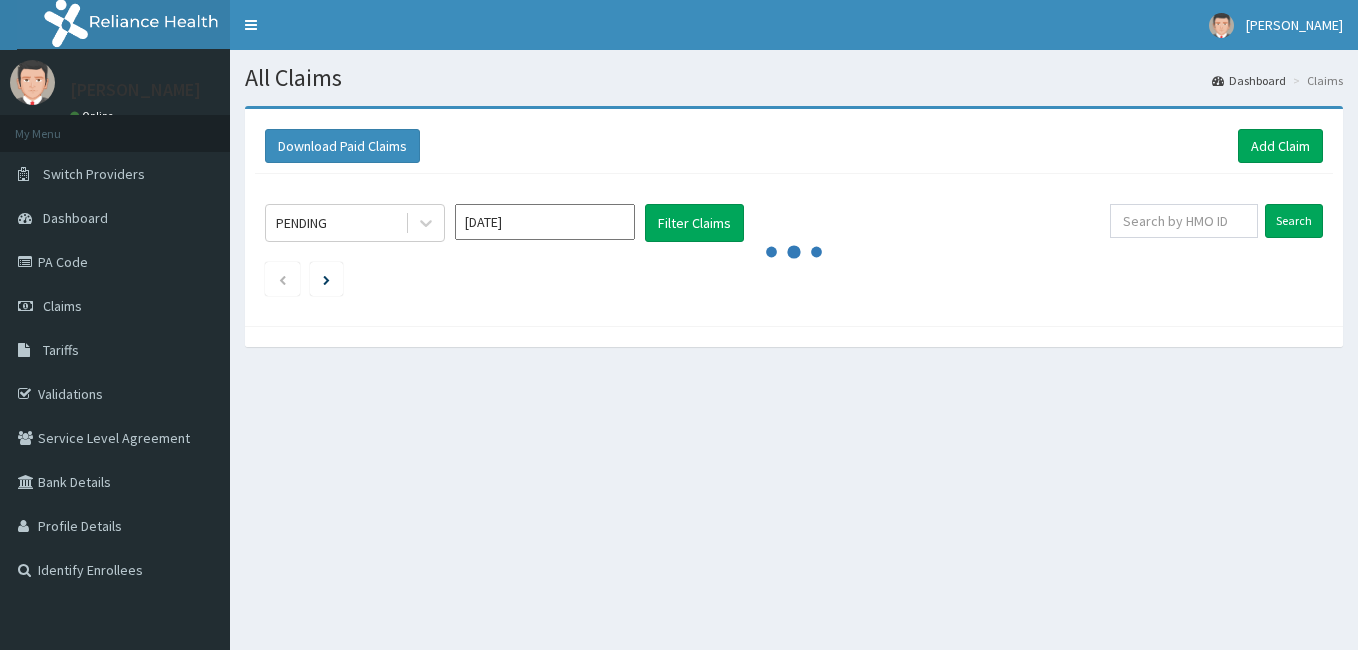 click on "PA Code" at bounding box center (115, 262) 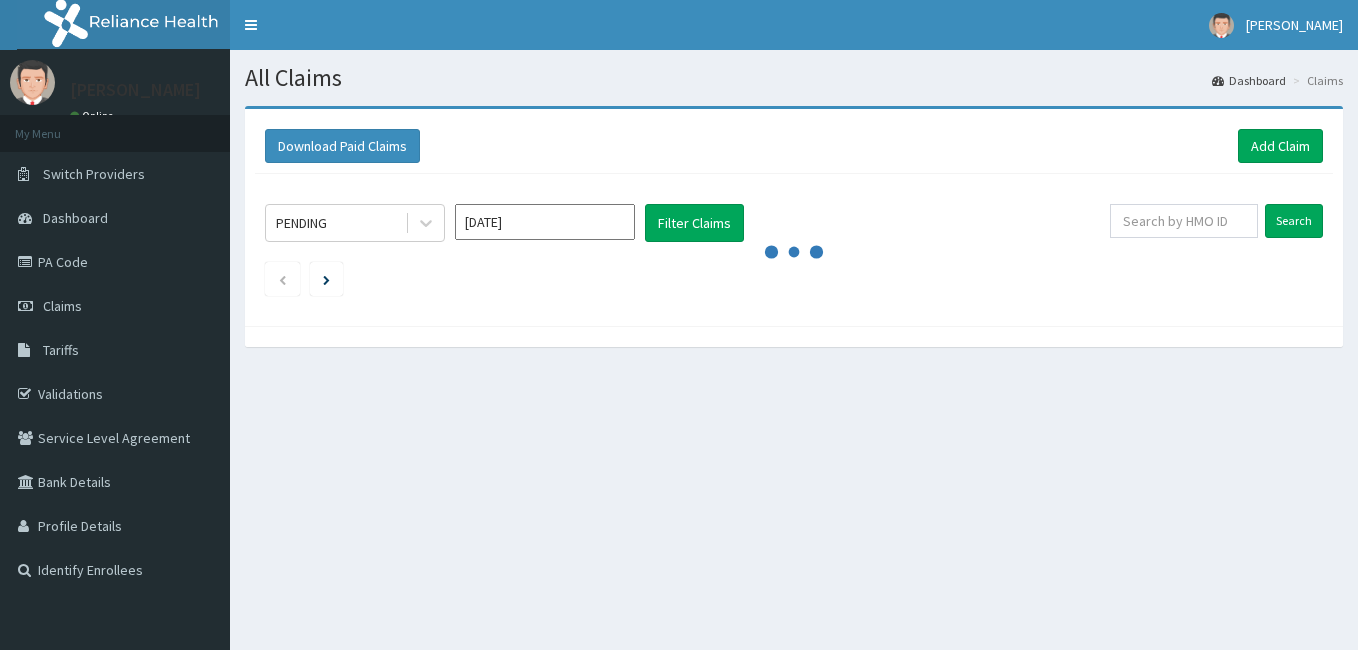 scroll, scrollTop: 0, scrollLeft: 0, axis: both 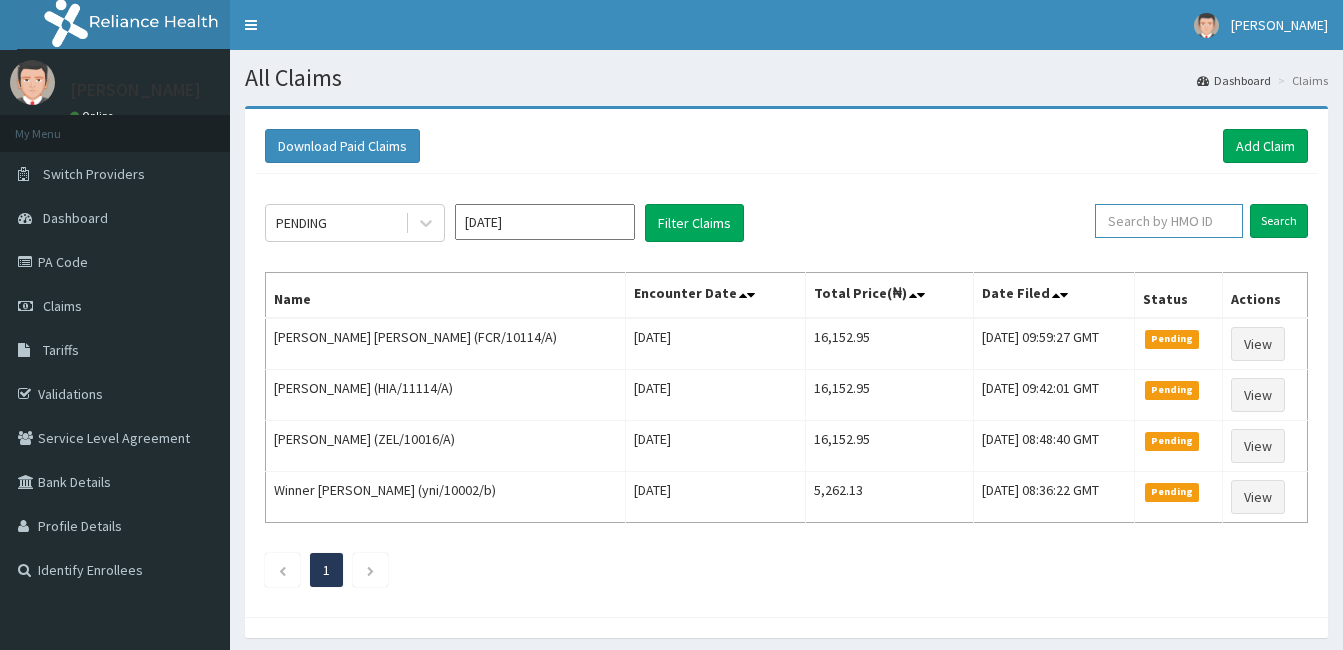 click at bounding box center (1169, 221) 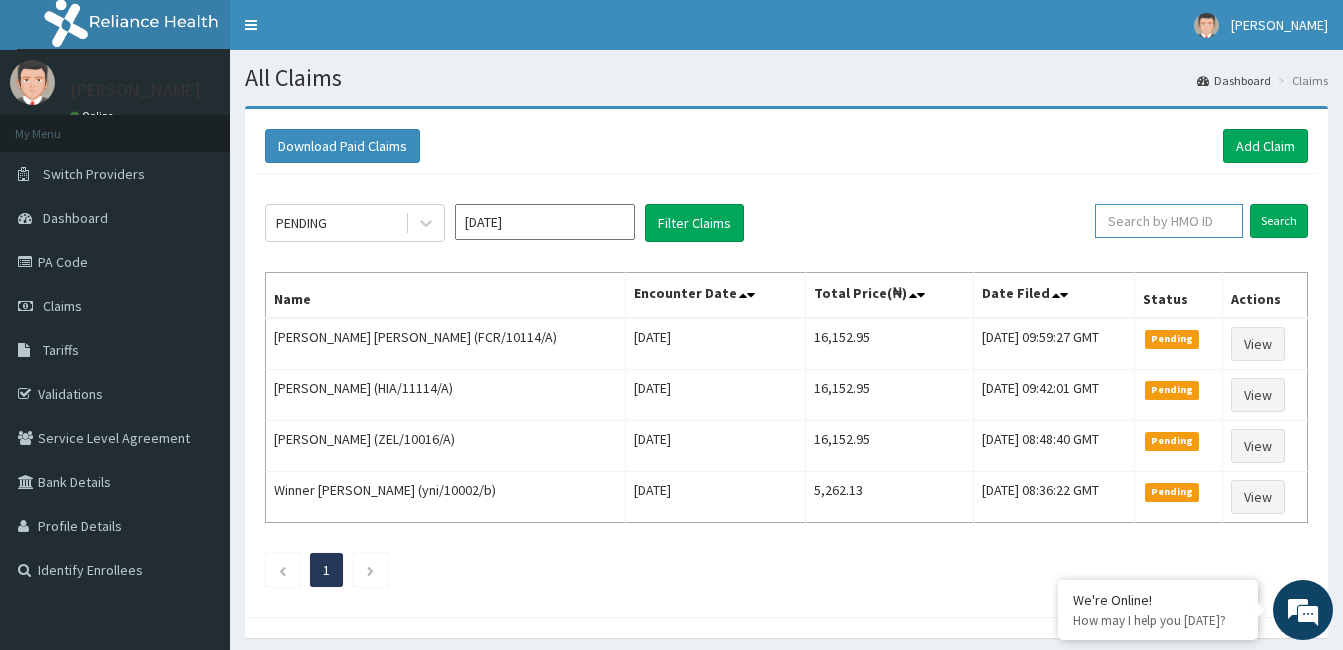 paste on "IBL/10267/A" 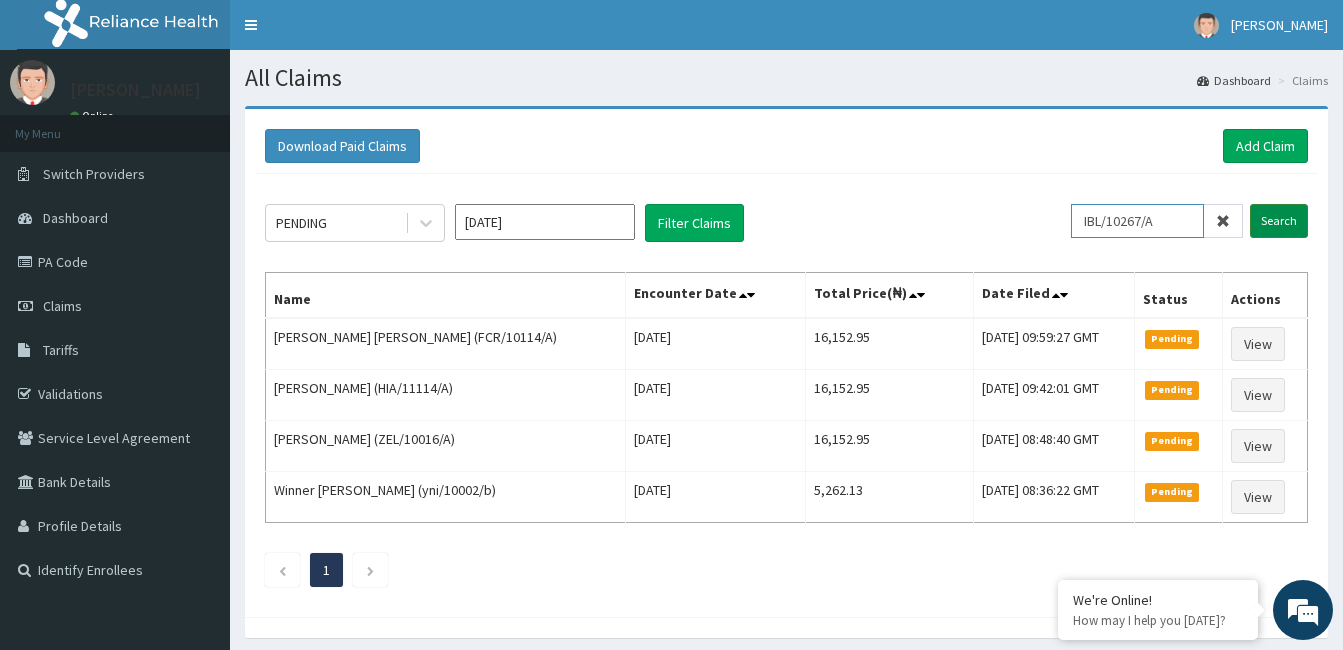 type on "IBL/10267/A" 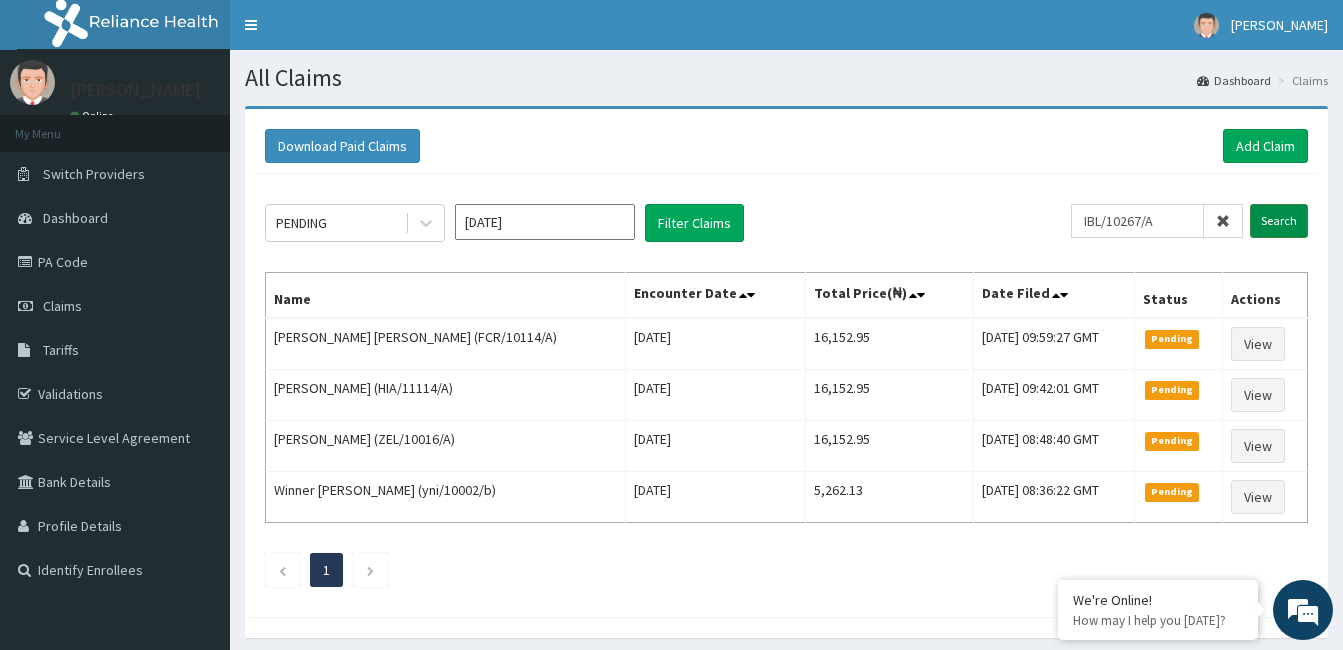 click on "Search" at bounding box center (1279, 221) 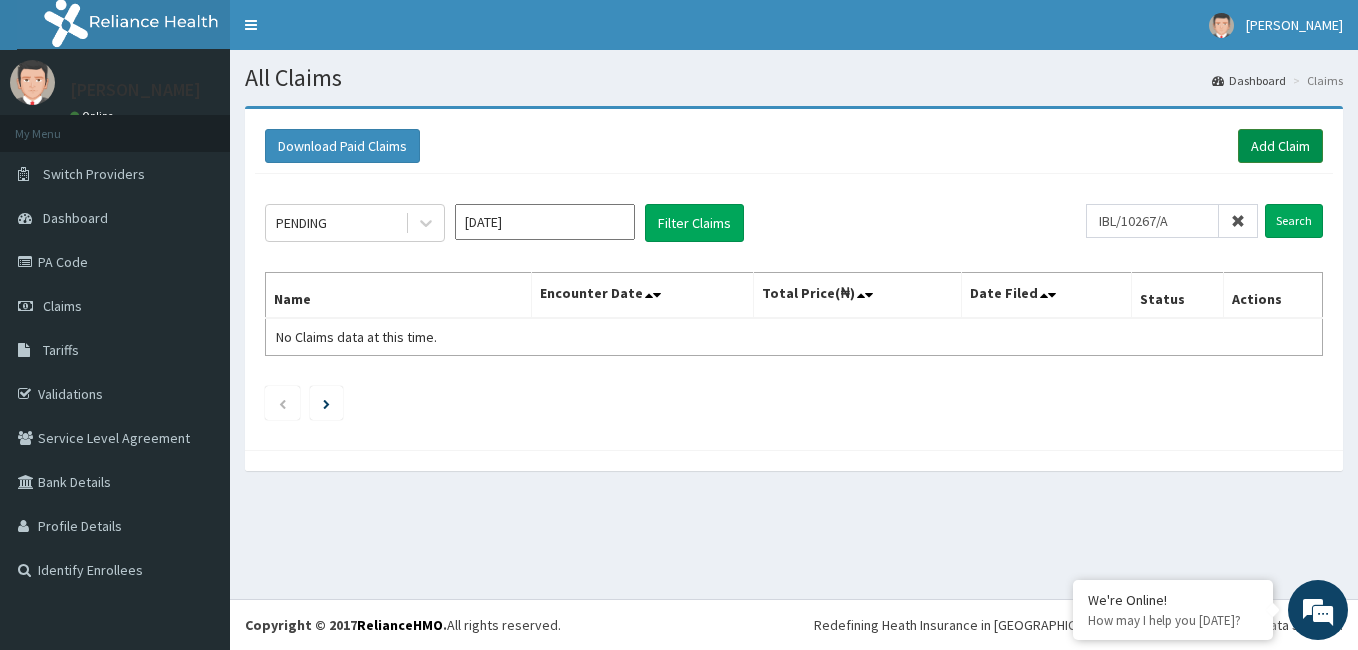 click on "Add Claim" at bounding box center [1280, 146] 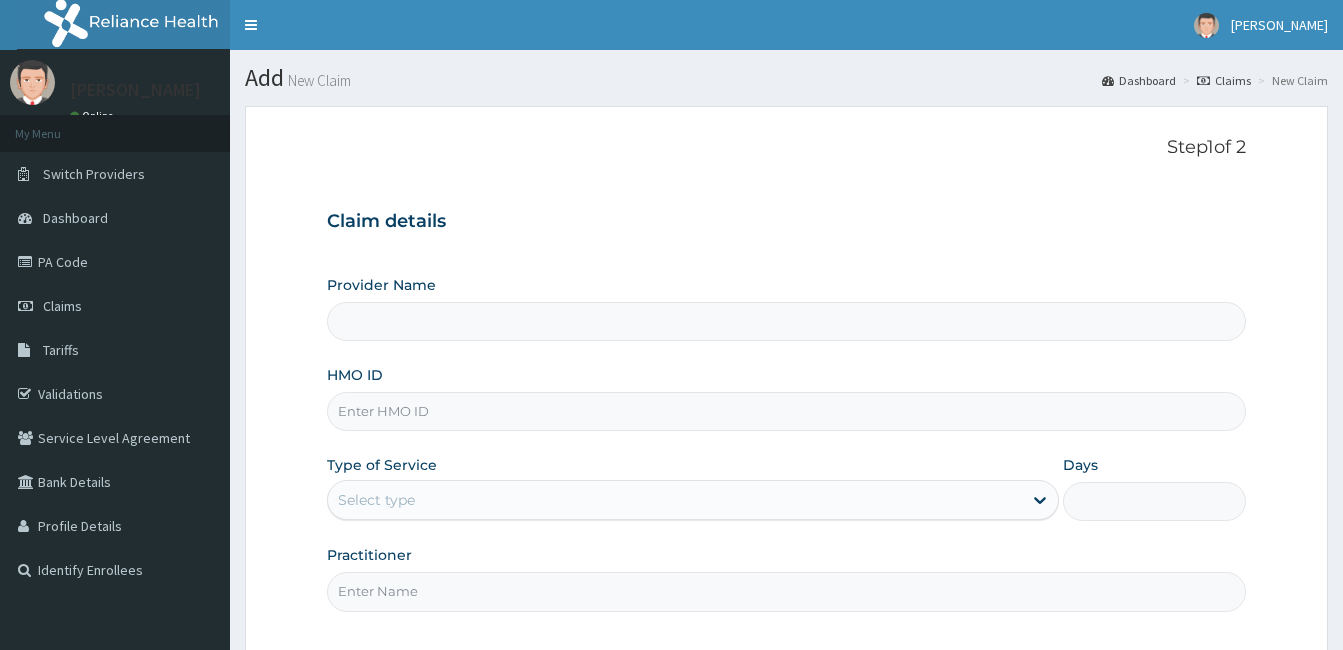 scroll, scrollTop: 0, scrollLeft: 0, axis: both 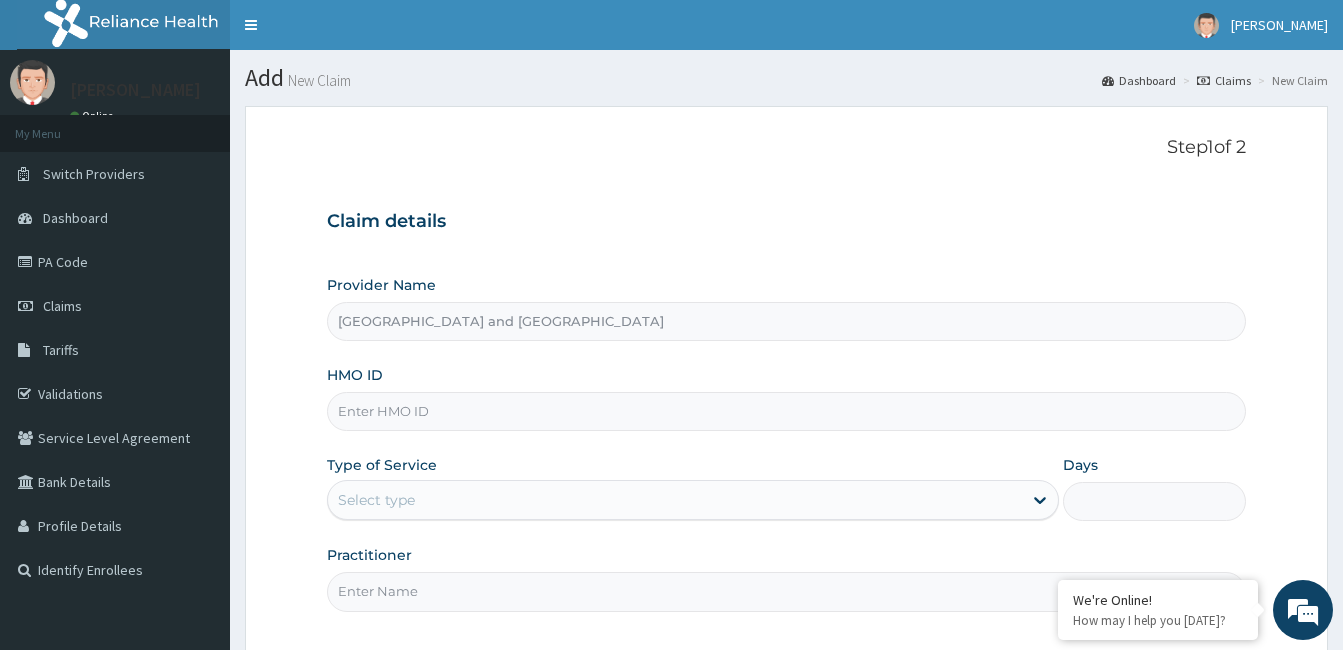 click on "HMO ID" at bounding box center (786, 411) 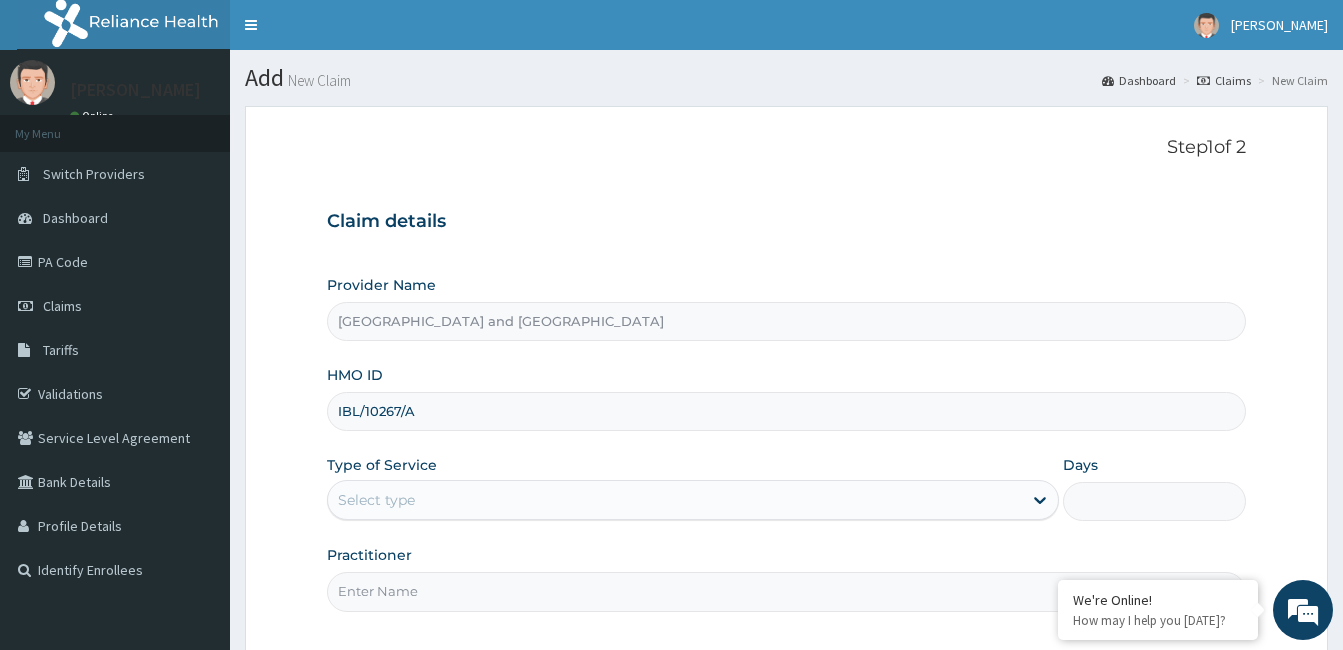 type on "IBL/10267/A" 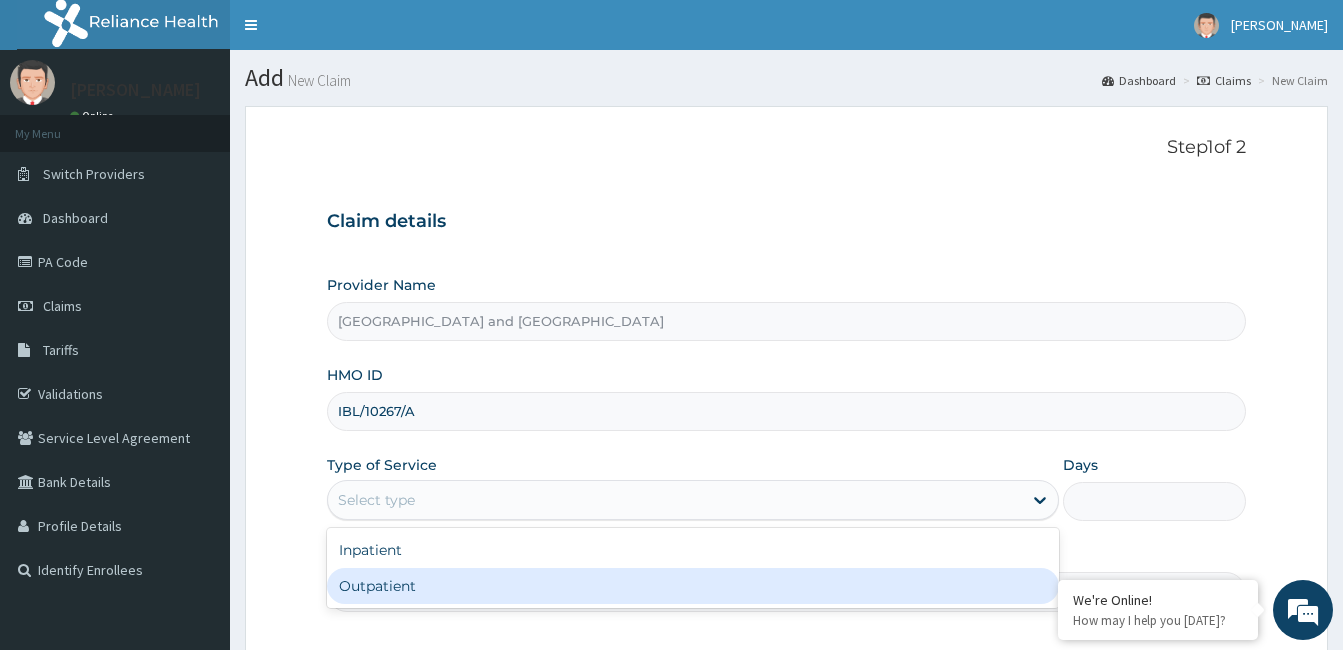click on "Outpatient" at bounding box center (693, 586) 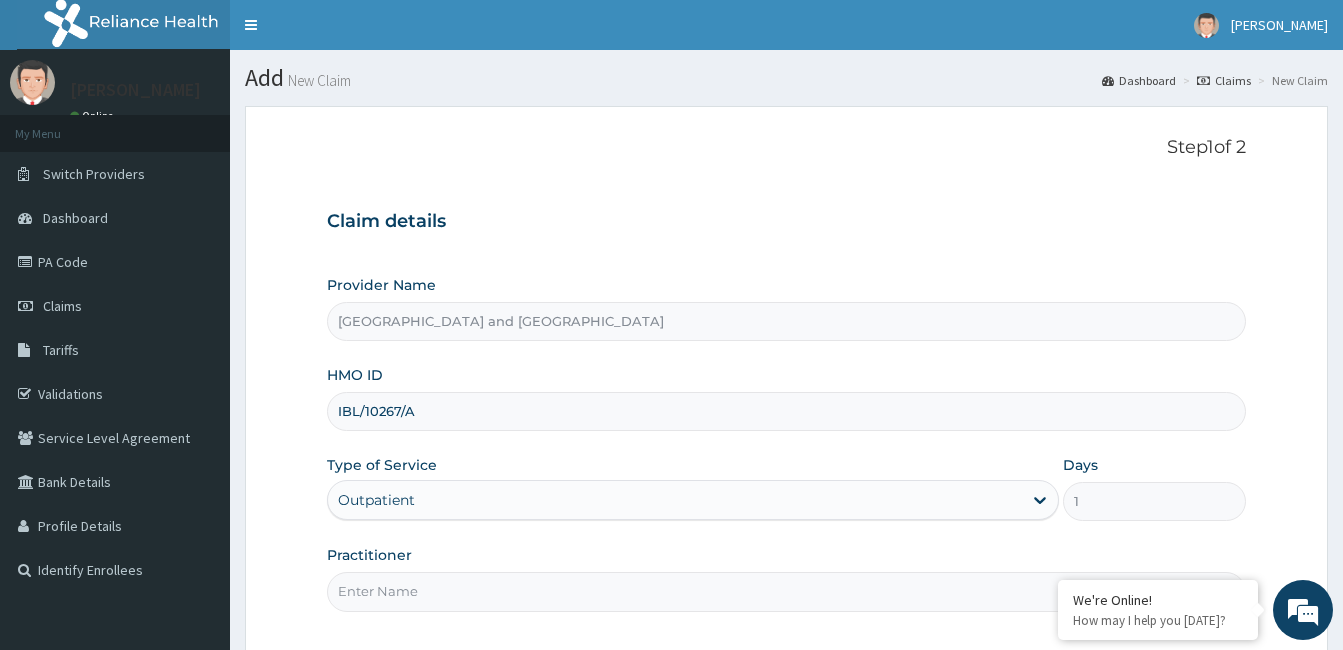 click on "Practitioner" at bounding box center (786, 591) 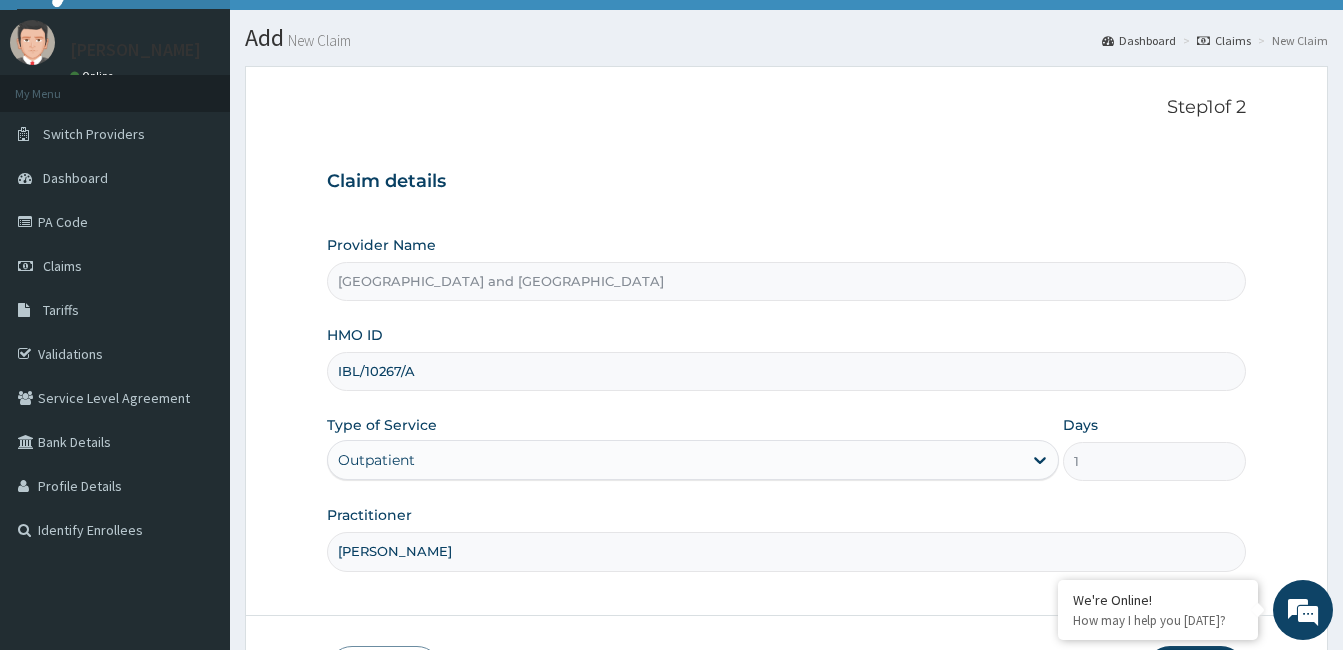 scroll, scrollTop: 185, scrollLeft: 0, axis: vertical 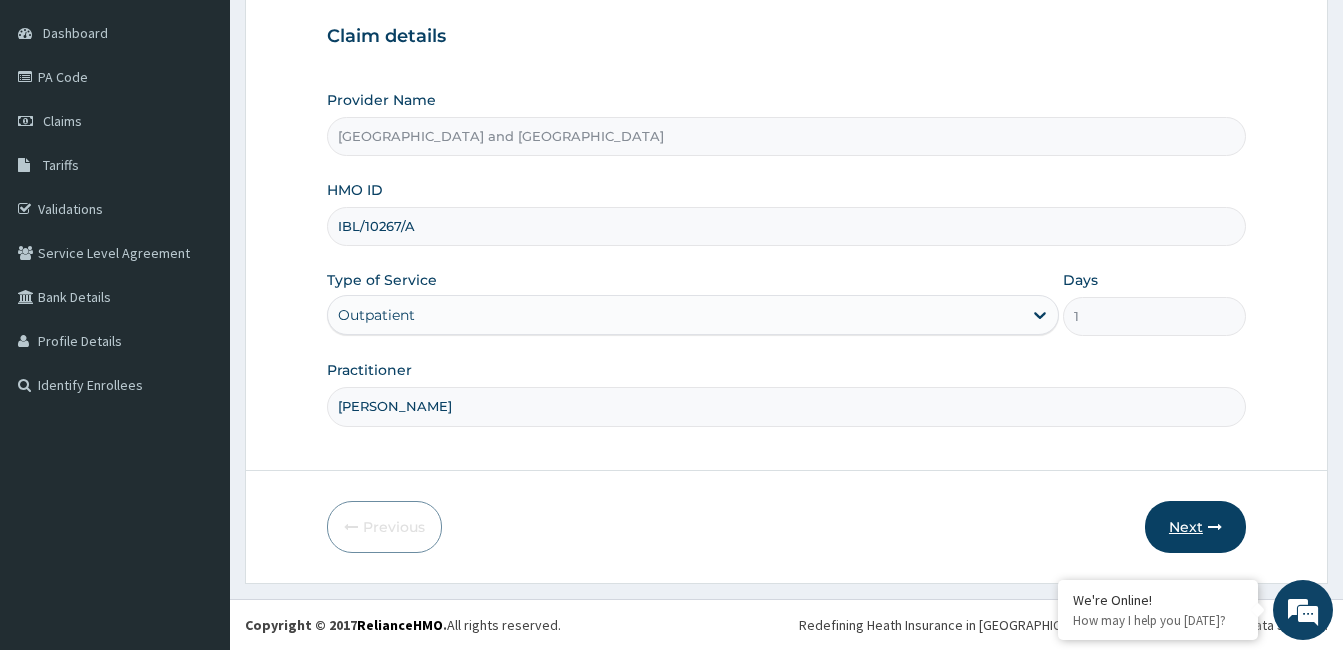 click on "Next" at bounding box center (1195, 527) 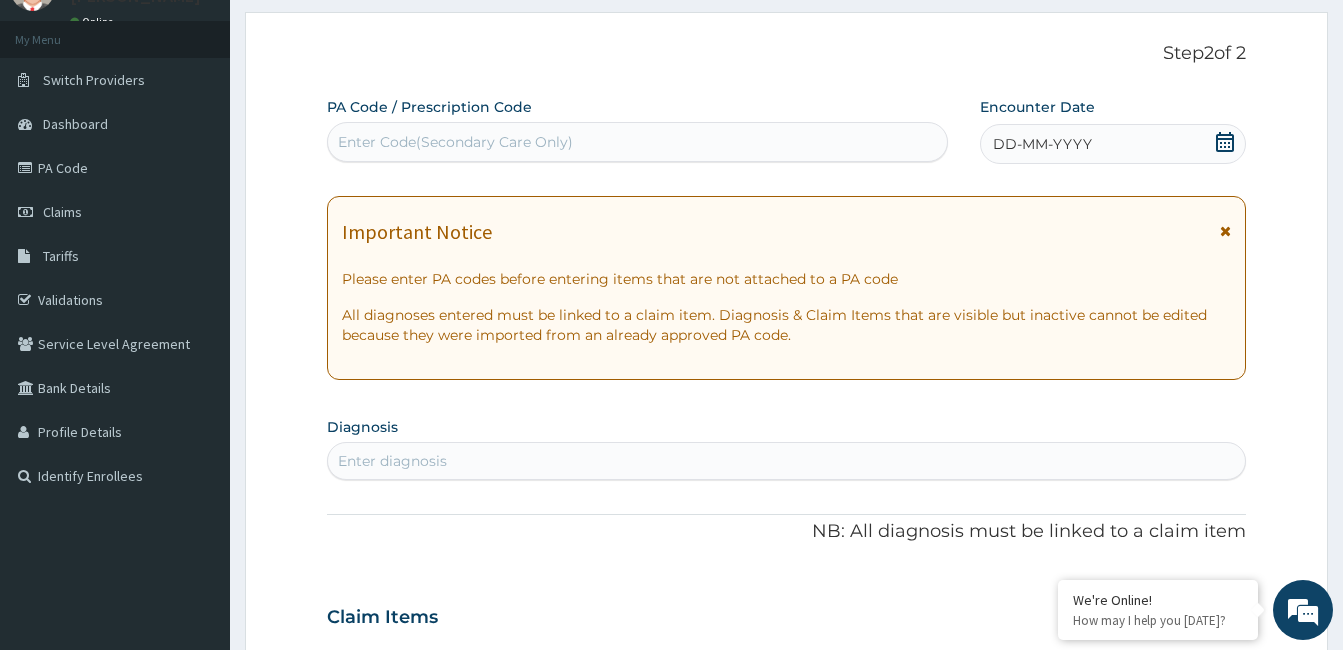 scroll, scrollTop: 22, scrollLeft: 0, axis: vertical 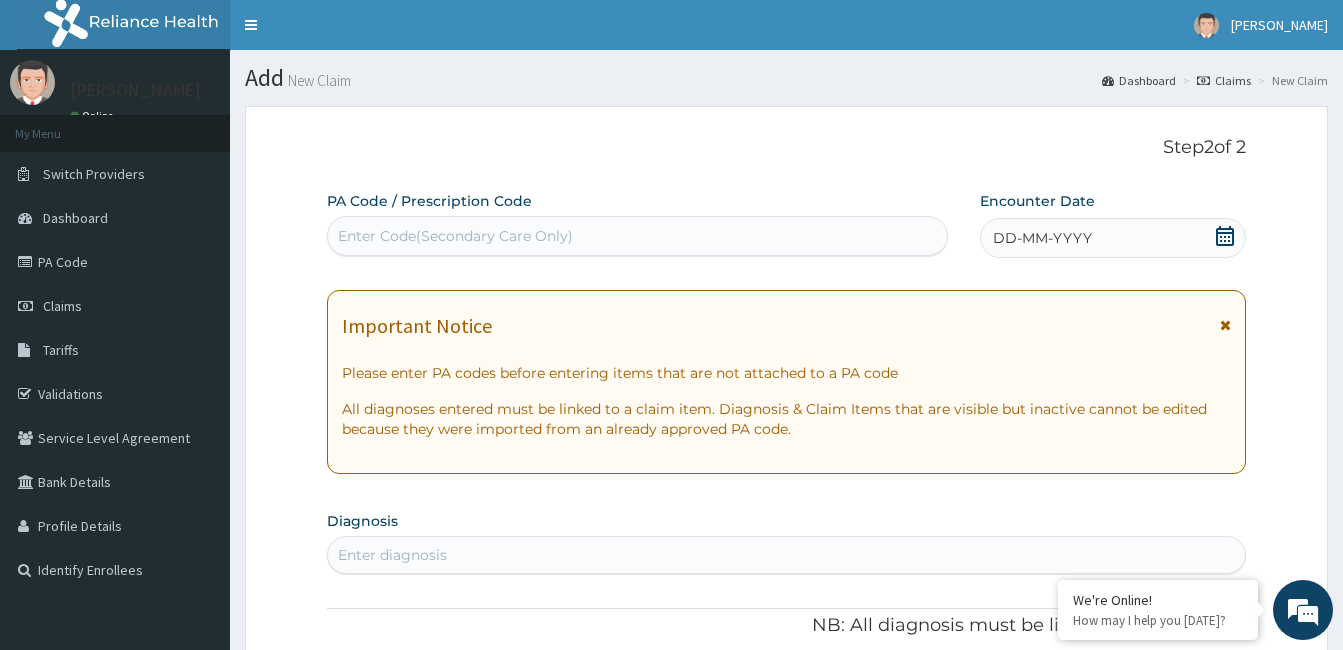 click 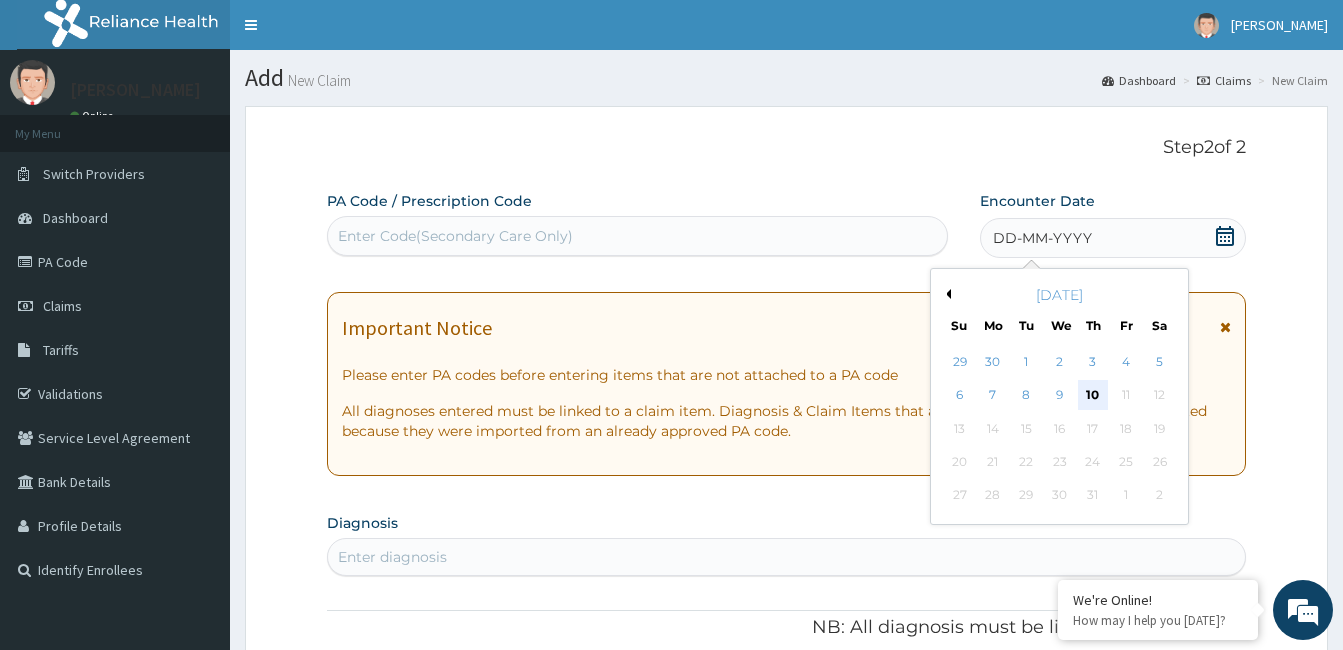 click on "10" at bounding box center (1093, 396) 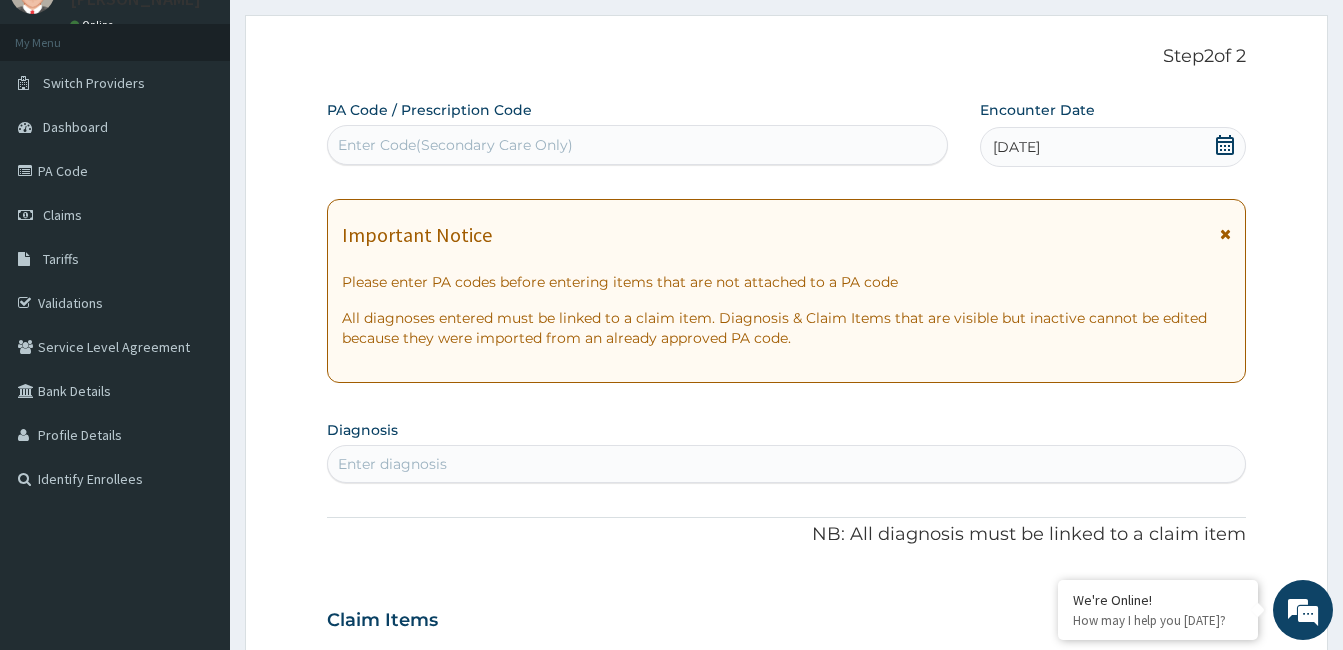 scroll, scrollTop: 125, scrollLeft: 0, axis: vertical 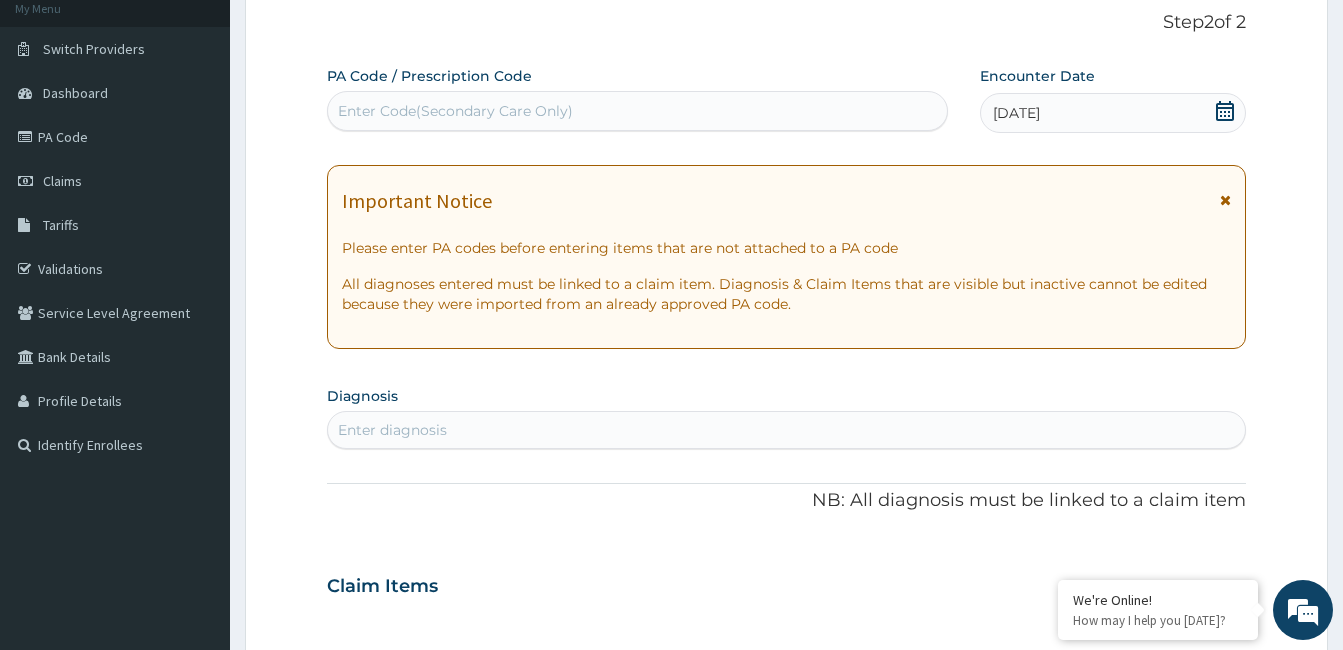 click on "Enter diagnosis" at bounding box center [786, 430] 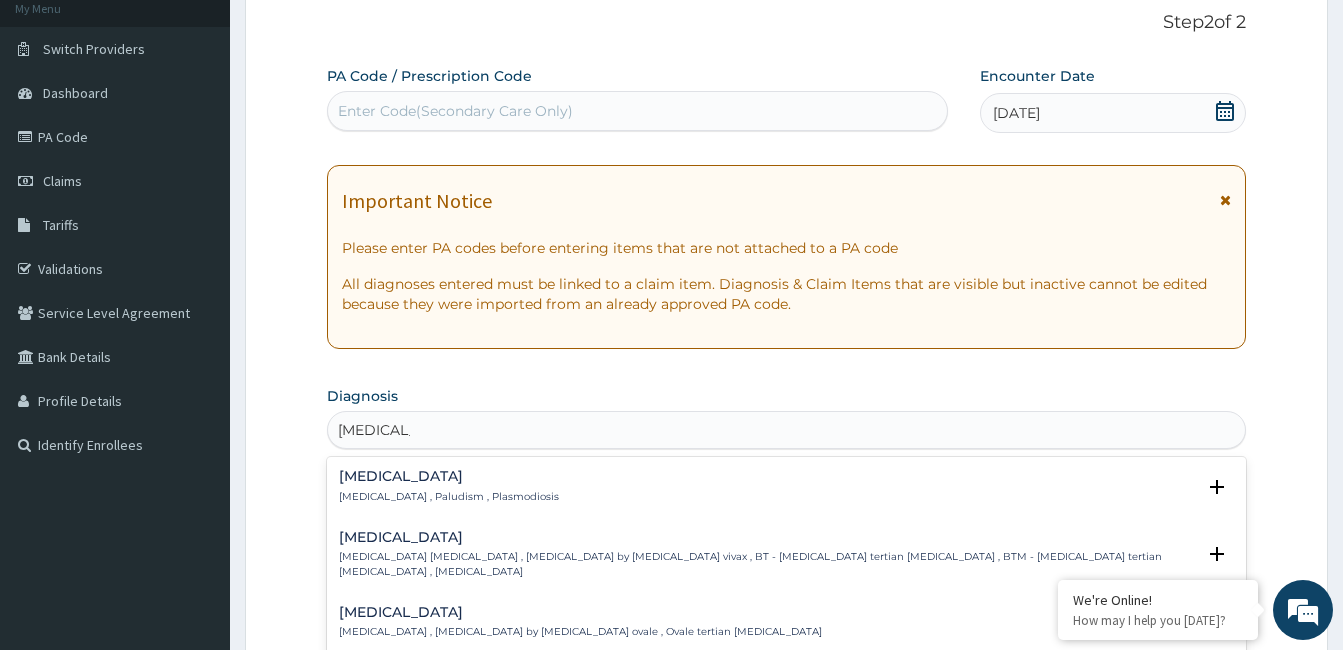 type on "MALARIA F" 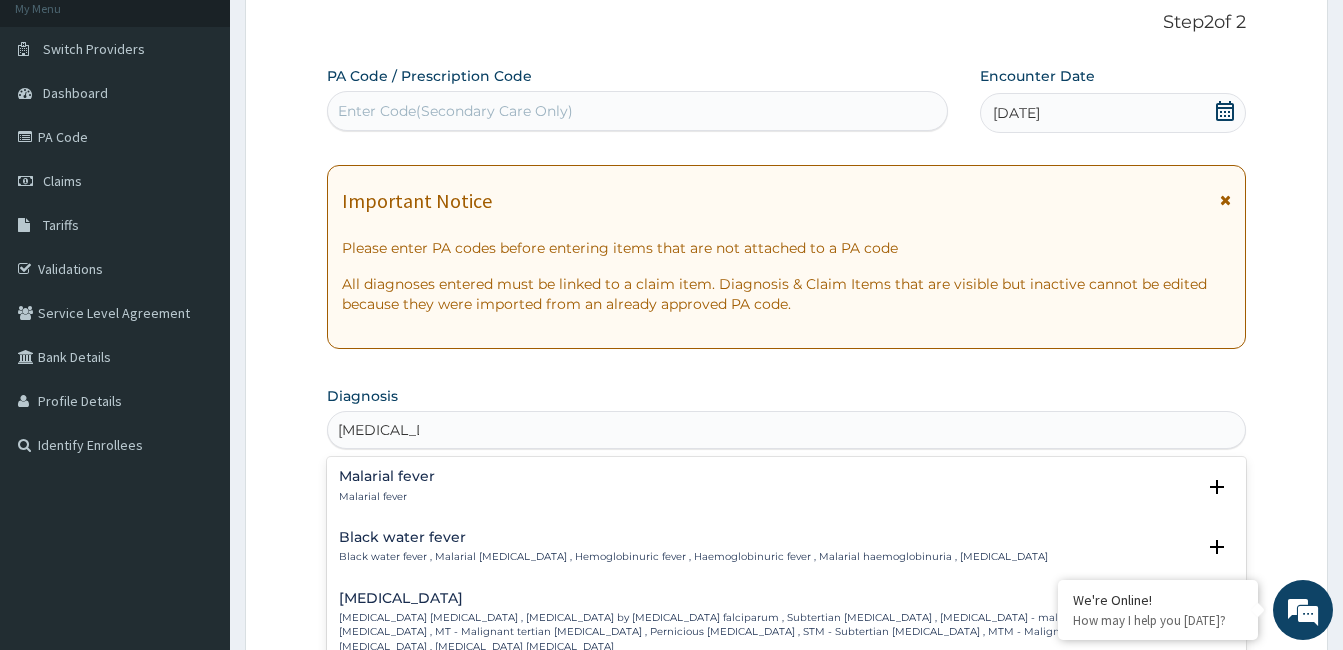 click on "Malarial fever" at bounding box center [387, 476] 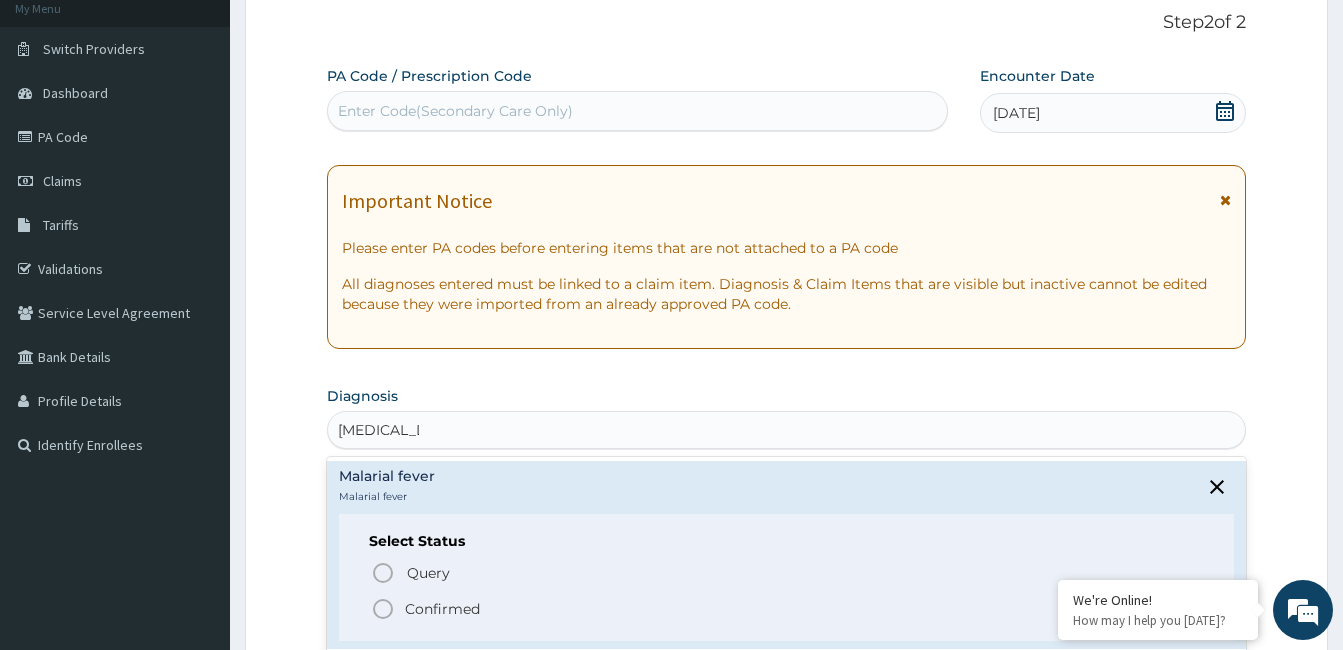 click 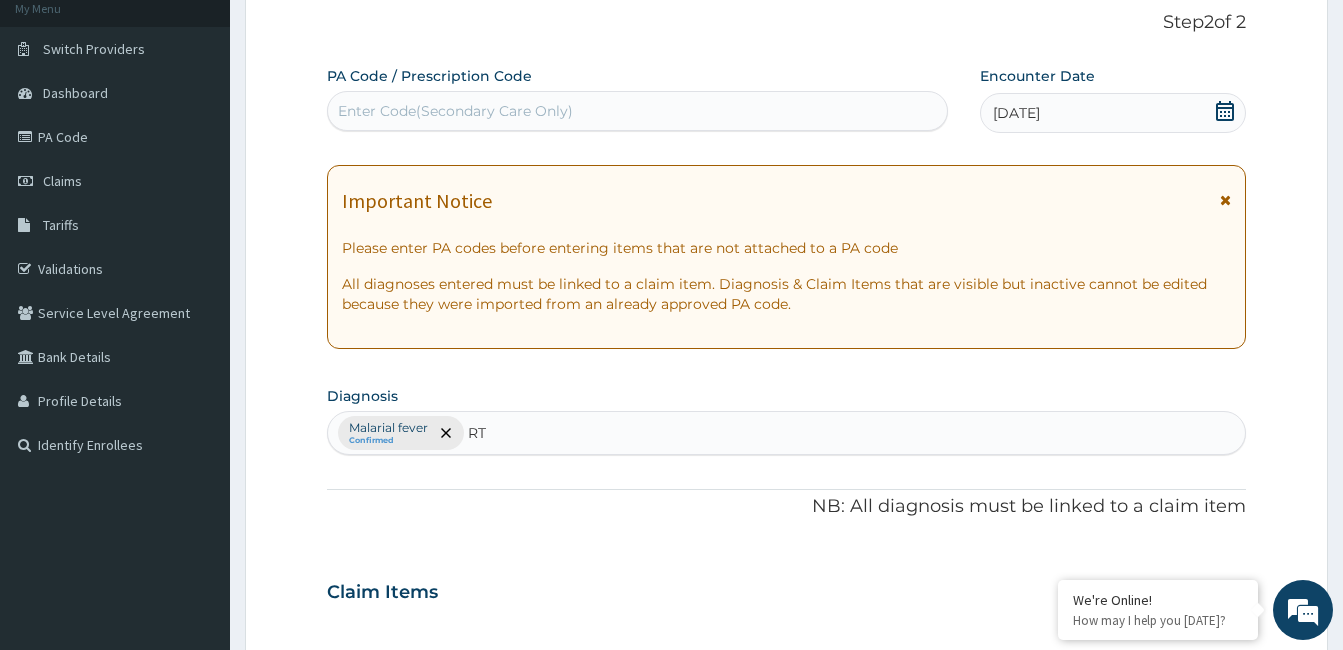 type on "RTI" 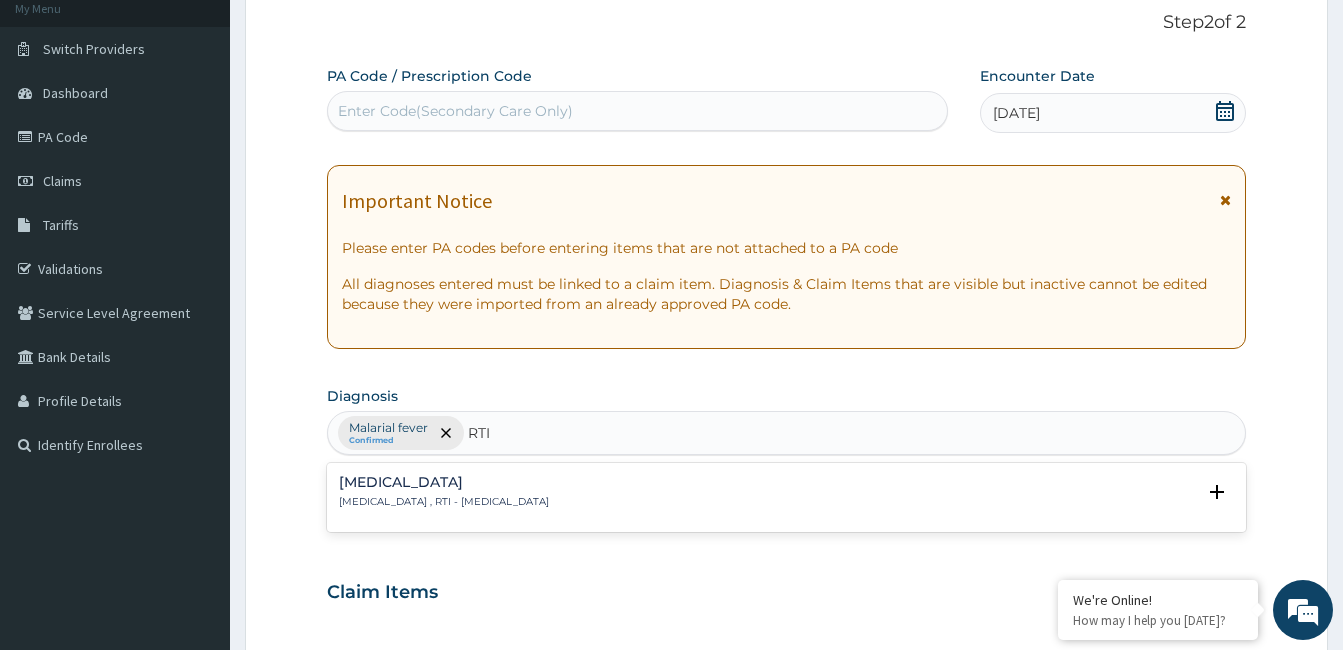 click on "Respiratory tract infection , RTI - Respiratory tract infection" at bounding box center (444, 502) 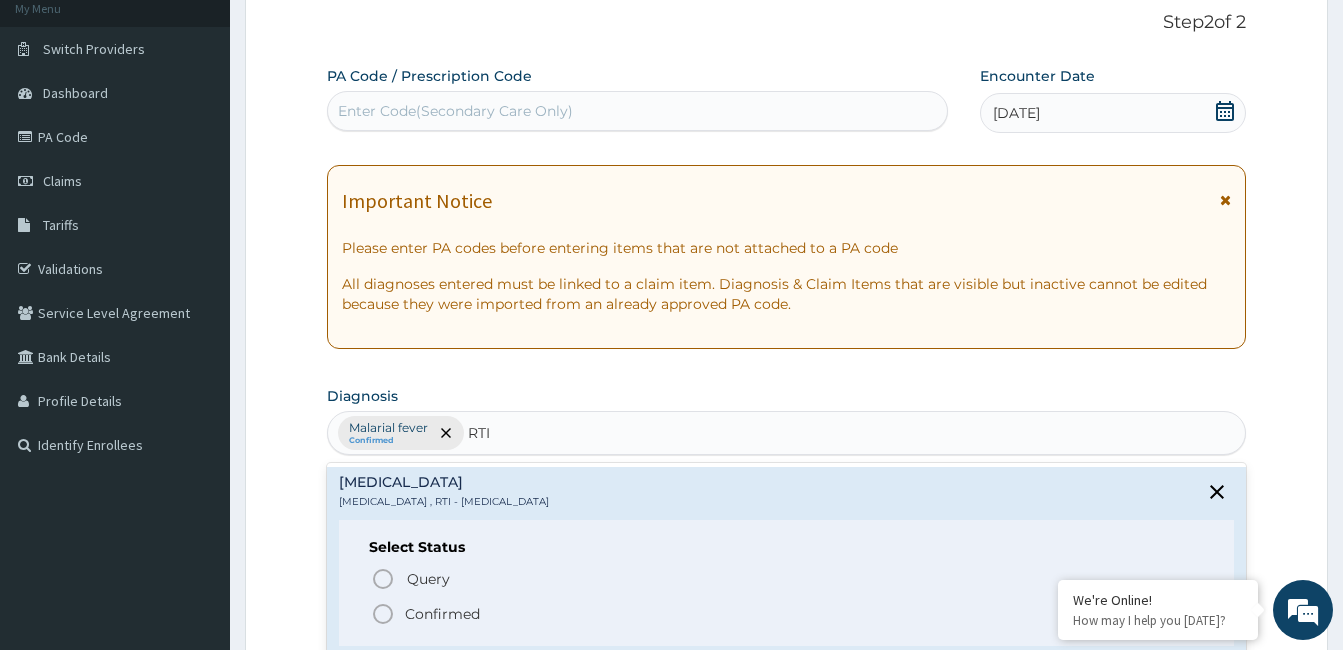 click 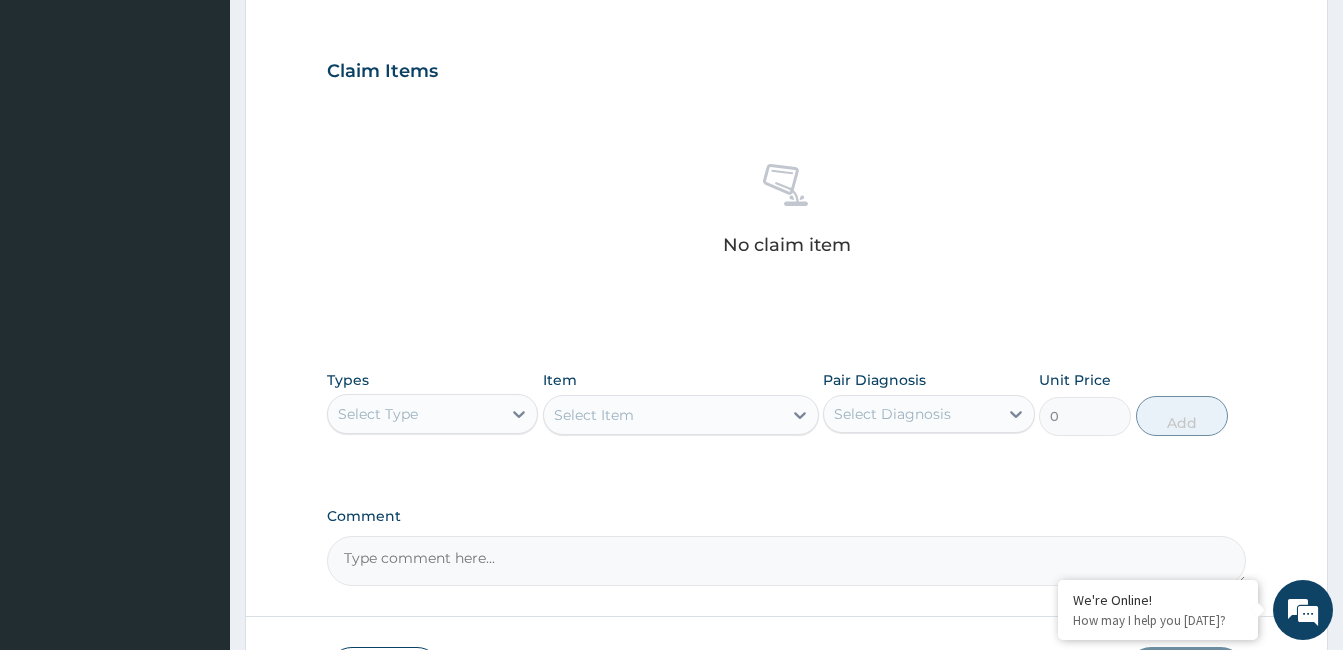 scroll, scrollTop: 665, scrollLeft: 0, axis: vertical 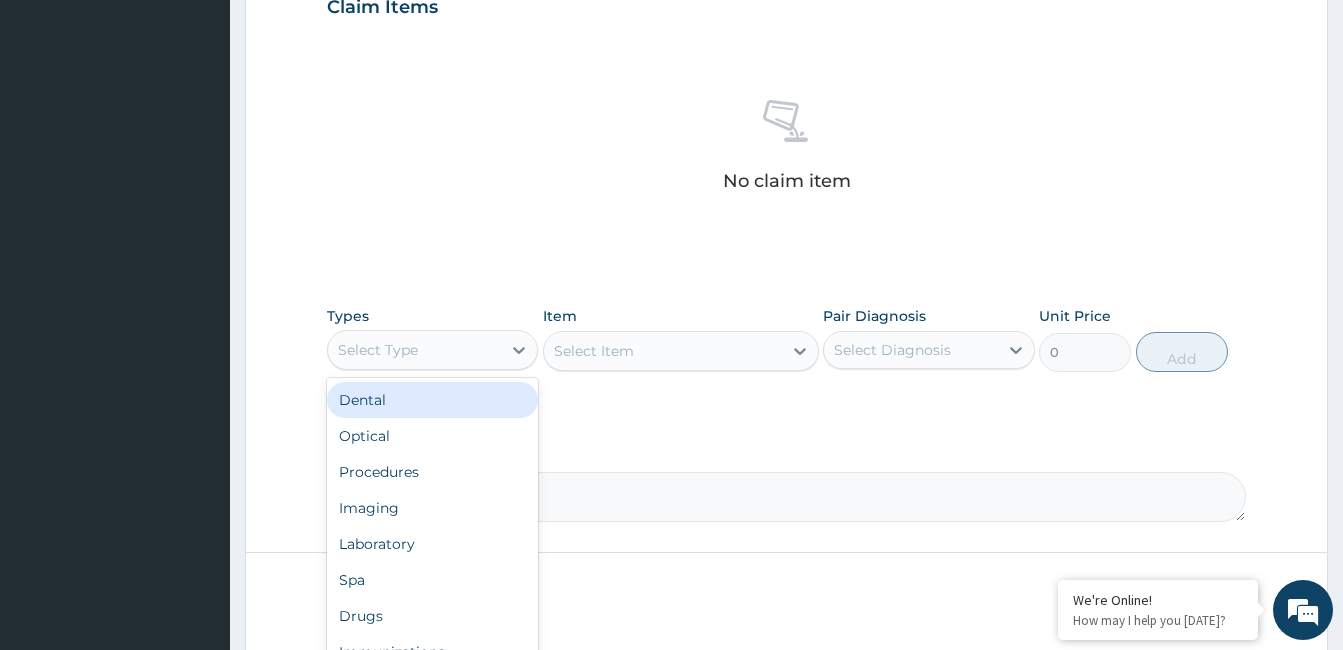 click on "Procedures" at bounding box center [432, 472] 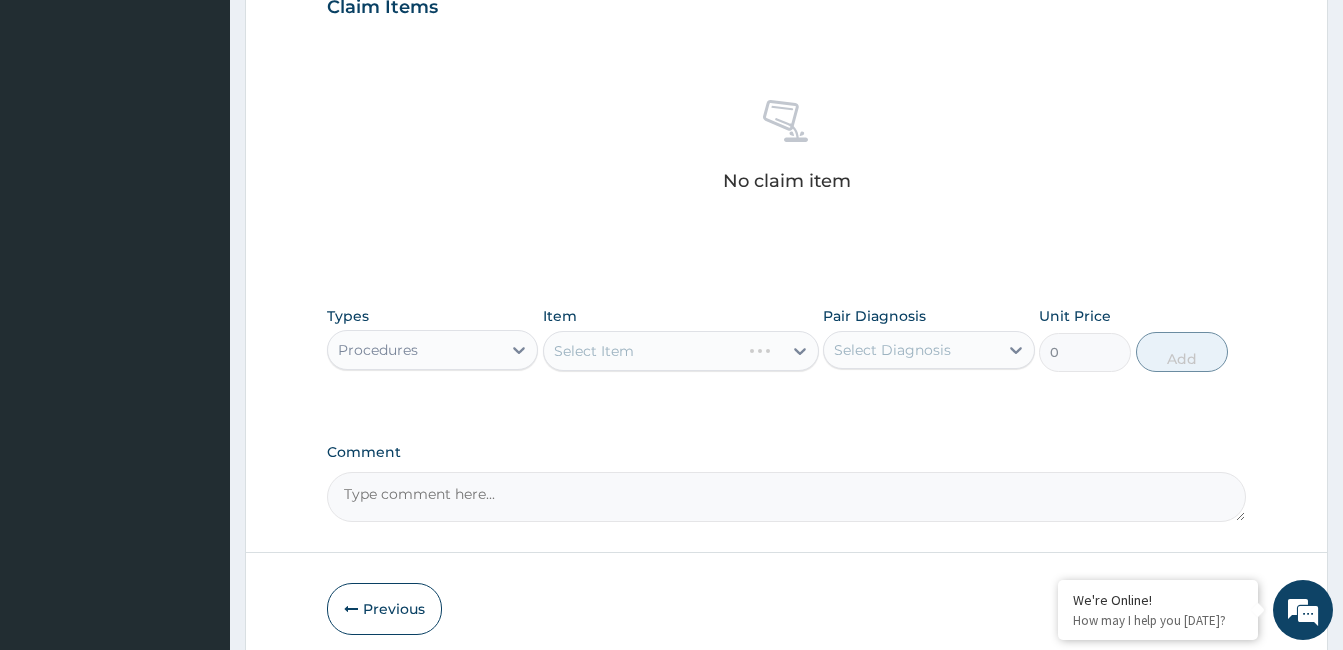 click on "Select Item" at bounding box center [681, 351] 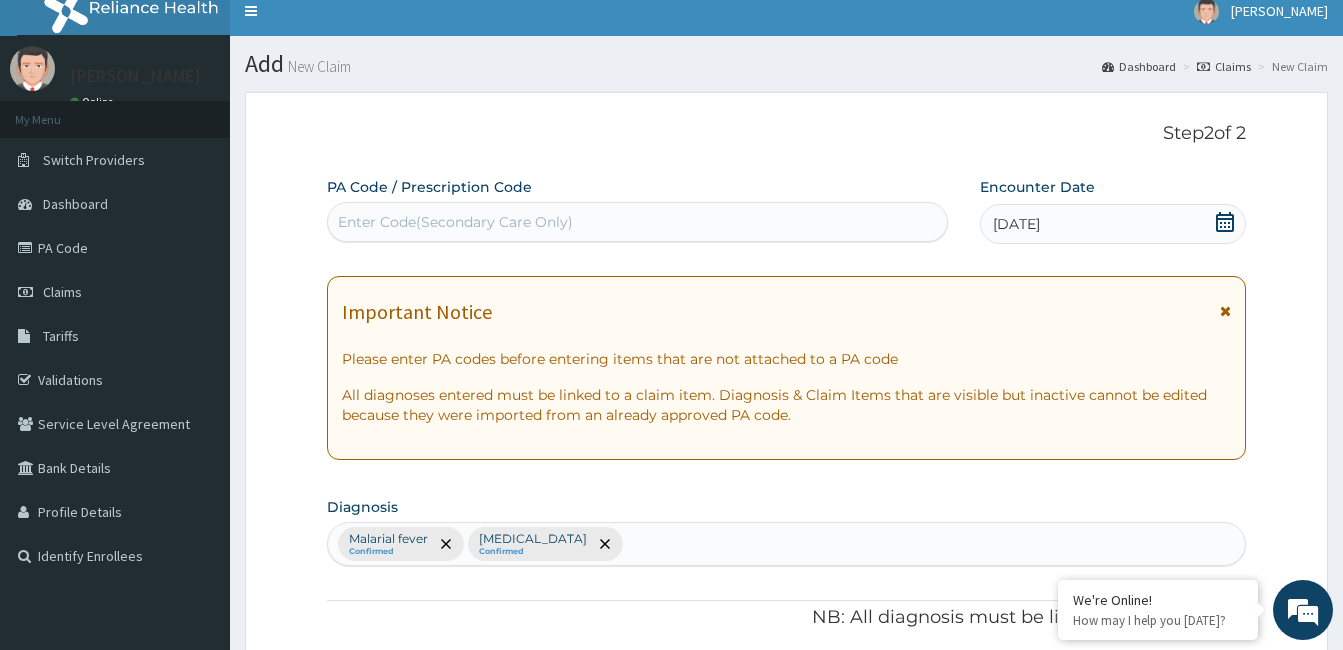 scroll, scrollTop: 0, scrollLeft: 0, axis: both 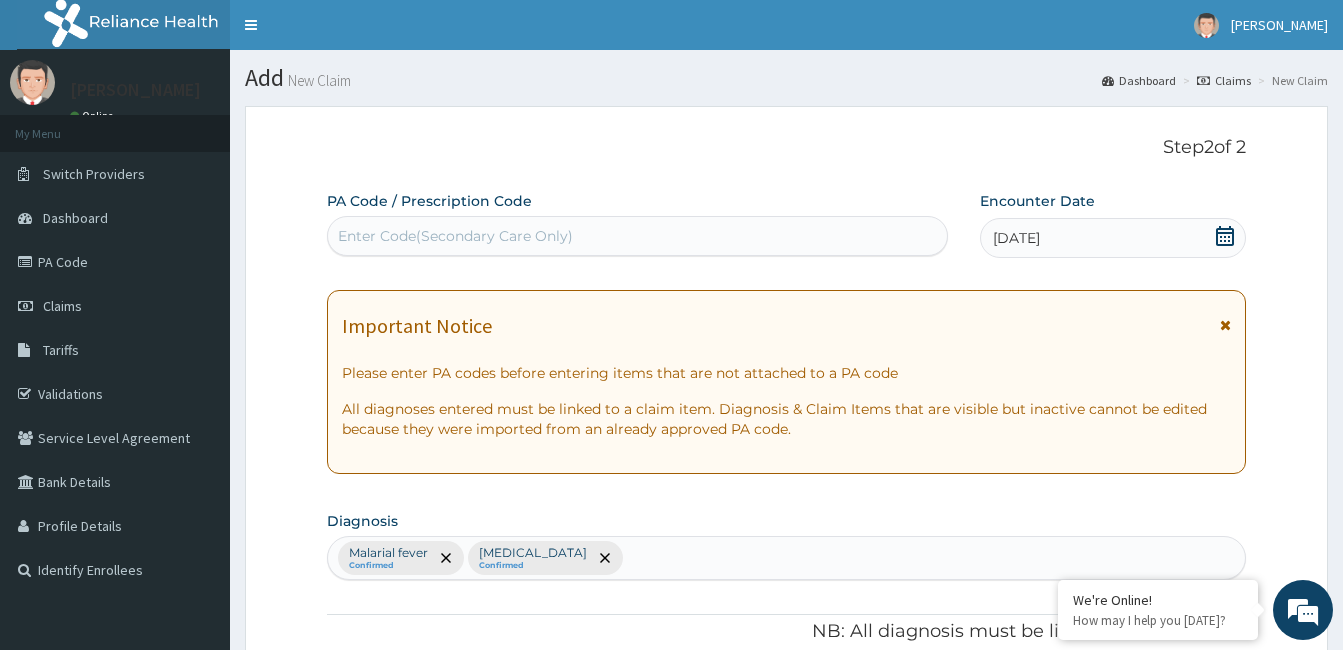 type on "GENERA" 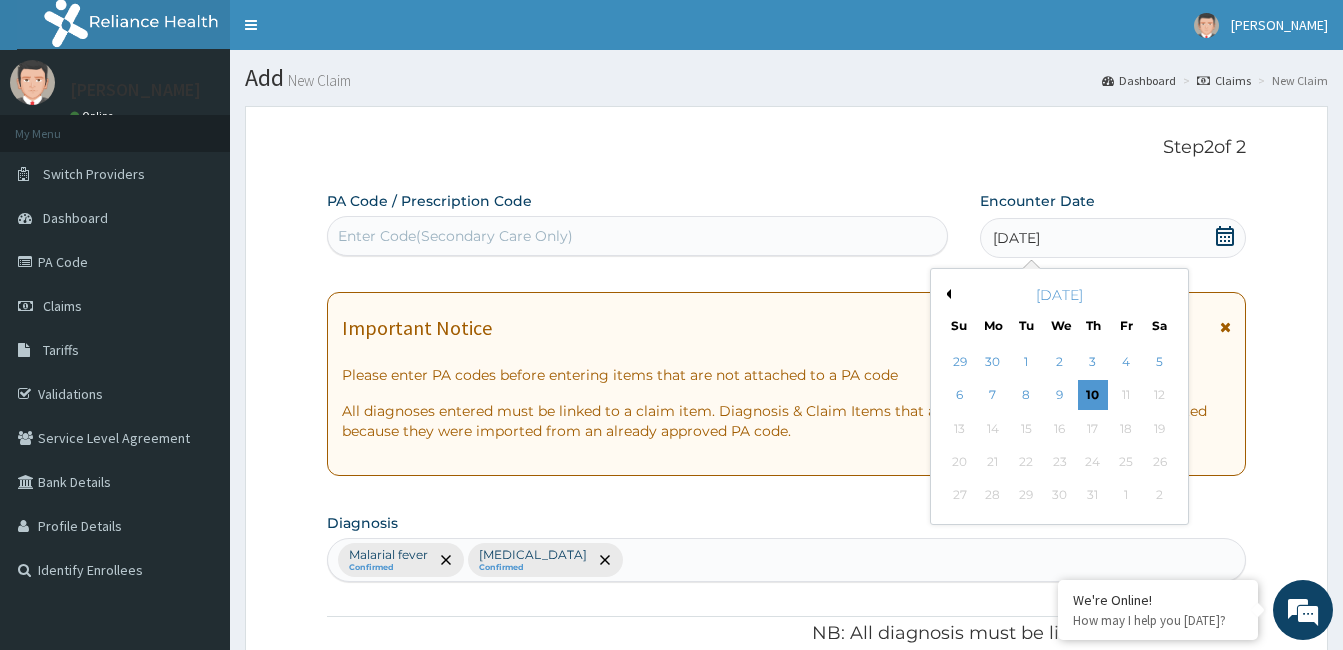 click on "Previous Month" at bounding box center (946, 294) 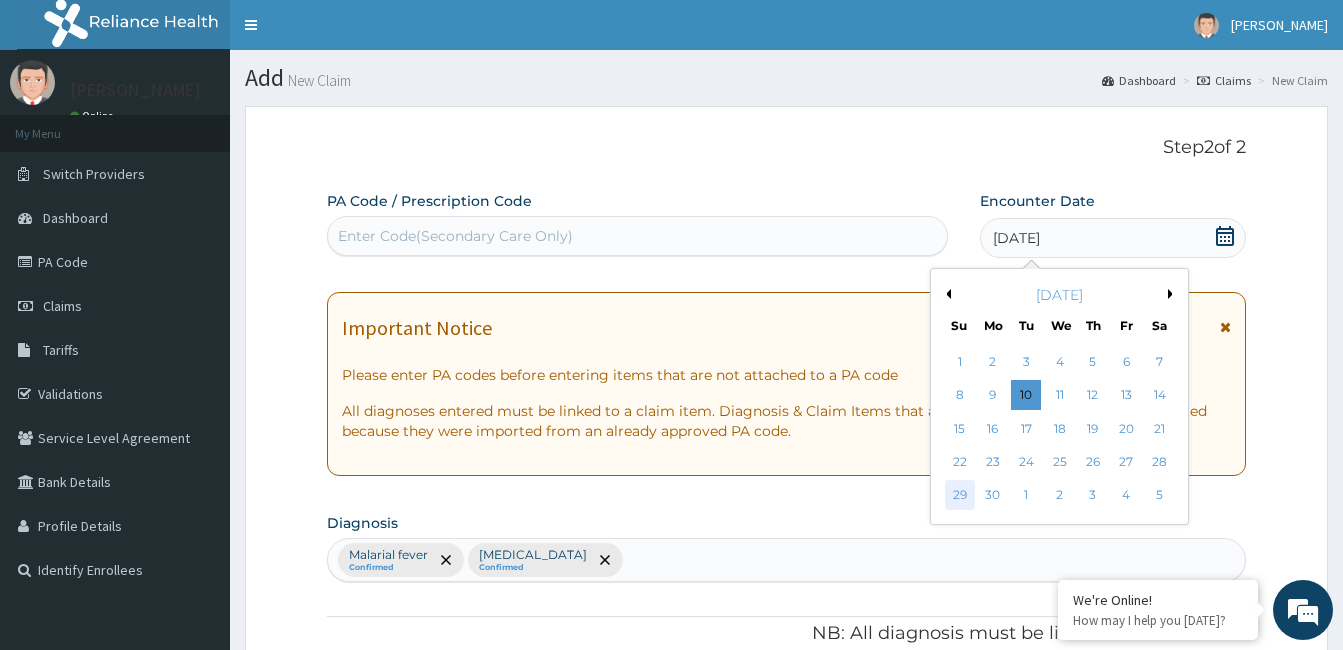 click on "29" at bounding box center (960, 496) 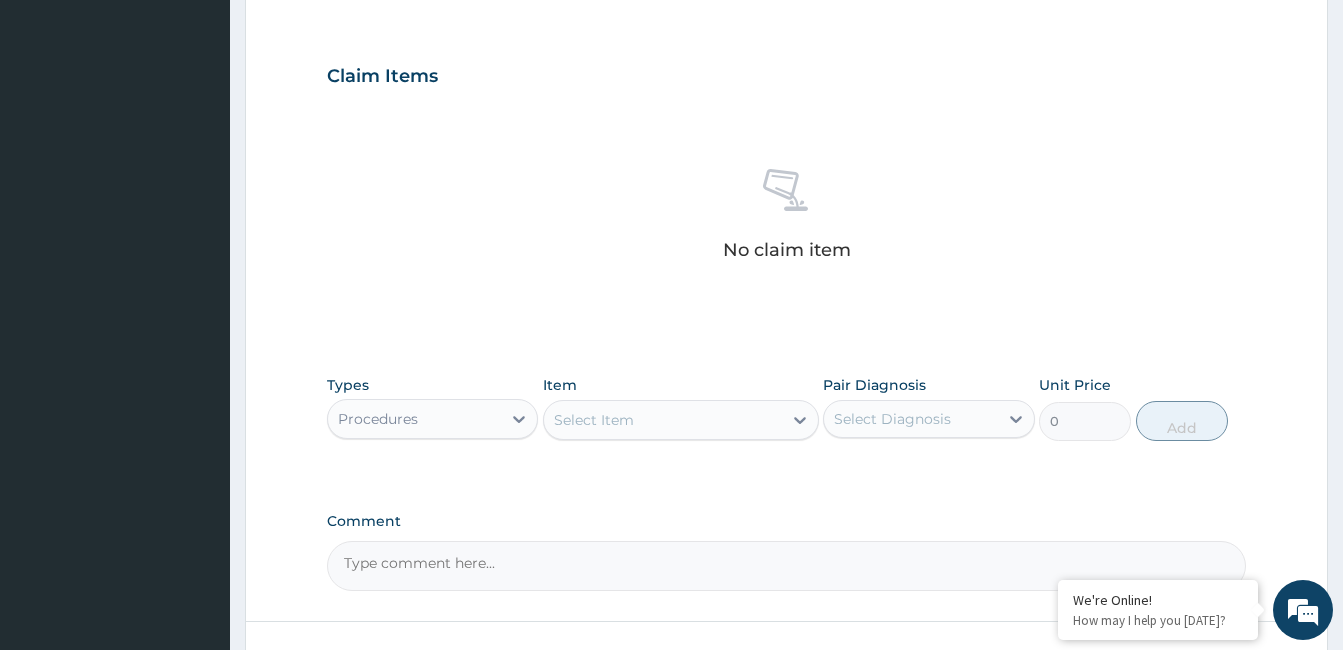 scroll, scrollTop: 637, scrollLeft: 0, axis: vertical 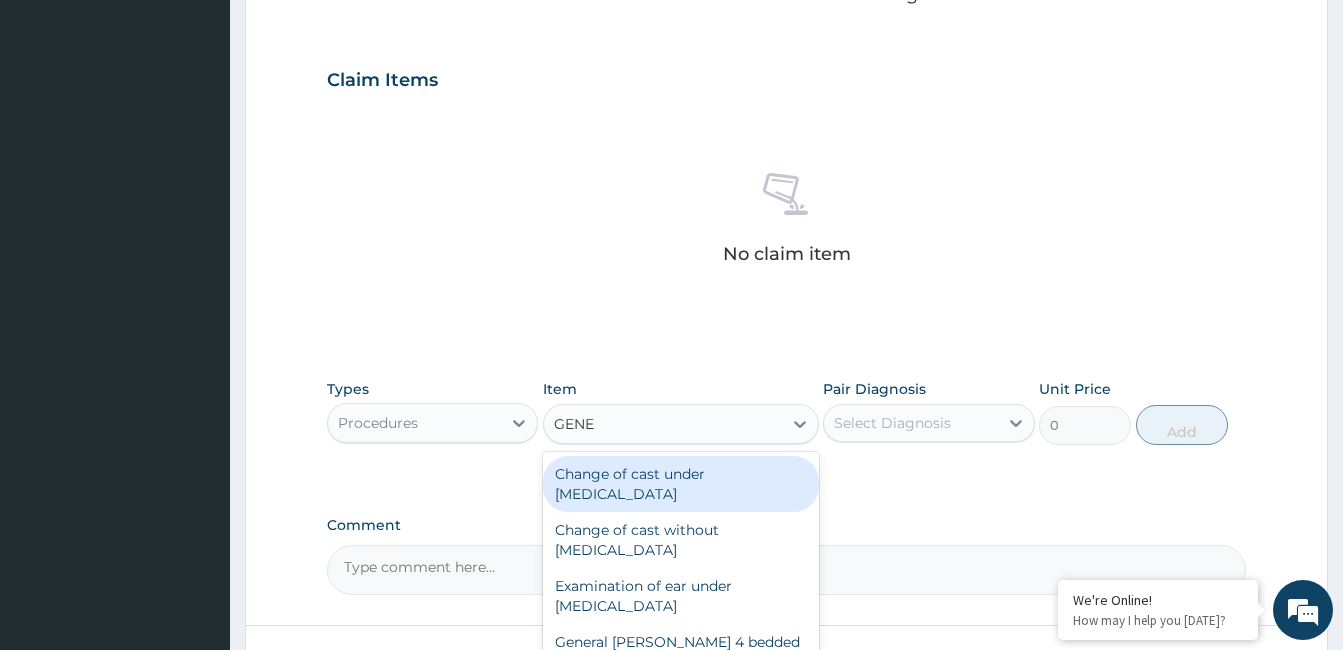 type on "GENER" 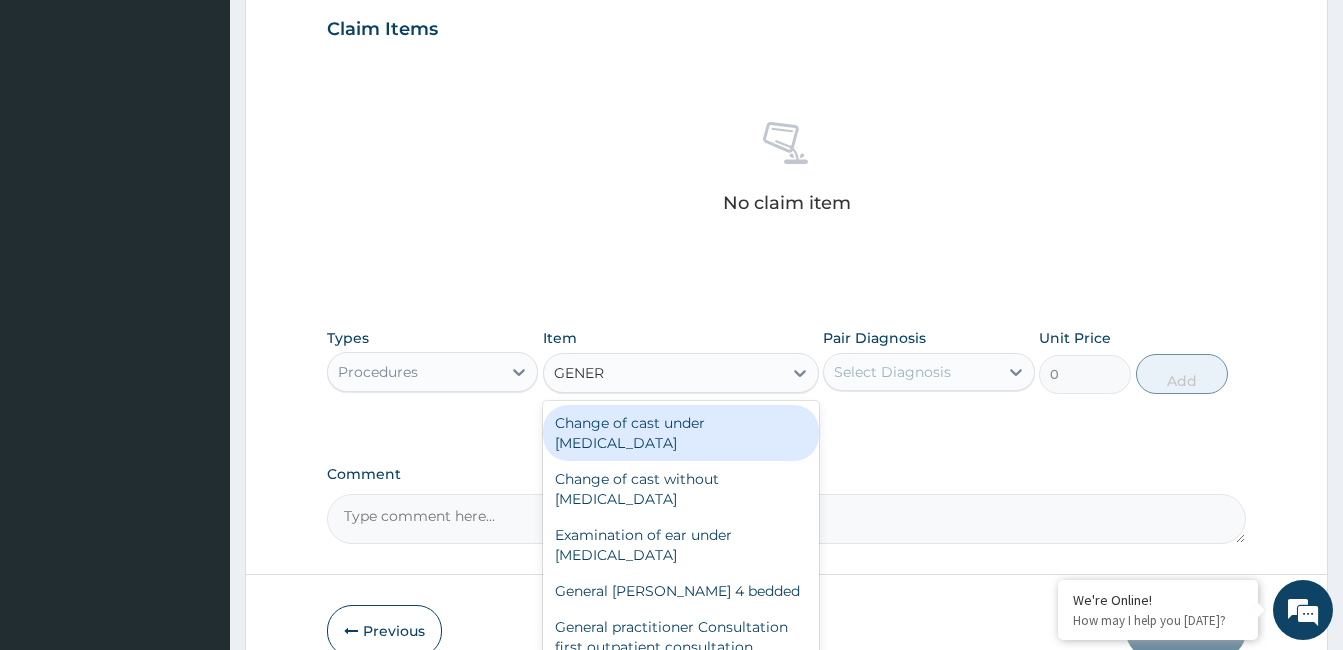 scroll, scrollTop: 733, scrollLeft: 0, axis: vertical 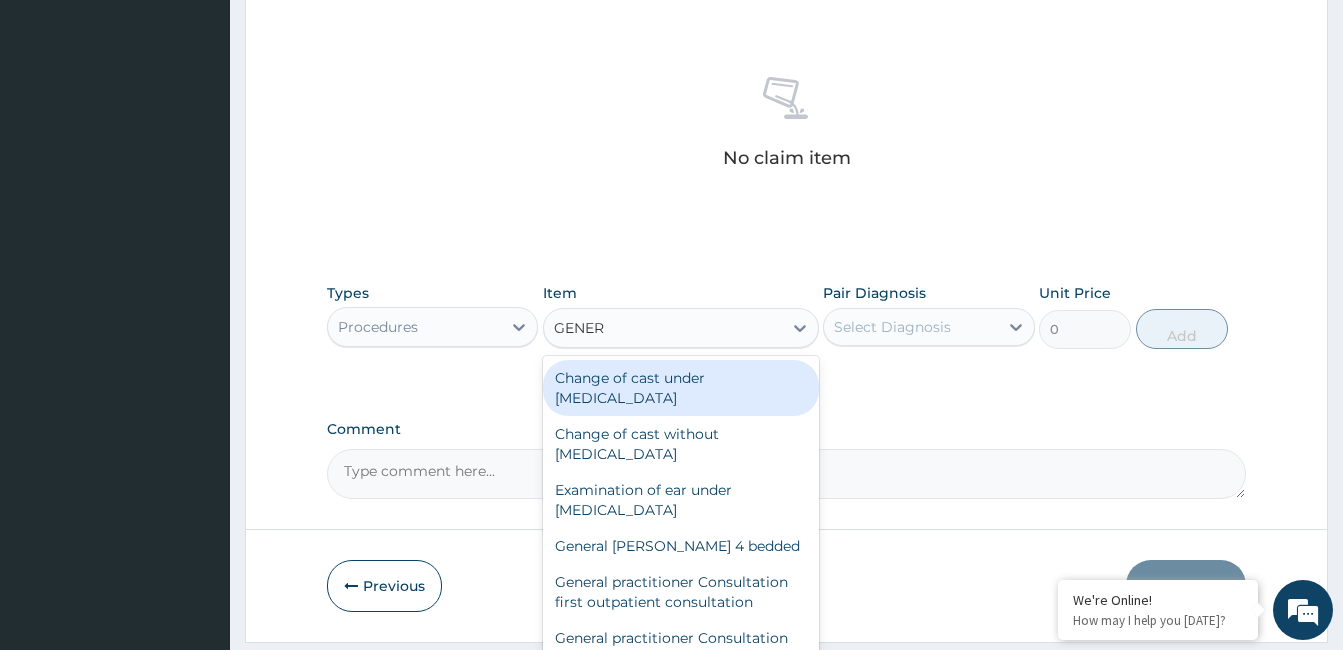 click on "General practitioner Consultation first outpatient consultation" at bounding box center (681, 592) 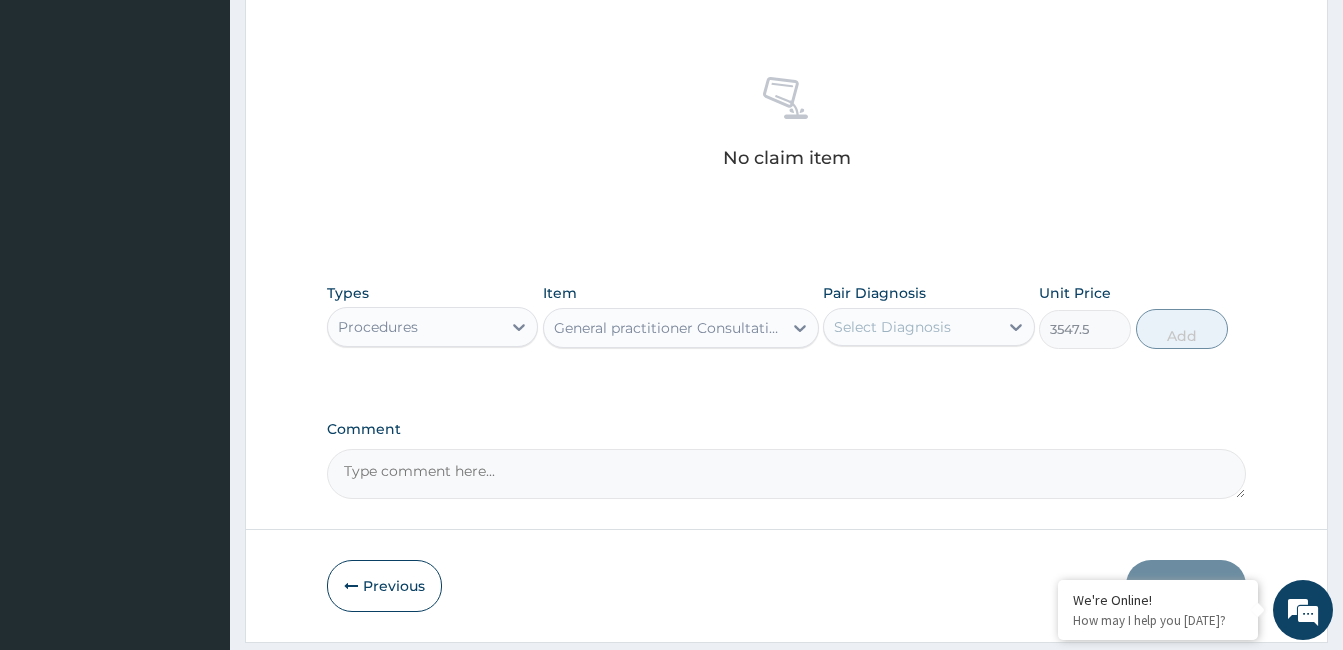 type 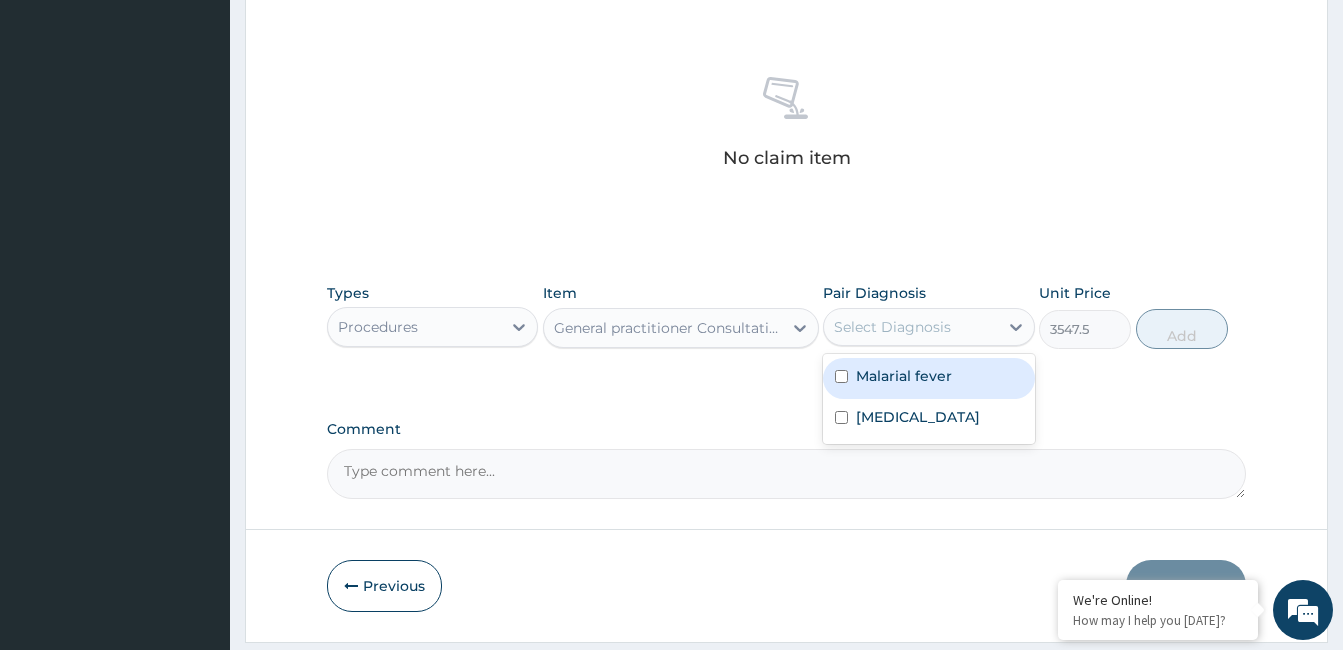 click on "Malarial fever" at bounding box center [904, 376] 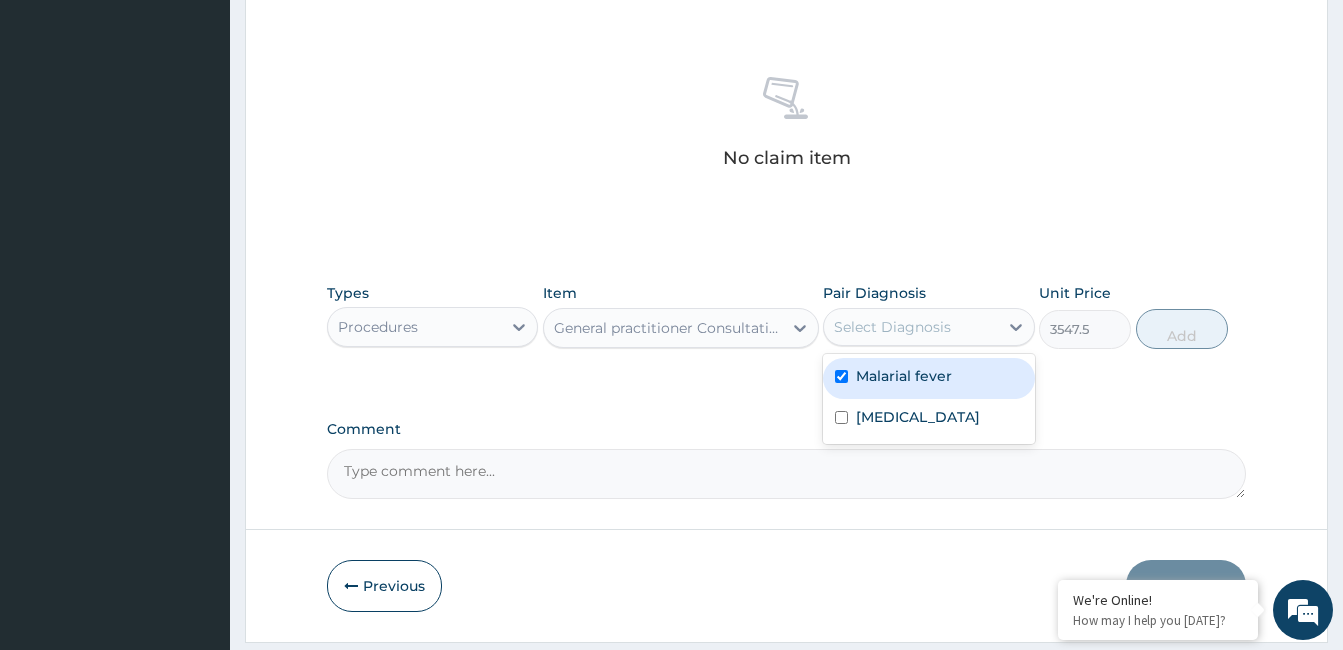 checkbox on "true" 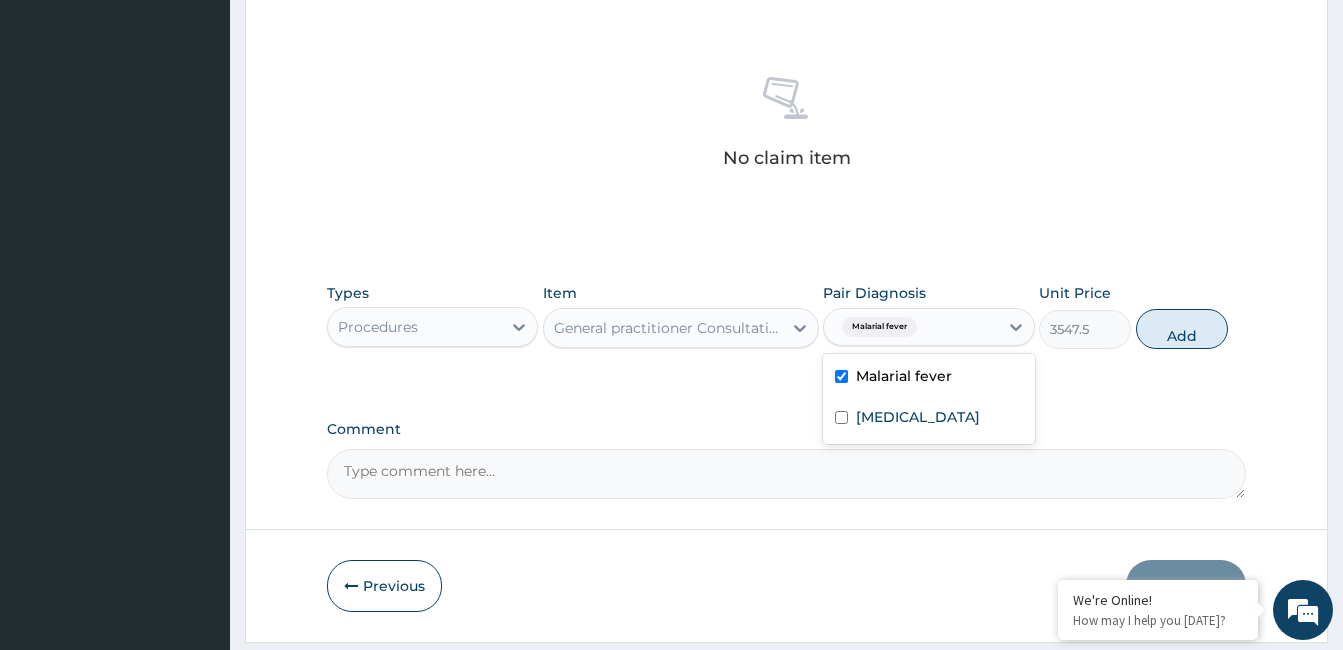 click on "Respiratory tract infection" at bounding box center (918, 417) 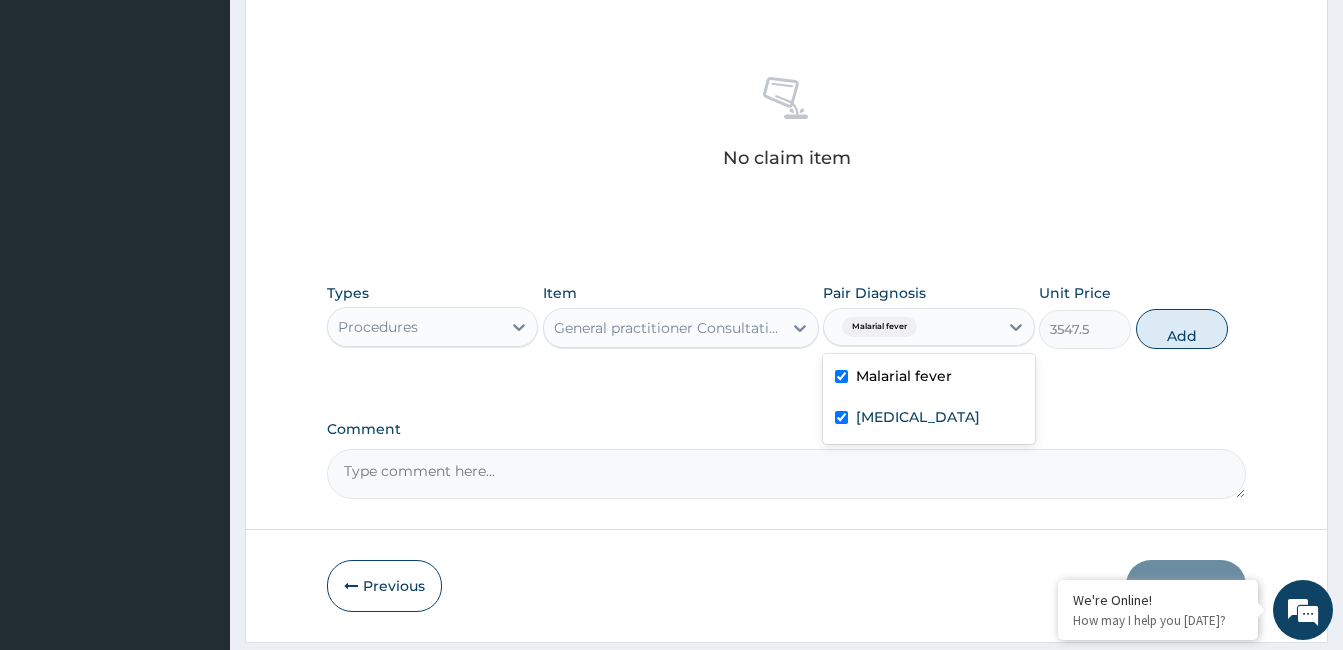 checkbox on "true" 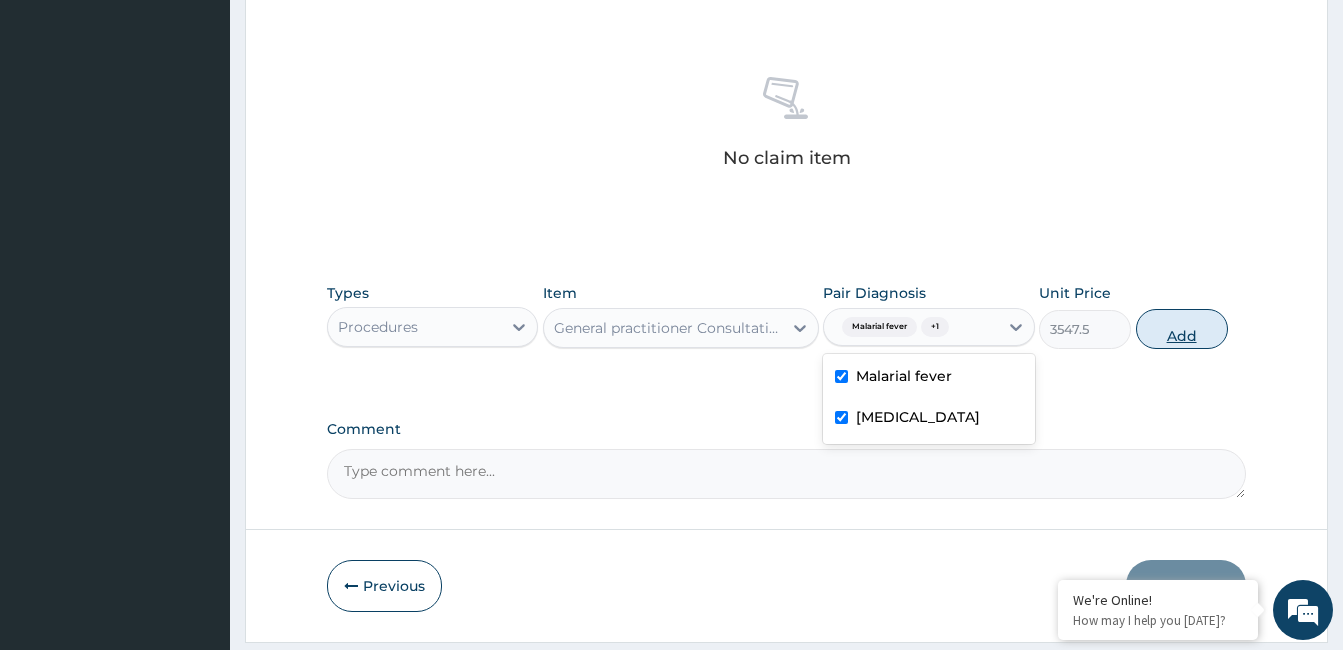 click on "Add" at bounding box center (1182, 329) 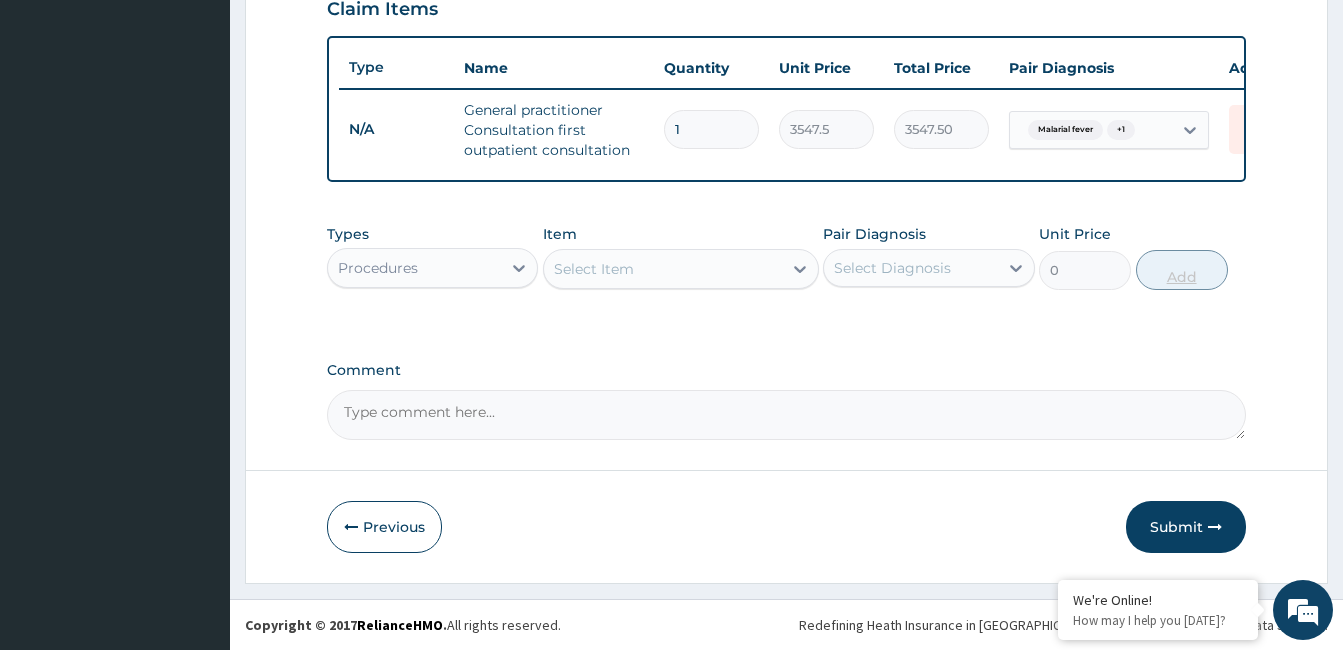 scroll, scrollTop: 723, scrollLeft: 0, axis: vertical 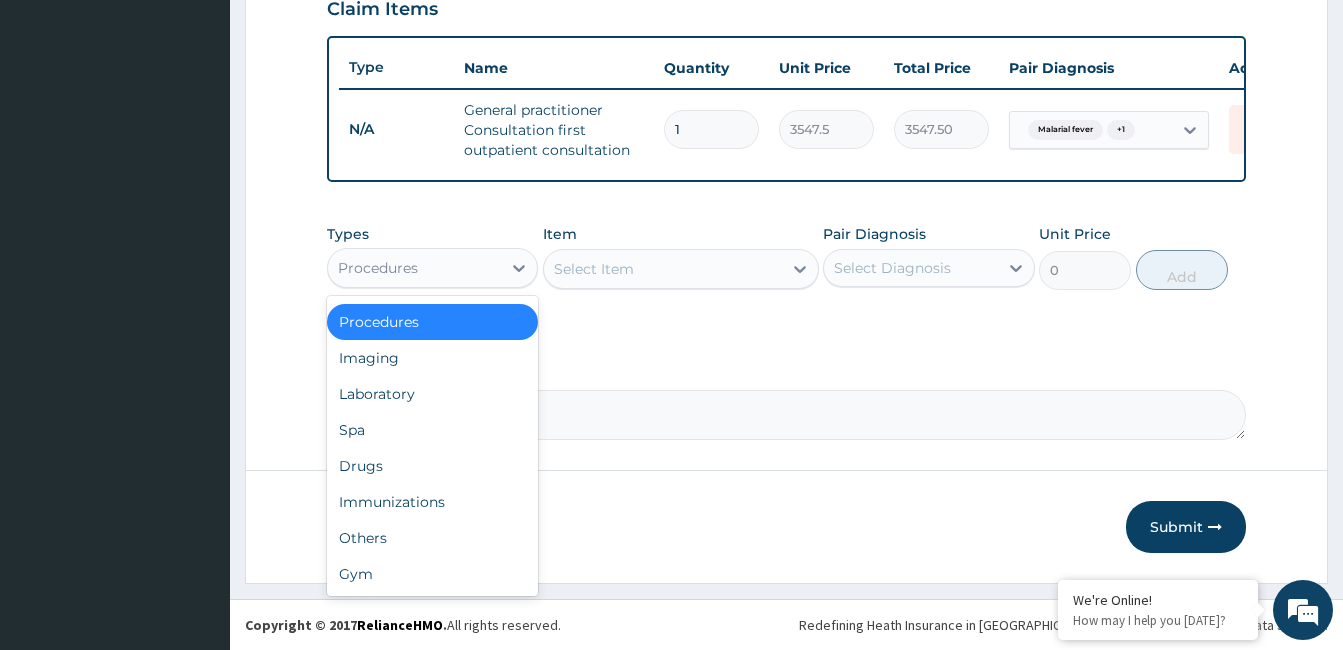 click on "Drugs" at bounding box center [432, 466] 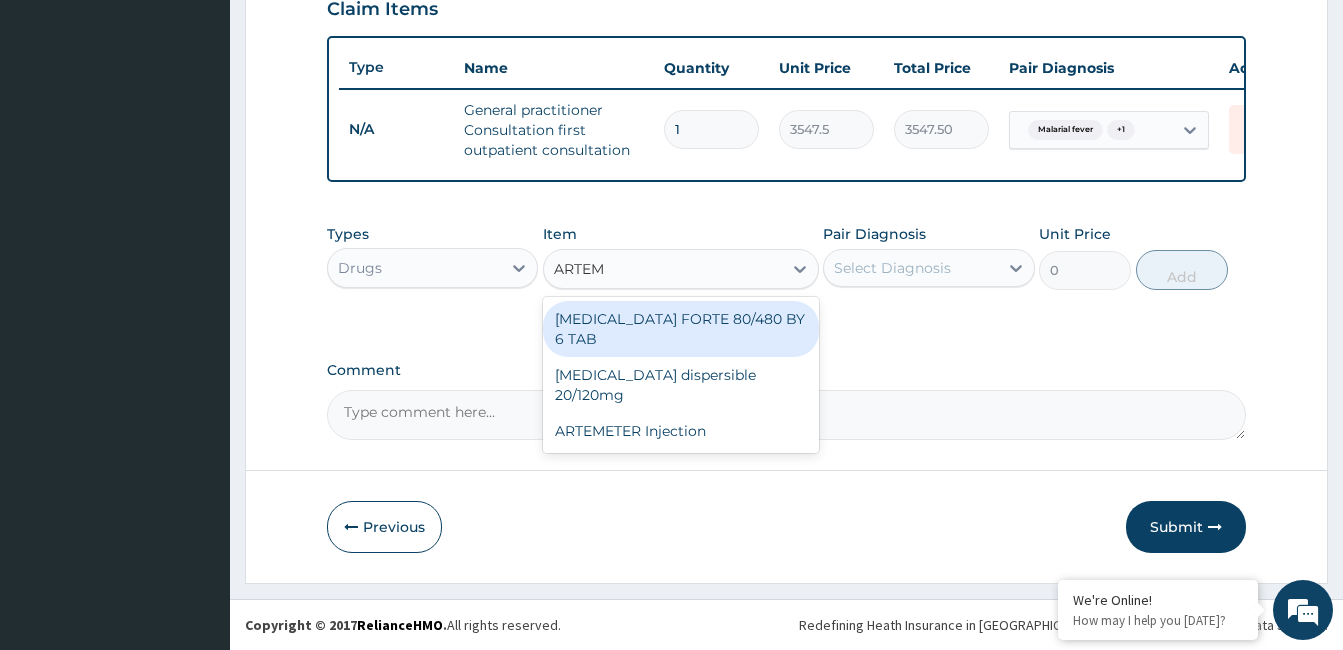 type on "ARTEME" 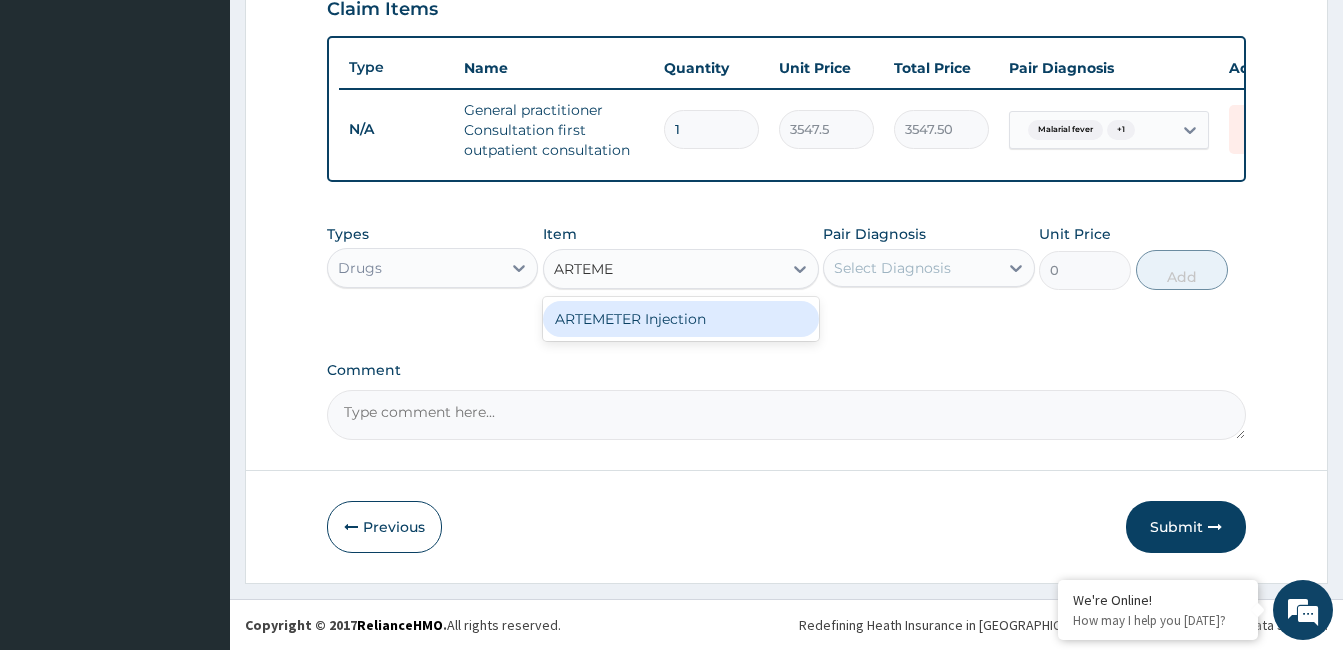 click on "ARTEMETER Injection" at bounding box center [681, 319] 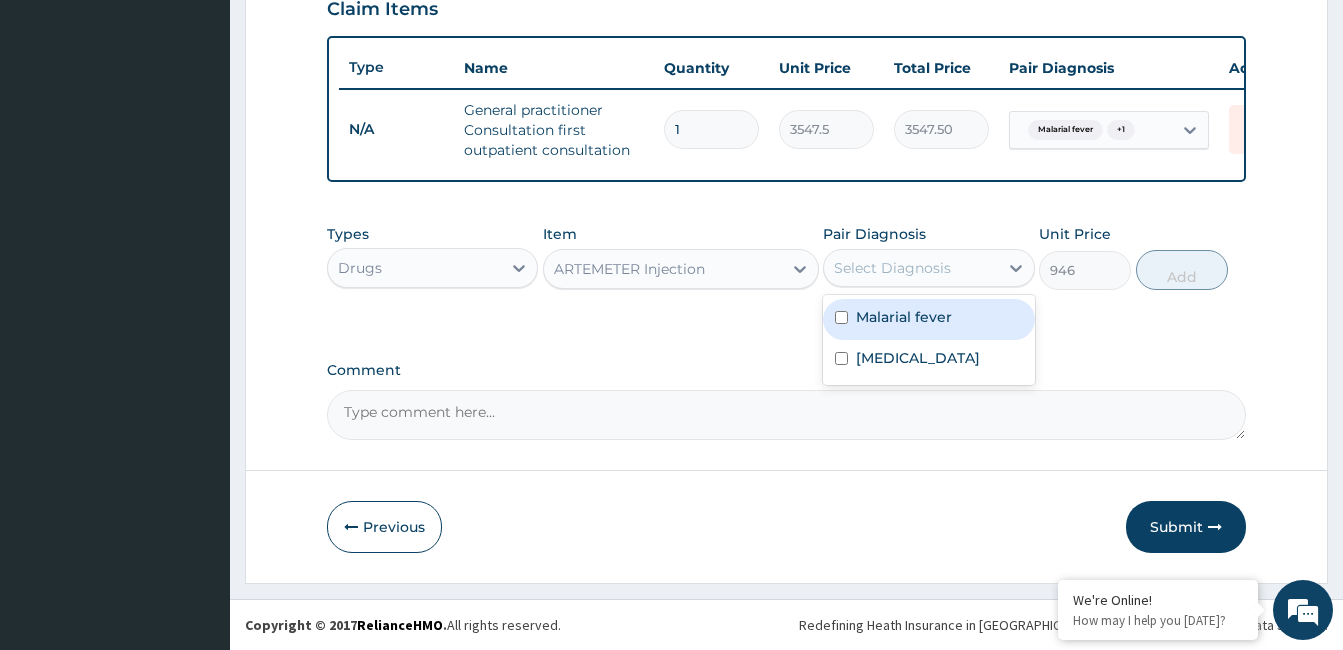 click on "Malarial fever" at bounding box center (904, 317) 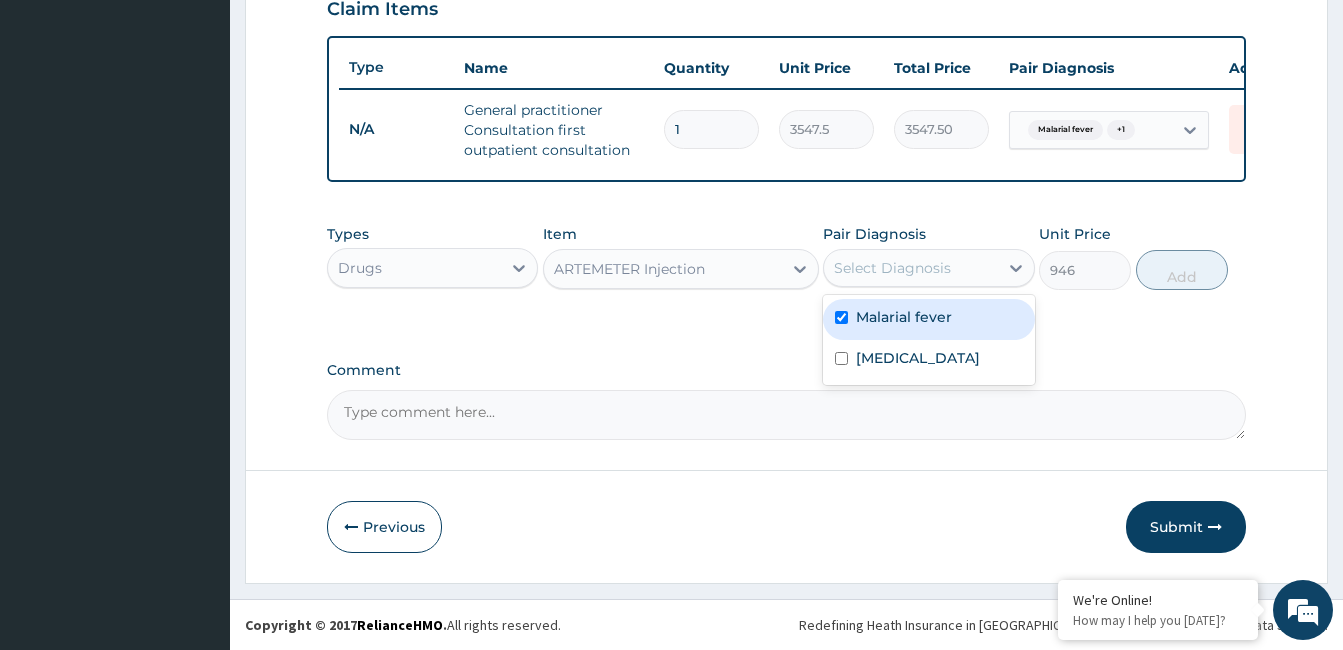 checkbox on "true" 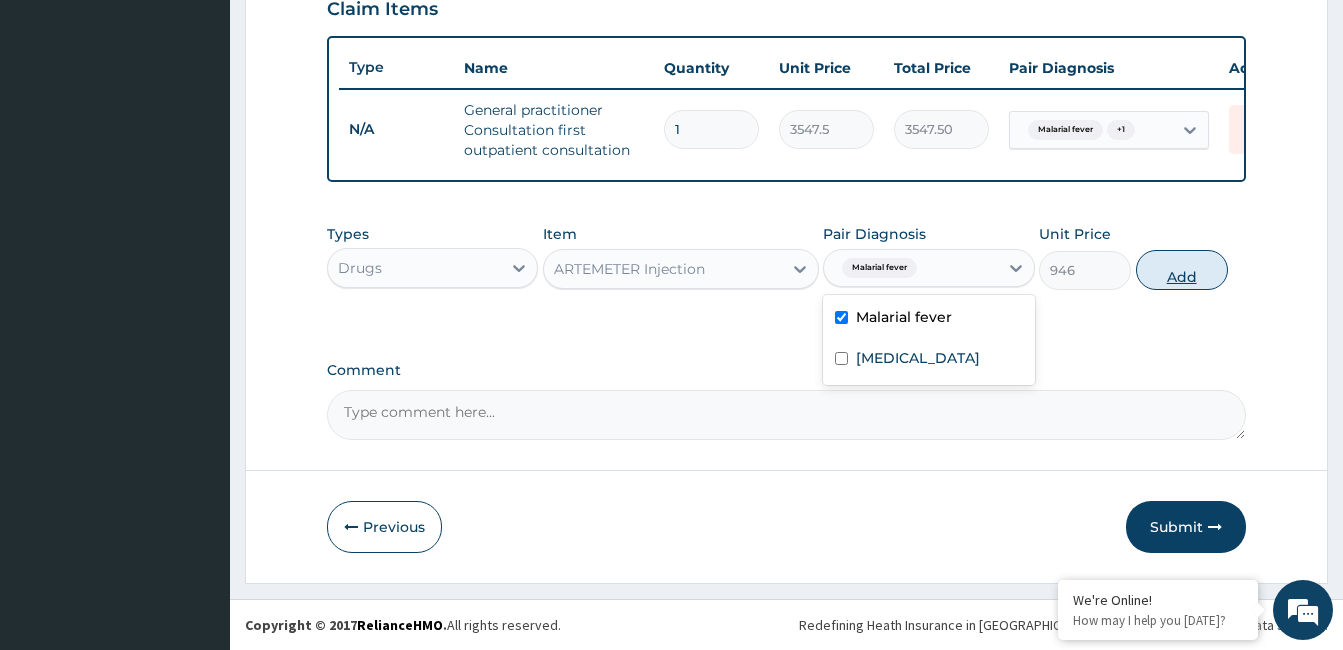 click on "Add" at bounding box center [1182, 270] 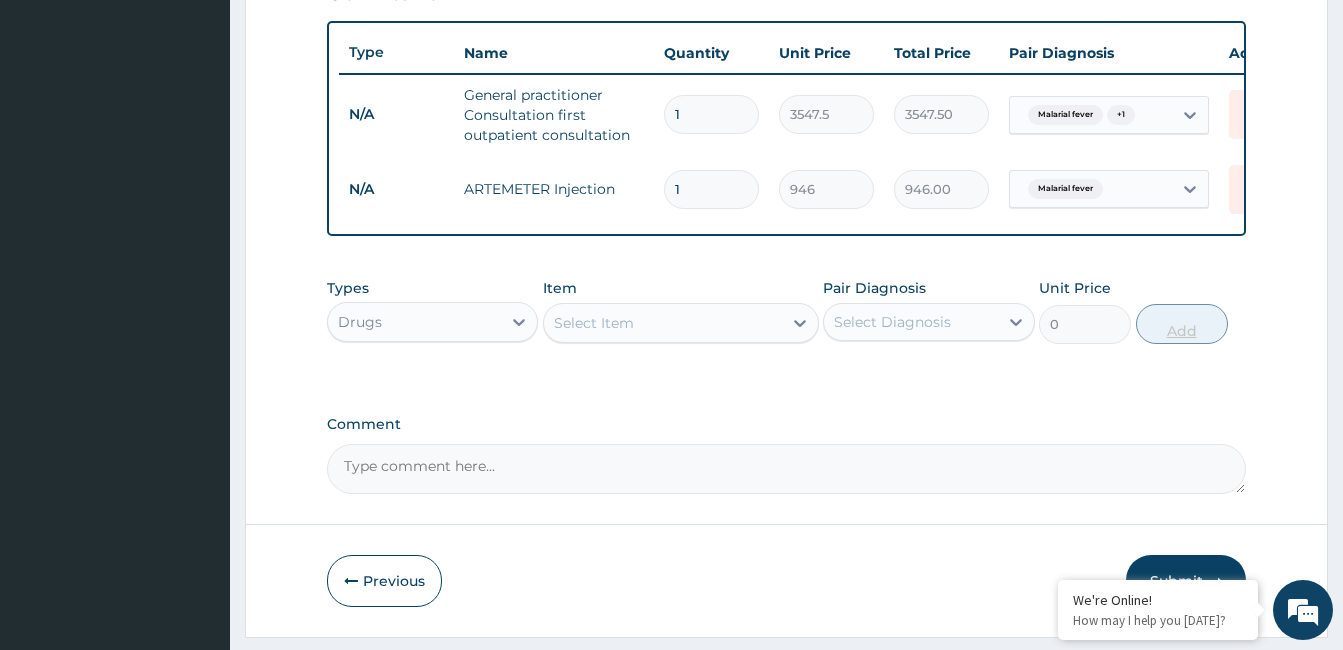 type 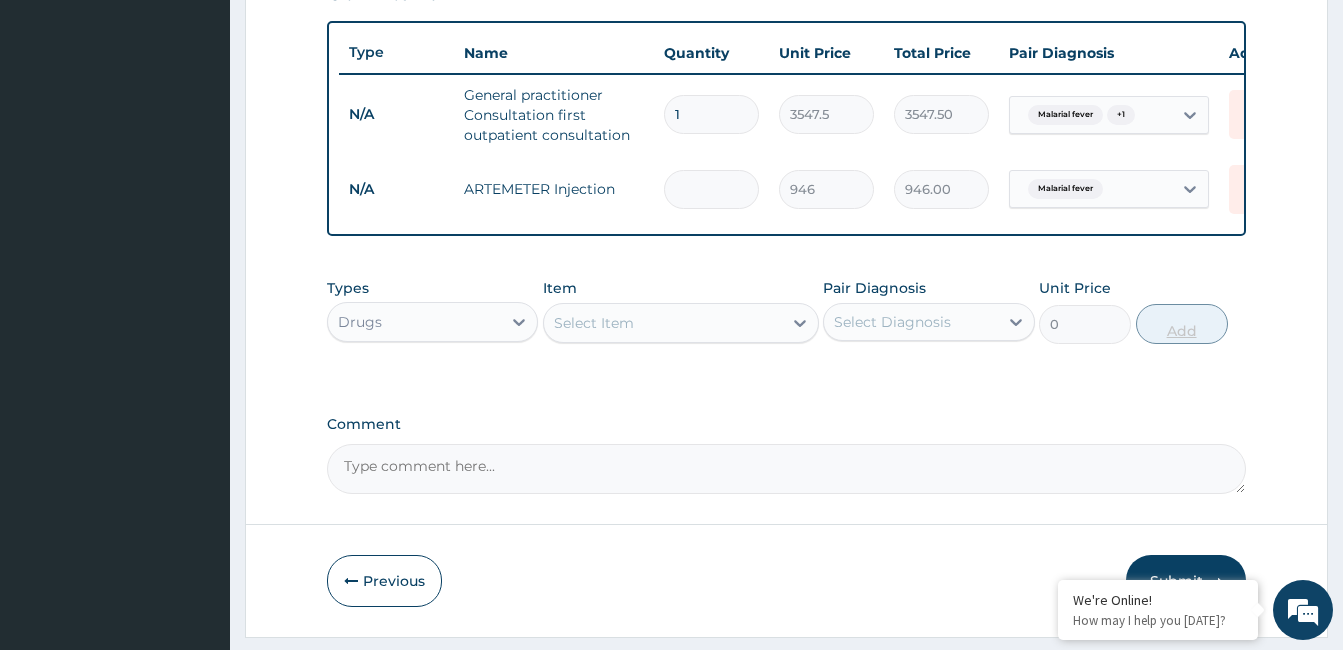 type on "0.00" 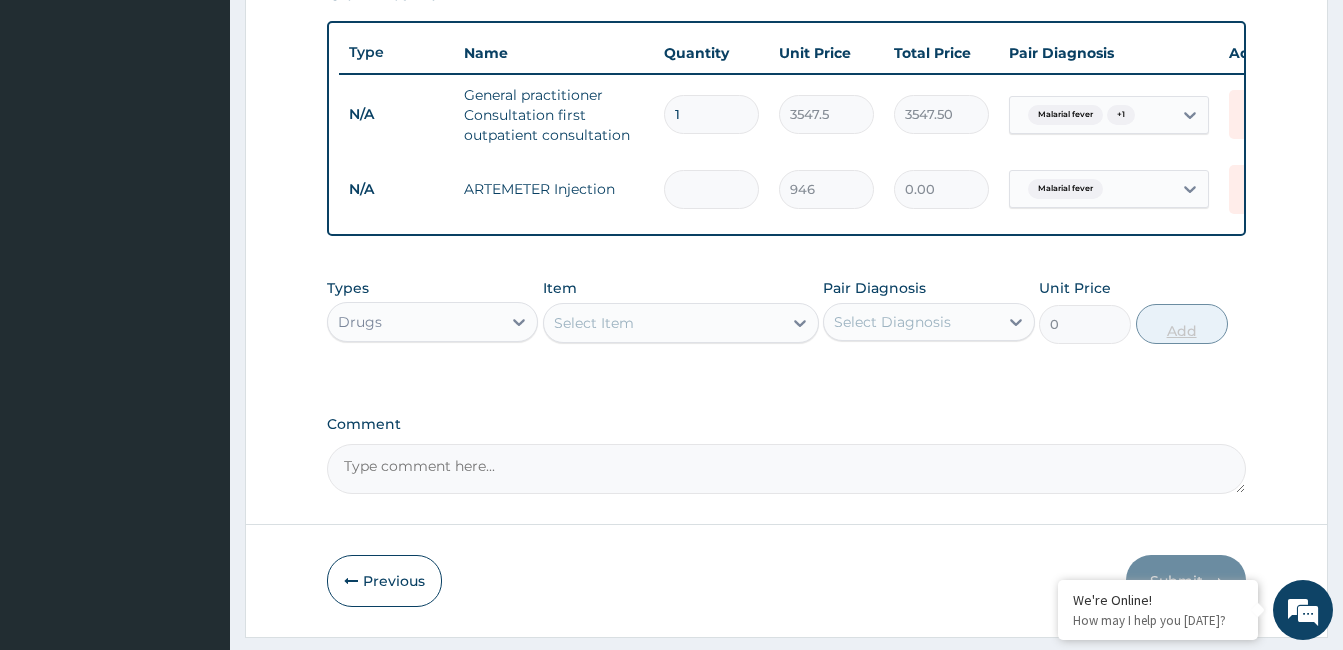 type on "3" 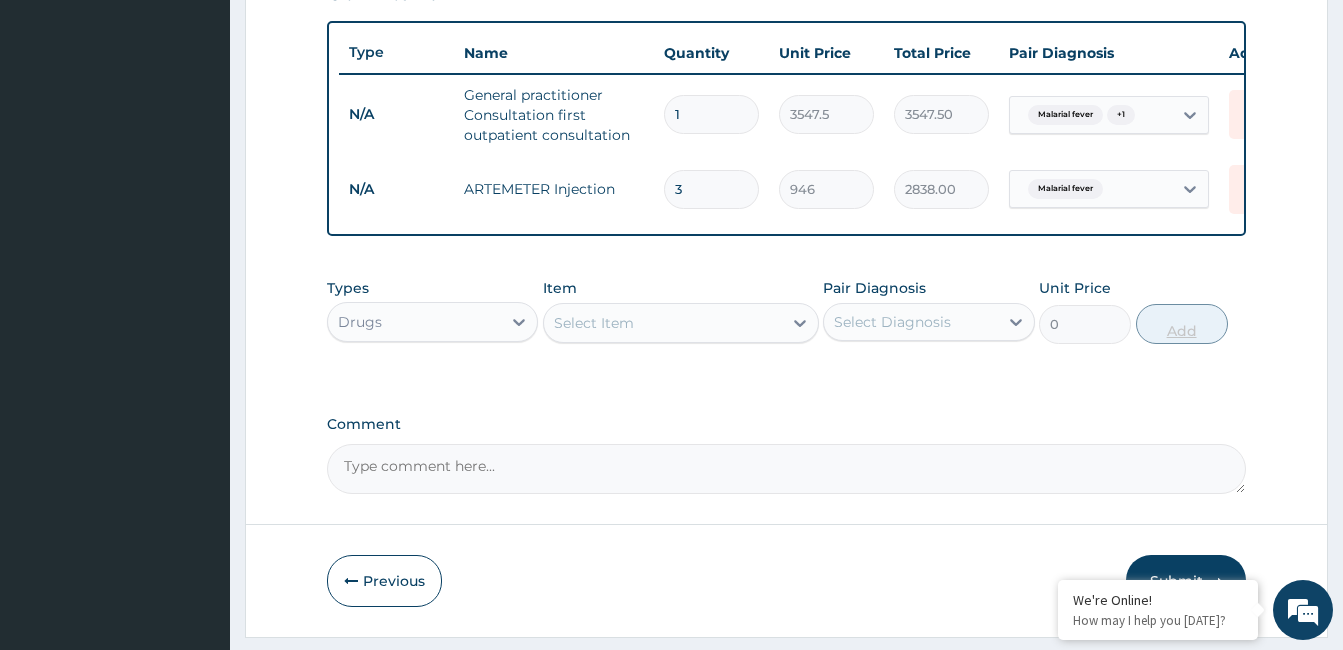 type on "3" 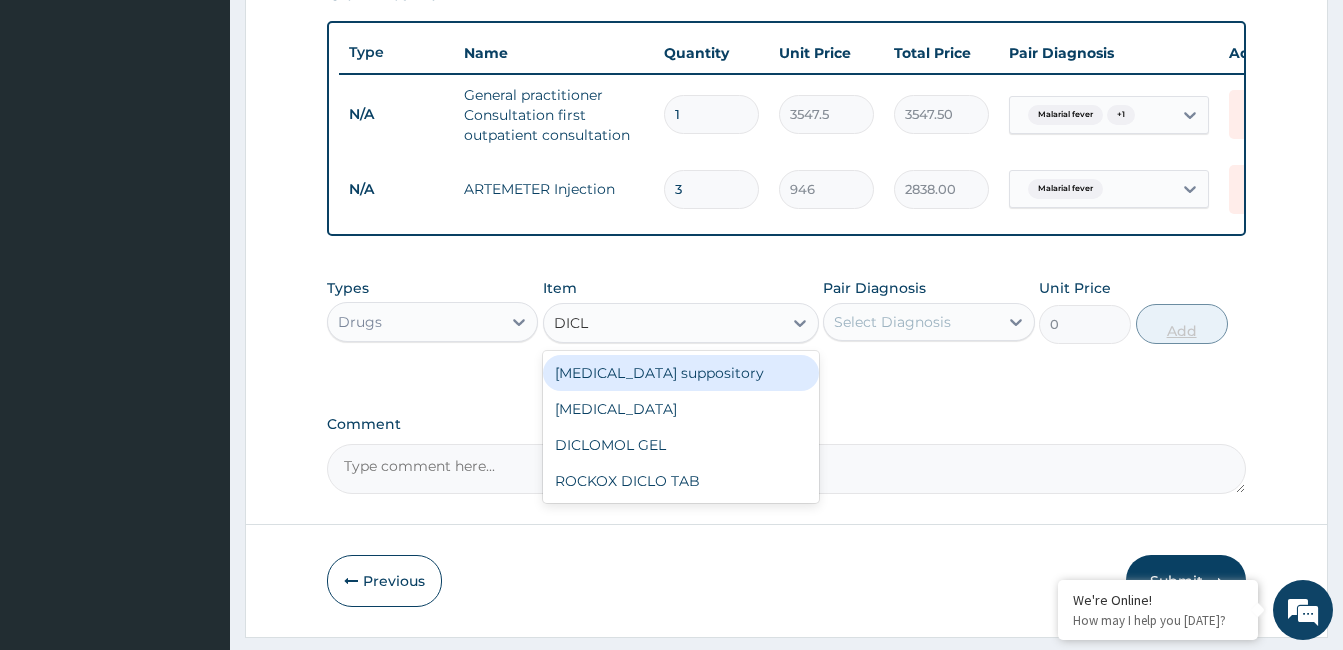 type on "DICLO" 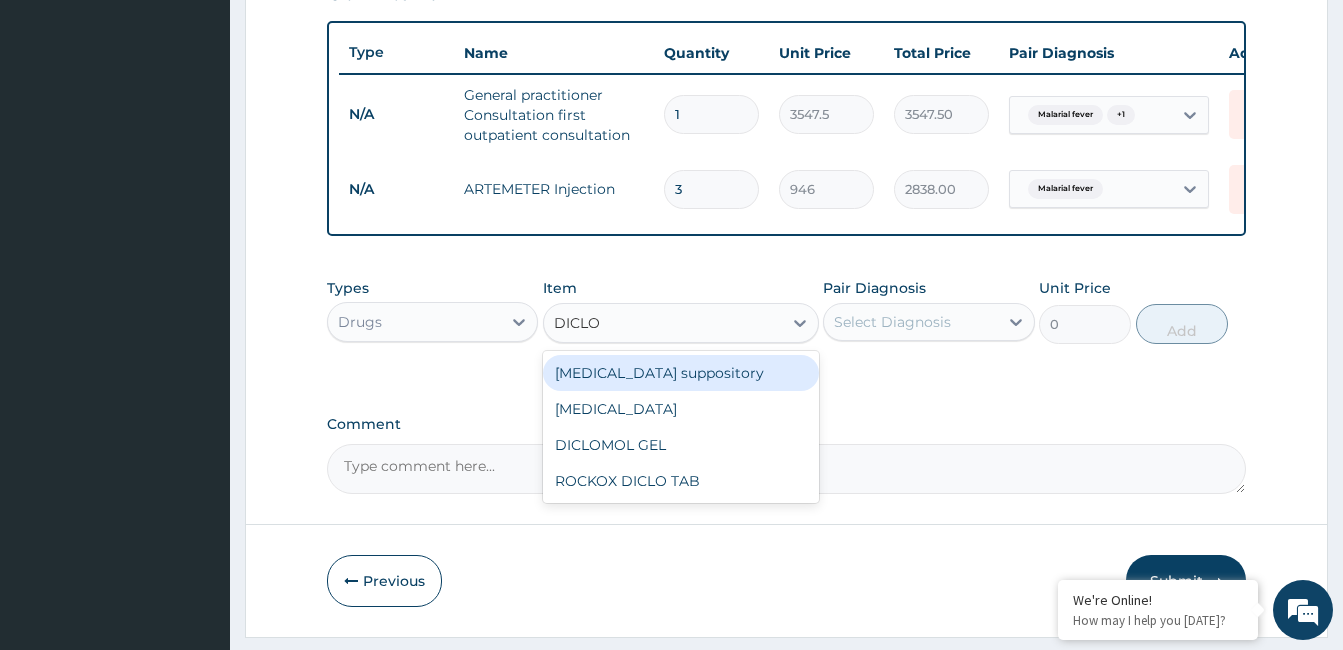 click on "Diclofenac" at bounding box center (681, 409) 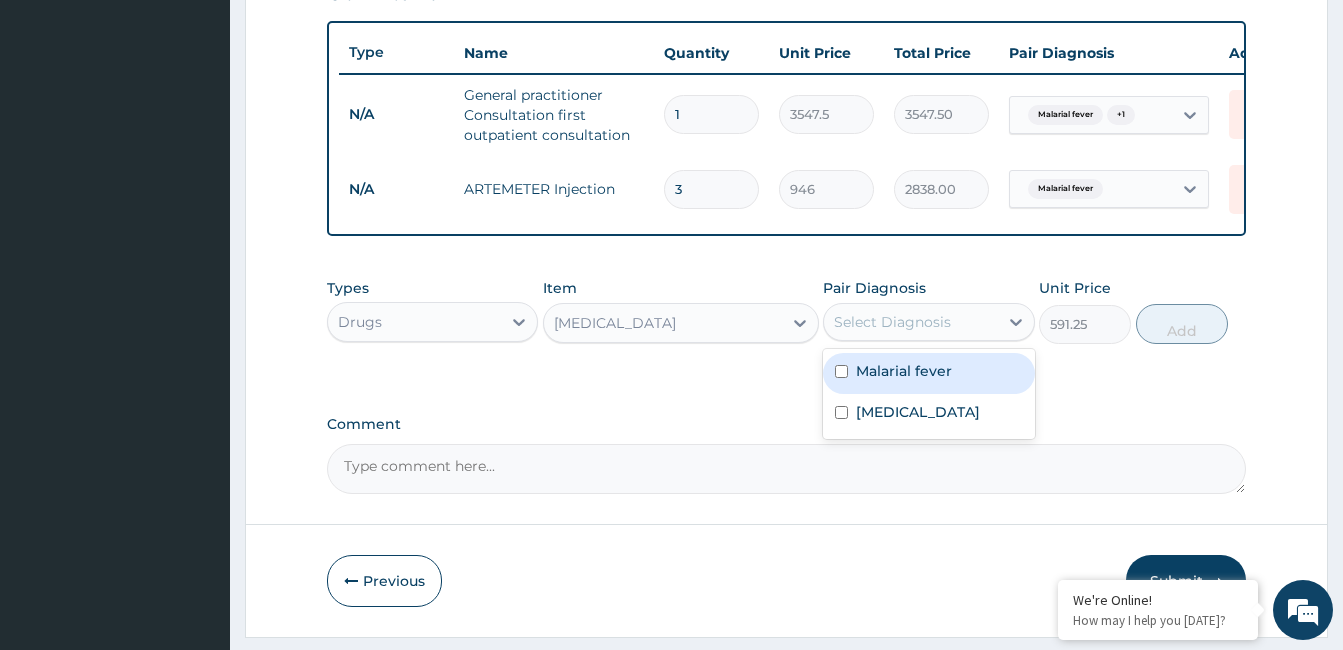 click on "Malarial fever" at bounding box center (904, 371) 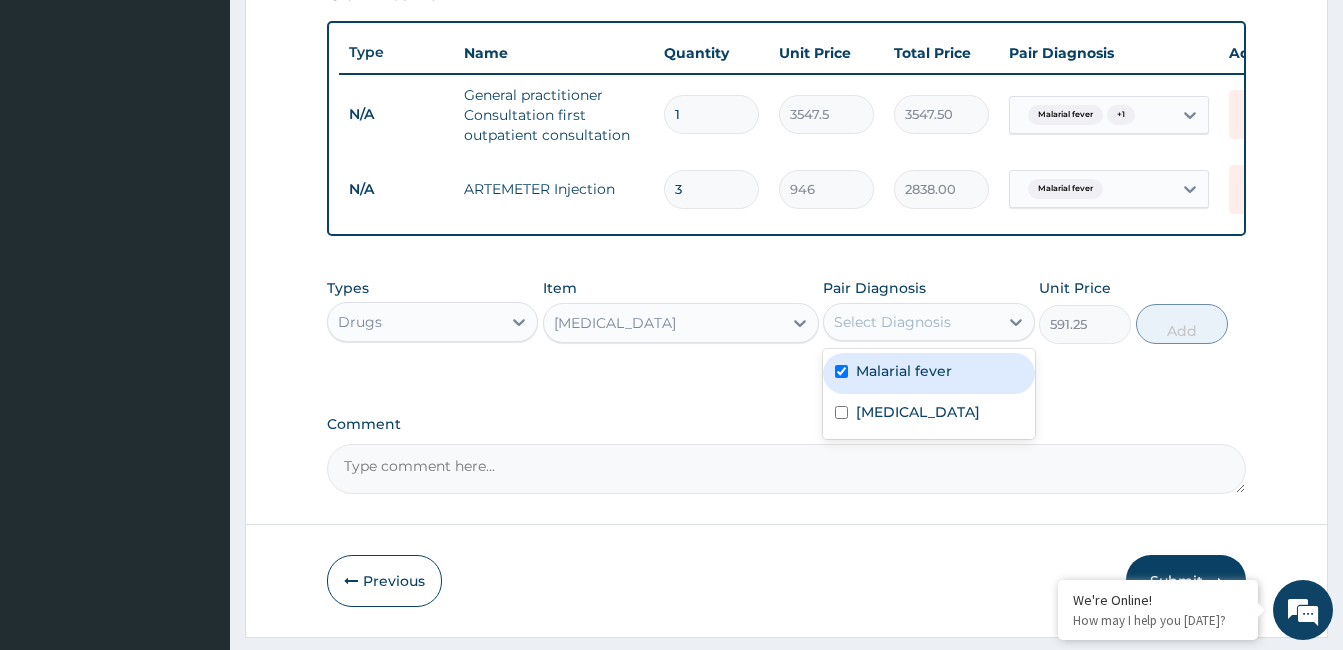 checkbox on "true" 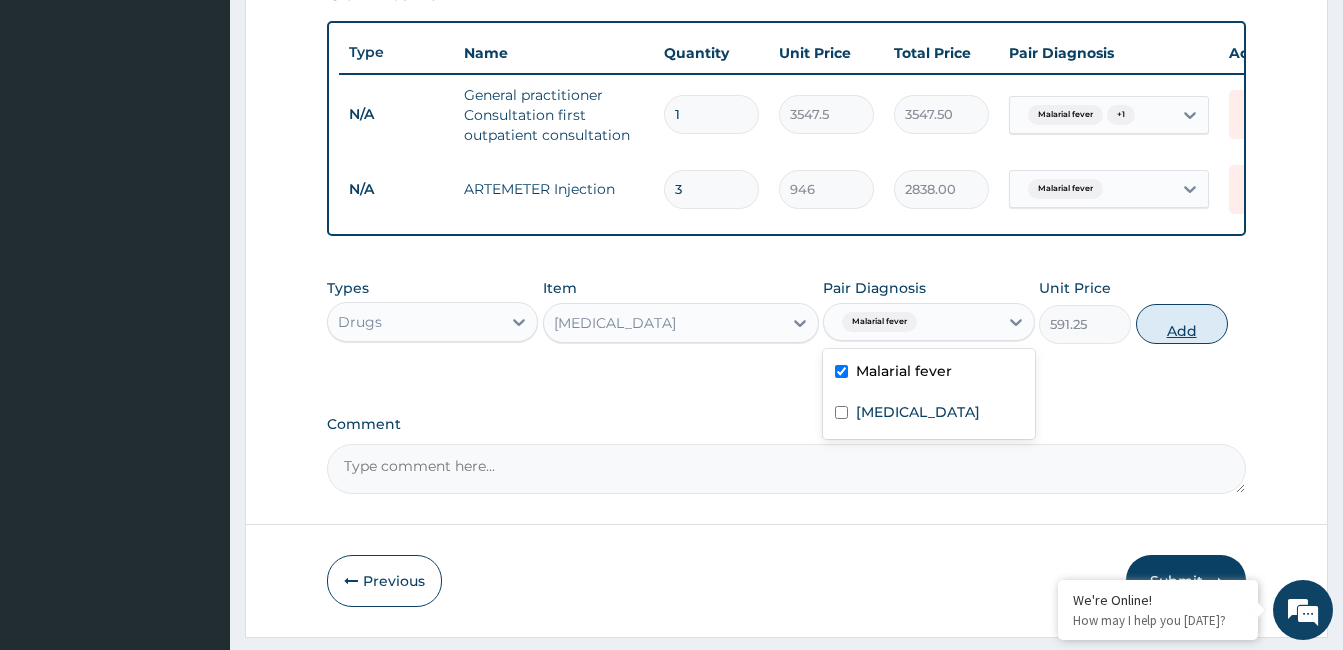 click on "Add" at bounding box center (1182, 324) 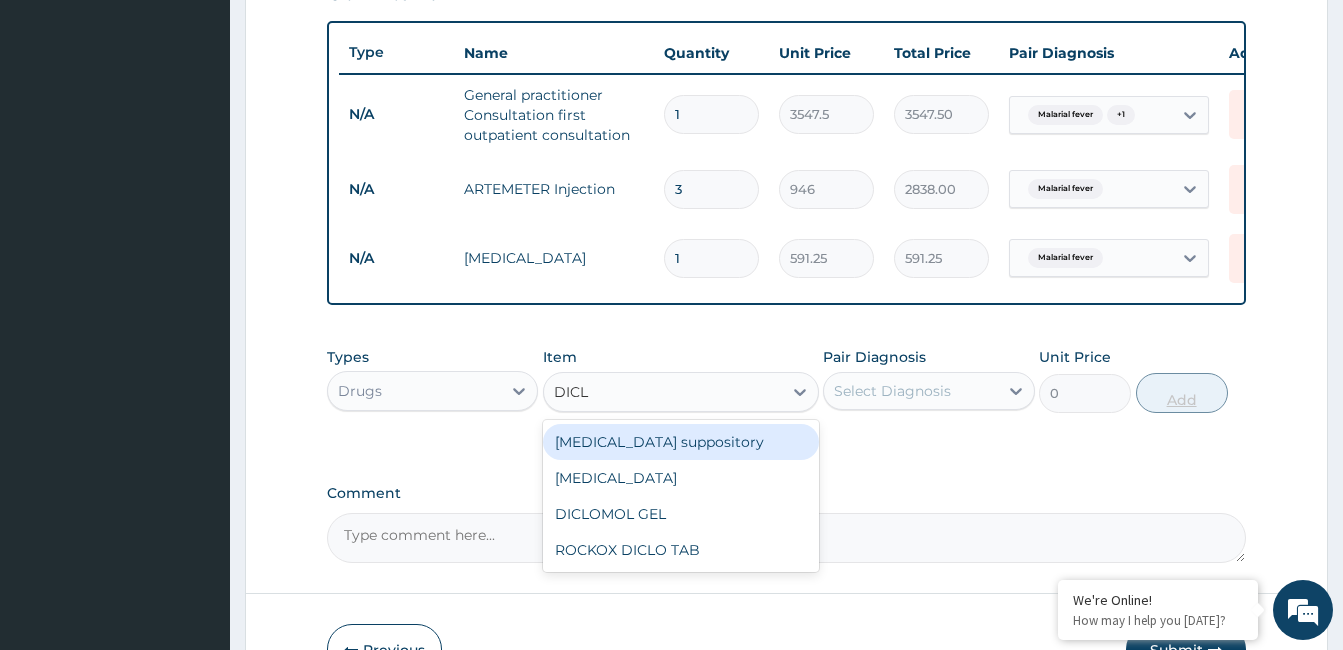 type on "DICLO" 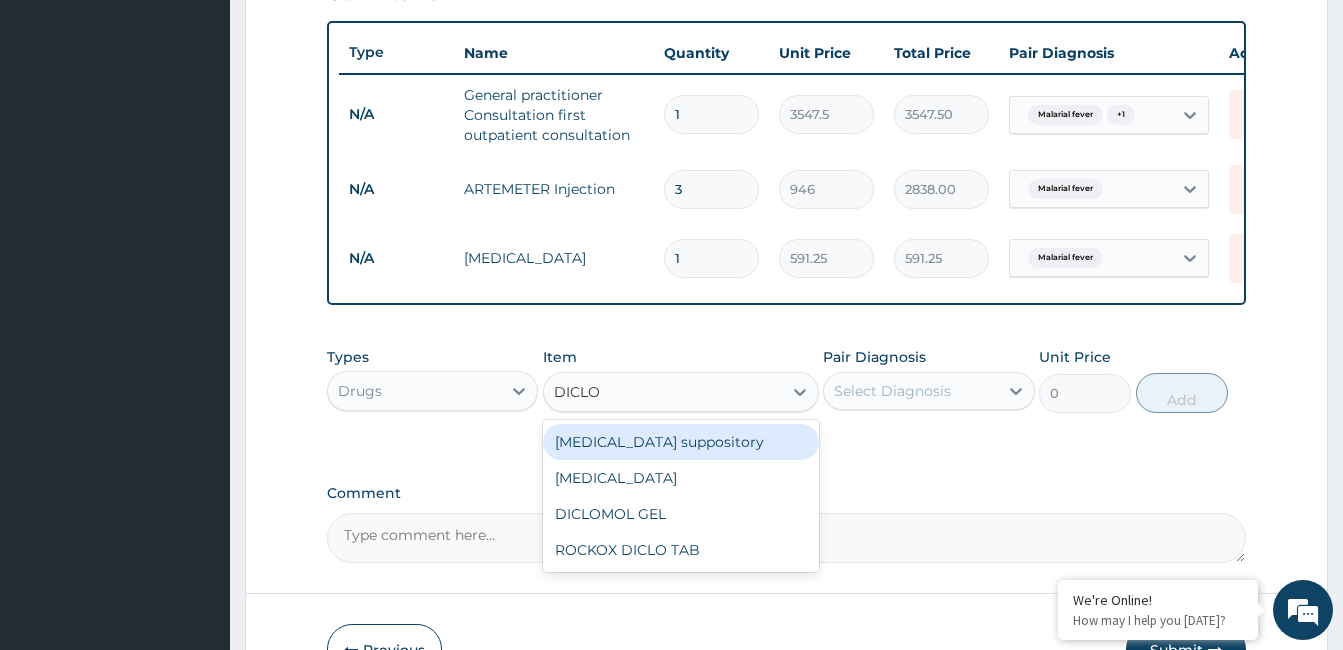 click on "ROCKOX DICLO TAB" at bounding box center [681, 550] 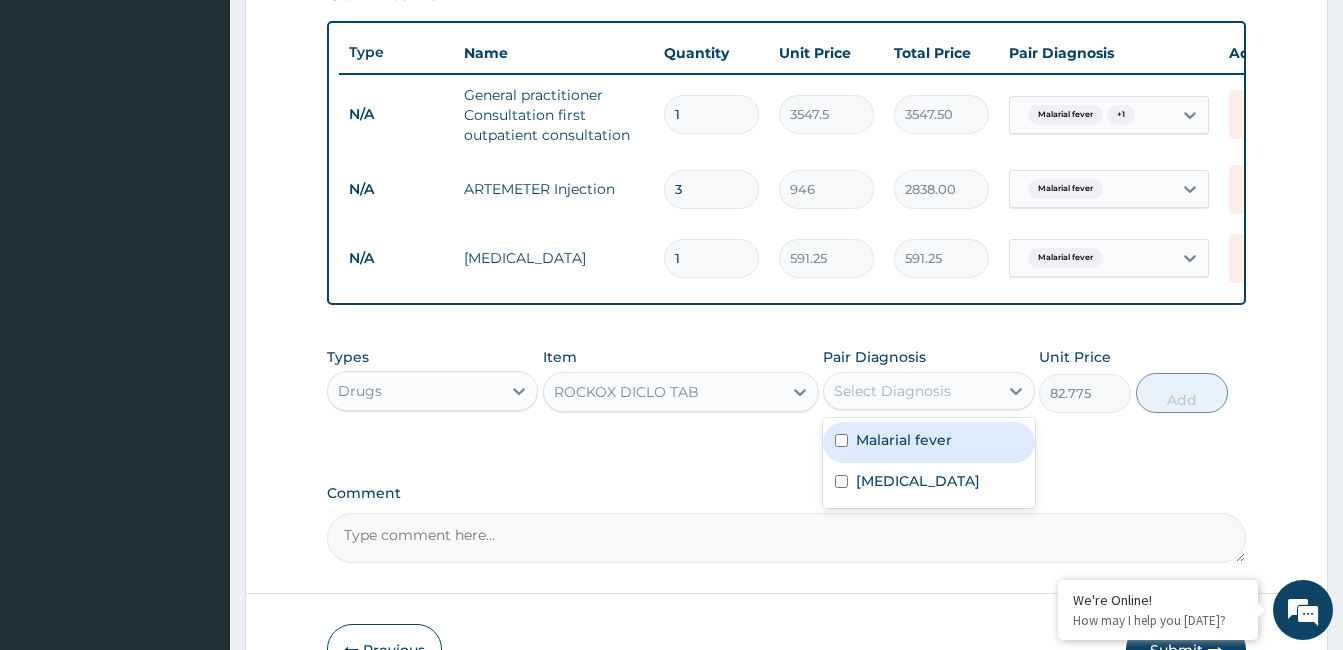 click on "Malarial fever" at bounding box center (904, 440) 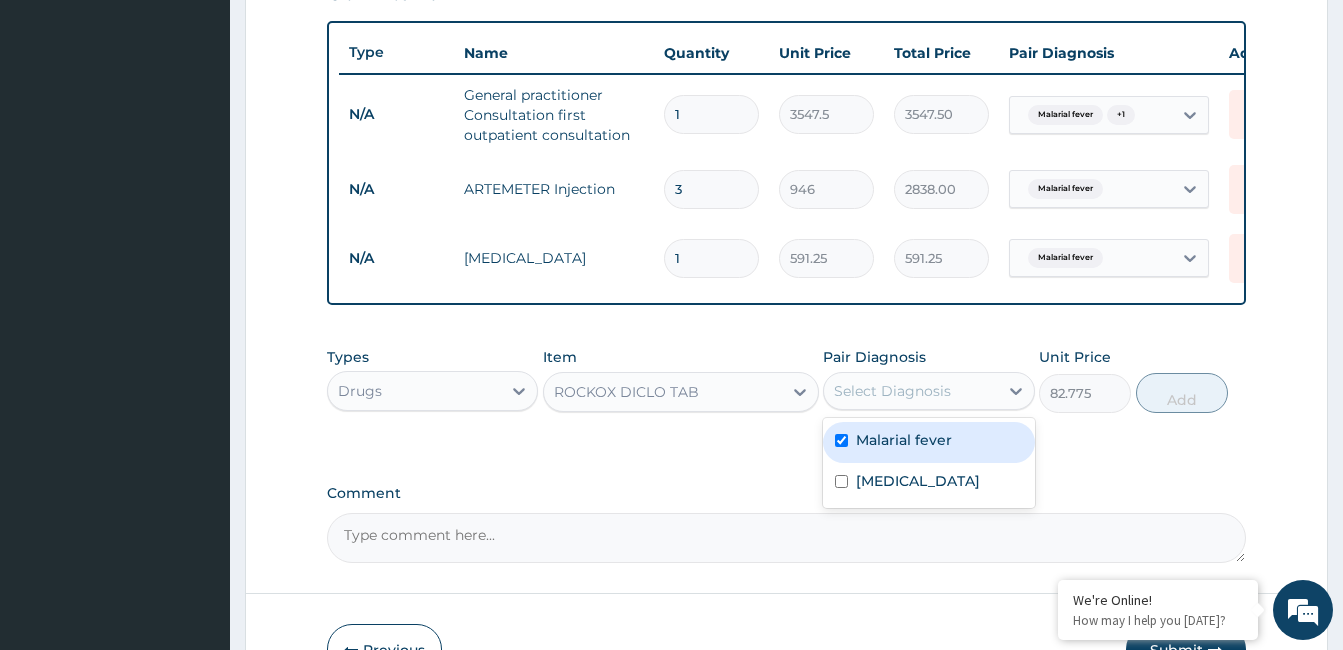 checkbox on "true" 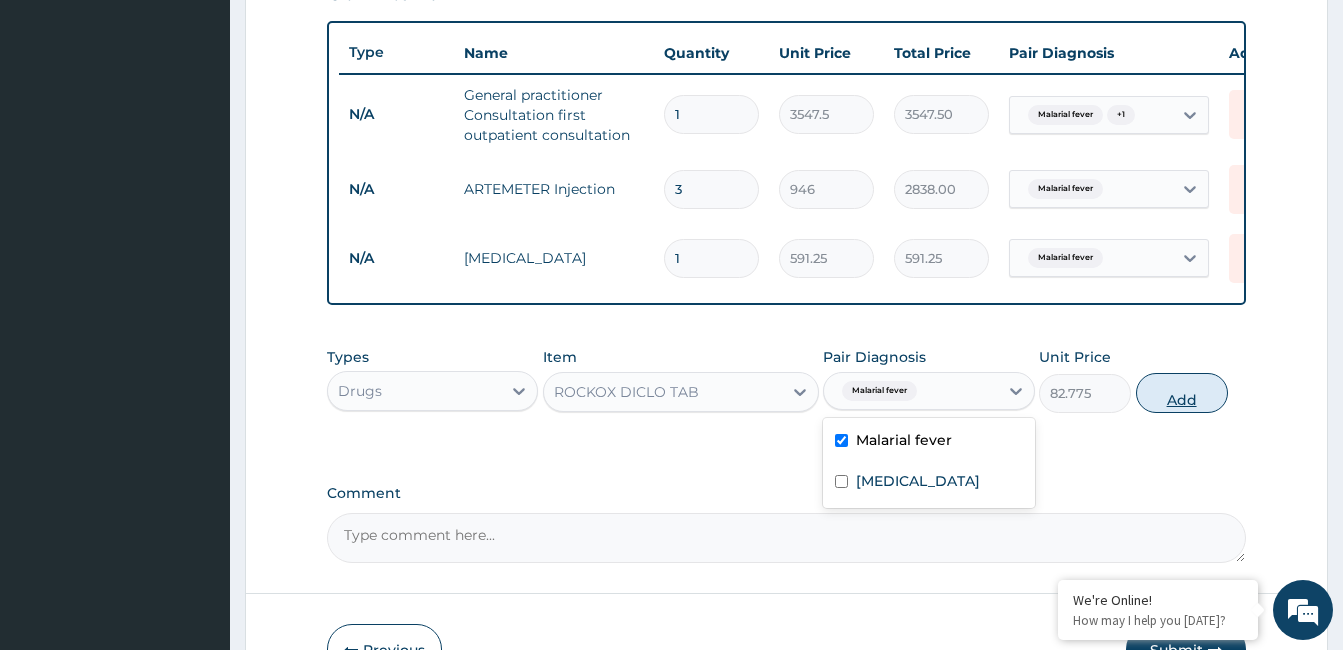 click on "Add" at bounding box center (1182, 393) 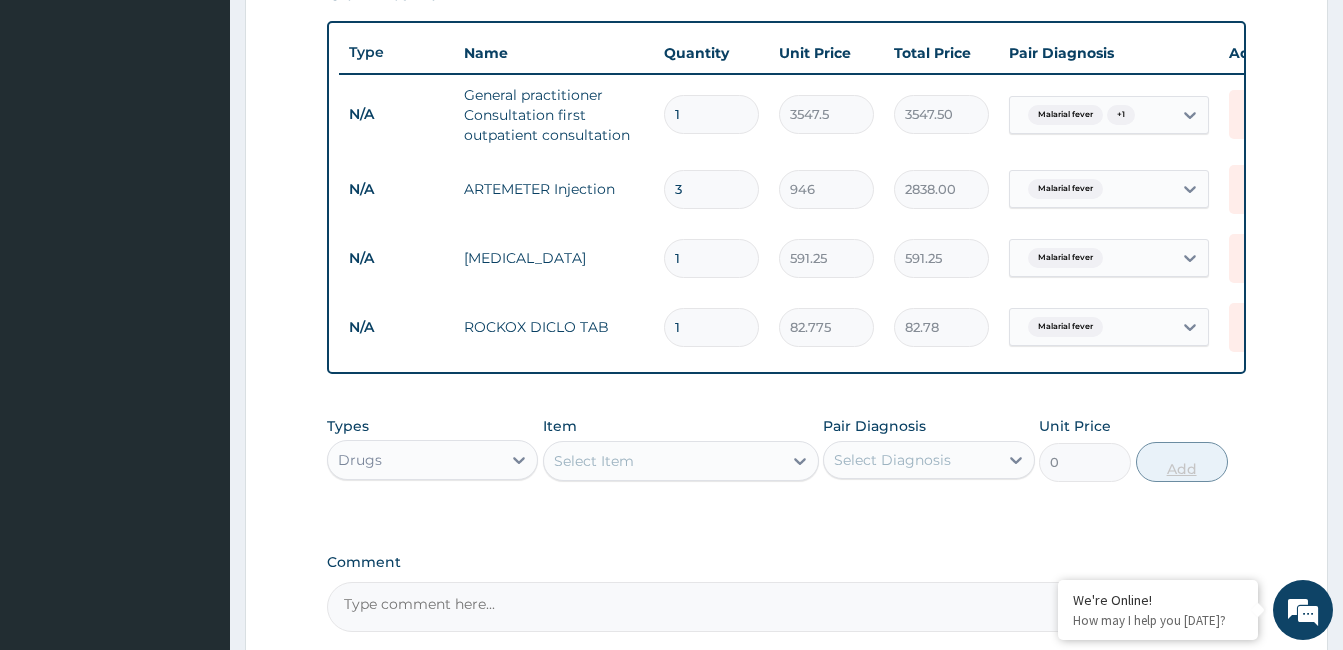 type on "10" 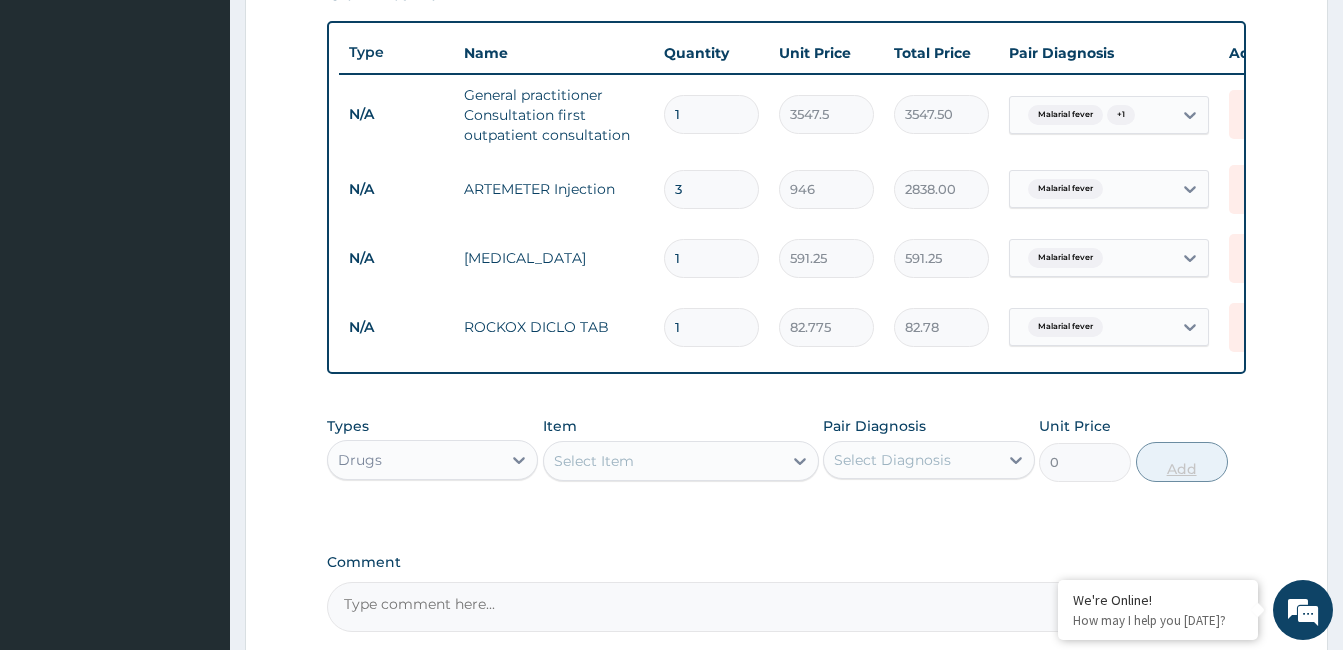 type on "827.75" 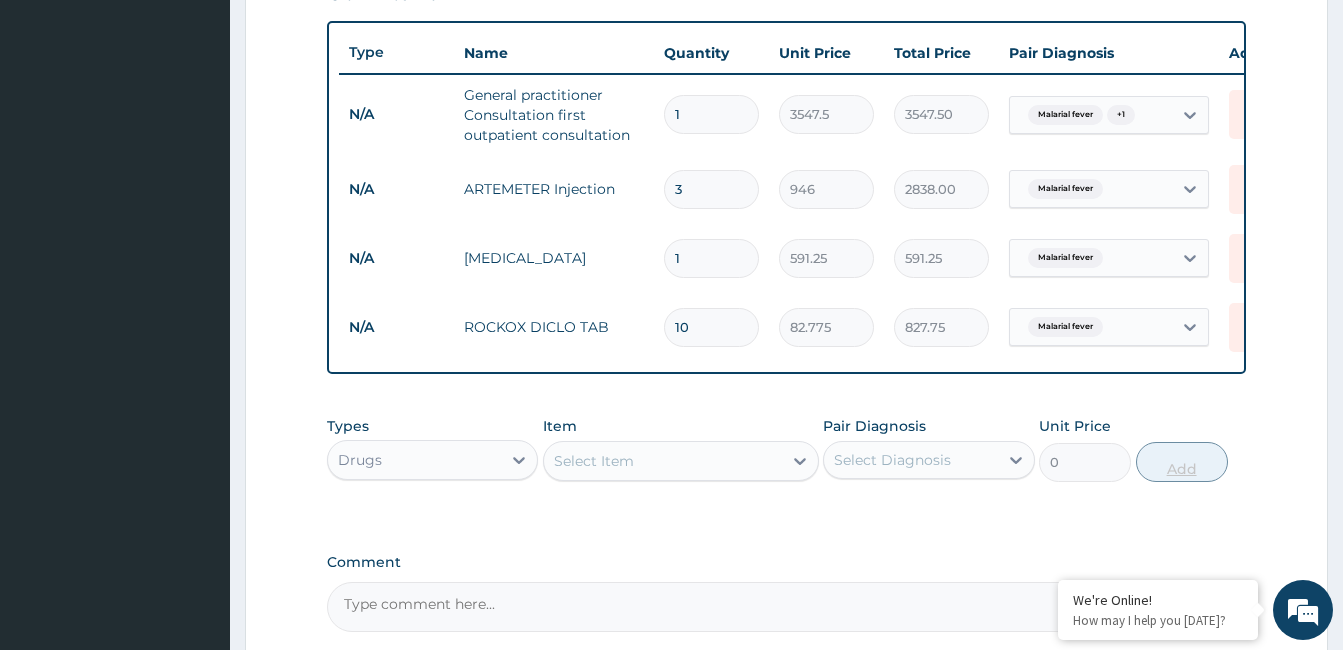 type on "10" 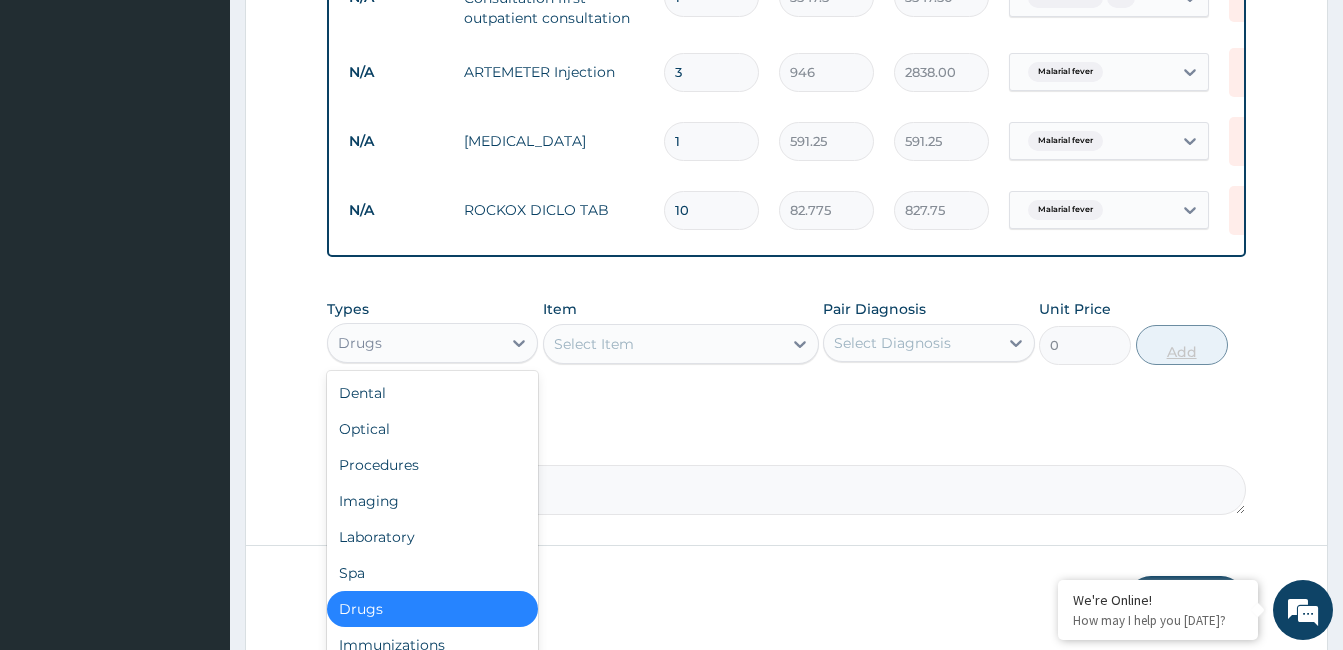 scroll, scrollTop: 842, scrollLeft: 0, axis: vertical 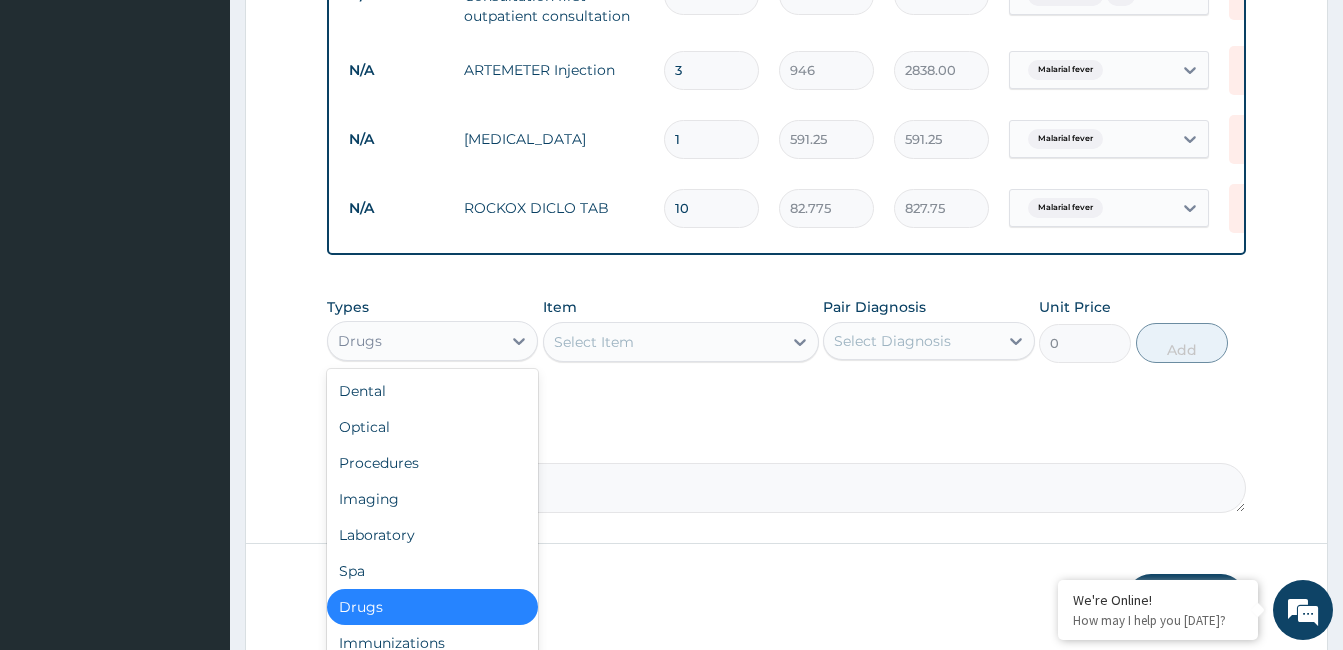 click on "Laboratory" at bounding box center (432, 535) 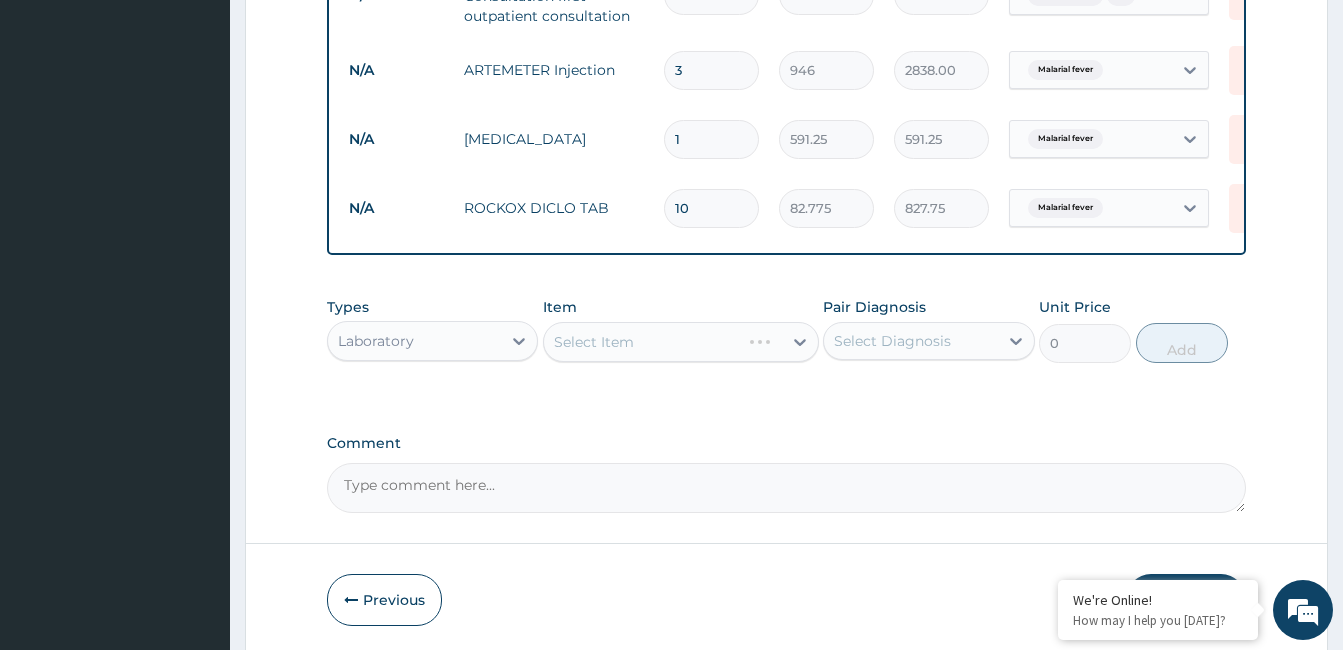 click on "Select Item" at bounding box center (681, 342) 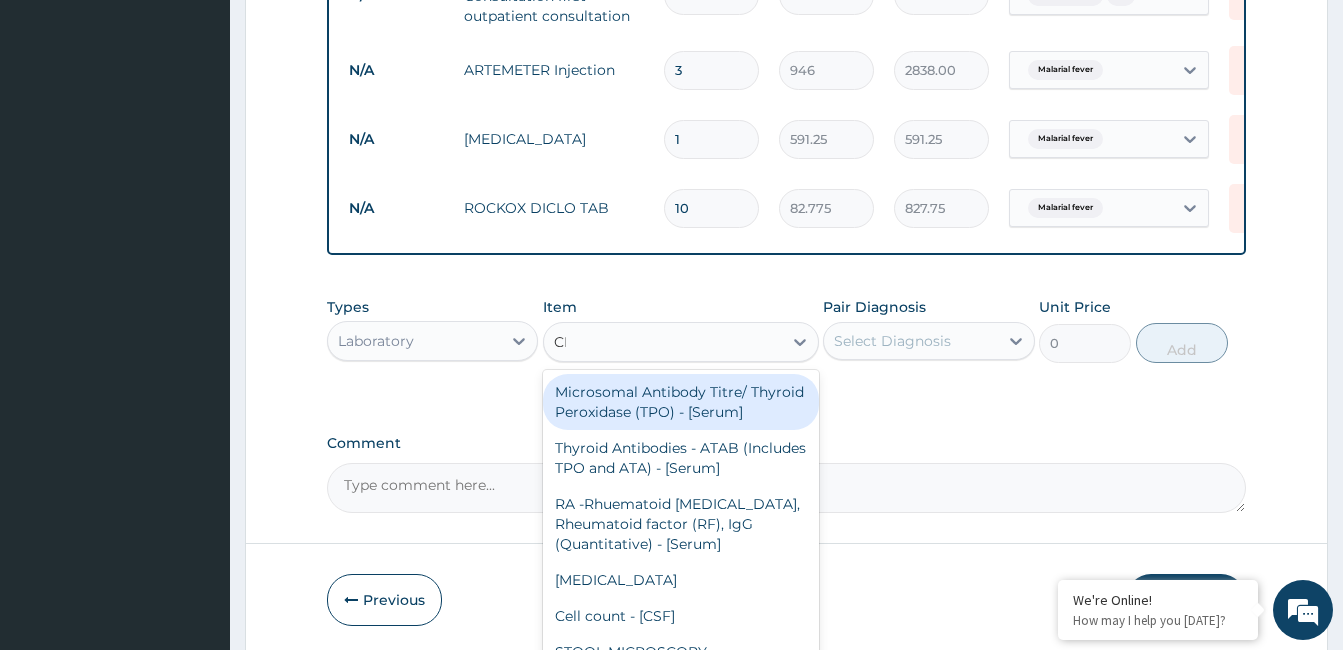 type on "CBC" 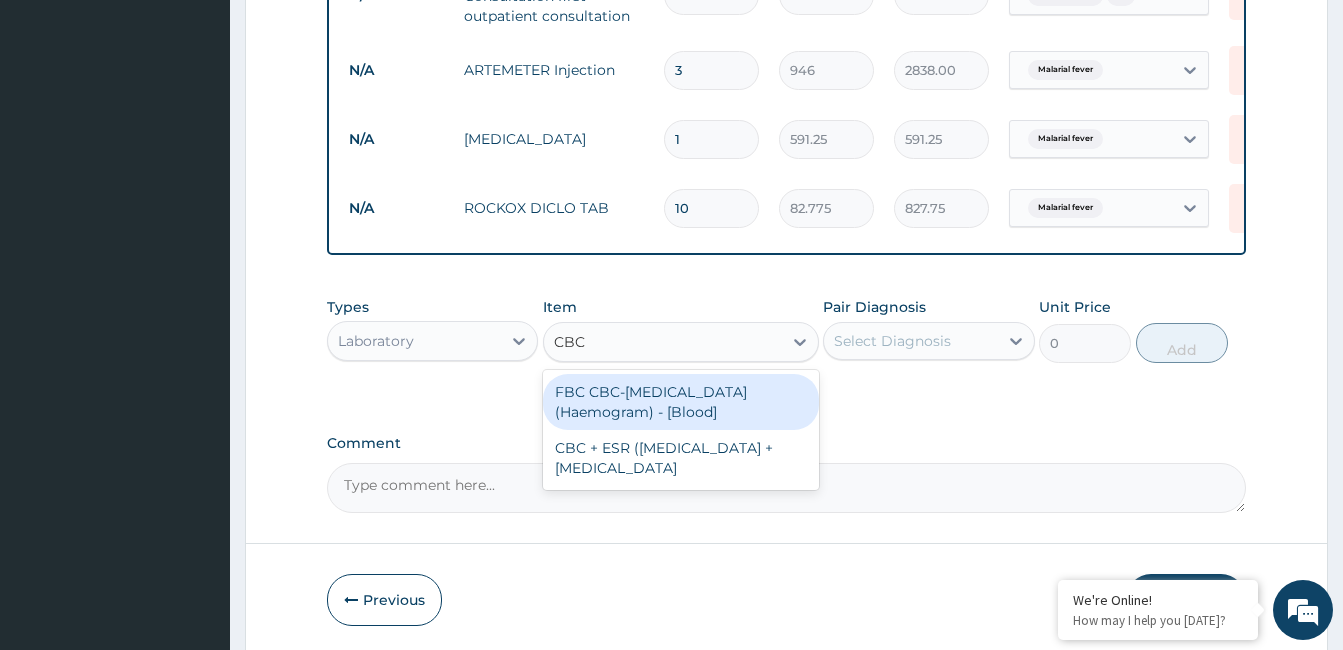 click on "FBC CBC-Complete Blood Count (Haemogram) - [Blood]" at bounding box center [681, 402] 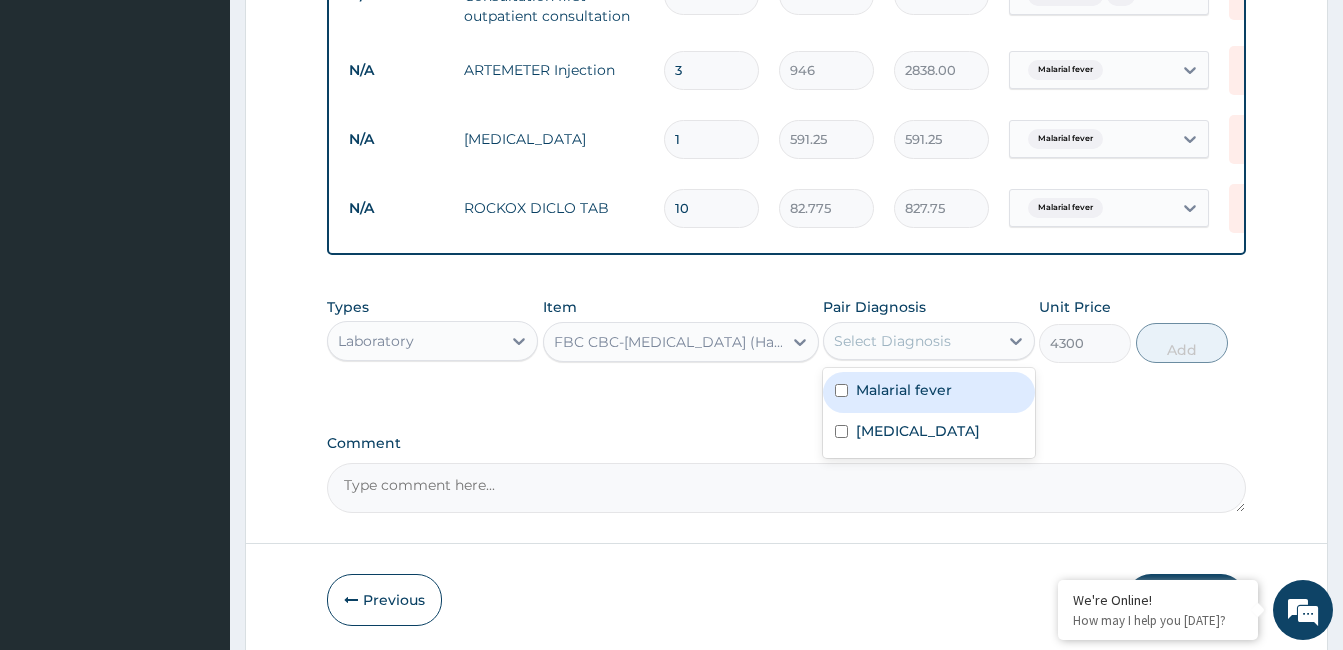 click on "Respiratory tract infection" at bounding box center [918, 431] 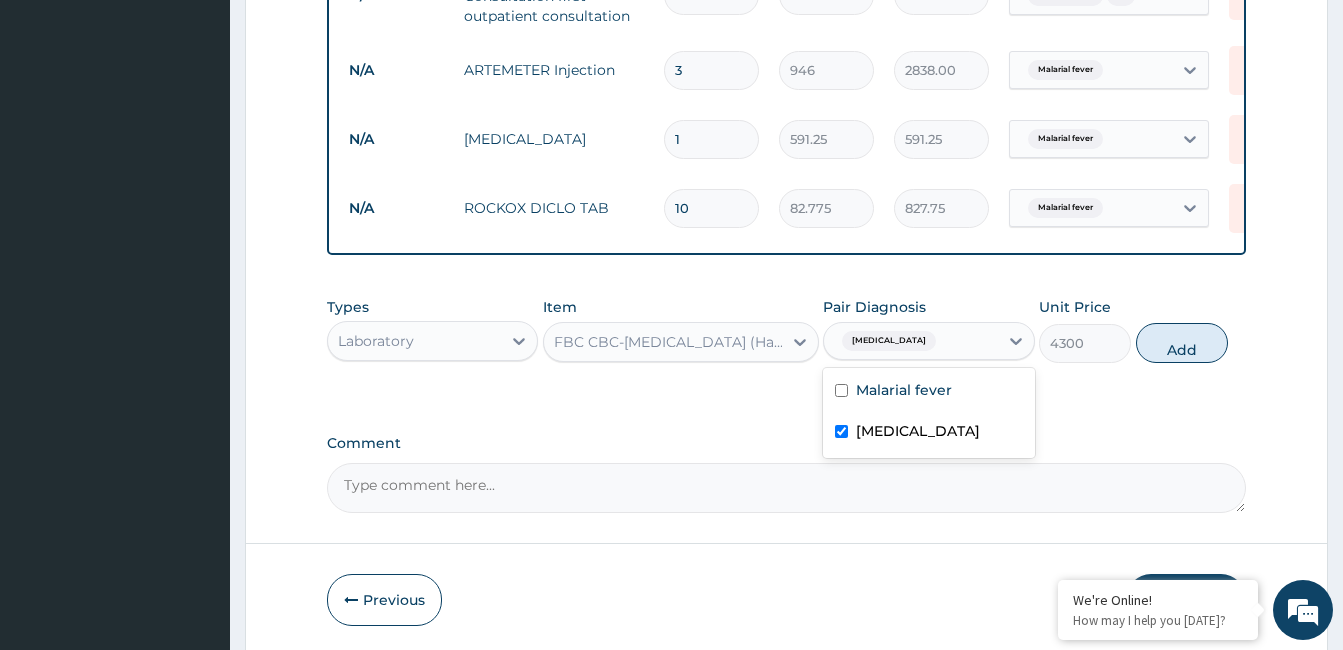 checkbox on "true" 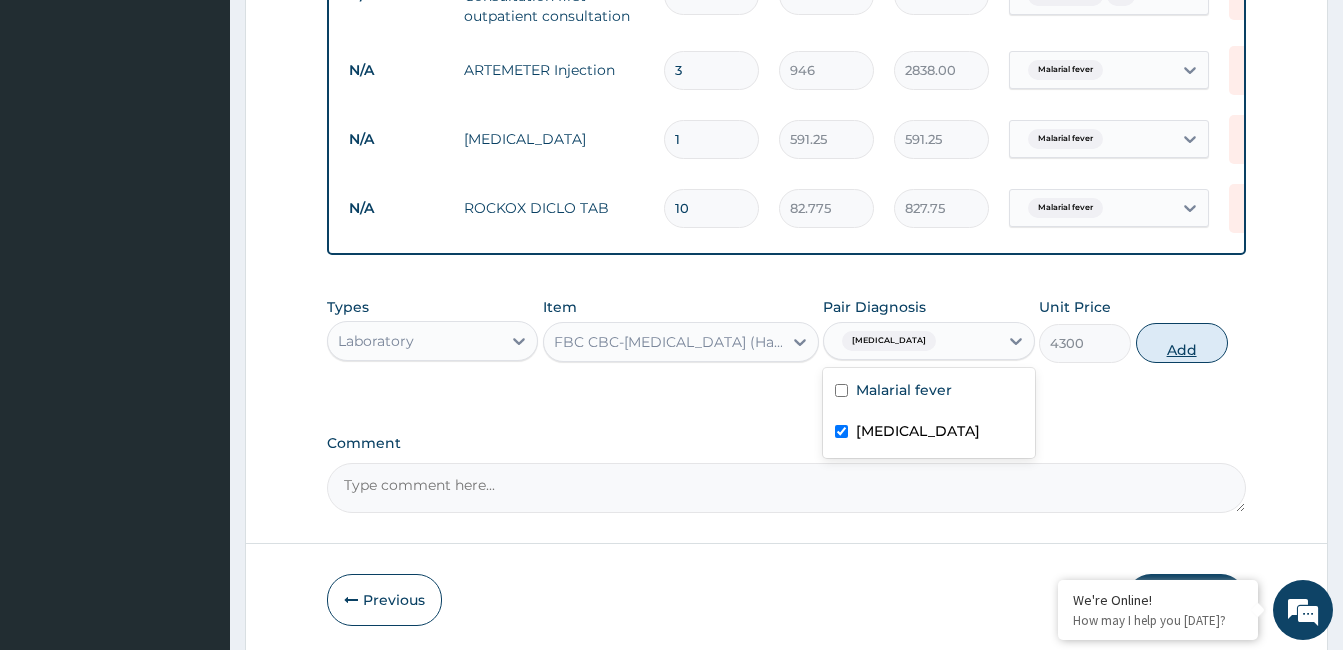 click on "Add" at bounding box center (1182, 343) 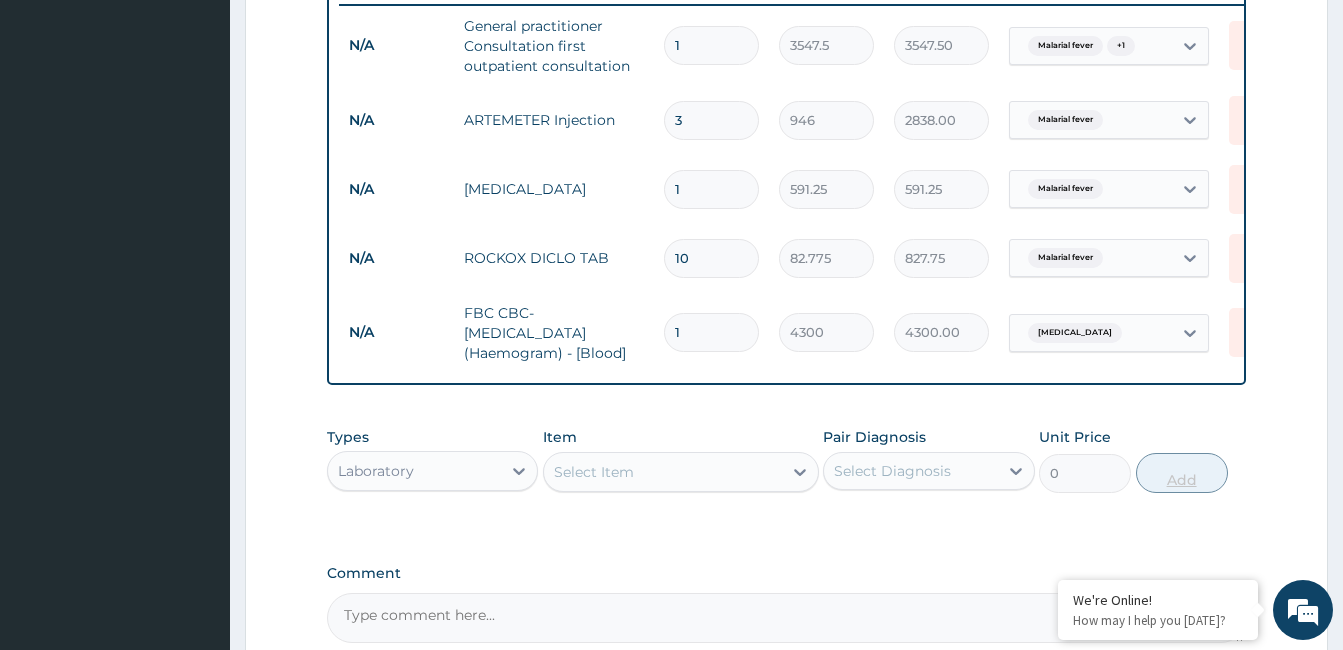 scroll, scrollTop: 805, scrollLeft: 0, axis: vertical 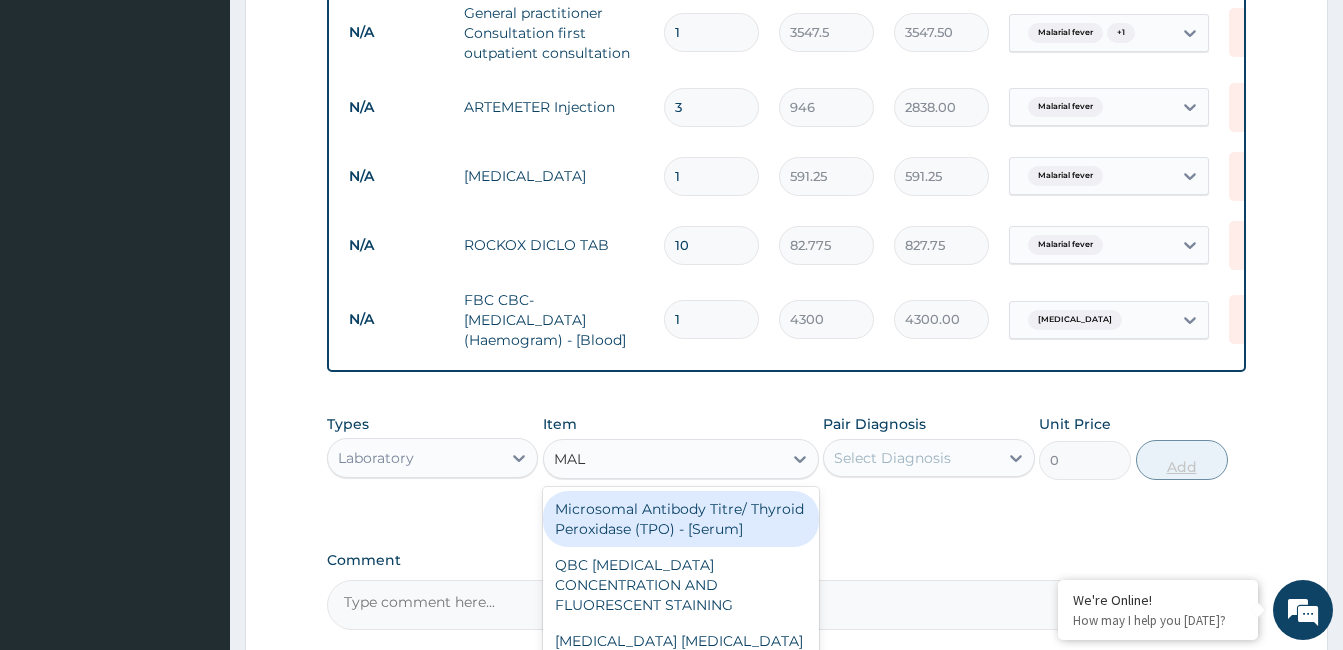 type on "MALA" 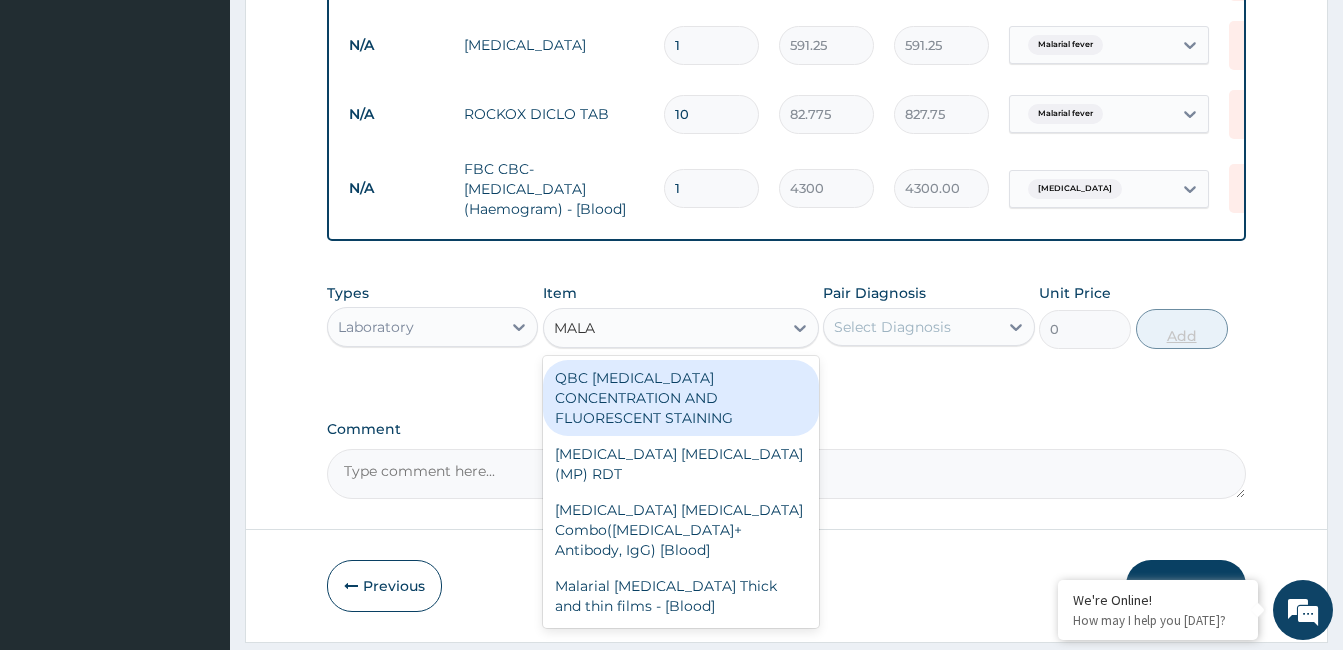 scroll, scrollTop: 1010, scrollLeft: 0, axis: vertical 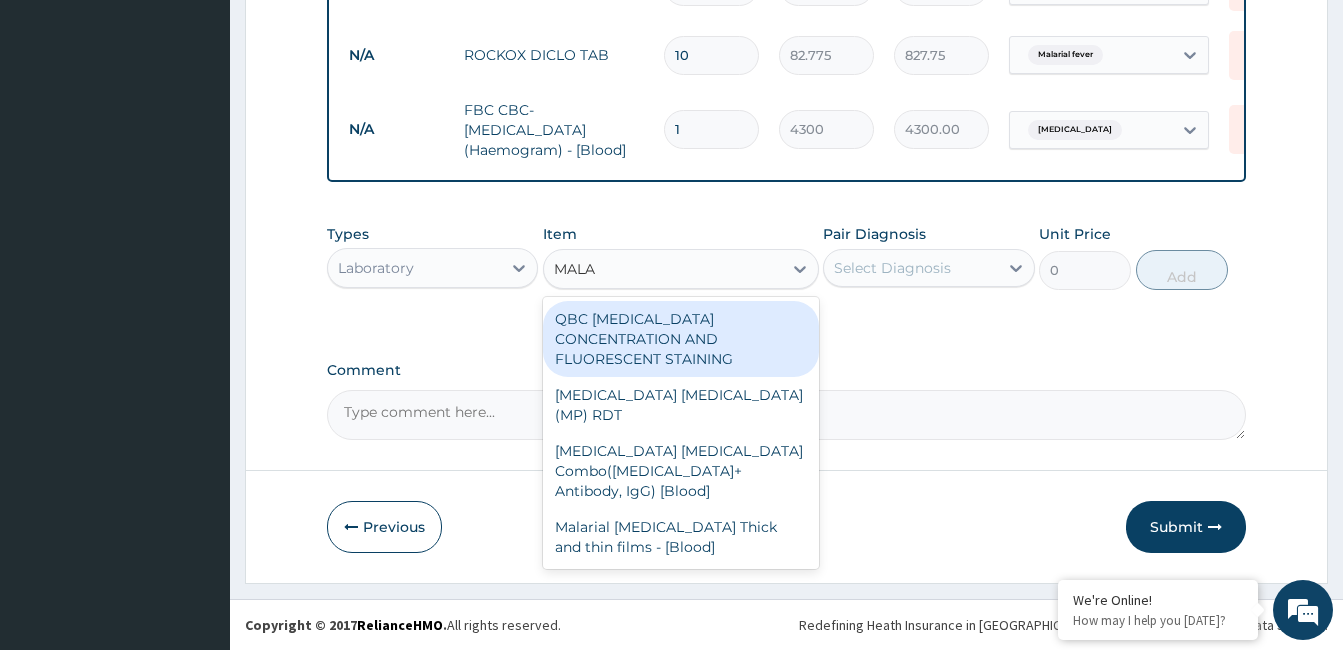 click on "Malarial [MEDICAL_DATA] Thick and thin films - [Blood]" at bounding box center (681, 537) 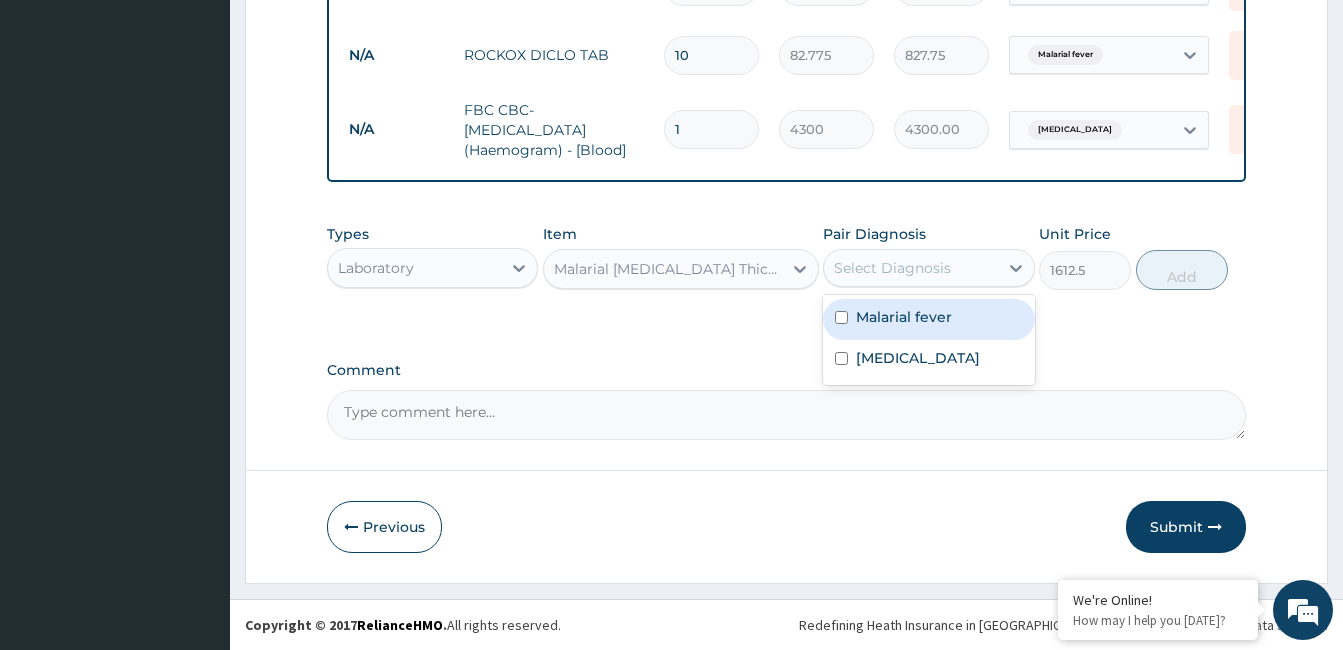 click on "Malarial fever" at bounding box center [904, 317] 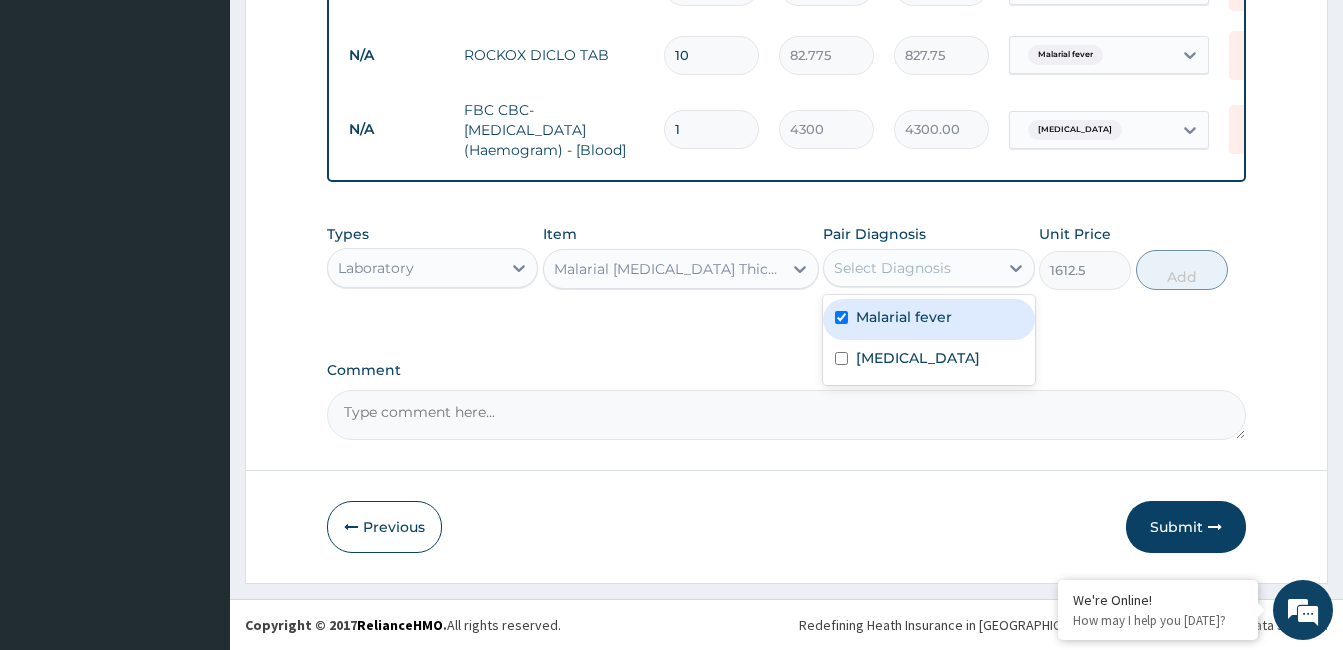 checkbox on "true" 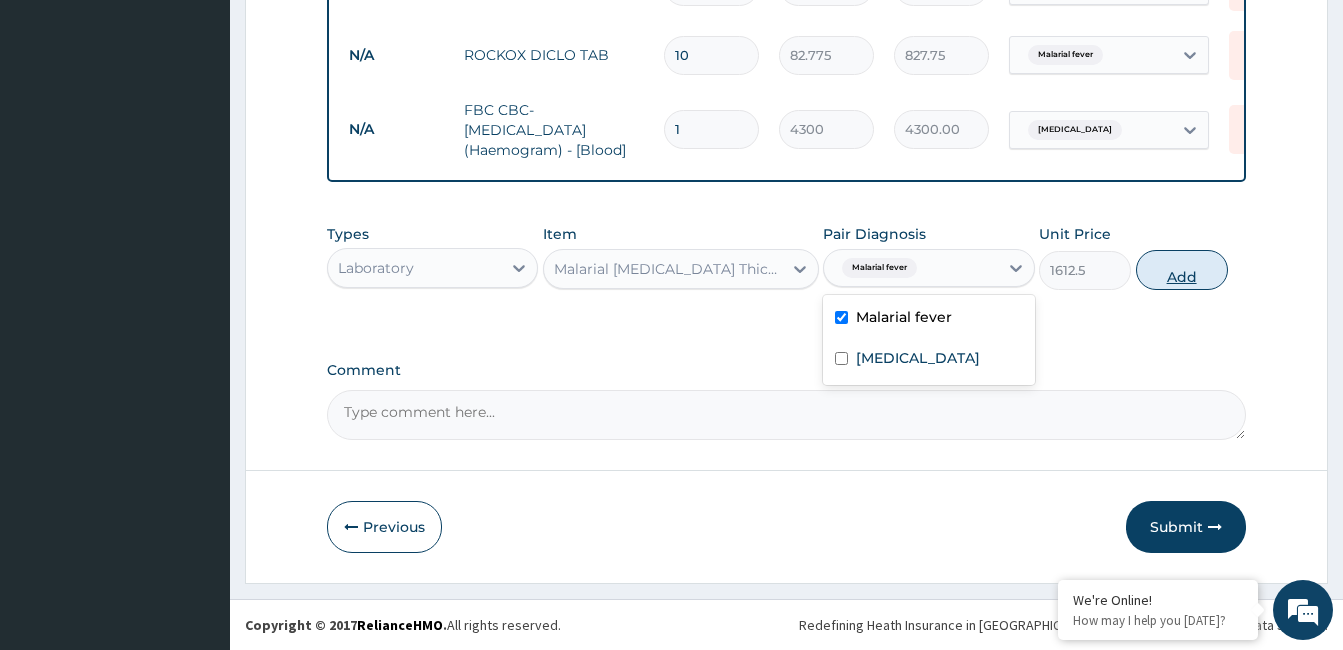 click on "Add" at bounding box center (1182, 270) 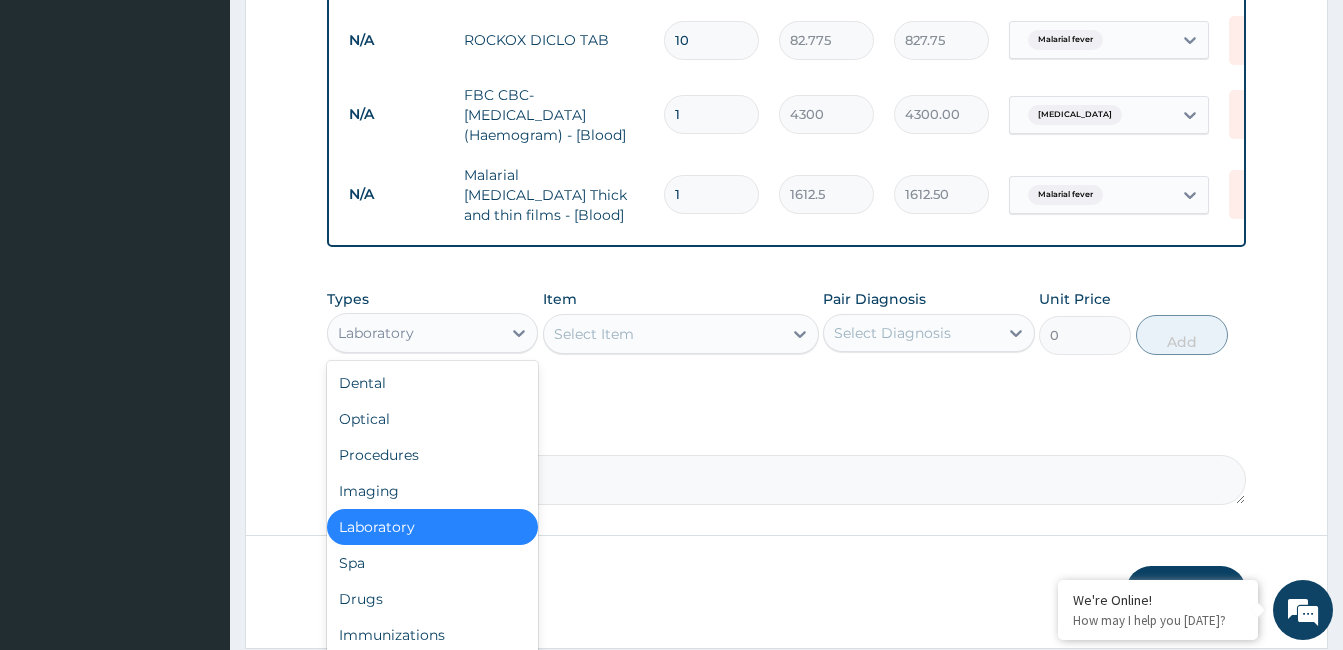 click on "Procedures" at bounding box center [432, 455] 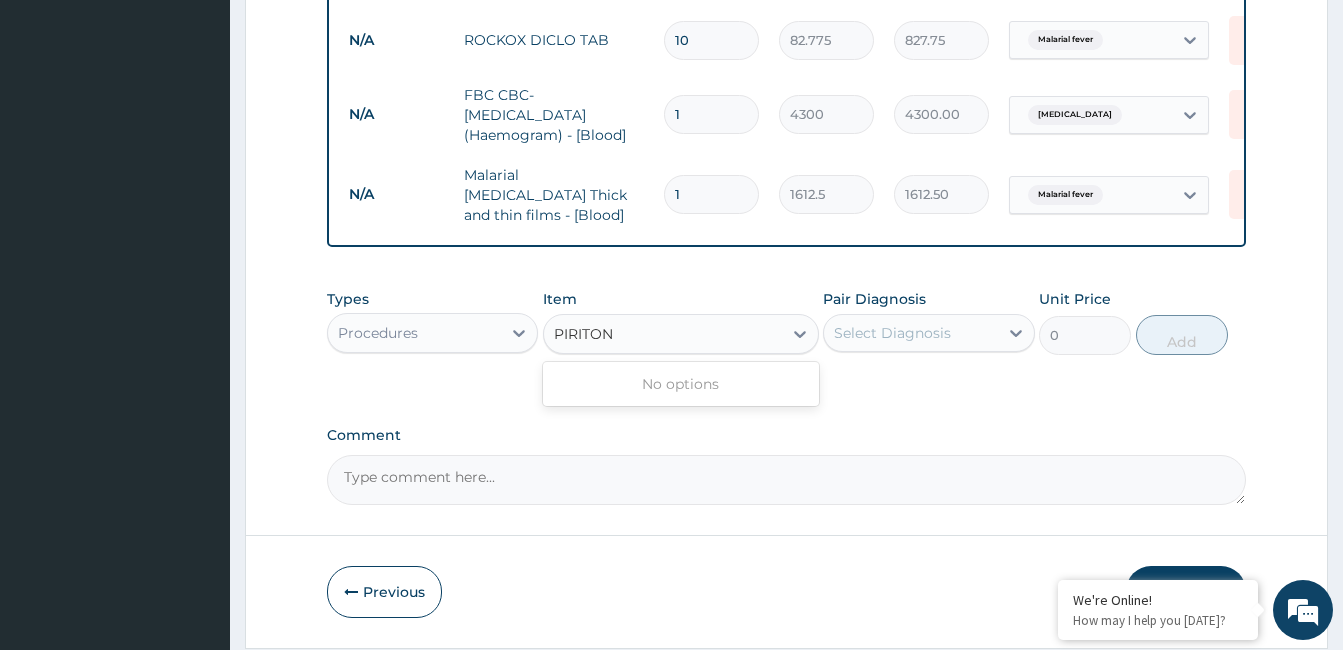 type on "PIRITON" 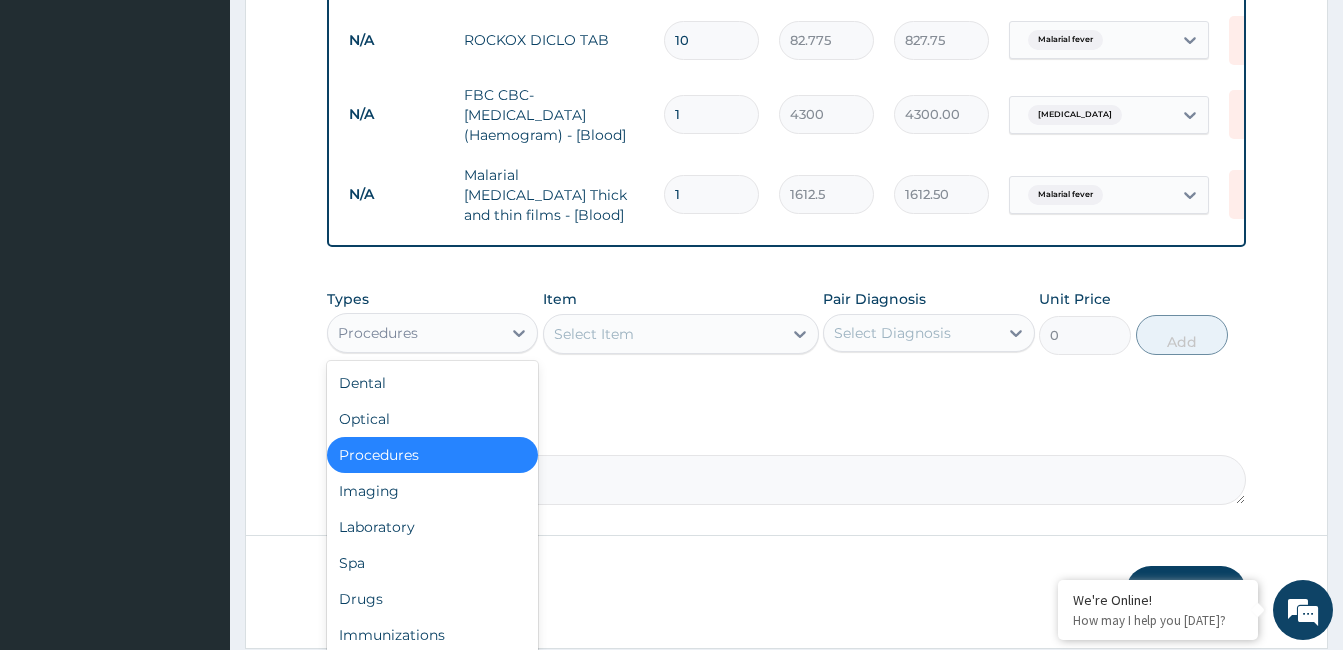 scroll, scrollTop: 68, scrollLeft: 0, axis: vertical 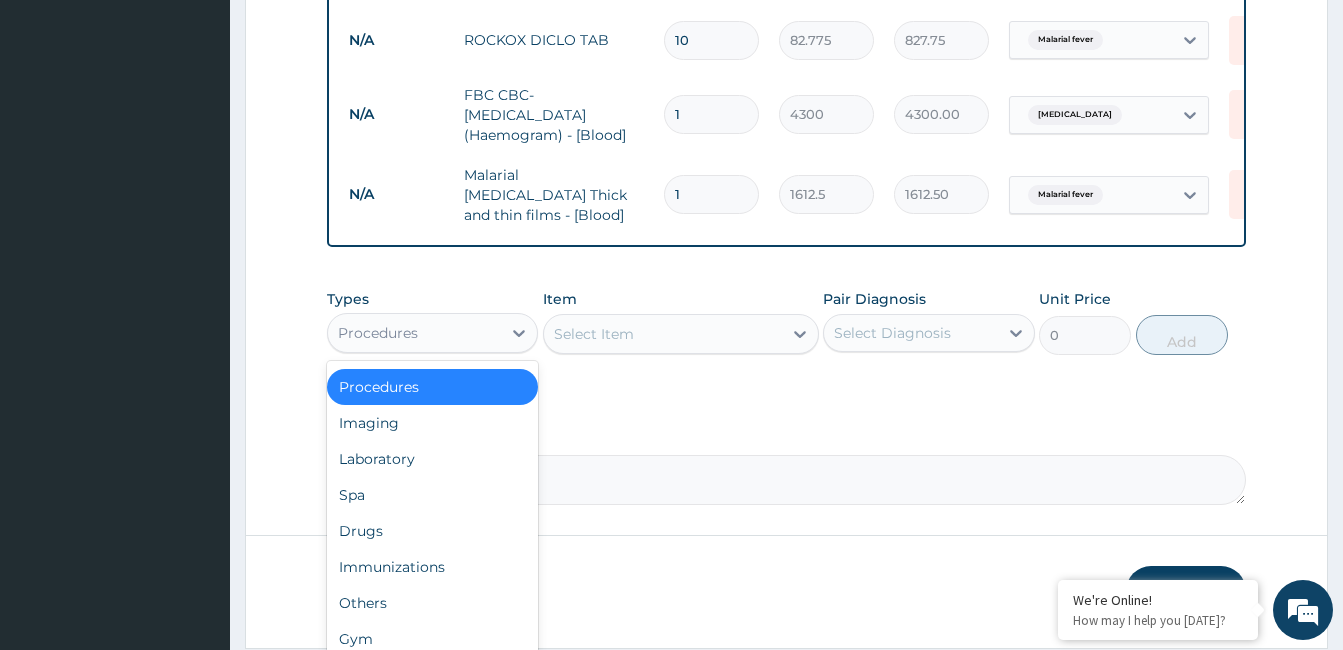 click on "Drugs" at bounding box center (432, 531) 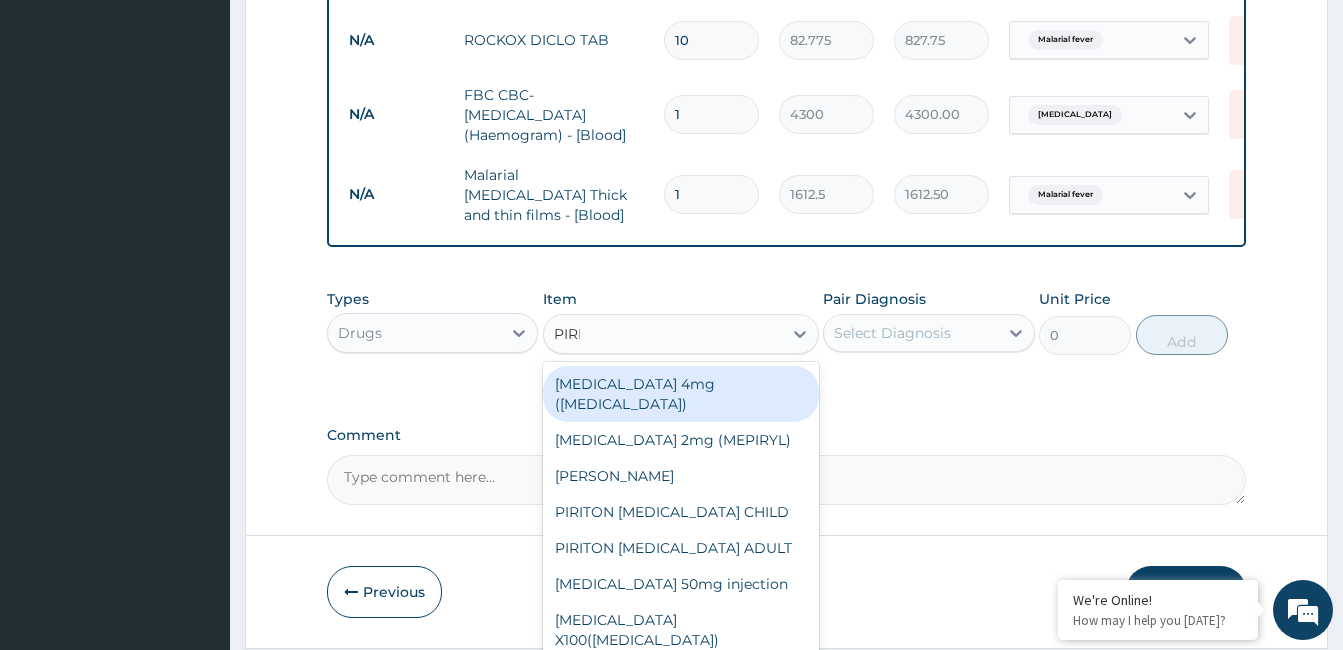 type on "PIRIT" 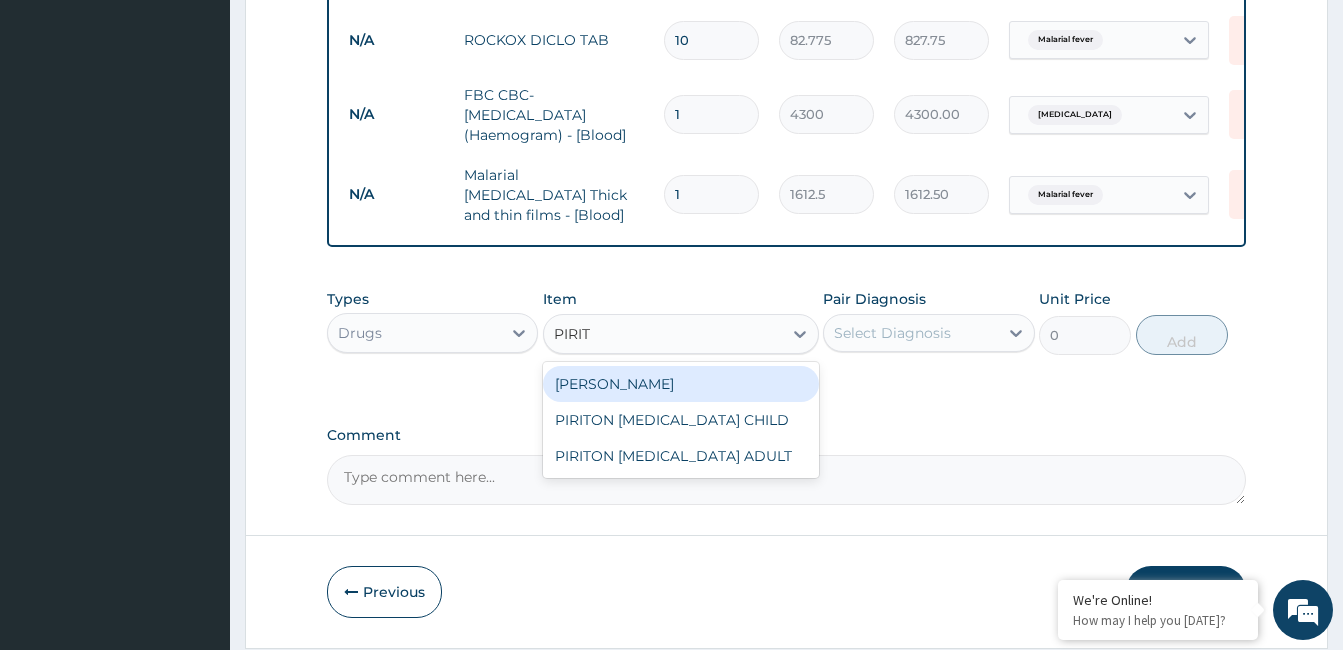 click on "PIRITON TAB EVANS" at bounding box center [681, 384] 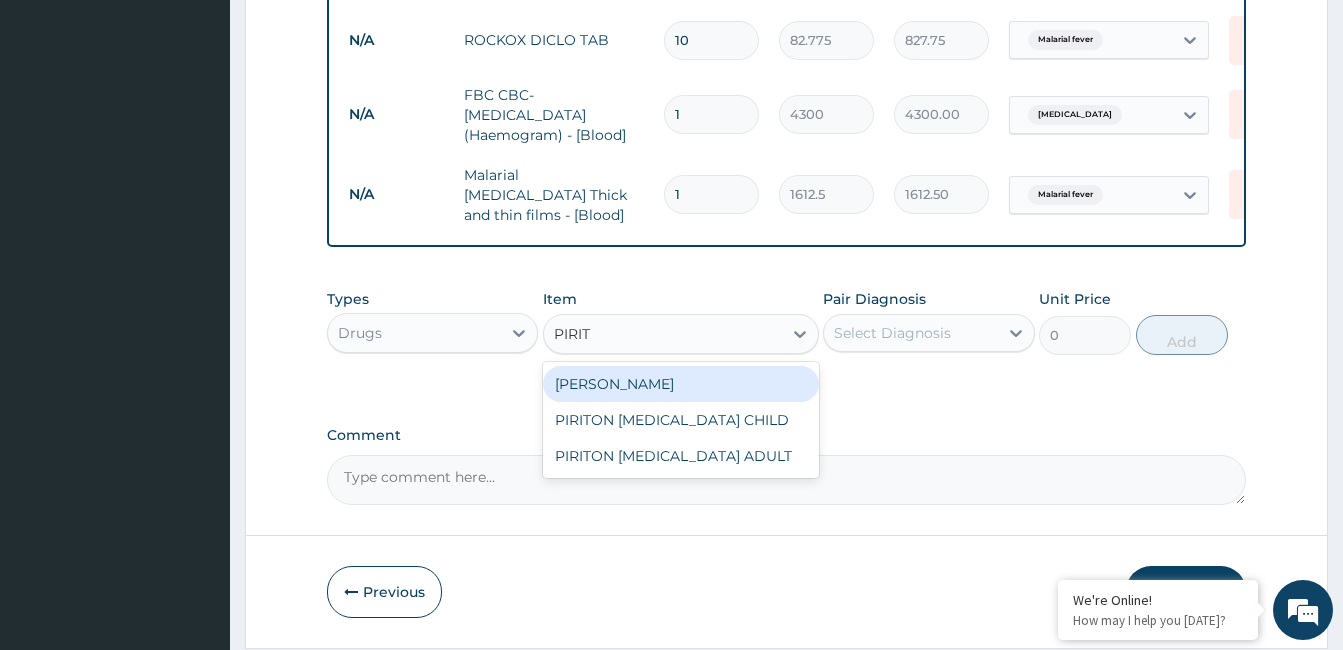type 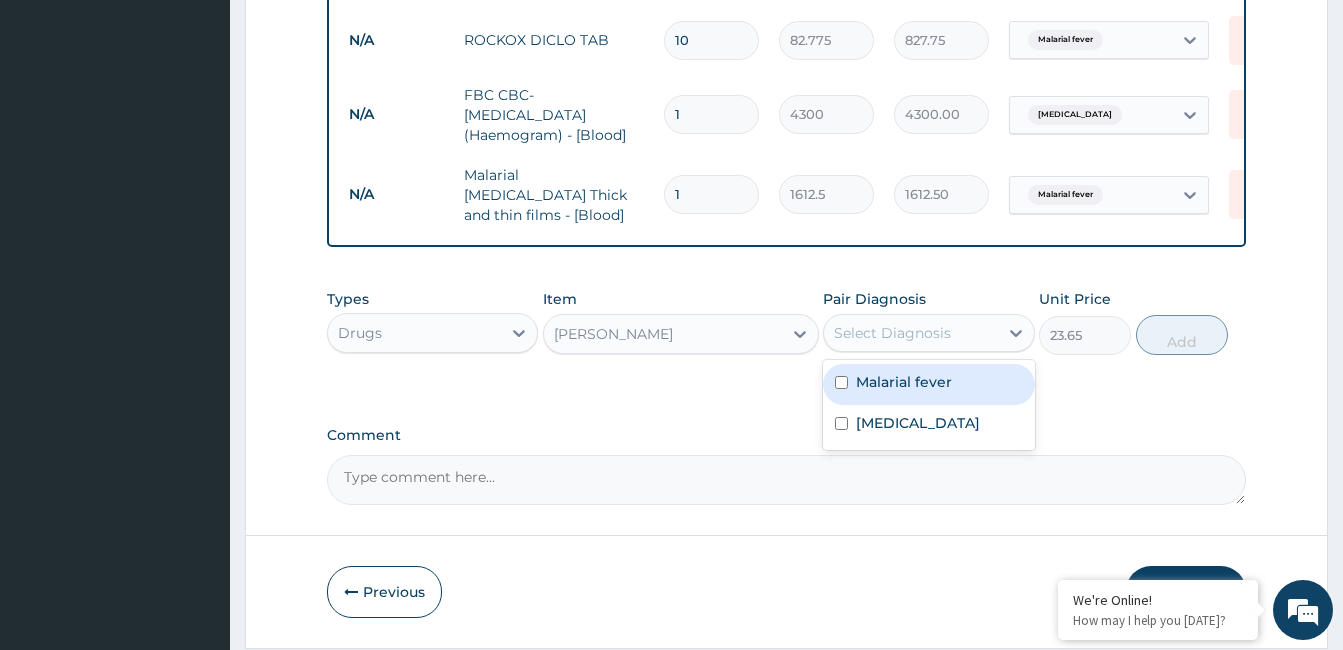 click on "Respiratory tract infection" at bounding box center (918, 423) 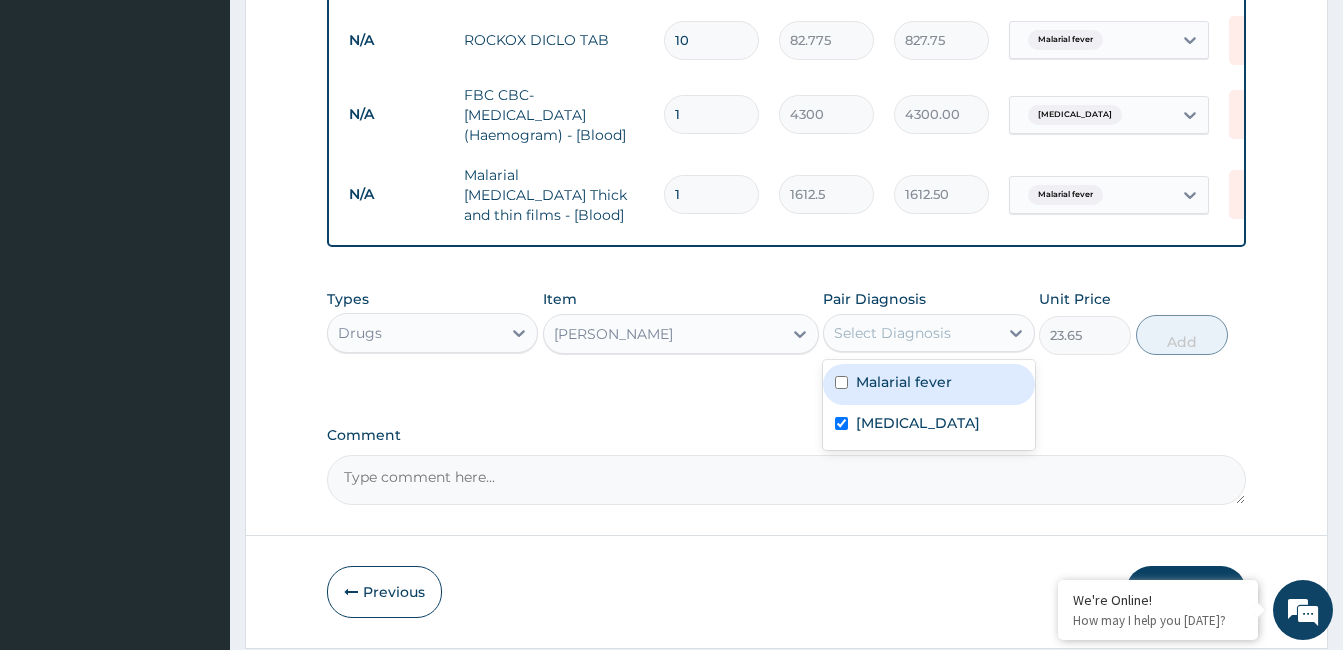 checkbox on "true" 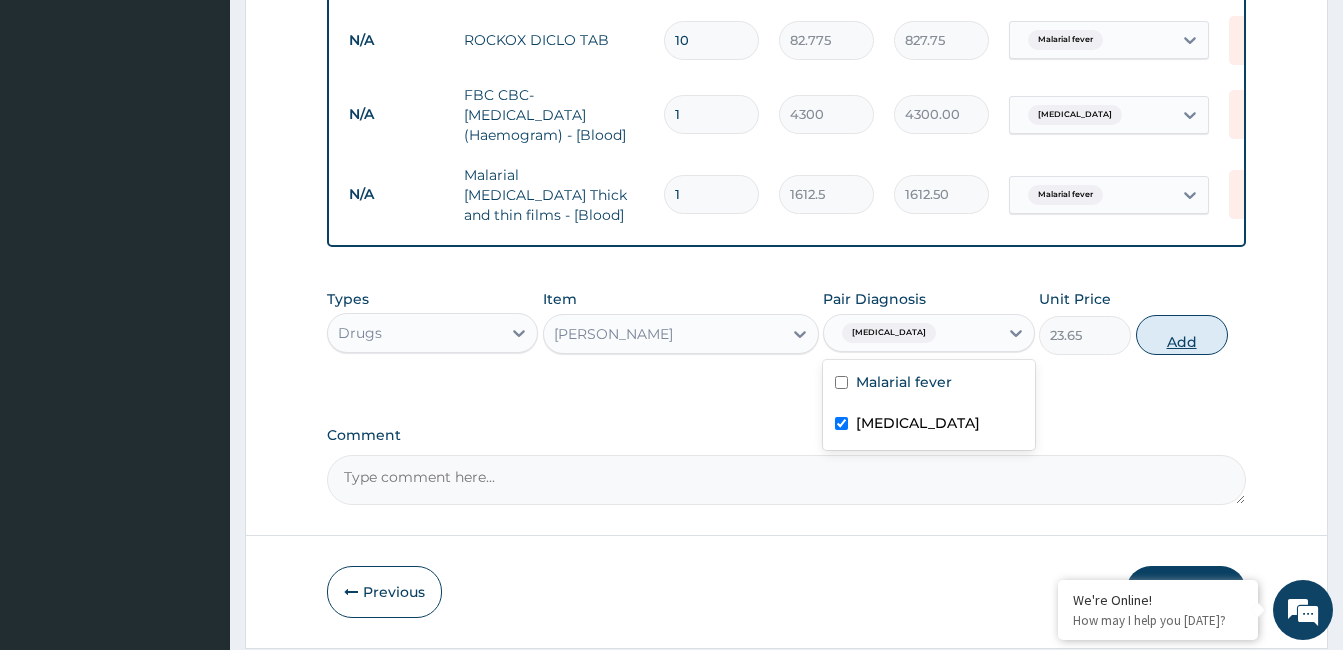 click on "Add" at bounding box center (1182, 335) 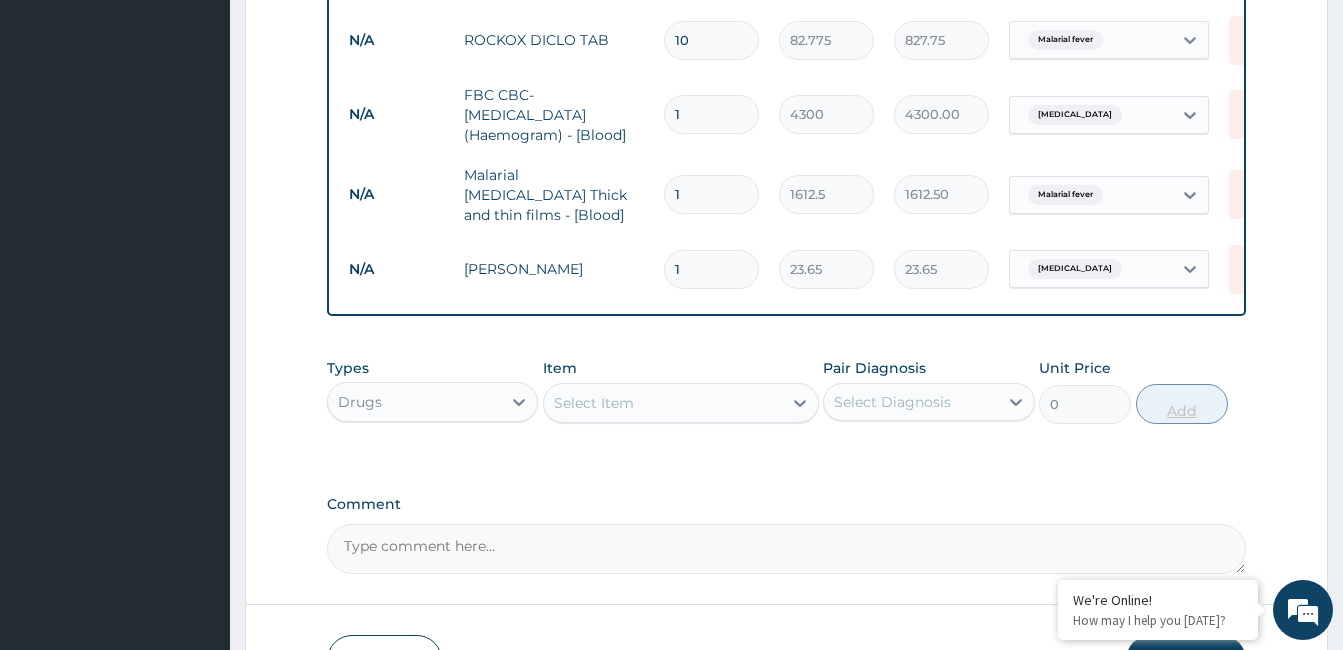 type on "10" 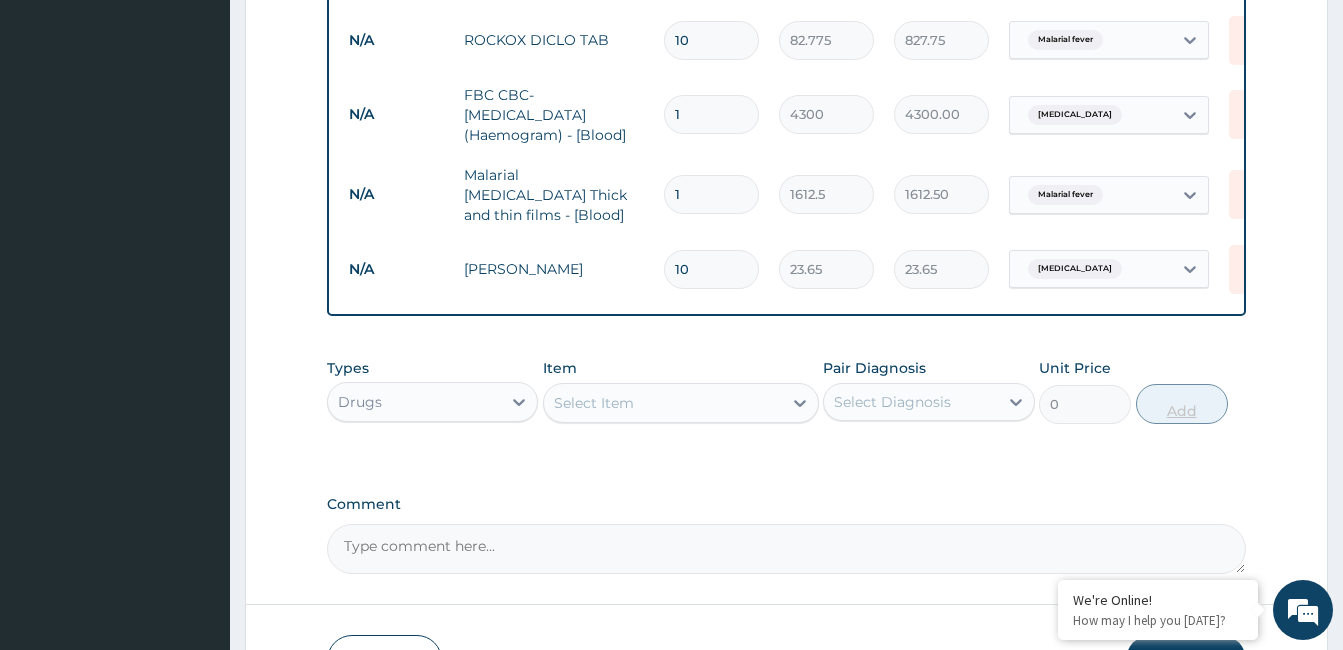 type on "236.50" 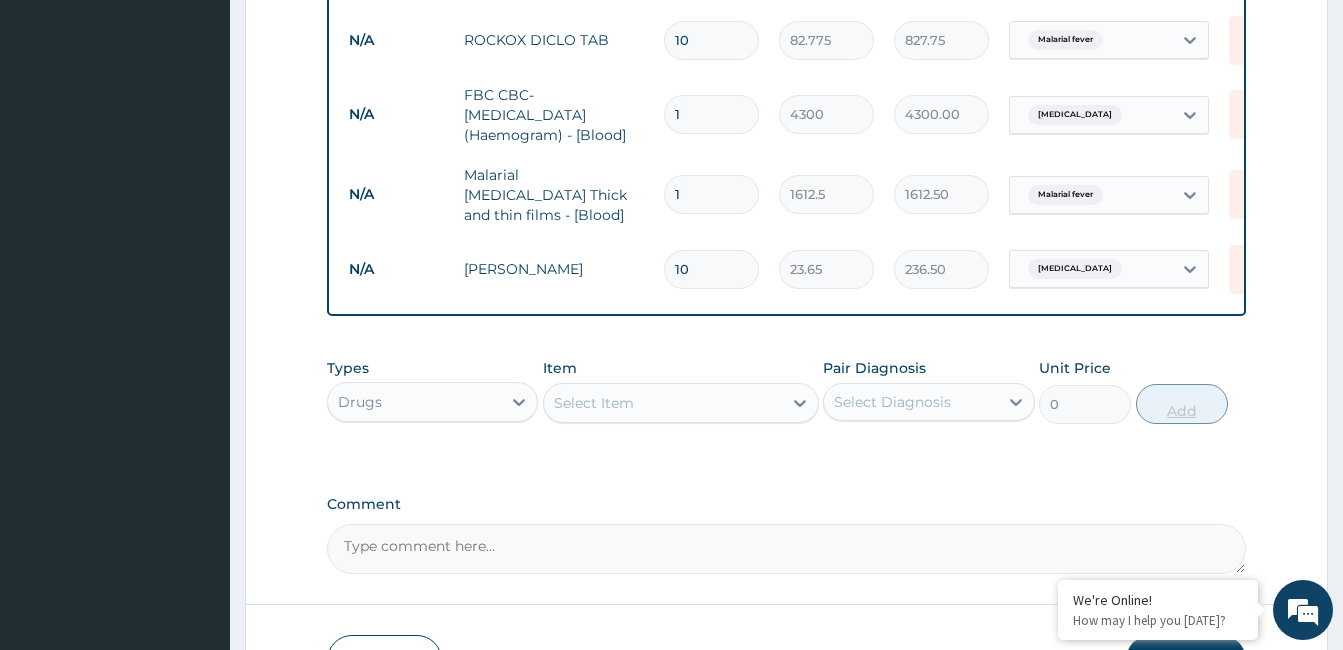 type on "10" 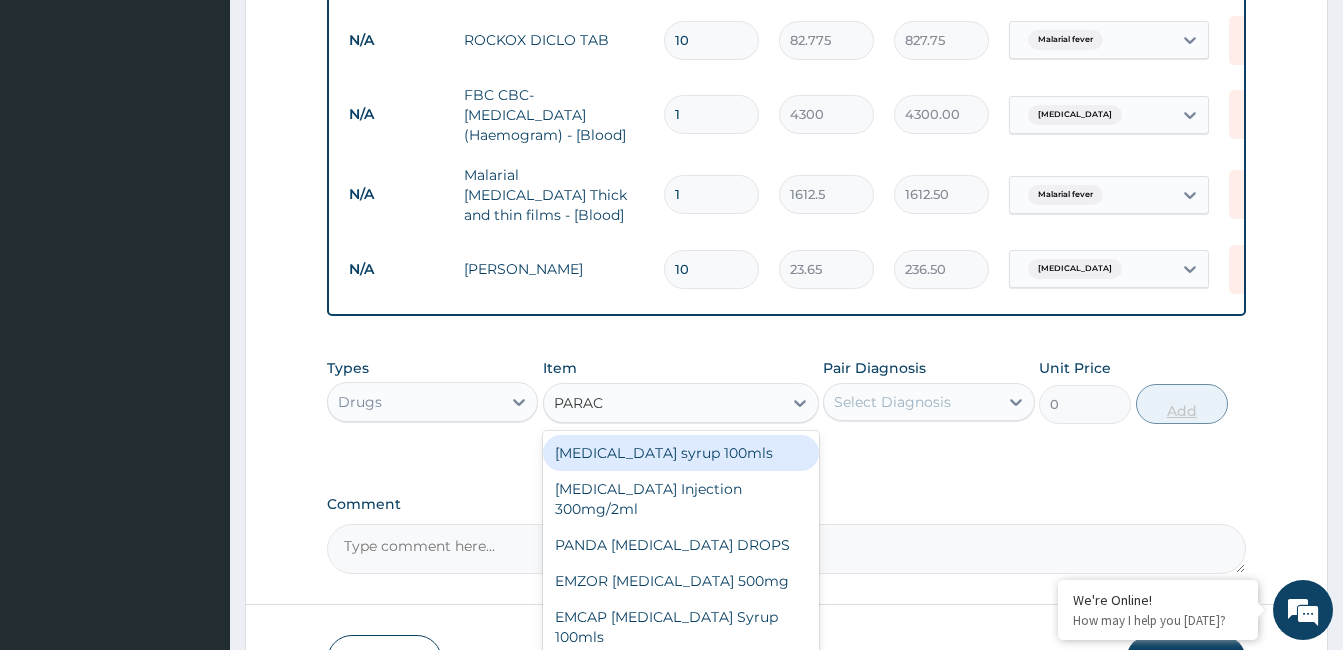 type on "PARACE" 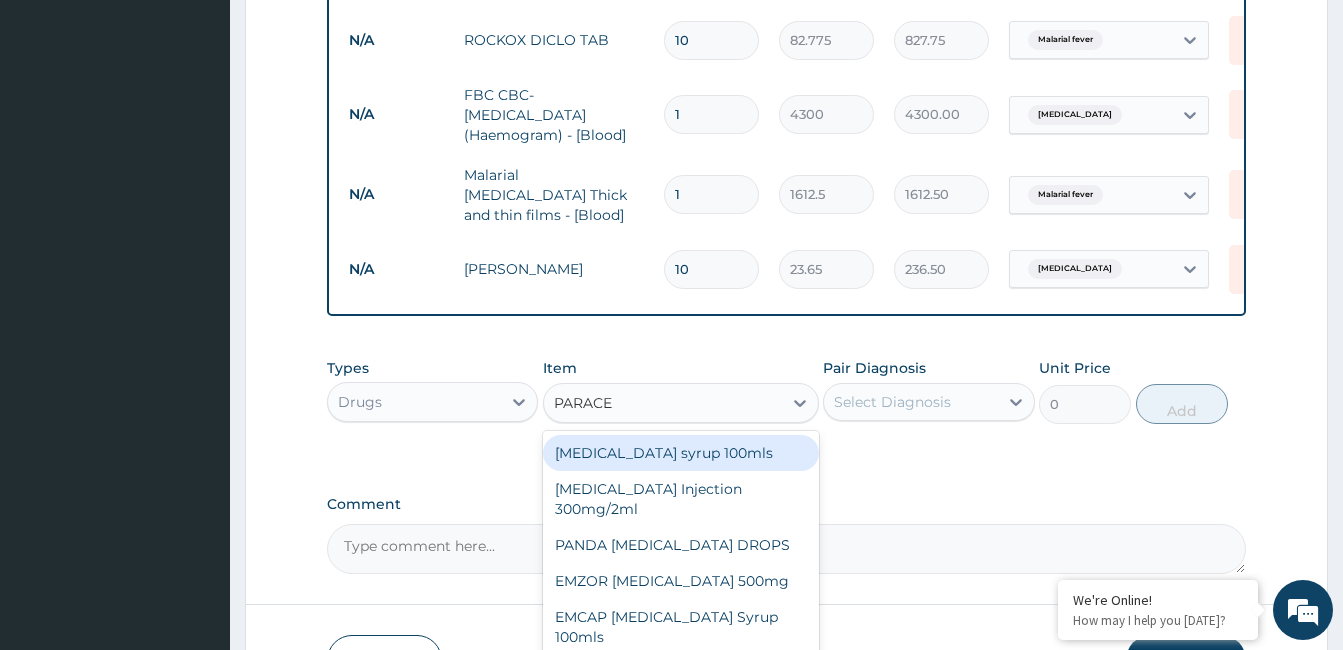 click on "EMZOR PARACETAMOL 500mg" at bounding box center [681, 581] 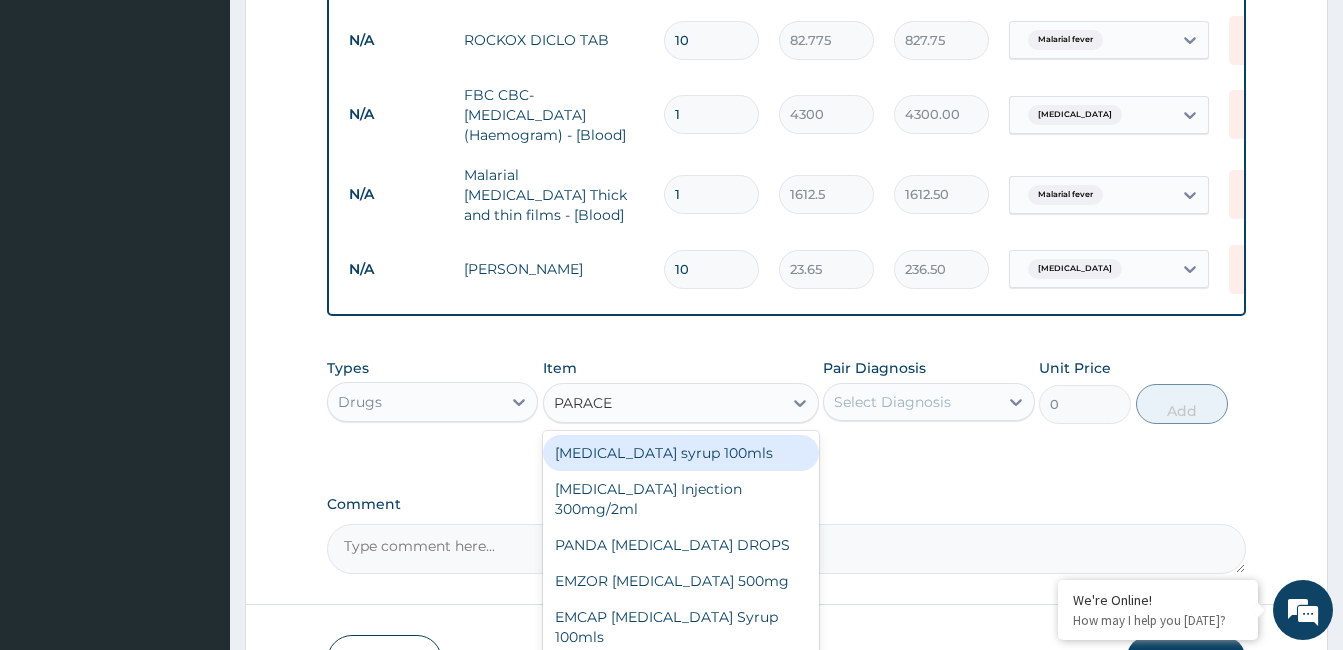 type 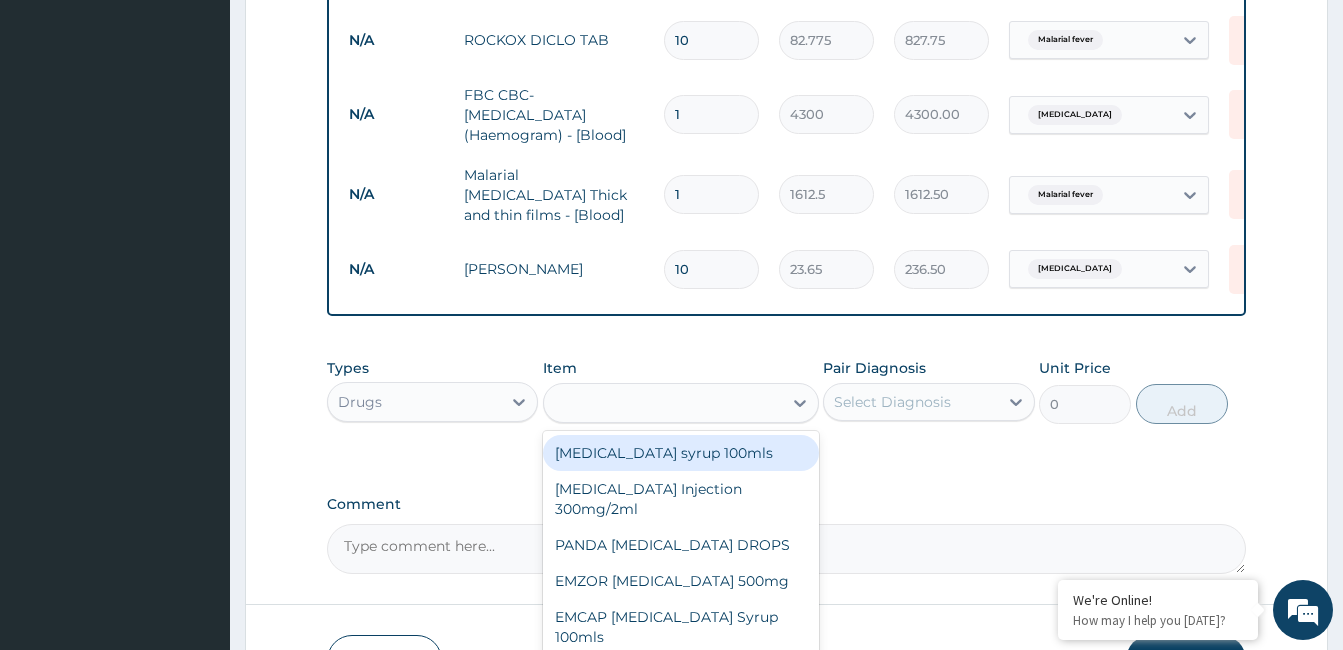 type on "23.65" 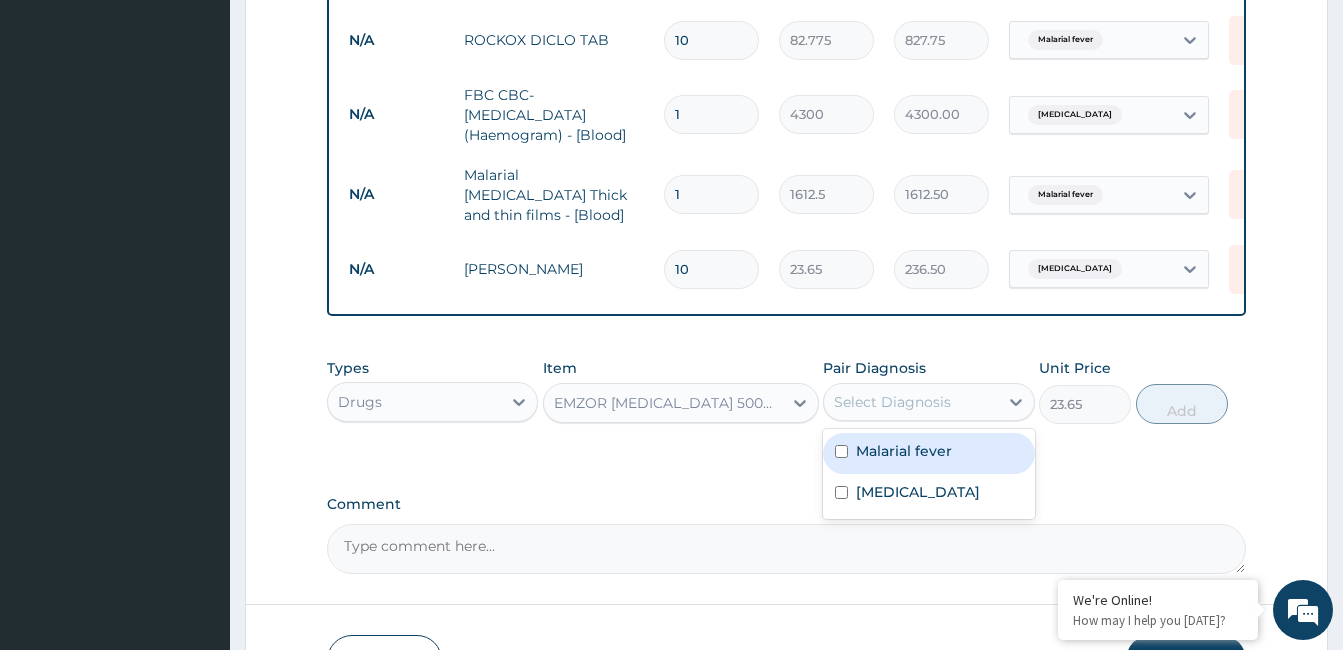 click on "Respiratory tract infection" at bounding box center (918, 492) 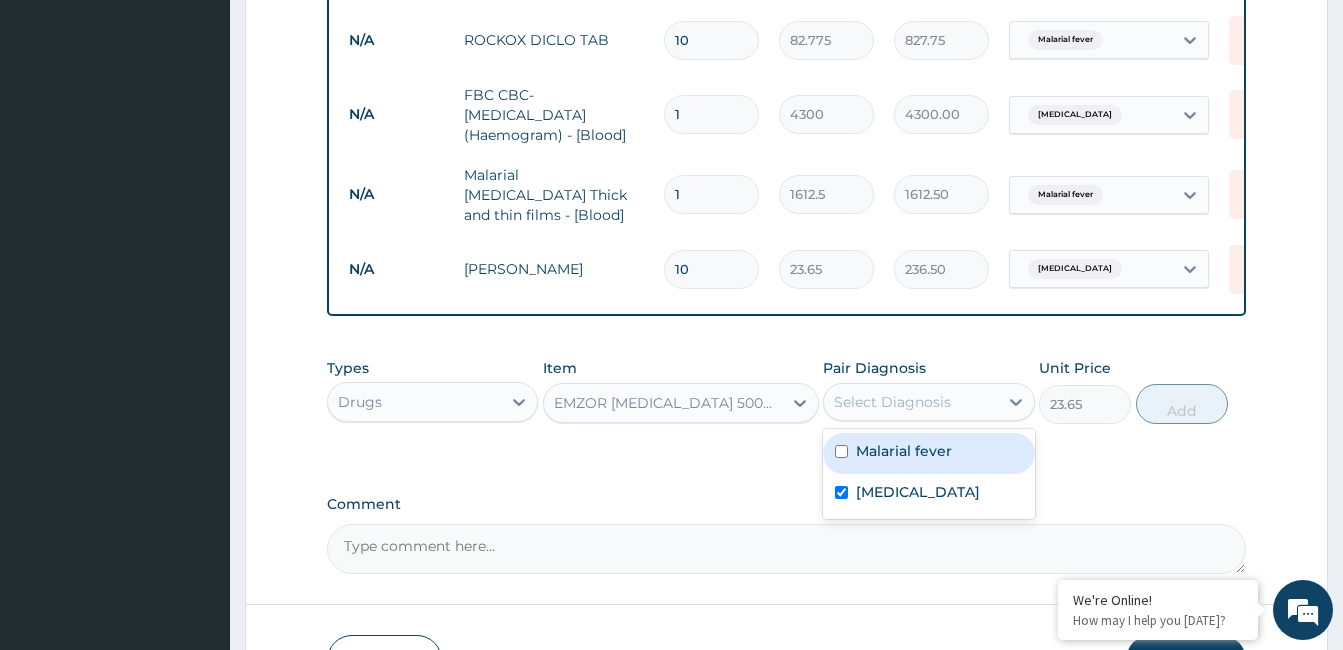 checkbox on "true" 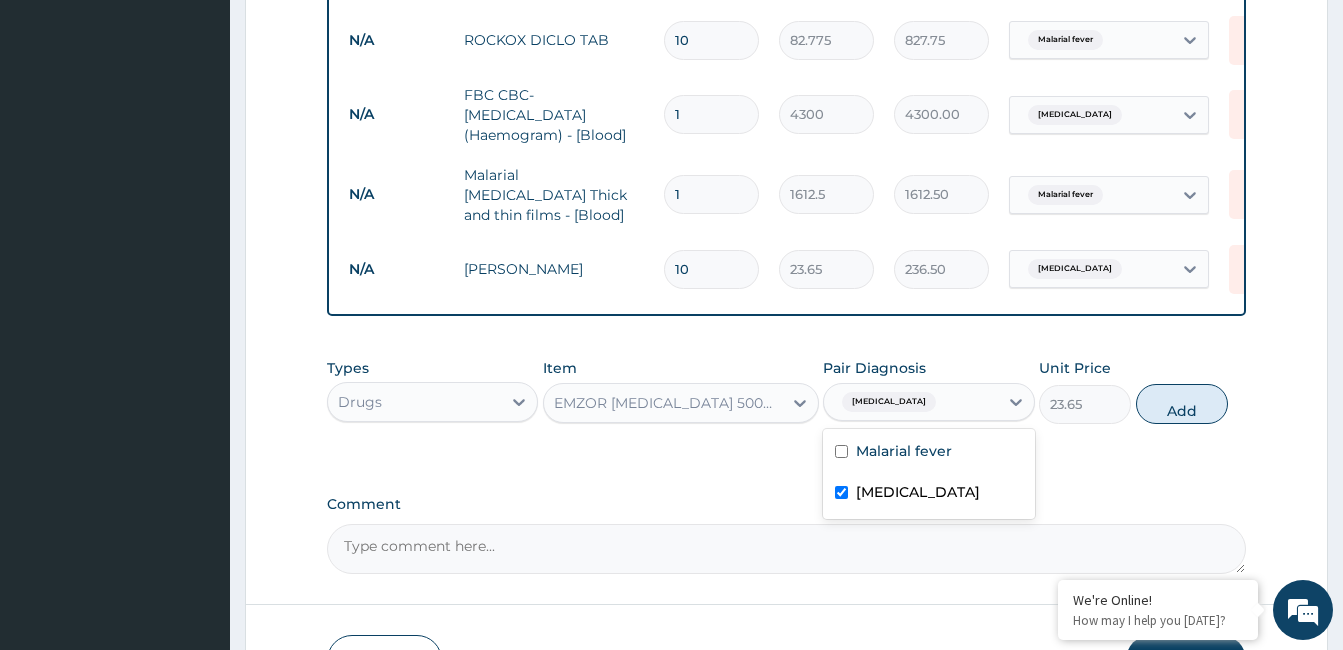 click on "Malarial fever" at bounding box center [904, 451] 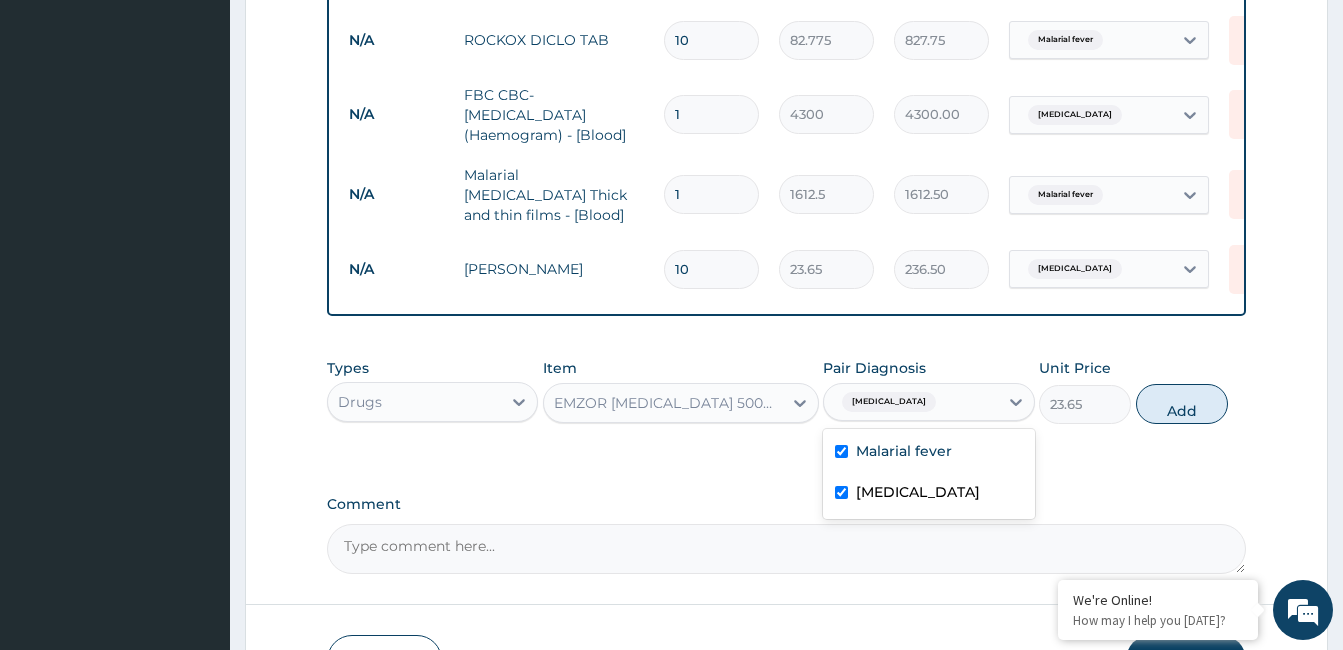 checkbox on "true" 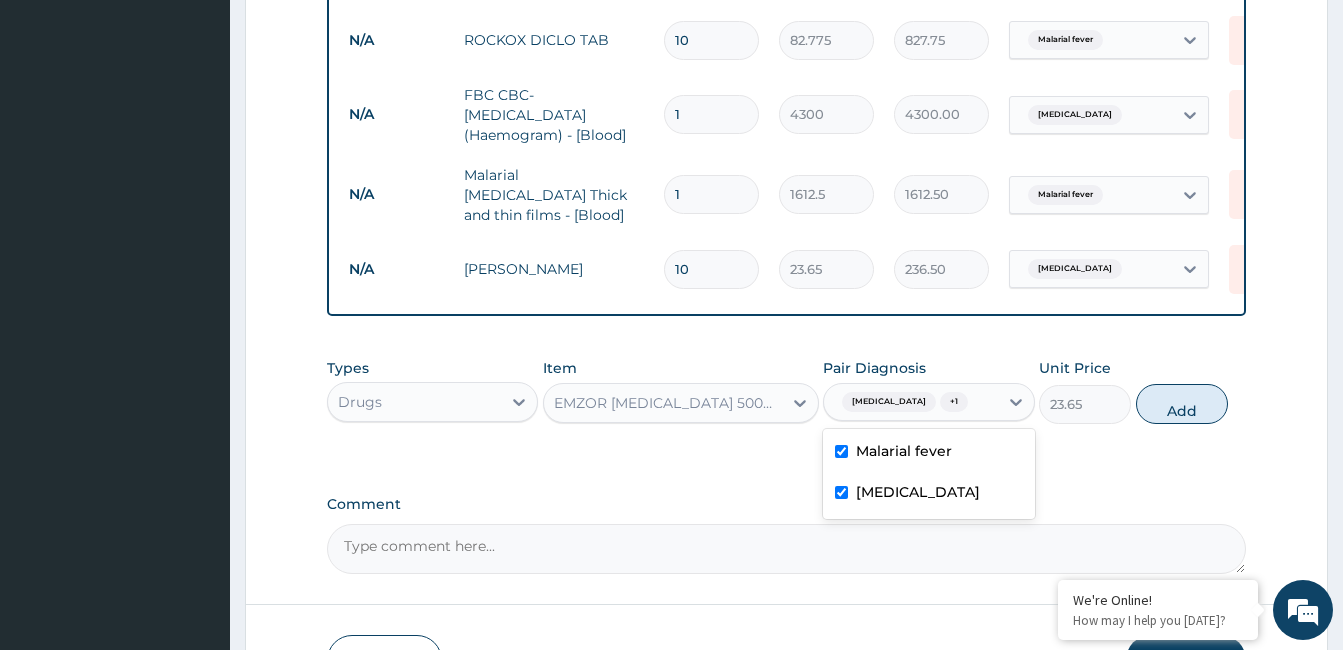 click on "[MEDICAL_DATA]" at bounding box center (918, 492) 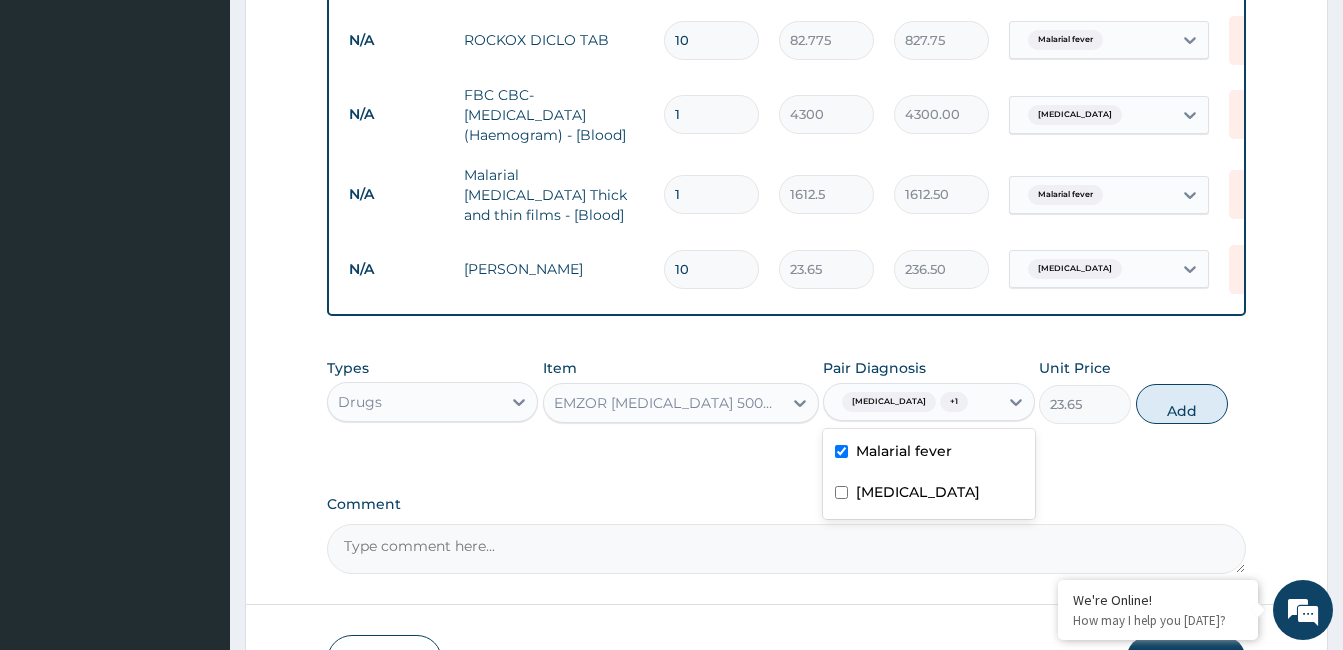checkbox on "false" 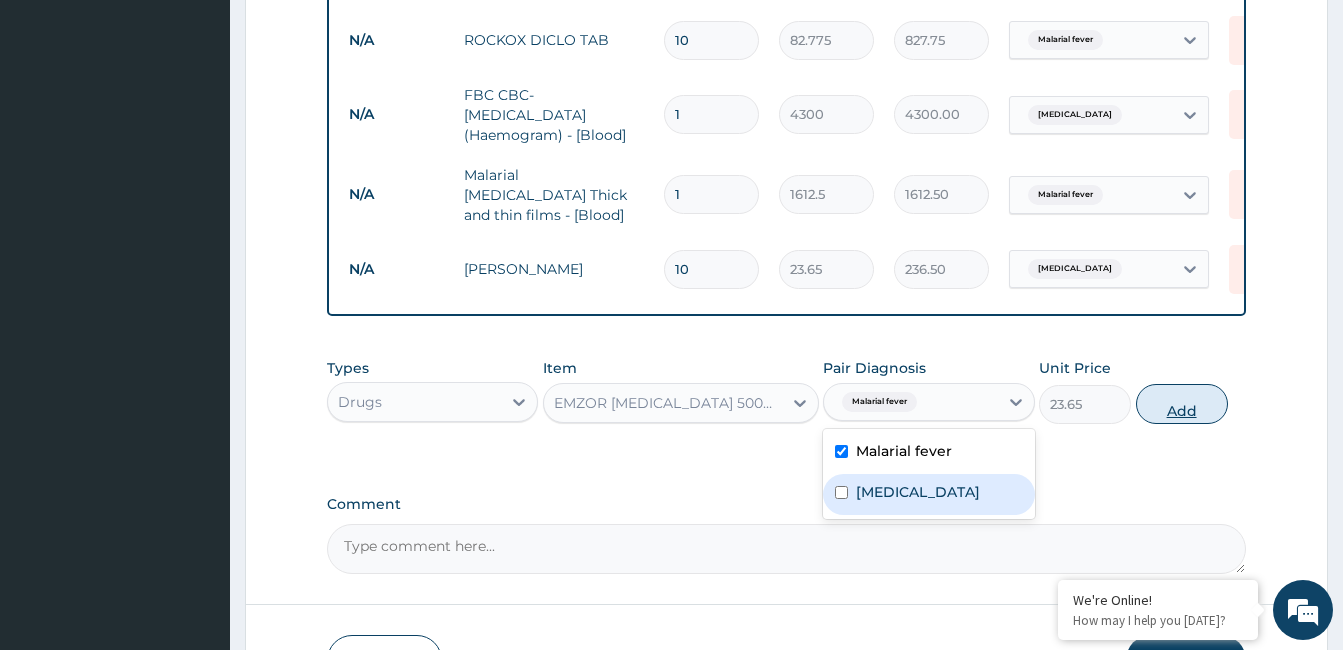 click on "Add" at bounding box center (1182, 404) 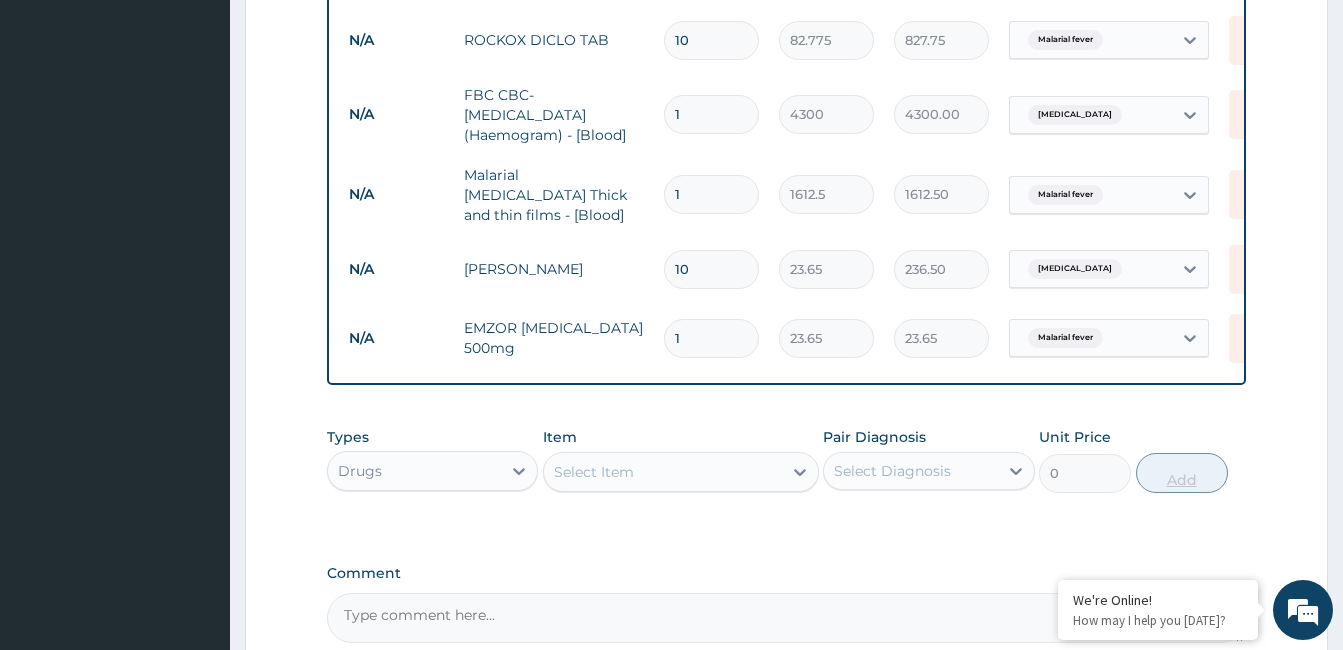type on "18" 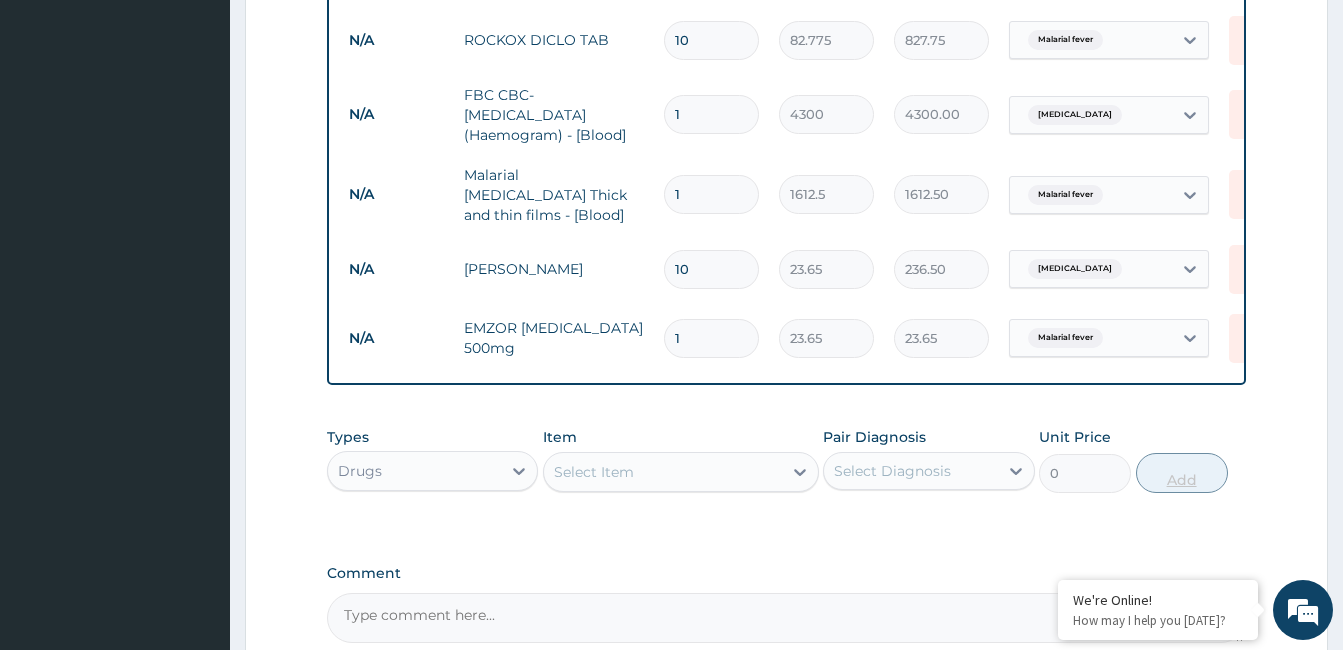 type on "425.70" 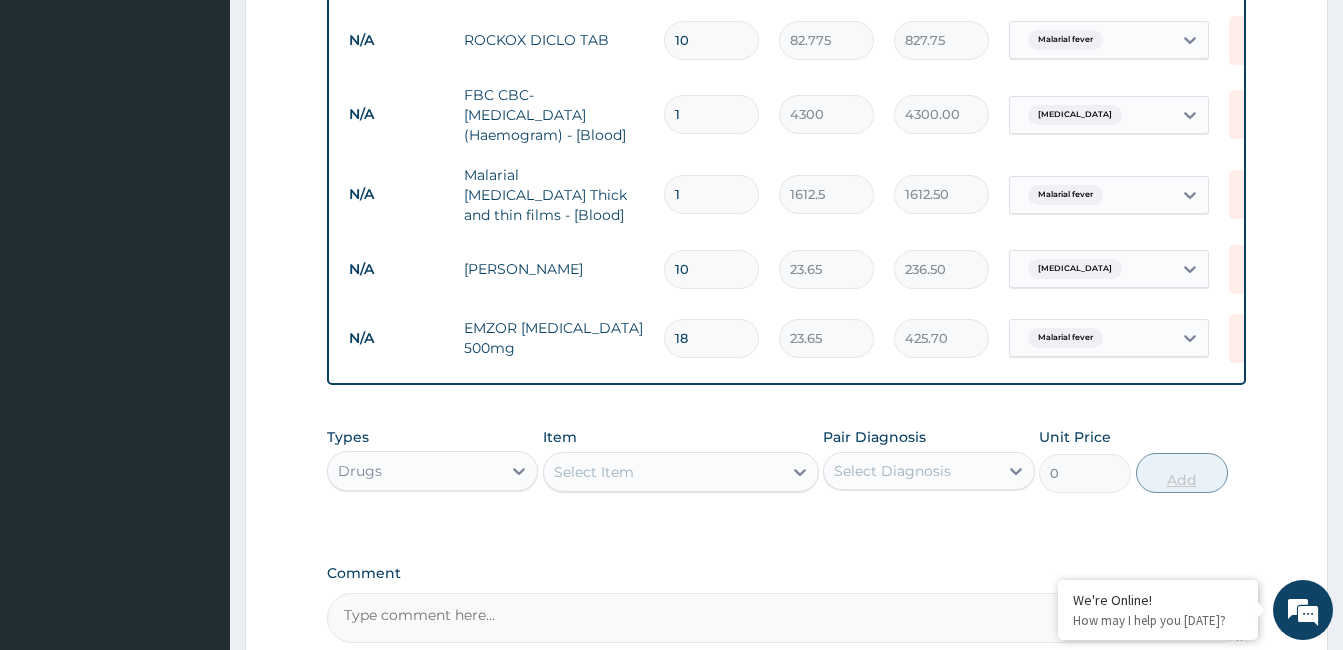 type on "18" 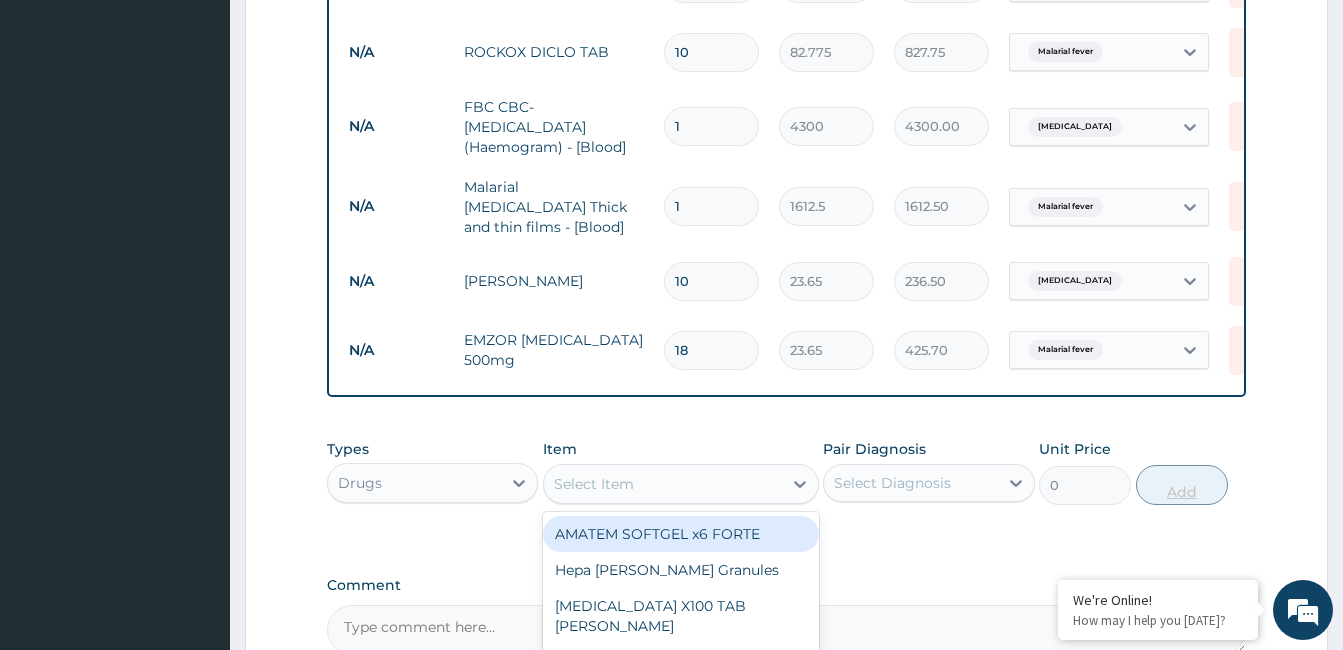 scroll, scrollTop: 1017, scrollLeft: 0, axis: vertical 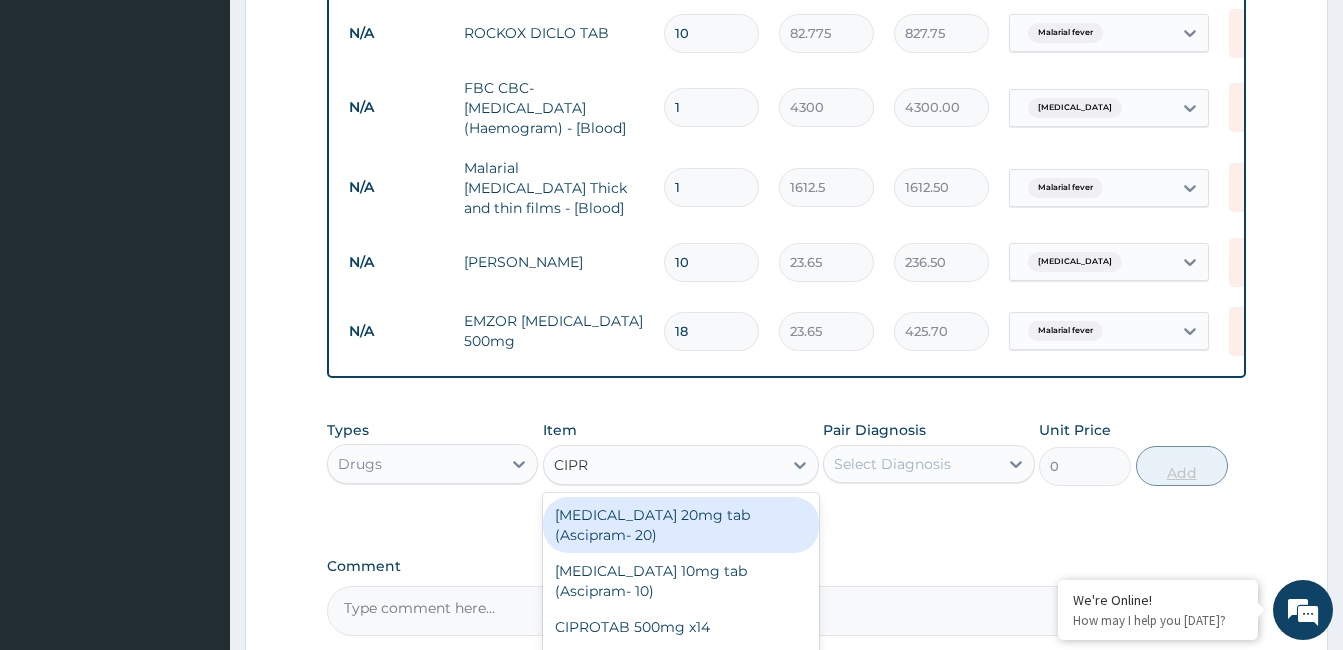 type on "CIPRO" 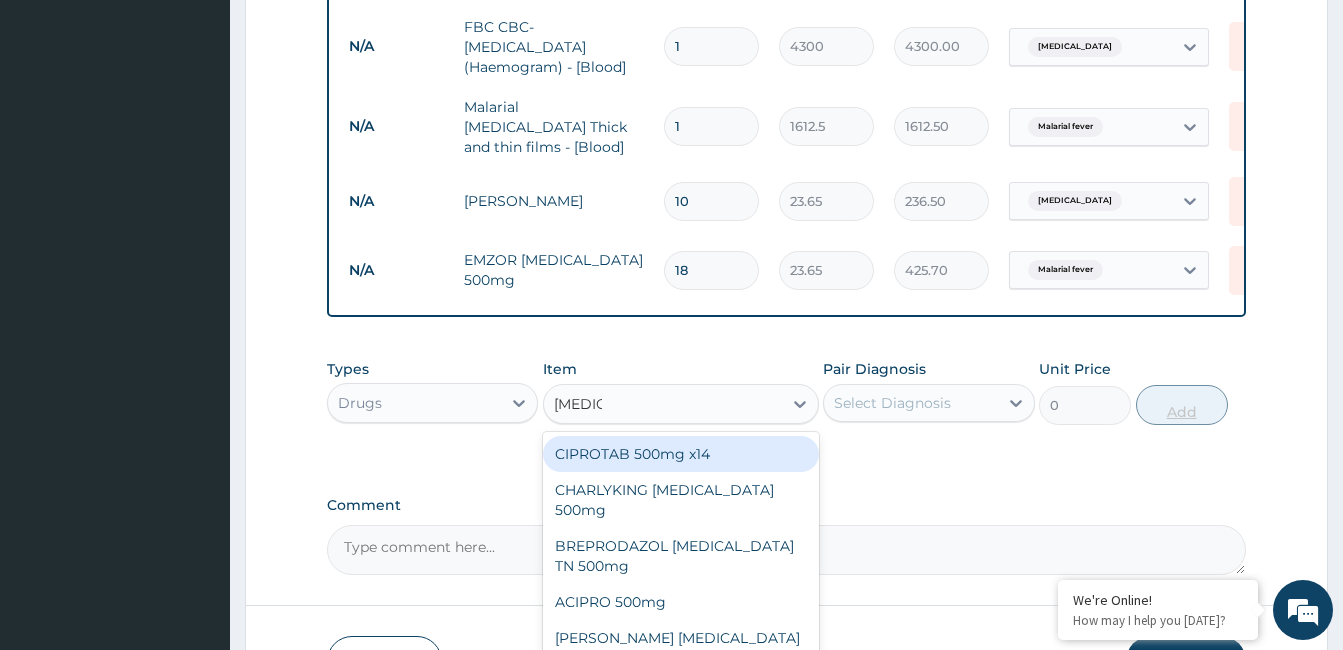 scroll, scrollTop: 1084, scrollLeft: 0, axis: vertical 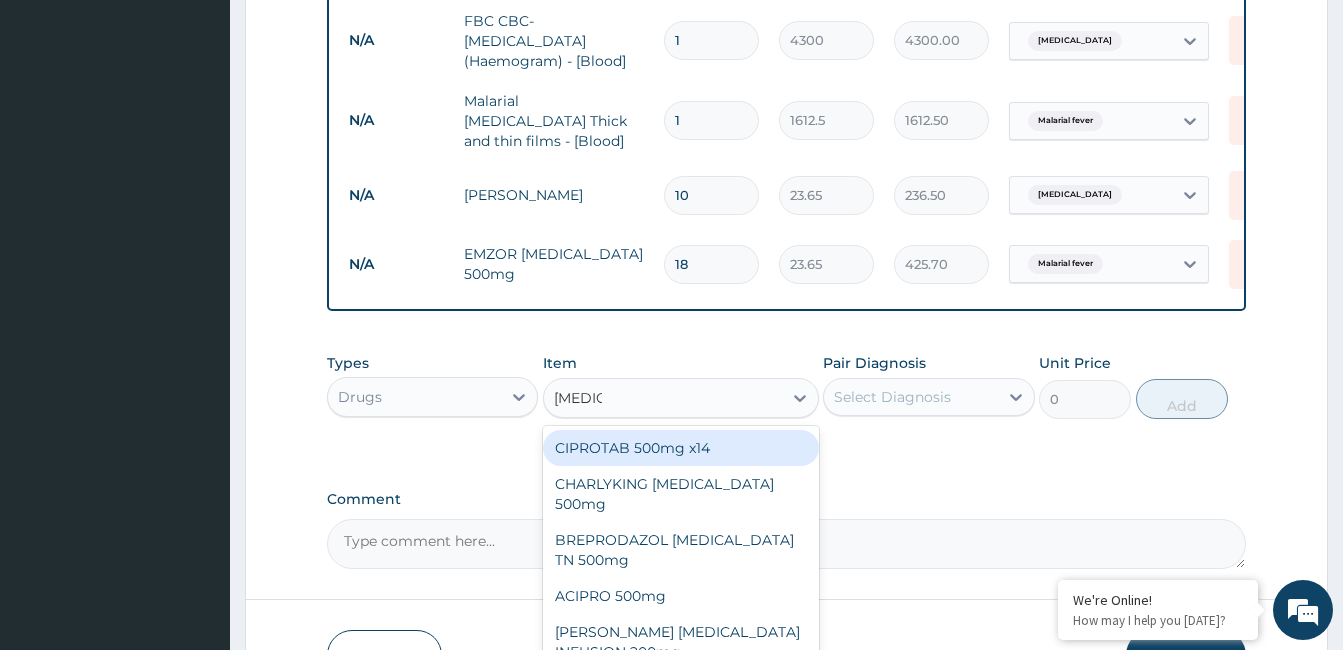 click on "CHARLYKING [MEDICAL_DATA] 500mg" at bounding box center (681, 494) 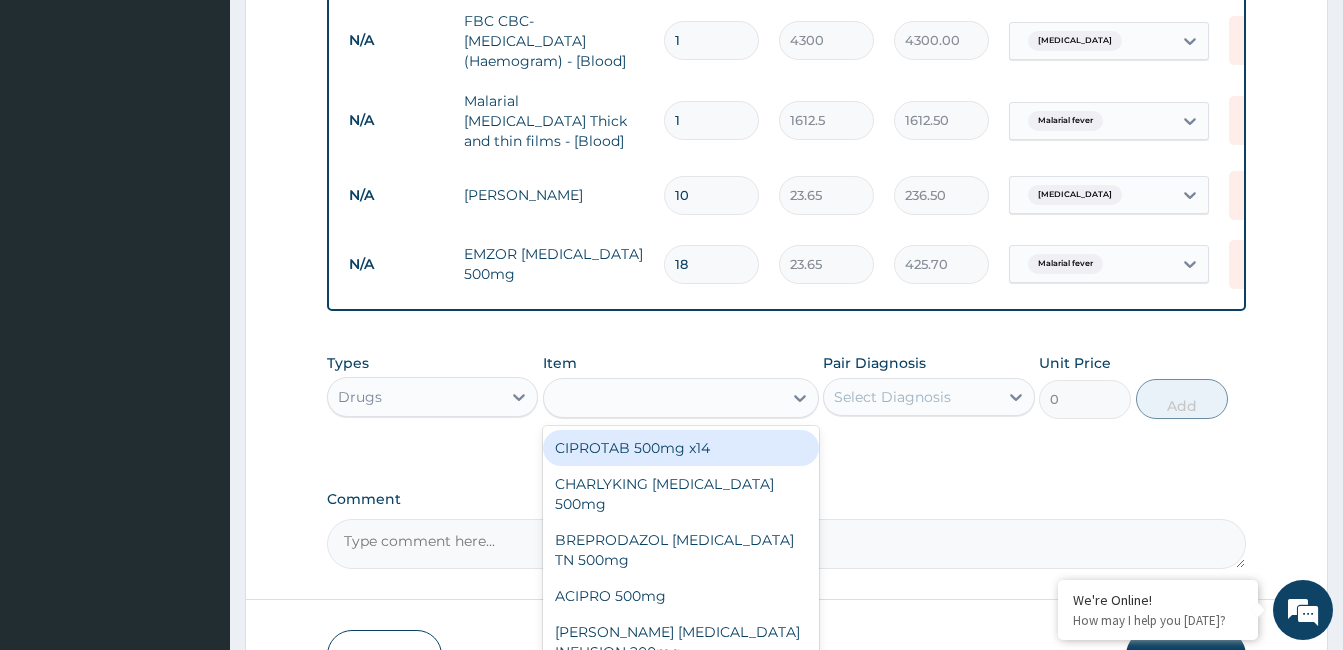 type on "177.375" 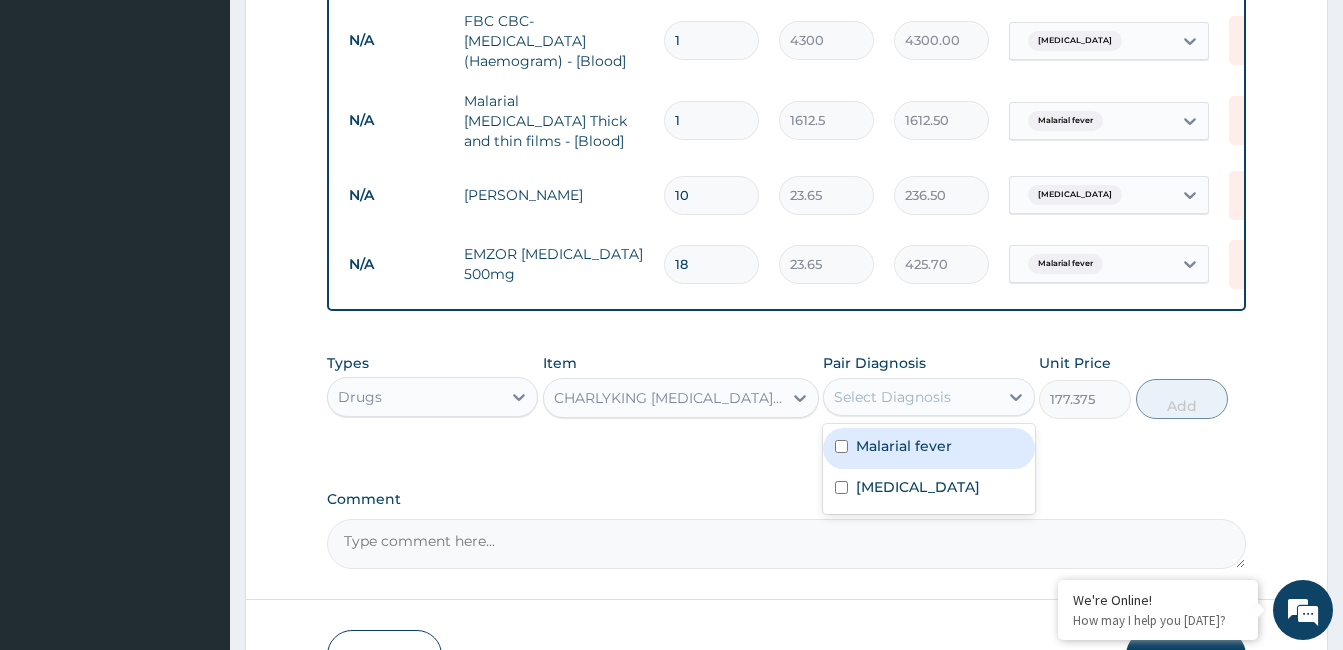 click on "Respiratory tract infection" at bounding box center [918, 487] 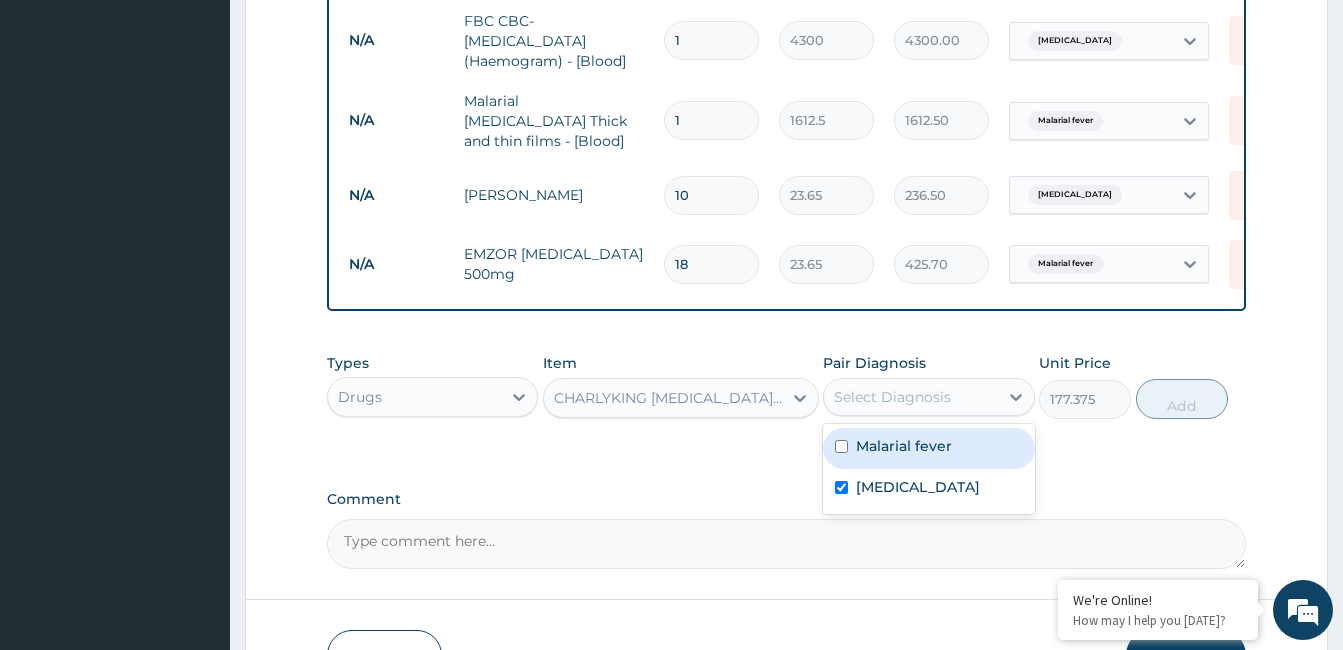 checkbox on "true" 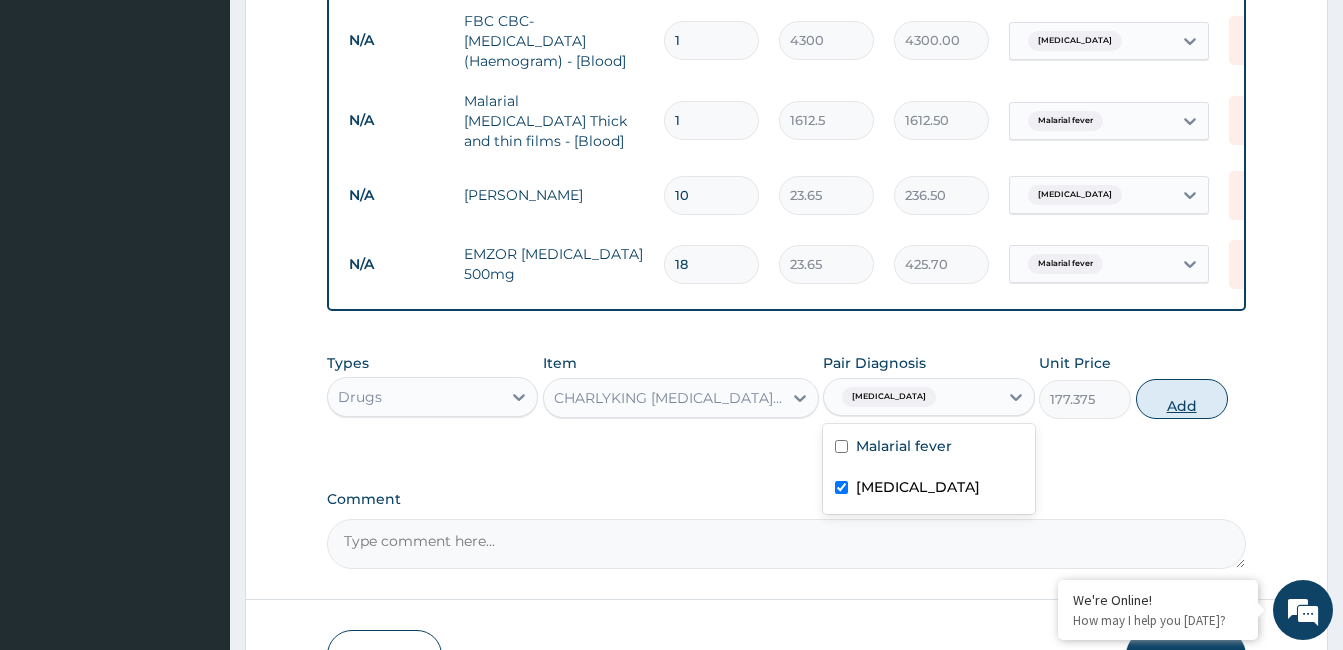 click on "Add" at bounding box center [1182, 399] 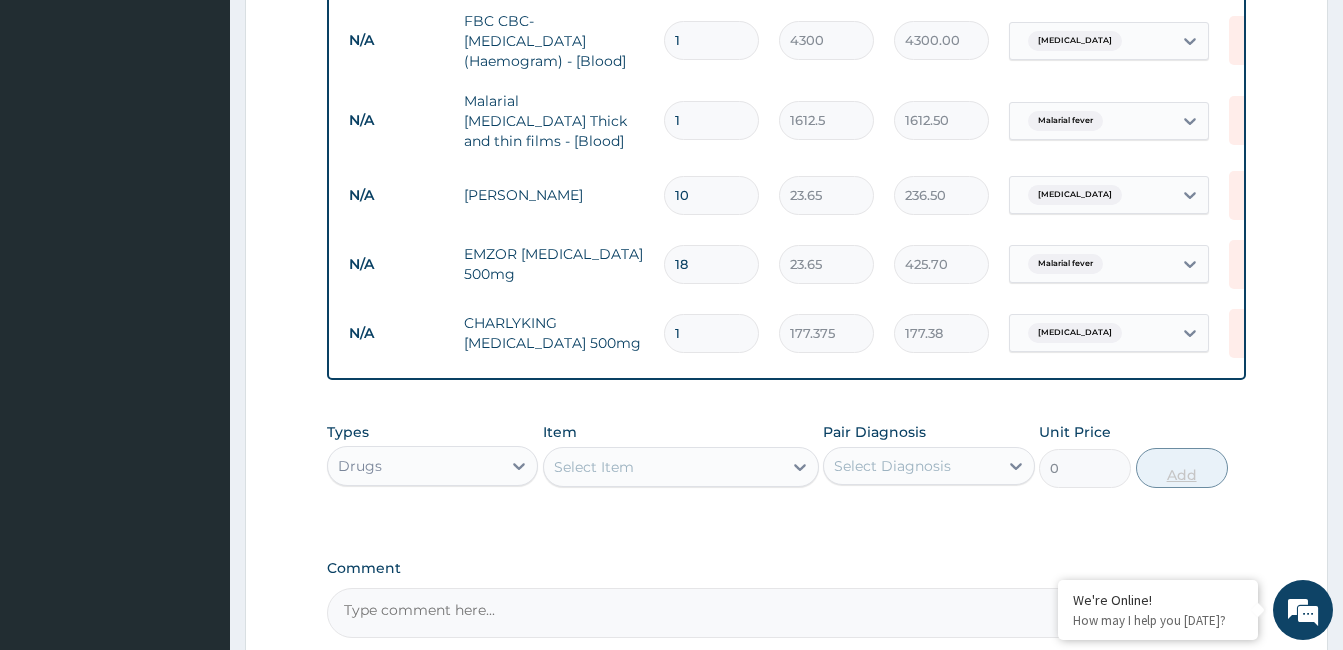 type on "10" 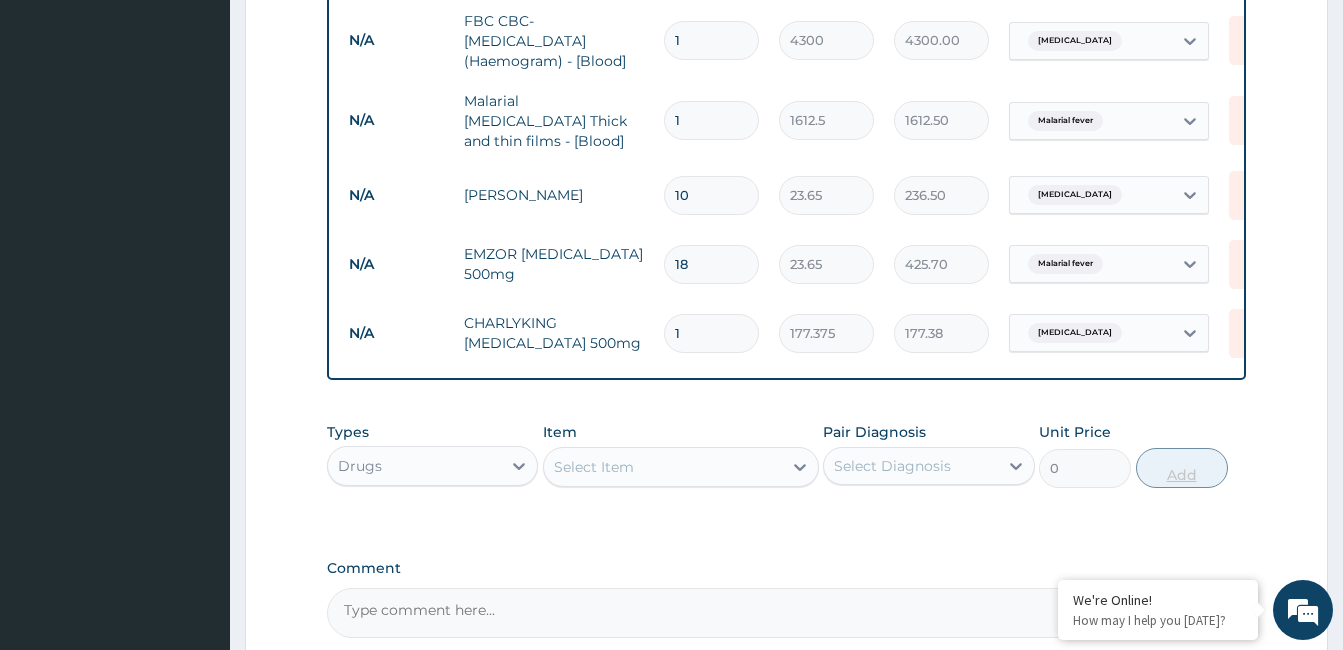 type on "1773.75" 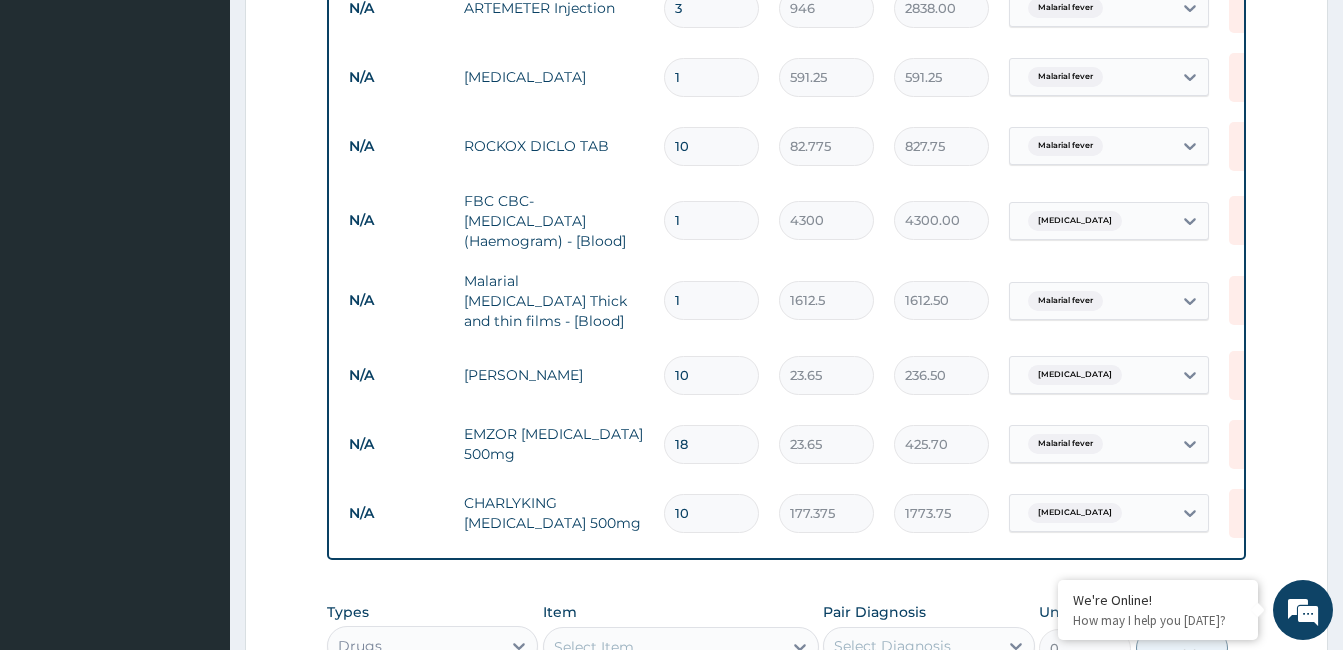 scroll, scrollTop: 1286, scrollLeft: 0, axis: vertical 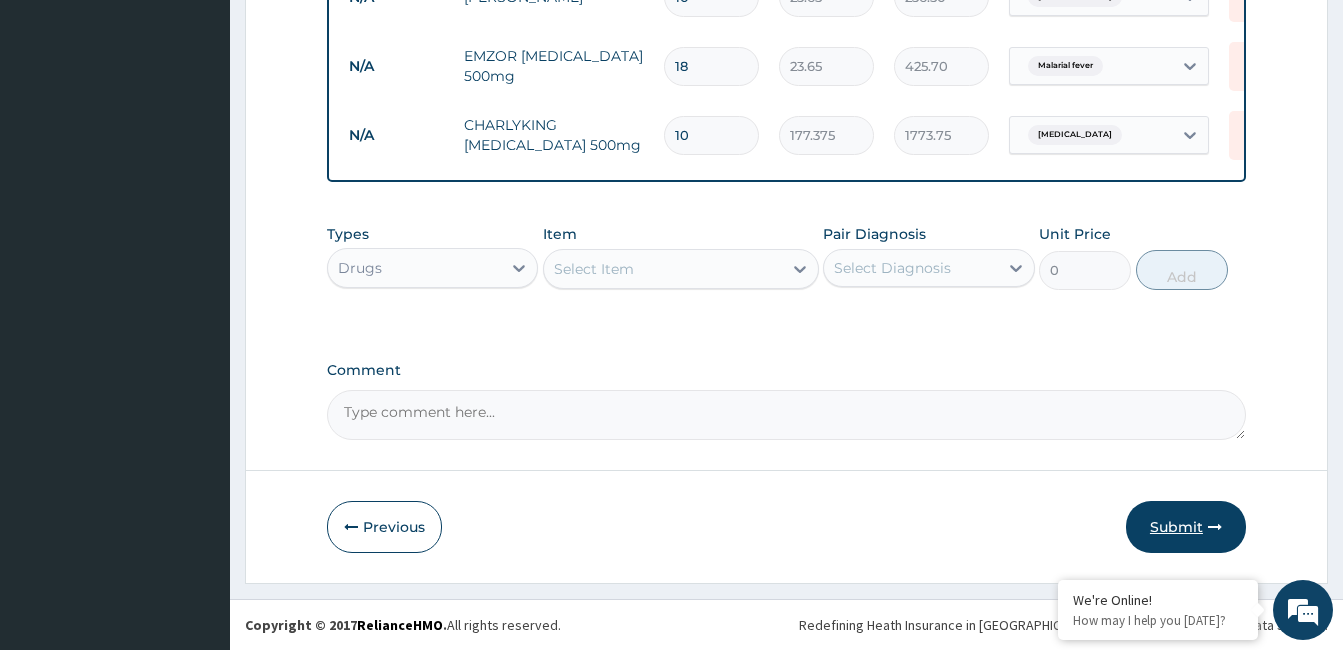 click on "Submit" at bounding box center (1186, 527) 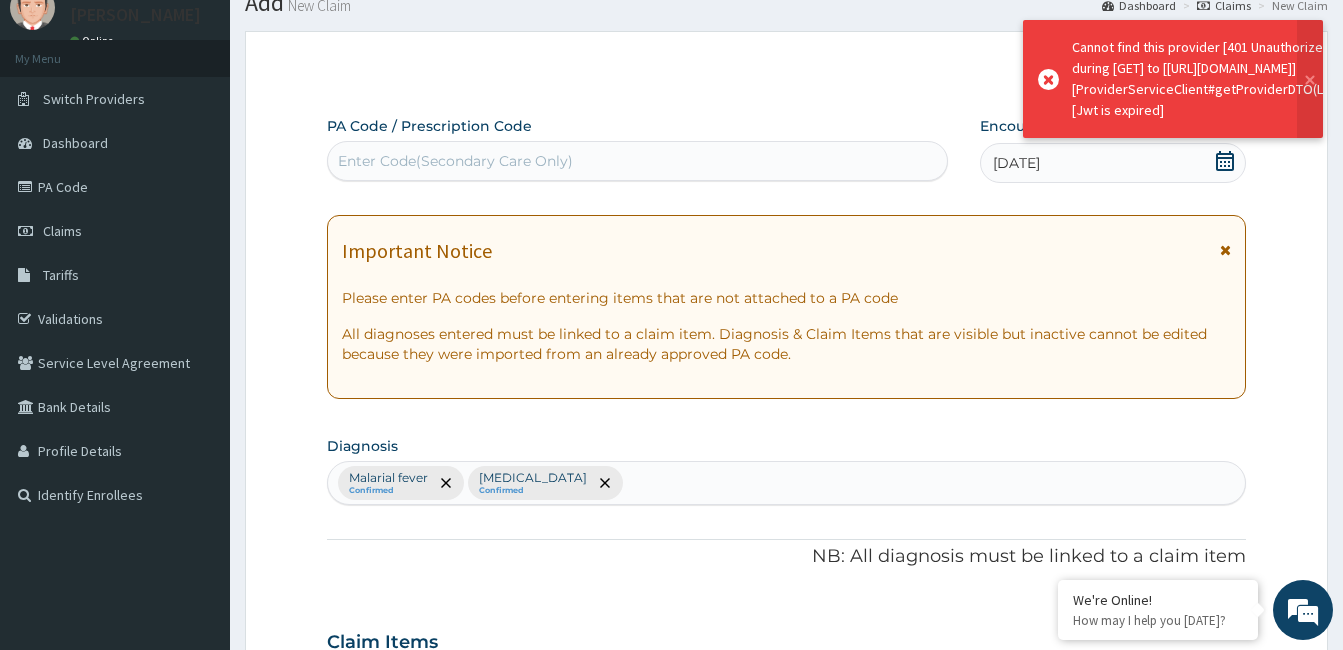 scroll, scrollTop: 1286, scrollLeft: 0, axis: vertical 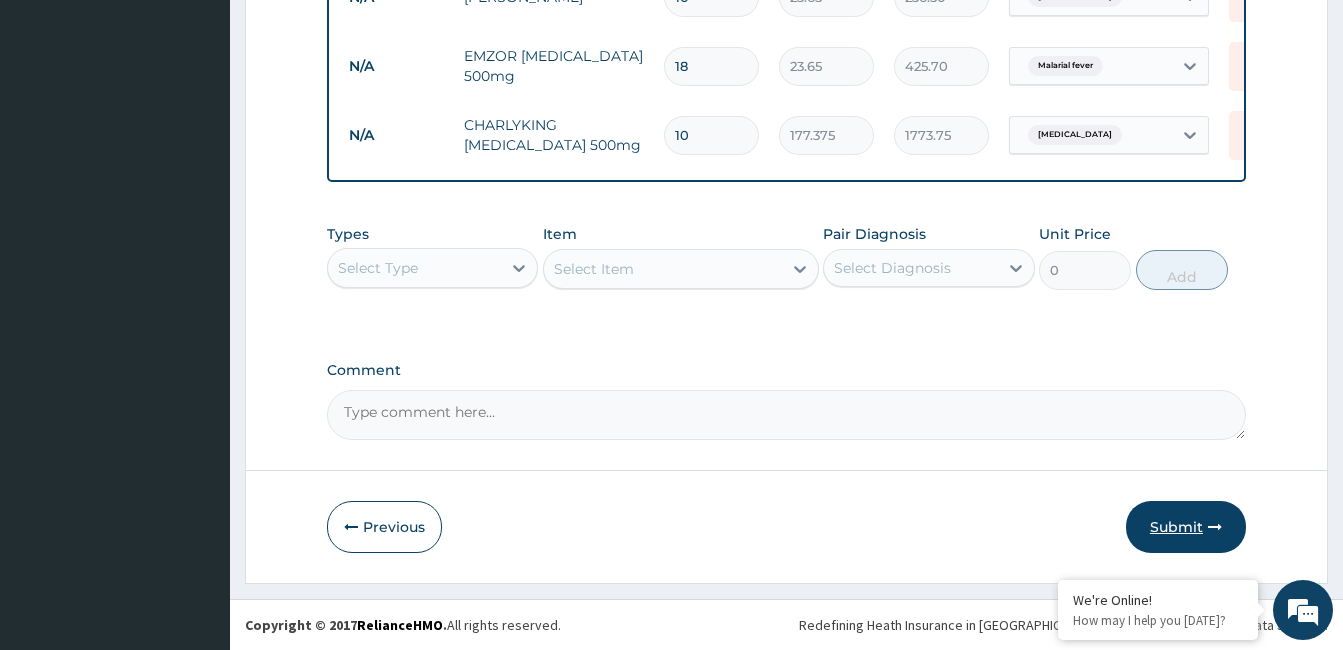 click on "Submit" at bounding box center (1186, 527) 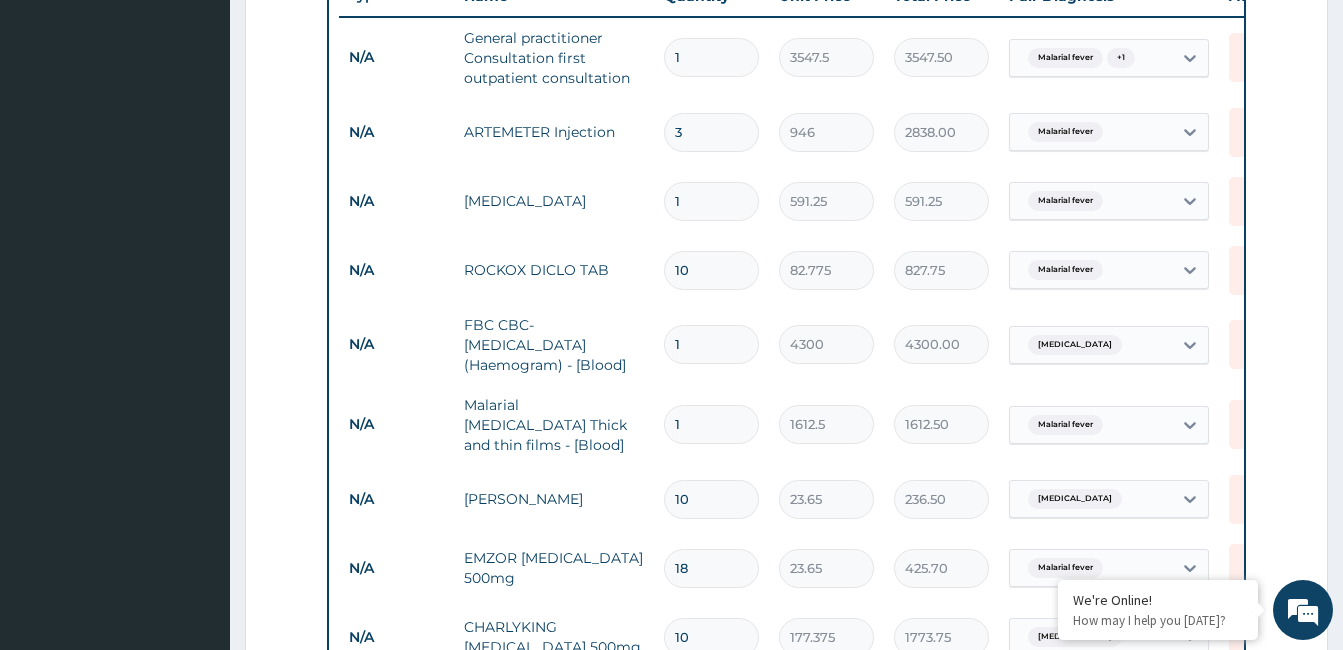 scroll, scrollTop: 945, scrollLeft: 0, axis: vertical 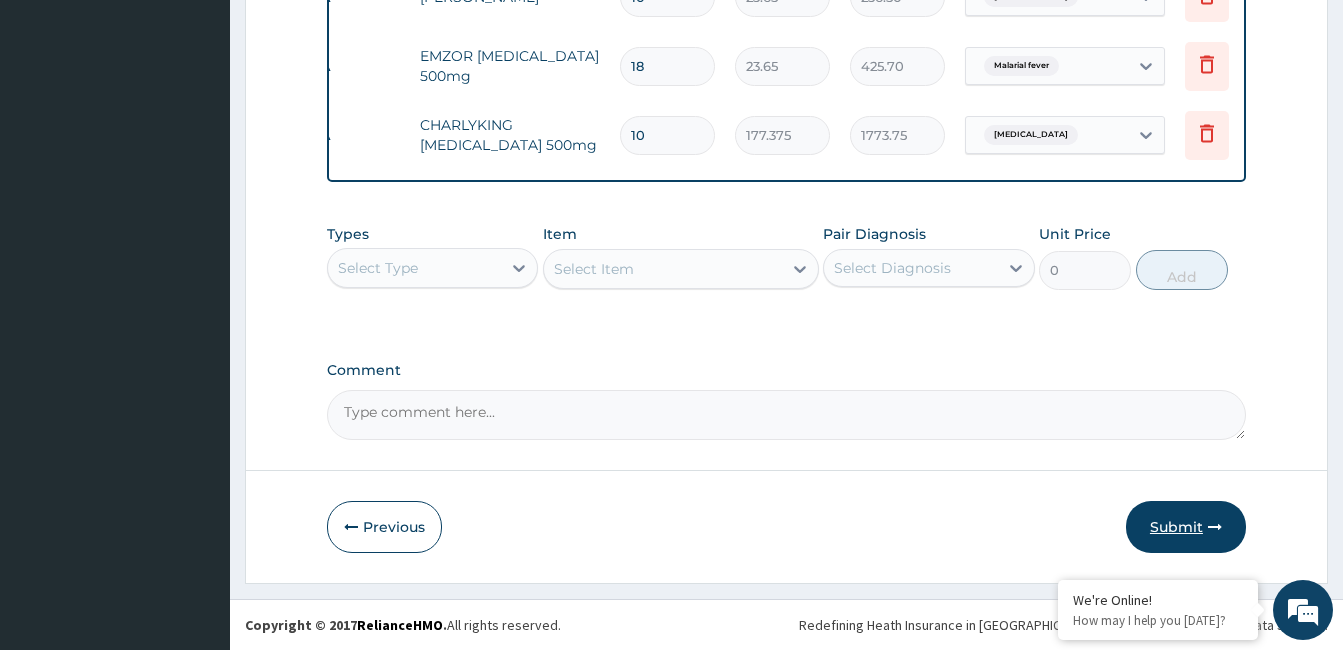click on "Submit" at bounding box center [1186, 527] 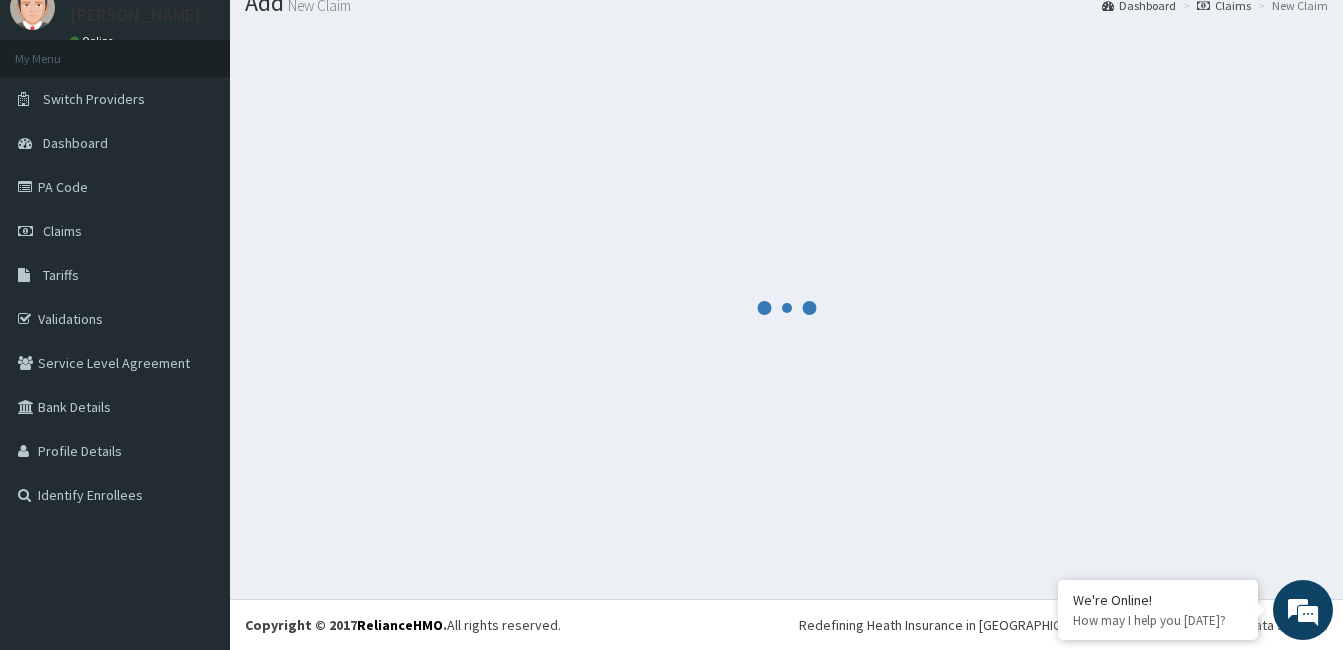 scroll, scrollTop: 1286, scrollLeft: 0, axis: vertical 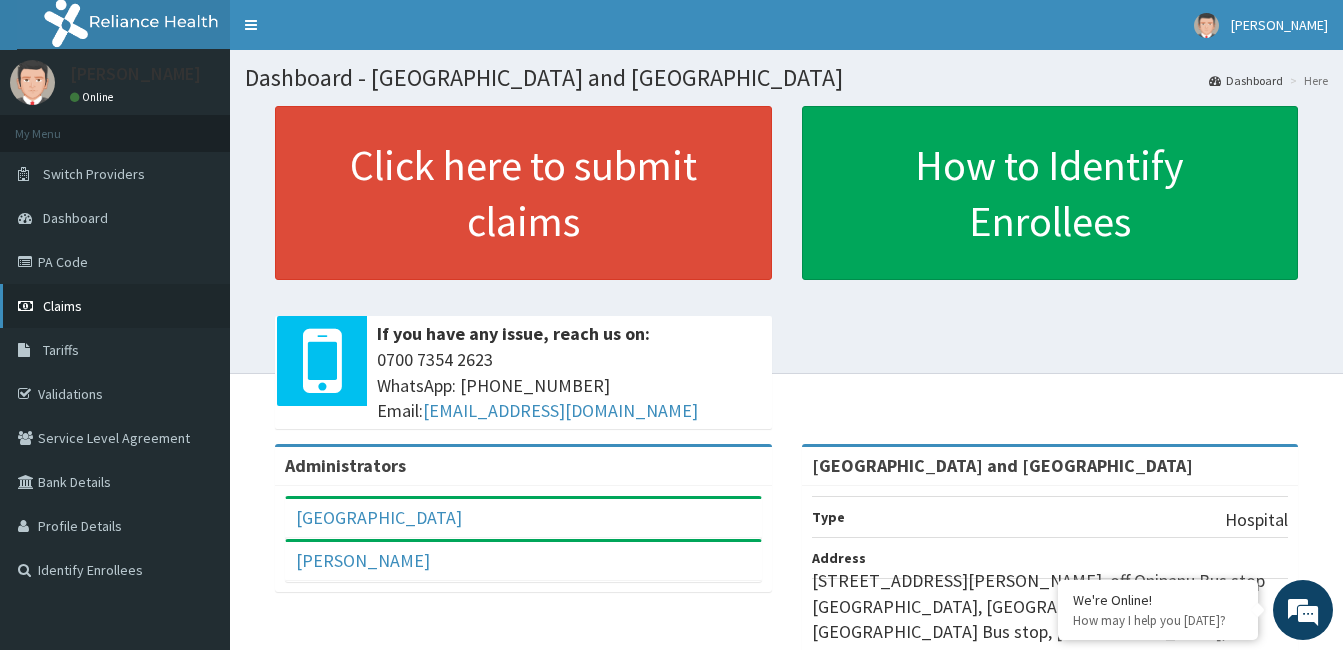 click on "Claims" at bounding box center [62, 306] 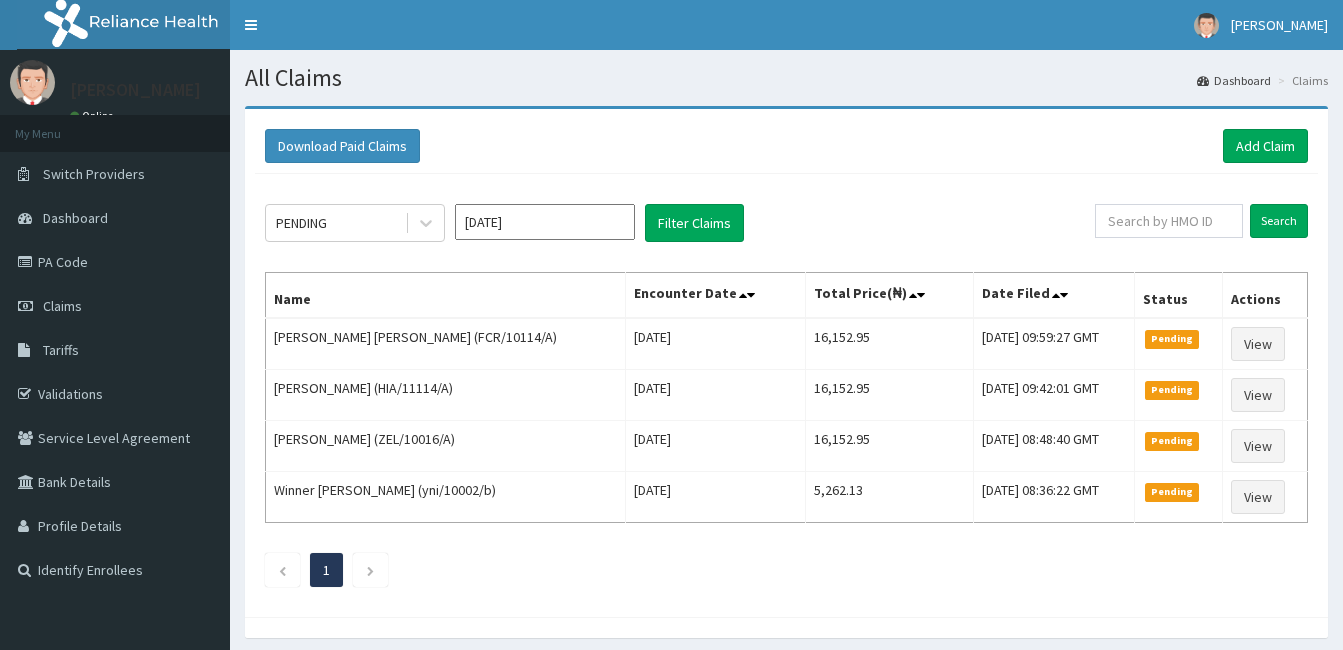 scroll, scrollTop: 0, scrollLeft: 0, axis: both 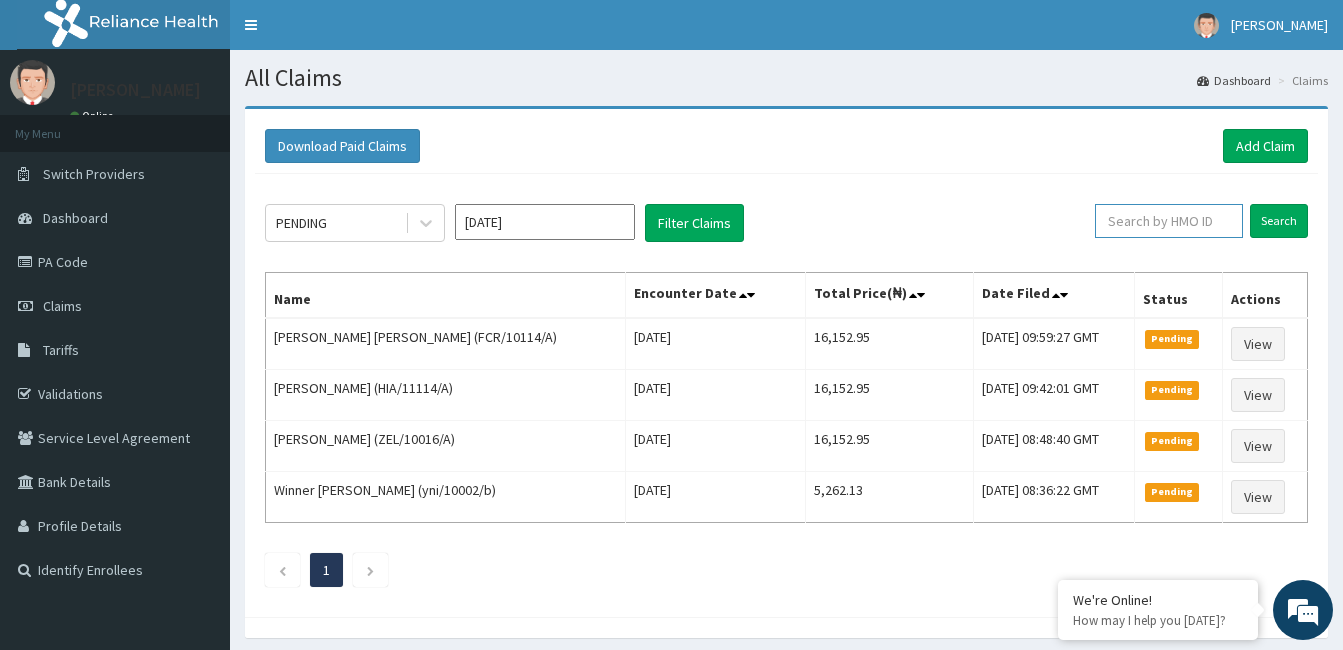 click at bounding box center (1169, 221) 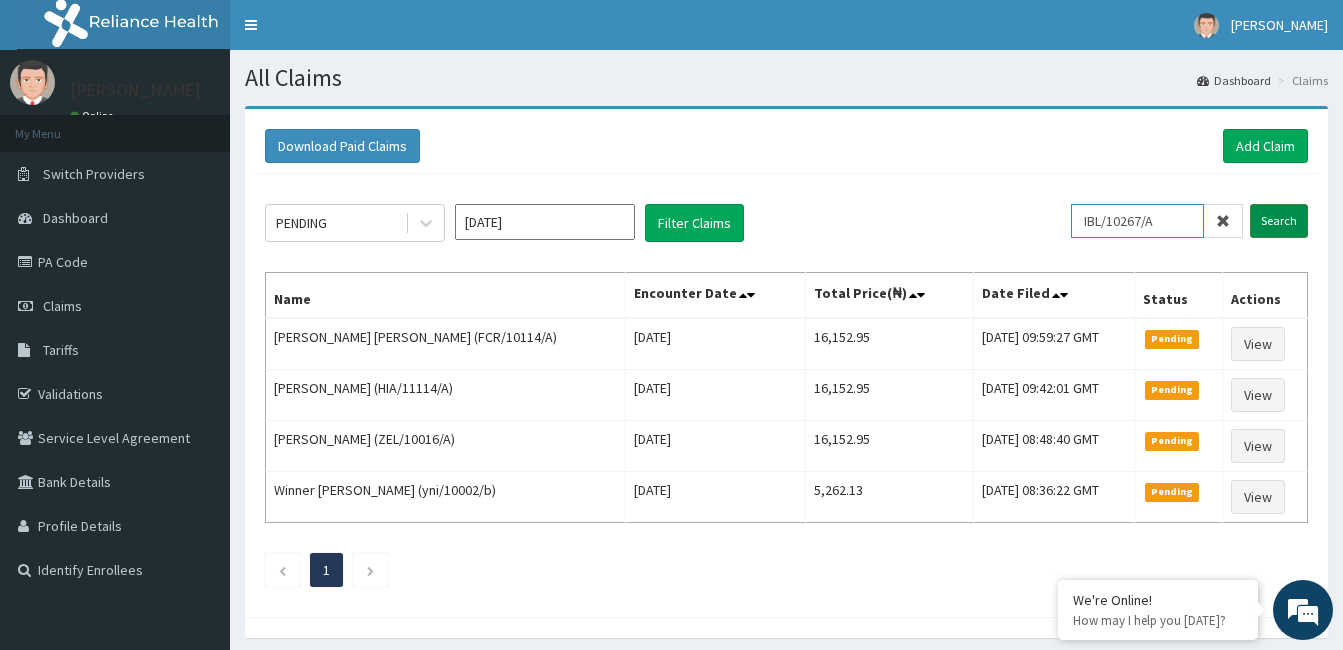 type on "IBL/10267/A" 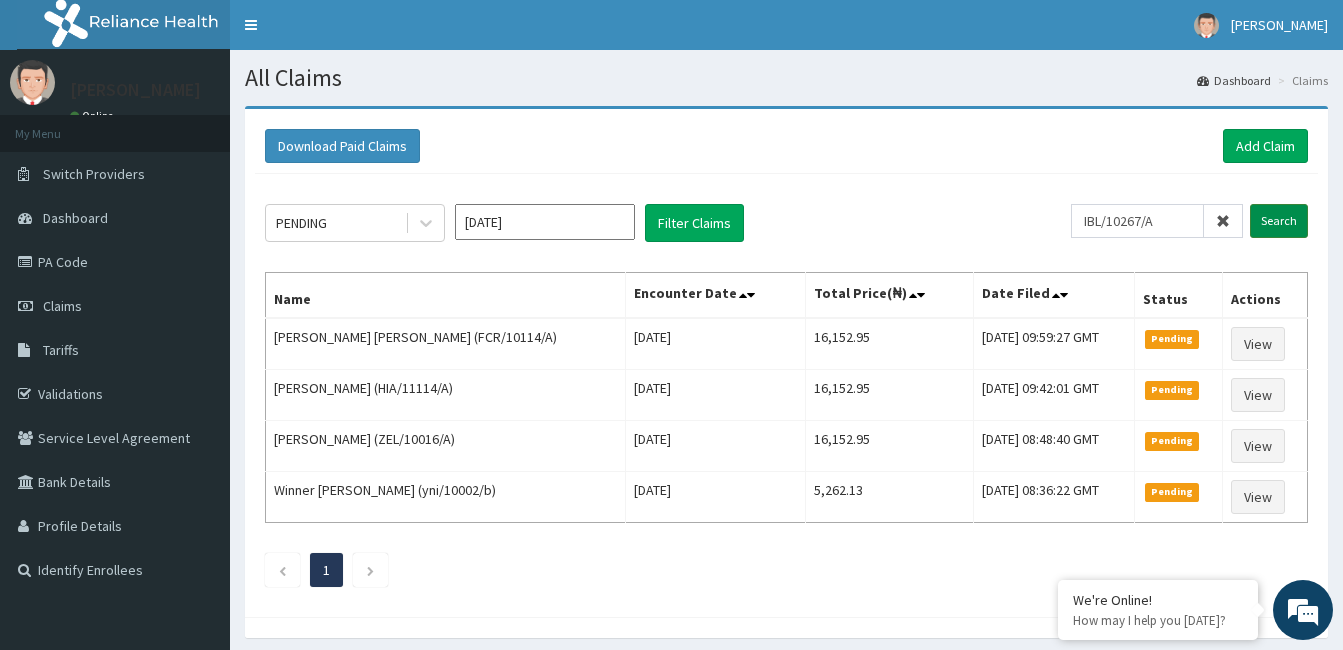 click on "Search" at bounding box center (1279, 221) 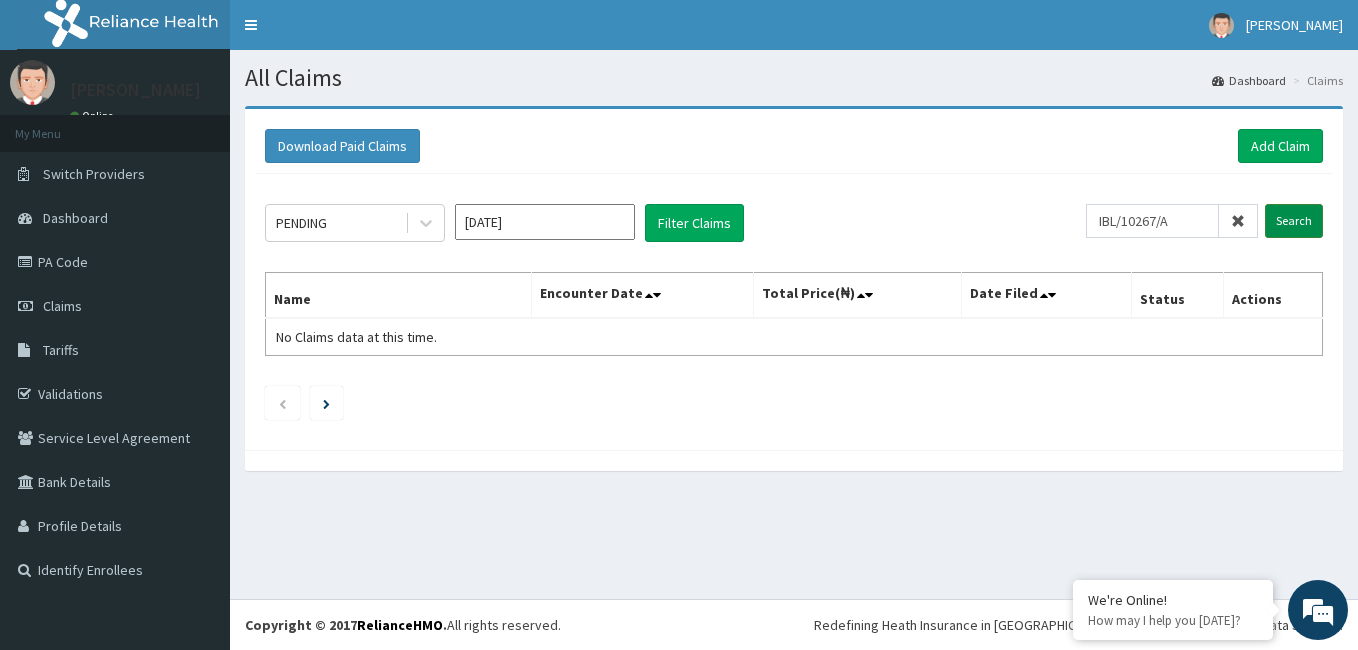 click on "Search" at bounding box center [1294, 221] 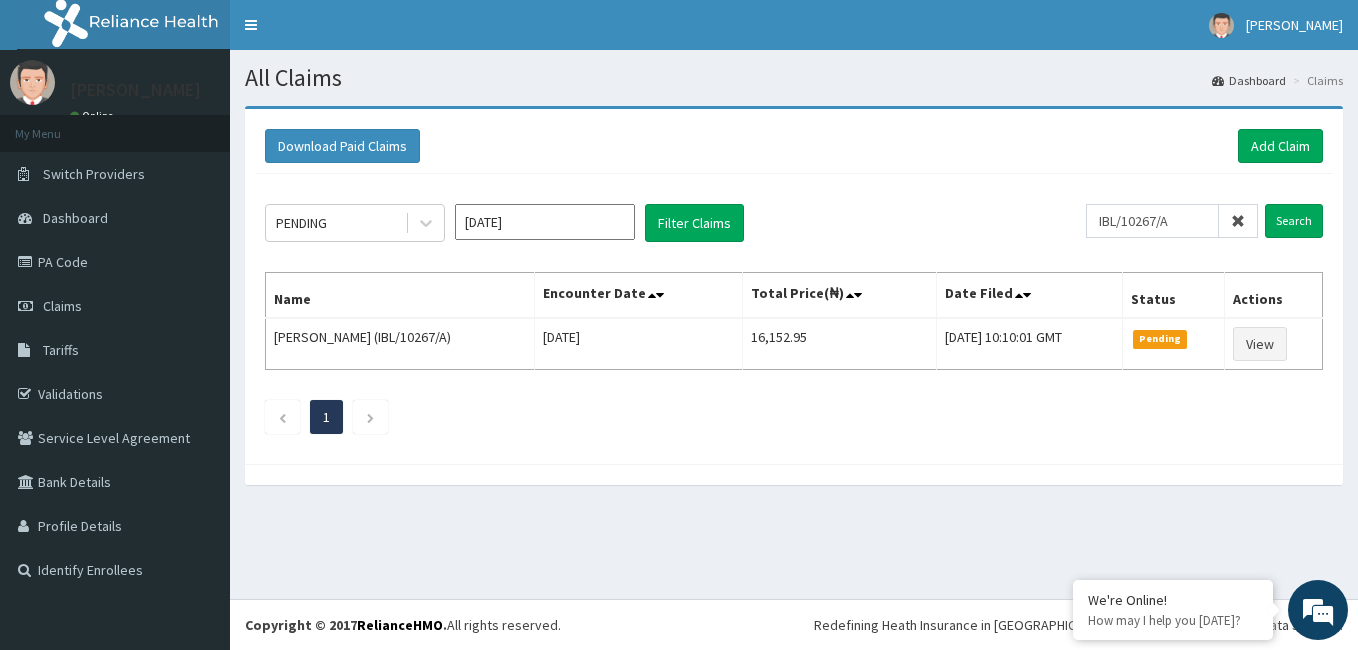 click at bounding box center (1238, 221) 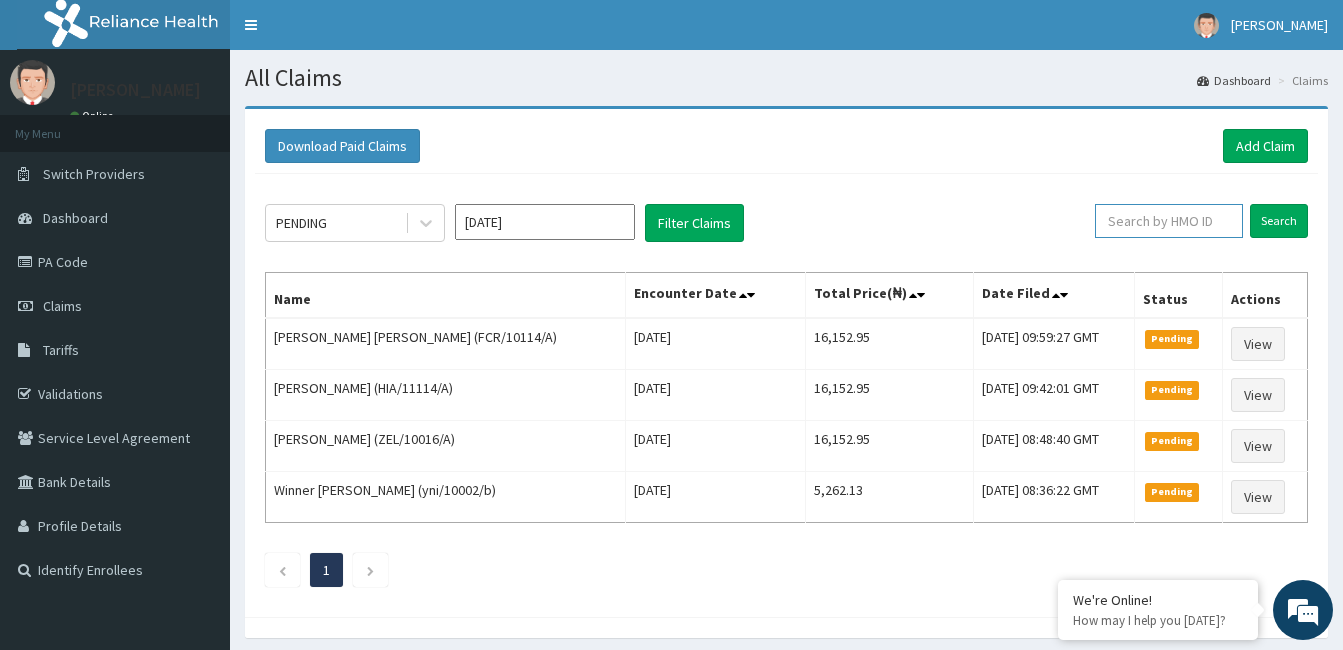 click at bounding box center (1169, 221) 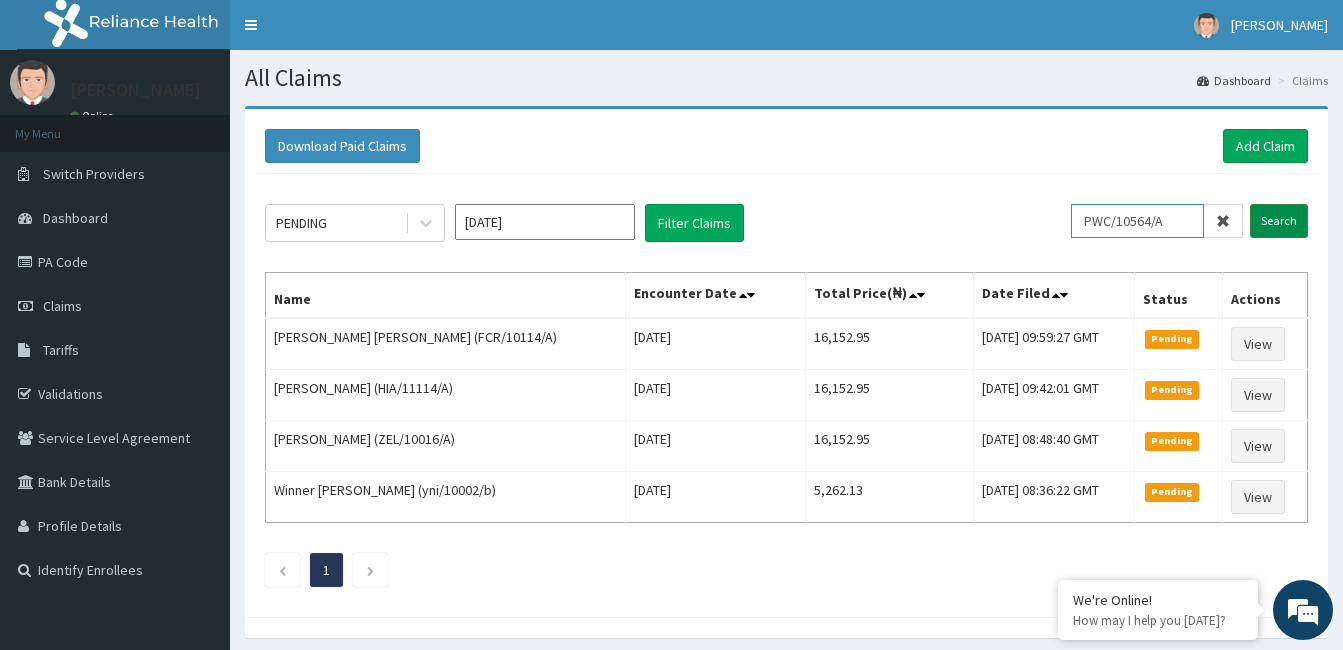 type on "PWC/10564/A" 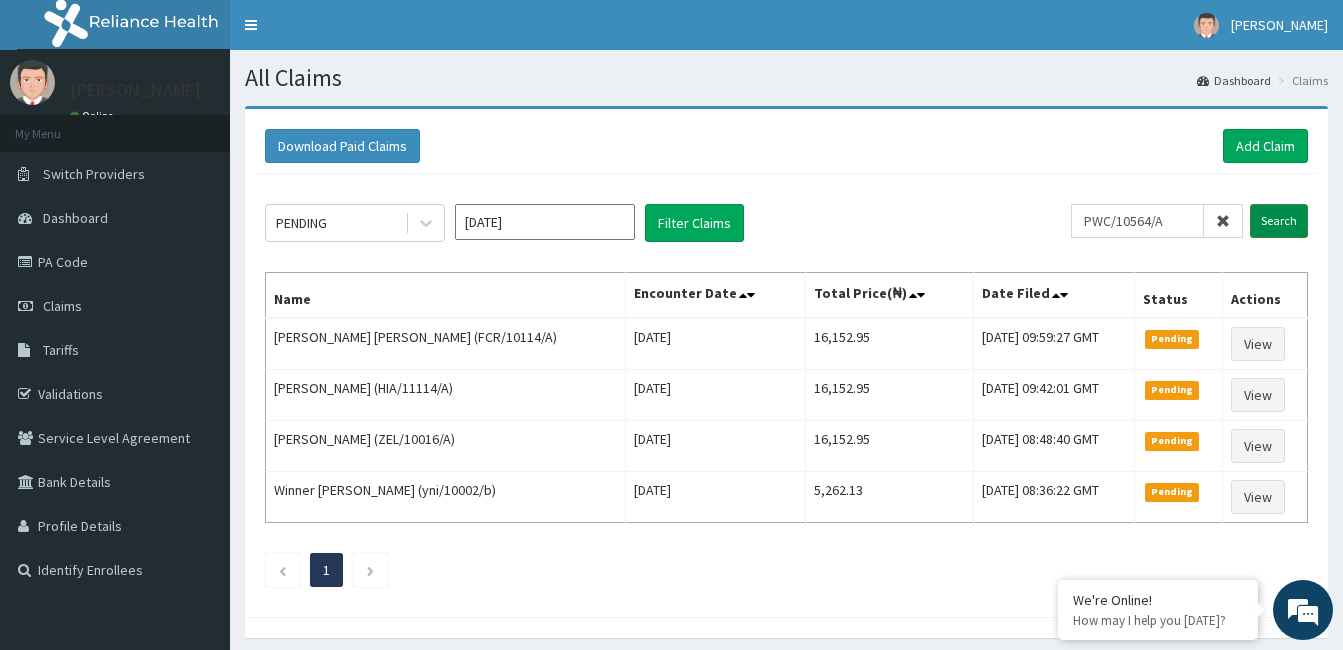 click on "Search" at bounding box center (1279, 221) 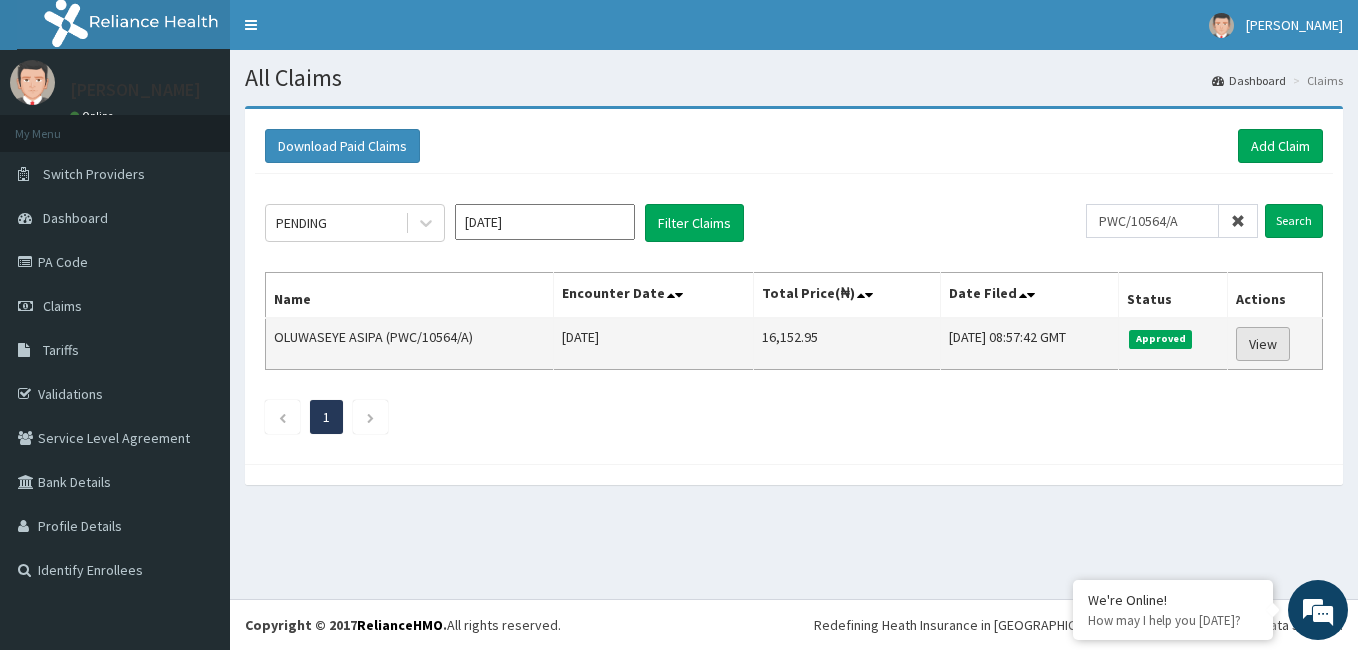 click on "View" at bounding box center (1263, 344) 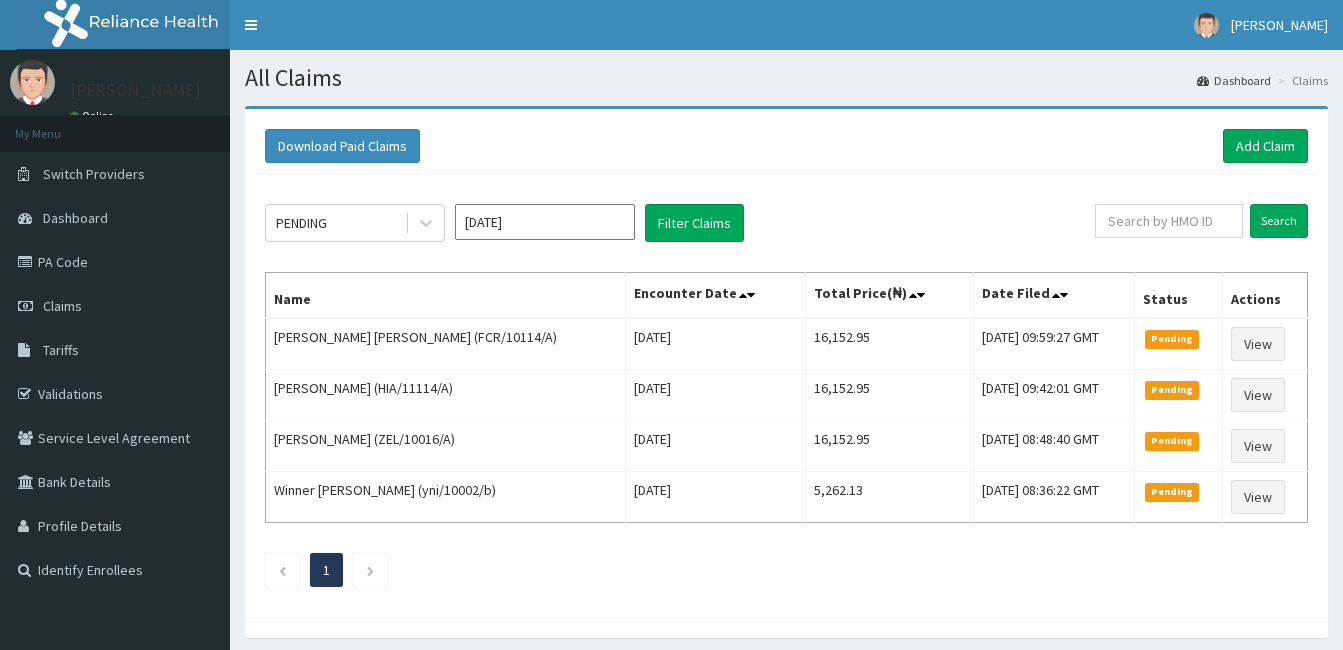 scroll, scrollTop: 0, scrollLeft: 0, axis: both 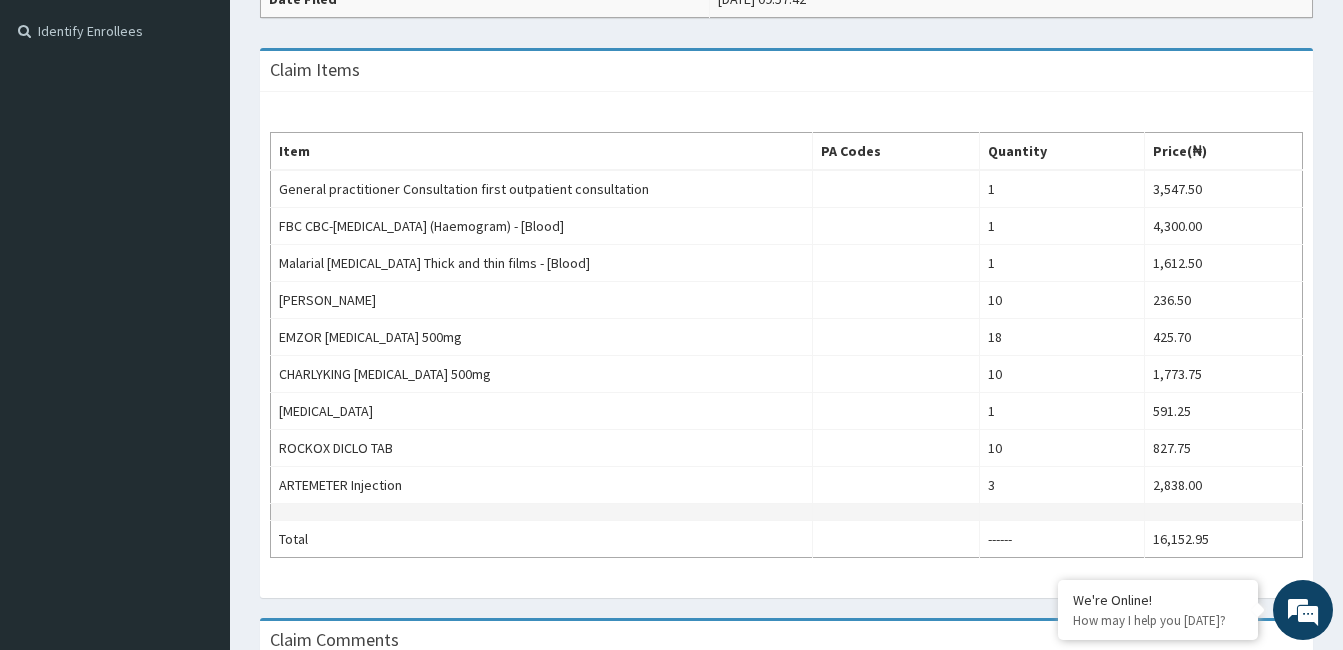 click at bounding box center (1061, 512) 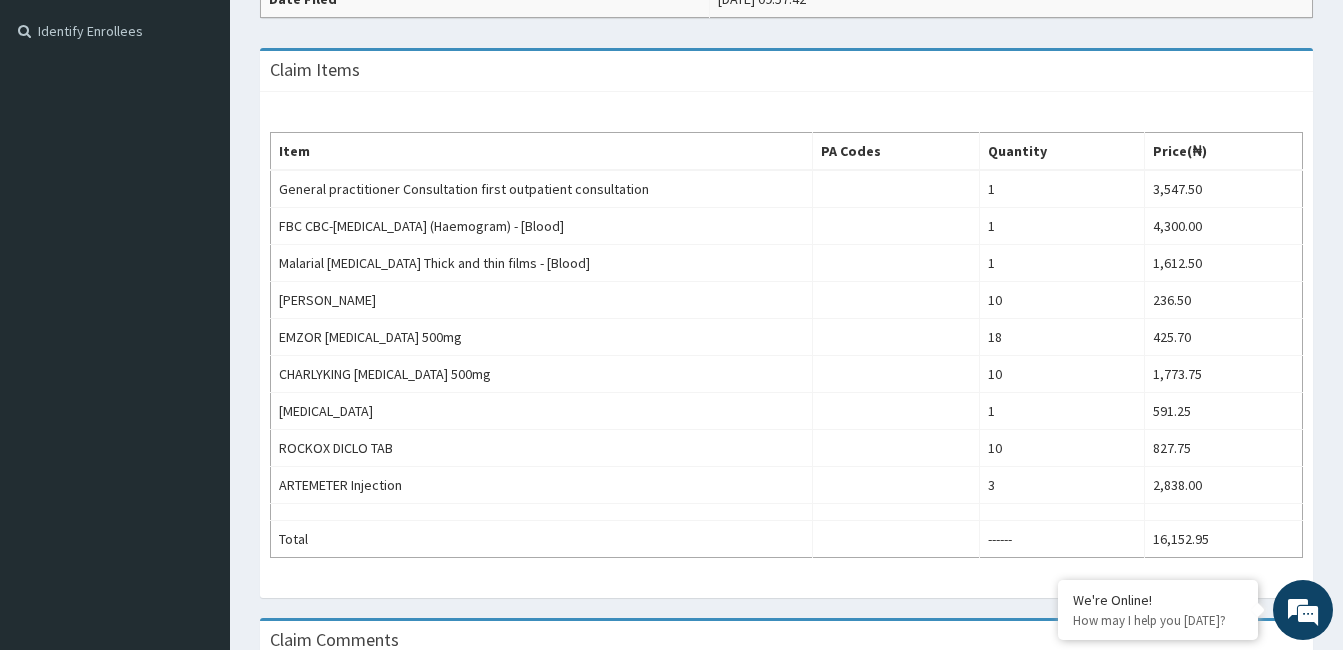 click on "Item PA Codes Quantity Price(₦) General practitioner Consultation first outpatient consultation 1 3,547.50 FBC CBC-Complete Blood Count (Haemogram) - [Blood] 1 4,300.00 Malarial Parasite Thick and thin films - [Blood] 1 1,612.50 PIRITON TAB EVANS 10 236.50 EMZOR PARACETAMOL 500mg 18 425.70 CHARLYKING CIPROFLOXACIN 500mg 10 1,773.75 Diclofenac 1 591.25 ROCKOX DICLO TAB 10 827.75 ARTEMETER Injection 3 2,838.00 Total ------ 16,152.95" at bounding box center (786, 345) 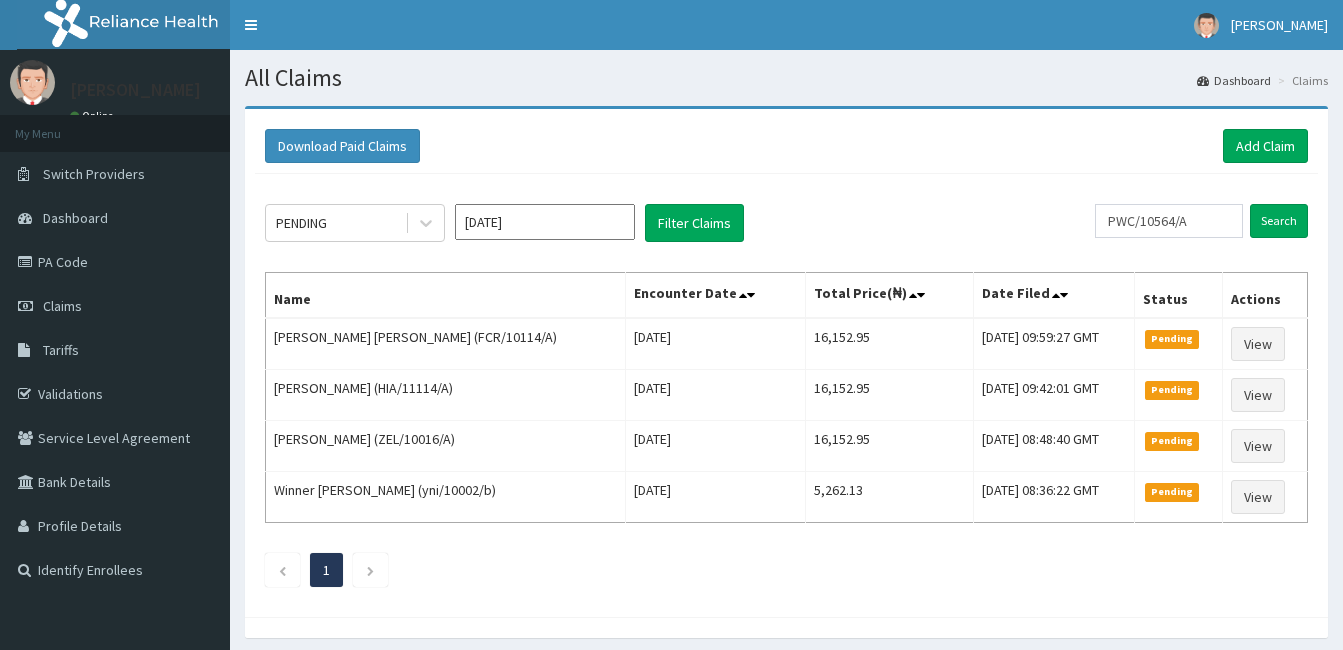 scroll, scrollTop: 0, scrollLeft: 0, axis: both 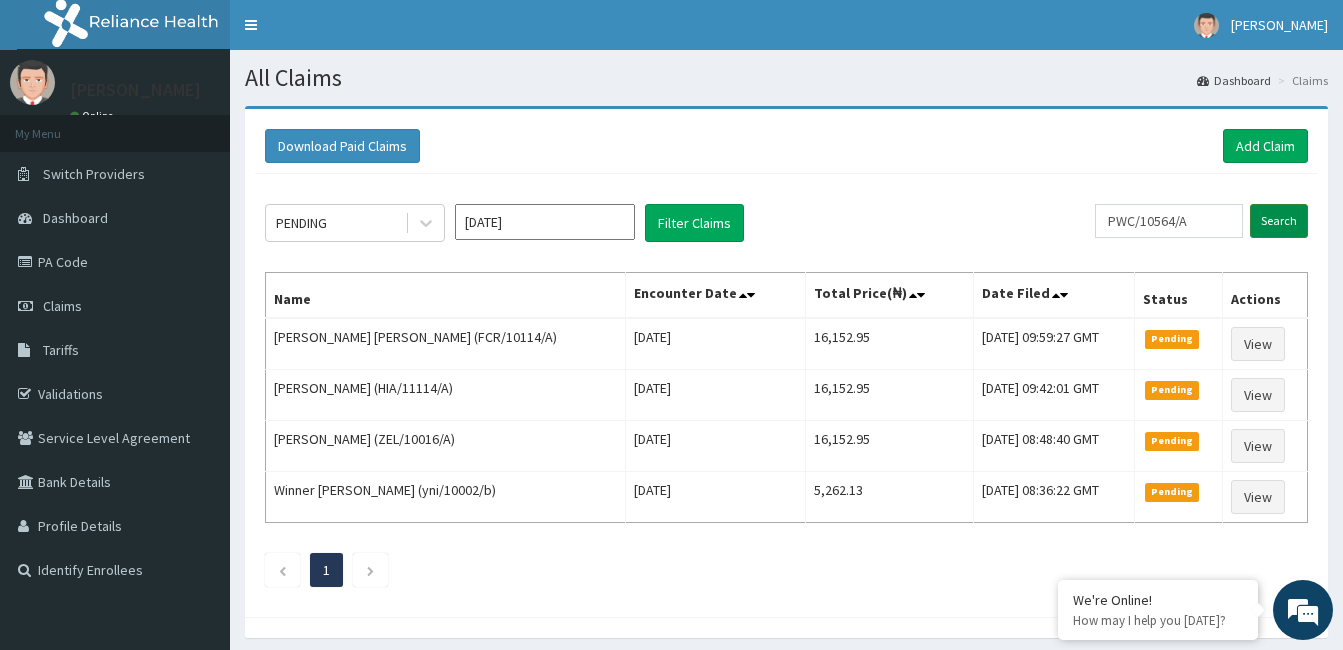 click on "Search" at bounding box center (1279, 221) 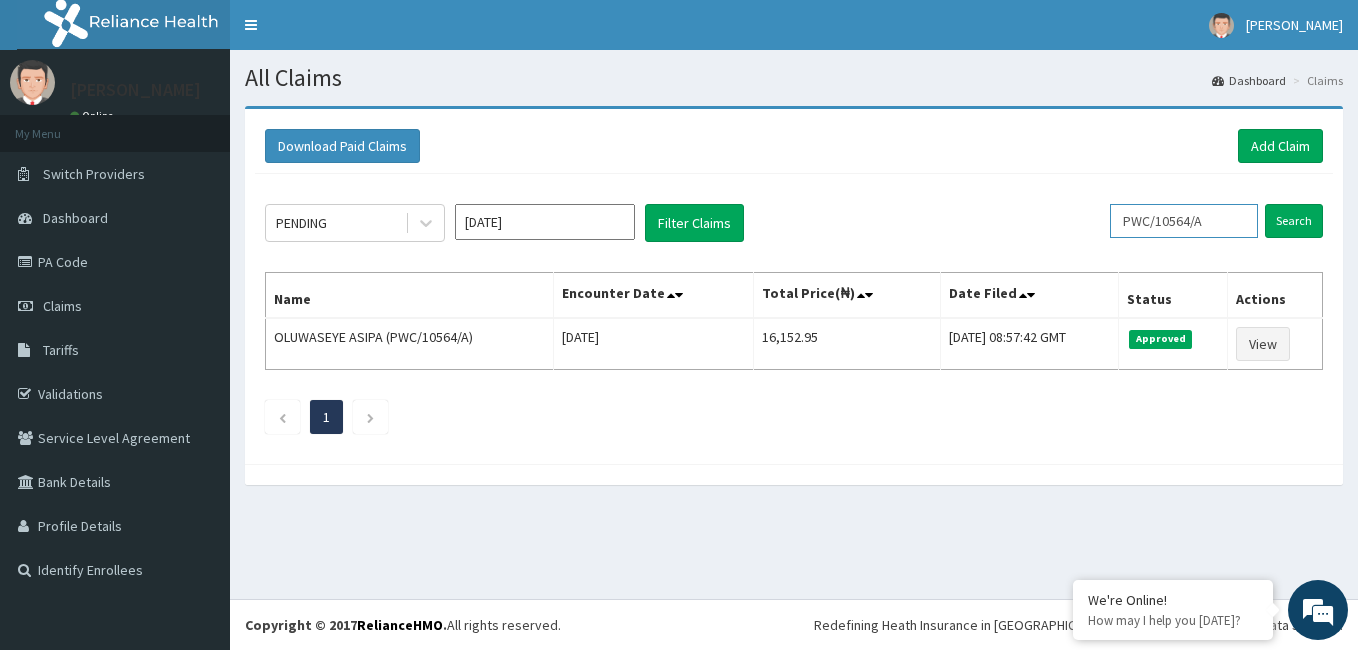 click on "PWC/10564/A" at bounding box center (1184, 221) 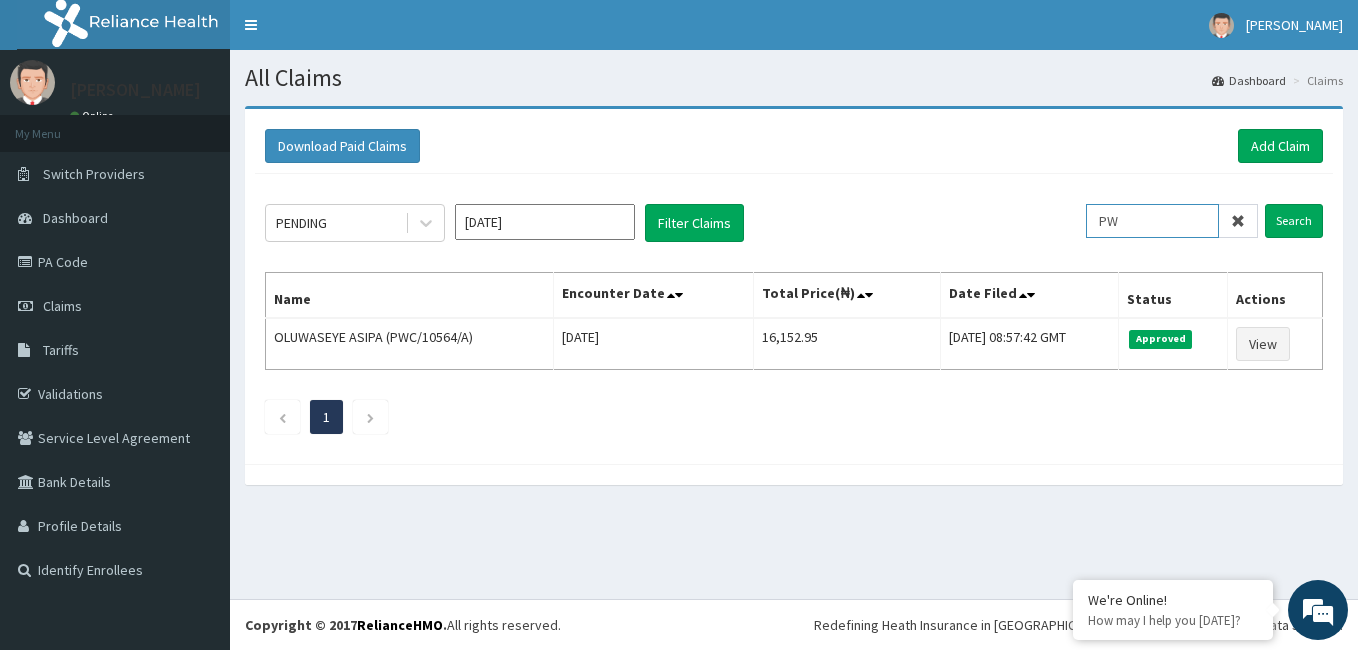 type on "P" 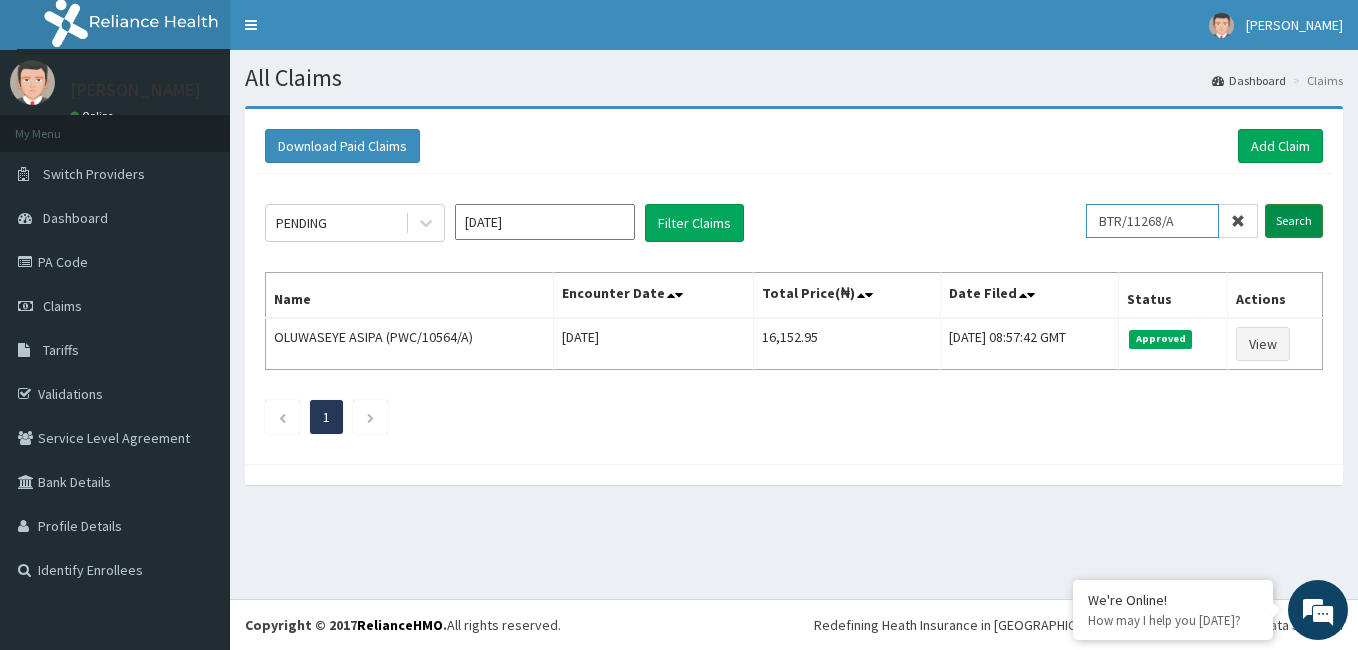 type on "BTR/11268/A" 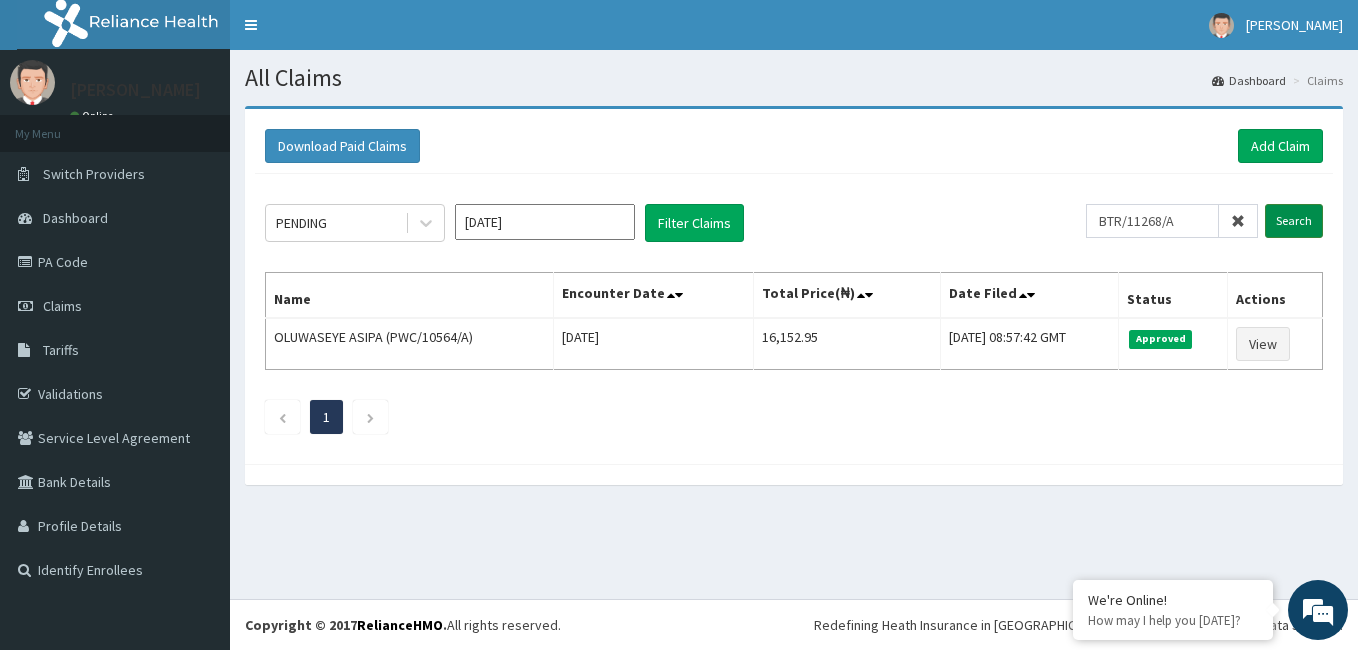 click on "Search" at bounding box center (1294, 221) 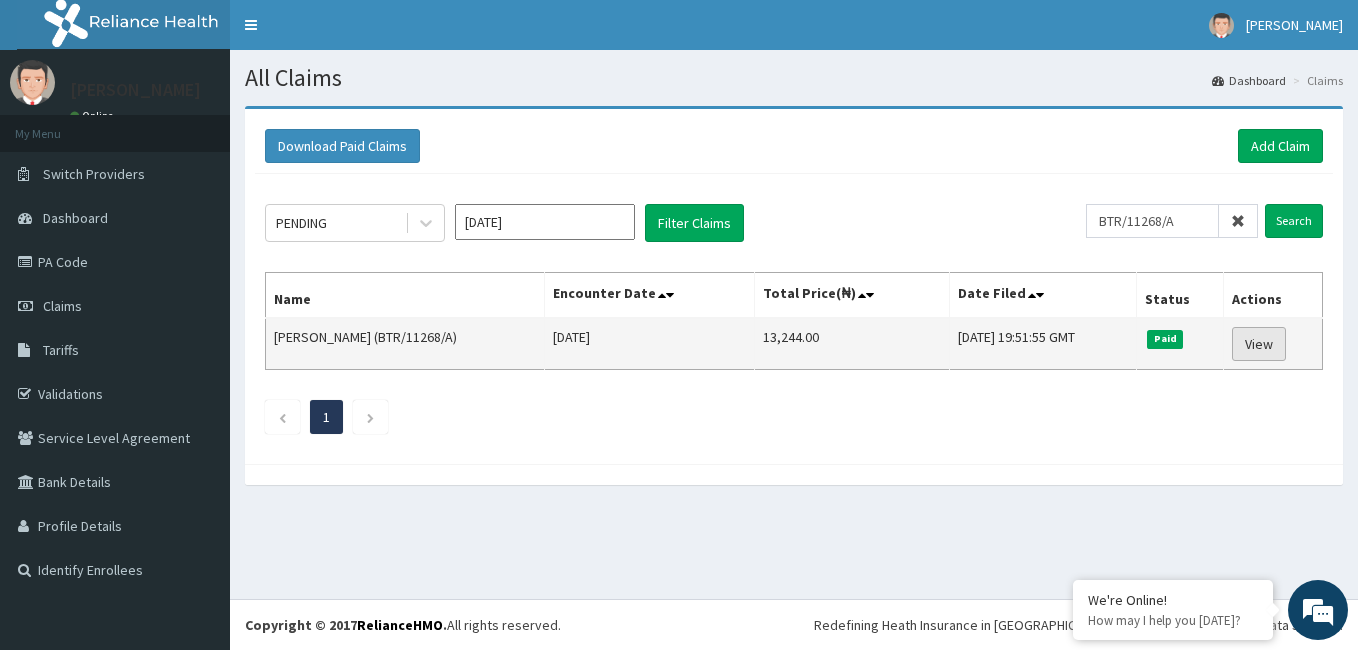 click on "View" at bounding box center [1259, 344] 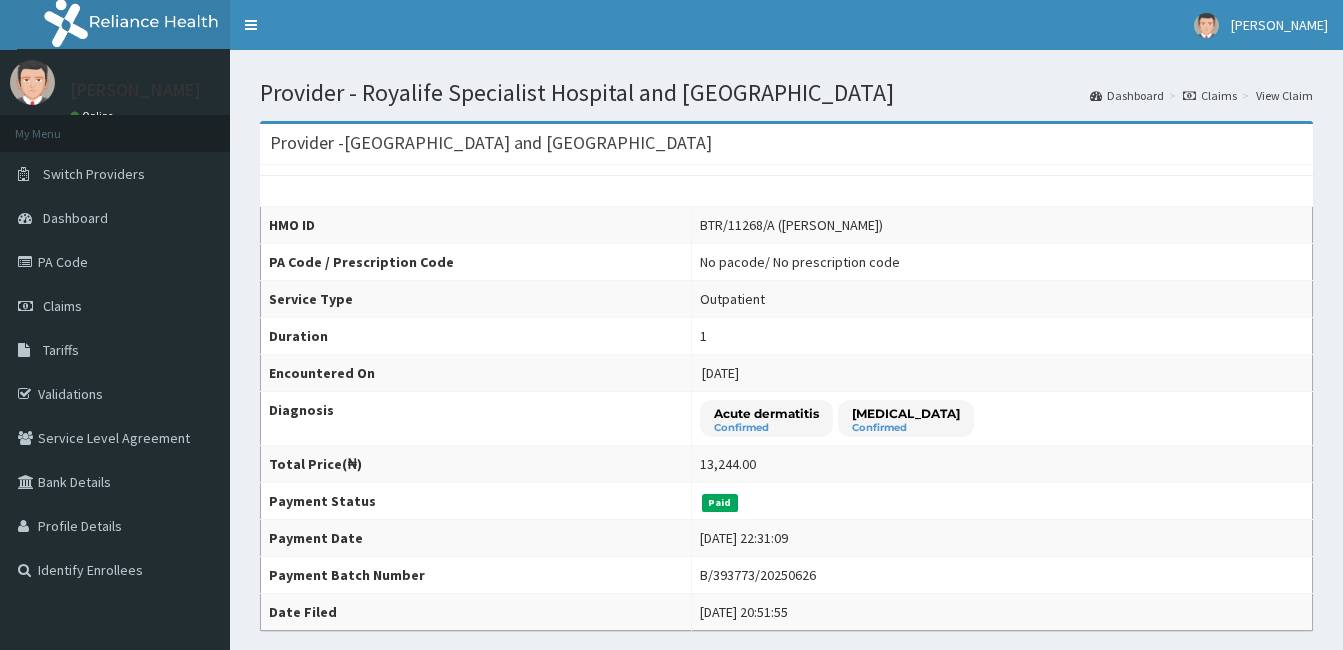 scroll, scrollTop: 0, scrollLeft: 0, axis: both 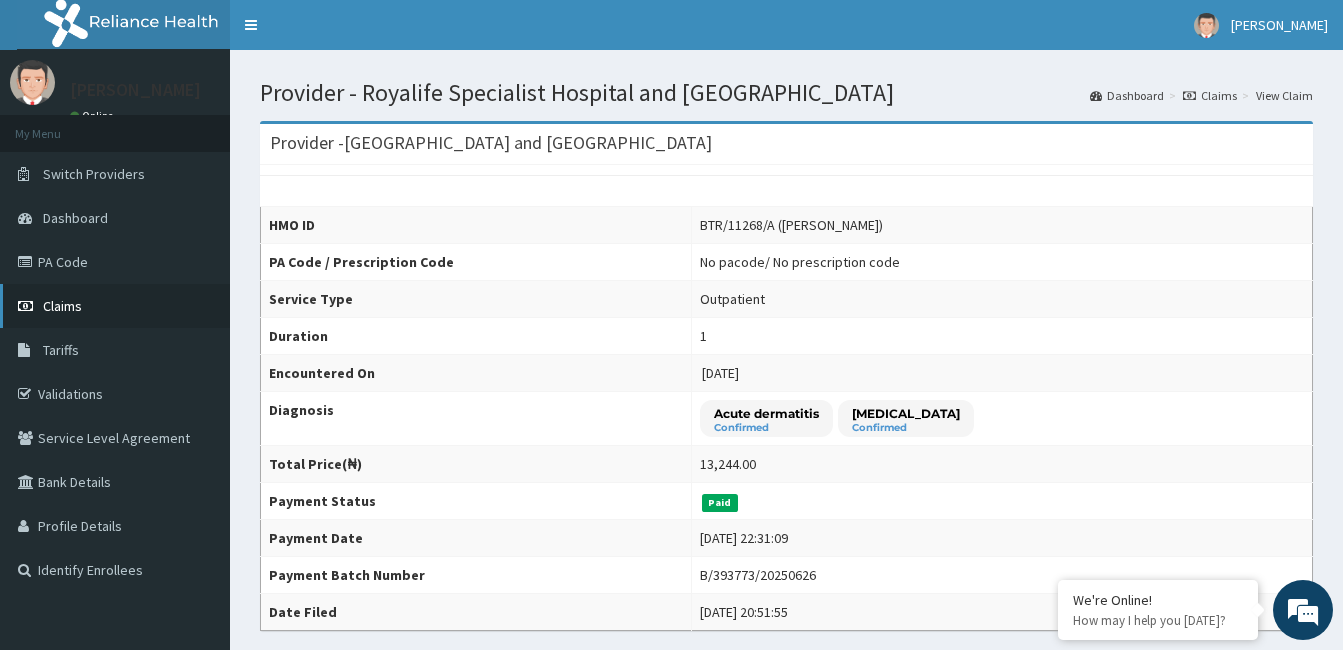 click on "Claims" at bounding box center [62, 306] 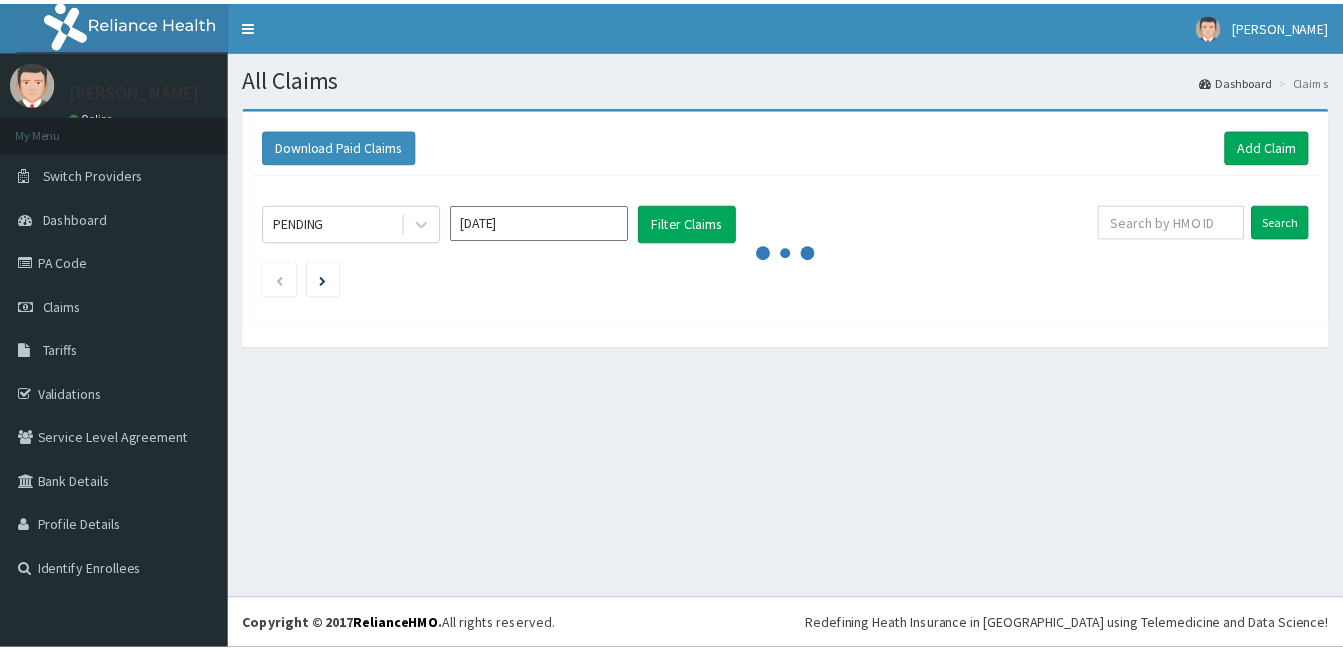 scroll, scrollTop: 0, scrollLeft: 0, axis: both 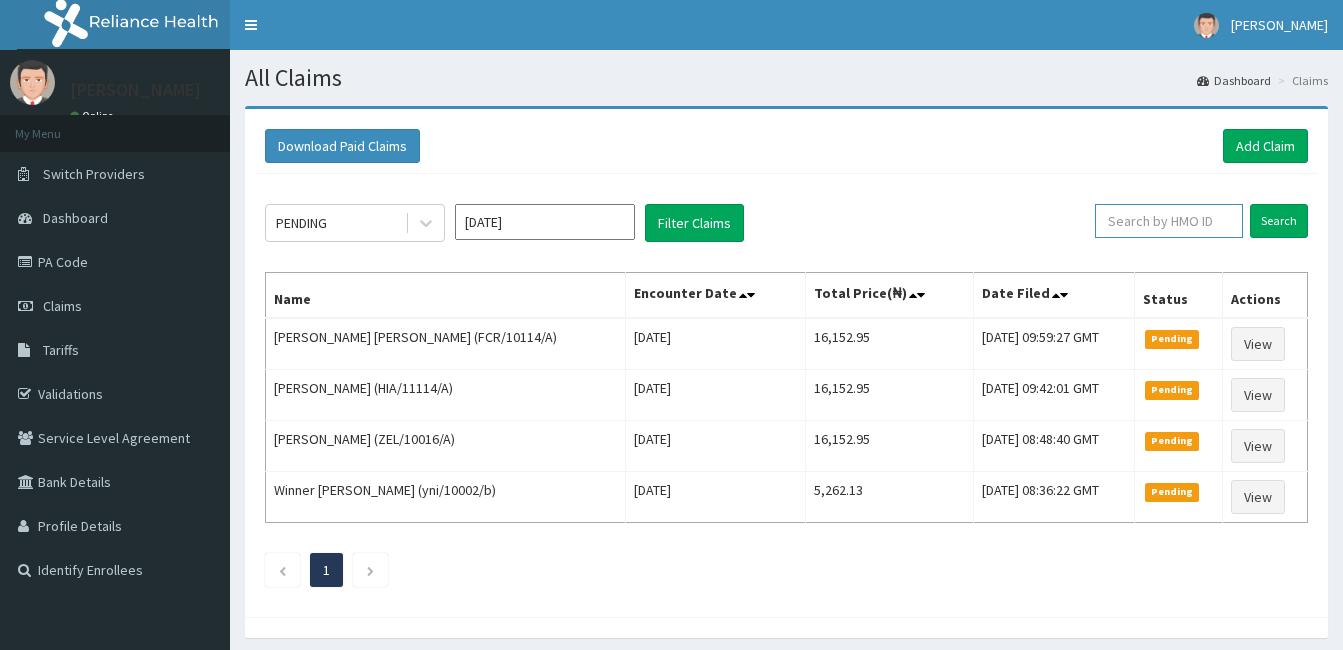 click at bounding box center [1169, 221] 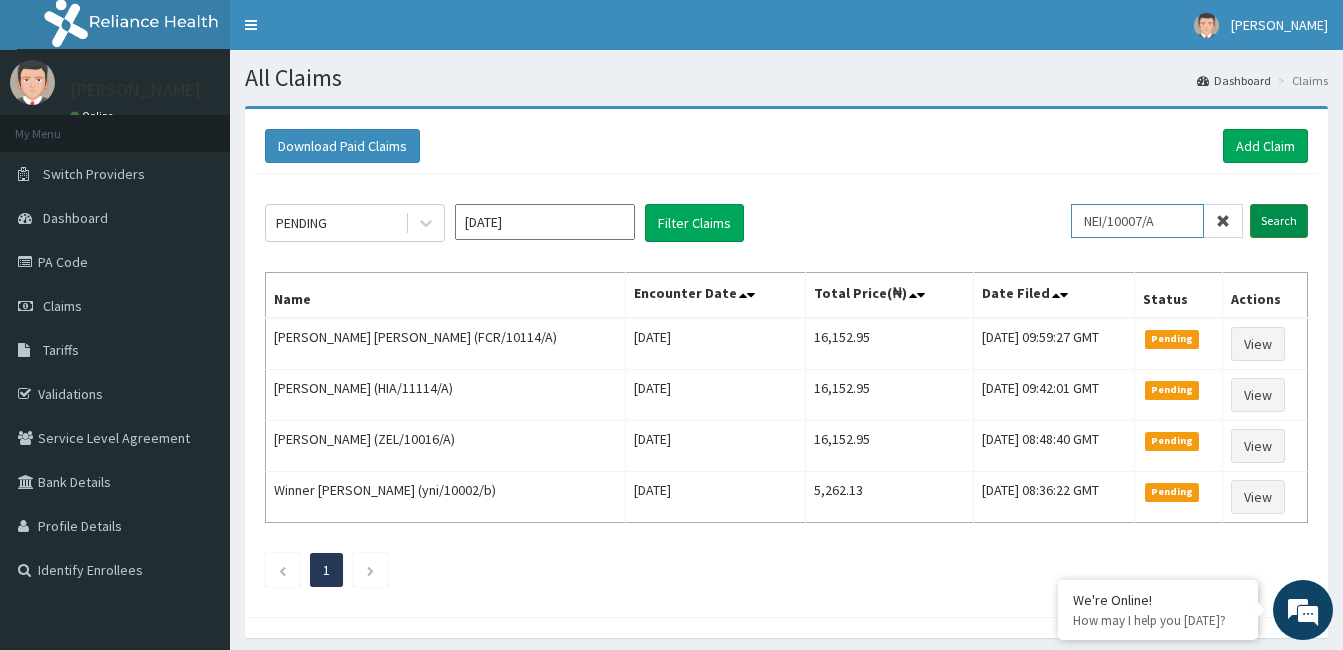 scroll, scrollTop: 0, scrollLeft: 0, axis: both 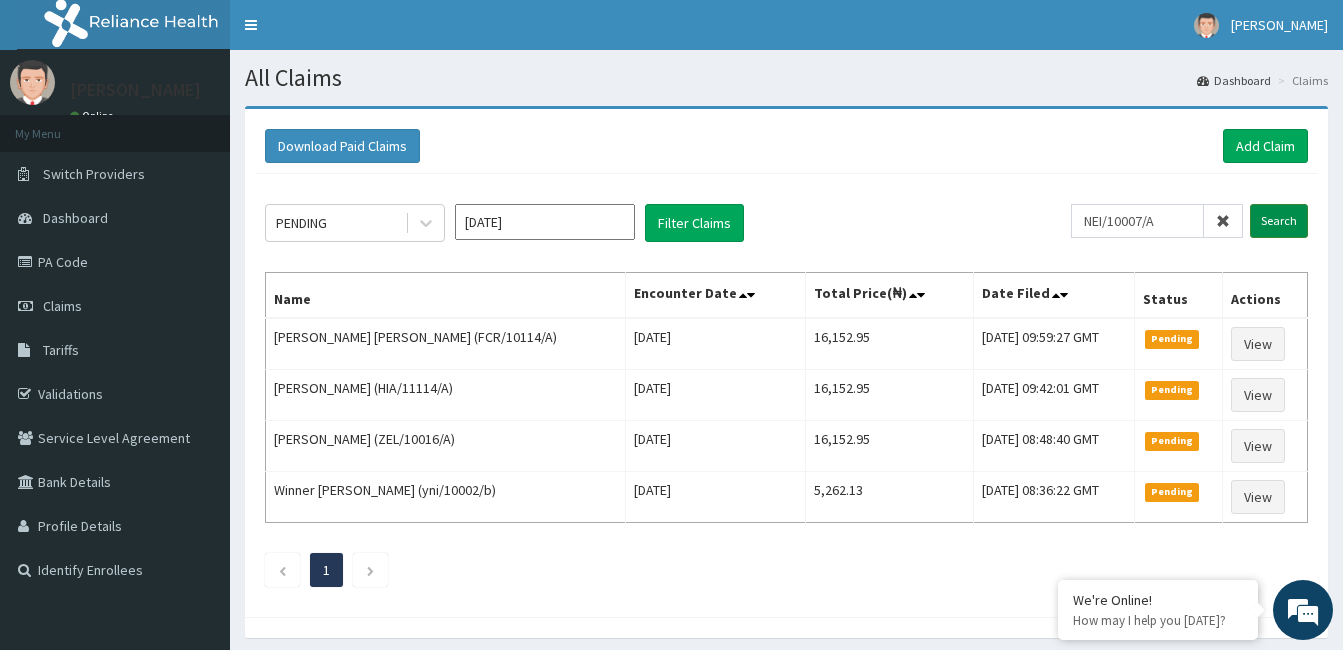click on "Search" at bounding box center (1279, 221) 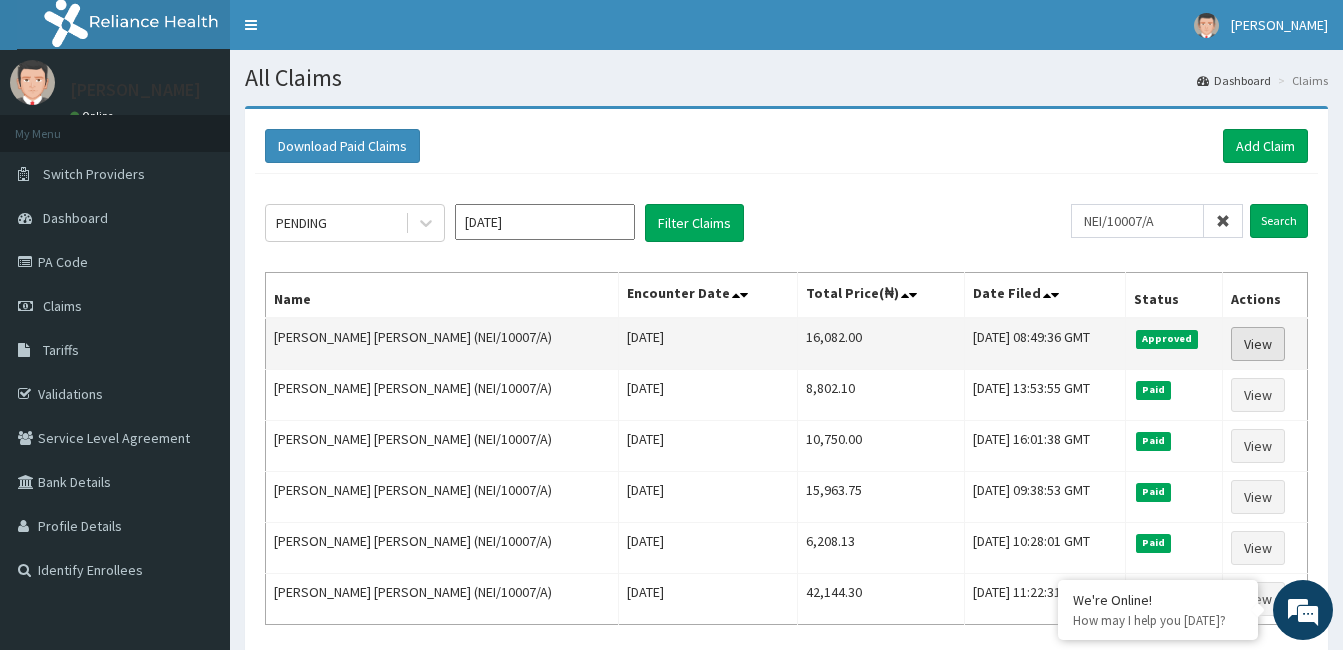 click on "View" at bounding box center [1258, 344] 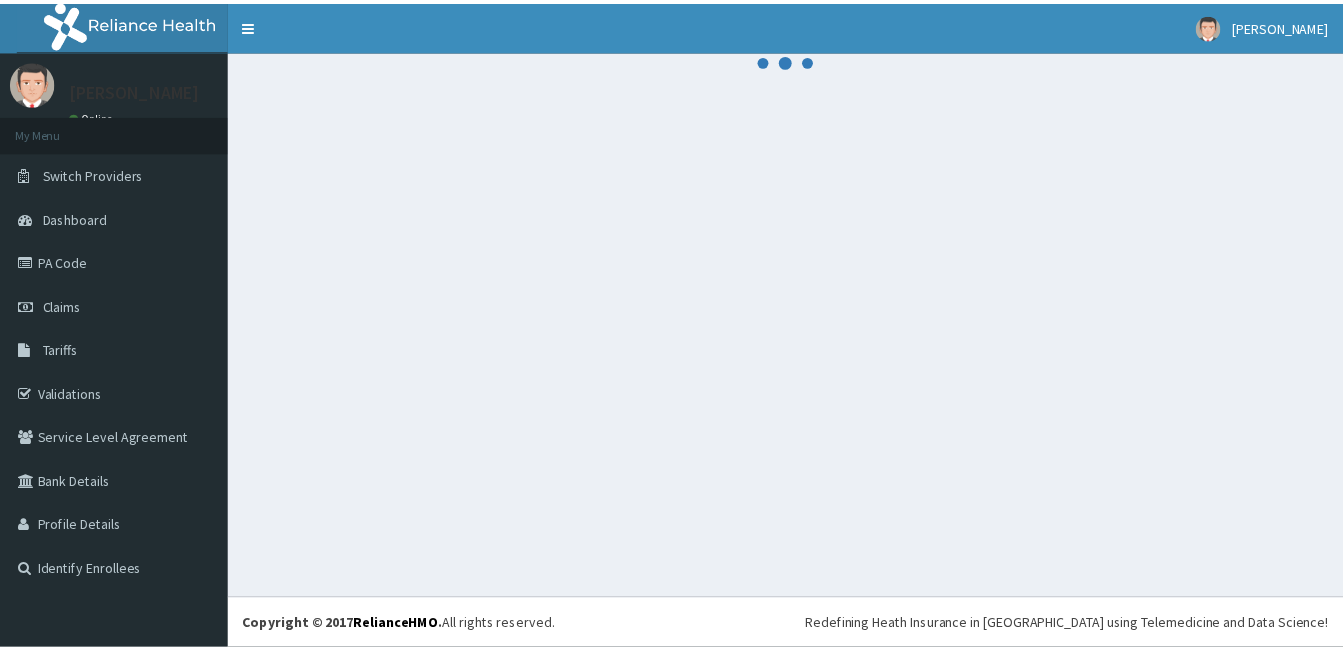 scroll, scrollTop: 0, scrollLeft: 0, axis: both 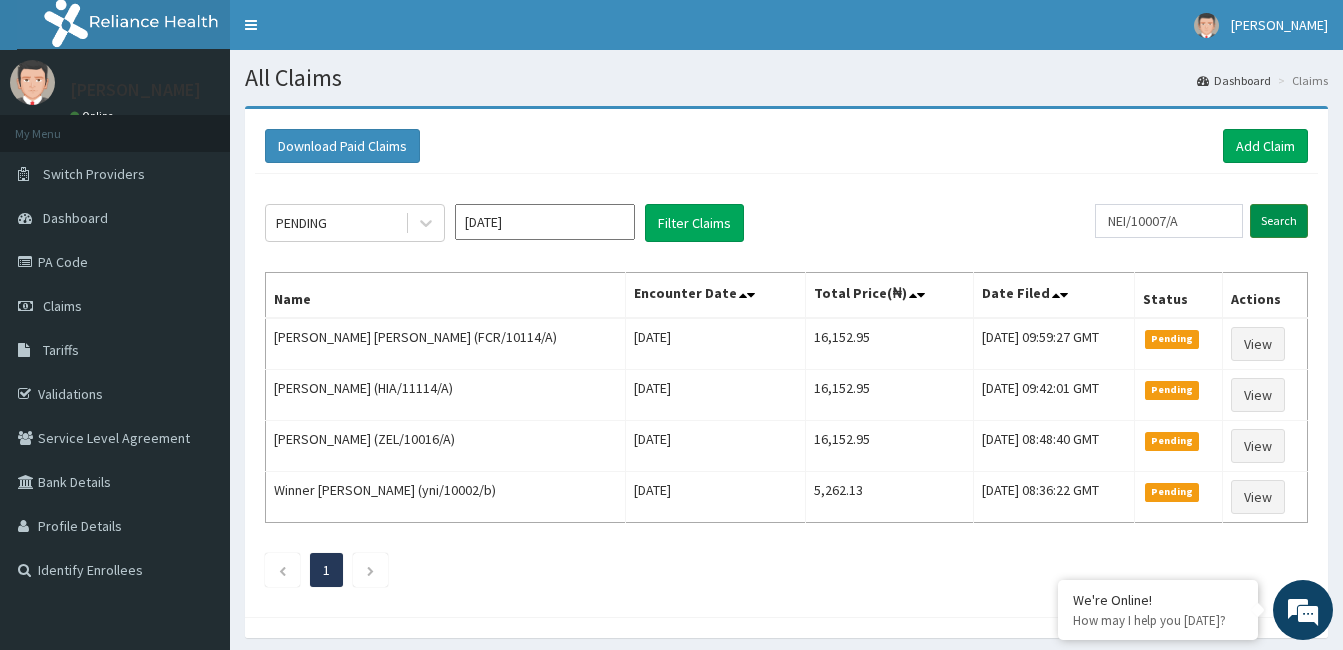 click on "Search" at bounding box center (1279, 221) 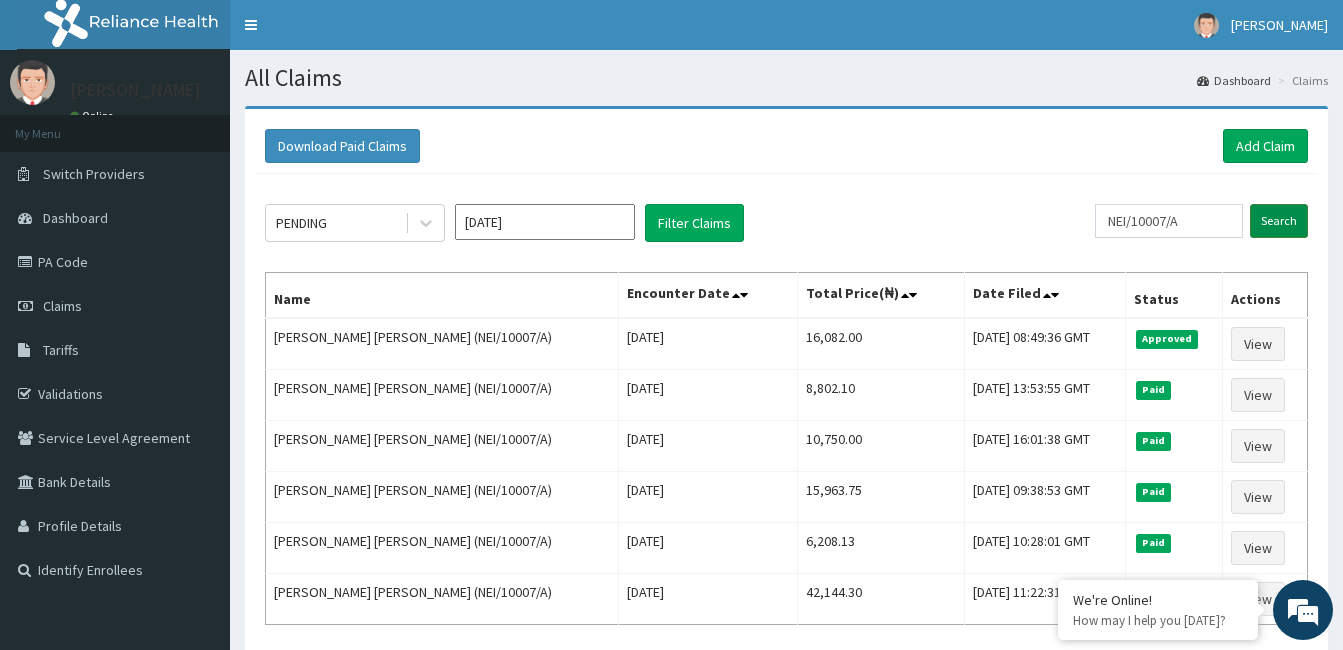 scroll, scrollTop: 0, scrollLeft: 0, axis: both 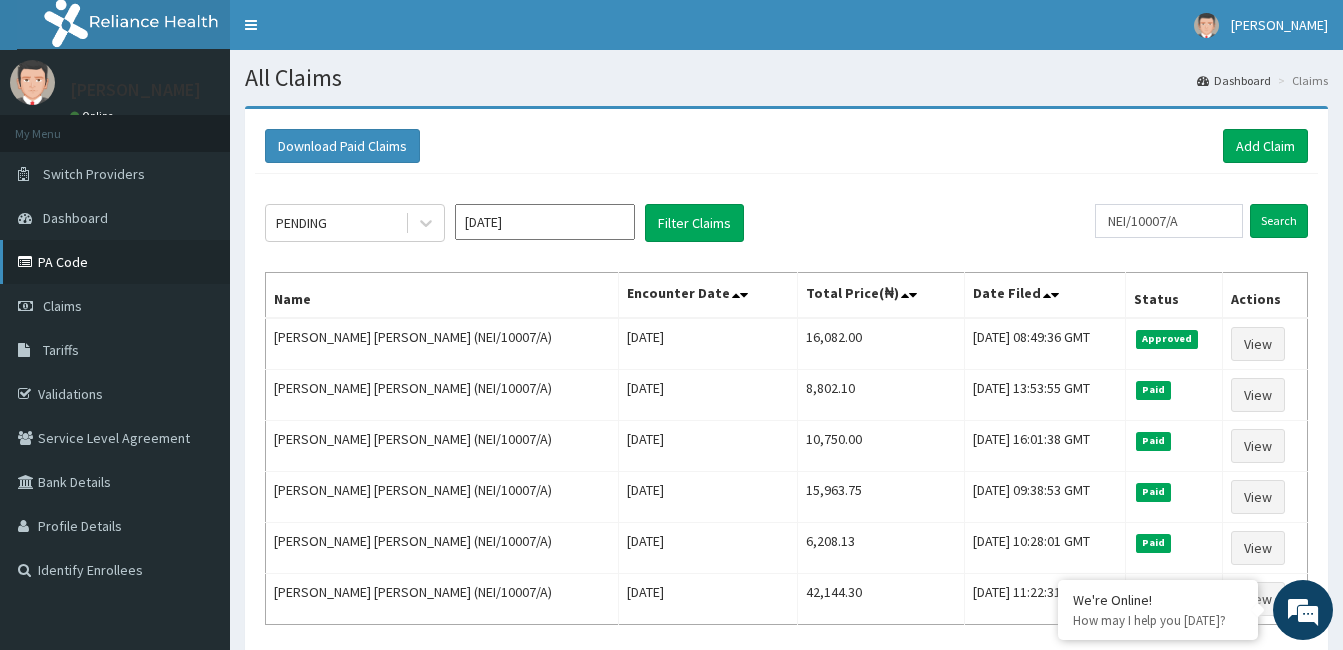 click at bounding box center [28, 262] 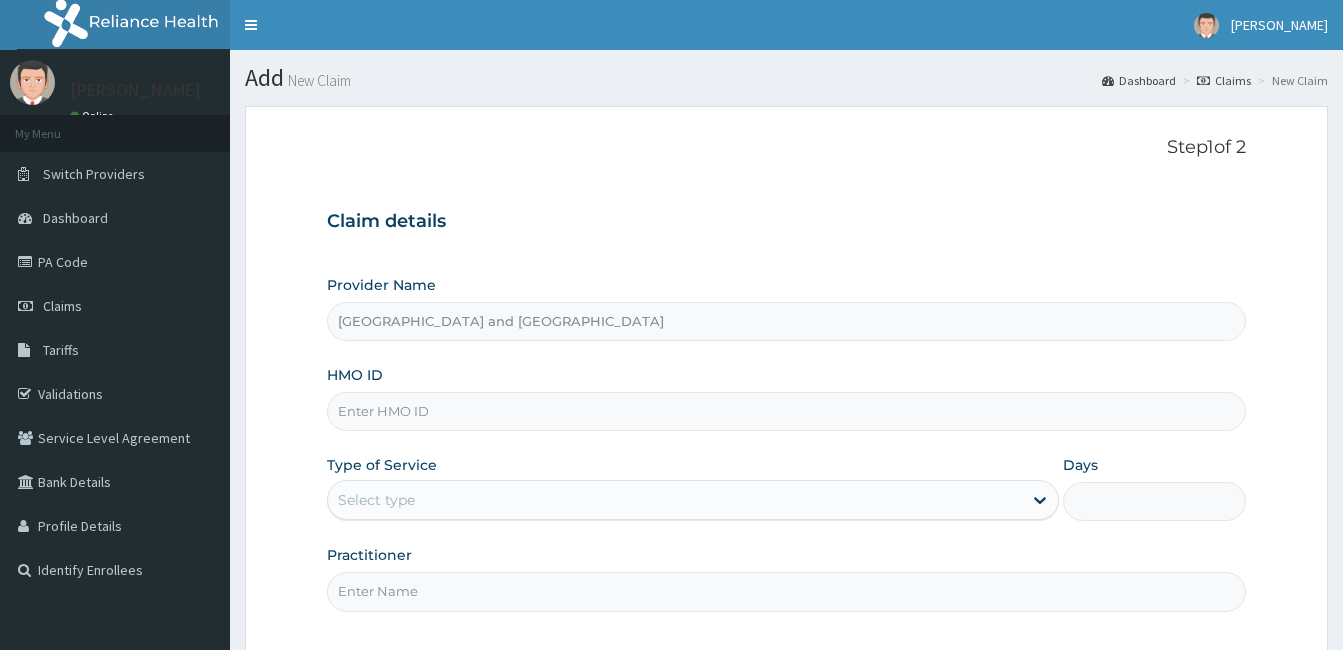 click on "HMO ID" at bounding box center (786, 411) 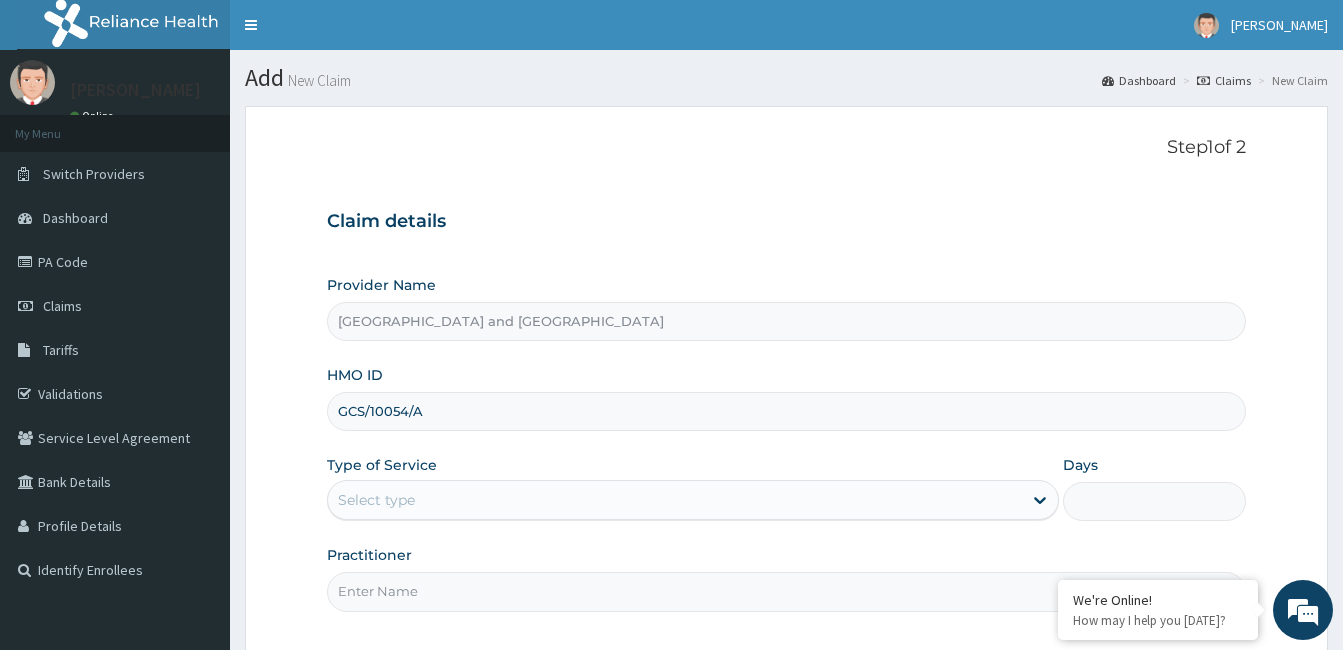 scroll, scrollTop: 0, scrollLeft: 0, axis: both 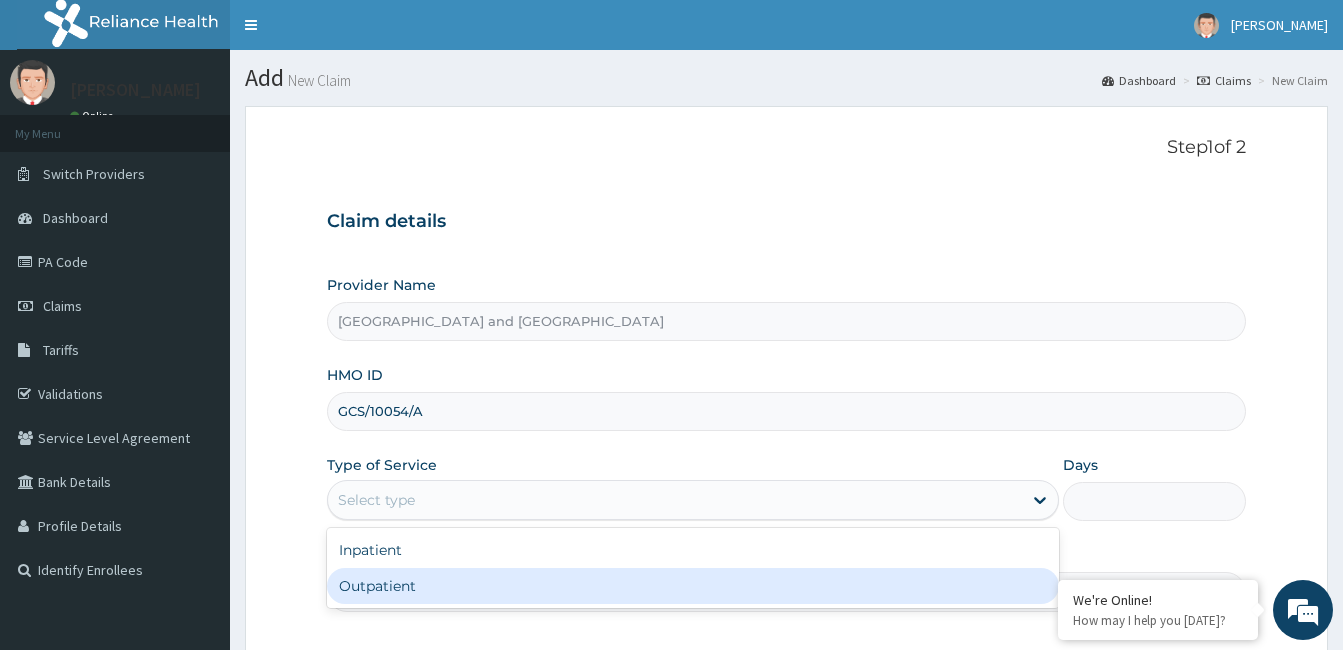 click on "Outpatient" at bounding box center [693, 586] 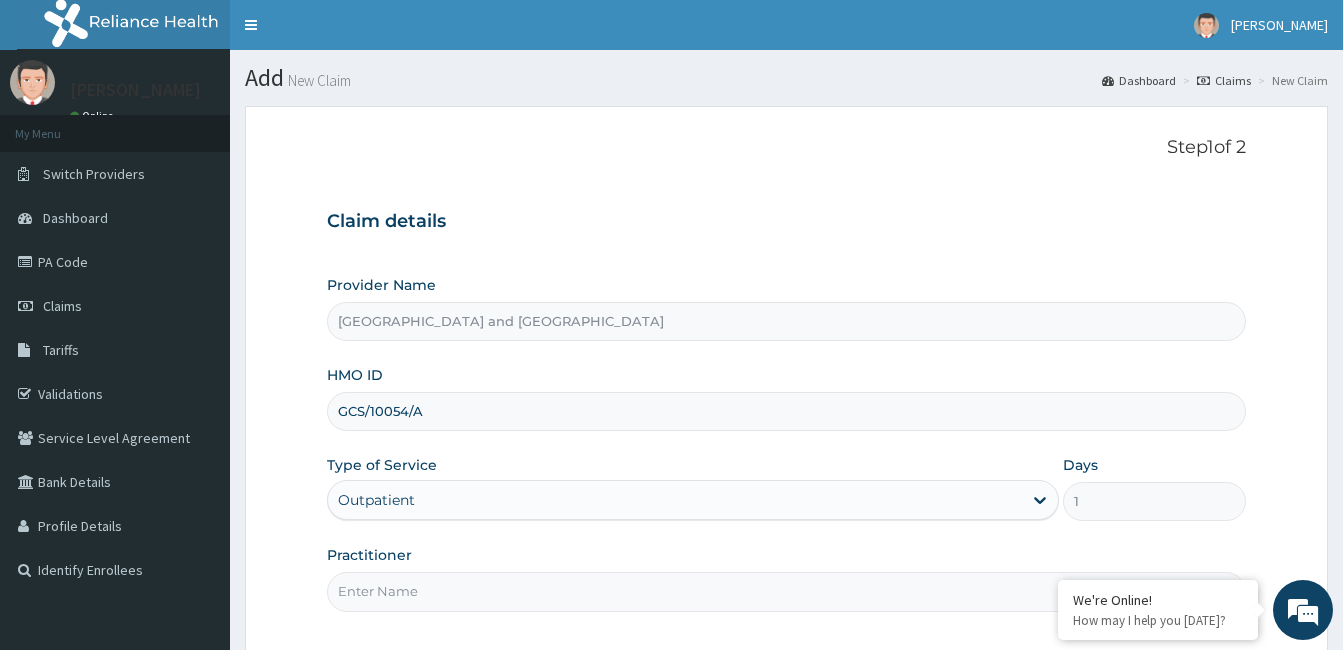 click on "Practitioner" at bounding box center (786, 591) 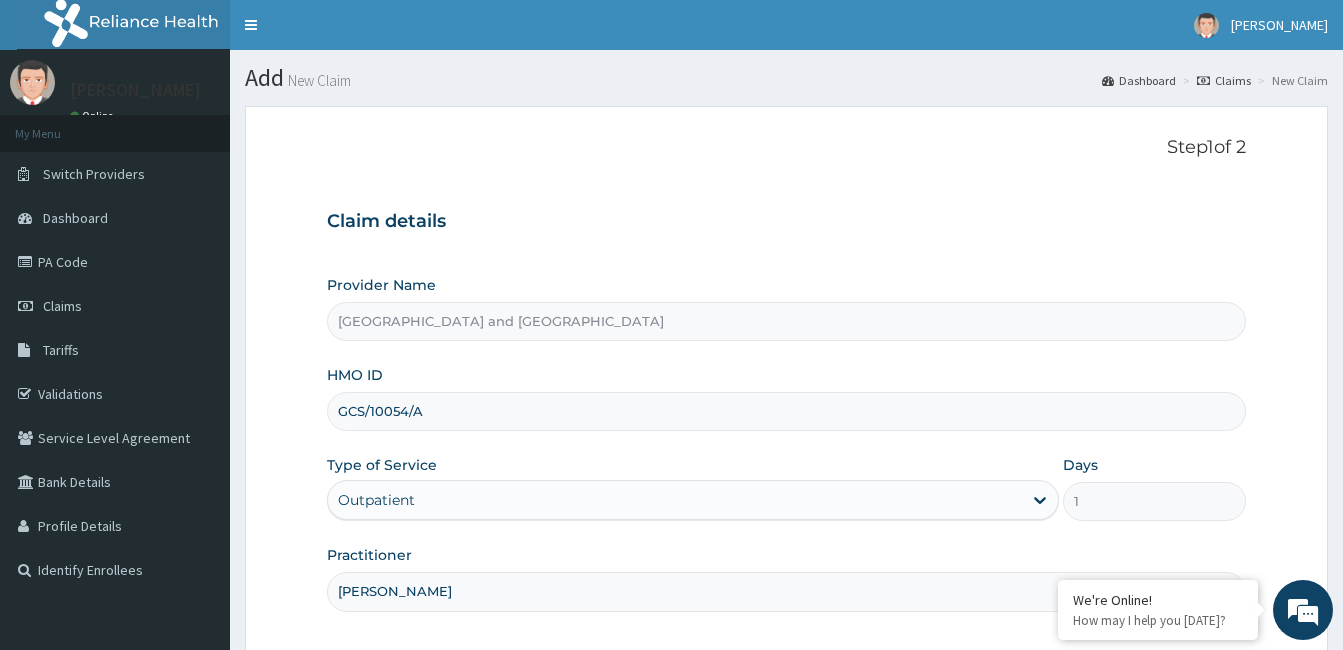 scroll, scrollTop: 185, scrollLeft: 0, axis: vertical 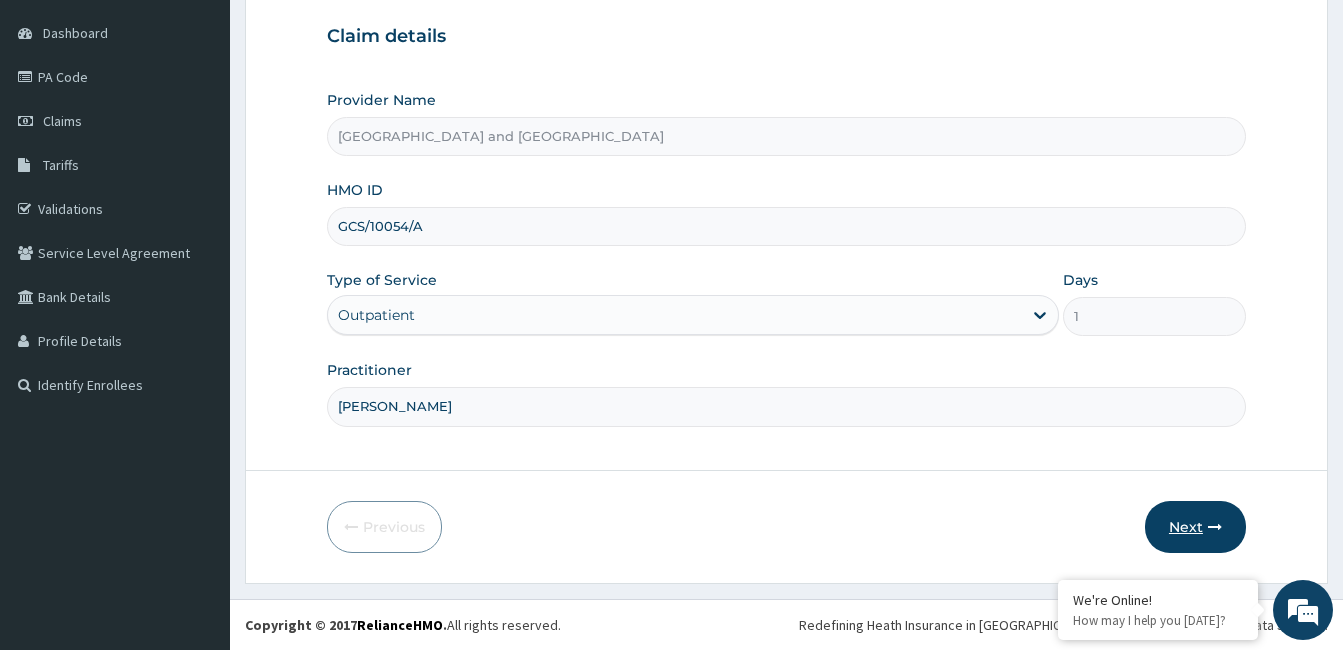 click on "Next" at bounding box center (1195, 527) 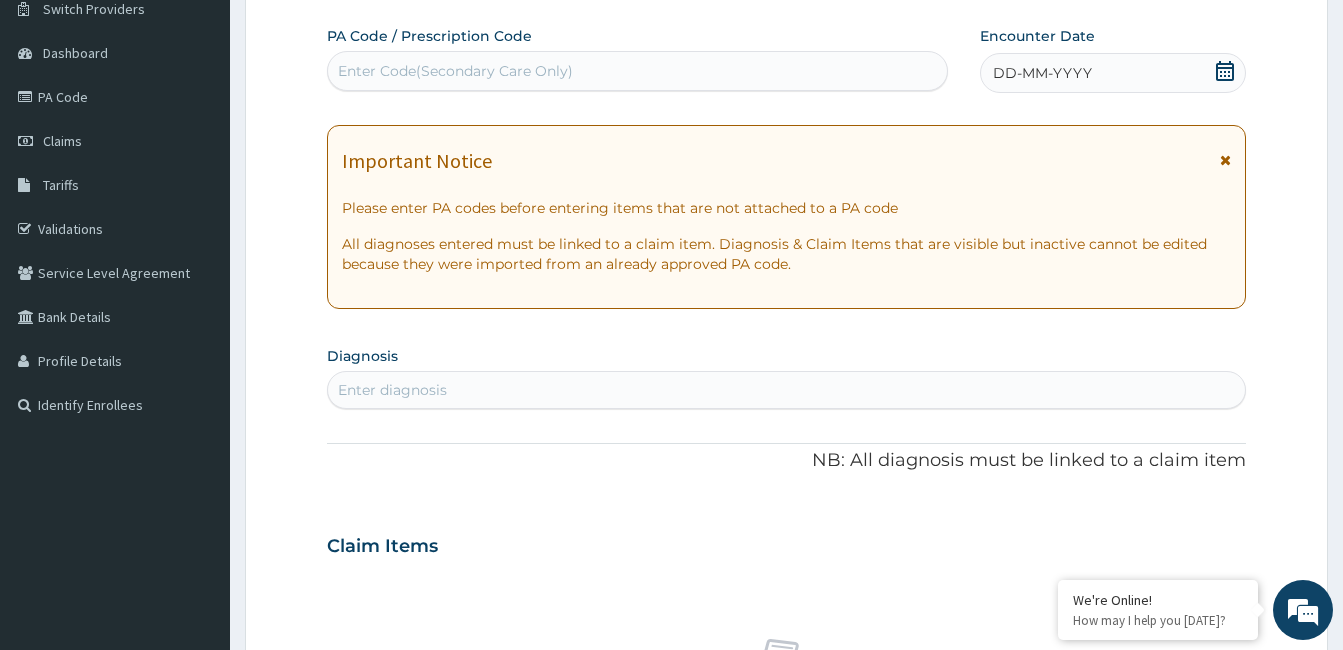 scroll, scrollTop: 0, scrollLeft: 0, axis: both 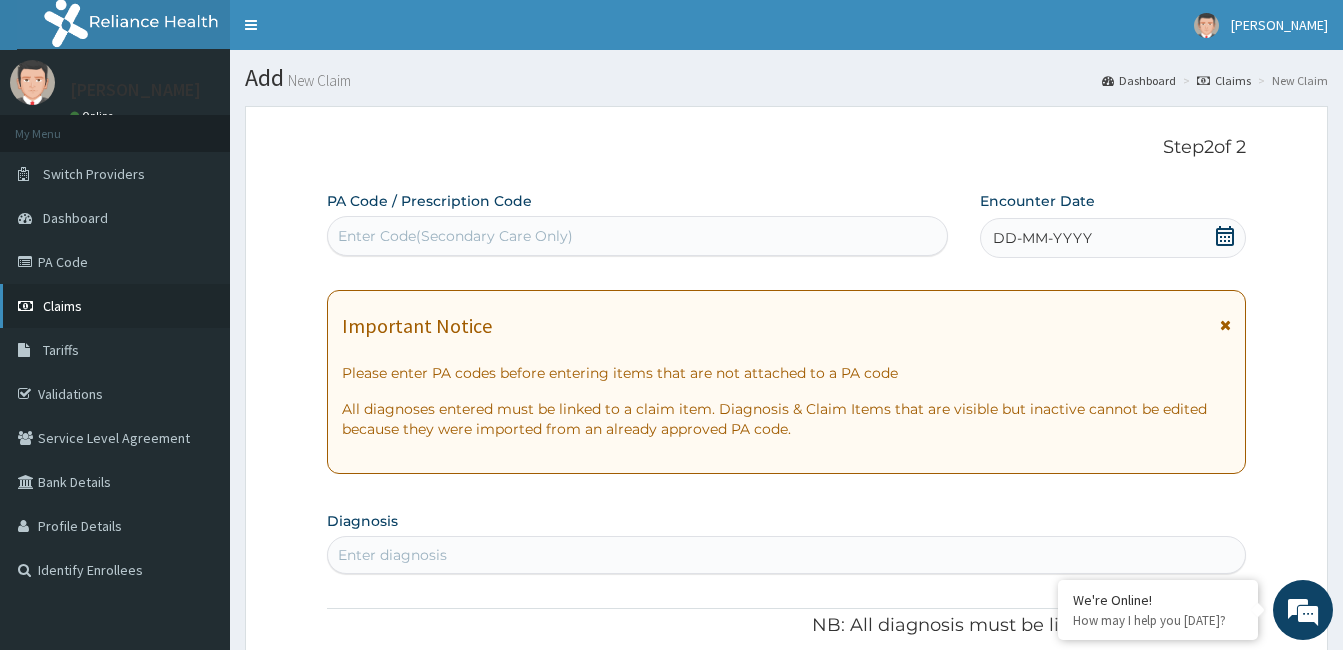 click on "Claims" at bounding box center (115, 306) 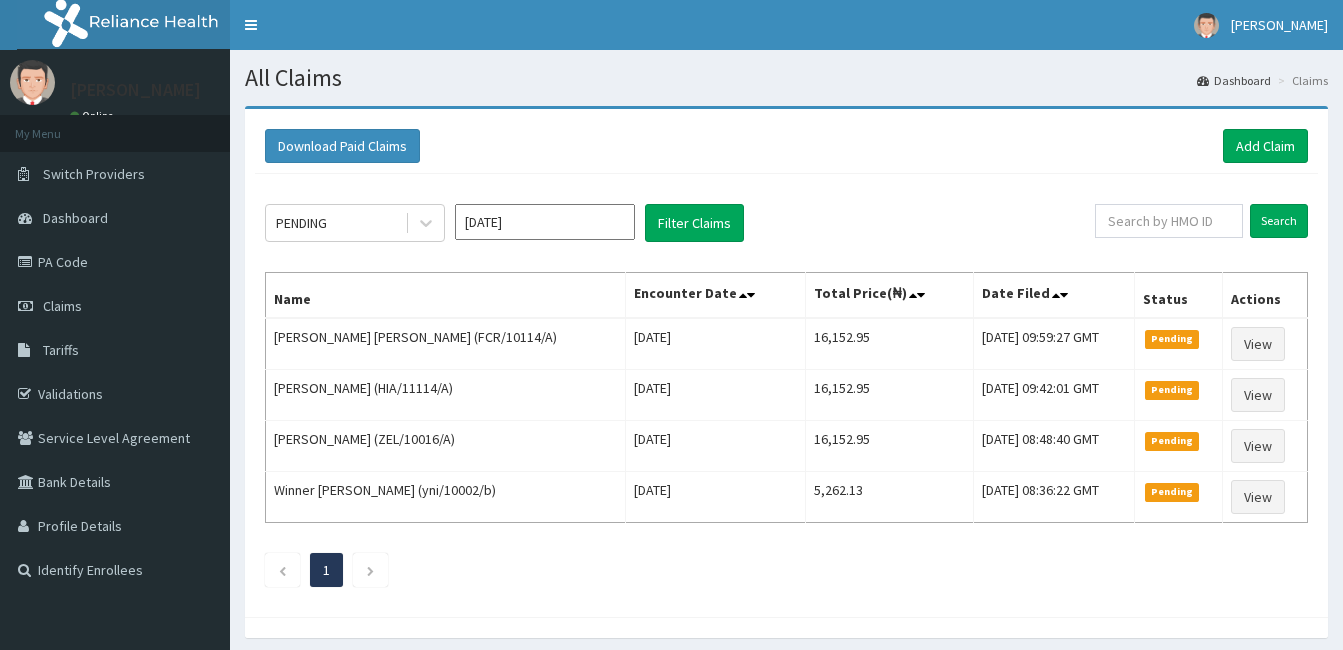 scroll, scrollTop: 0, scrollLeft: 0, axis: both 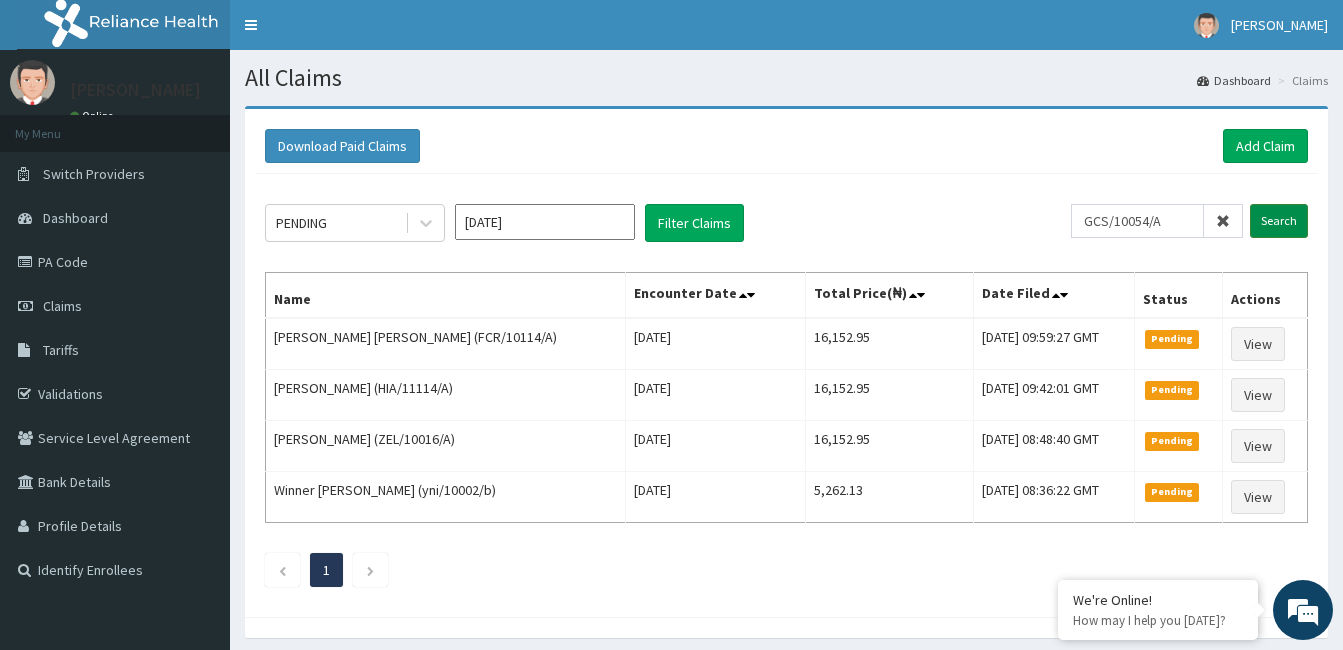 type on "GCS/10054/A" 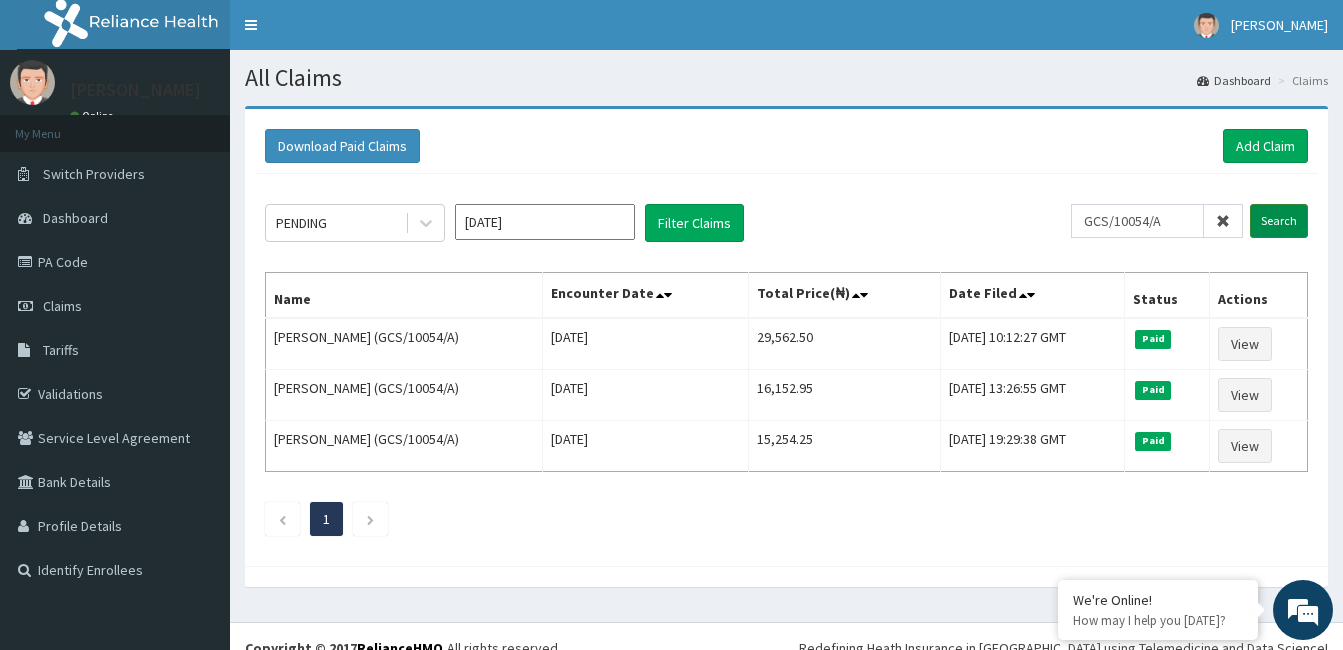 scroll, scrollTop: 0, scrollLeft: 0, axis: both 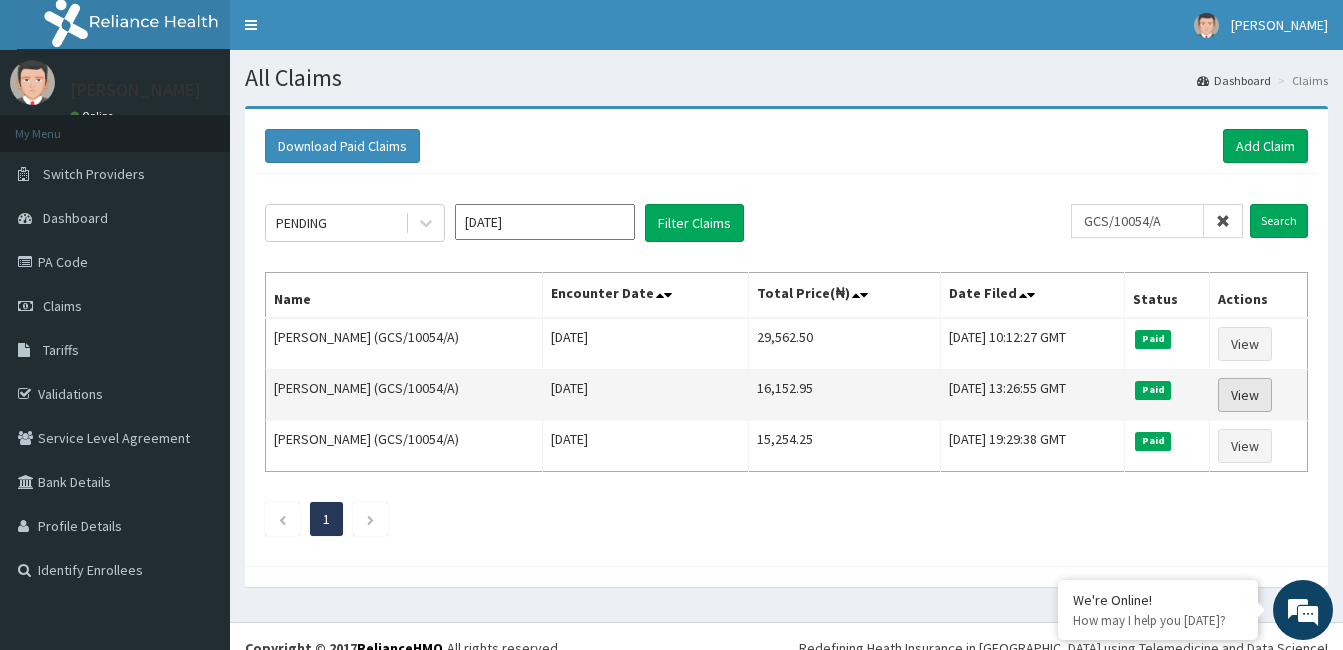 click on "View" at bounding box center (1245, 395) 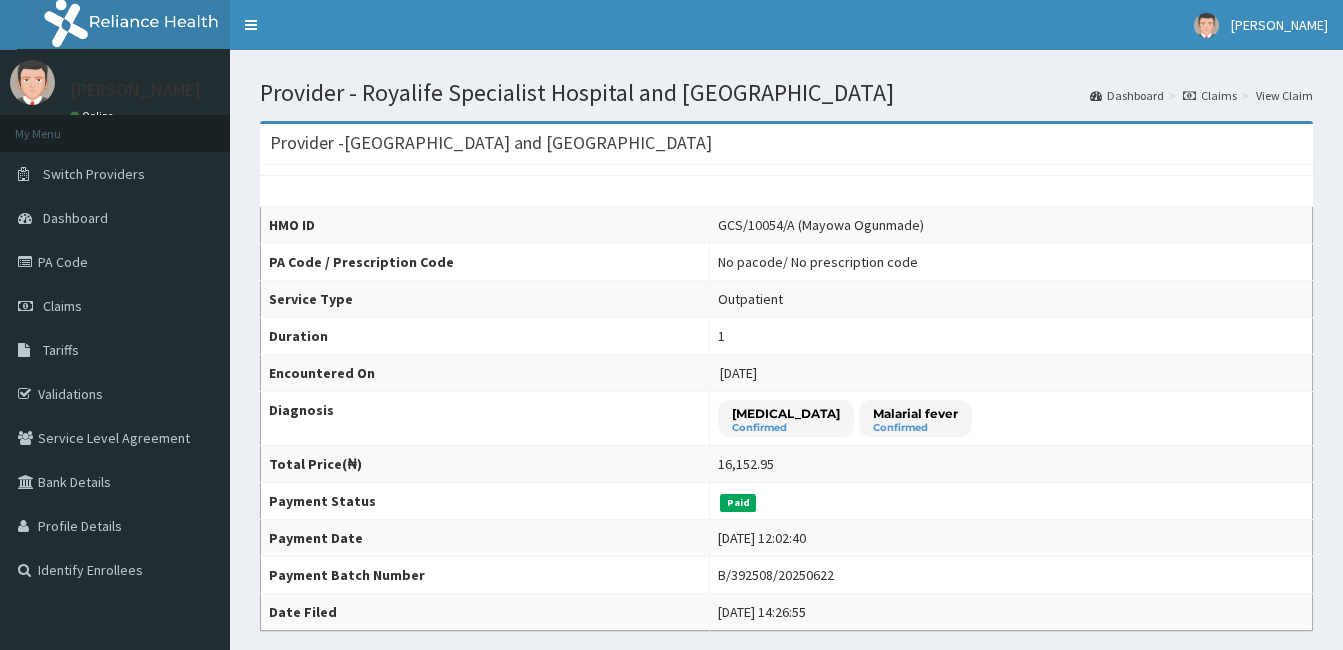 scroll, scrollTop: 0, scrollLeft: 0, axis: both 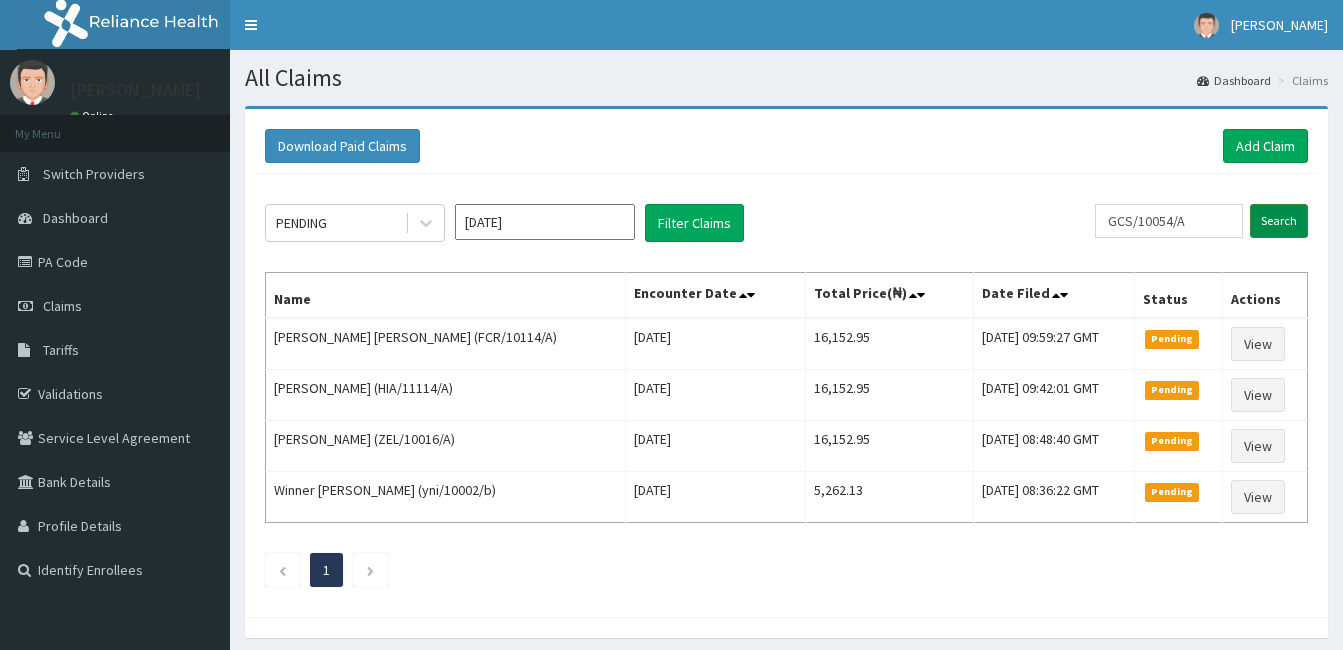 click on "Search" at bounding box center [1279, 221] 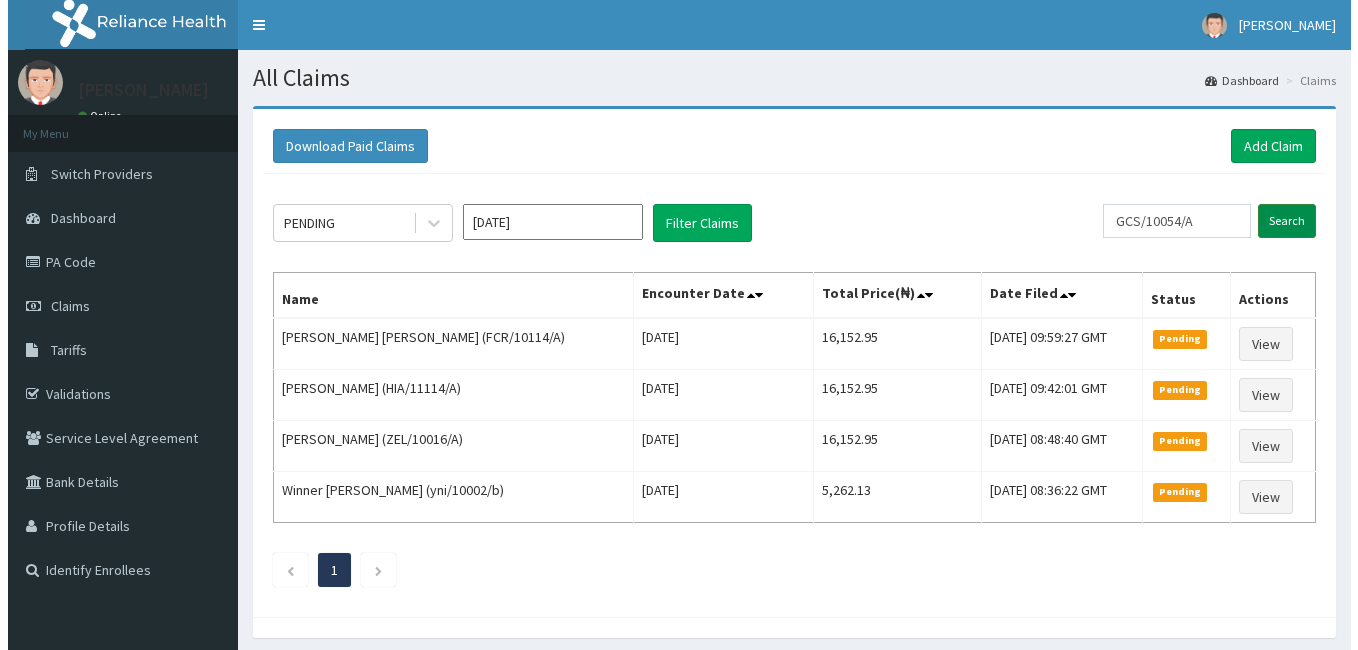 scroll, scrollTop: 0, scrollLeft: 0, axis: both 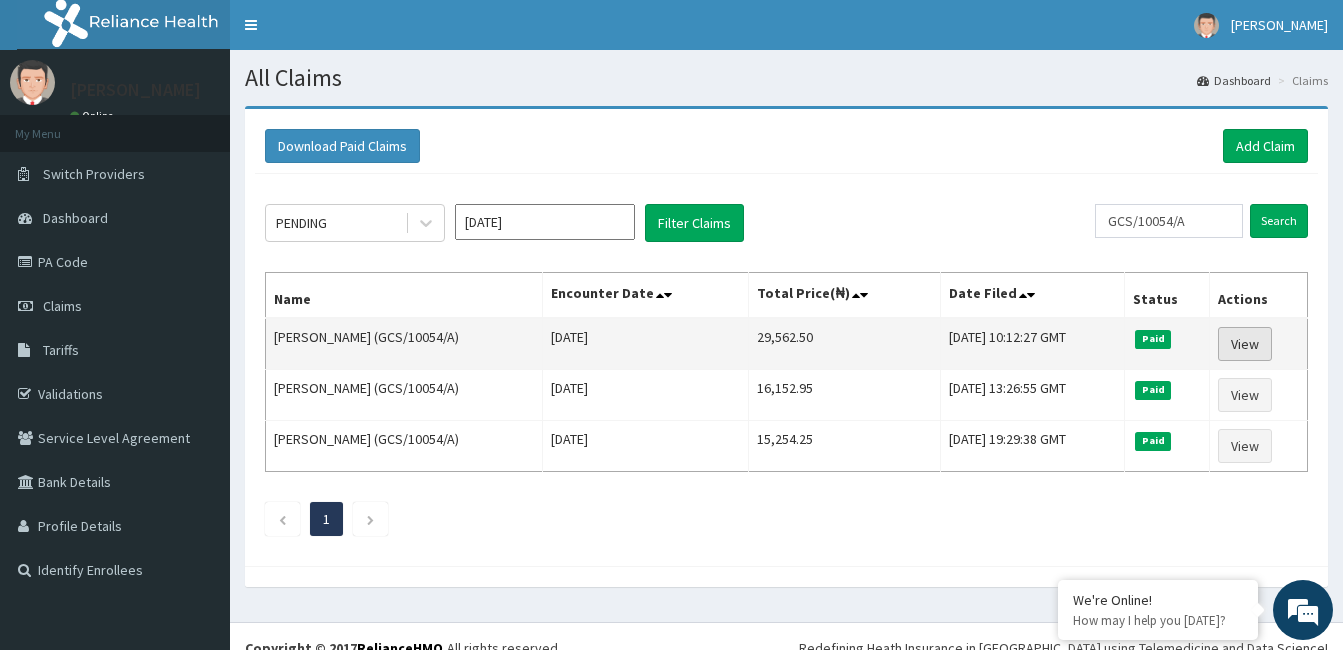 click on "View" at bounding box center [1245, 344] 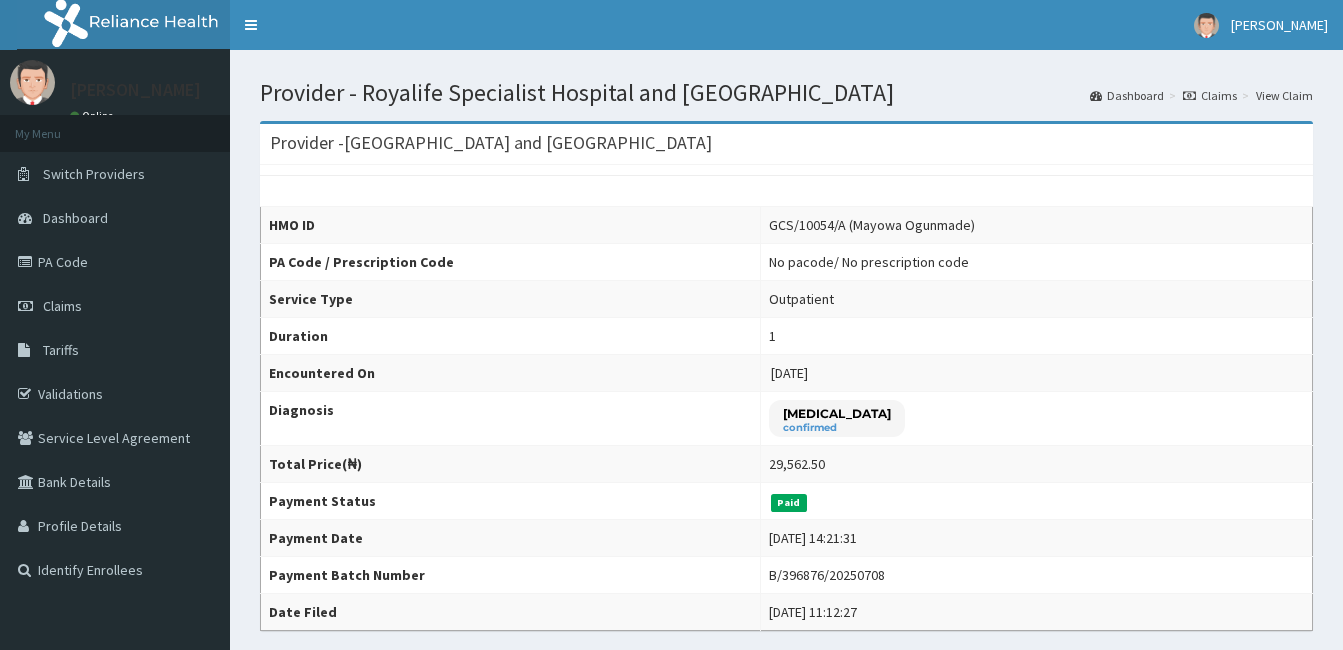 scroll, scrollTop: 0, scrollLeft: 0, axis: both 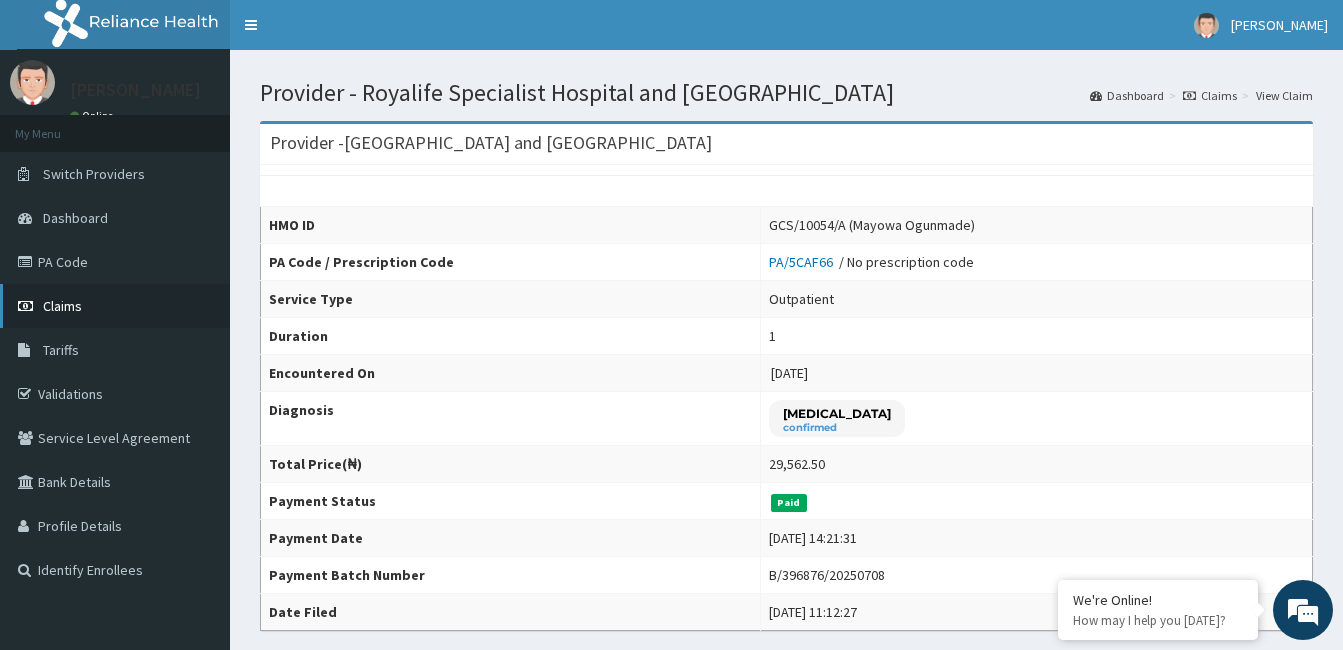 click on "Claims" at bounding box center (62, 306) 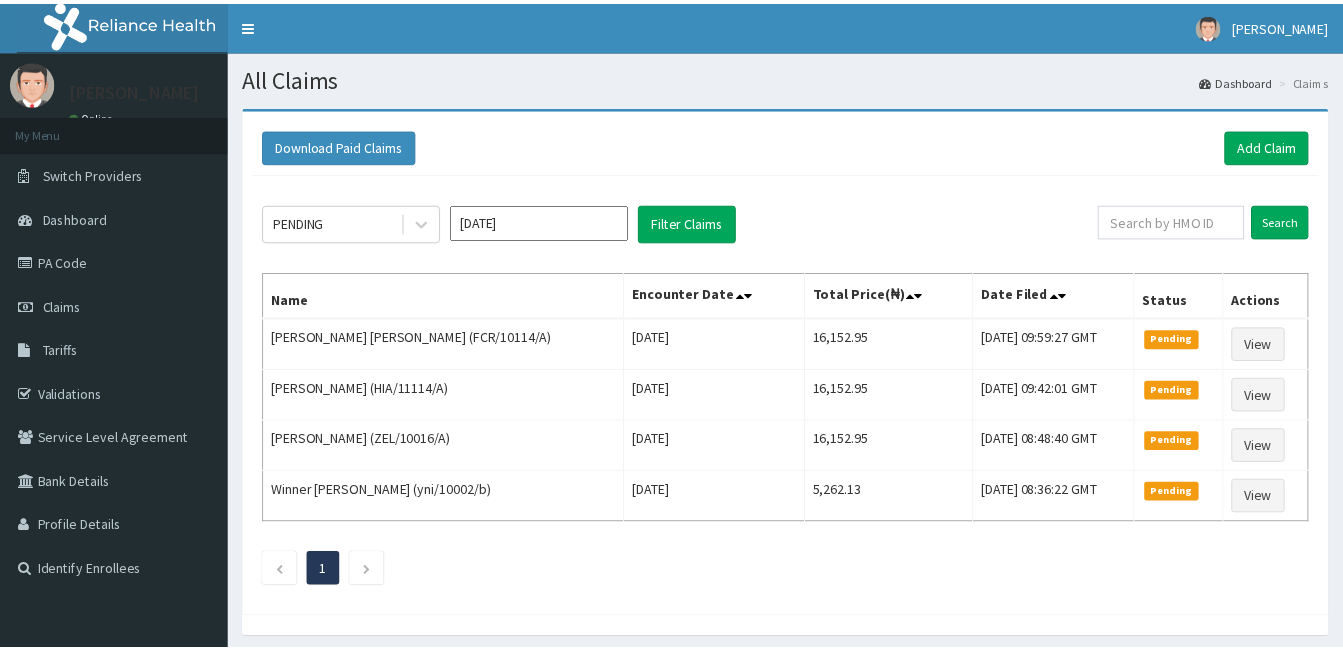 scroll, scrollTop: 0, scrollLeft: 0, axis: both 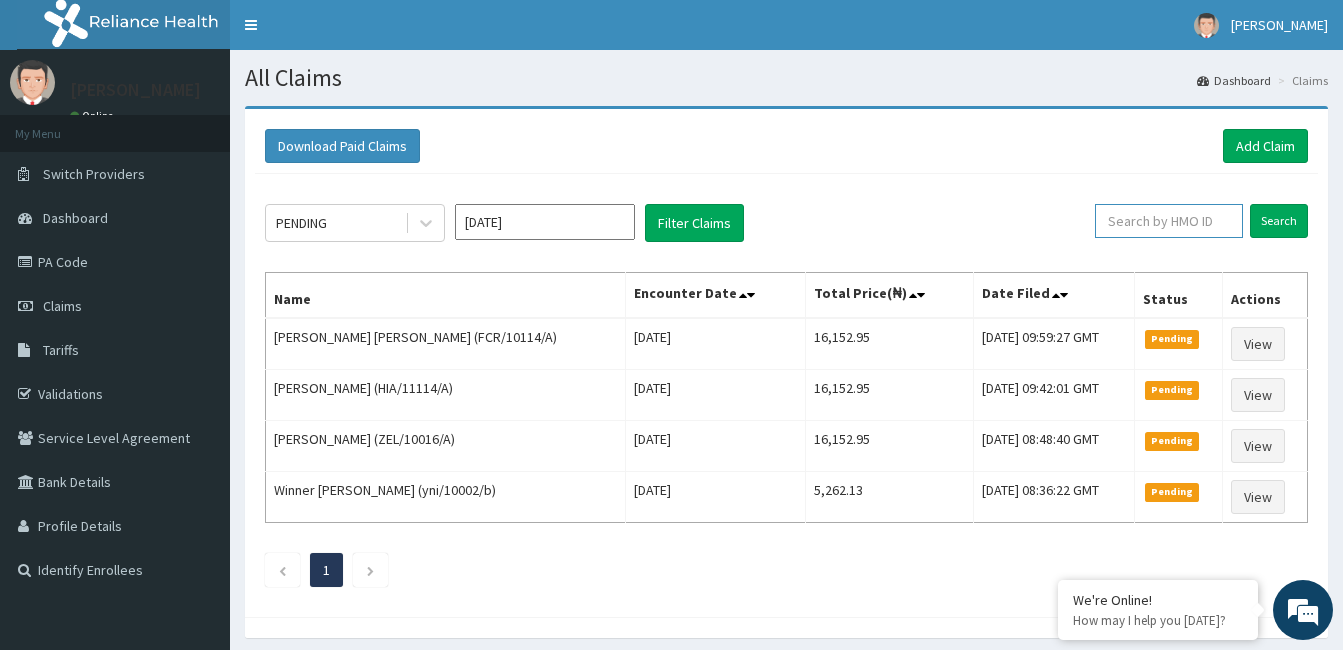 click at bounding box center (1169, 221) 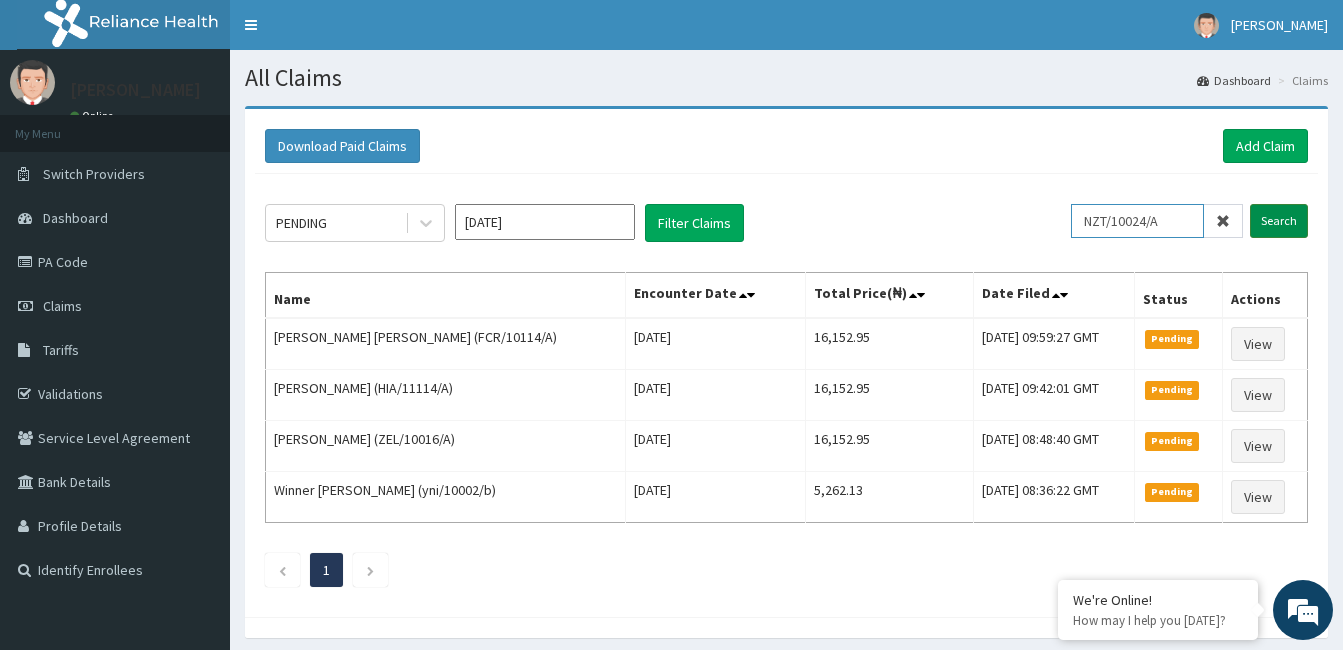 type on "NZT/10024/A" 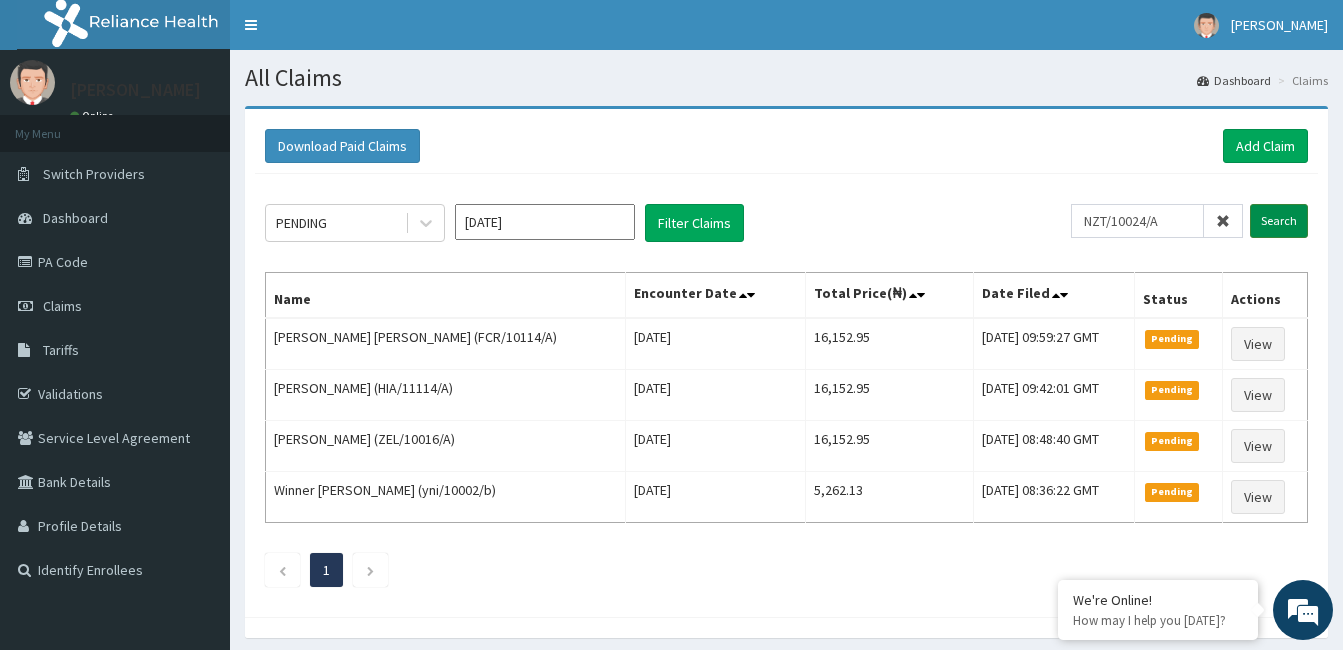 click on "Search" at bounding box center (1279, 221) 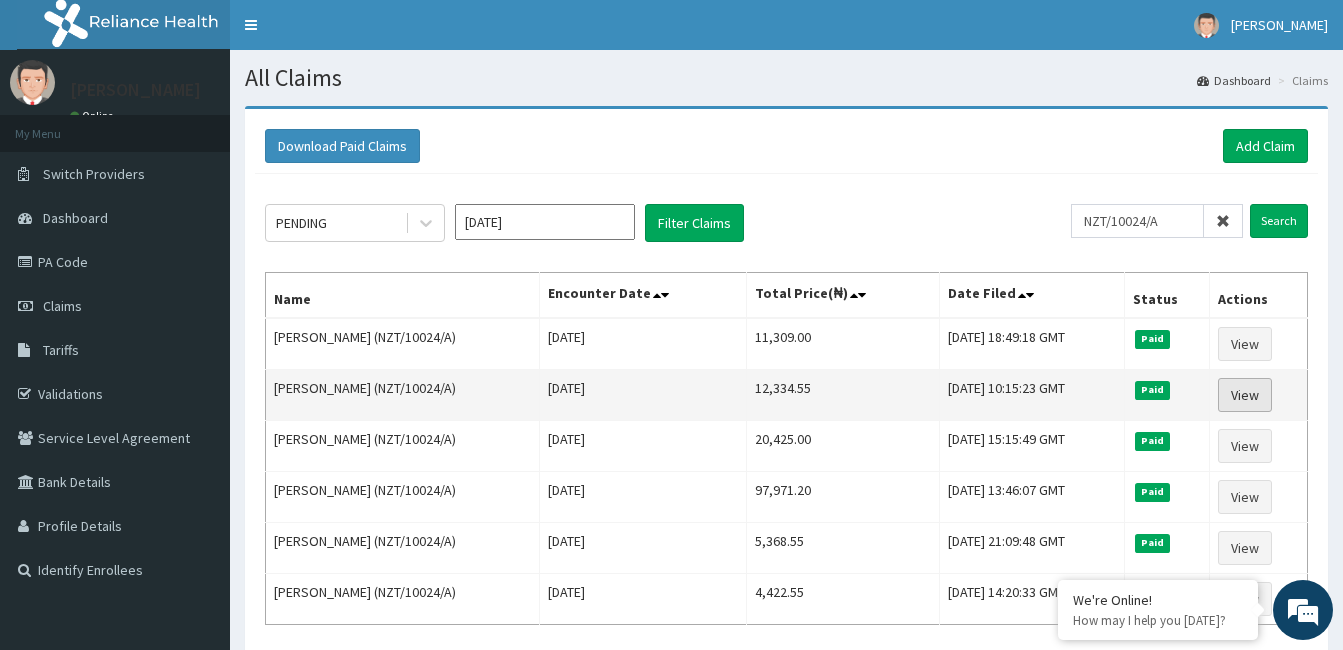 click on "View" at bounding box center (1245, 395) 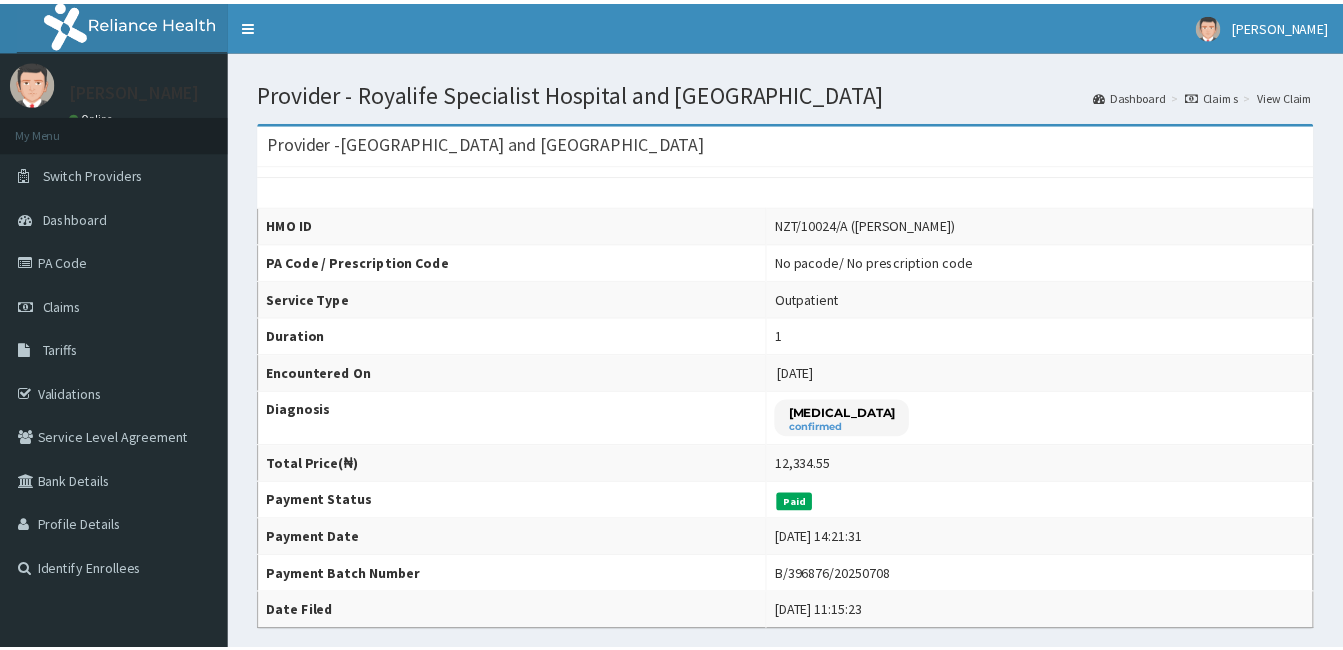 scroll, scrollTop: 0, scrollLeft: 0, axis: both 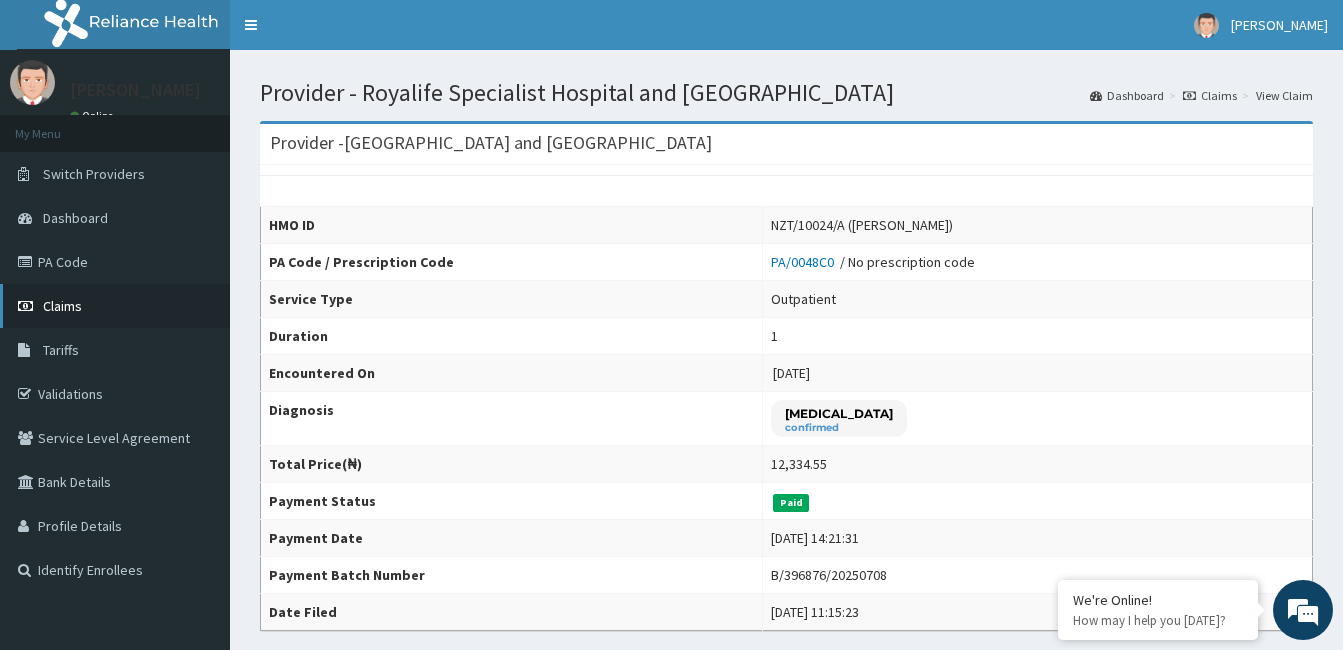 click on "Claims" at bounding box center (115, 306) 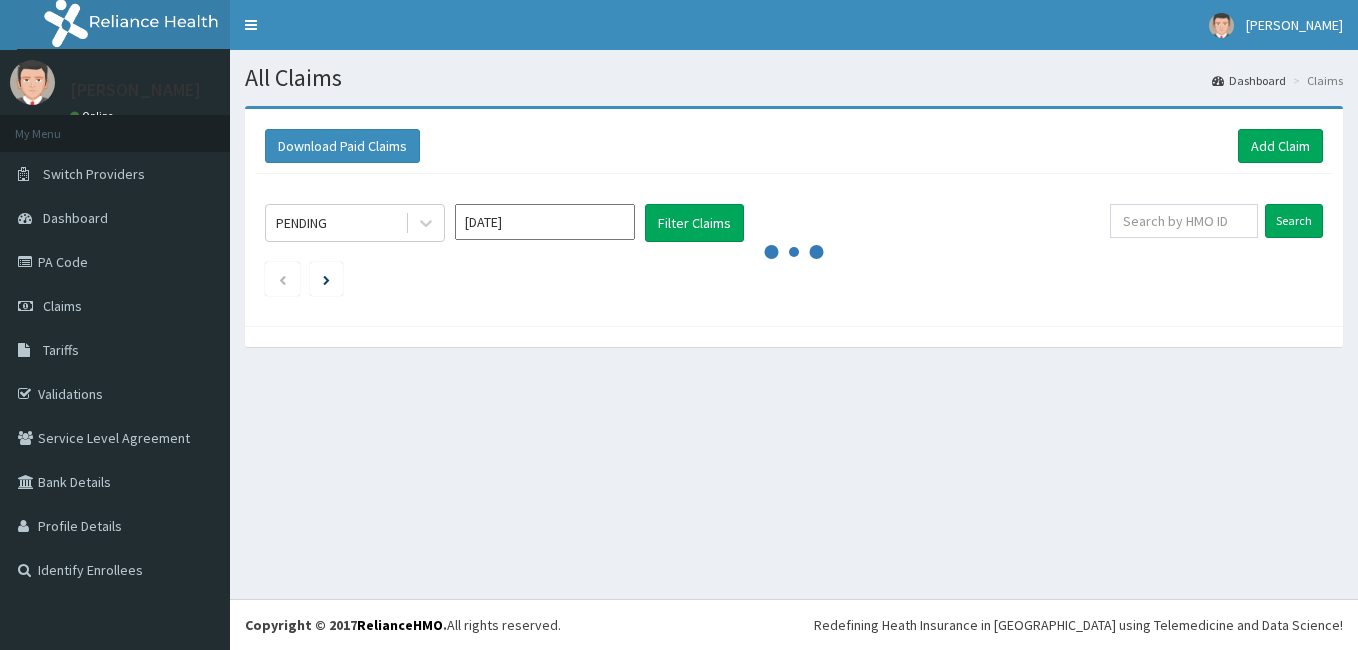 scroll, scrollTop: 0, scrollLeft: 0, axis: both 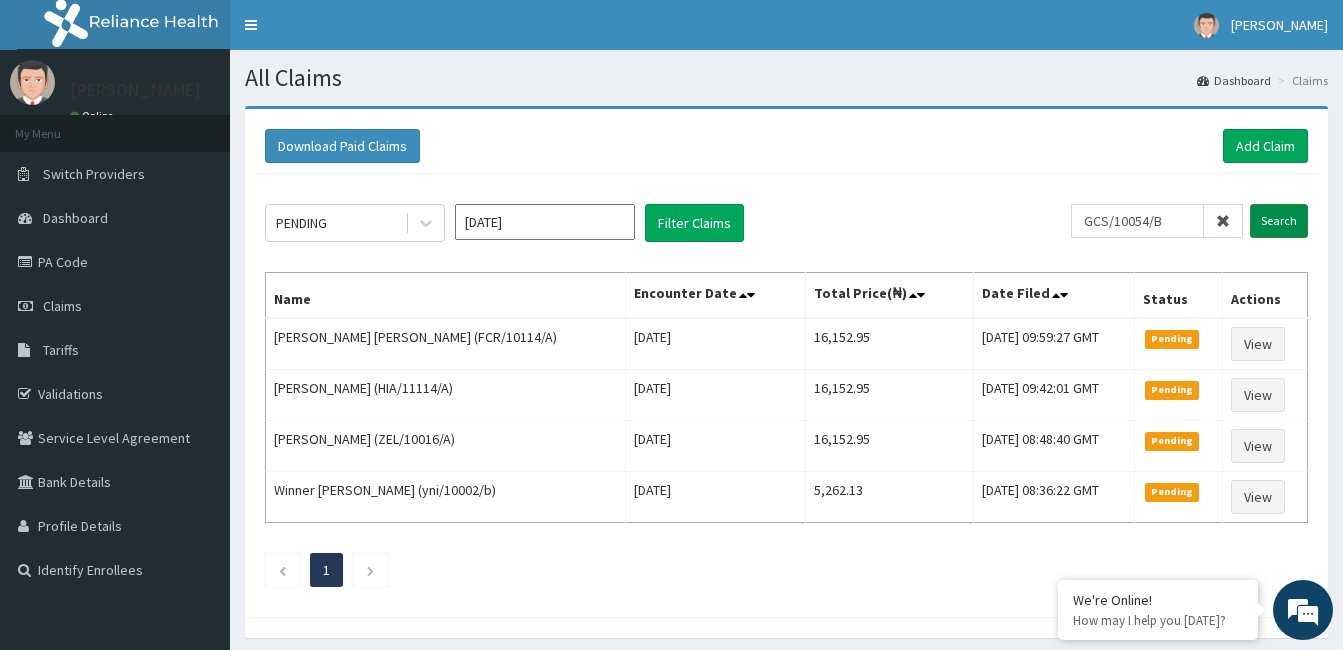 type on "GCS/10054/B" 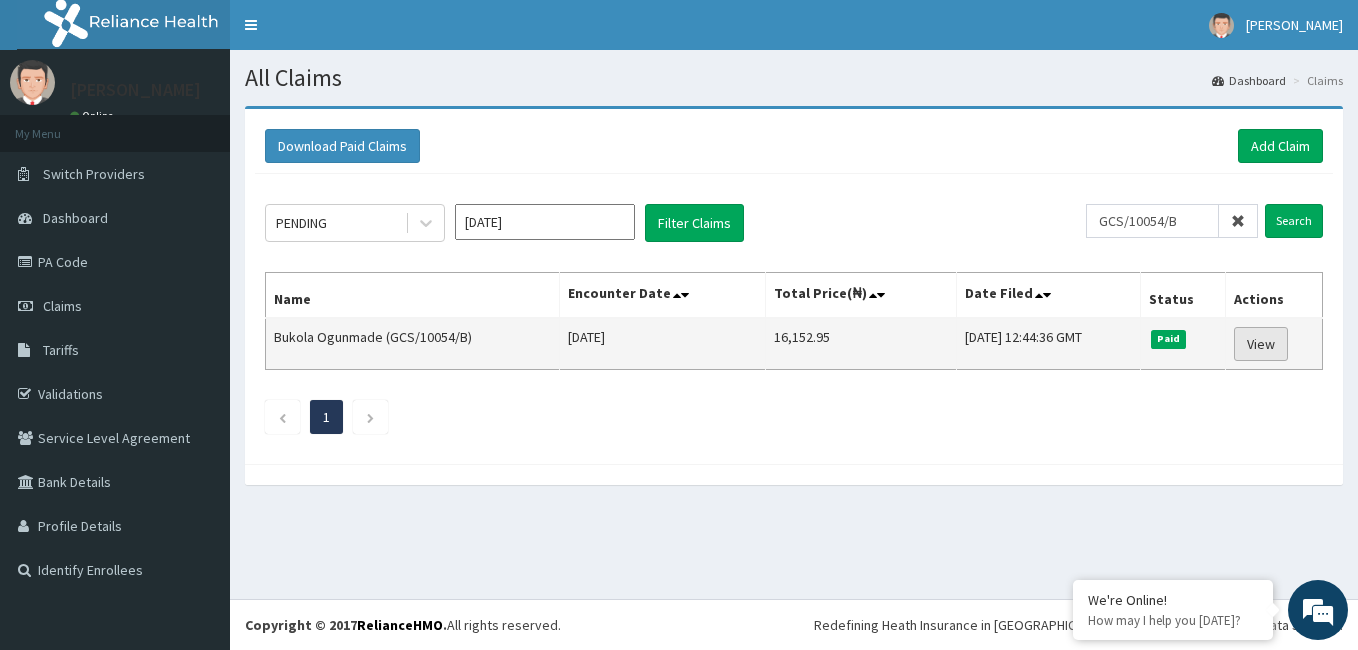 click on "View" at bounding box center [1261, 344] 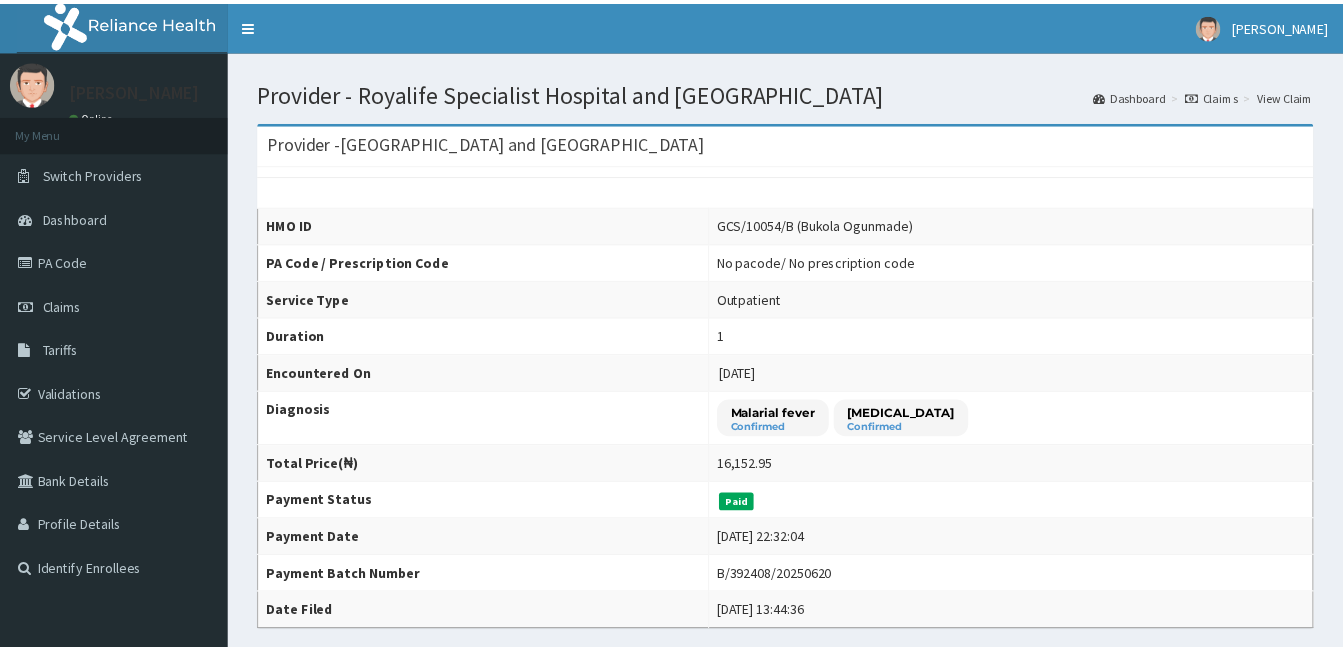 scroll, scrollTop: 0, scrollLeft: 0, axis: both 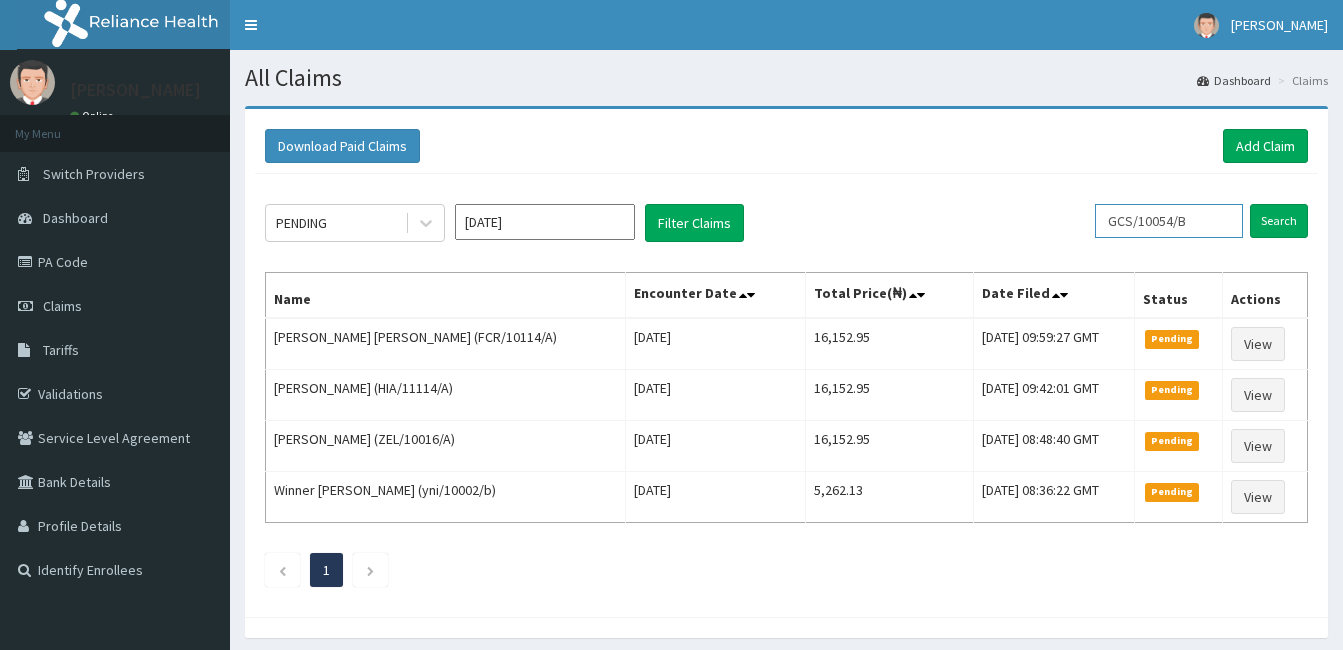 click on "GCS/10054/B" at bounding box center [1169, 221] 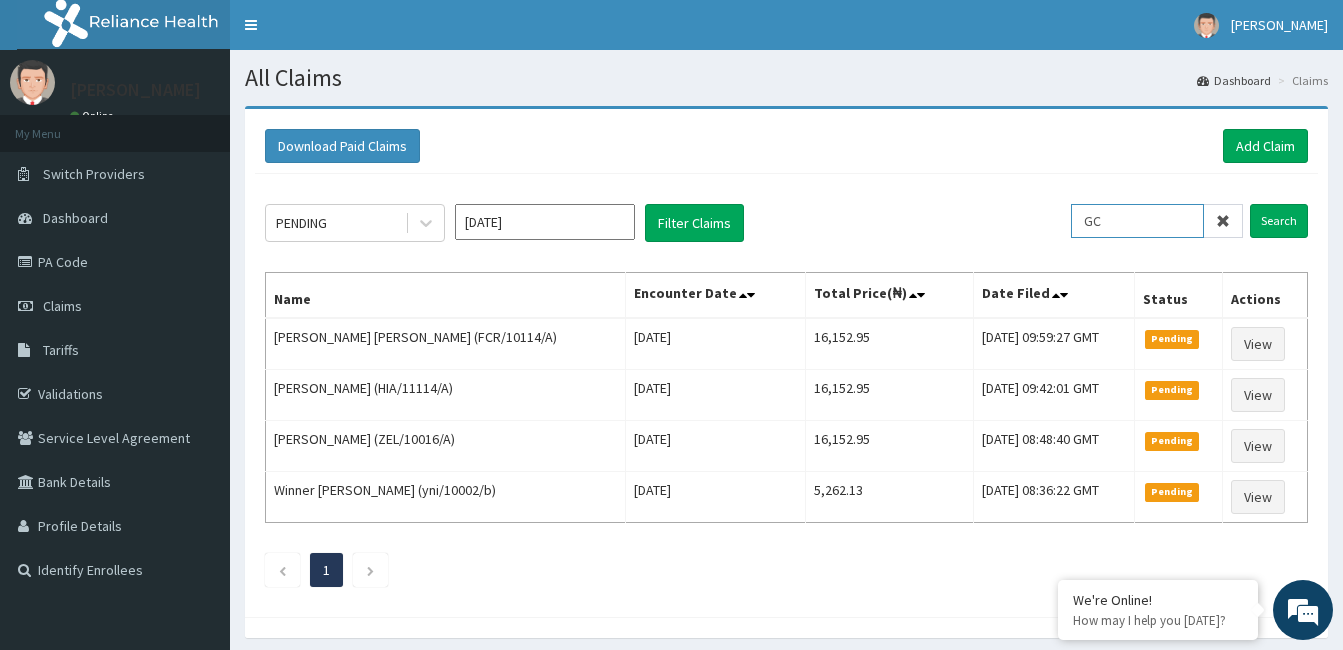 type on "G" 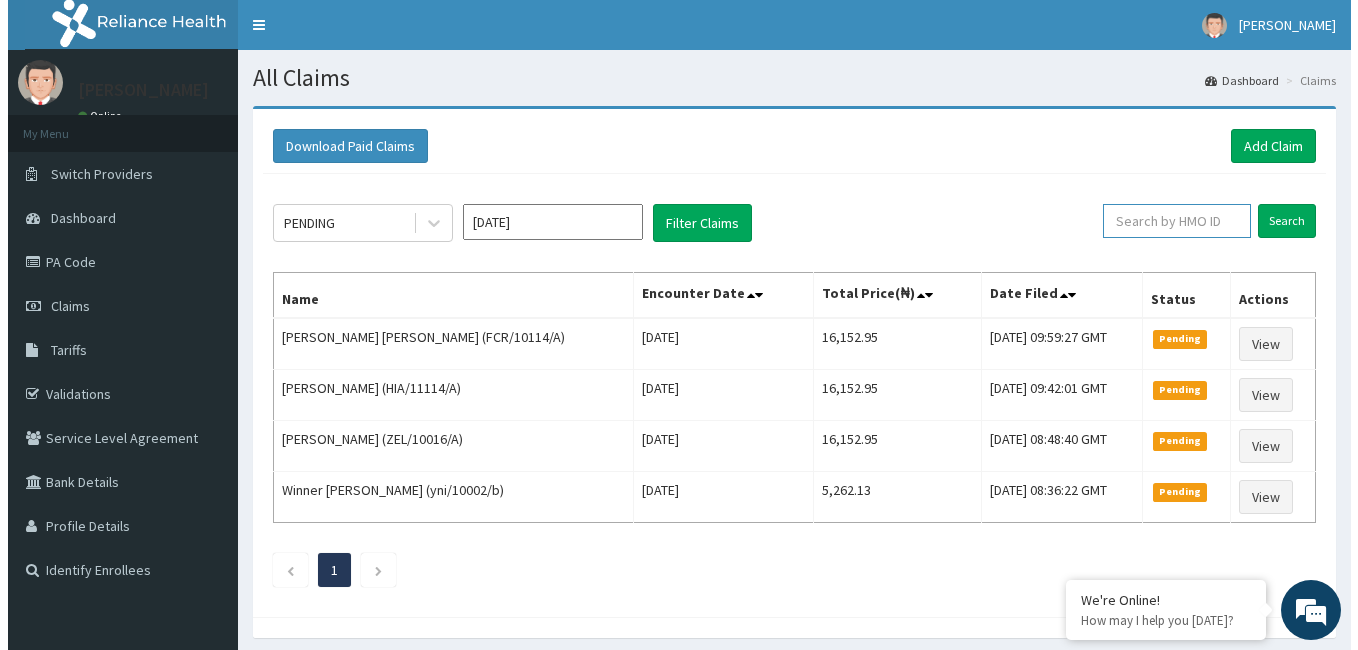scroll, scrollTop: 0, scrollLeft: 0, axis: both 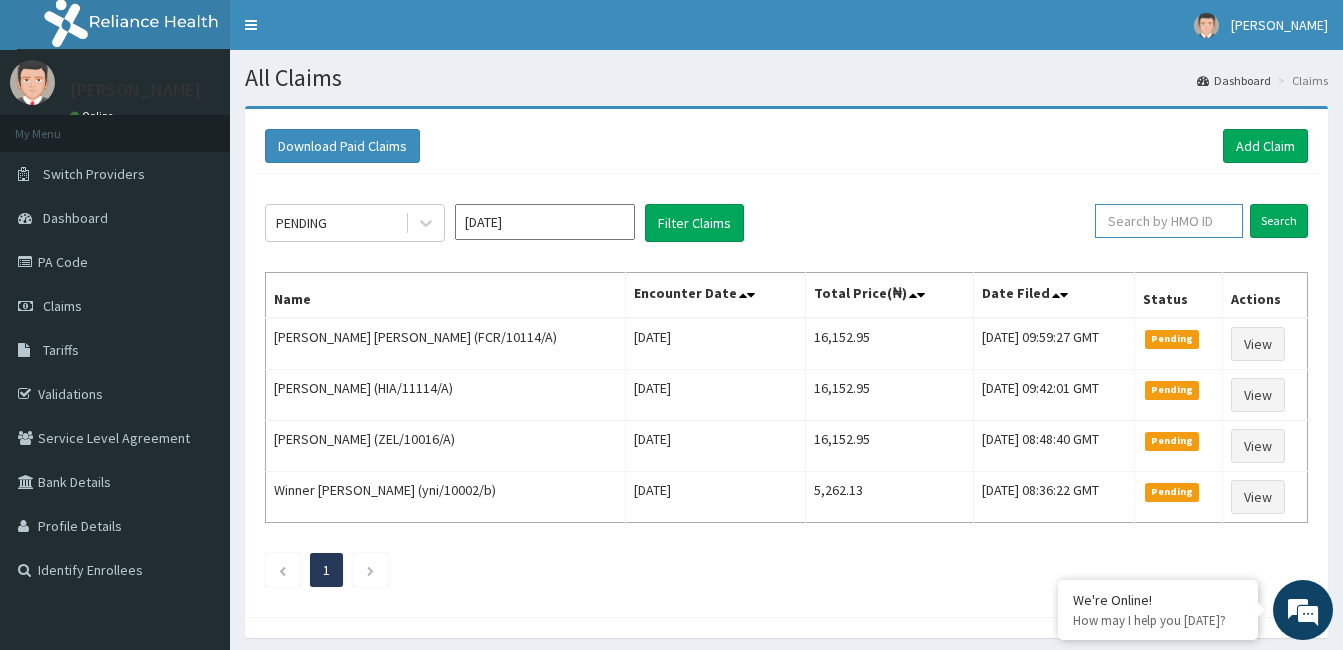click at bounding box center [1169, 221] 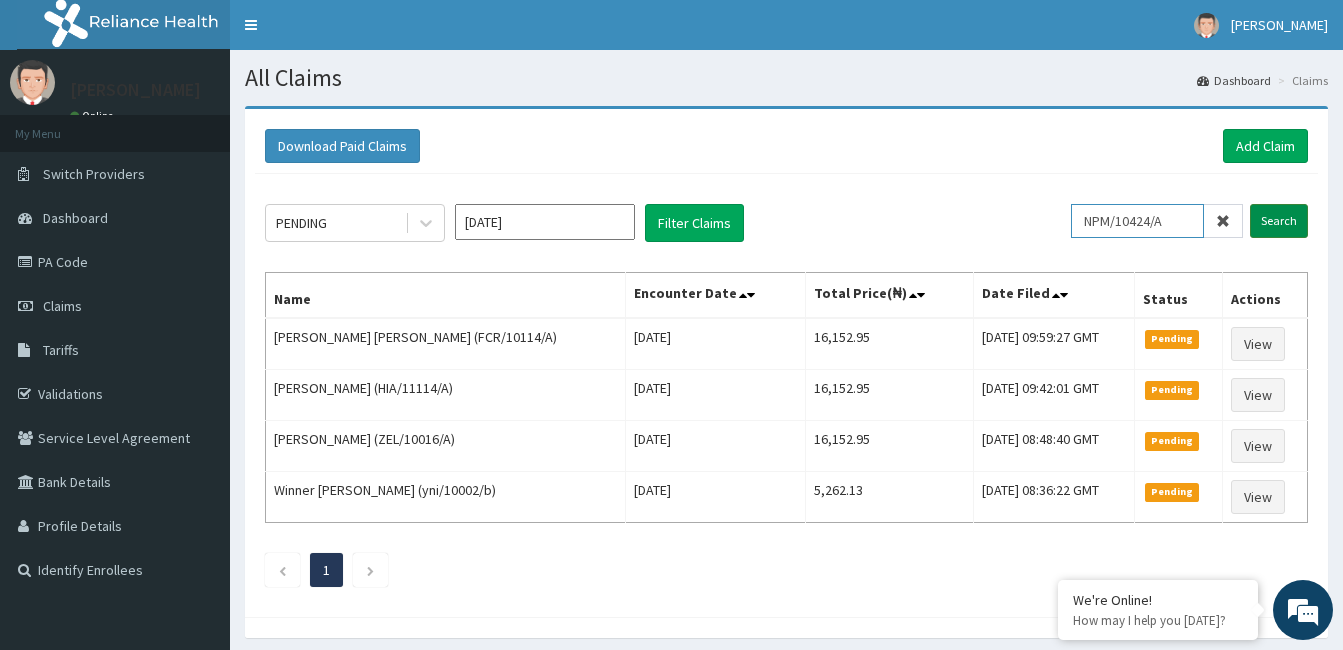 type on "NPM/10424/A" 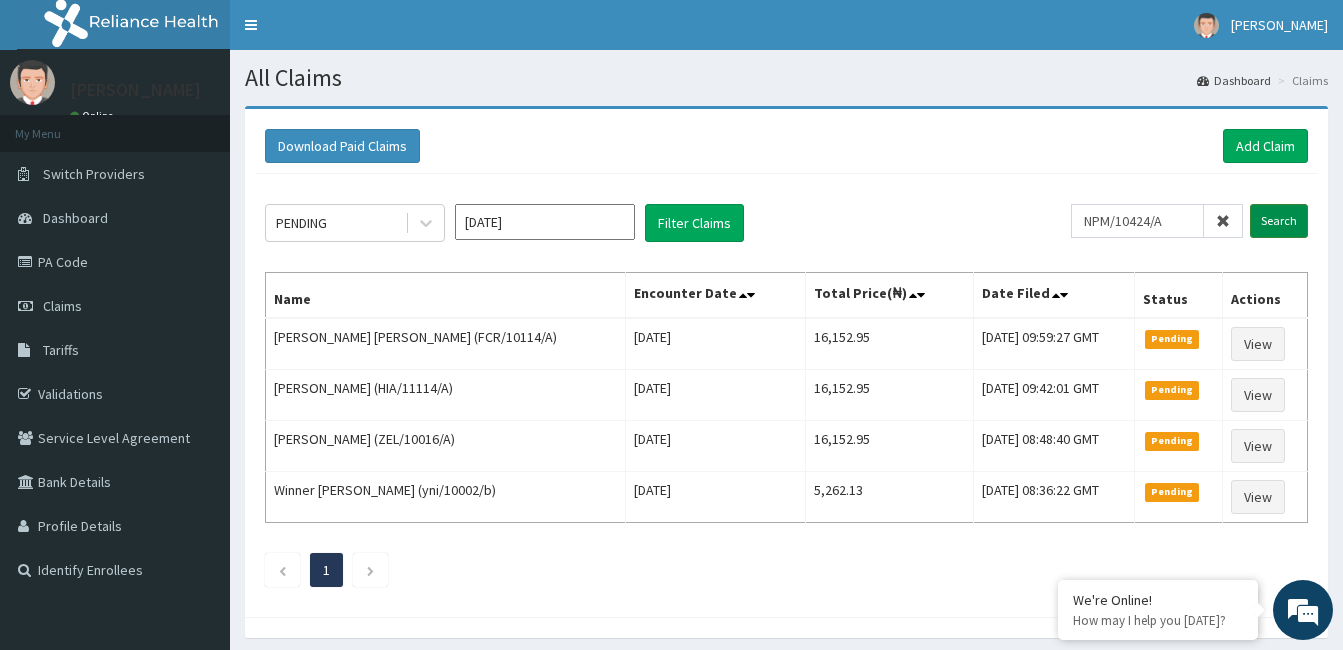 click on "Search" at bounding box center (1279, 221) 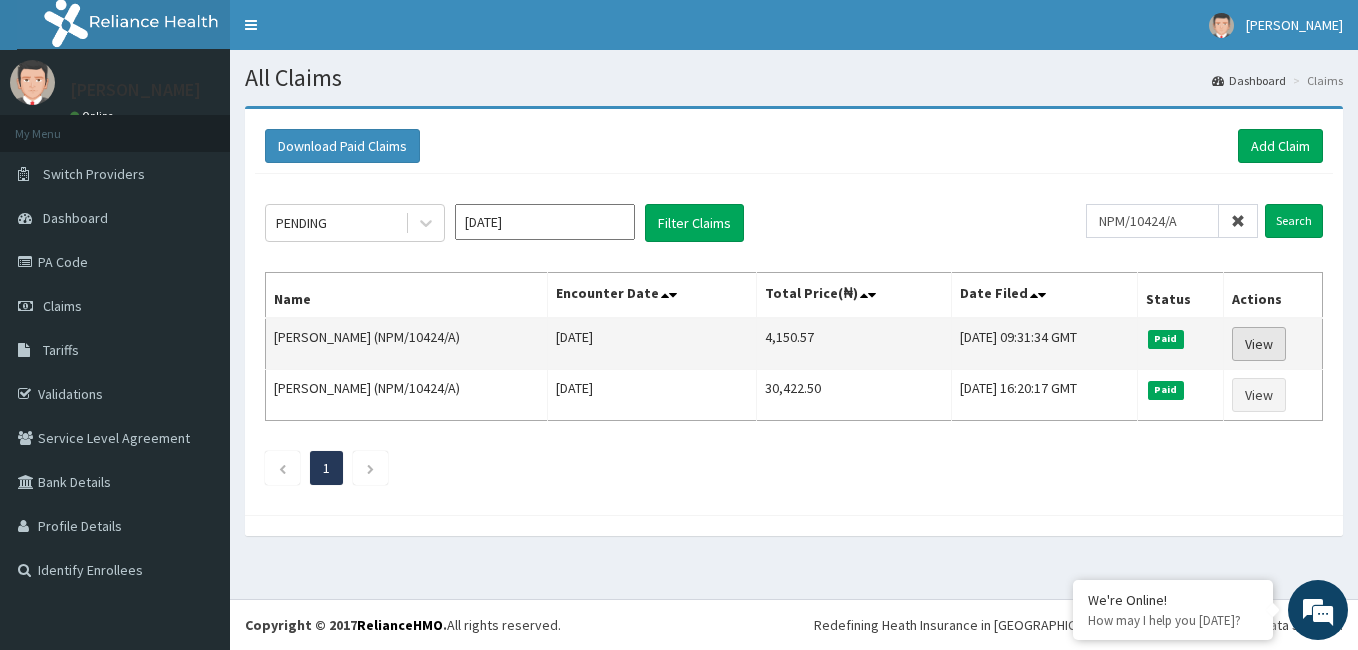 click on "View" at bounding box center (1259, 344) 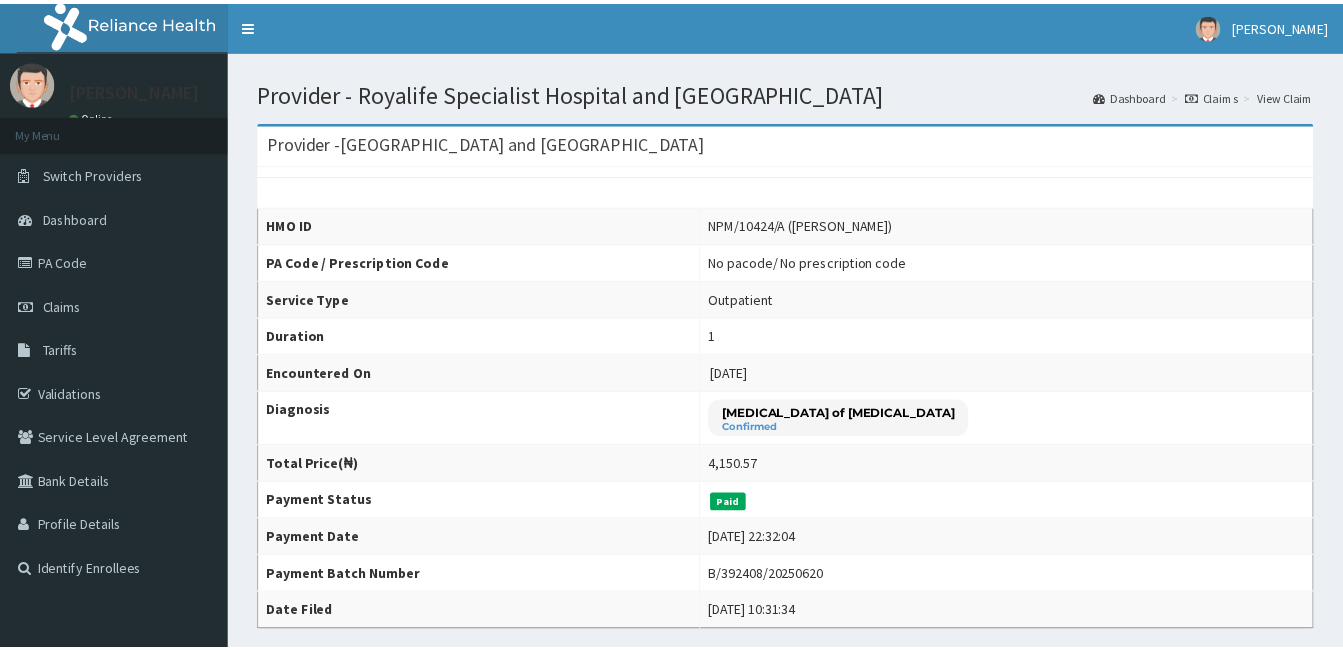 scroll, scrollTop: 0, scrollLeft: 0, axis: both 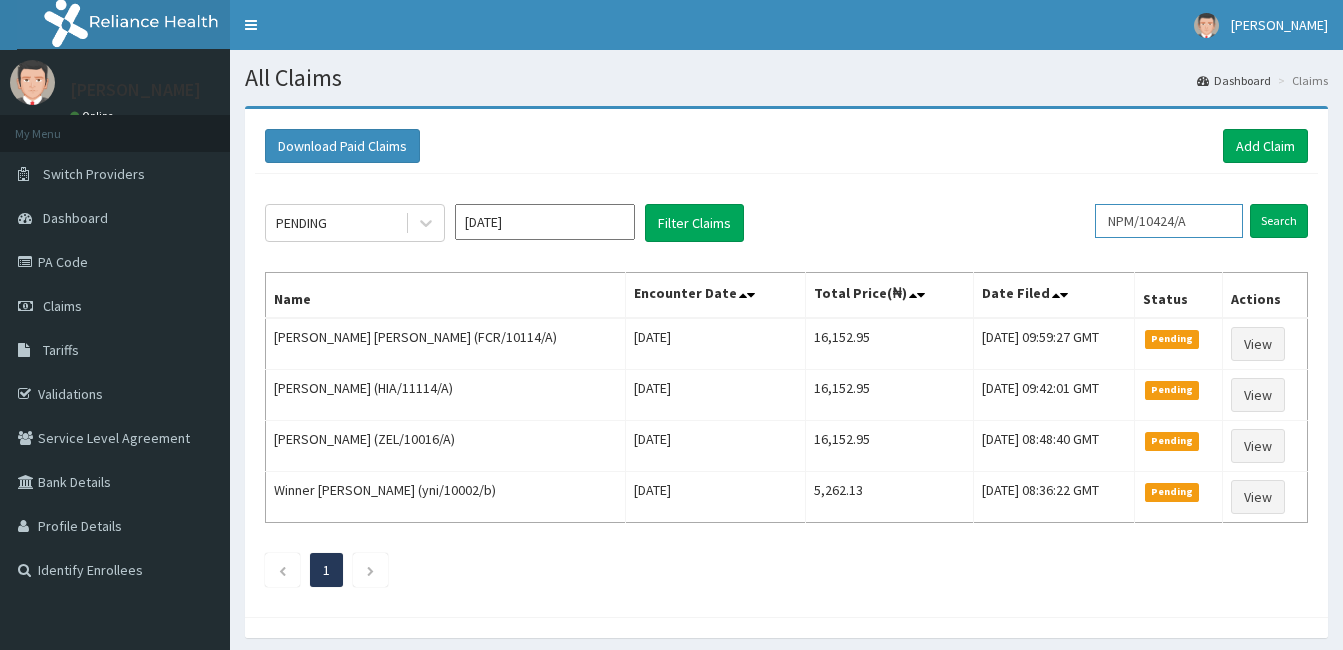 click on "NPM/10424/A" at bounding box center (1169, 221) 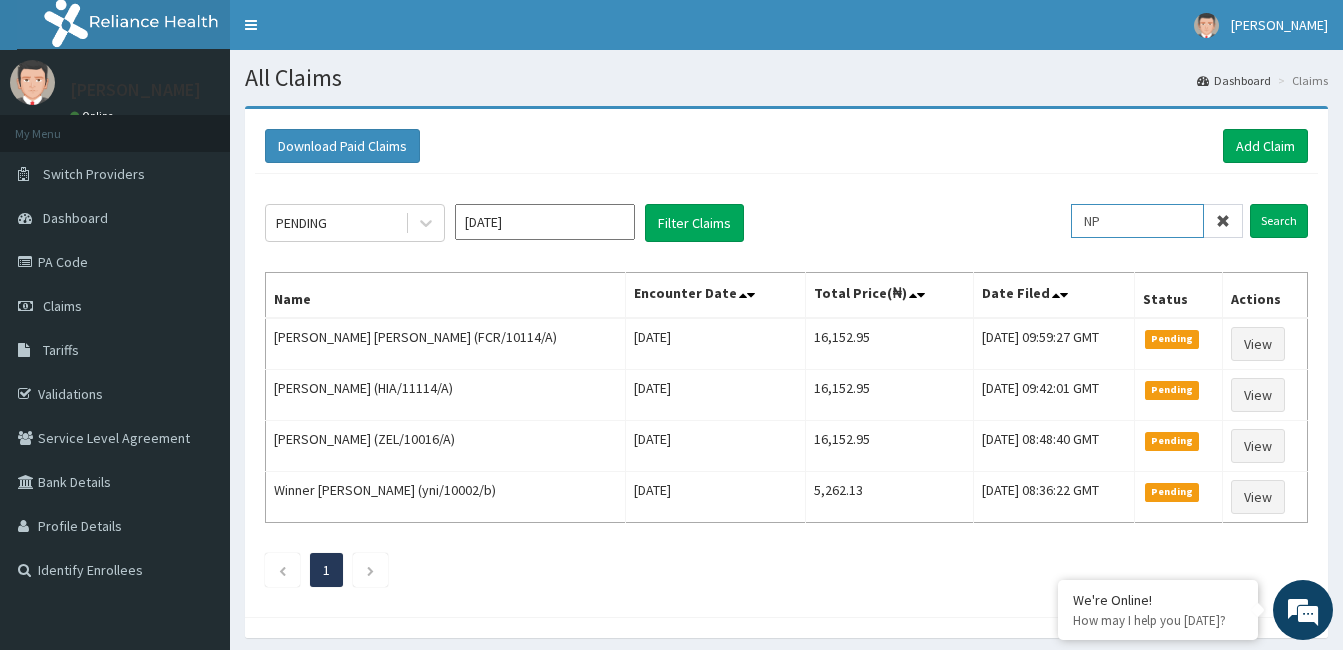 type on "N" 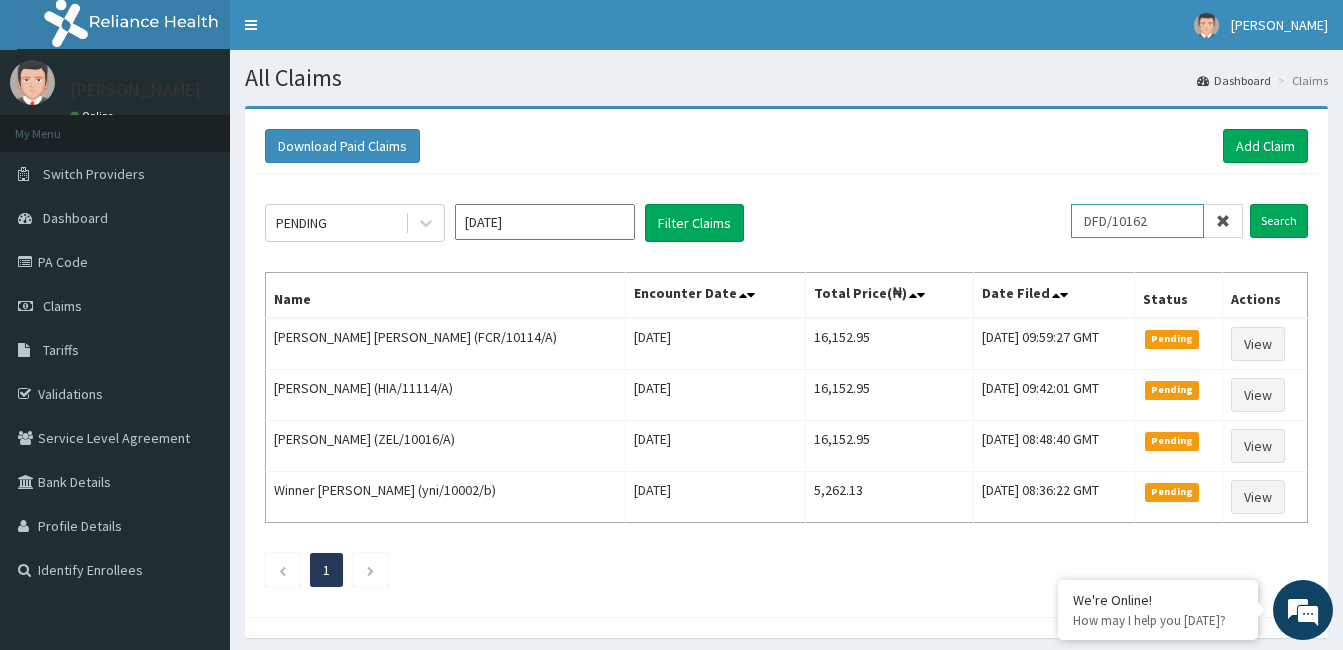 scroll, scrollTop: 0, scrollLeft: 0, axis: both 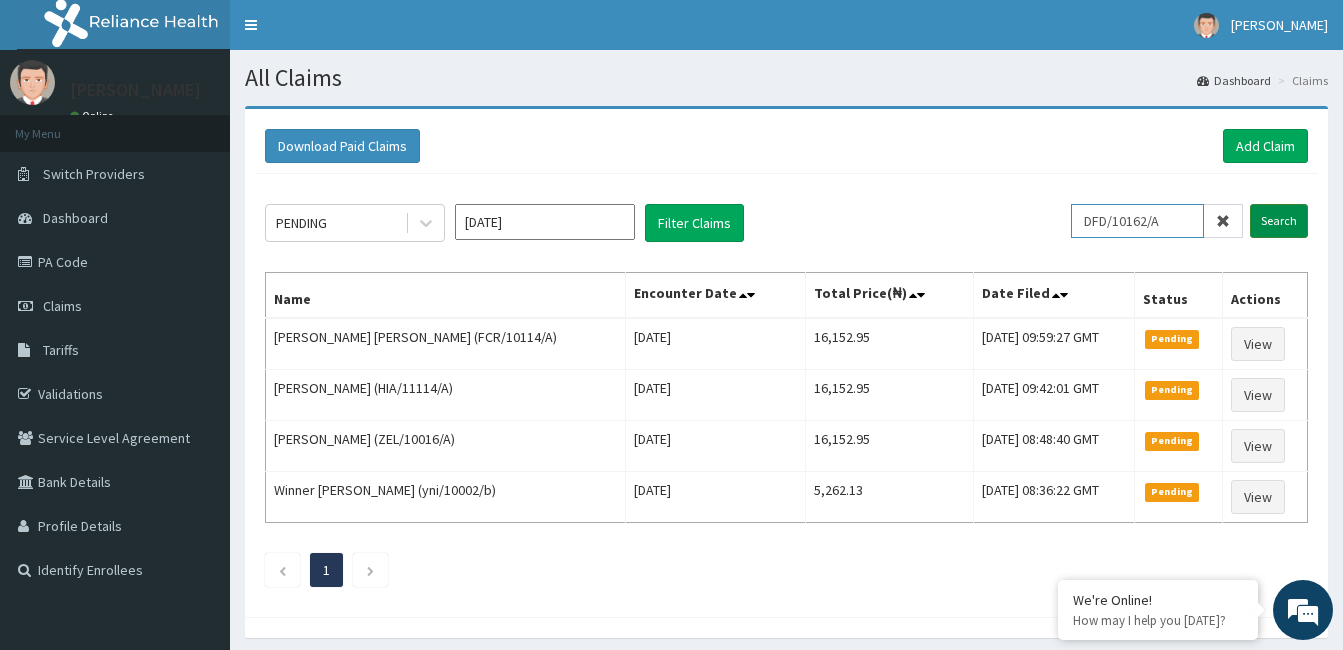 type on "DFD/10162/A" 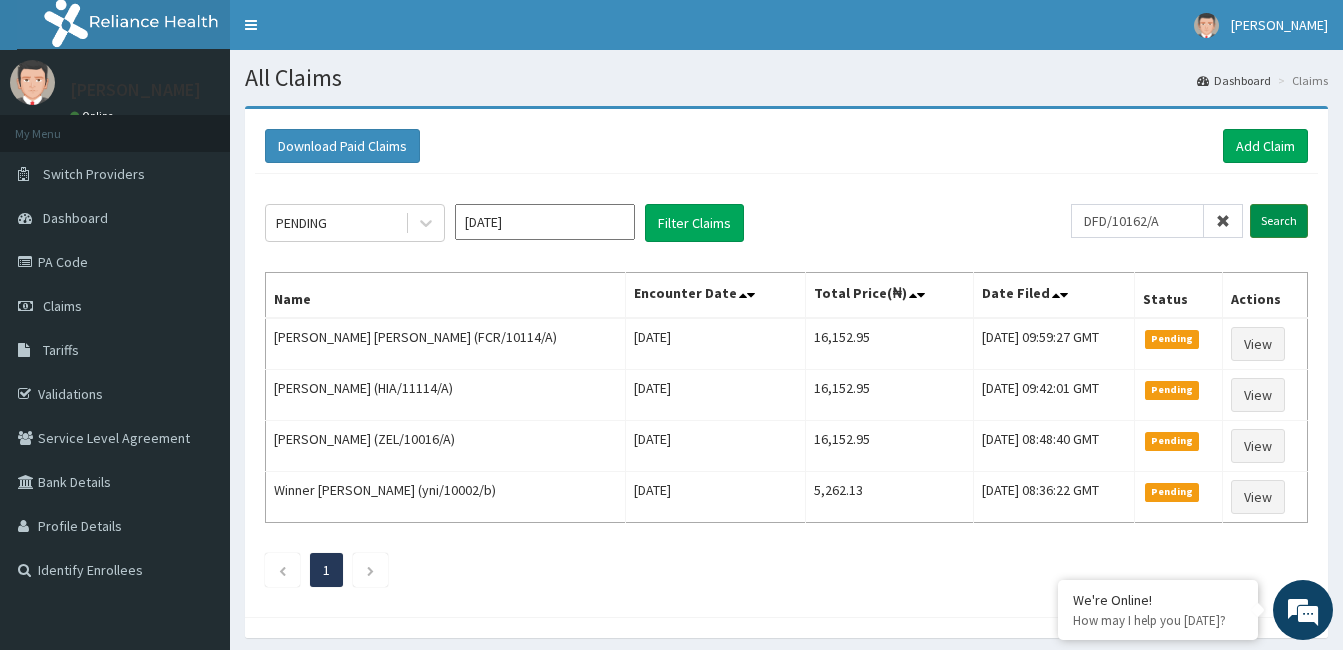 click on "Search" at bounding box center (1279, 221) 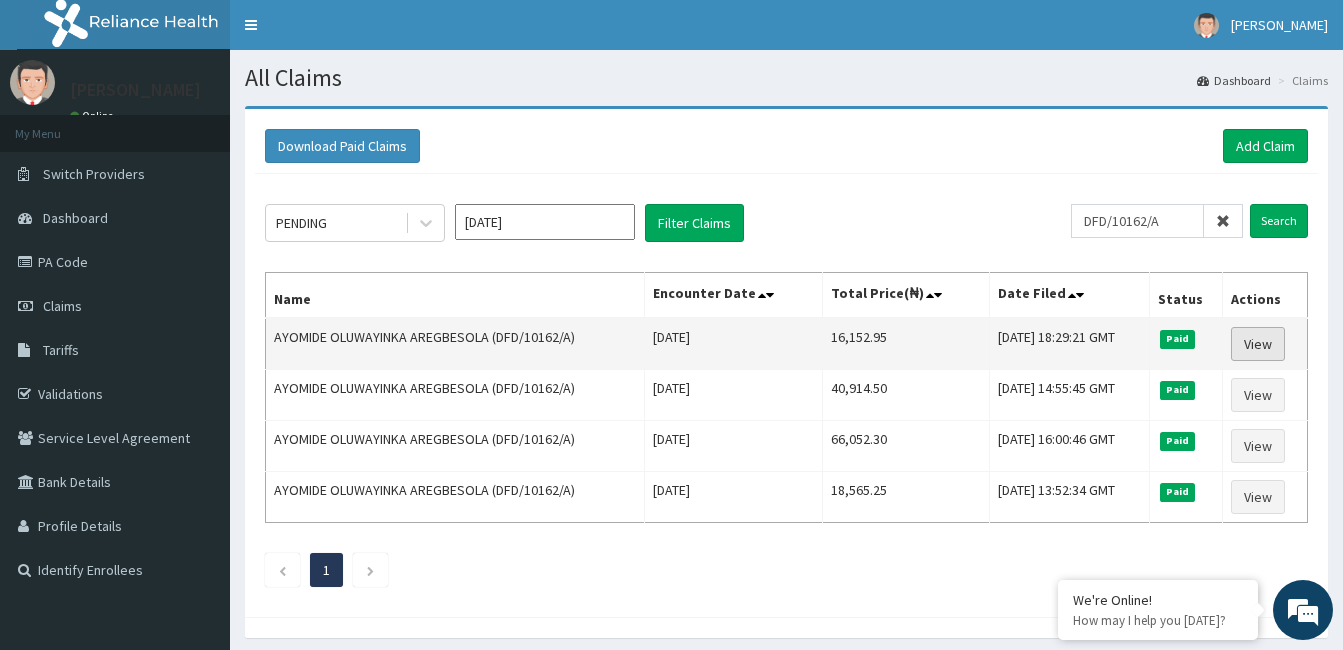 click on "View" at bounding box center [1258, 344] 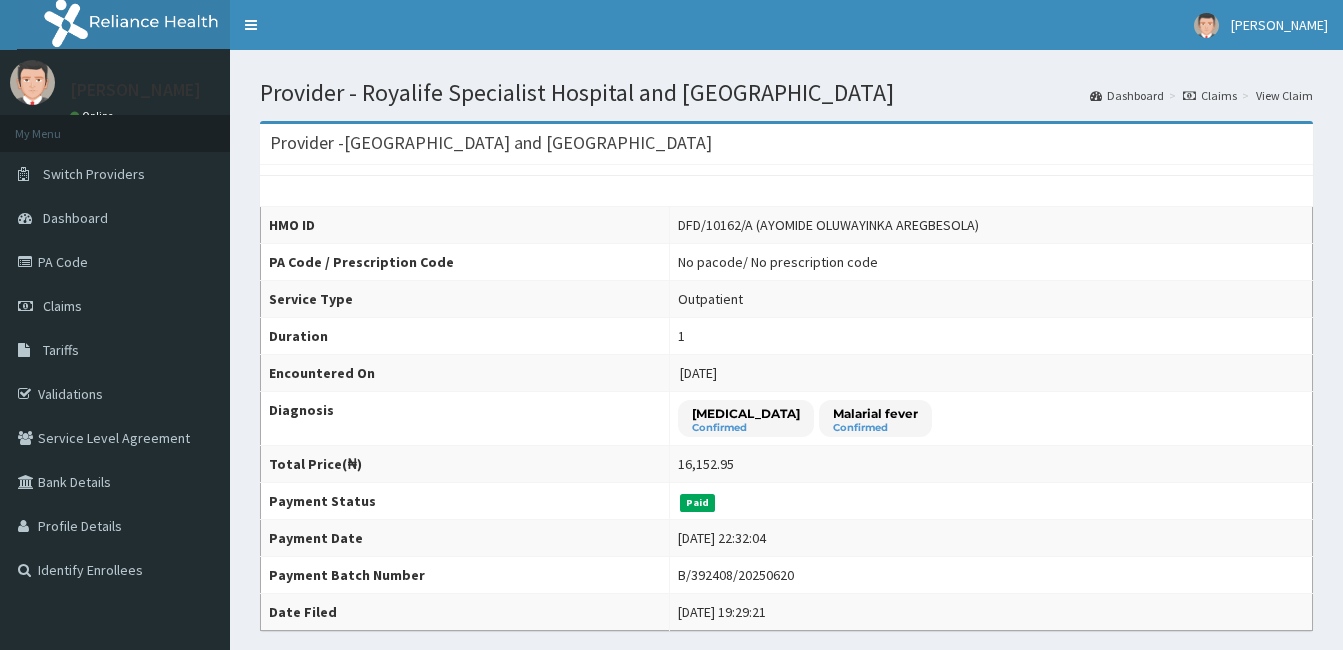 scroll, scrollTop: 0, scrollLeft: 0, axis: both 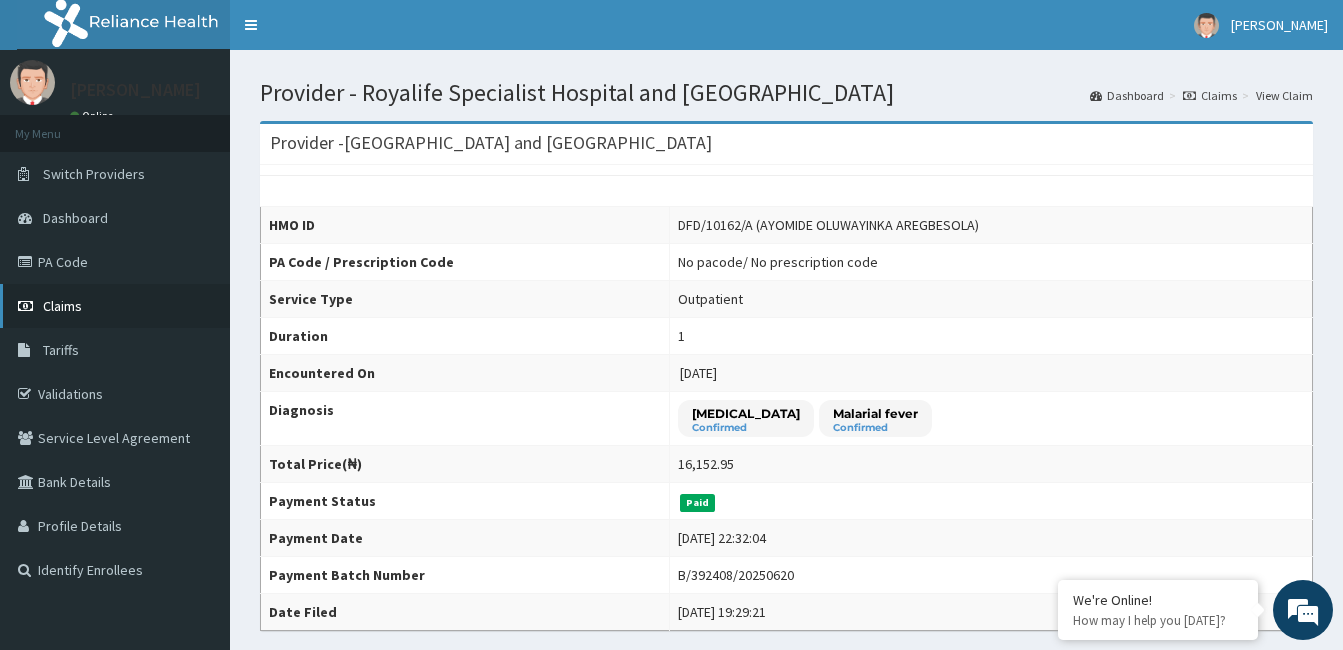 click on "Claims" at bounding box center (115, 306) 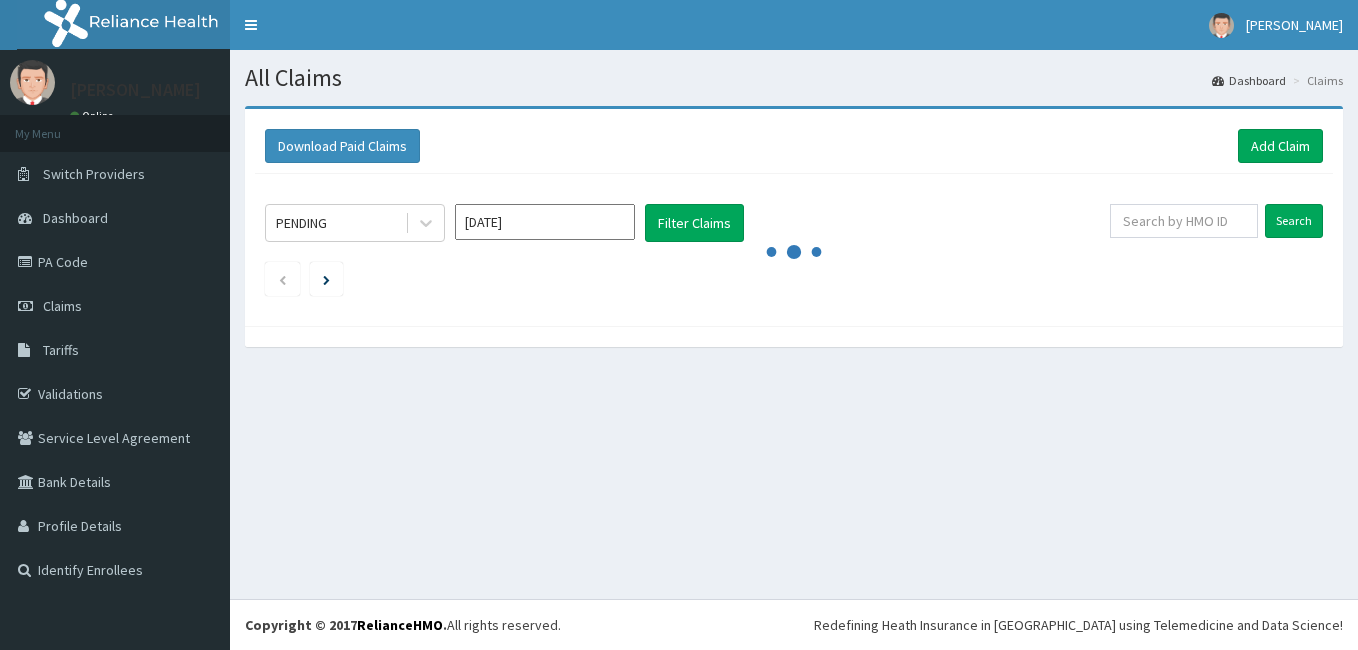 scroll, scrollTop: 0, scrollLeft: 0, axis: both 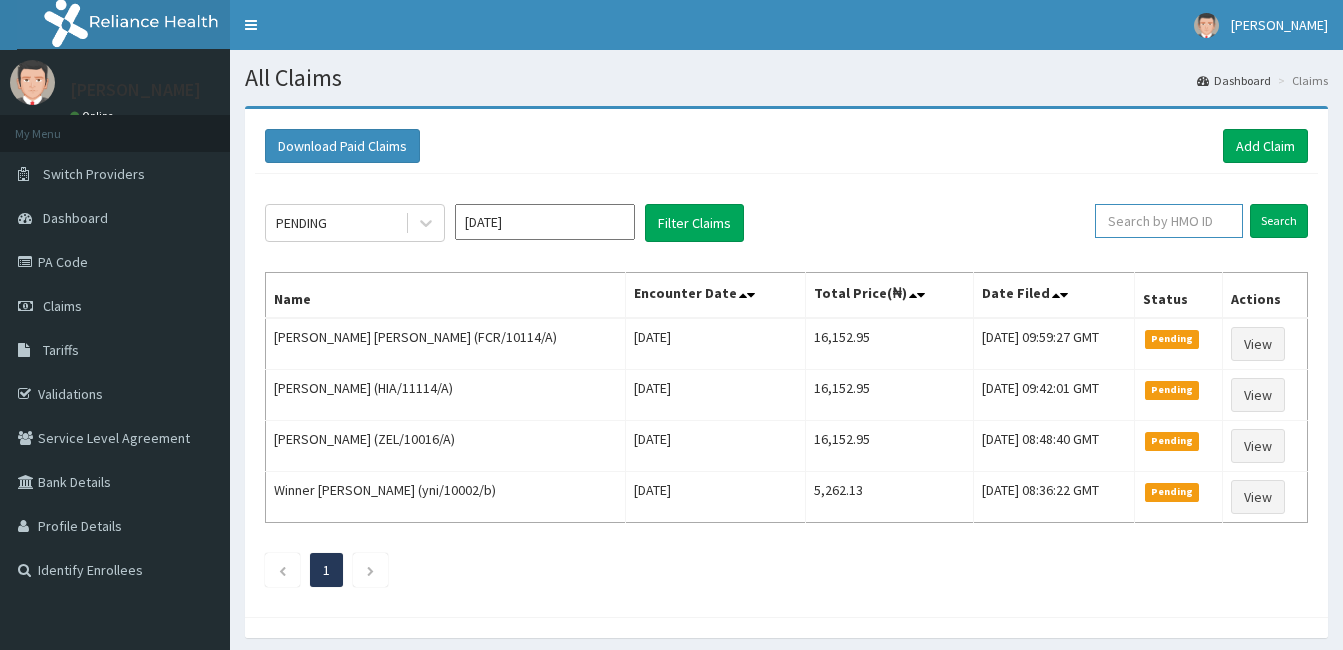 click at bounding box center (1169, 221) 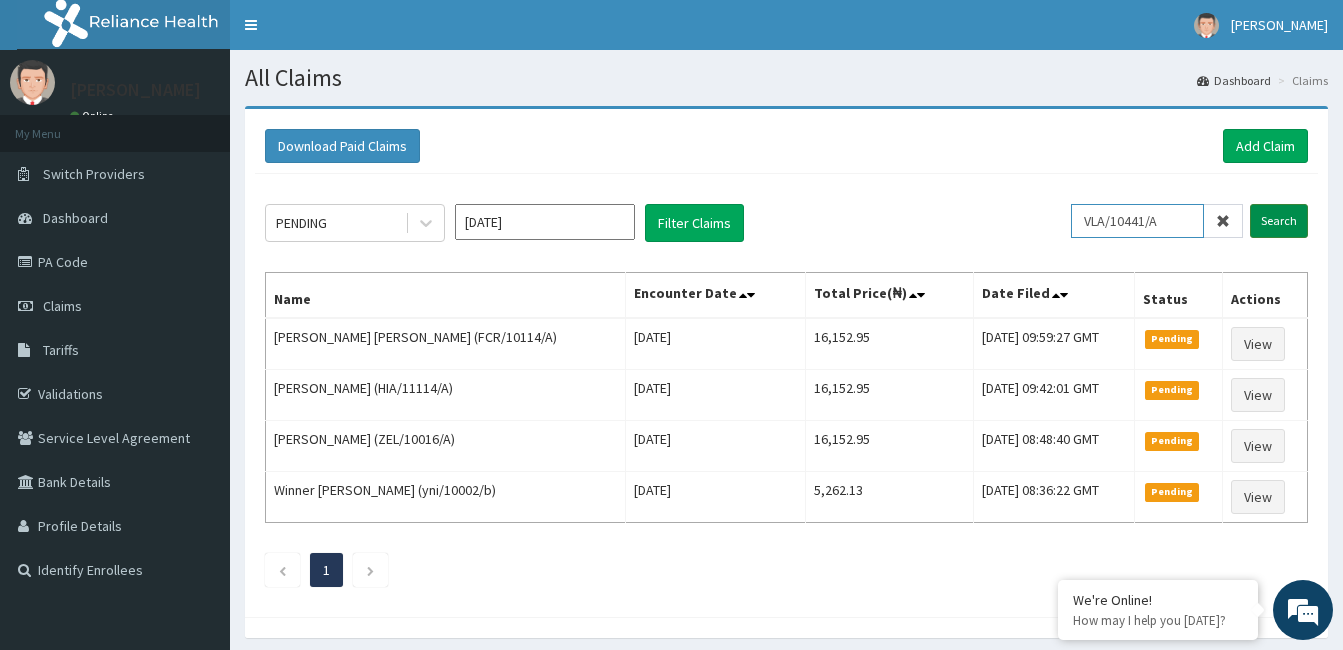 type on "VLA/10441/A" 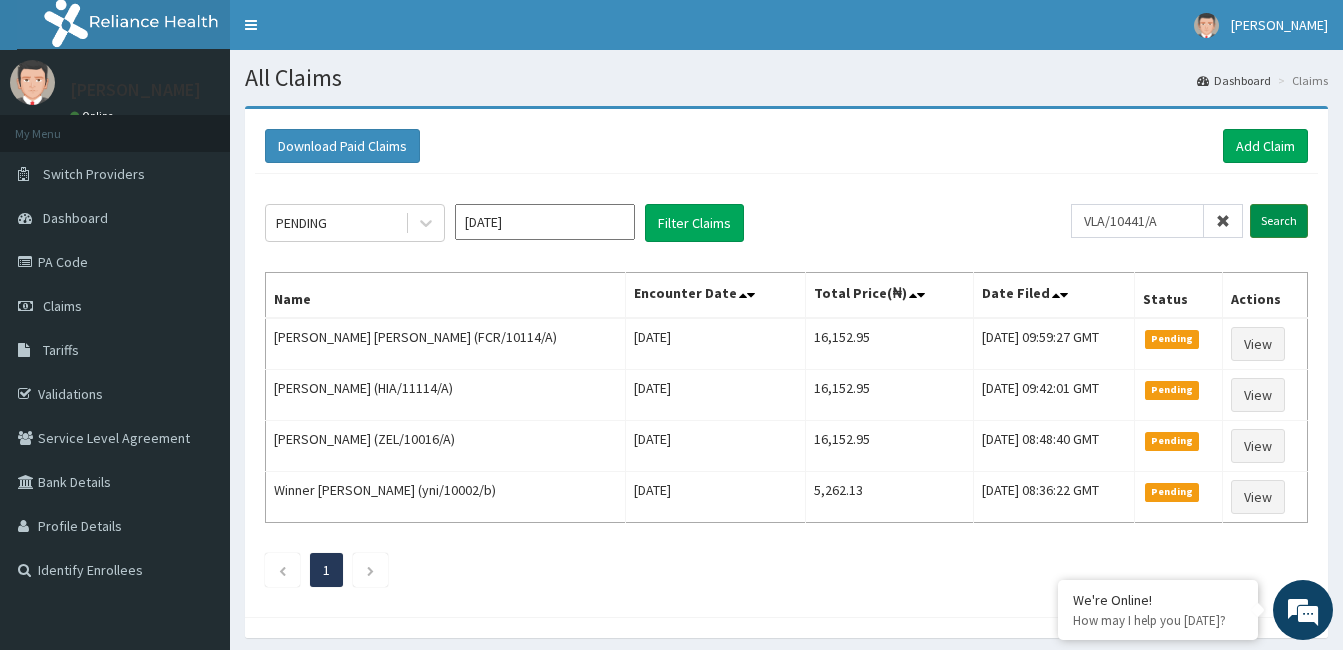 click on "Search" at bounding box center (1279, 221) 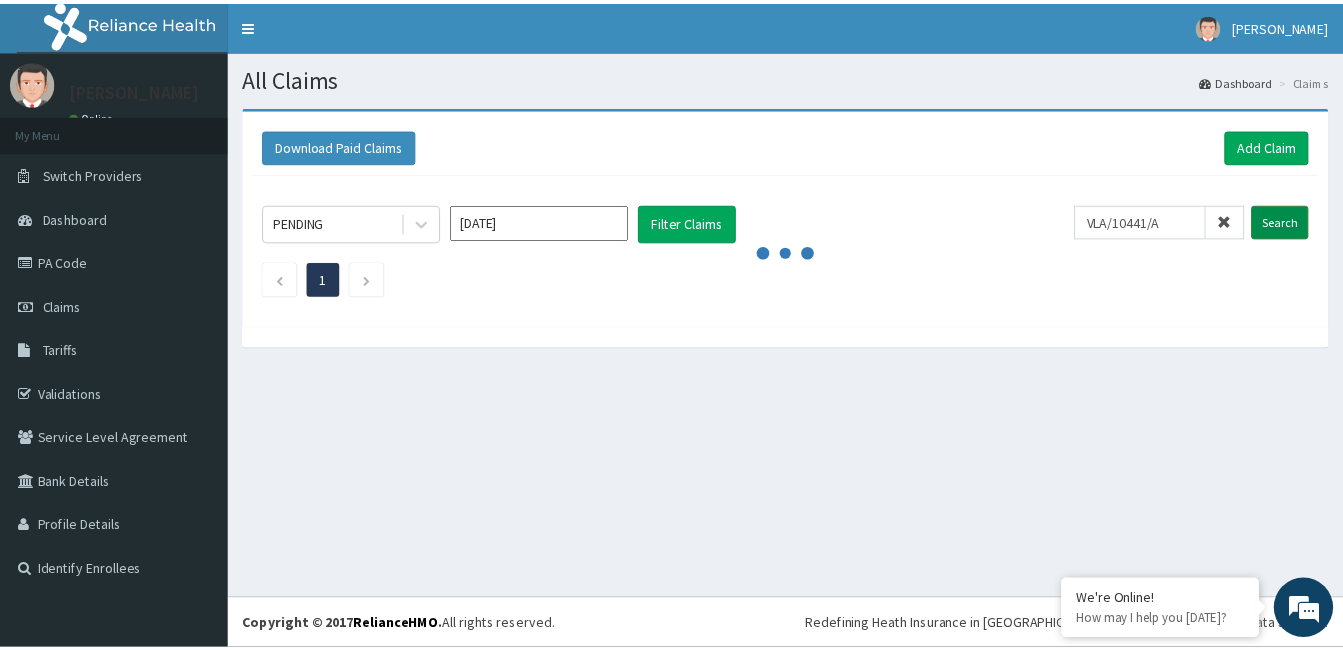 scroll, scrollTop: 0, scrollLeft: 0, axis: both 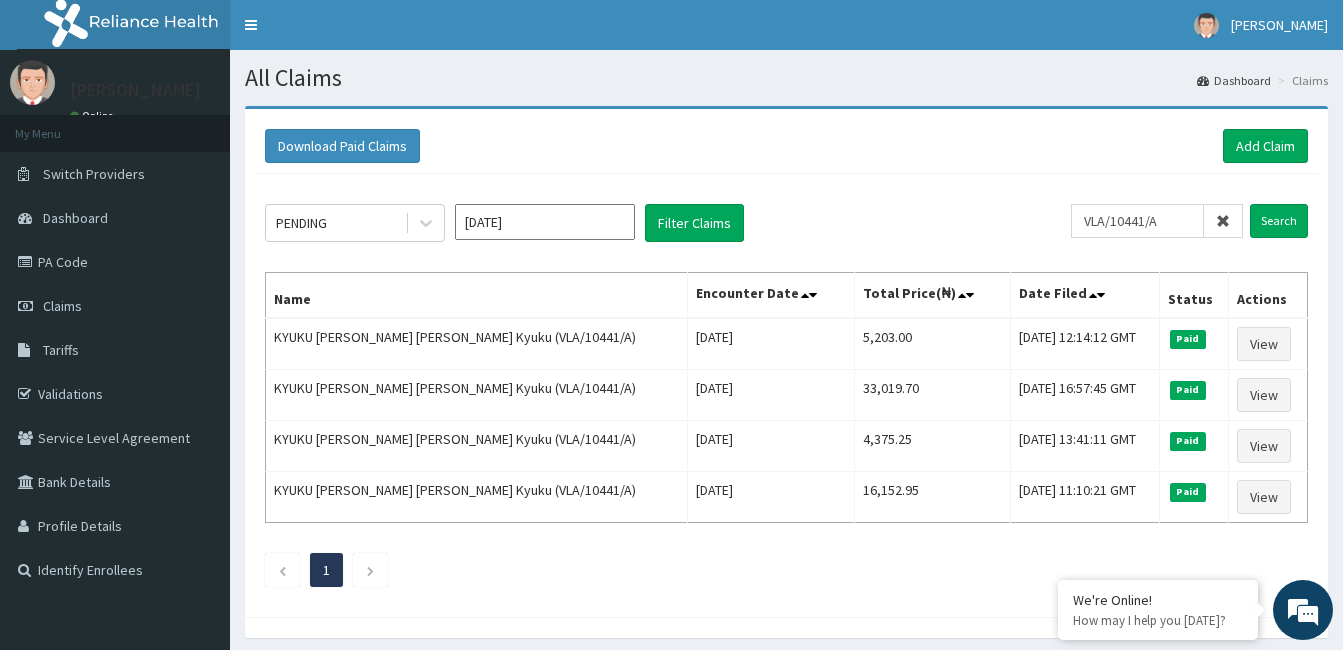 click at bounding box center [1223, 221] 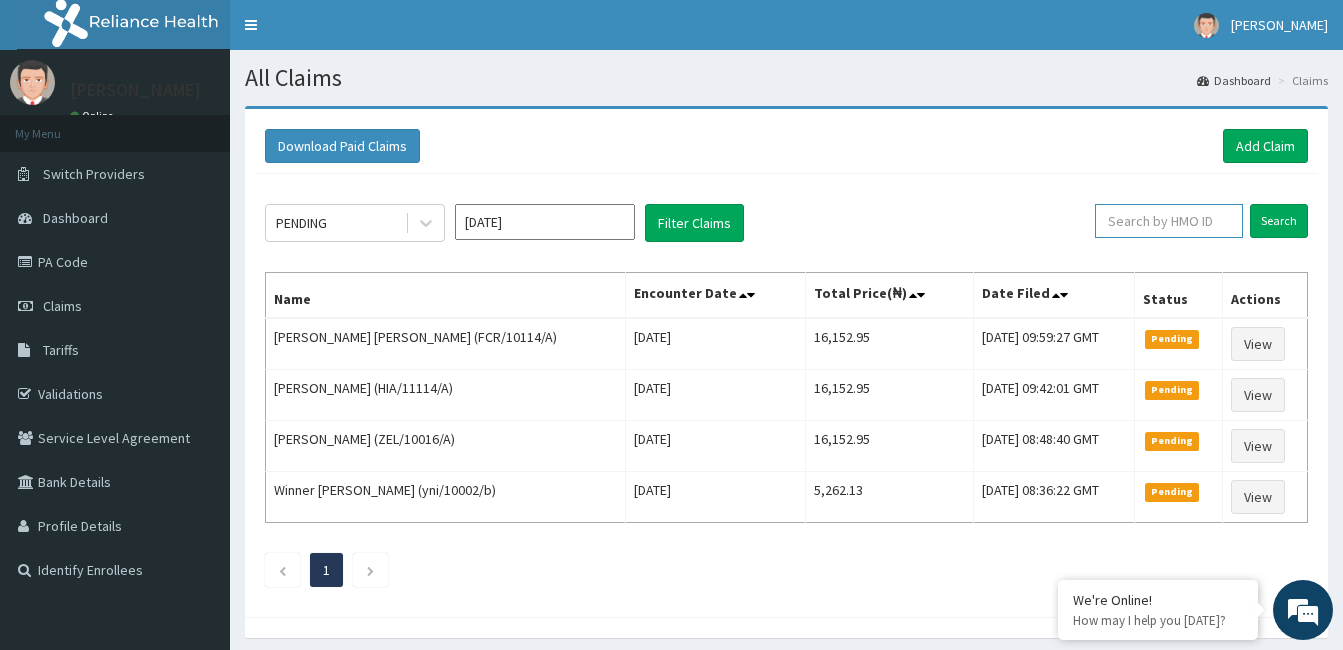 click at bounding box center (1169, 221) 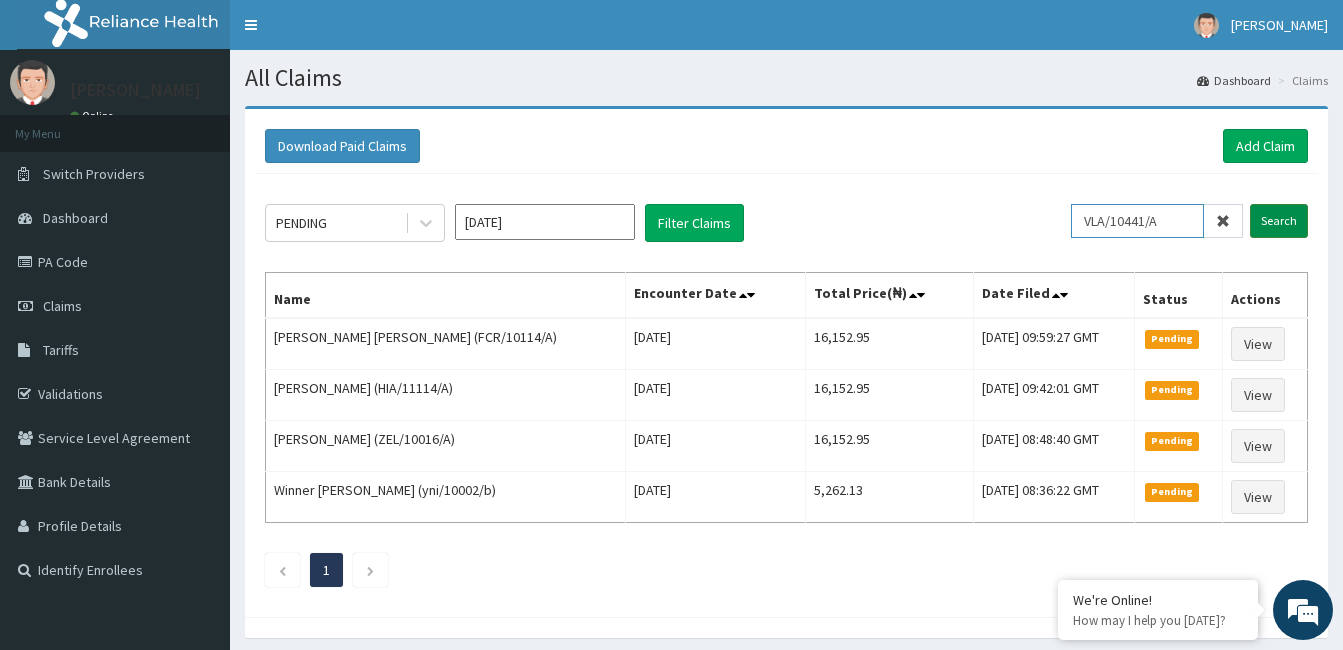 type on "VLA/10441/A" 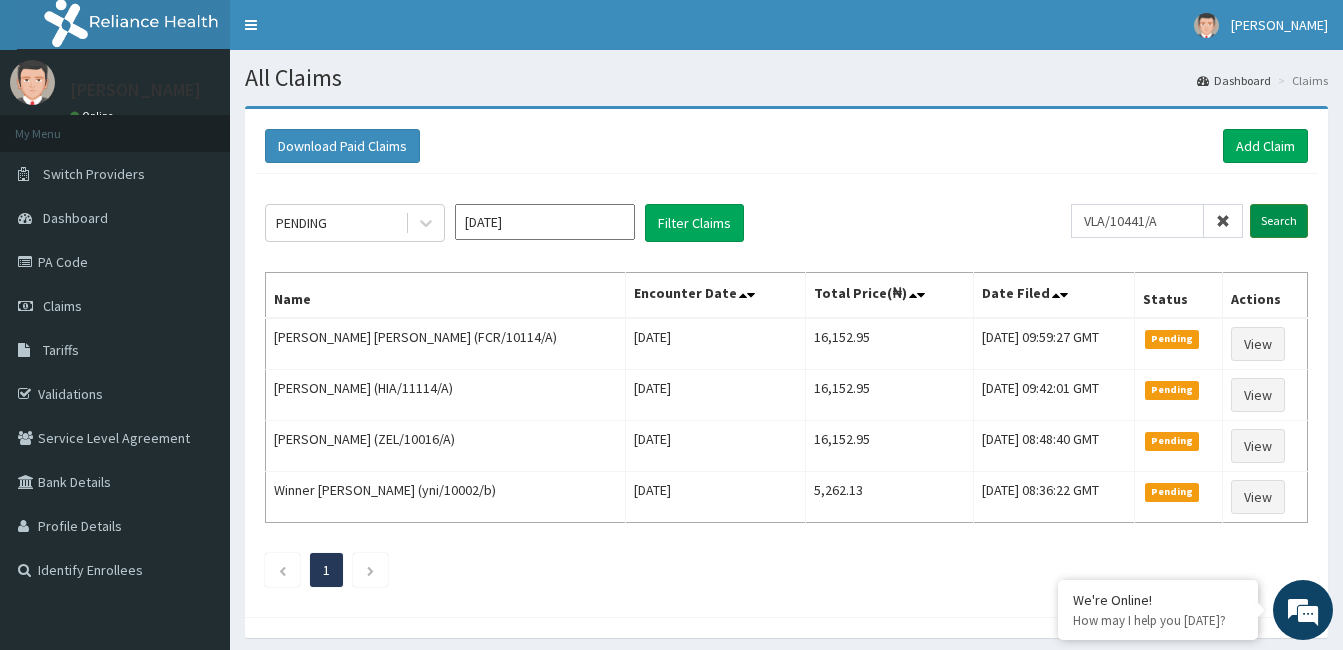 click on "Search" at bounding box center (1279, 221) 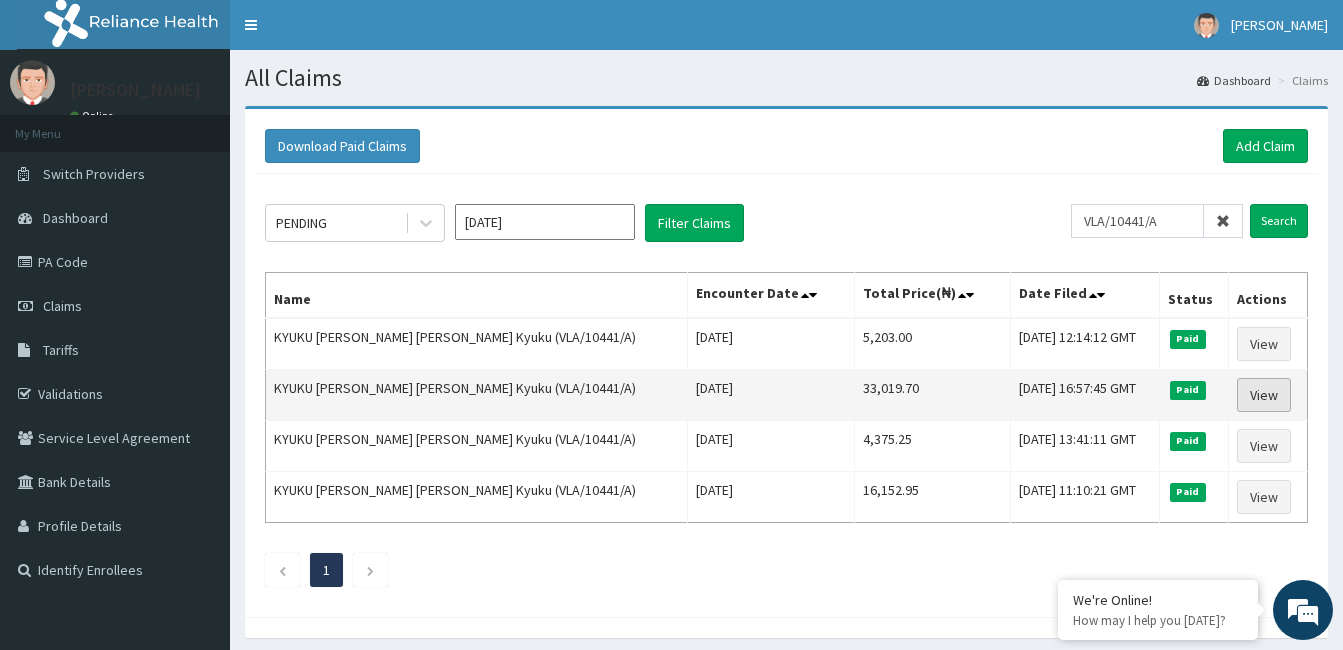 click on "View" at bounding box center (1264, 395) 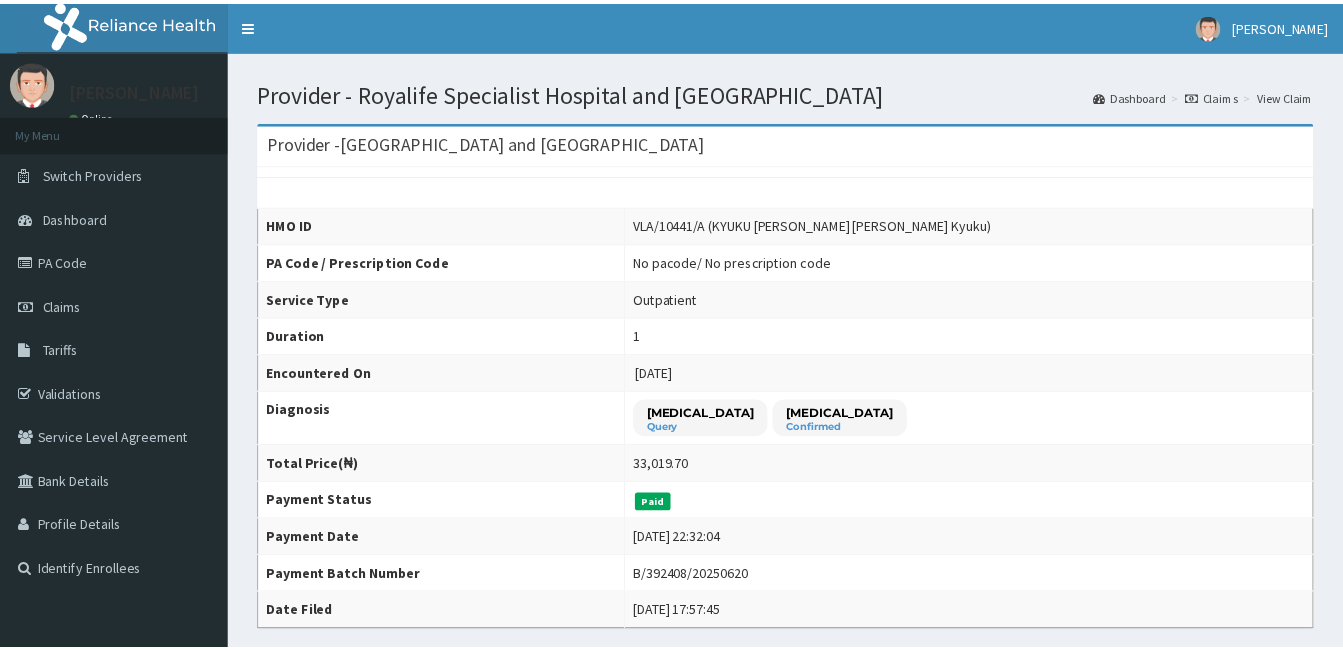 scroll, scrollTop: 0, scrollLeft: 0, axis: both 